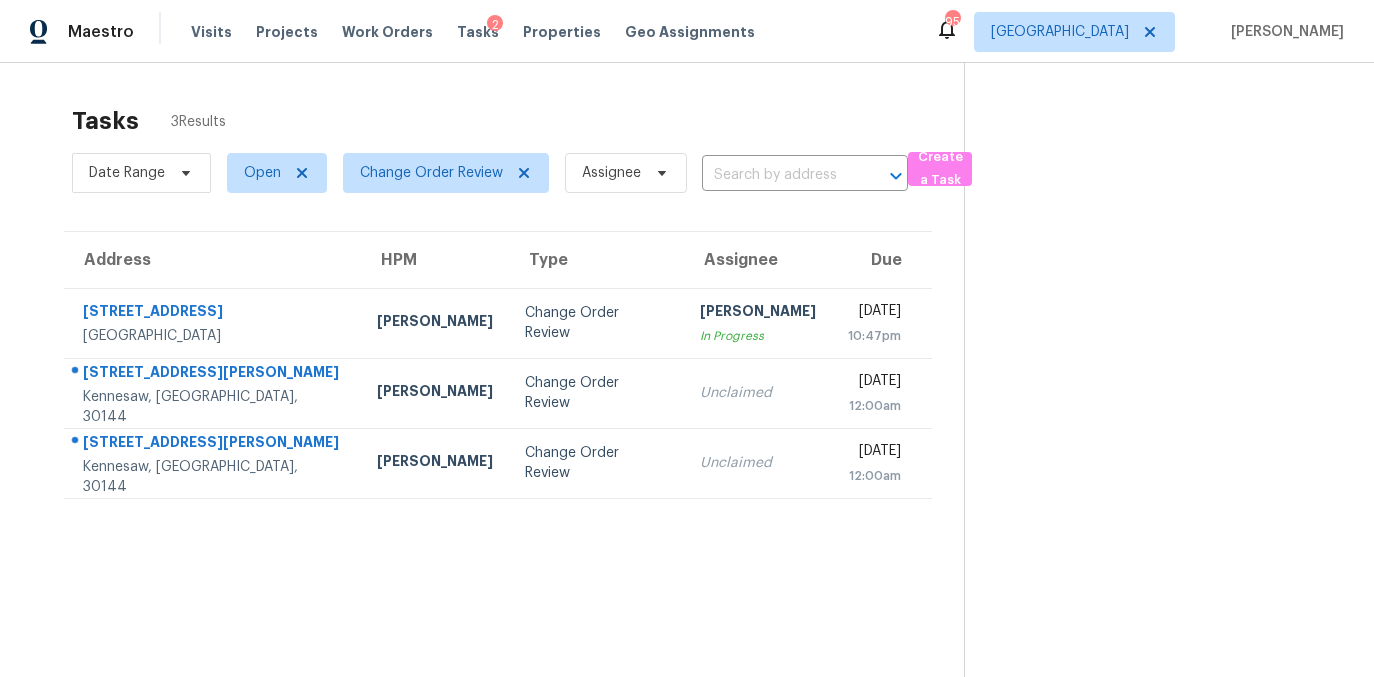scroll, scrollTop: 0, scrollLeft: 0, axis: both 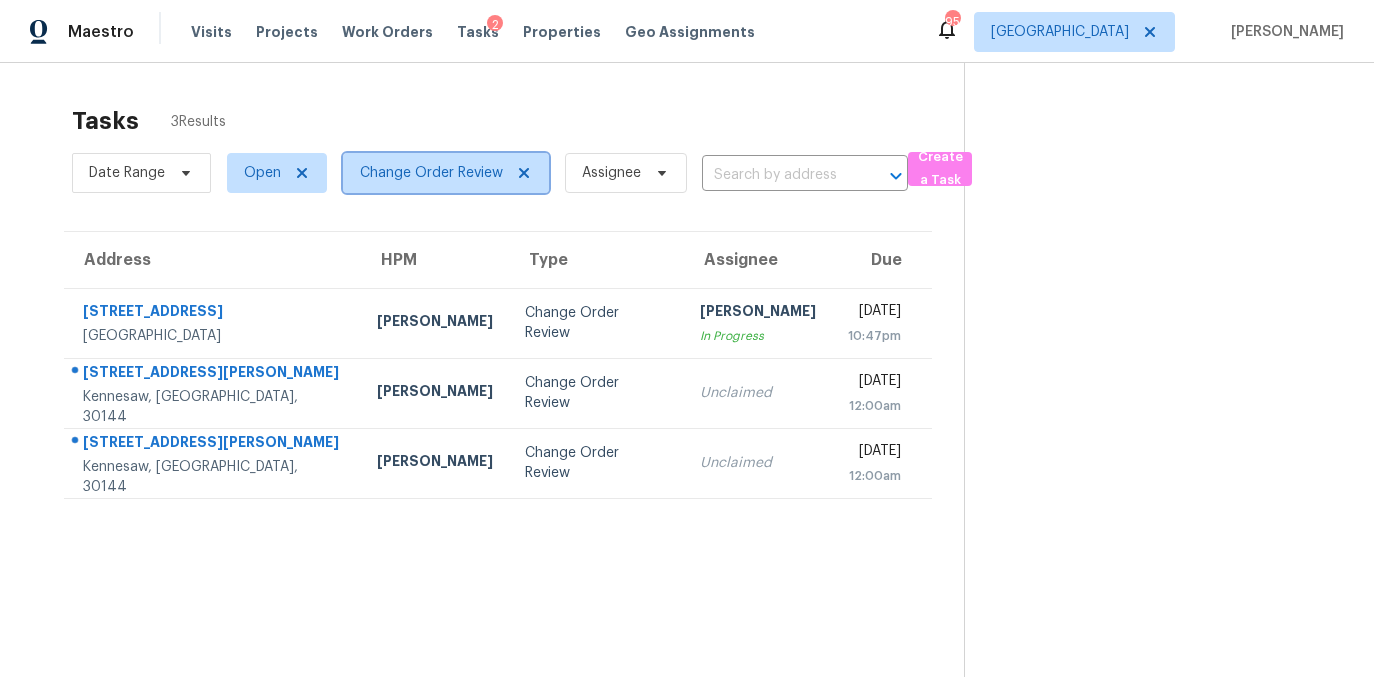 click on "Change Order Review" at bounding box center (446, 173) 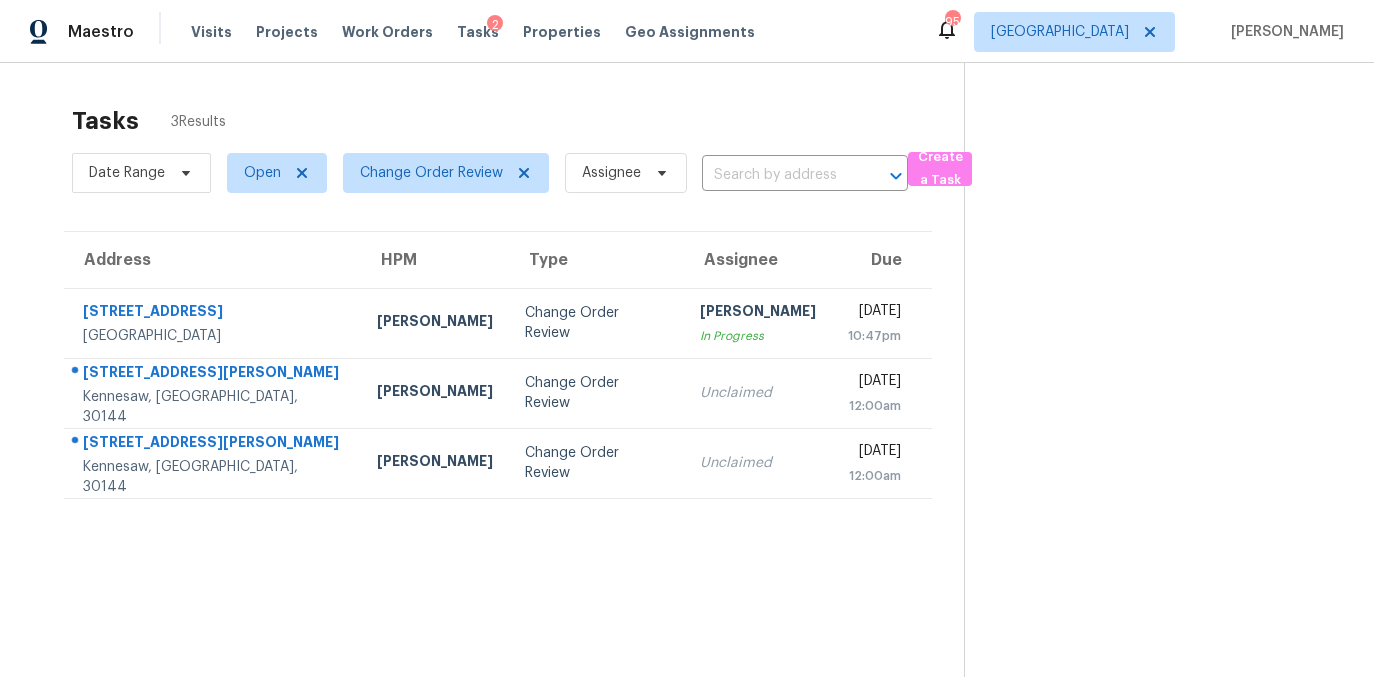 click on "Tasks 3  Results Date Range Open Change Order Review Assignee ​ Create a Task Address HPM Type Assignee Due 2460 Surrey Trl   Atlanta, GA, 30349 Tim Godfrey Change Order Review Anthony Gouldthorp In Progress Mon, Jul 14th 2025 10:47pm 3611 Silver Brooke Ln NW   Kennesaw, GA, 30144 Kenroy Hoilett Change Order Review Unclaimed Tue, Jul 15th 2025 12:00am 3611 Silver Brooke Ln NW   Kennesaw, GA, 30144 Kenroy Hoilett Change Order Review Unclaimed Tue, Jul 15th 2025 12:00am" at bounding box center [687, 401] 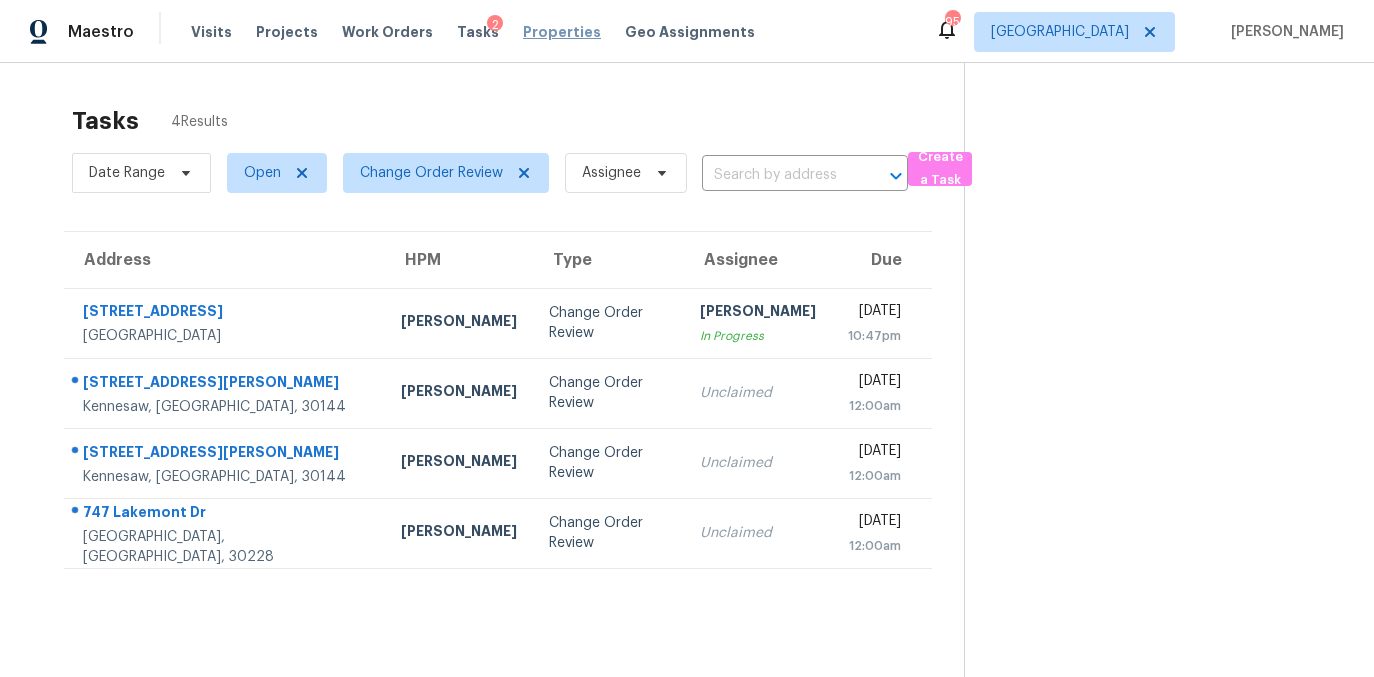 click on "Properties" at bounding box center (562, 32) 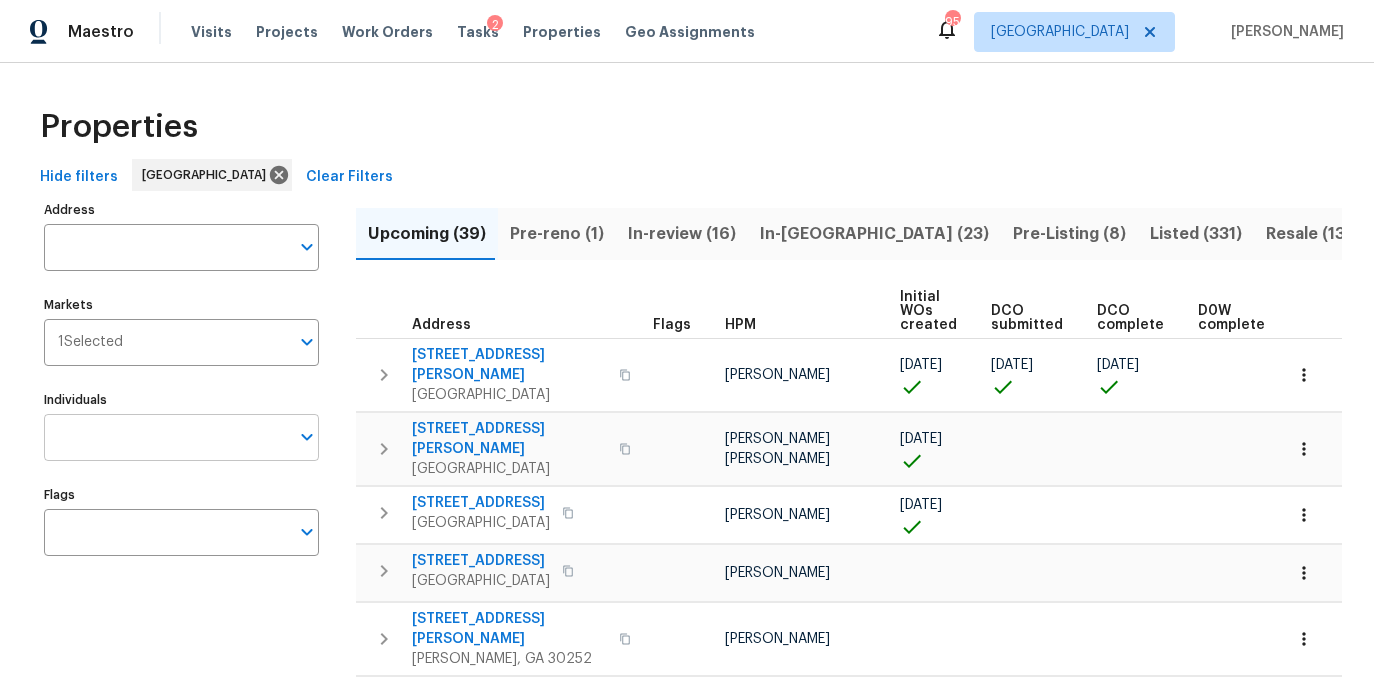 click on "Individuals" at bounding box center (166, 437) 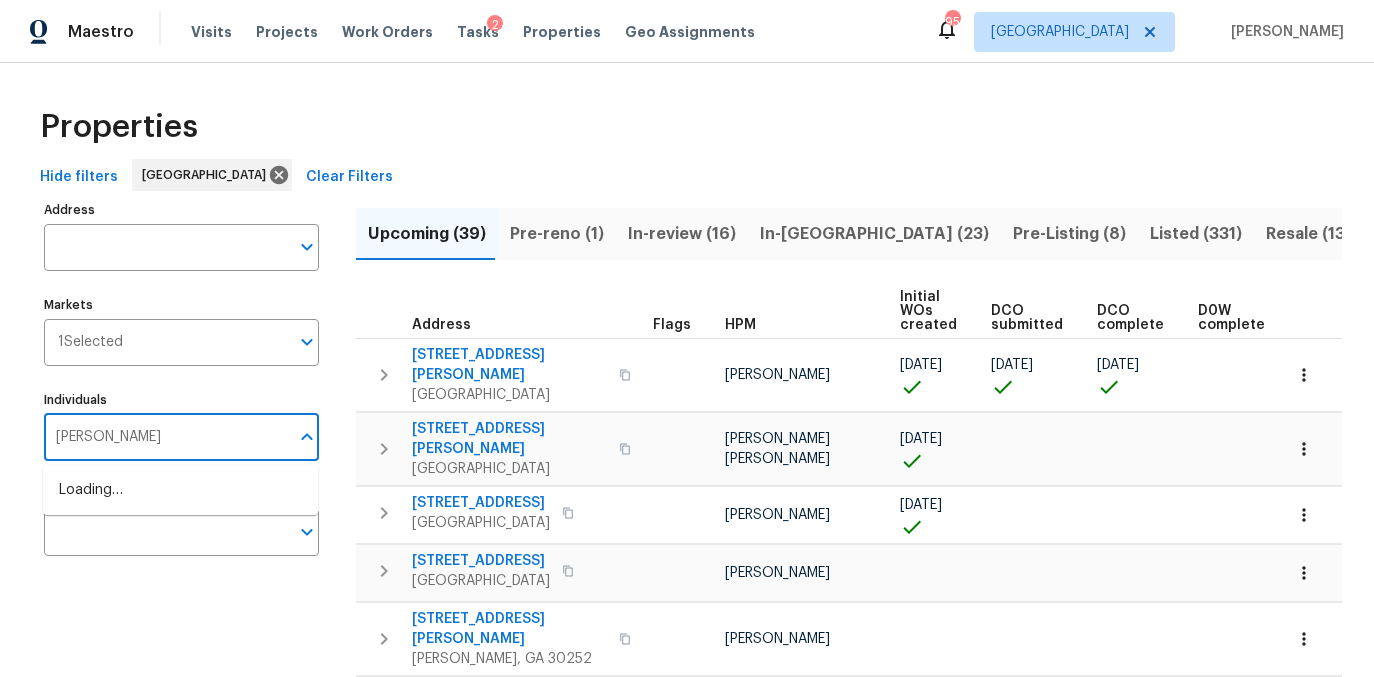 type on "scott smathers" 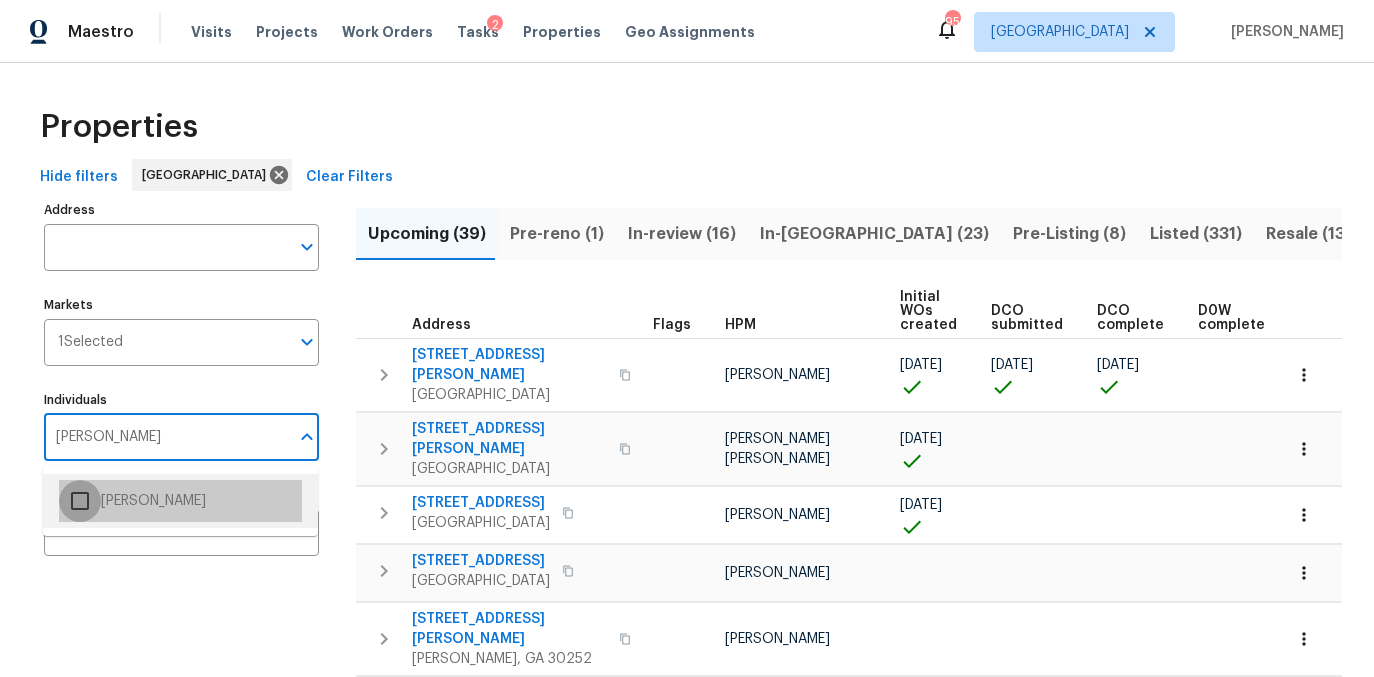 click at bounding box center (80, 501) 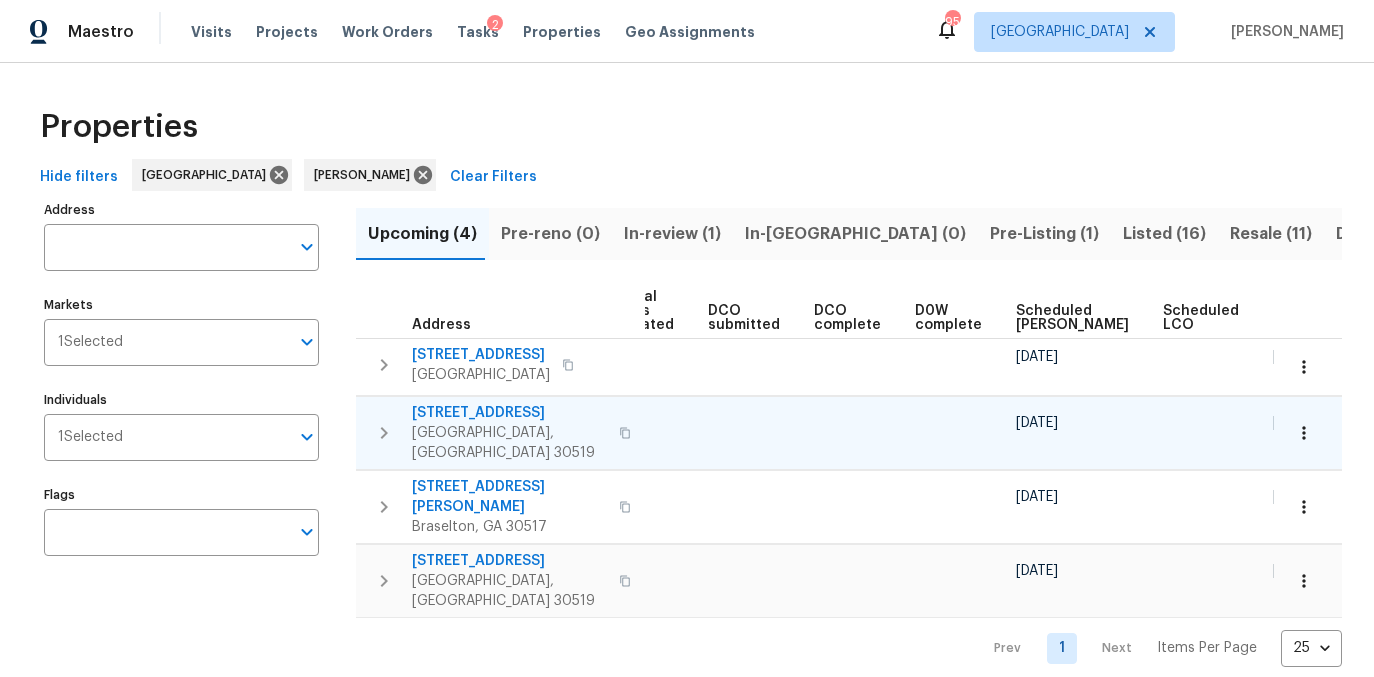 scroll, scrollTop: 0, scrollLeft: 287, axis: horizontal 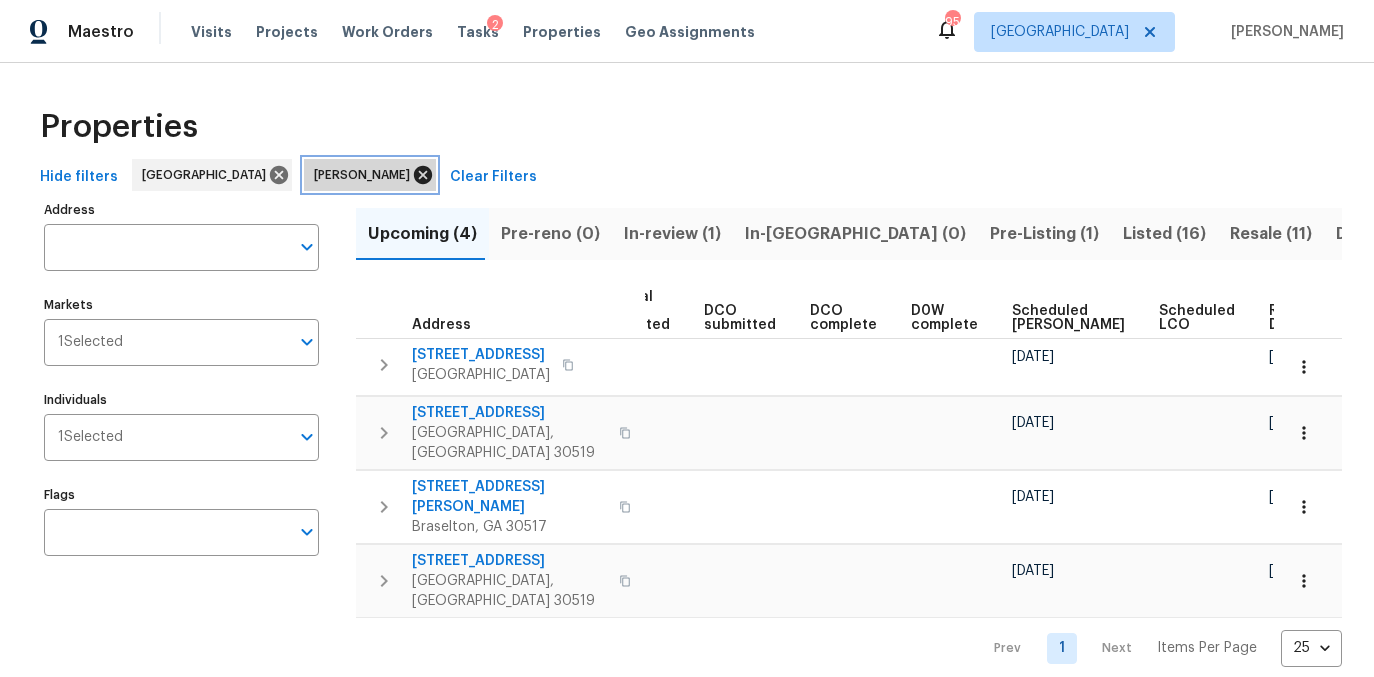 click 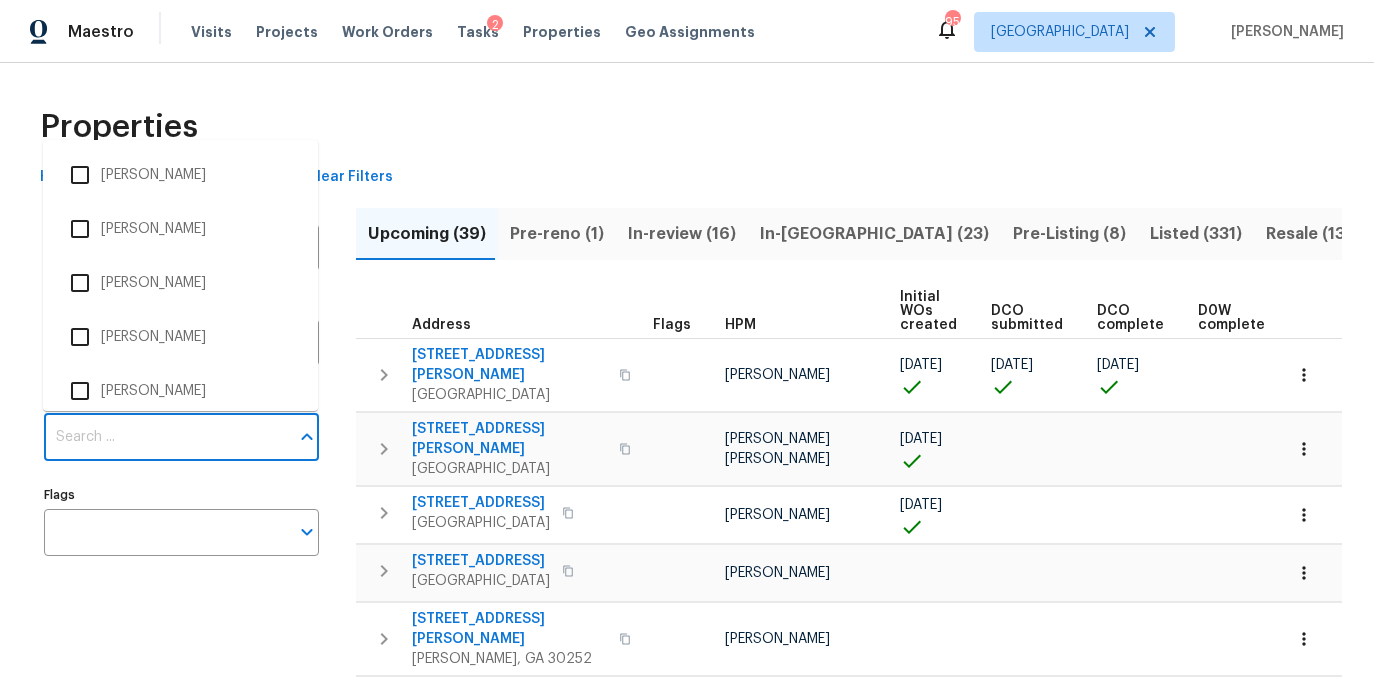 click on "Individuals" at bounding box center (166, 437) 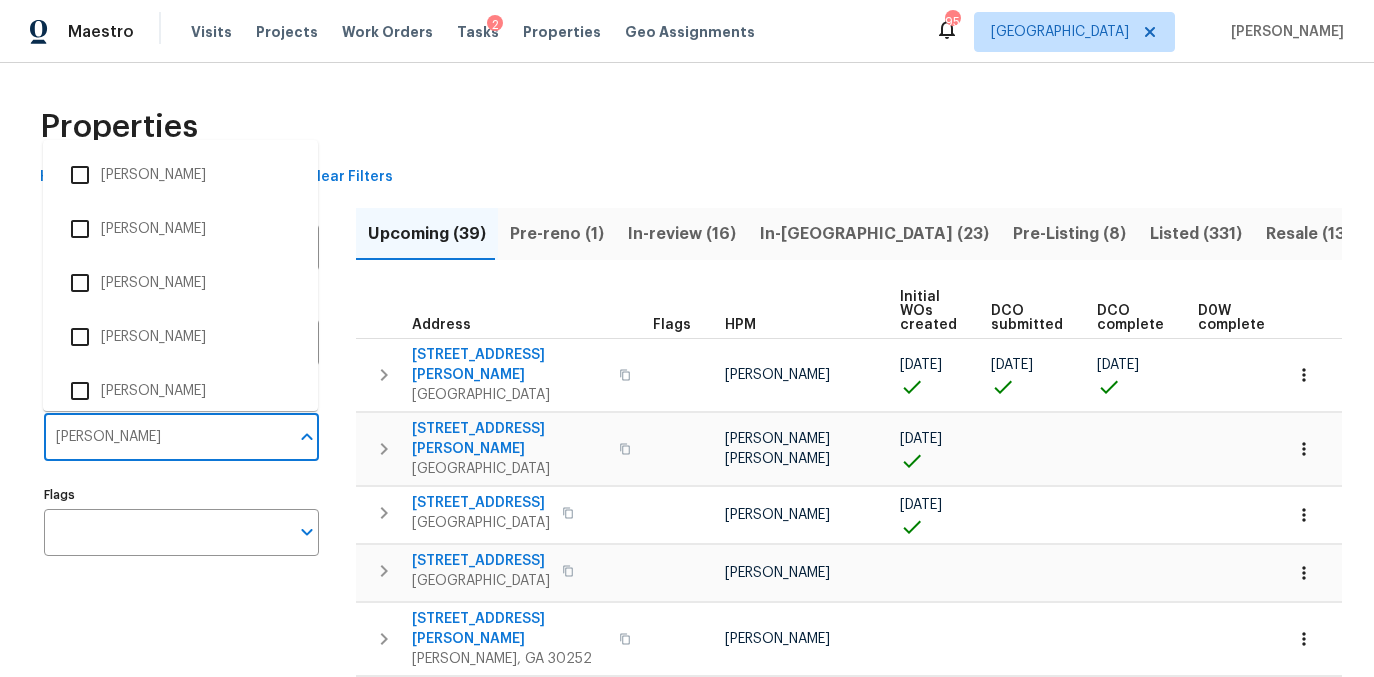 type on "tim" 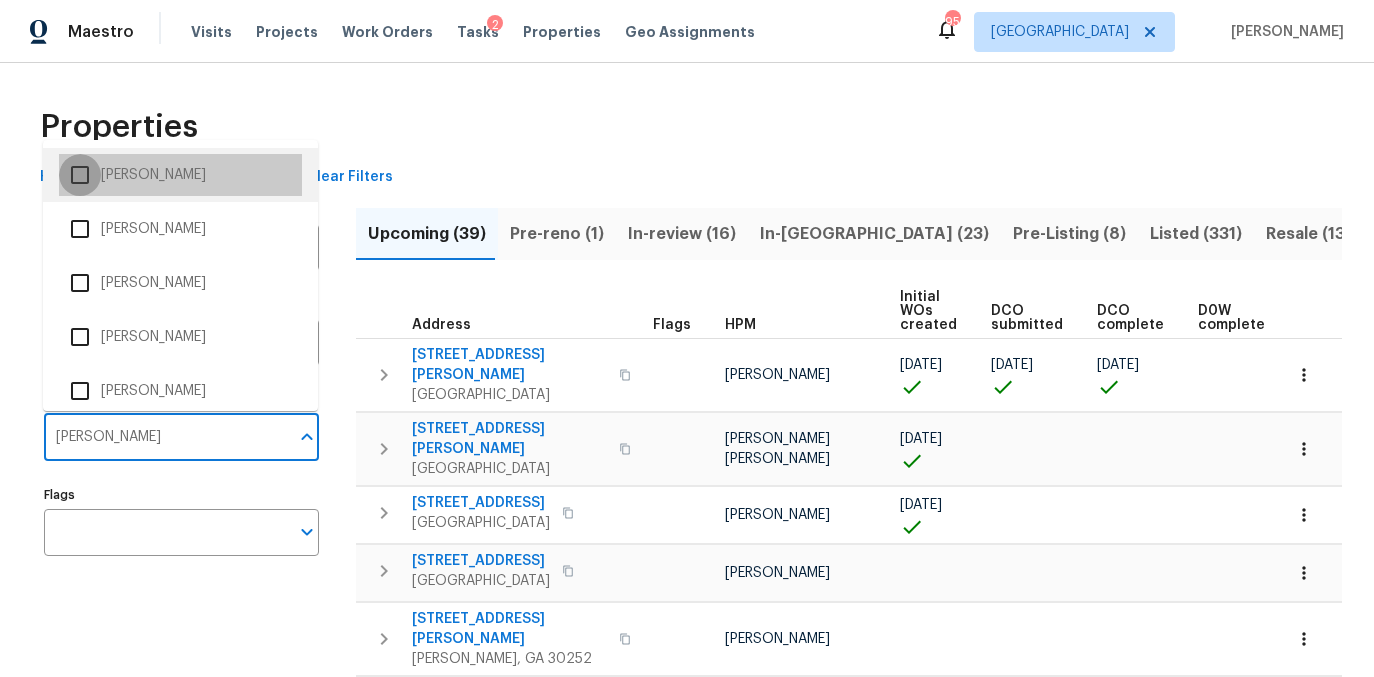 click at bounding box center (80, 175) 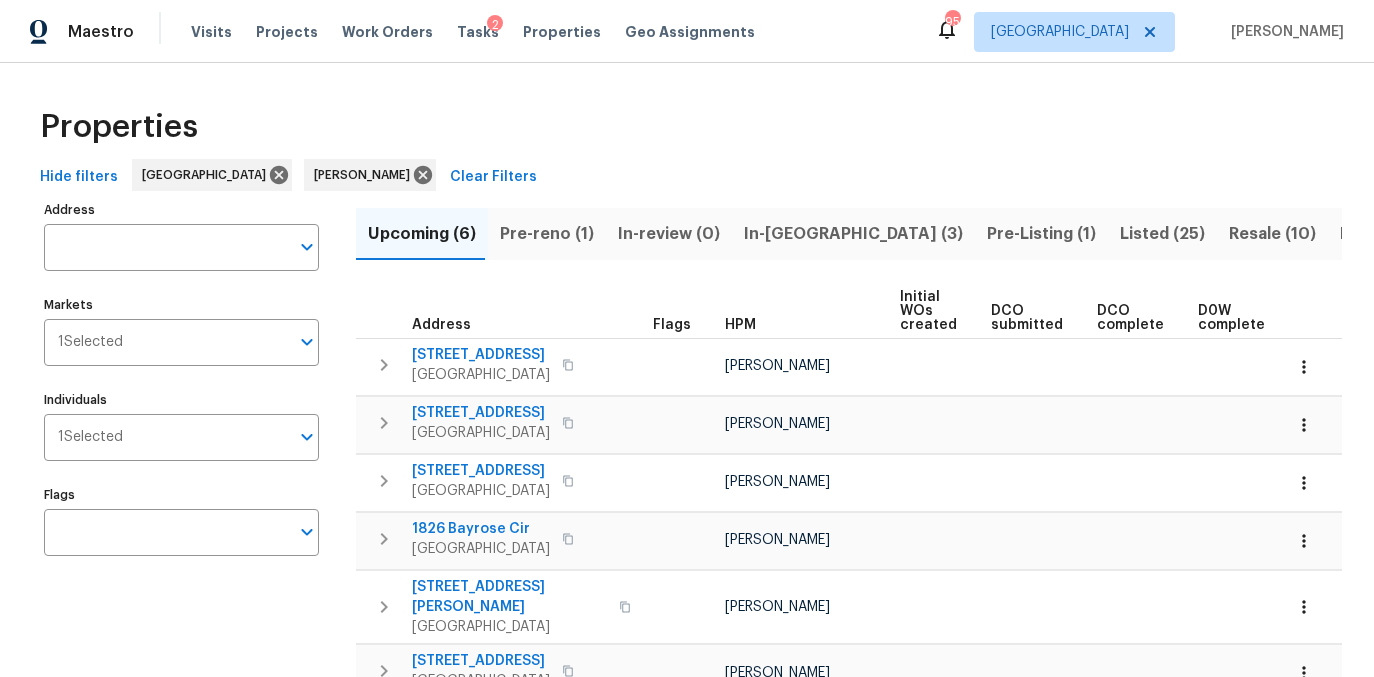 click on "Properties" at bounding box center (687, 127) 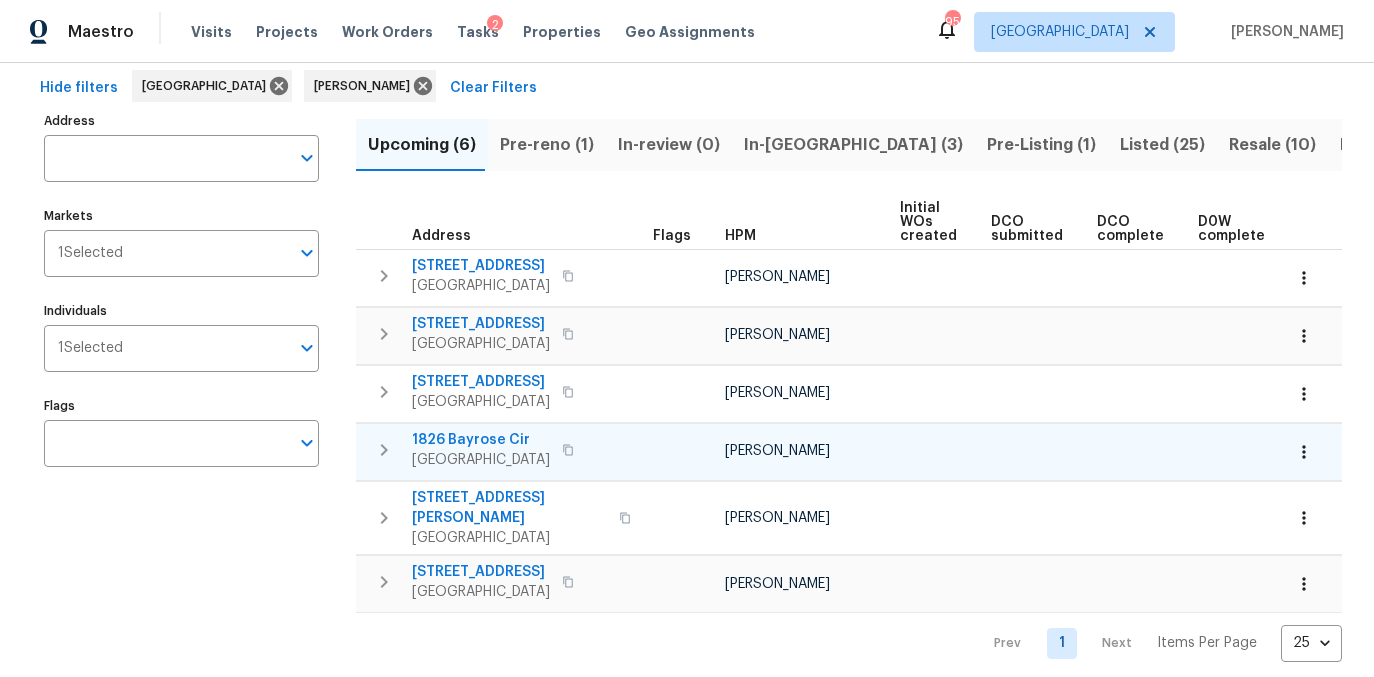 scroll, scrollTop: 0, scrollLeft: 0, axis: both 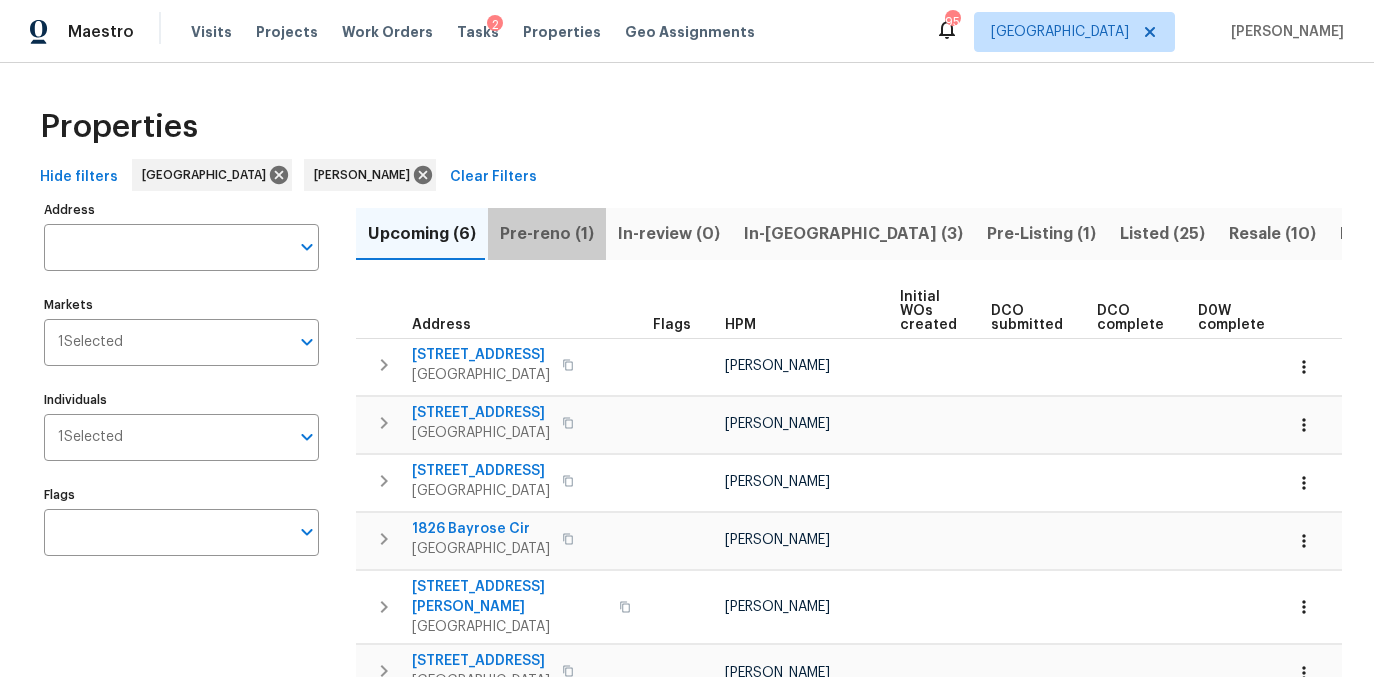 click on "Pre-reno (1)" at bounding box center [547, 234] 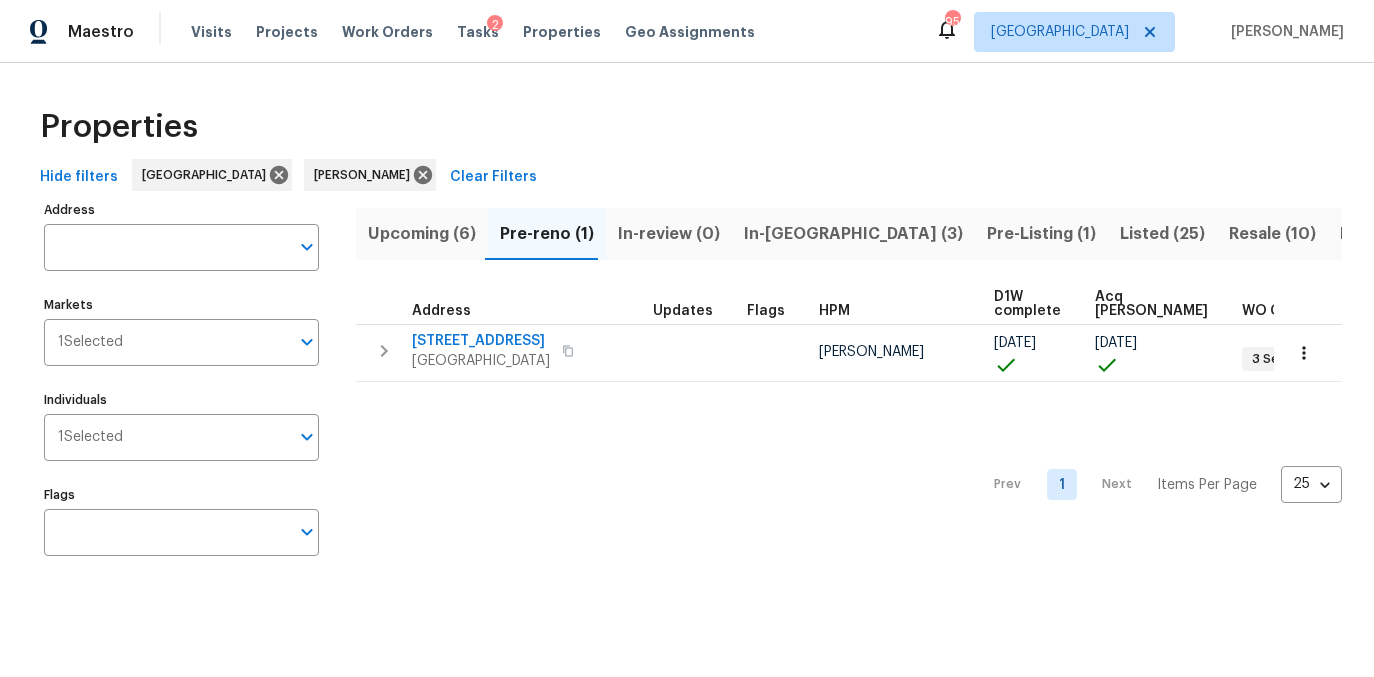 click on "Upcoming (6)" at bounding box center (422, 234) 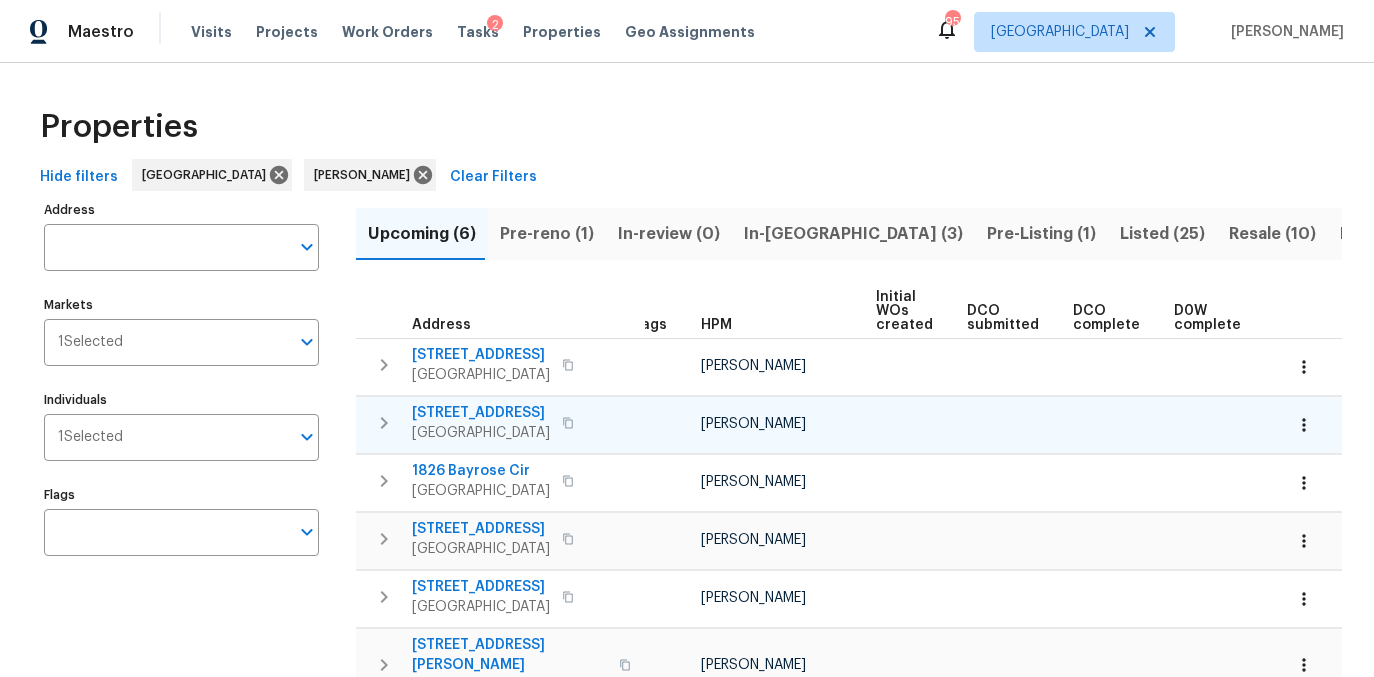 scroll, scrollTop: 0, scrollLeft: 0, axis: both 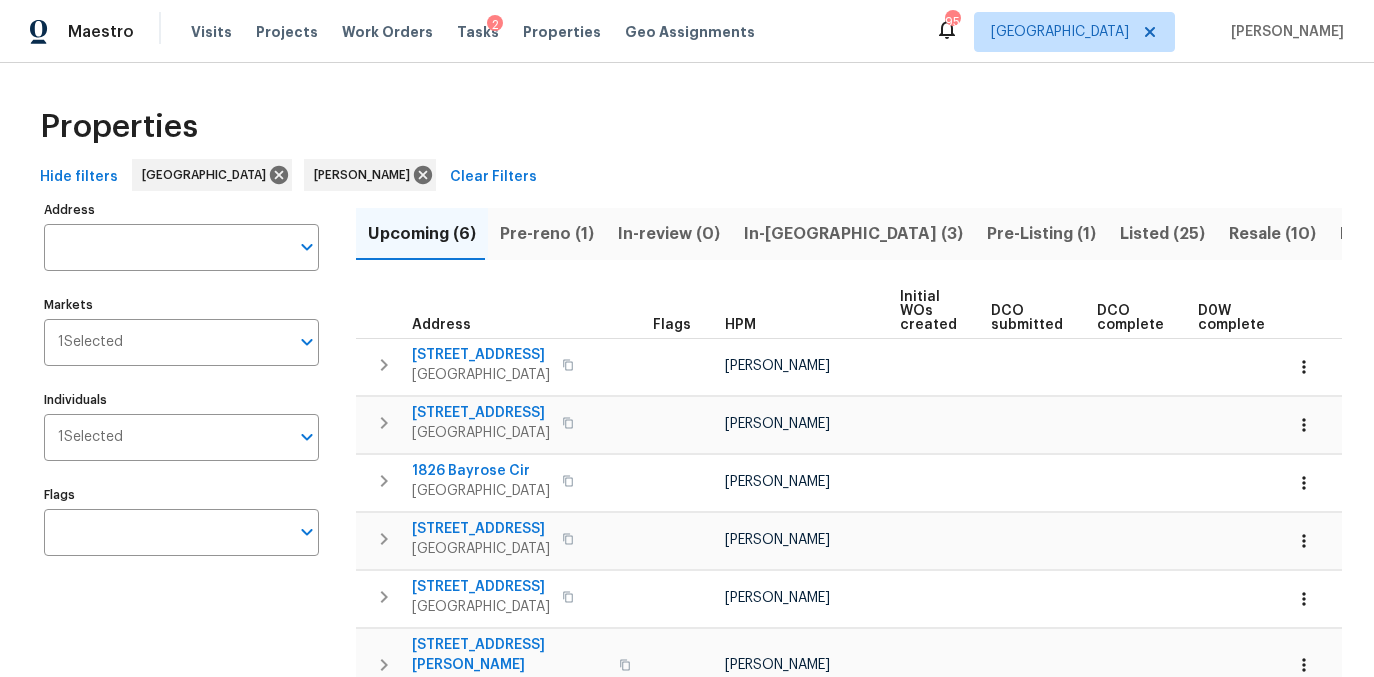 click on "In-reno (3)" at bounding box center (853, 234) 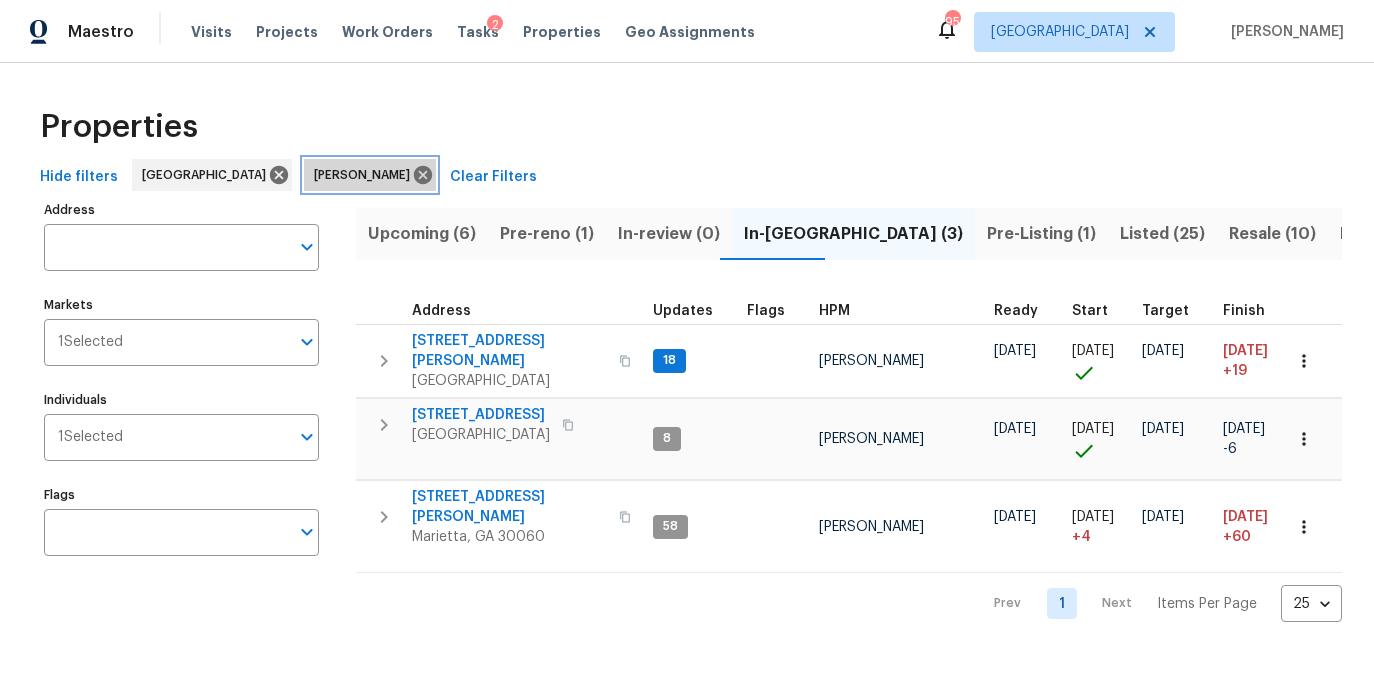 drag, startPoint x: 311, startPoint y: 167, endPoint x: 252, endPoint y: 190, distance: 63.324562 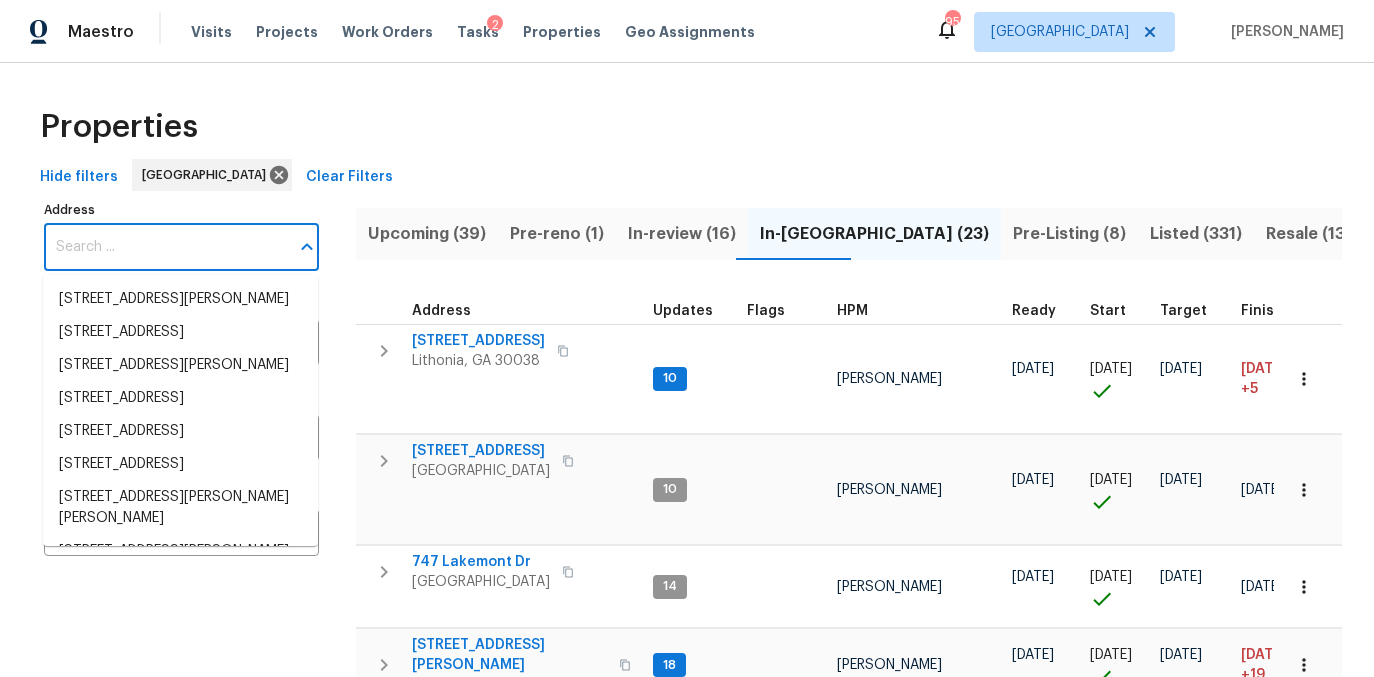 click on "Address" at bounding box center [166, 247] 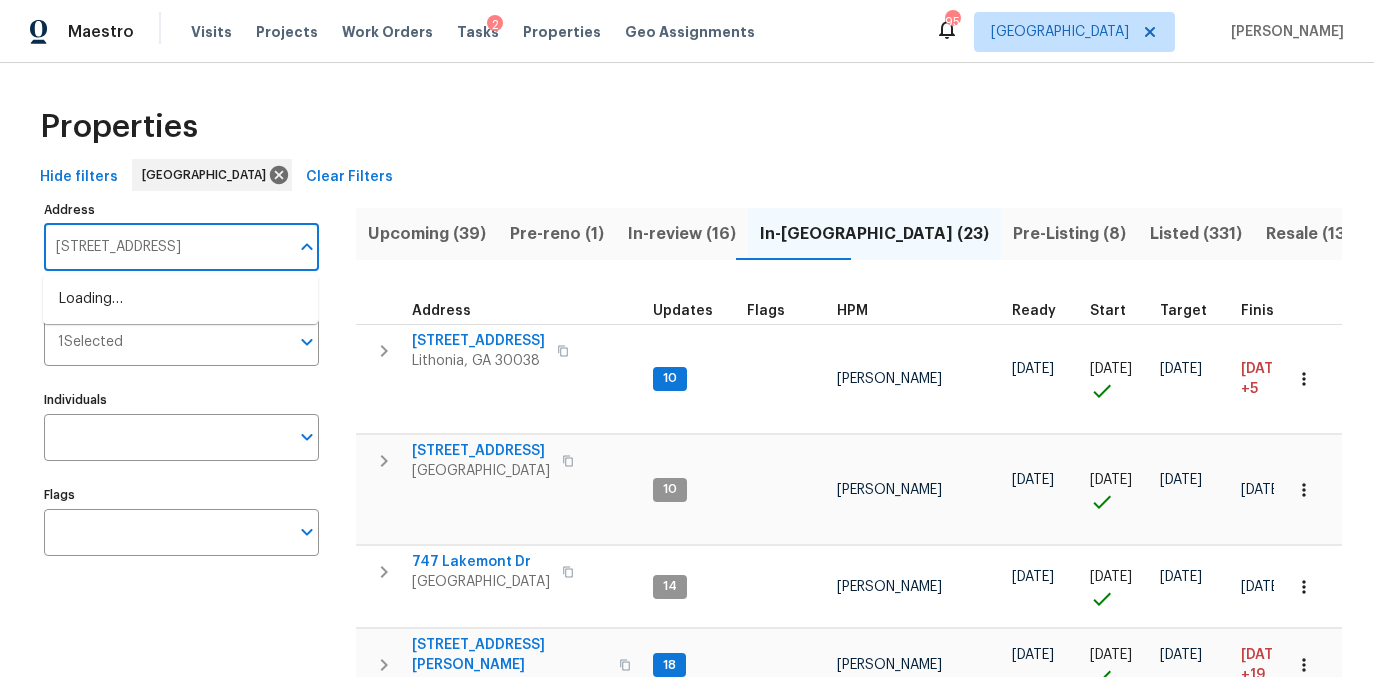 scroll, scrollTop: 0, scrollLeft: 105, axis: horizontal 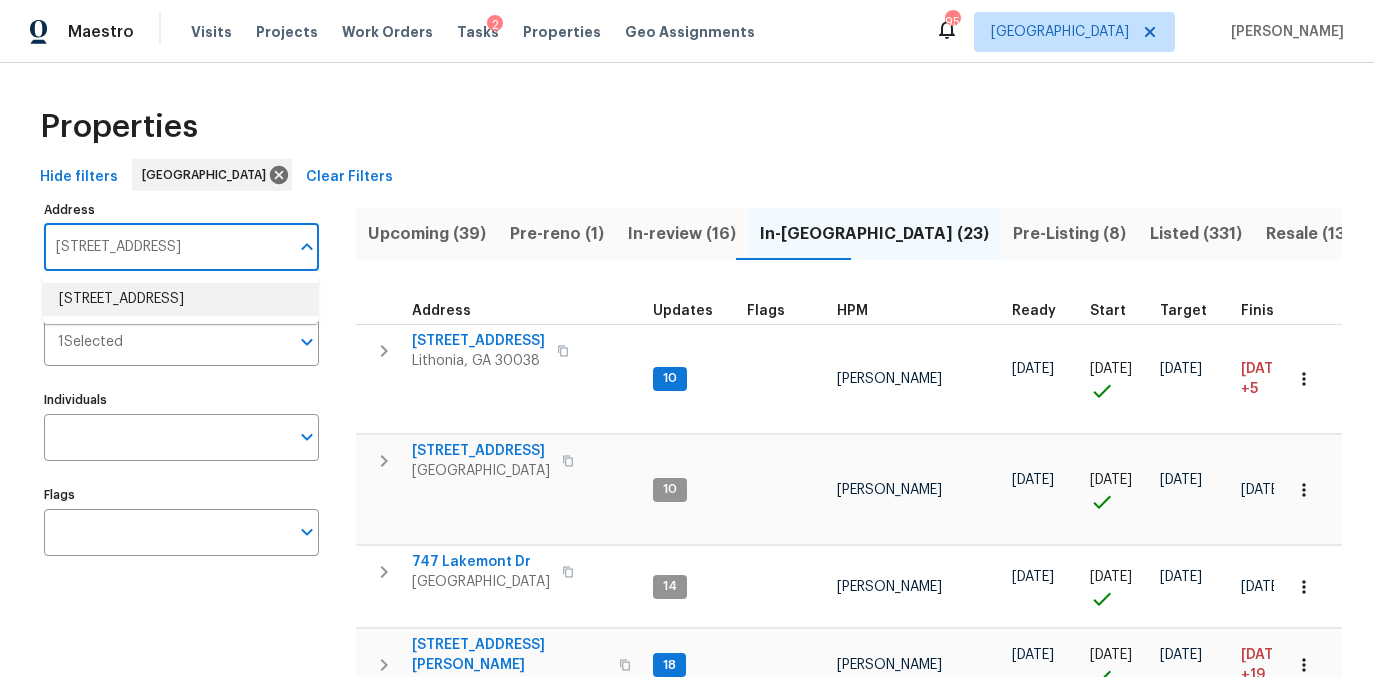 click on "1250 Parkwood Cir SE Unit 2309 Atlanta GA 30339" at bounding box center (180, 299) 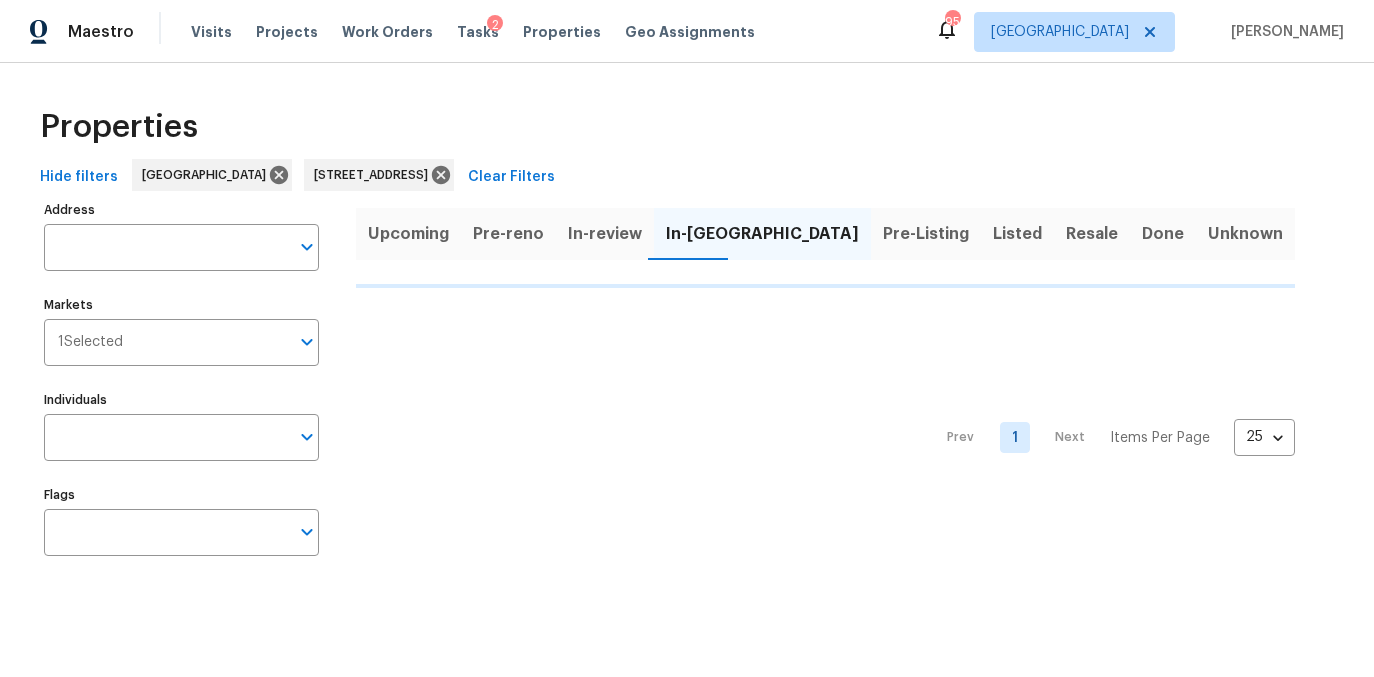 type on "1250 Parkwood Cir SE Unit 2309 Atlanta GA 30339" 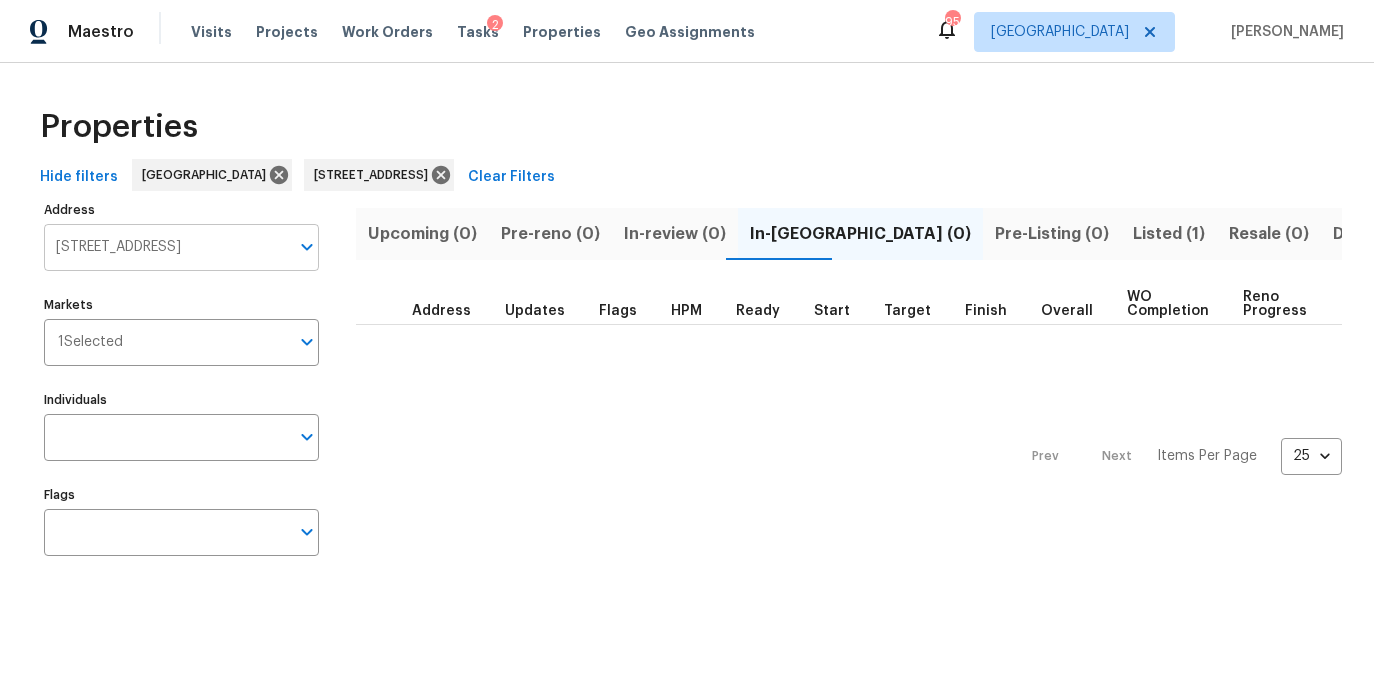 click on "1250 Parkwood Cir SE Unit 2309 Atlanta GA 30339" at bounding box center (166, 247) 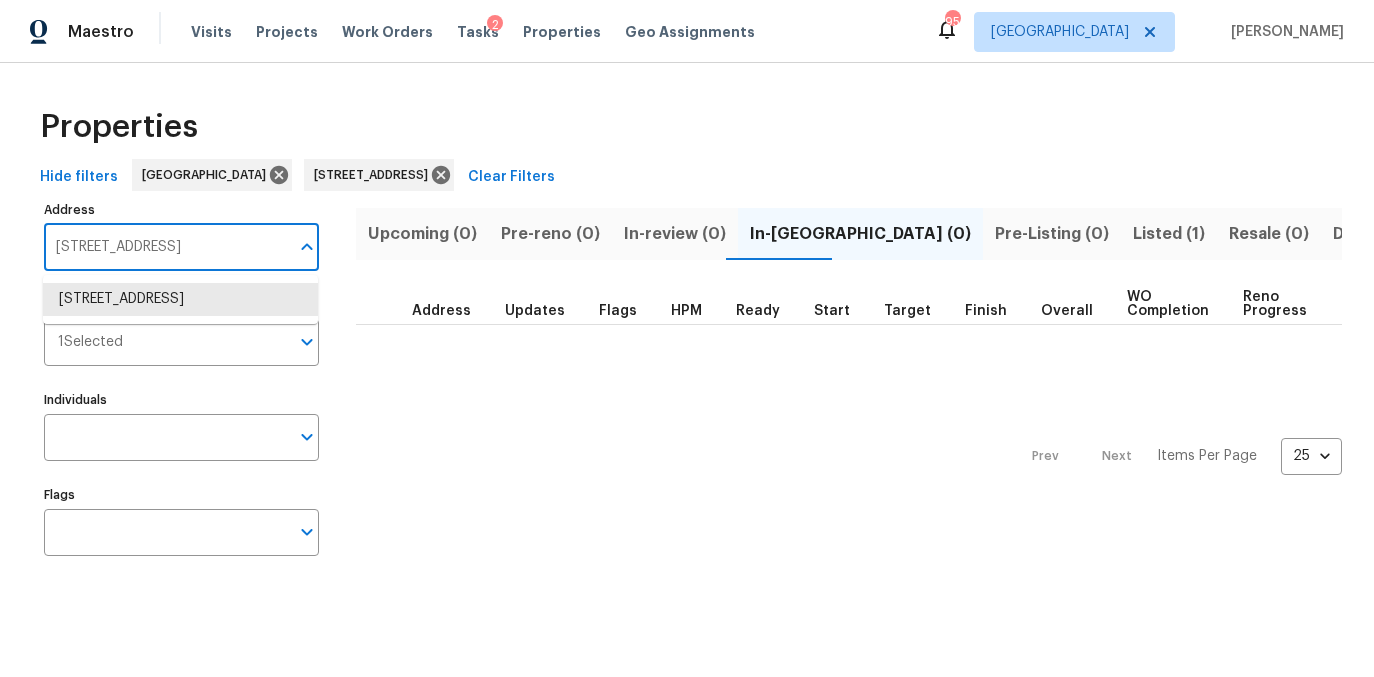 click on "1250 Parkwood Cir SE Unit 2309 Atlanta GA 30339" at bounding box center [166, 247] 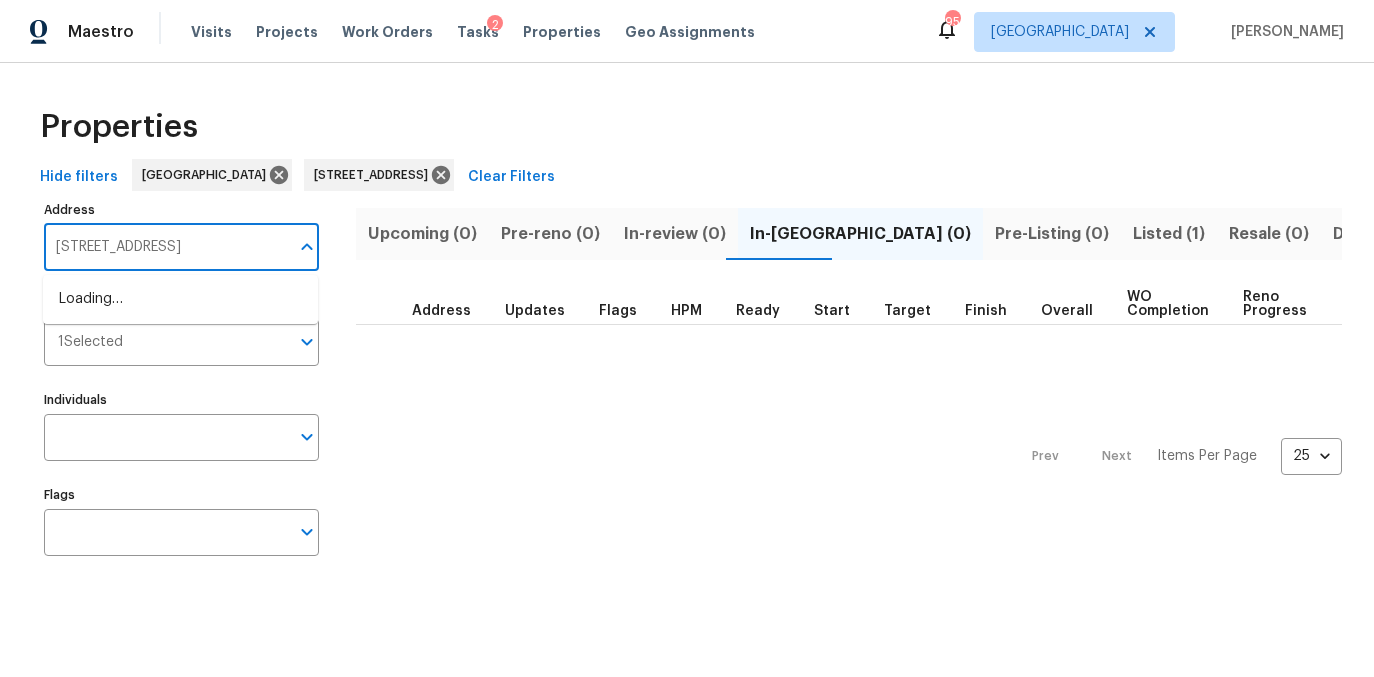 scroll, scrollTop: 0, scrollLeft: 37, axis: horizontal 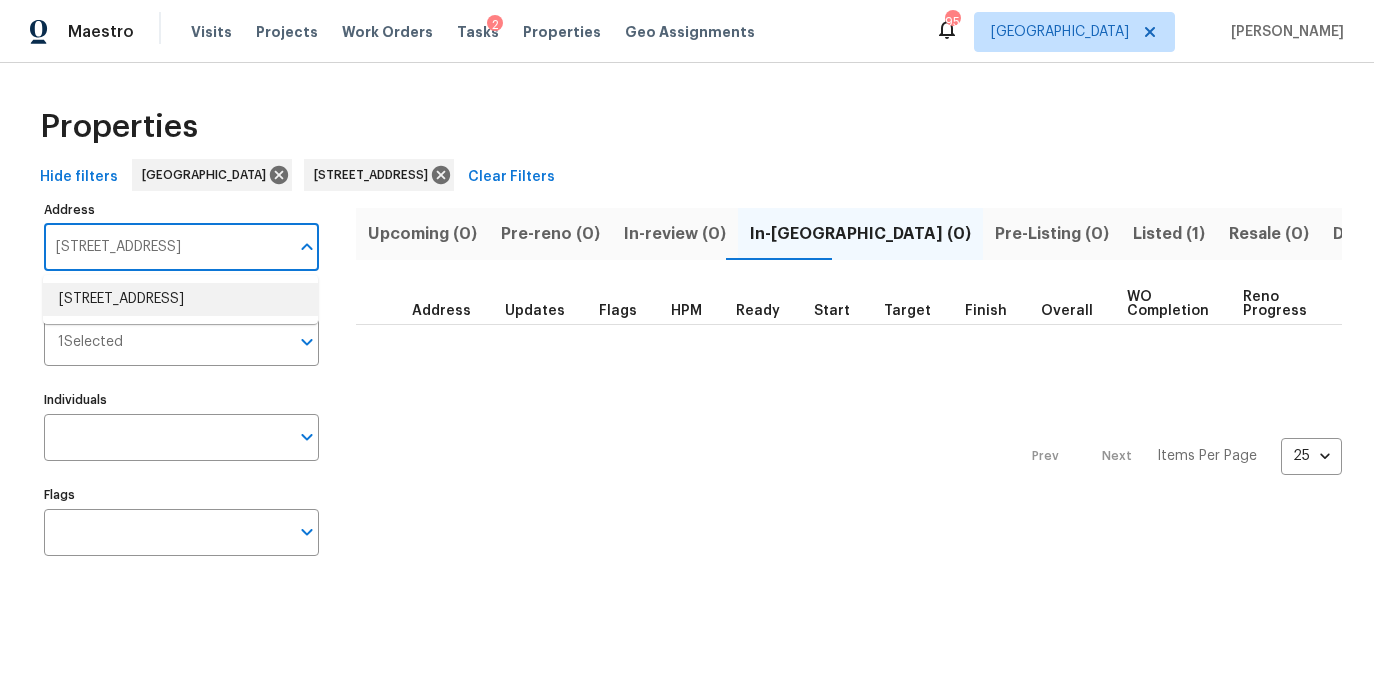 click on "2548 Loghaven Dr NW Atlanta GA 30318" at bounding box center (180, 299) 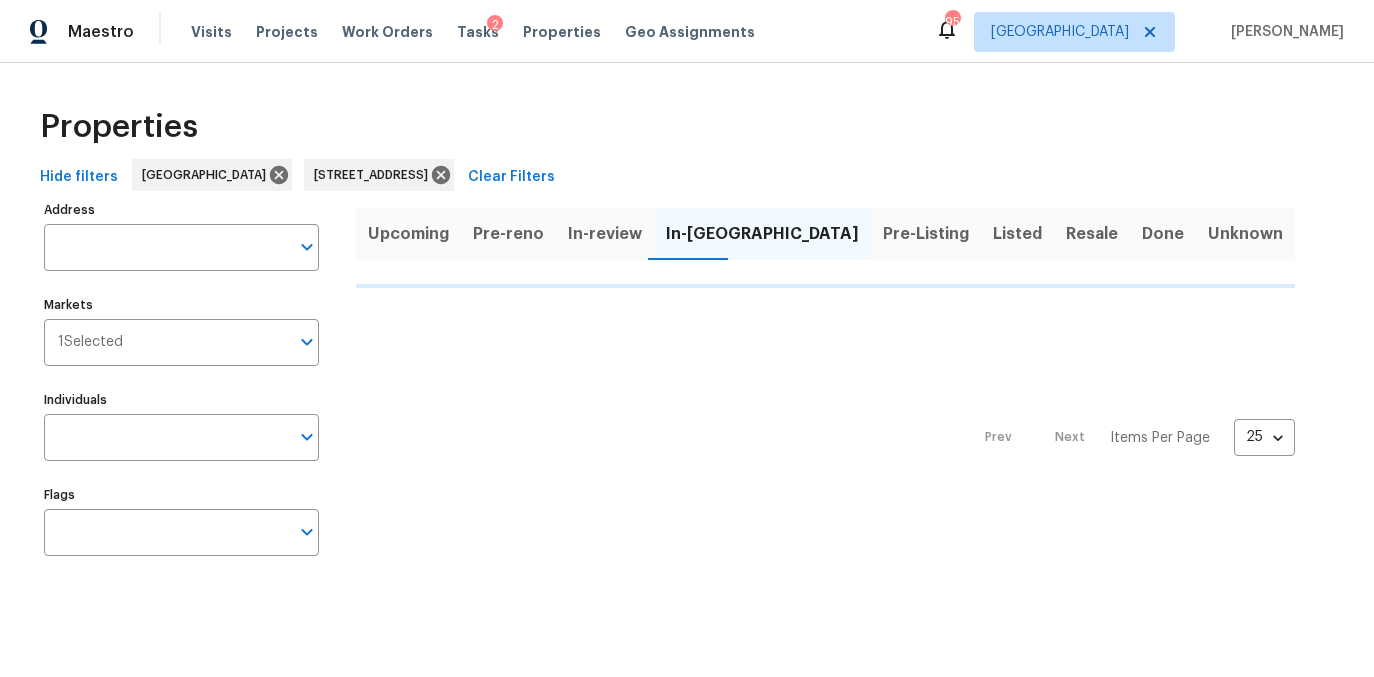 type on "2548 Loghaven Dr NW Atlanta GA 30318" 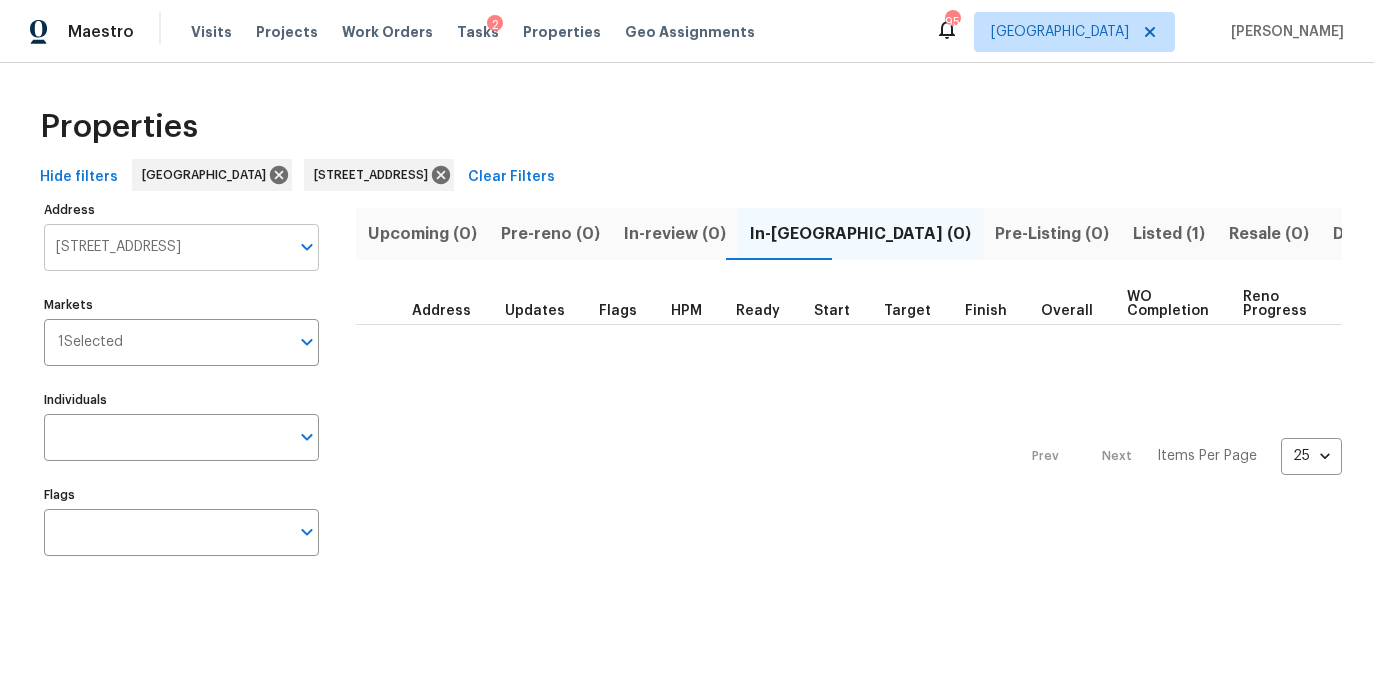 click on "2548 Loghaven Dr NW Atlanta GA 30318" at bounding box center (166, 247) 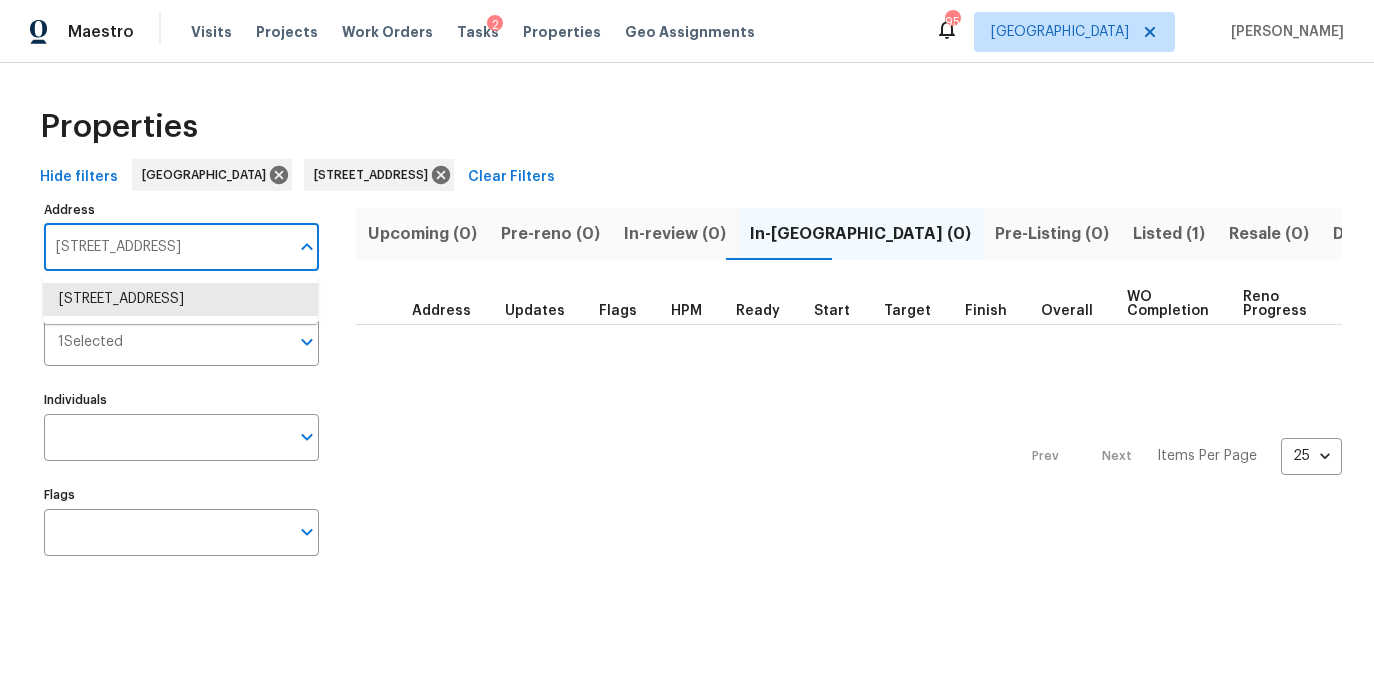 paste on "1156 Madison Green Ln SW, Mableton, GA 30126" 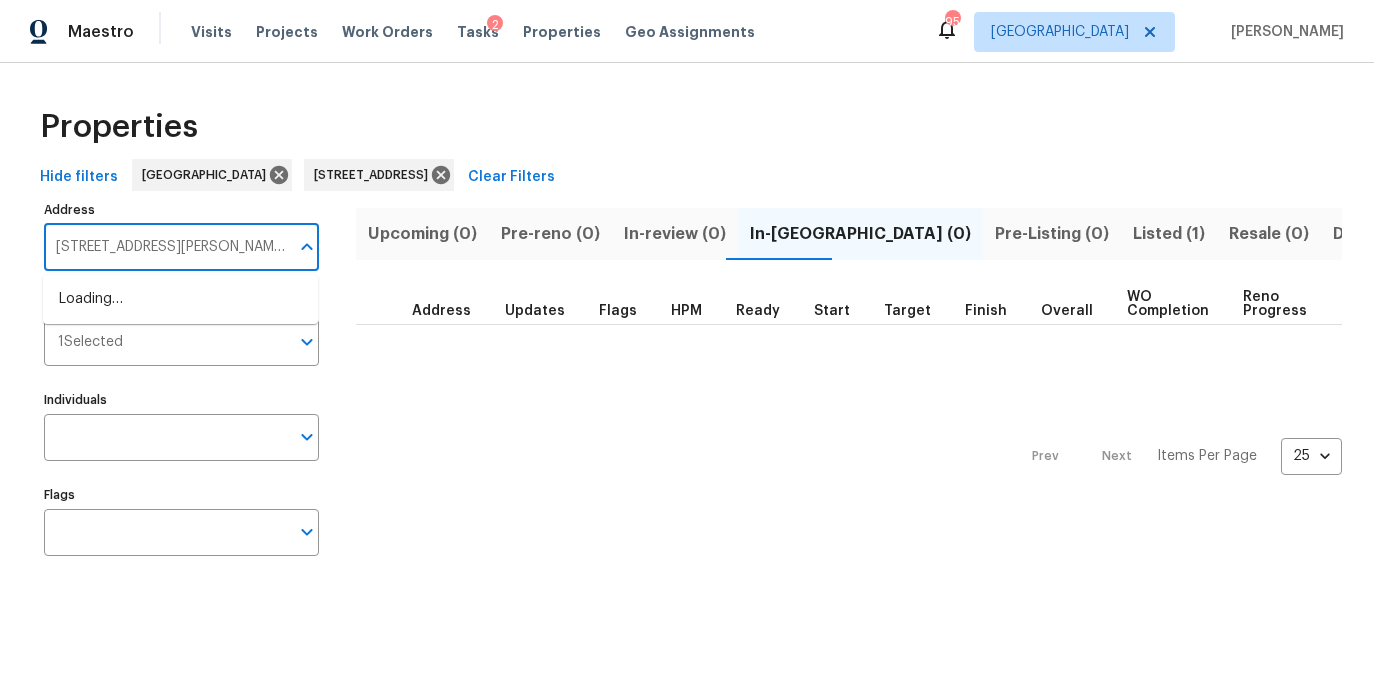 scroll, scrollTop: 0, scrollLeft: 81, axis: horizontal 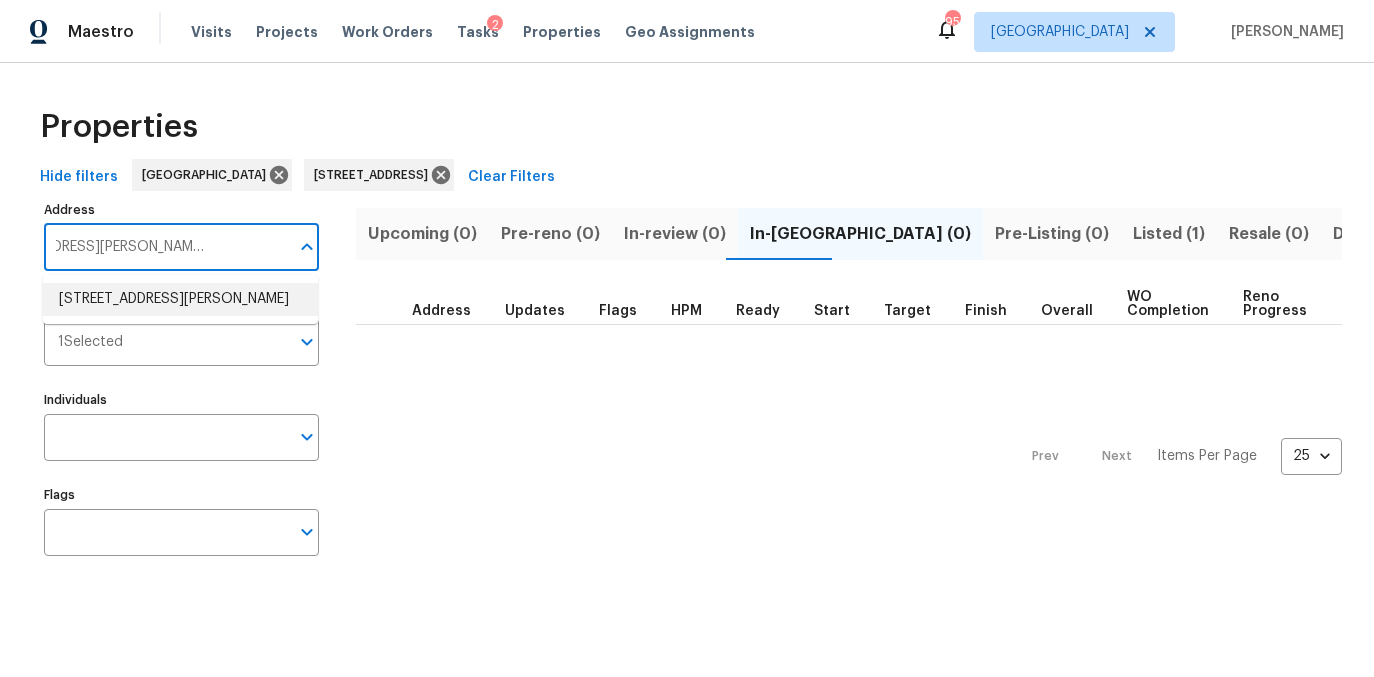 click on "1156 Madison Green Ln SW Mableton GA 30126" at bounding box center (180, 299) 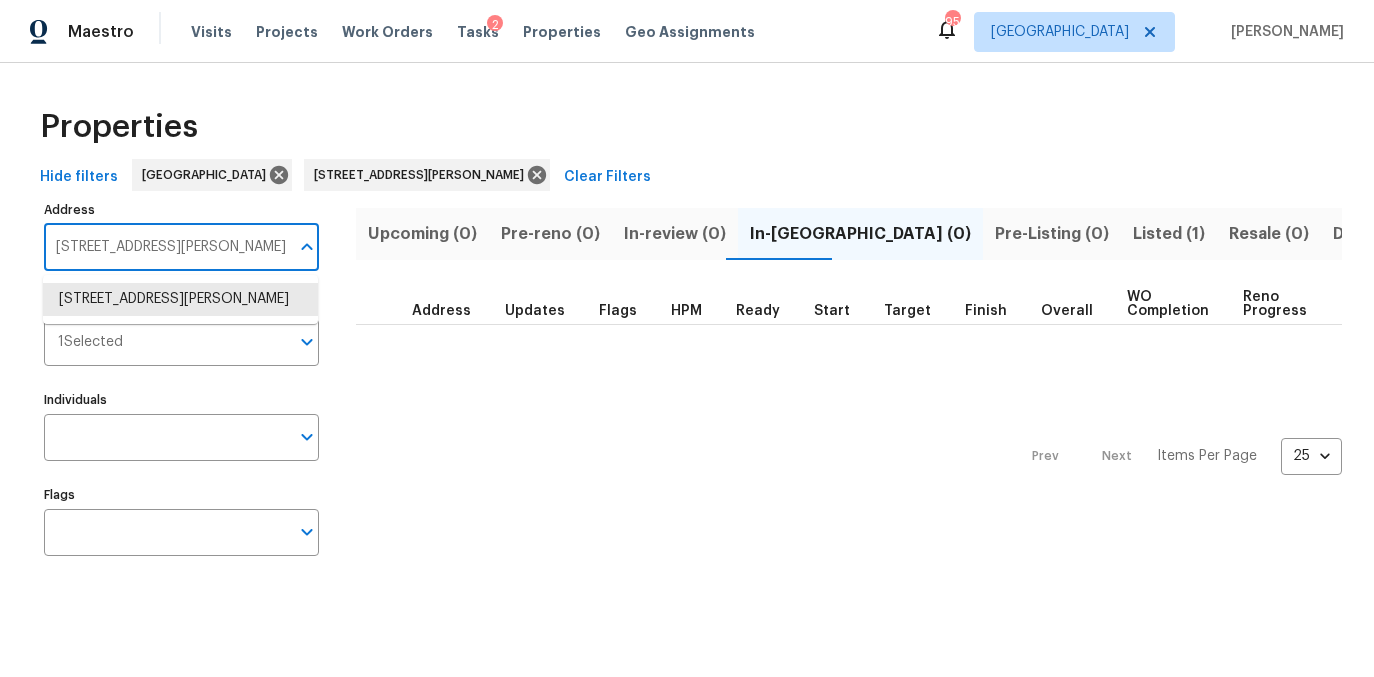 click on "1156 Madison Green Ln SW Mableton GA 30126" at bounding box center [166, 247] 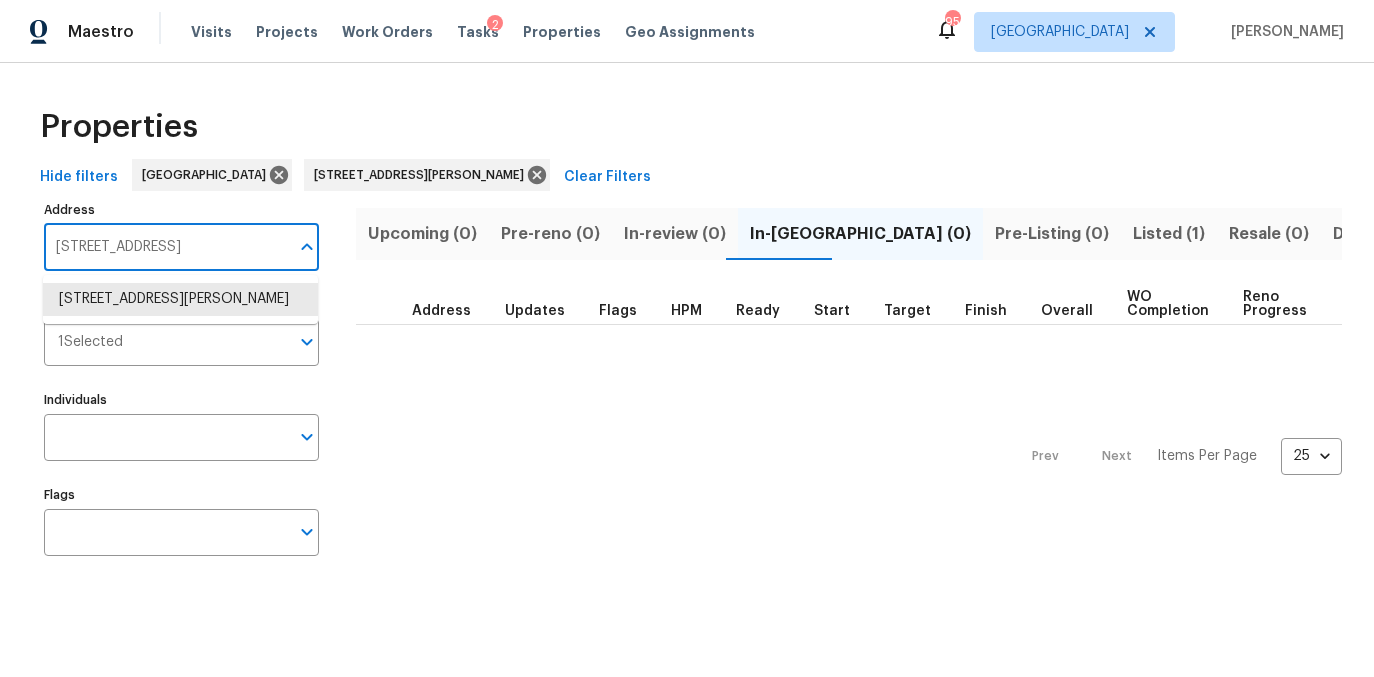 scroll, scrollTop: 0, scrollLeft: 52, axis: horizontal 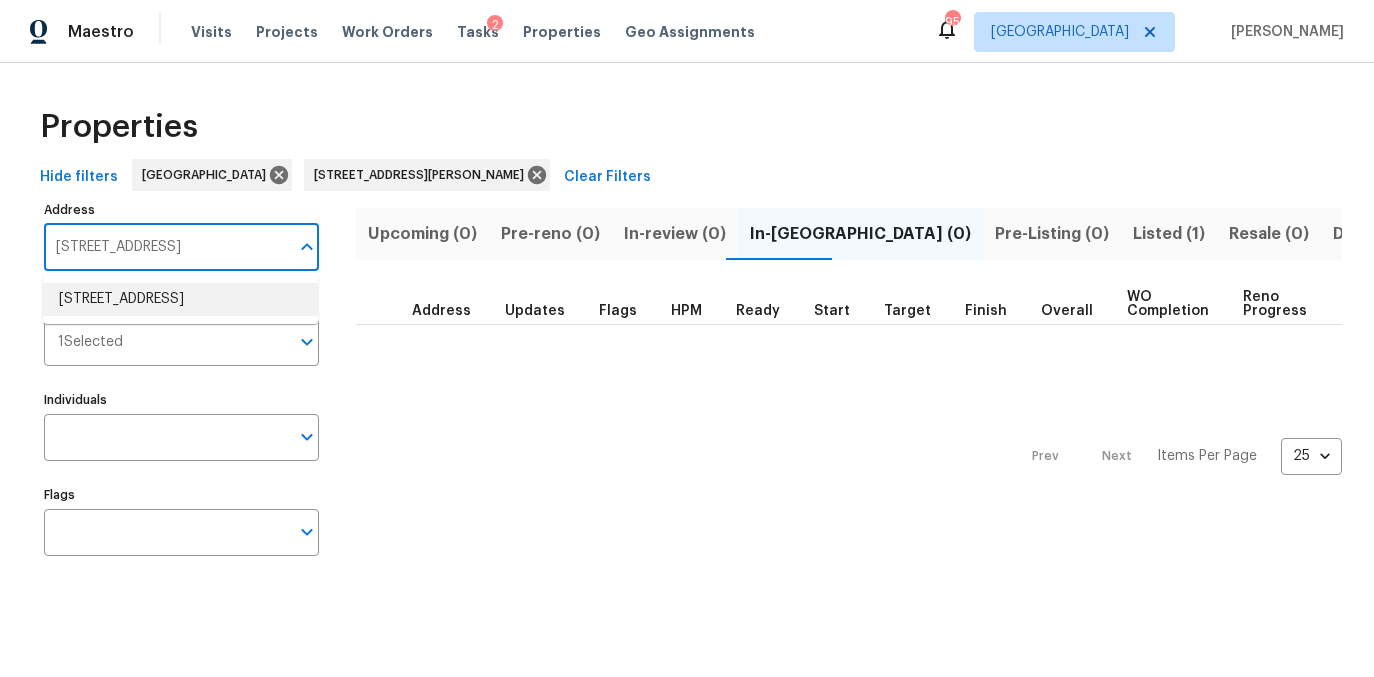 click on "501 Country Park Dr SE Smyrna GA 30080" at bounding box center [180, 299] 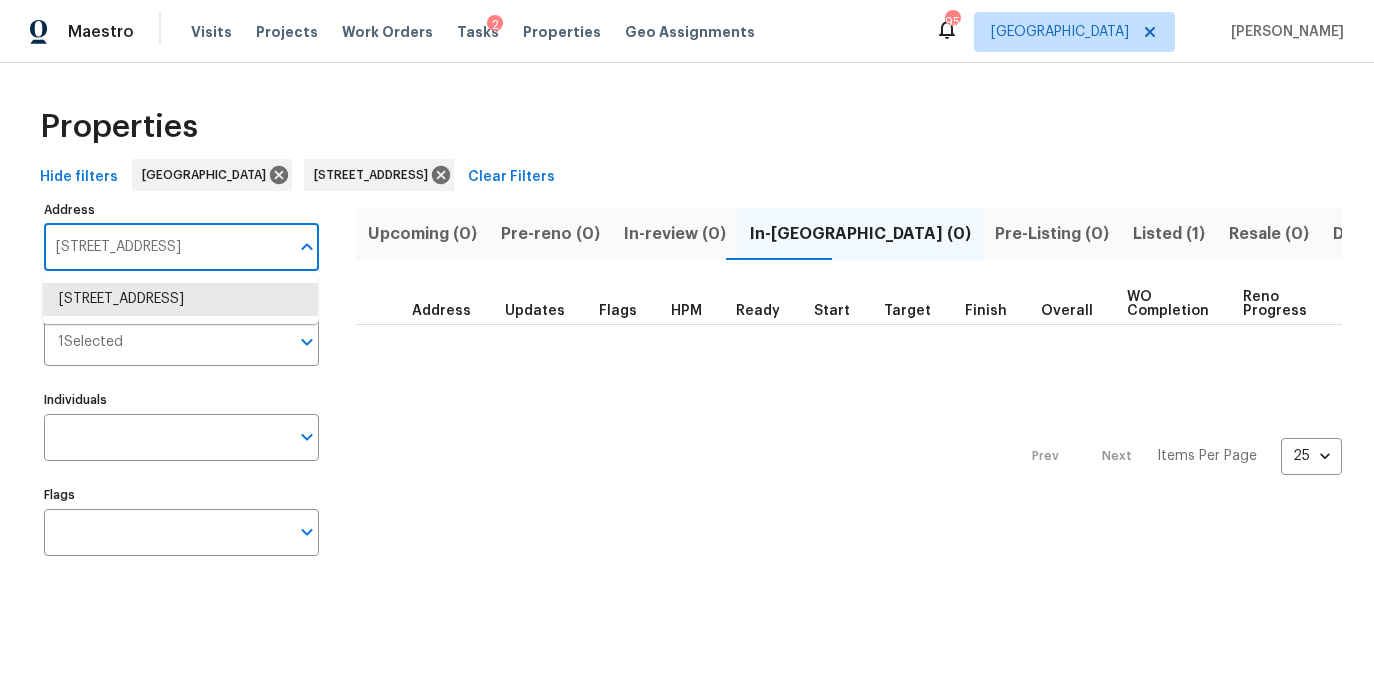 click on "501 Country Park Dr SE Smyrna GA 30080" at bounding box center (166, 247) 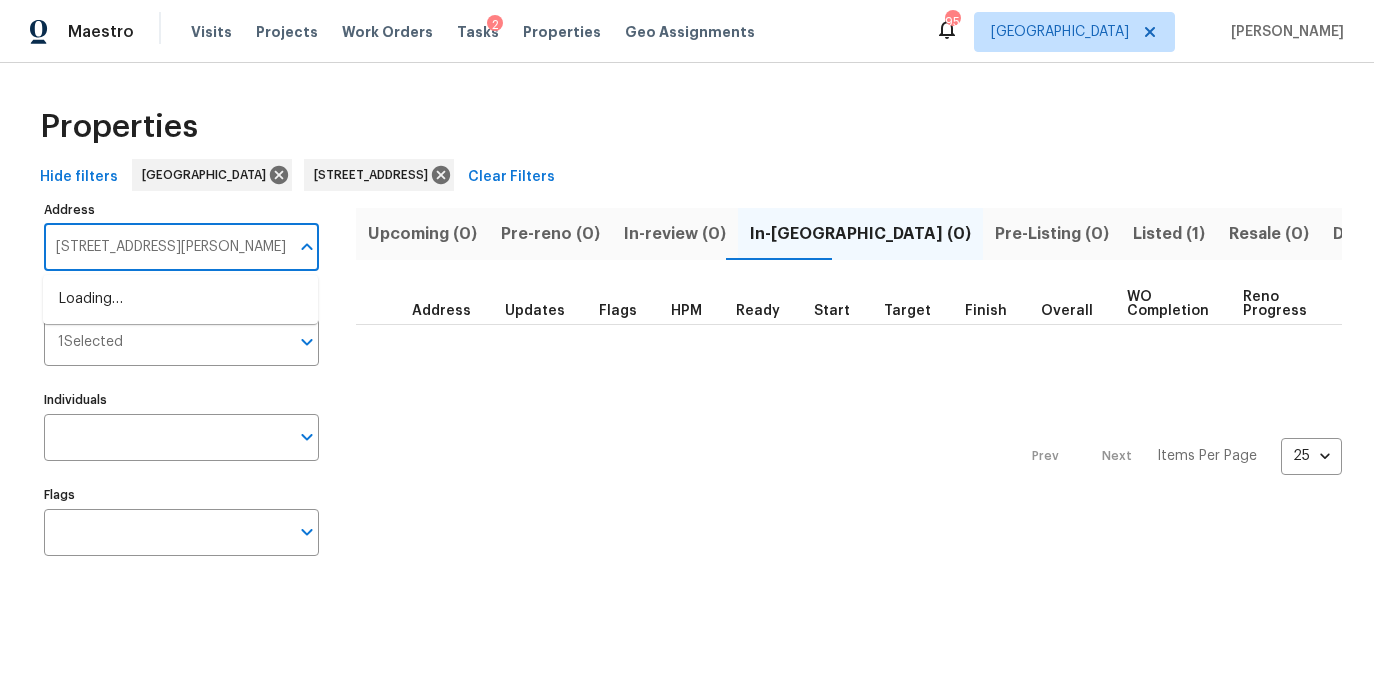 scroll, scrollTop: 0, scrollLeft: 26, axis: horizontal 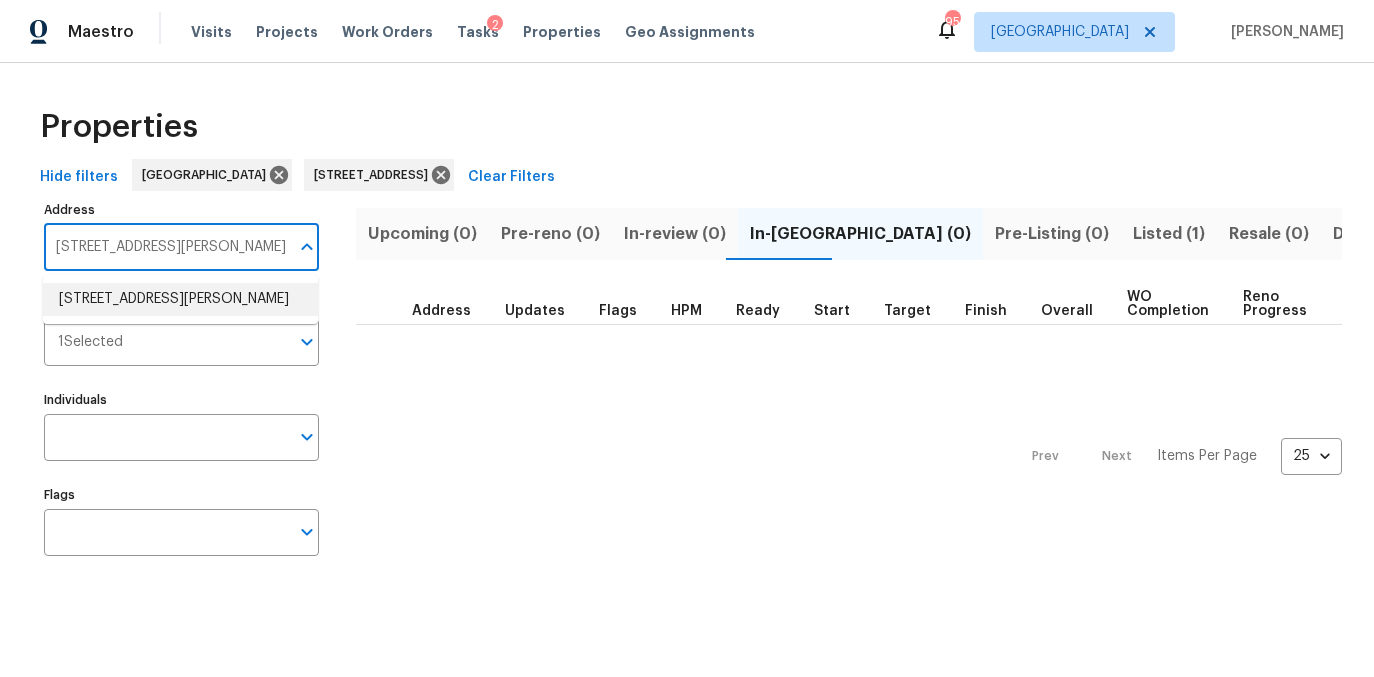 click on "7004 Pat Mell Pl SE Smyrna GA 30080" at bounding box center (180, 299) 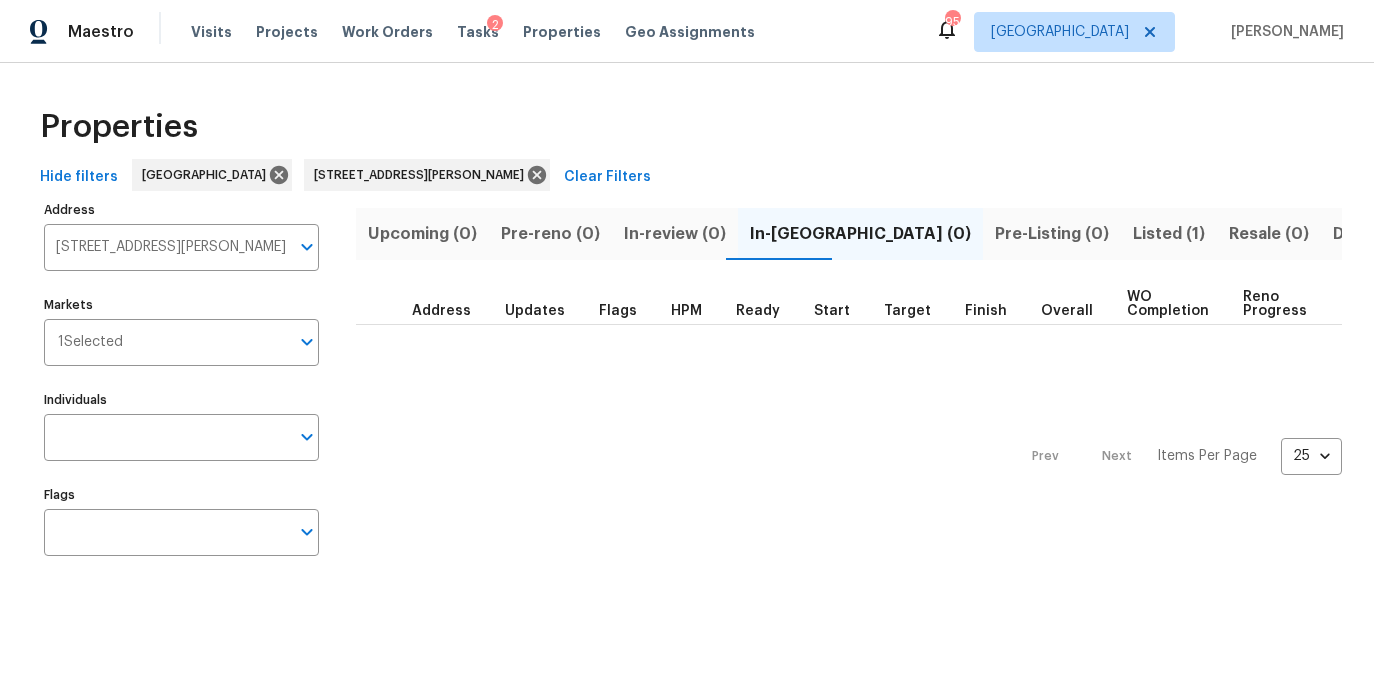 click on "Listed (1)" at bounding box center (1169, 234) 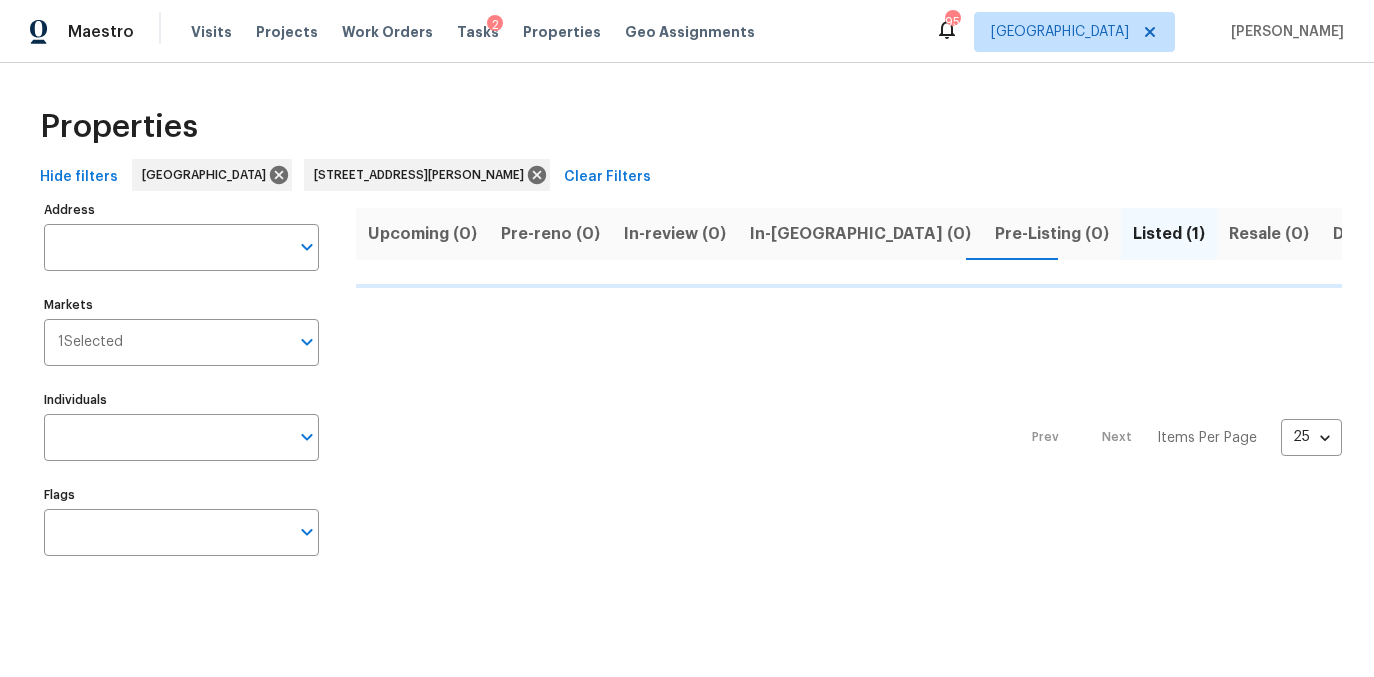 type on "7004 Pat Mell Pl SE Smyrna GA 30080" 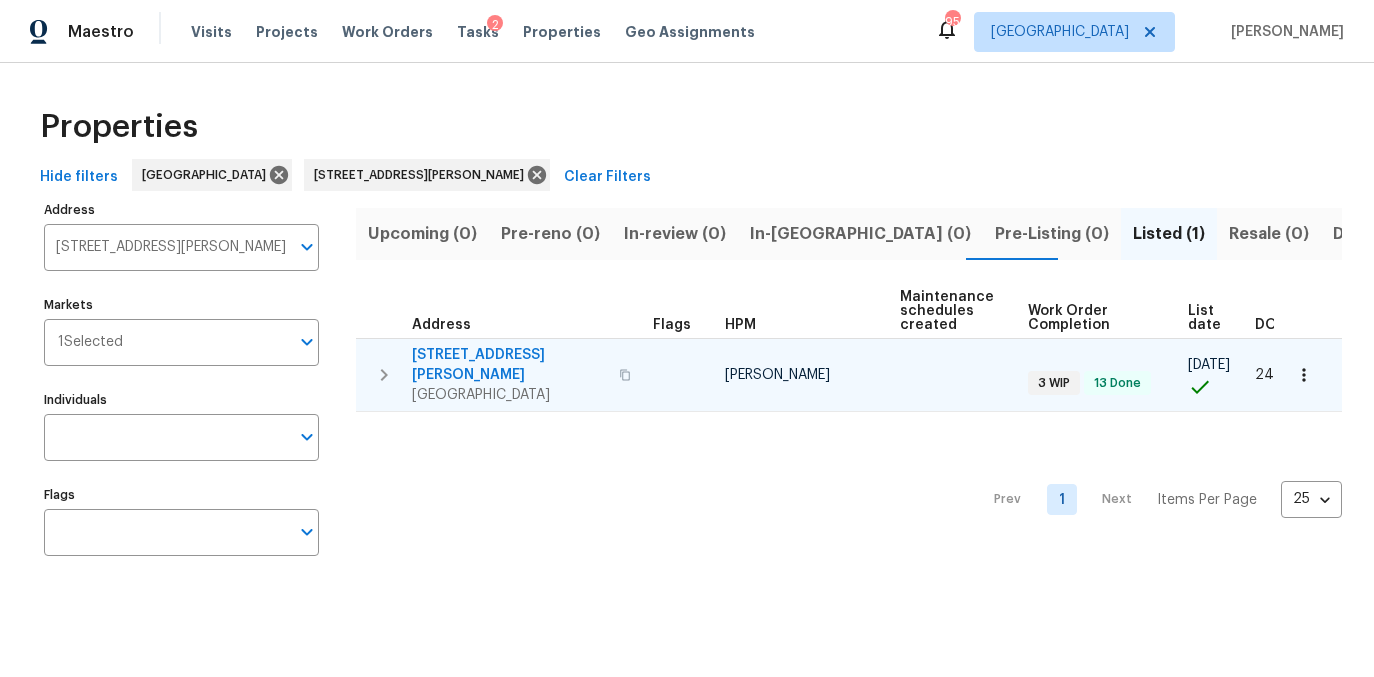 click at bounding box center (1304, 375) 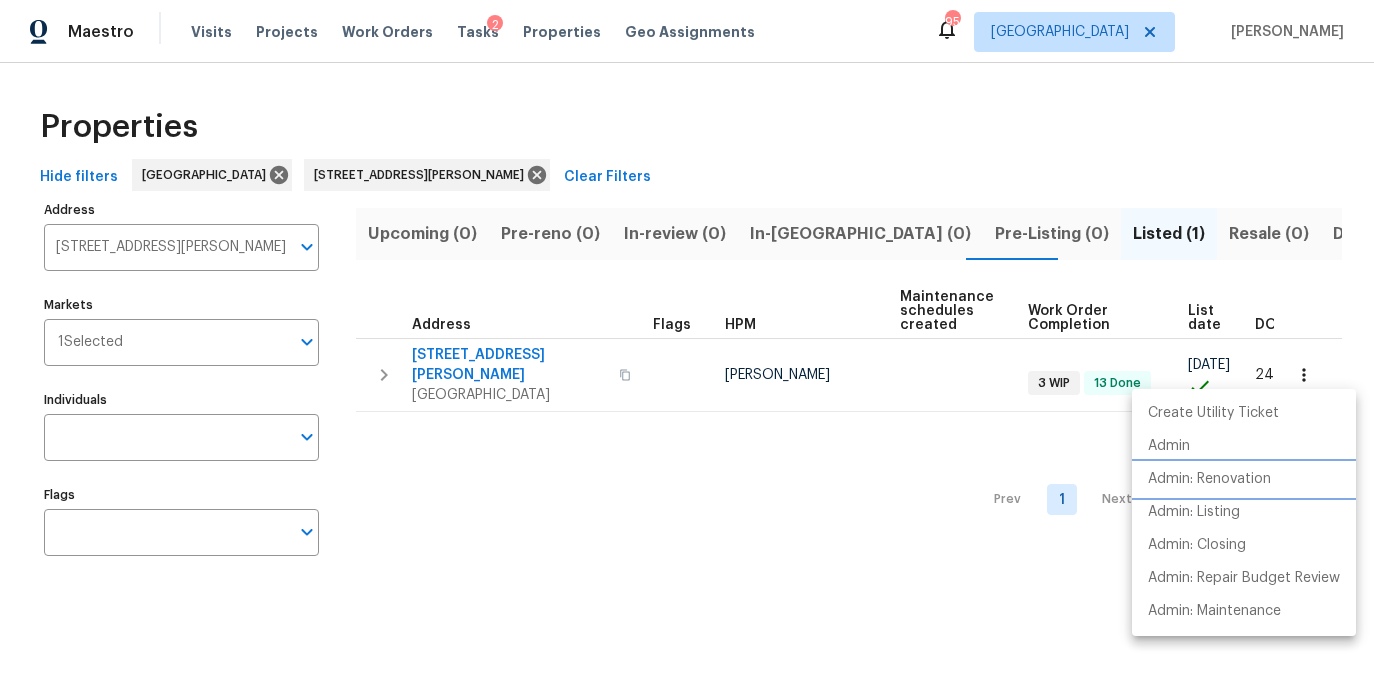 click on "Admin: Renovation" at bounding box center [1209, 479] 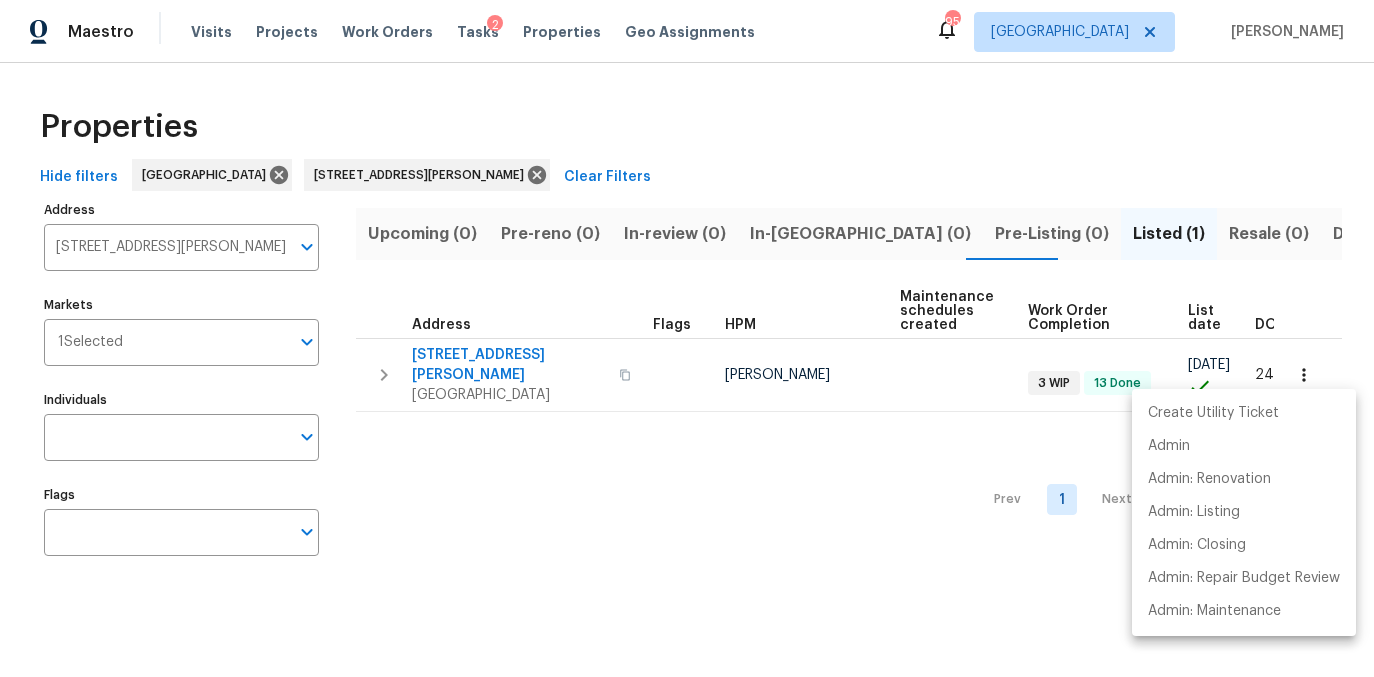 click at bounding box center [687, 338] 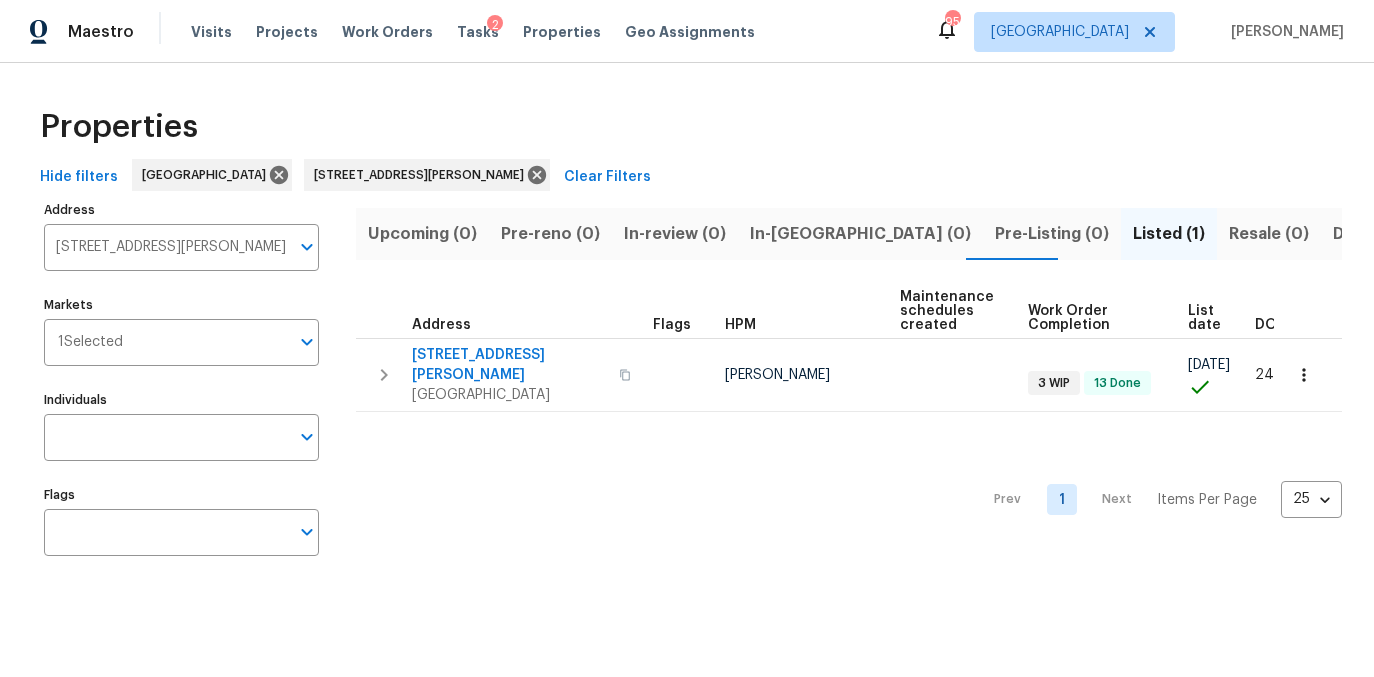 click on "Create Utility Ticket Admin Admin: Renovation Admin: Listing Admin: Closing Admin: Repair Budget Review Admin: Maintenance" at bounding box center (687, 338) 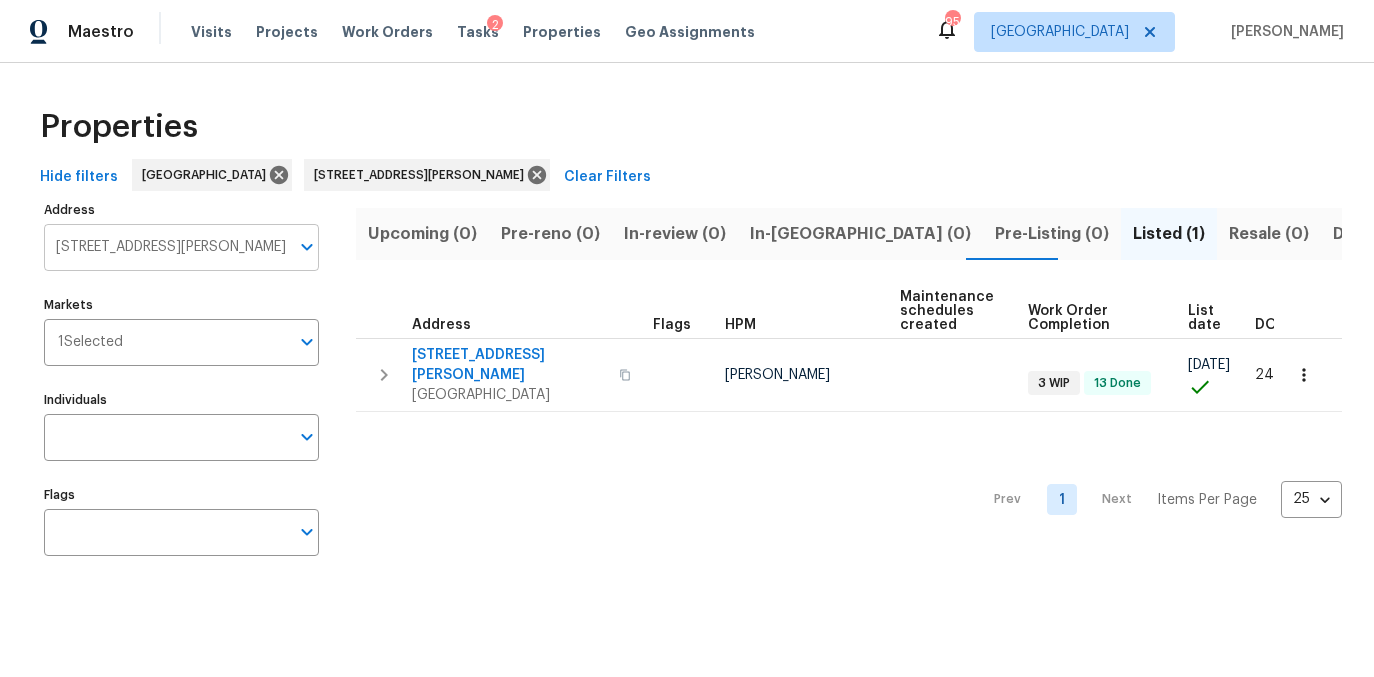click on "7004 Pat Mell Pl SE Smyrna GA 30080" at bounding box center [166, 247] 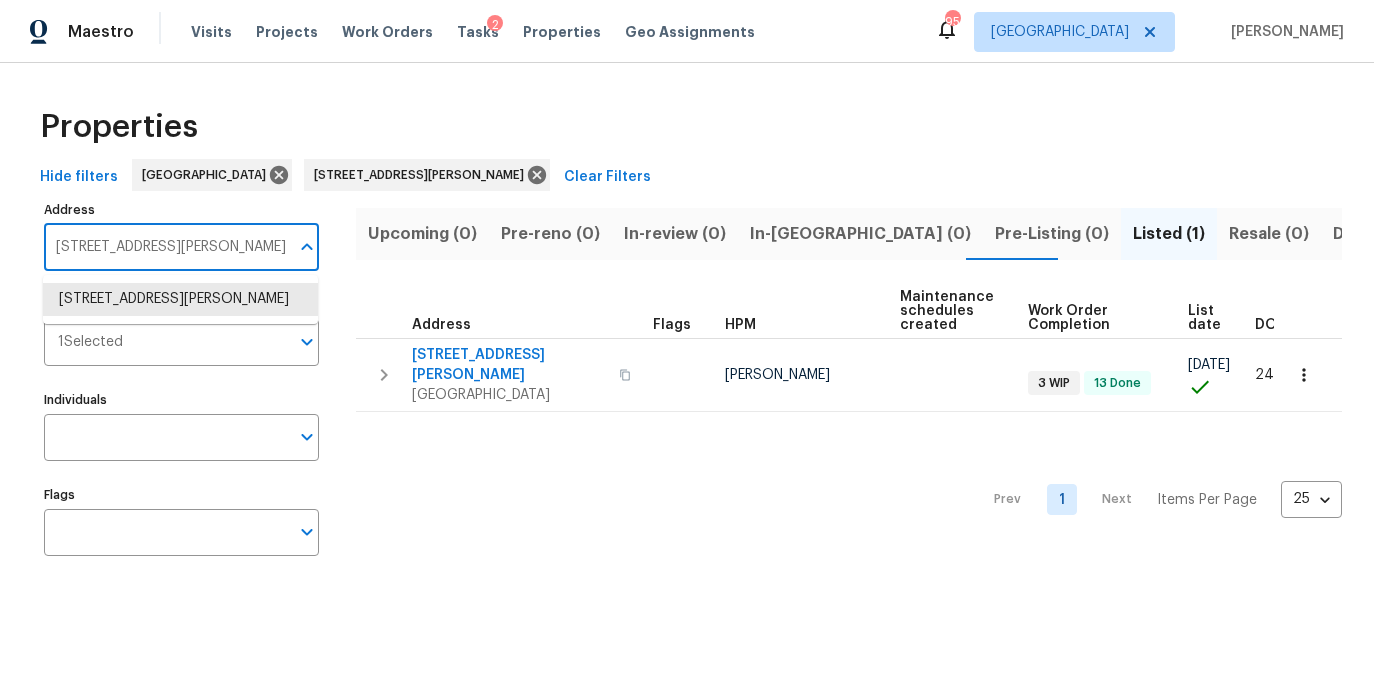 click on "7004 Pat Mell Pl SE Smyrna GA 30080" at bounding box center (166, 247) 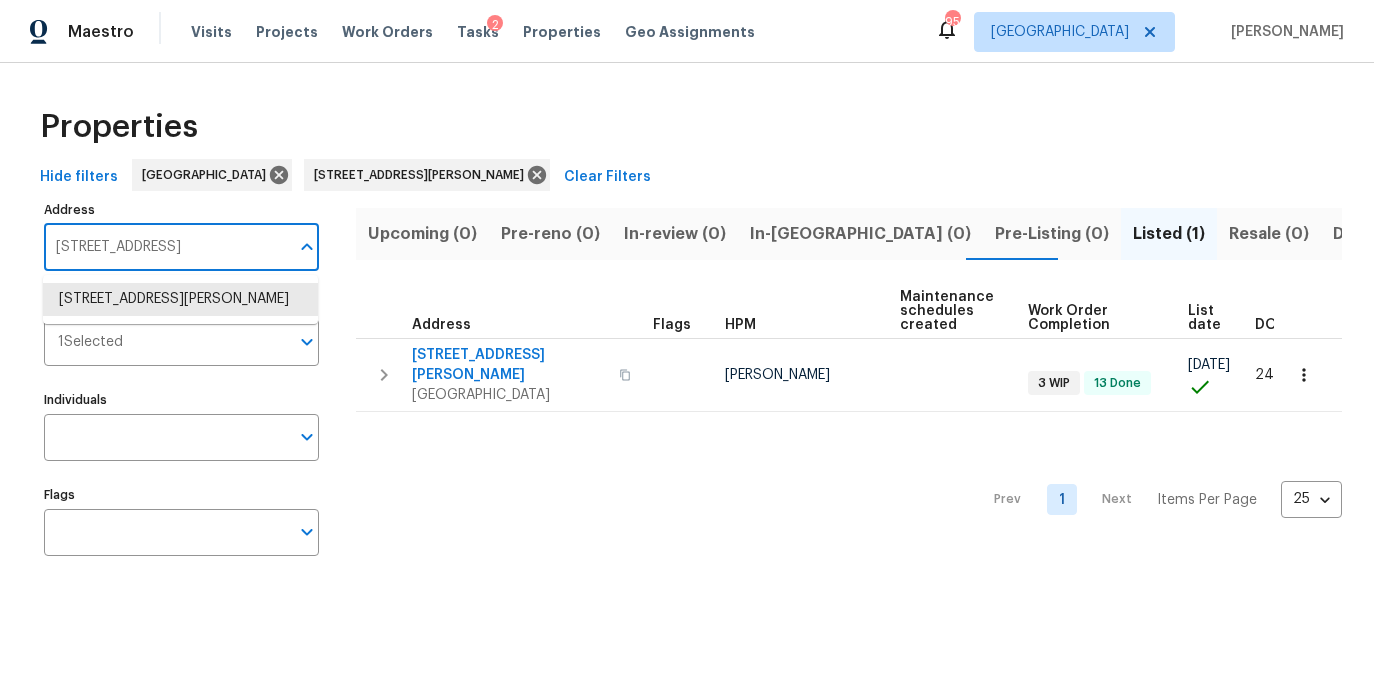 scroll, scrollTop: 0, scrollLeft: 49, axis: horizontal 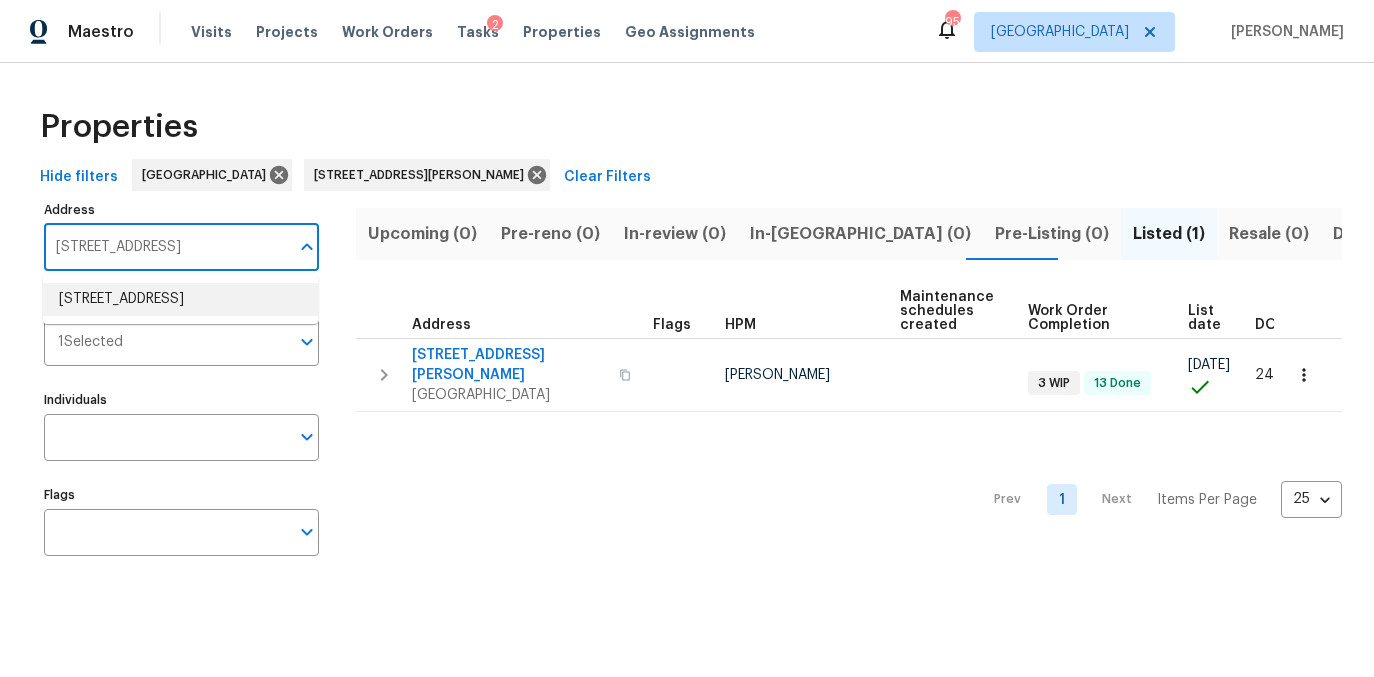 click on "707 Cumberland Ct SE Smyrna GA 30080" at bounding box center (180, 299) 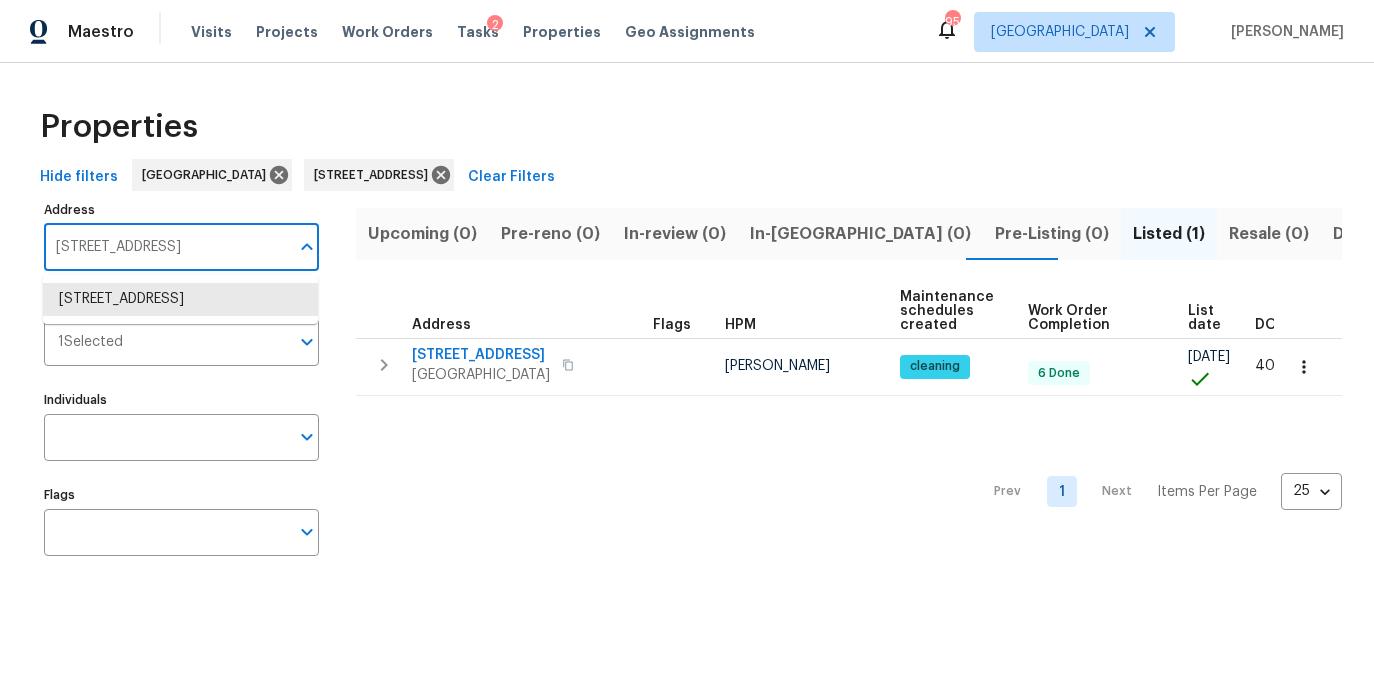 click on "707 Cumberland Ct SE Smyrna GA 30080" at bounding box center (166, 247) 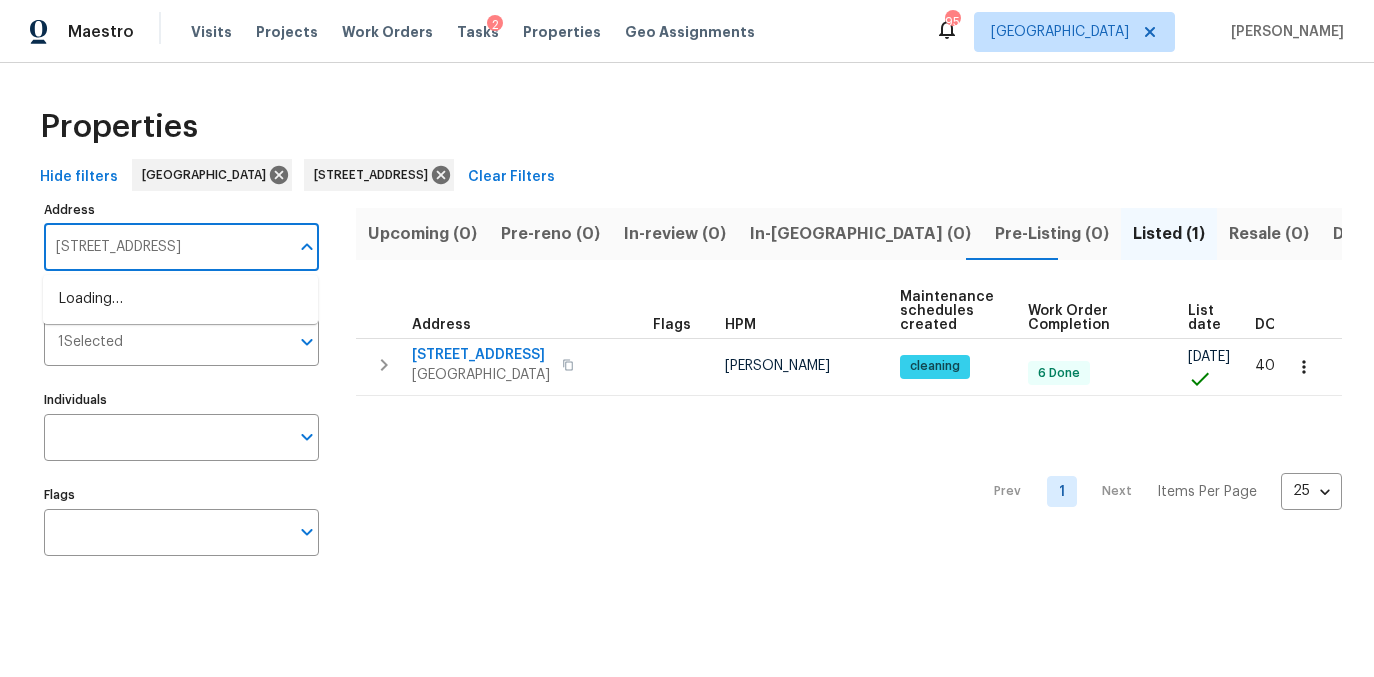 scroll, scrollTop: 0, scrollLeft: 56, axis: horizontal 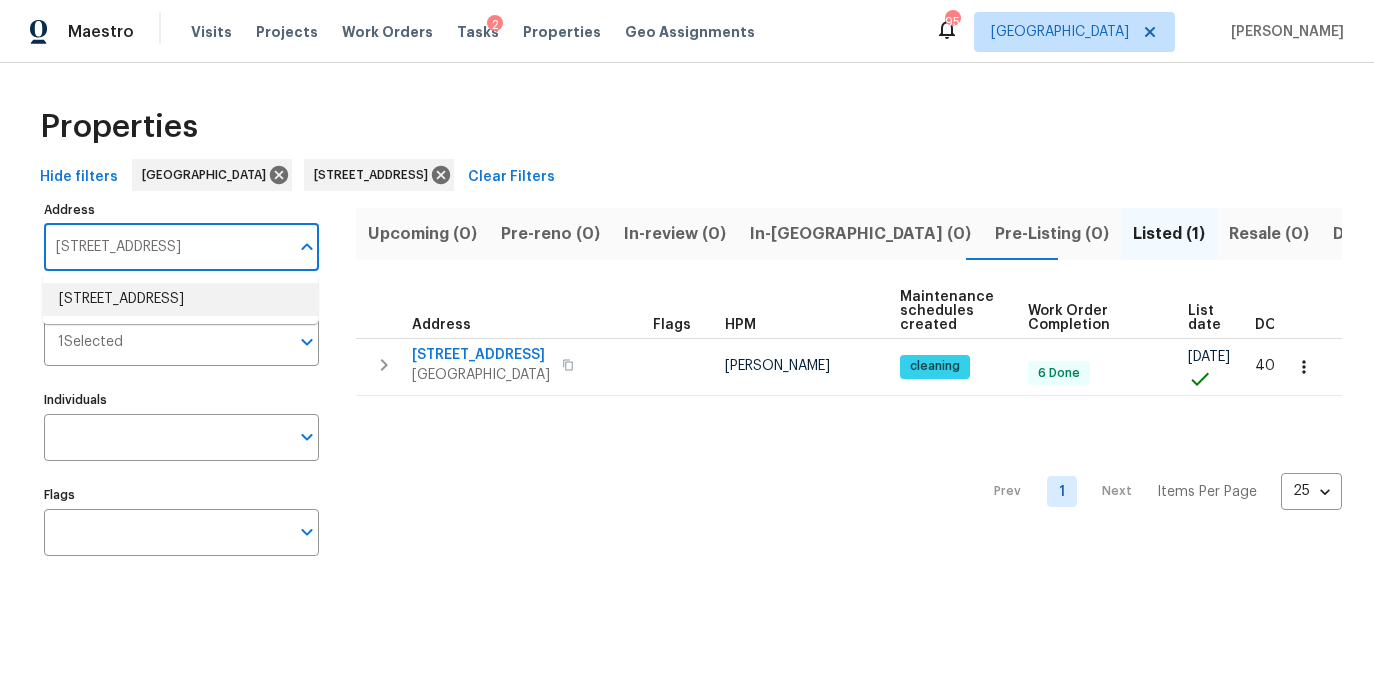 click on "6531 Arbor Gate Dr SW Mableton GA 30126" at bounding box center [180, 299] 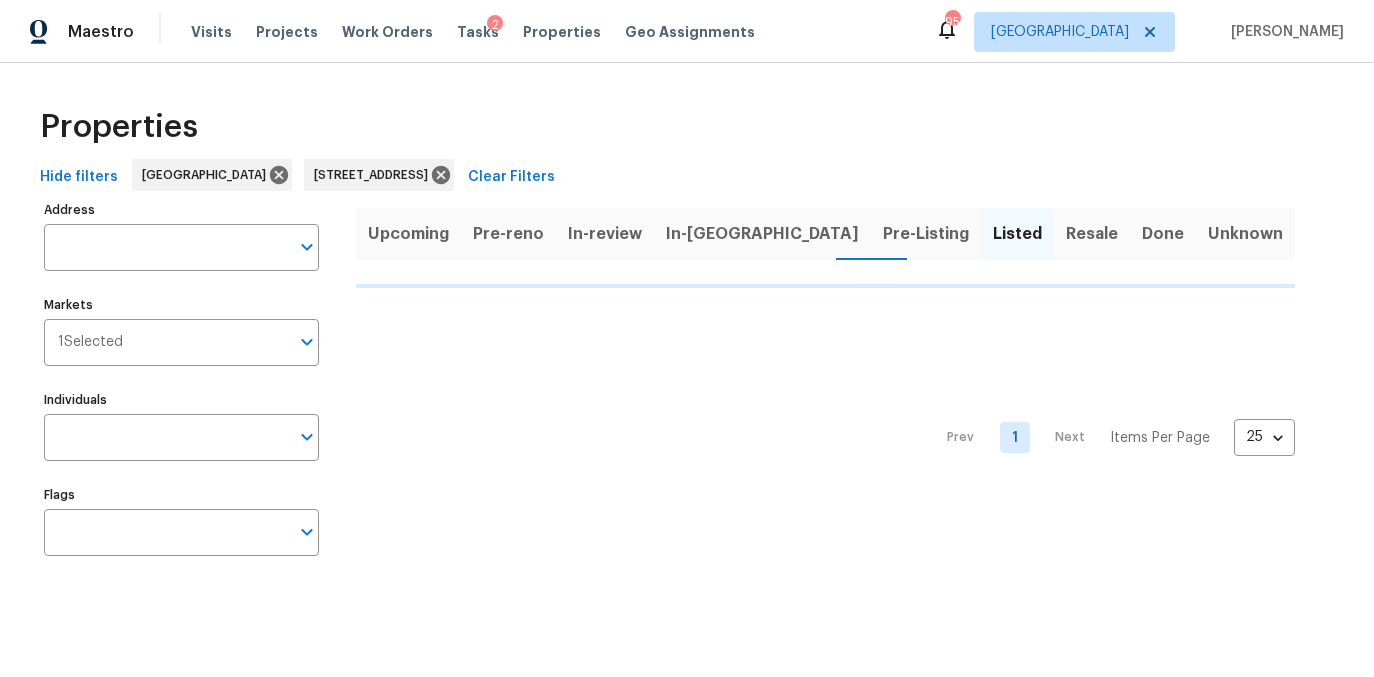 type on "6531 Arbor Gate Dr SW Mableton GA 30126" 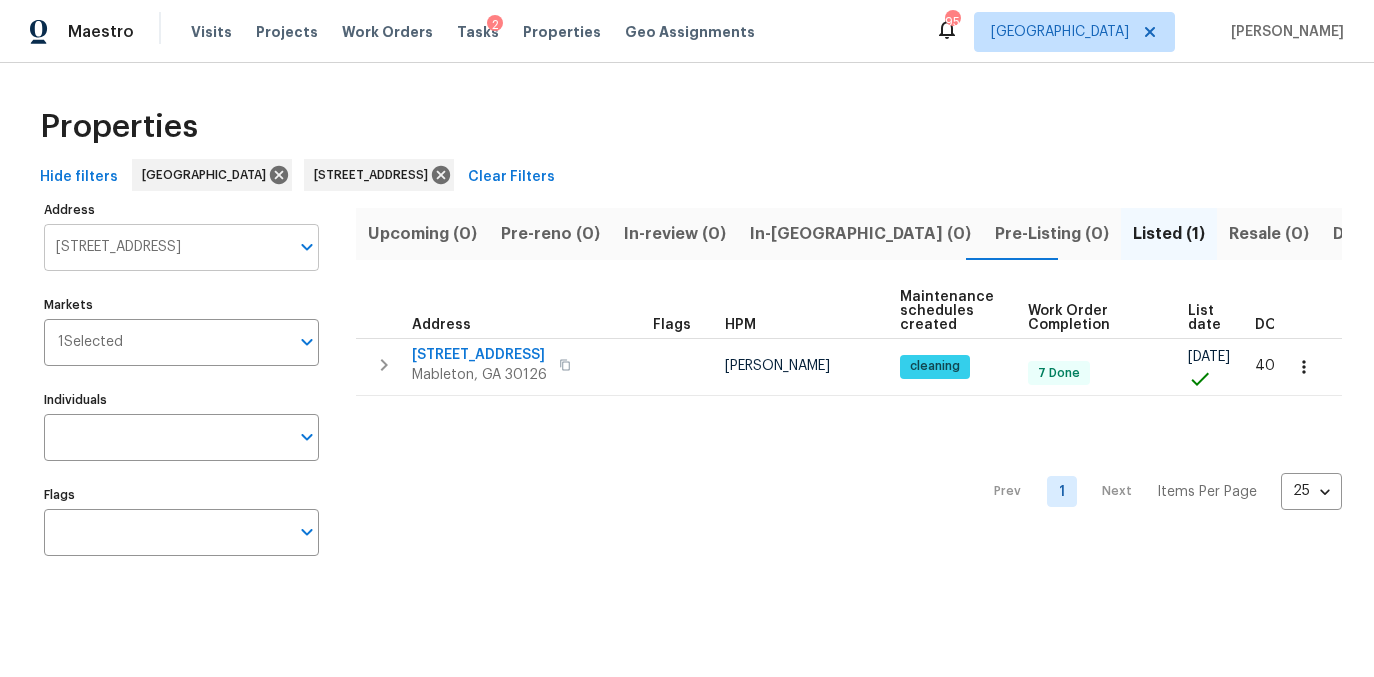 click on "6531 Arbor Gate Dr SW Mableton GA 30126" at bounding box center (166, 247) 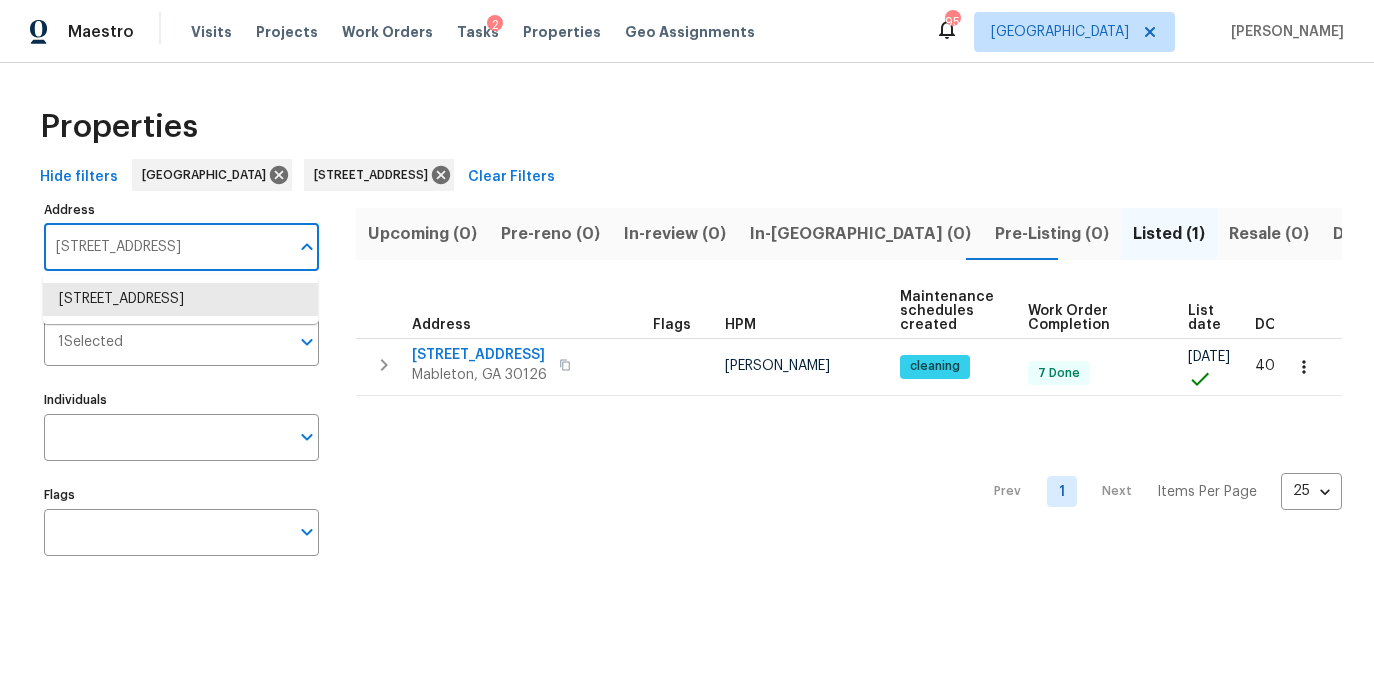 click on "6531 Arbor Gate Dr SW Mableton GA 30126" at bounding box center [166, 247] 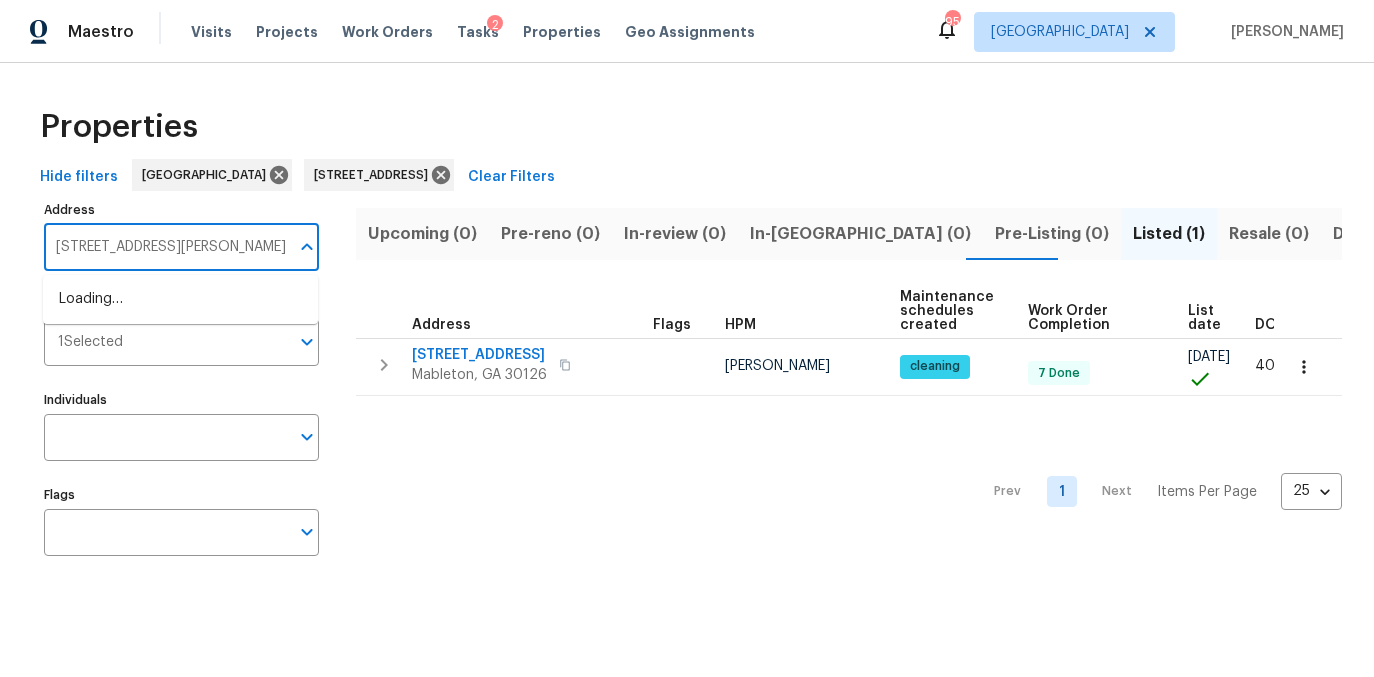 scroll, scrollTop: 0, scrollLeft: 31, axis: horizontal 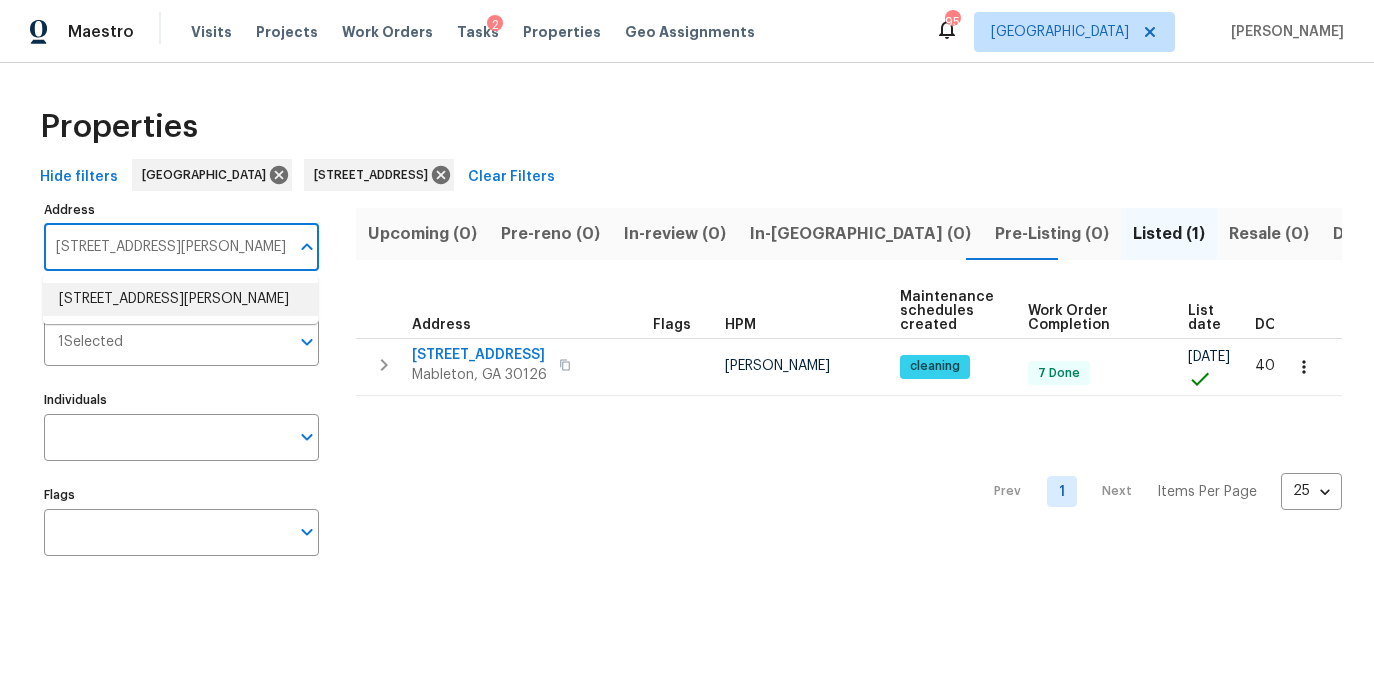 click on "6941 Gallant Cir SE Mableton GA 30126" at bounding box center [180, 299] 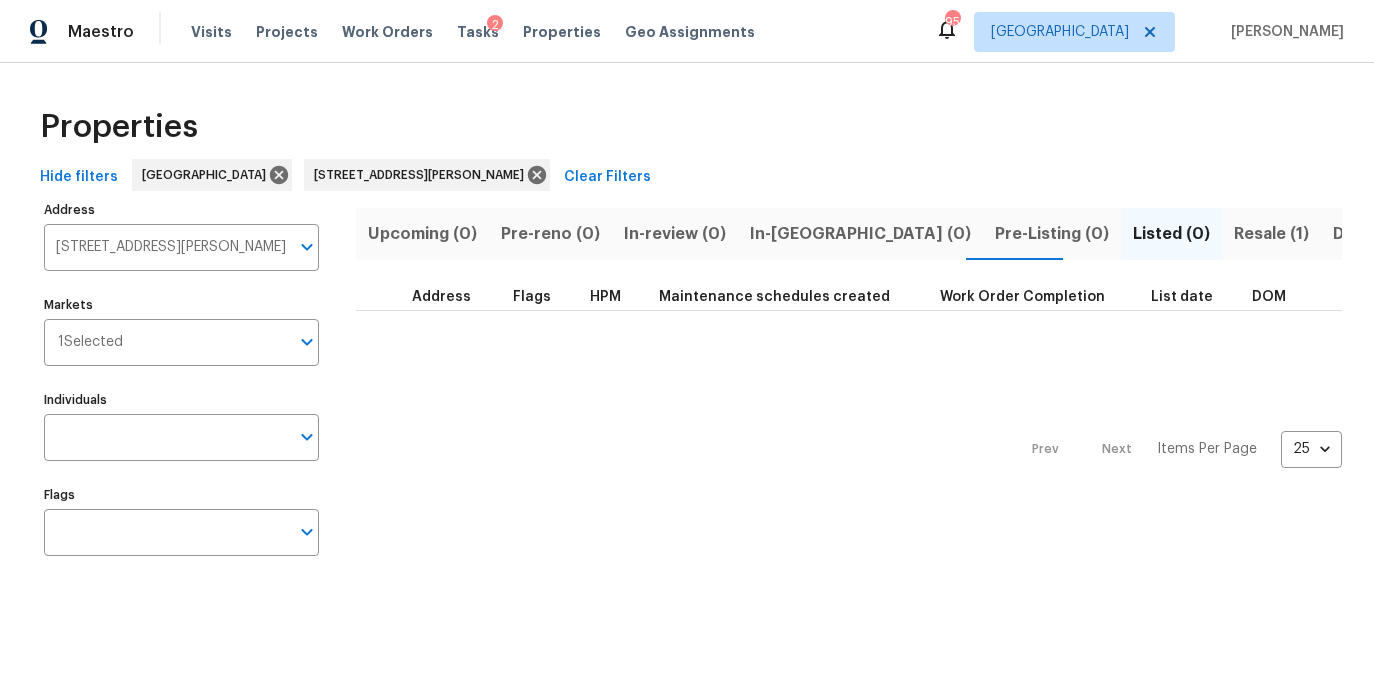 click on "Resale (1)" at bounding box center [1271, 234] 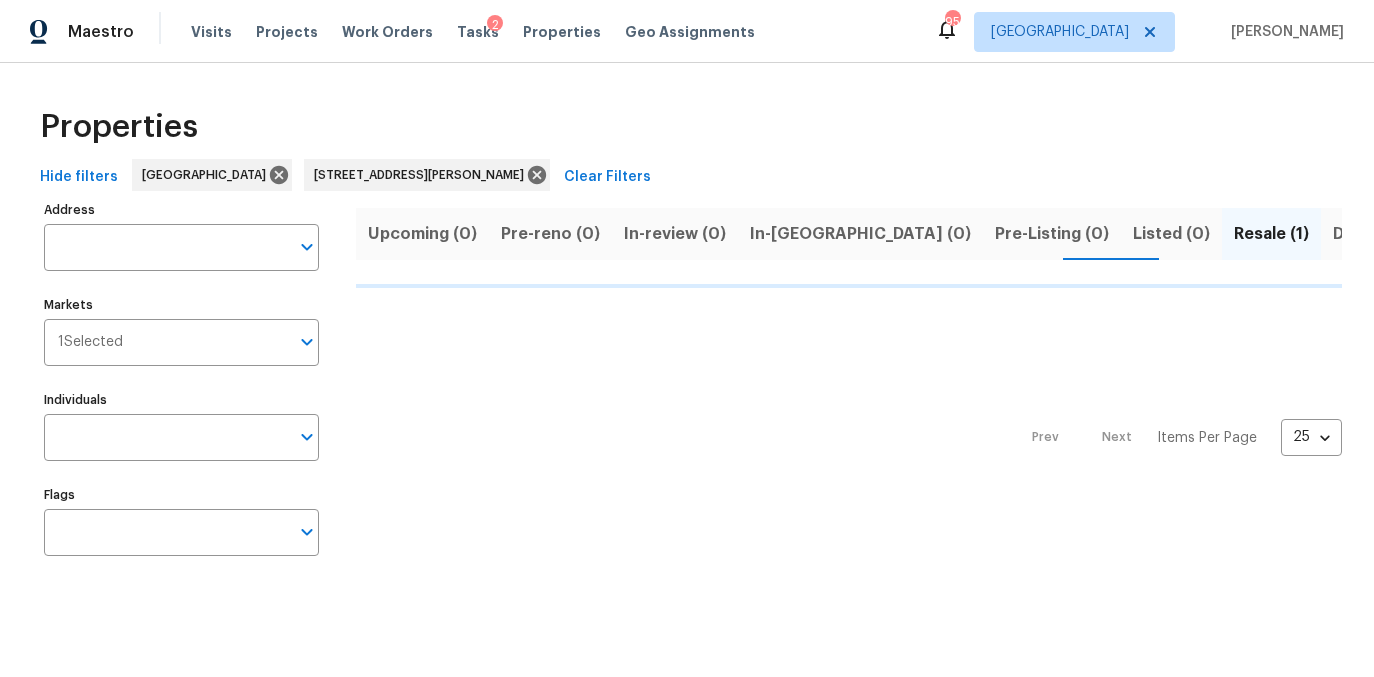 type on "6941 Gallant Cir SE Mableton GA 30126" 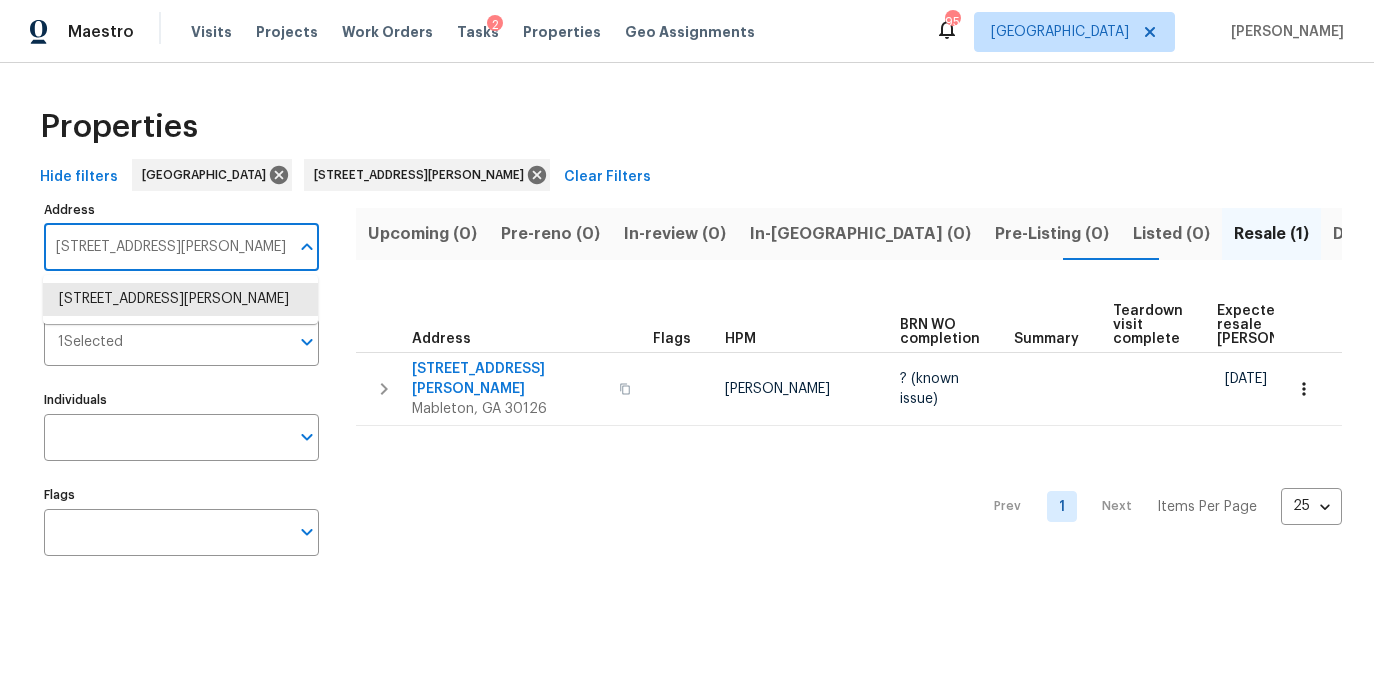 click on "6941 Gallant Cir SE Mableton GA 30126" at bounding box center (166, 247) 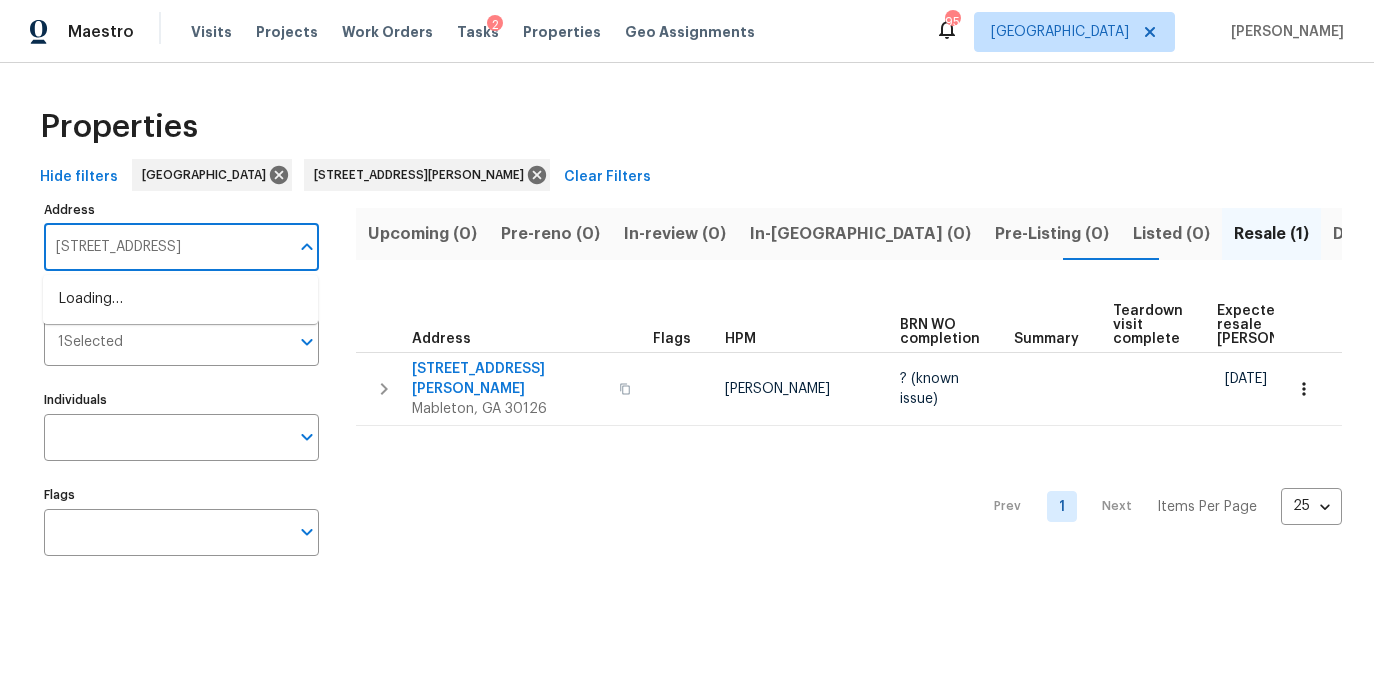scroll, scrollTop: 0, scrollLeft: 51, axis: horizontal 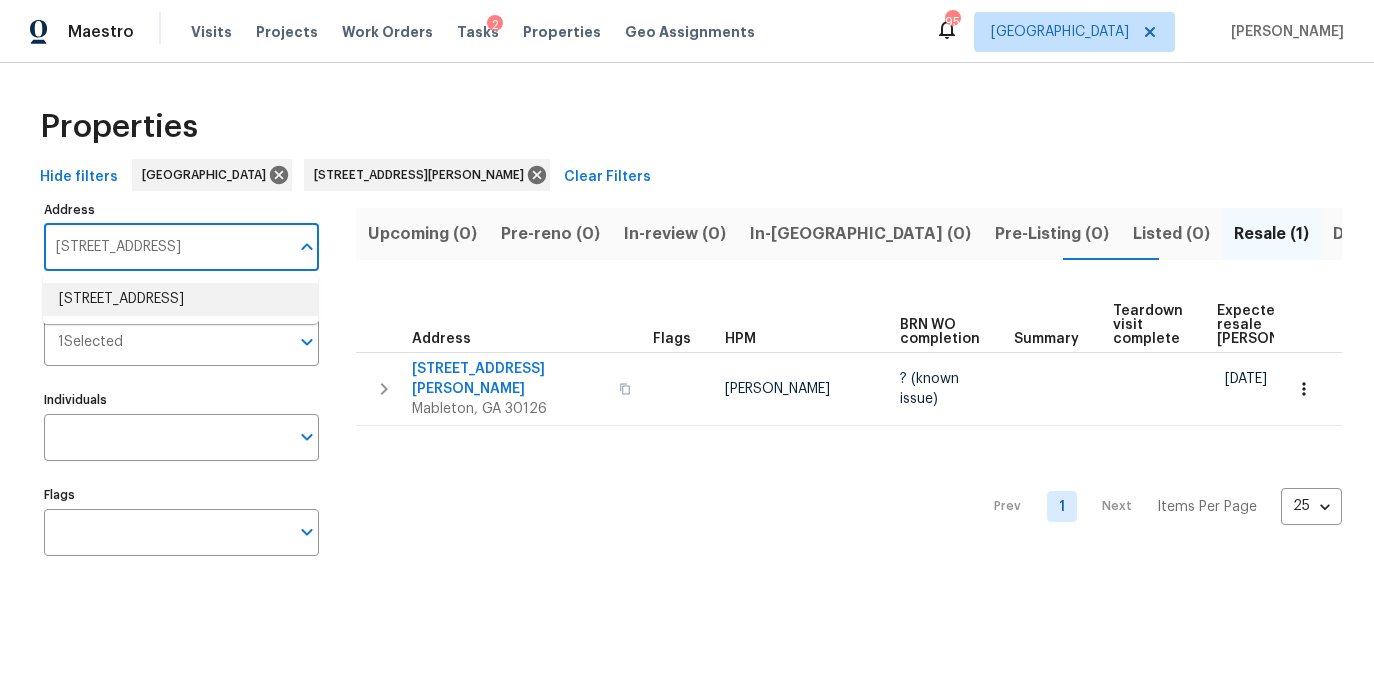 click on "1503 Colt Ridge Ln SE Mableton GA 30126" at bounding box center [180, 299] 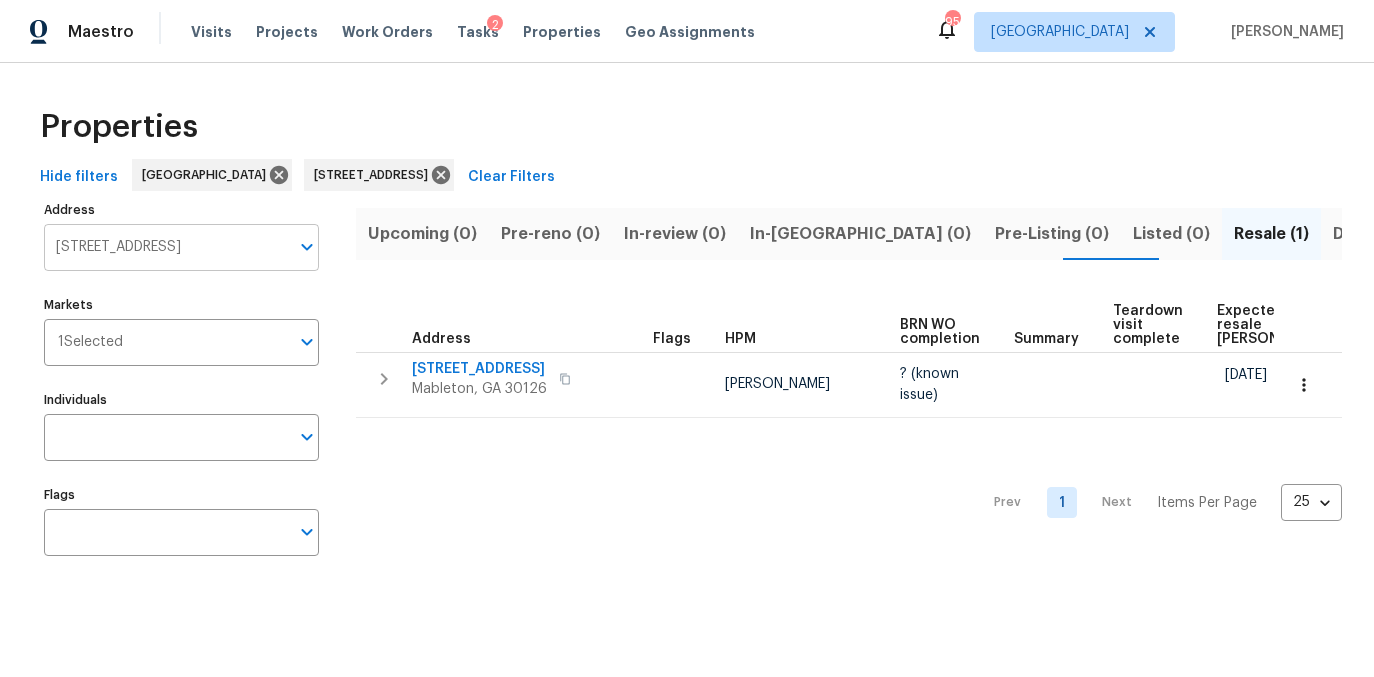 click on "1503 Colt Ridge Ln SE Mableton GA 30126" at bounding box center (166, 247) 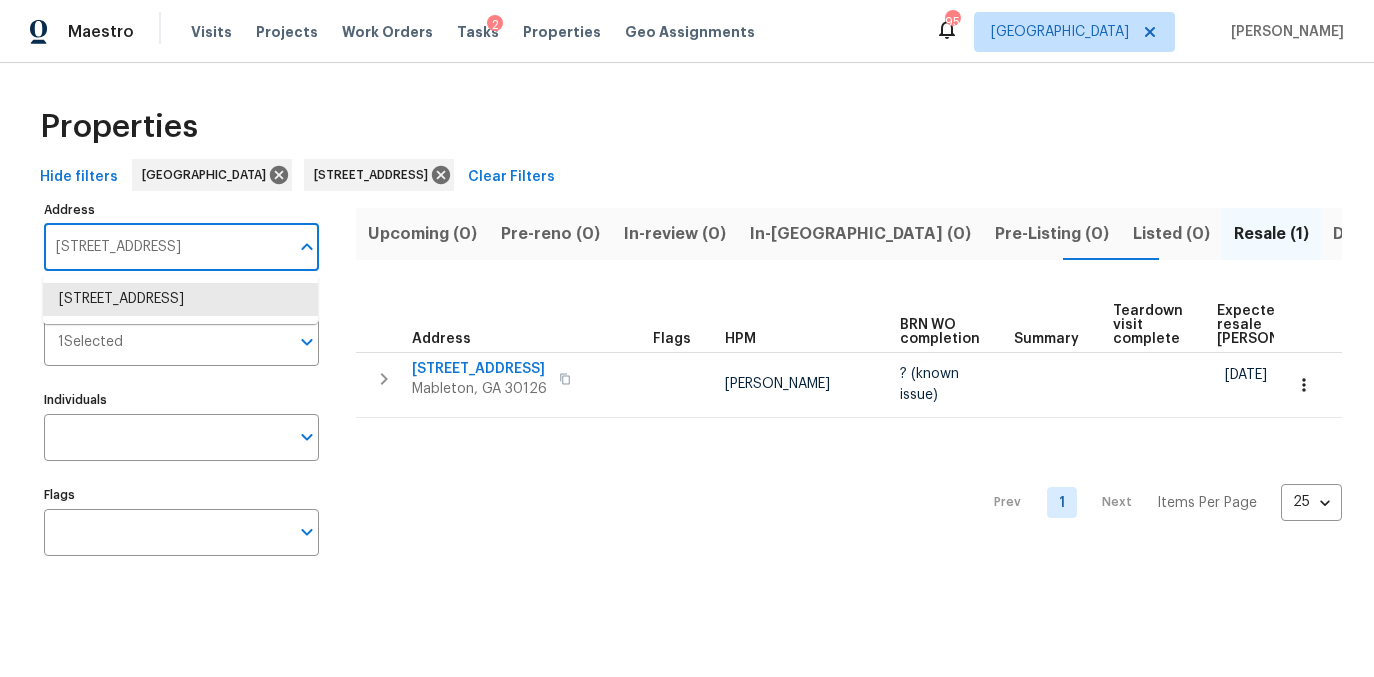 paste on ", Mableton," 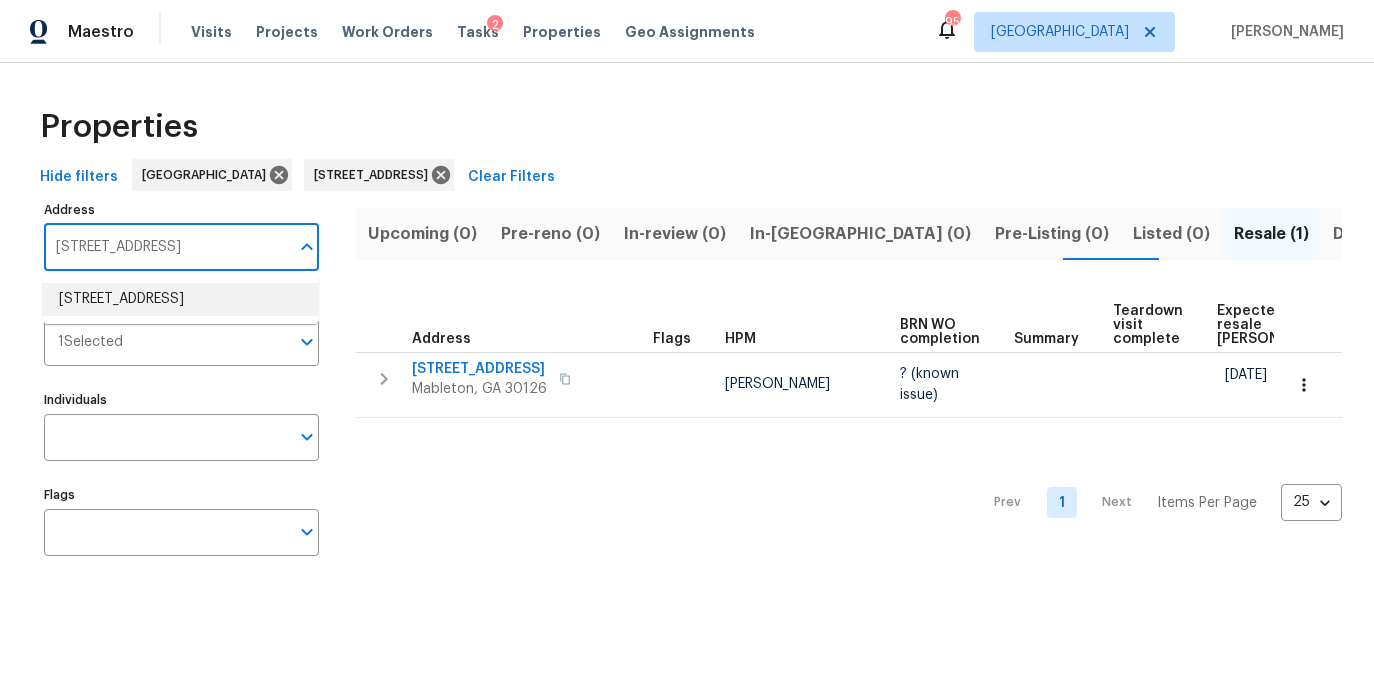 click on "1503 Colt Ridge Ln SE Mableton GA 30126" at bounding box center (180, 299) 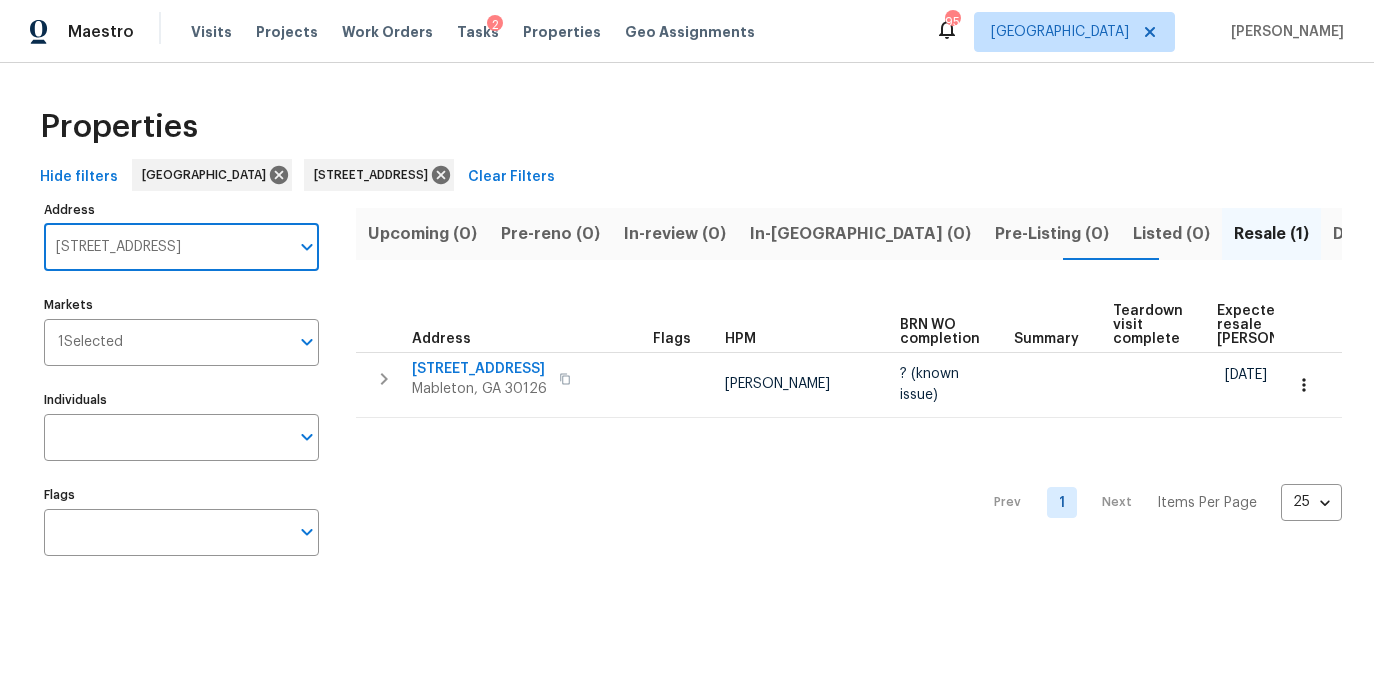 scroll, scrollTop: 0, scrollLeft: 43, axis: horizontal 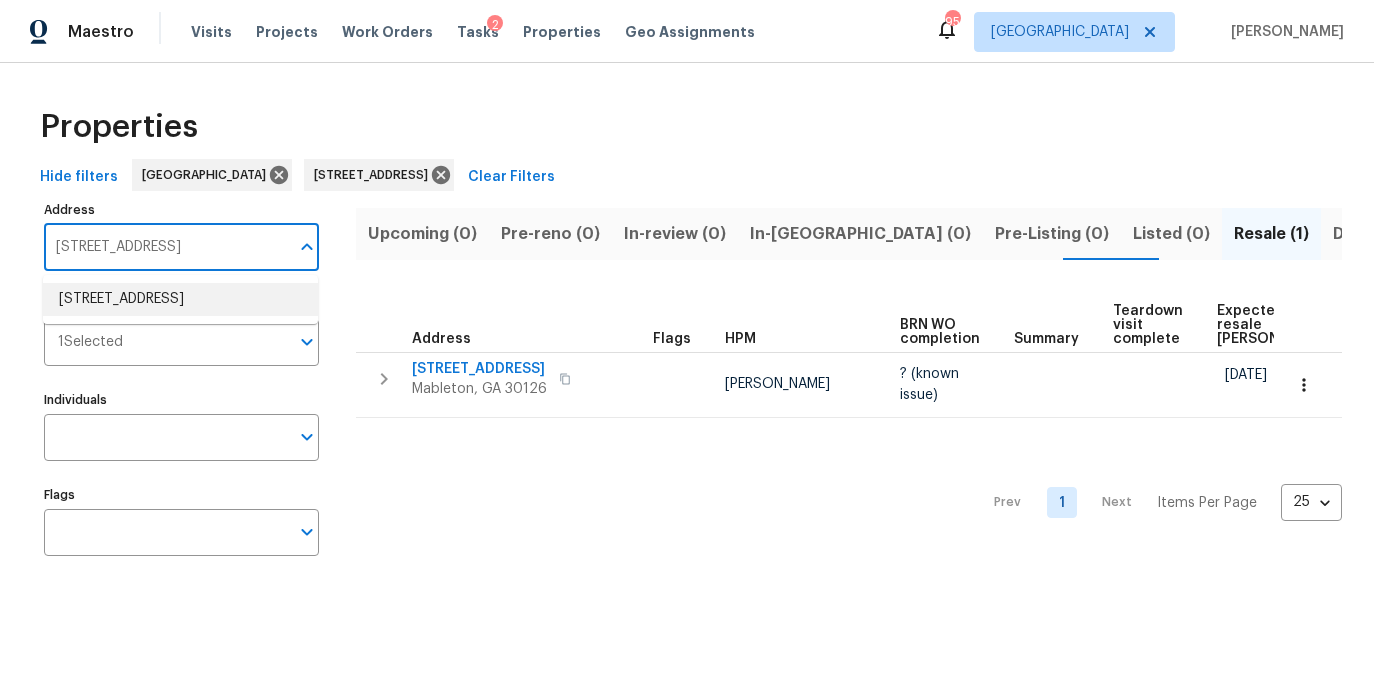 click on "1503 Colt Ridge Ln SE Mableton GA 30126" at bounding box center [166, 247] 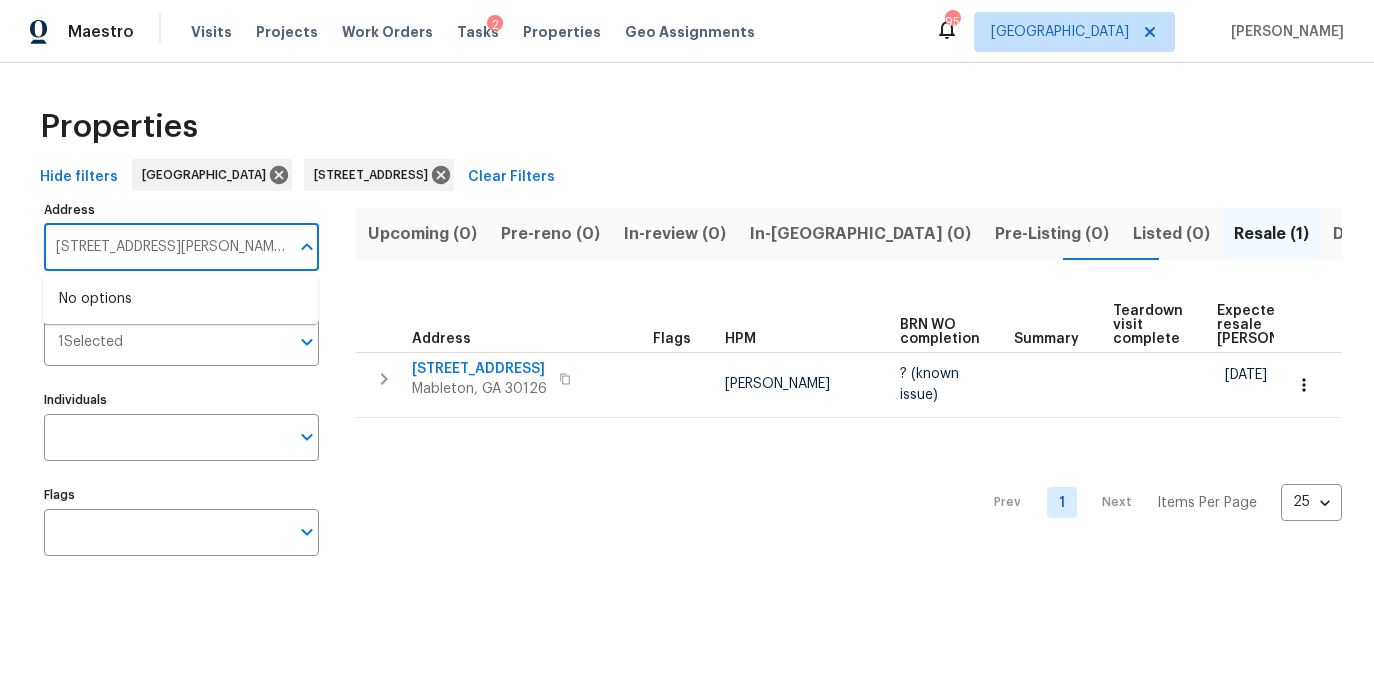 scroll, scrollTop: 0, scrollLeft: 0, axis: both 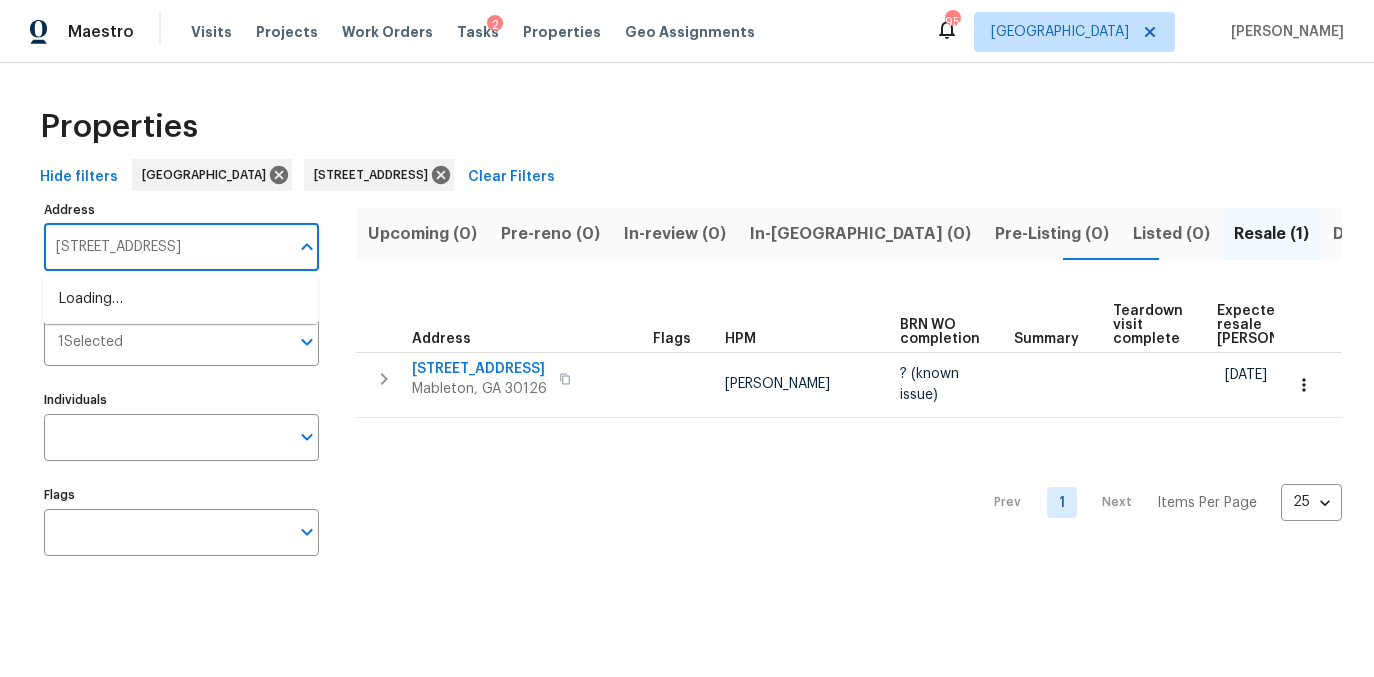 type on "6756 Blackstone Pl" 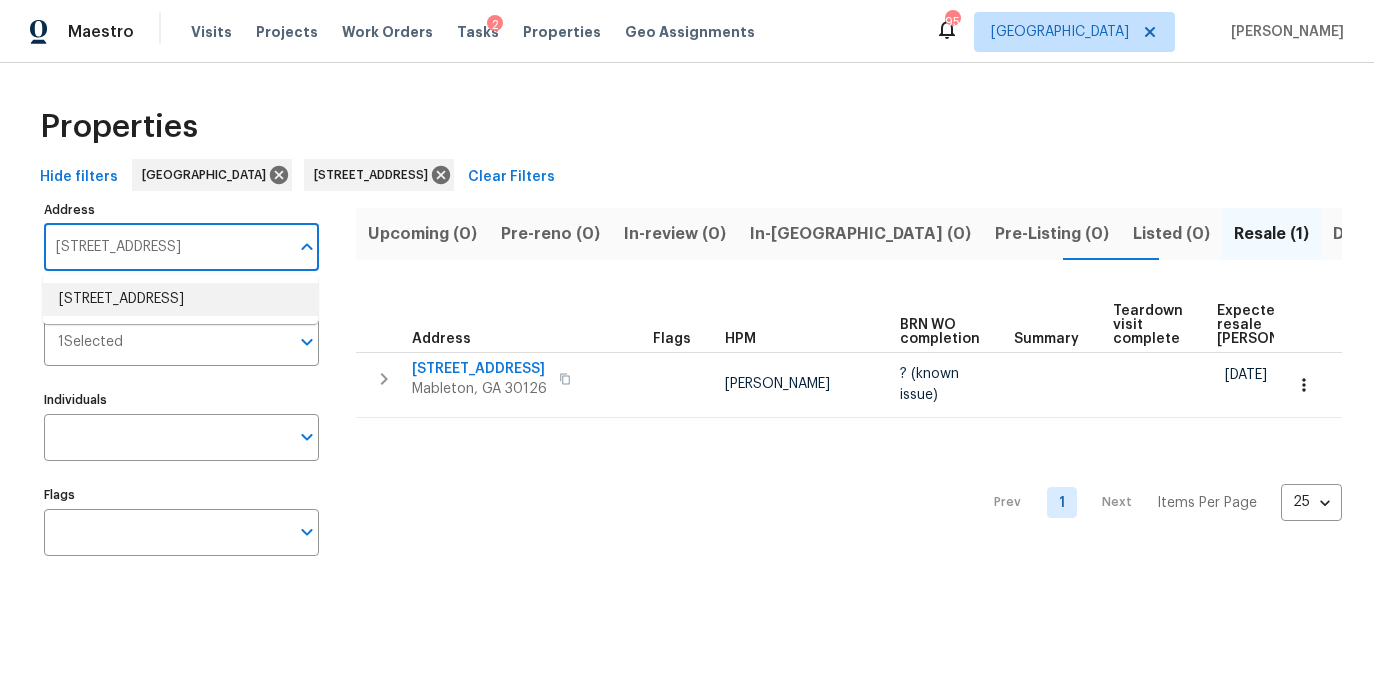click on "6756 Blackstone Pl # 6 Mableton GA 30126" at bounding box center [180, 299] 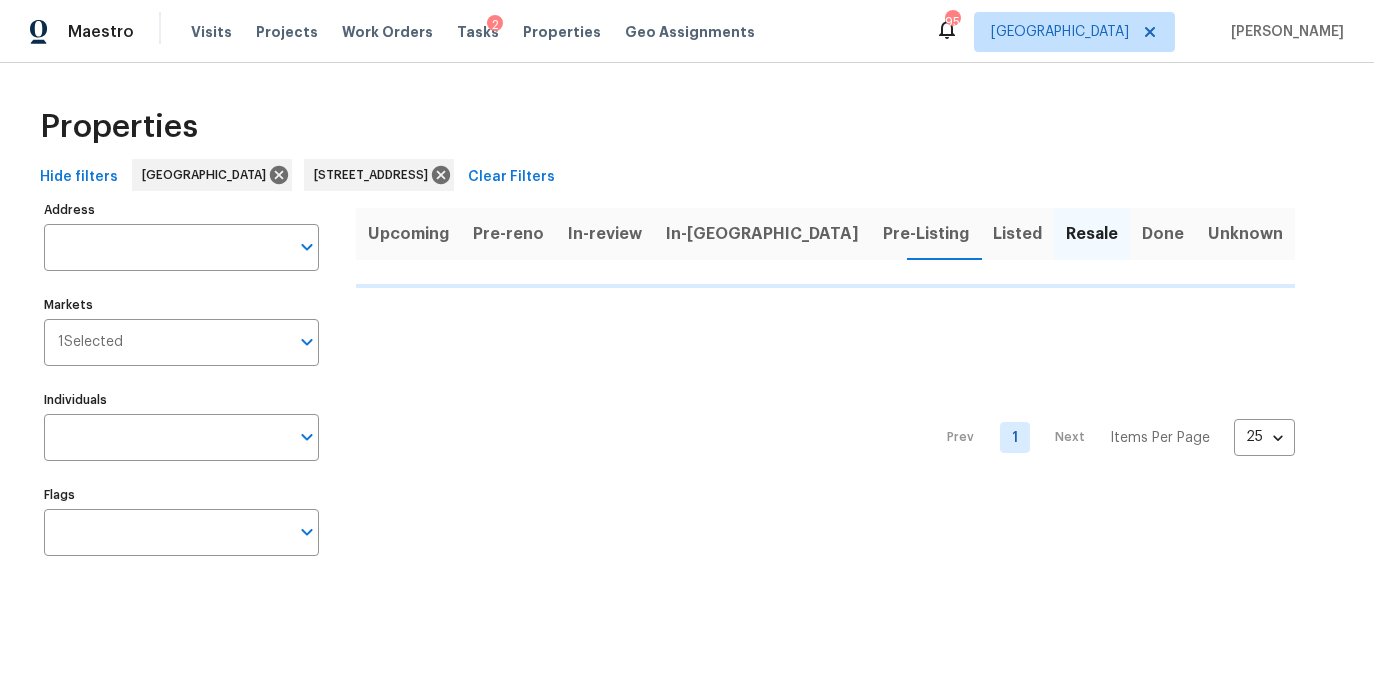 type on "6756 Blackstone Pl # 6 Mableton GA 30126" 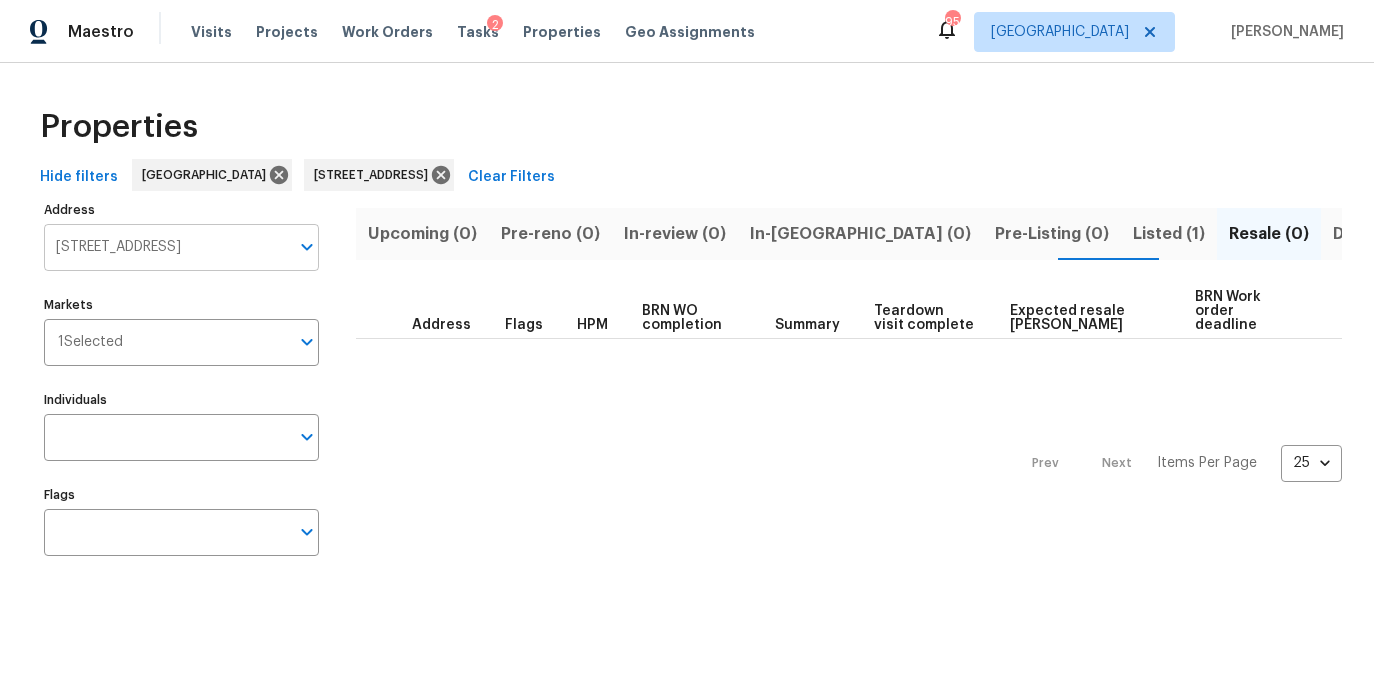 click on "6756 Blackstone Pl # 6 Mableton GA 30126" at bounding box center (166, 247) 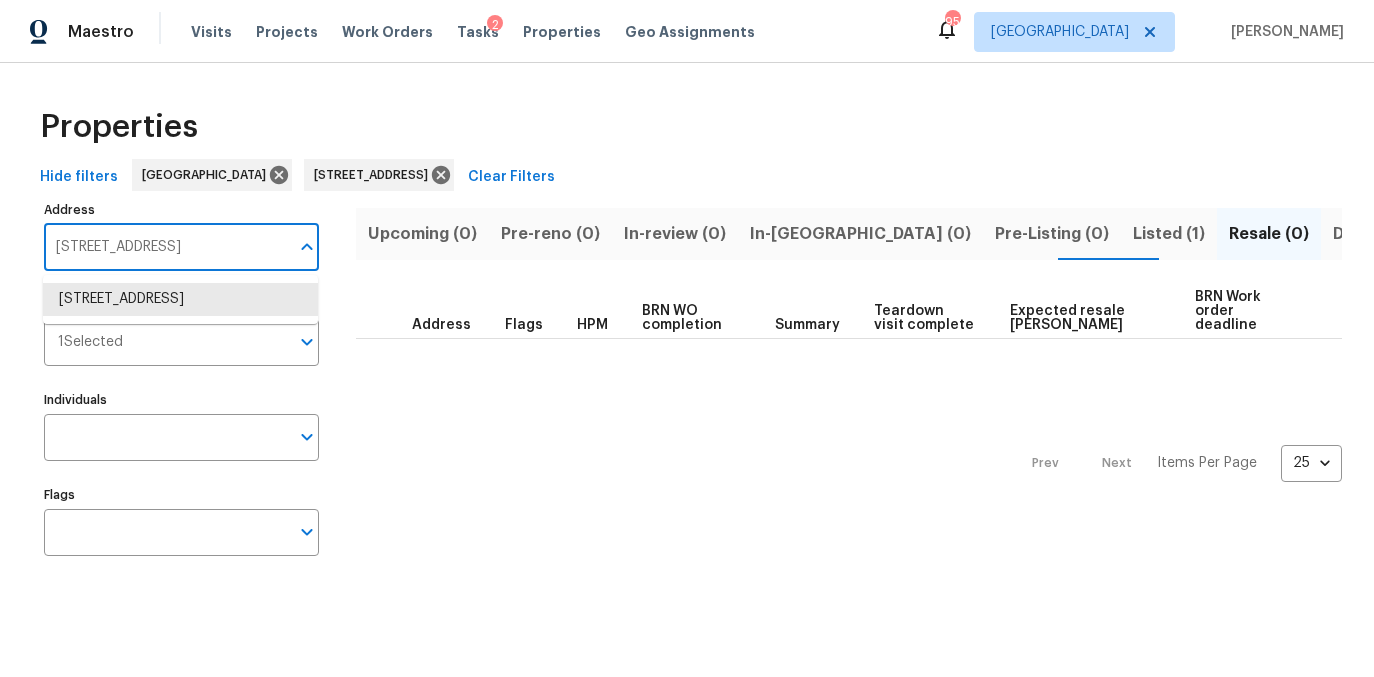 paste on "[STREET_ADDRESS][PERSON_NAME]" 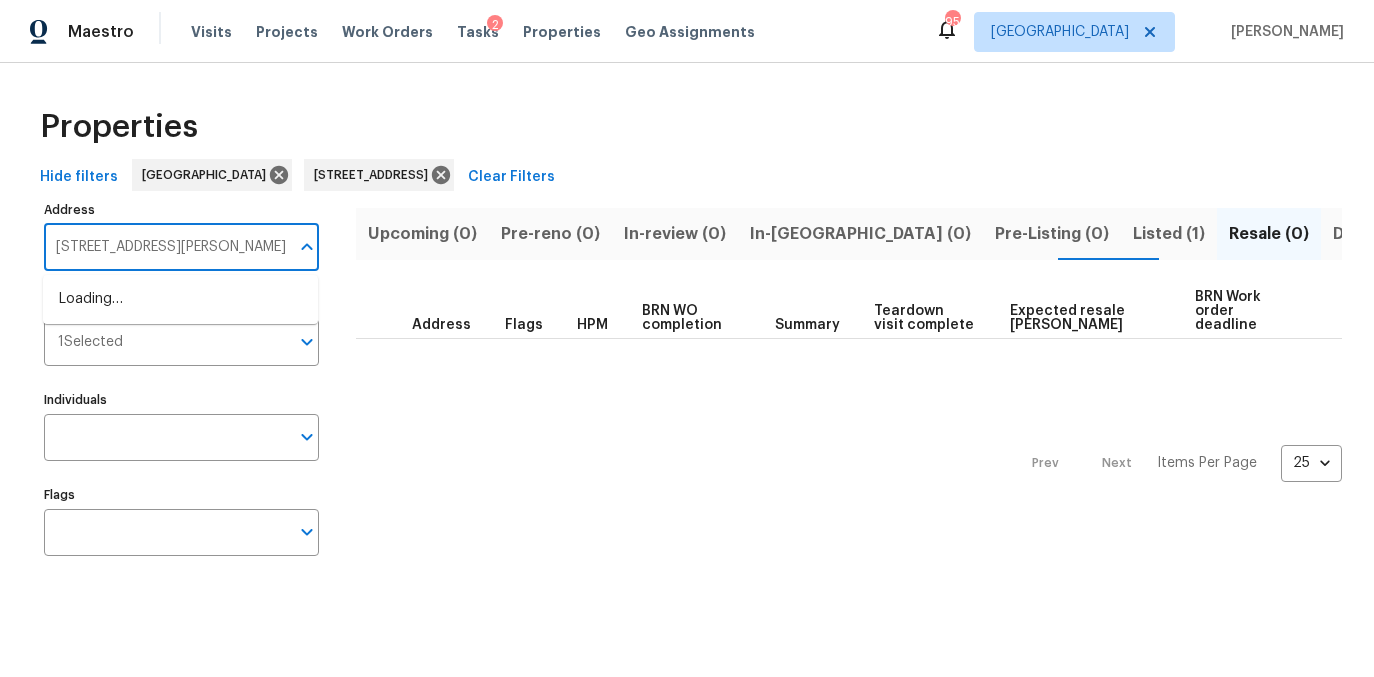 scroll, scrollTop: 0, scrollLeft: 31, axis: horizontal 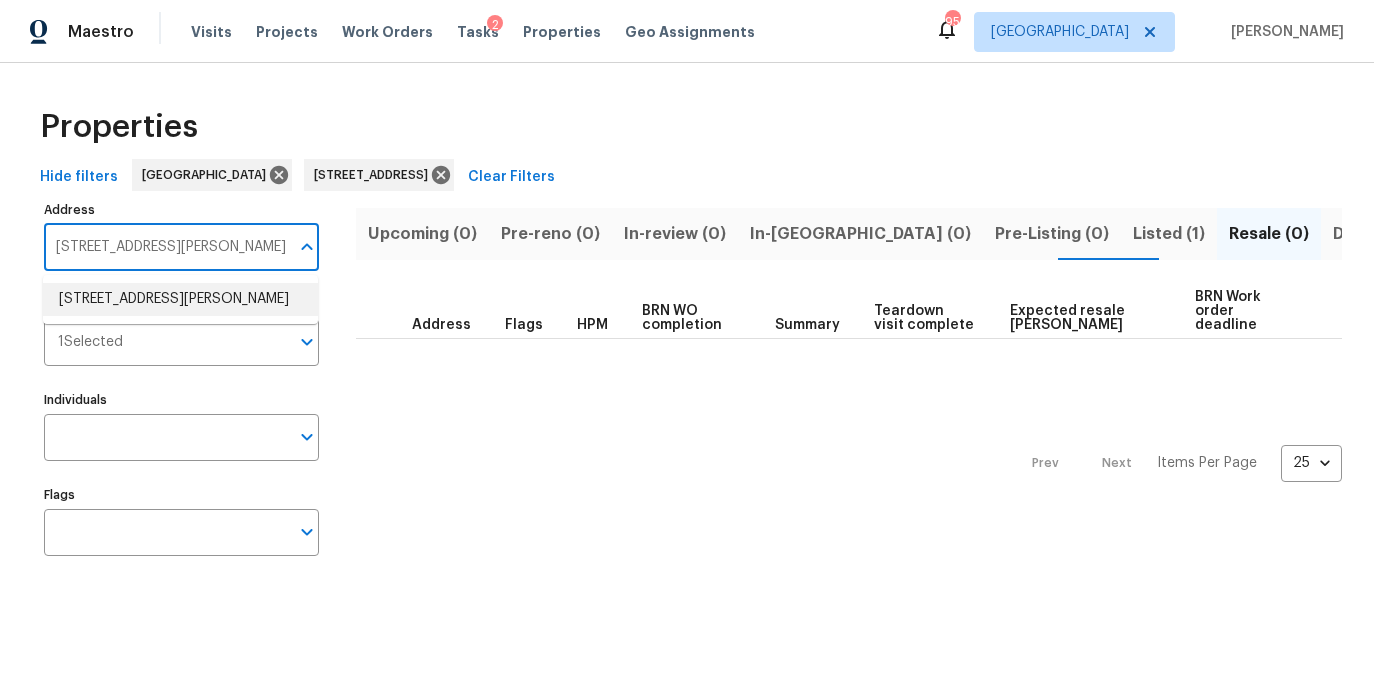 click on "474 Berckman Dr NW Lilburn GA 30047" at bounding box center [180, 299] 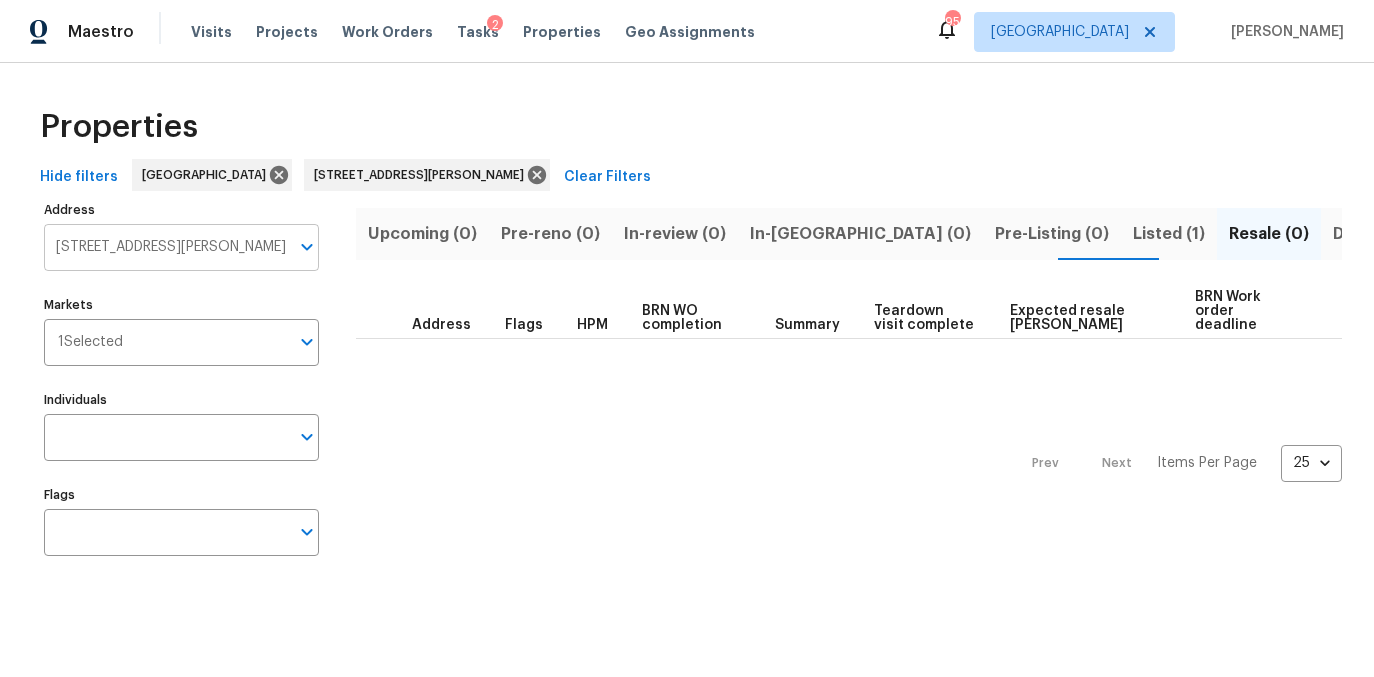 click on "474 Berckman Dr NW Lilburn GA 30047" at bounding box center [166, 247] 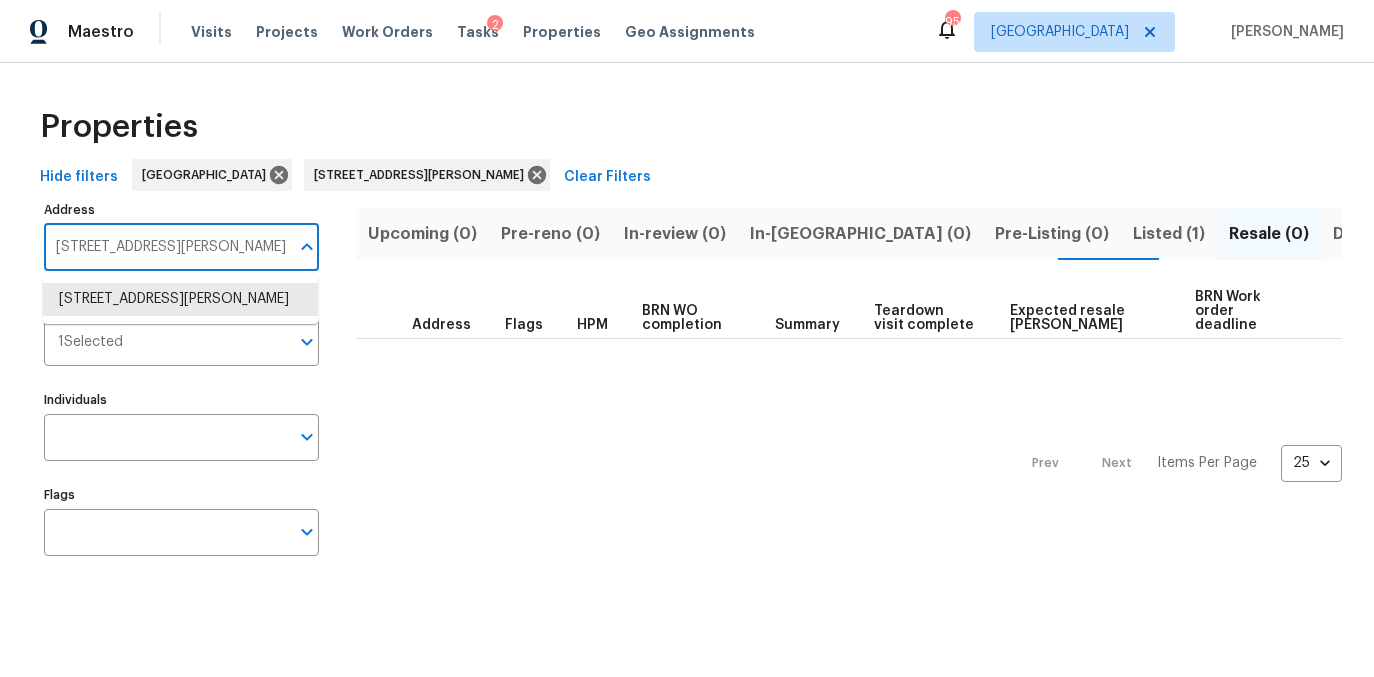 paste on "6420 Wedgeview Dr, Tucker, GA 30084" 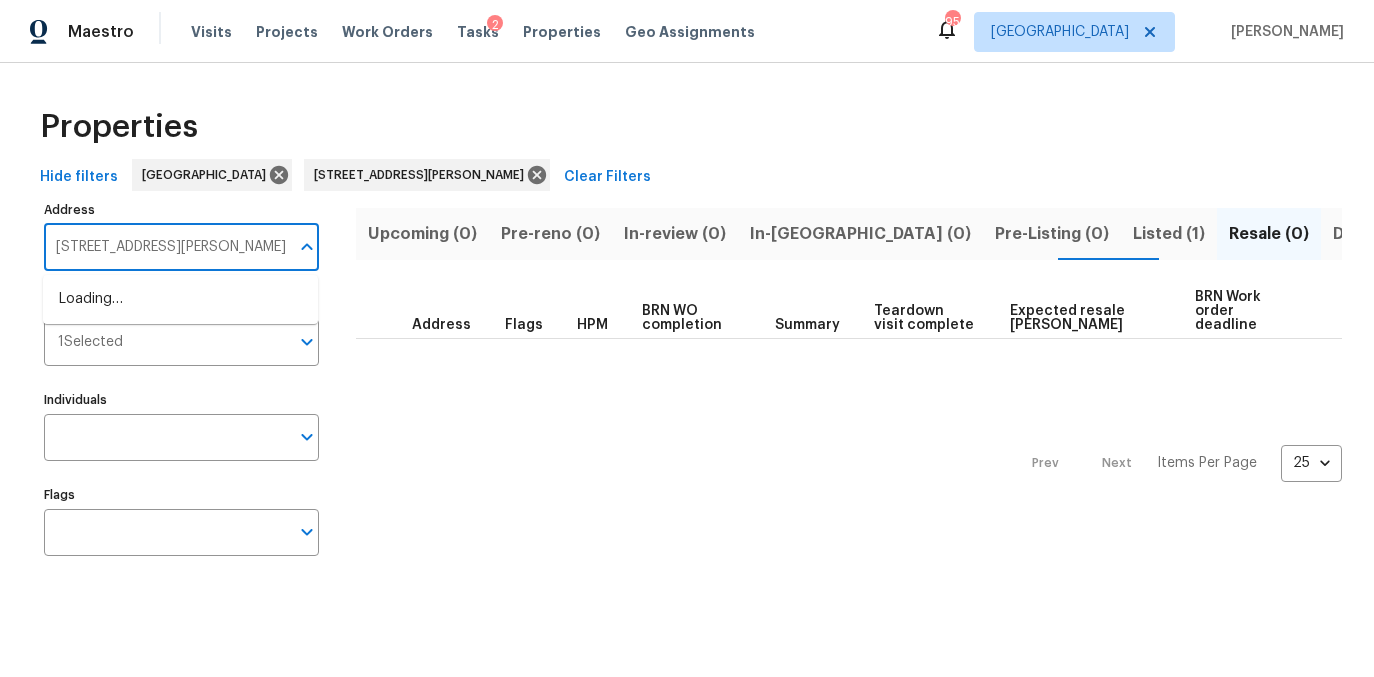 scroll, scrollTop: 0, scrollLeft: 24, axis: horizontal 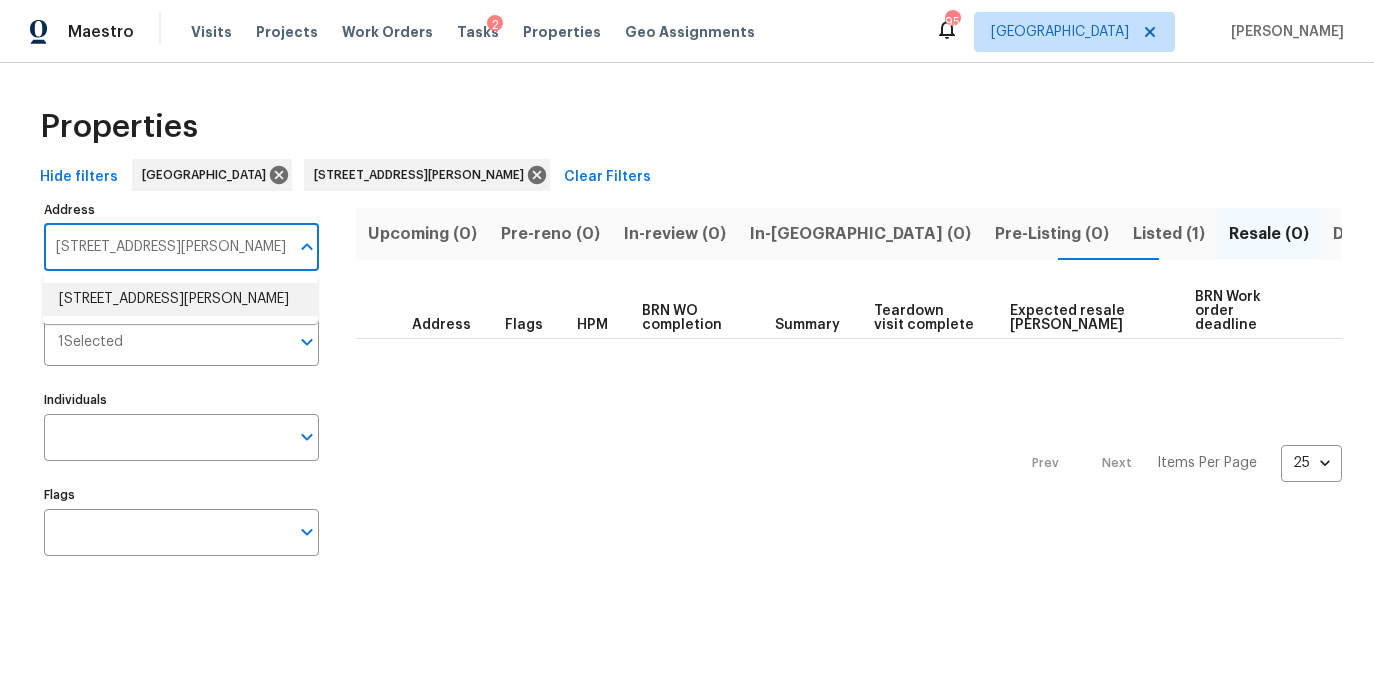 click on "6420 Wedgeview Dr Tucker GA 30084" at bounding box center [180, 299] 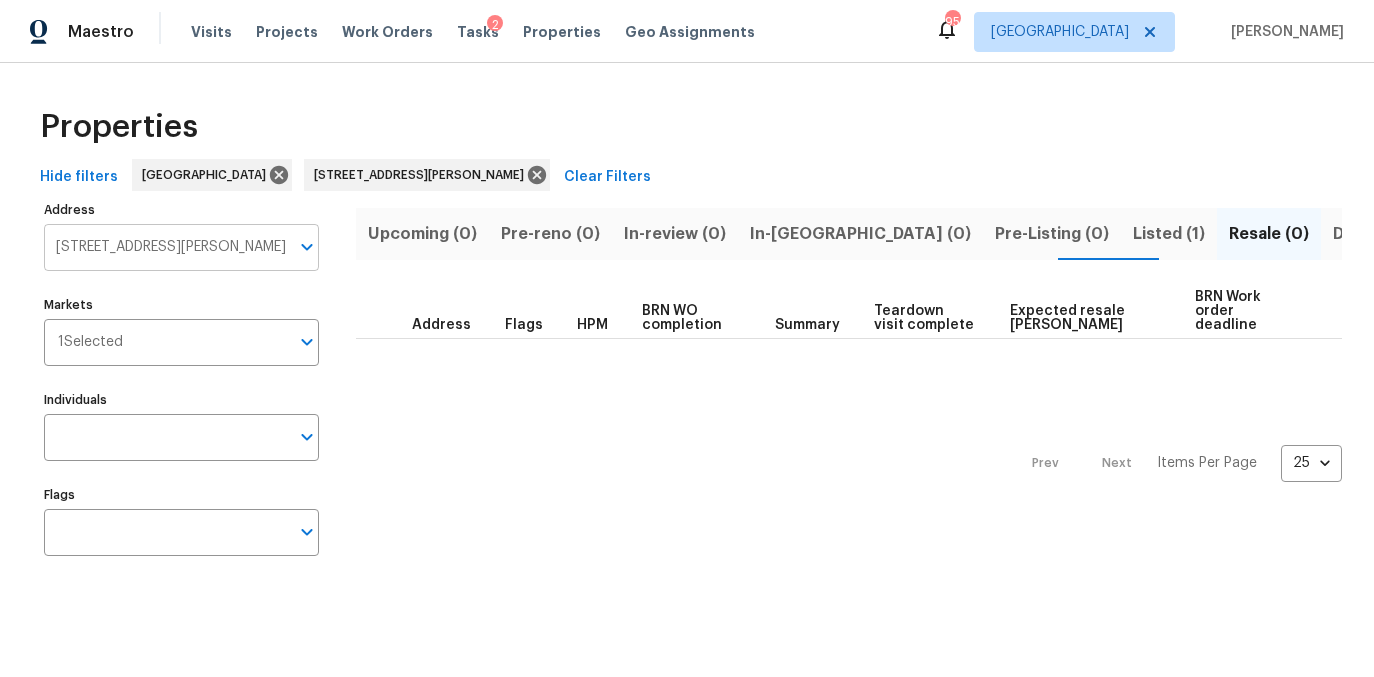 click on "6420 Wedgeview Dr Tucker GA 30084" at bounding box center (166, 247) 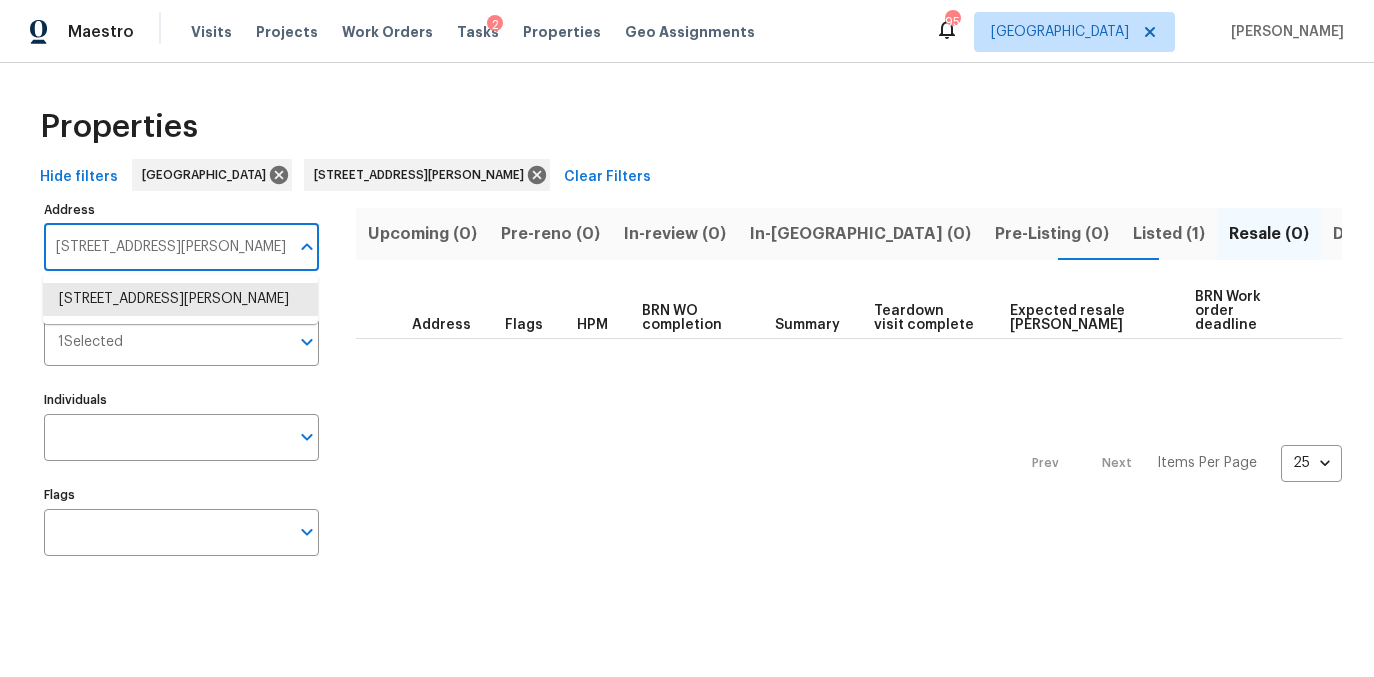 paste on "5676 Kingsport Dr # 4, Atlanta, GA 30342" 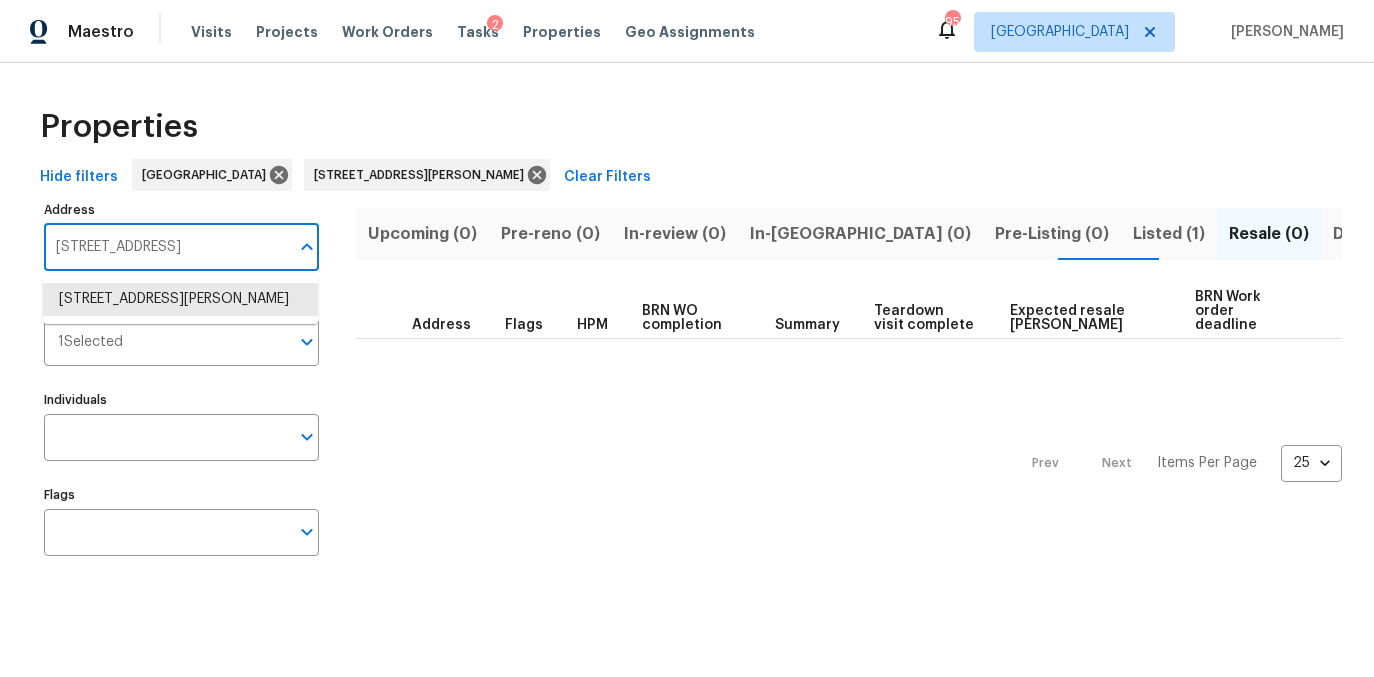 scroll, scrollTop: 0, scrollLeft: 35, axis: horizontal 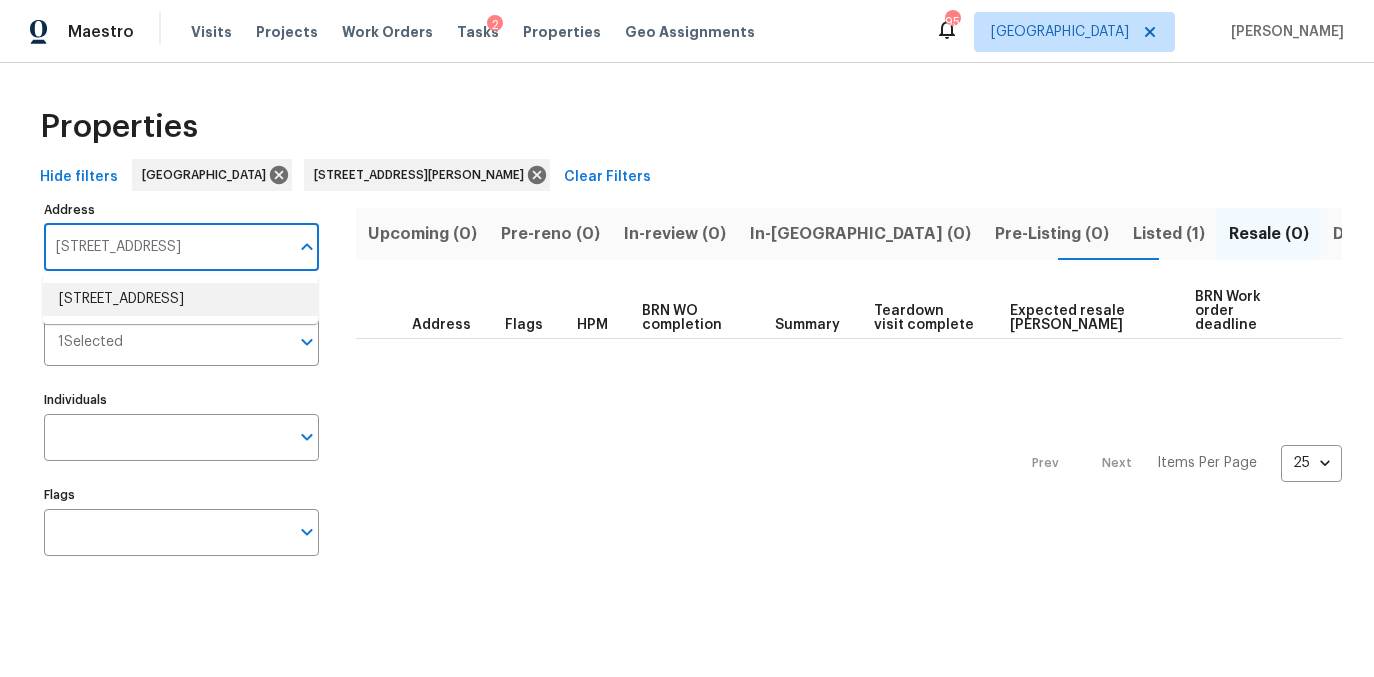 click on "5676 Kingsport Dr # 4 Atlanta GA 30342" at bounding box center [180, 299] 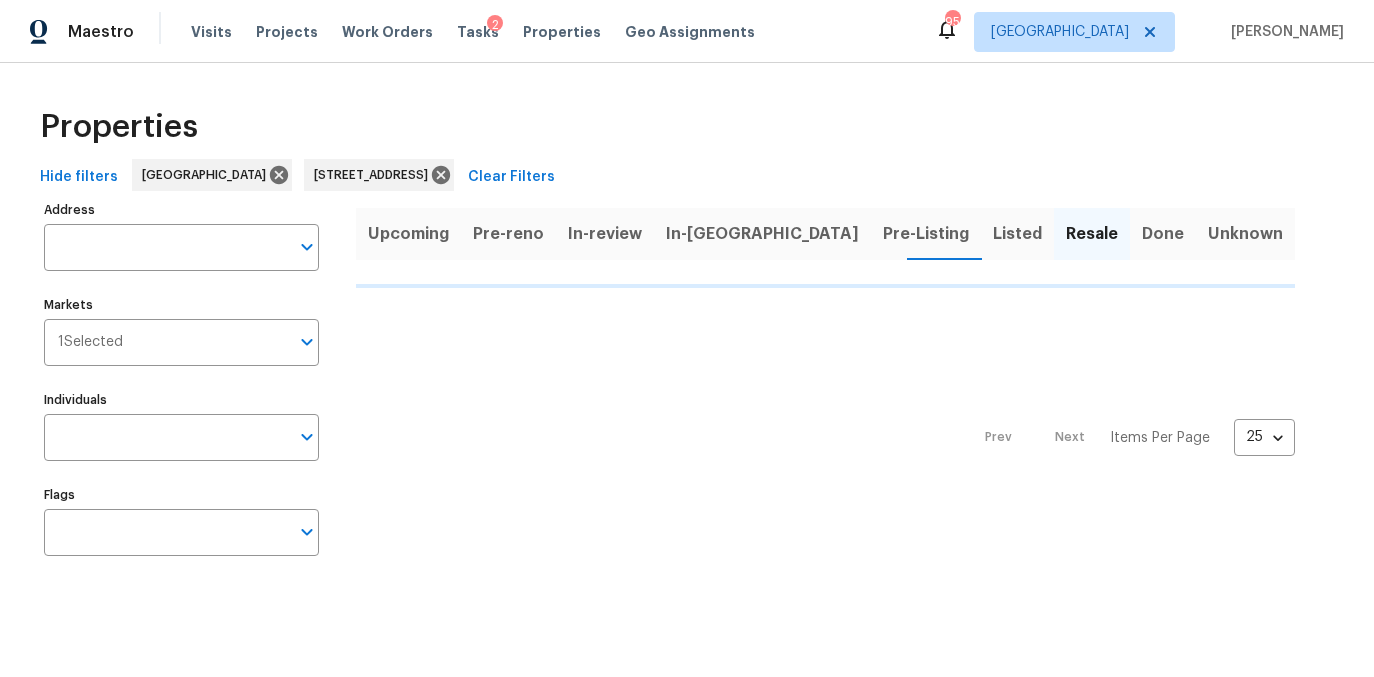 type on "5676 Kingsport Dr # 4 Atlanta GA 30342" 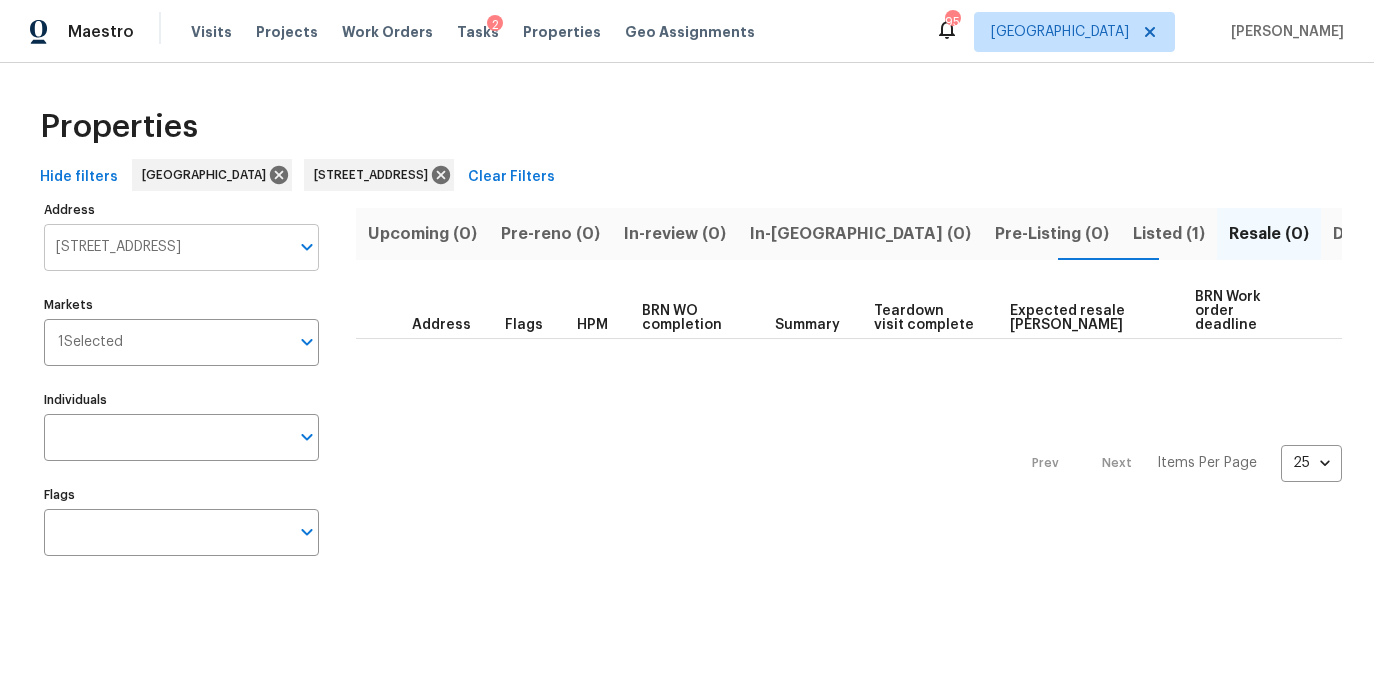 click on "5676 Kingsport Dr # 4 Atlanta GA 30342" at bounding box center [166, 247] 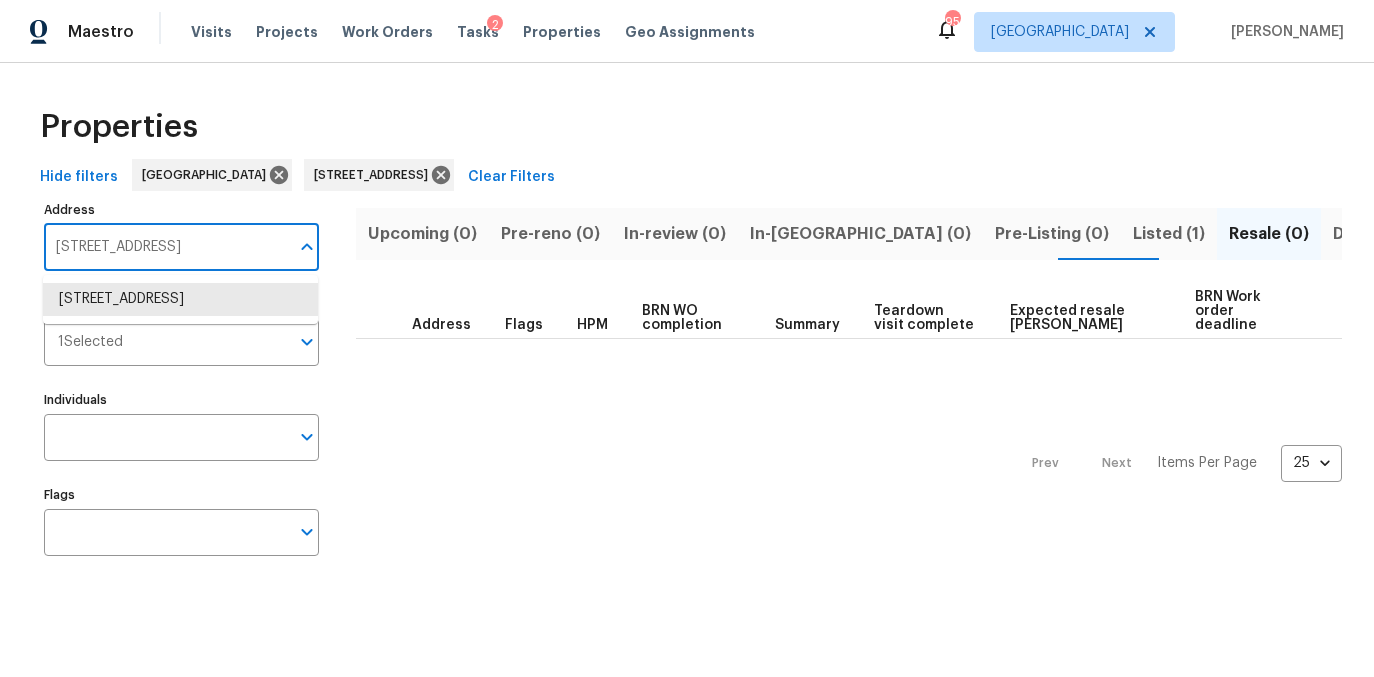 click on "5676 Kingsport Dr # 4 Atlanta GA 30342" at bounding box center (166, 247) 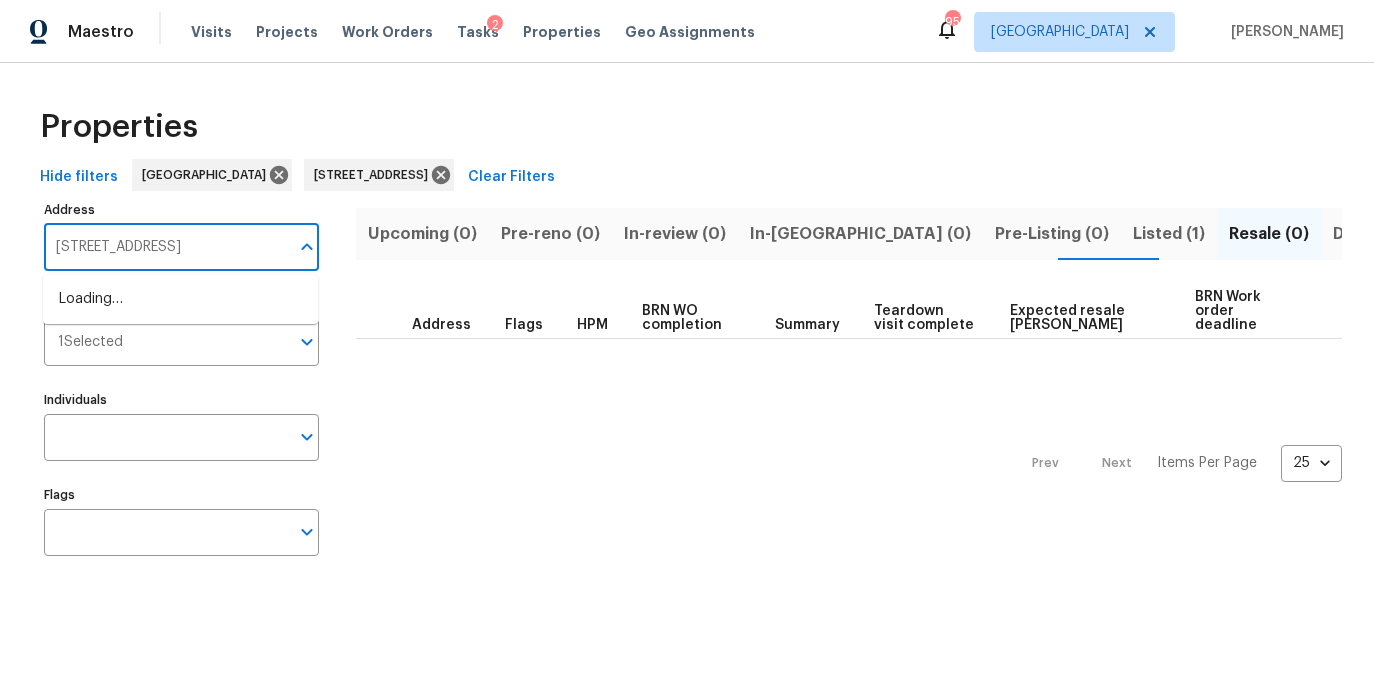scroll, scrollTop: 0, scrollLeft: 56, axis: horizontal 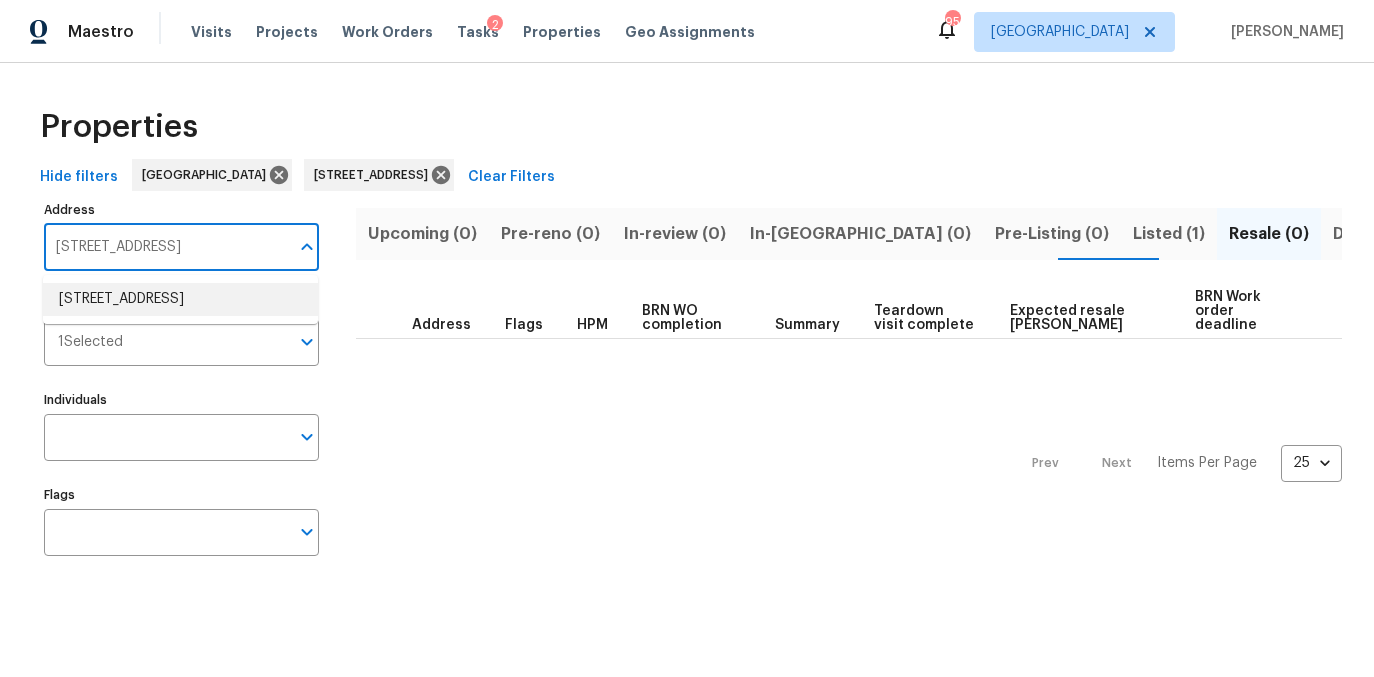 click on "3085 Colonial Way Apt G Atlanta GA 30341" at bounding box center (180, 299) 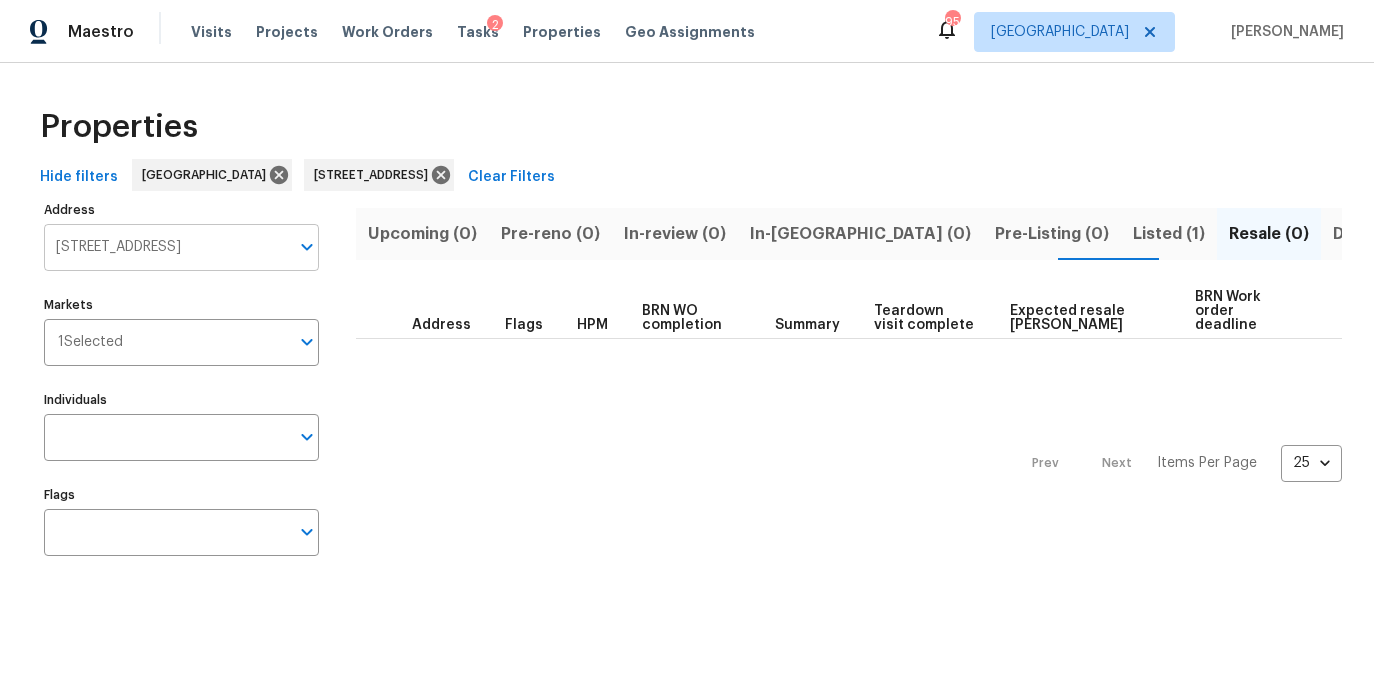 click on "3085 Colonial Way Apt G Atlanta GA 30341" at bounding box center (166, 247) 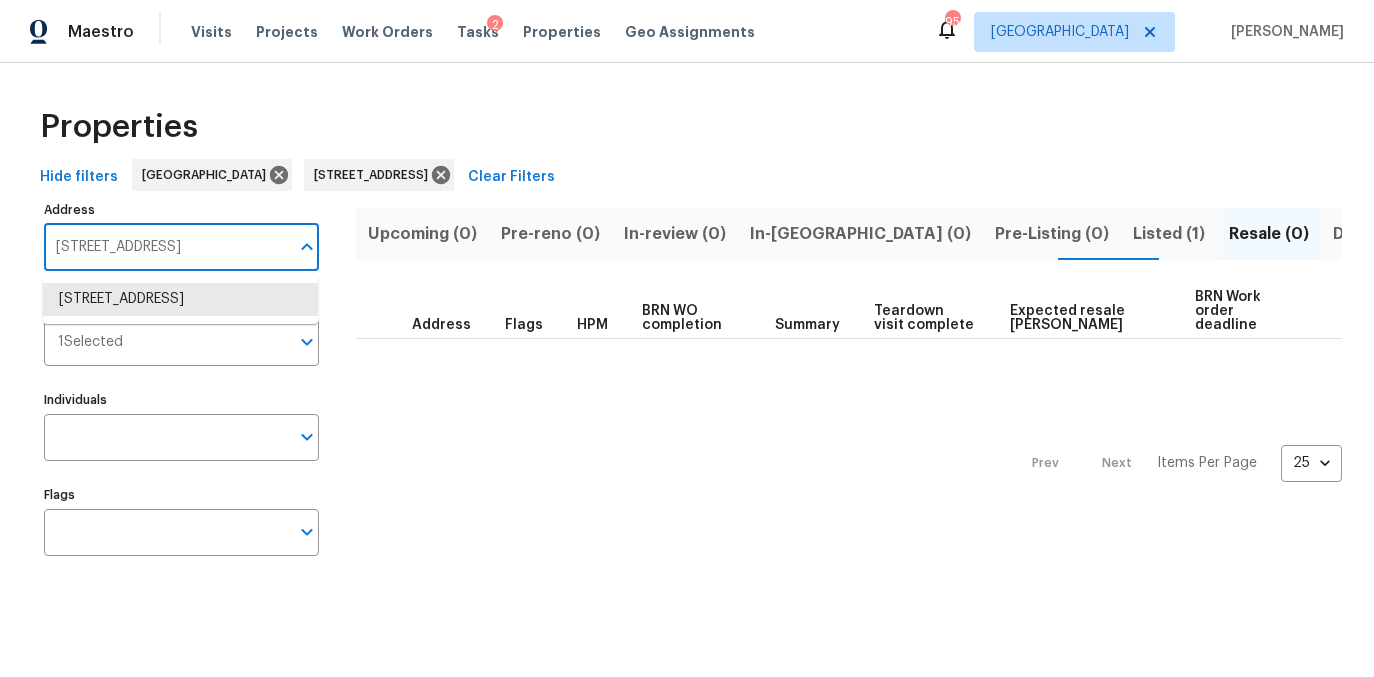 paste on "[STREET_ADDRESS]" 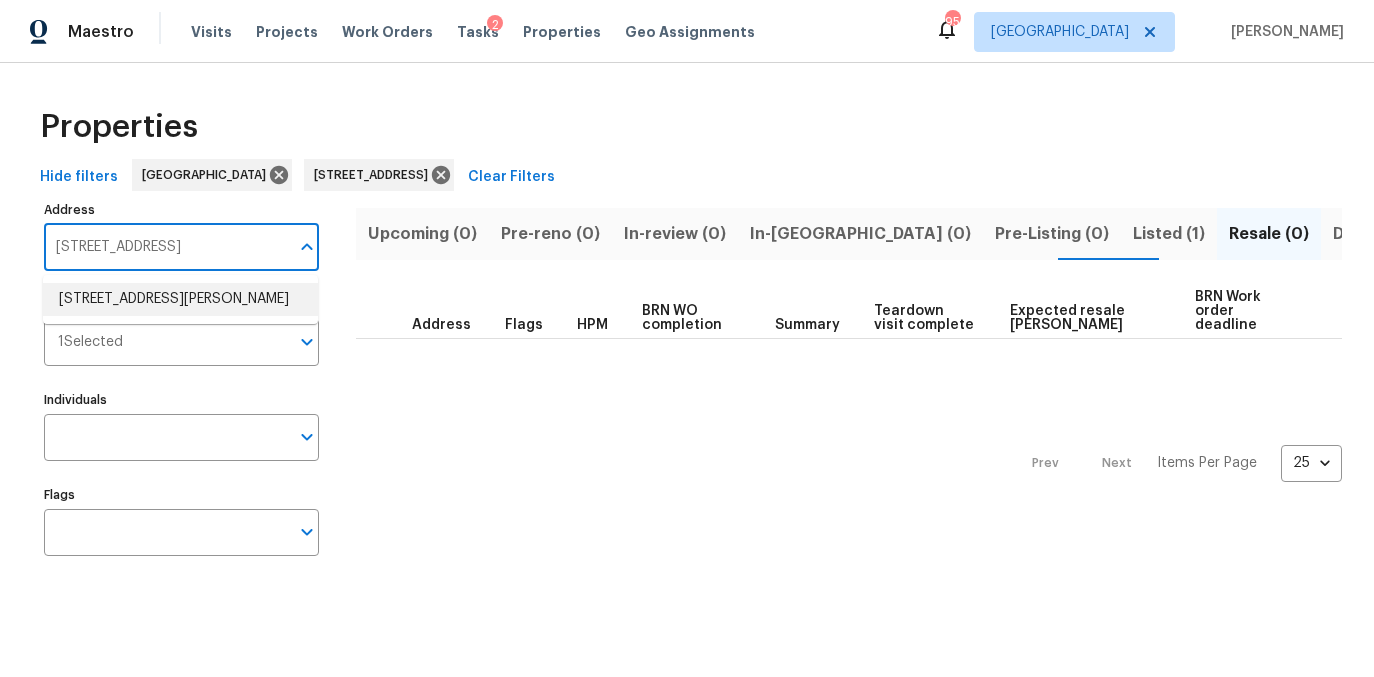 click on "1394 Orchard Park Dr Stone Mountain GA 30083" at bounding box center (180, 299) 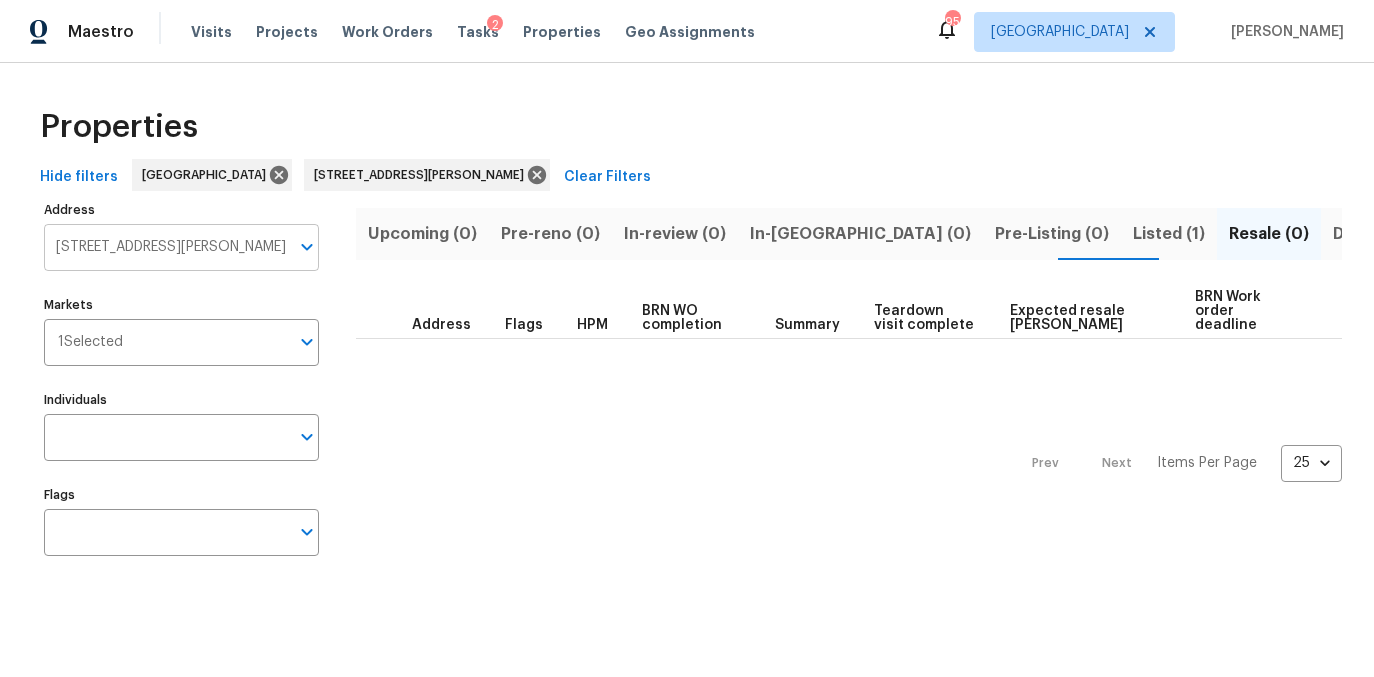 click on "1394 Orchard Park Dr Stone Mountain GA 30083" at bounding box center (166, 247) 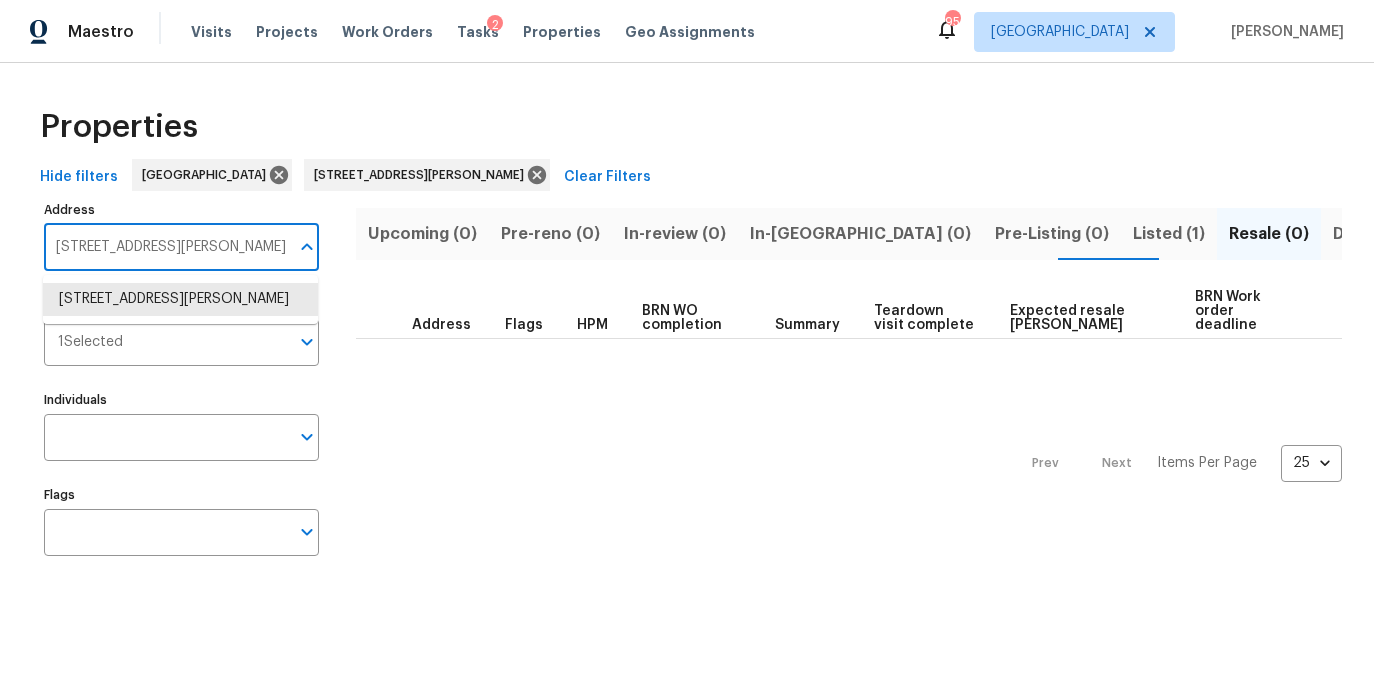 click on "1394 Orchard Park Dr Stone Mountain GA 30083" at bounding box center (166, 247) 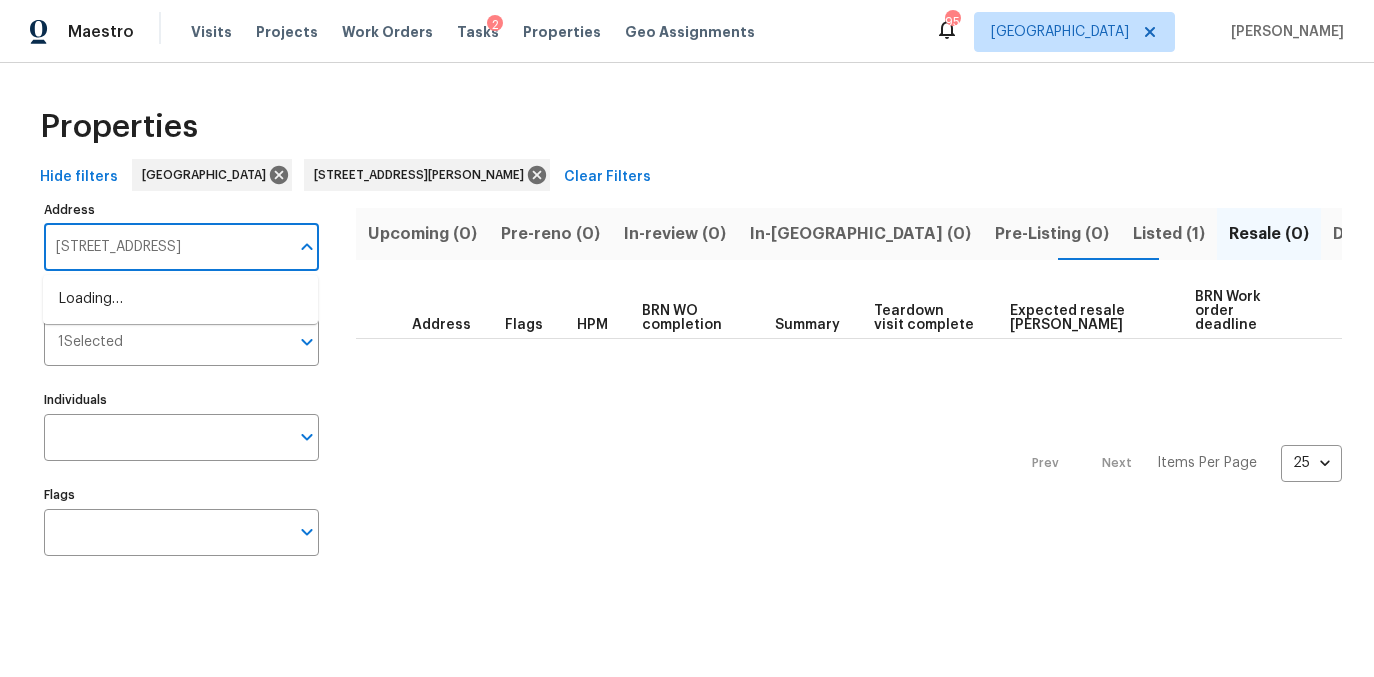 scroll, scrollTop: 0, scrollLeft: 50, axis: horizontal 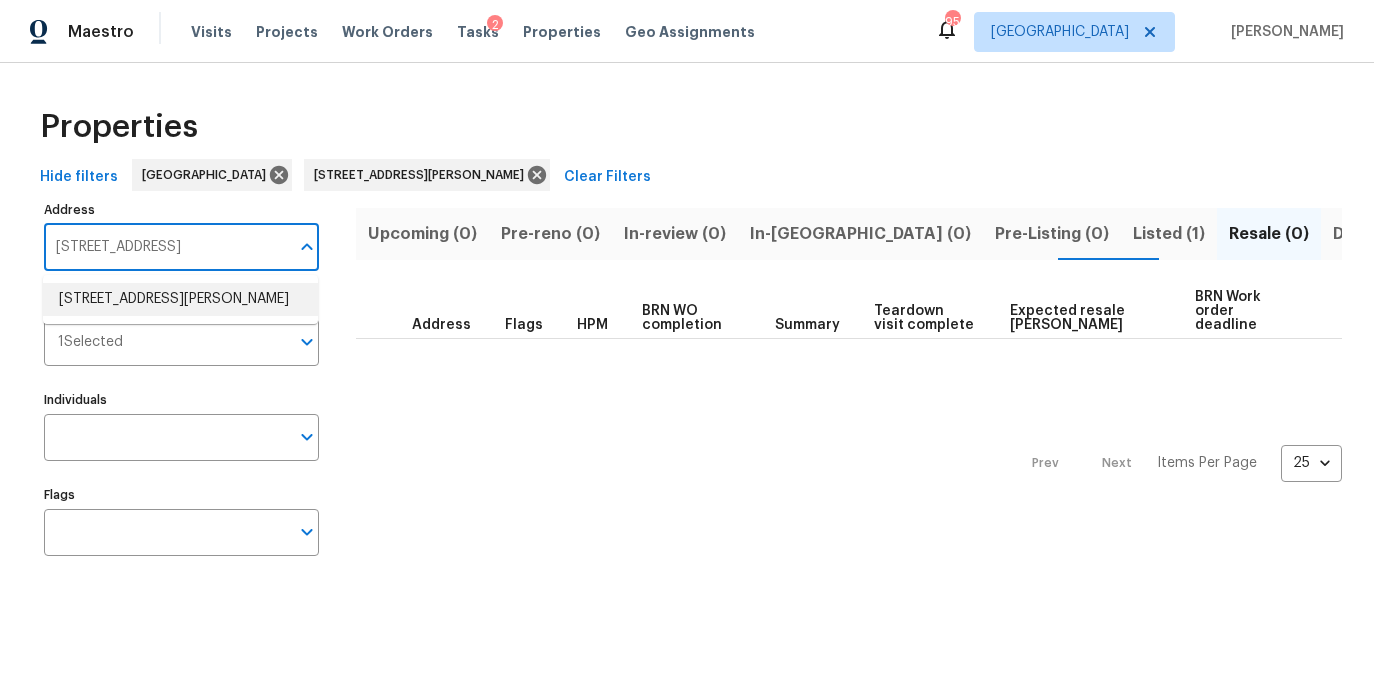 click on "6090 Wintergreen Rd Norcross GA 30093" at bounding box center (180, 299) 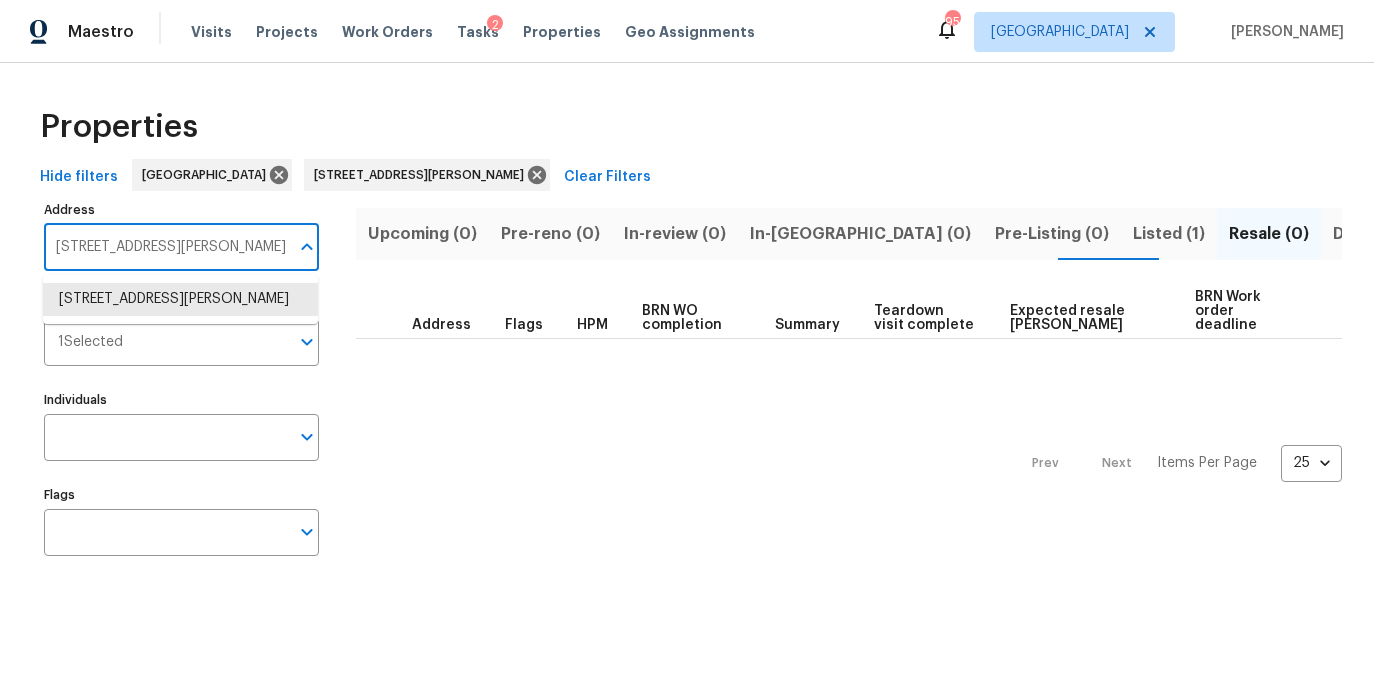 click on "6090 Wintergreen Rd Norcross GA 30093" at bounding box center [166, 247] 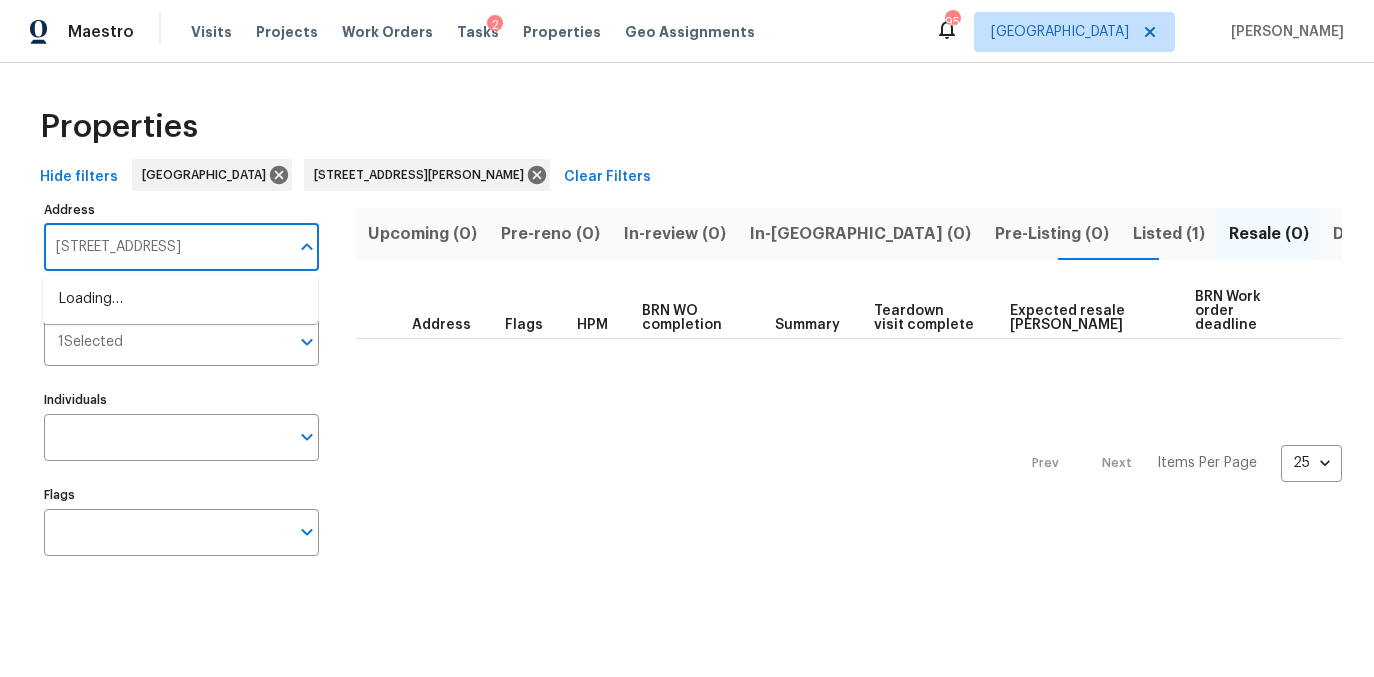 scroll, scrollTop: 0, scrollLeft: 23, axis: horizontal 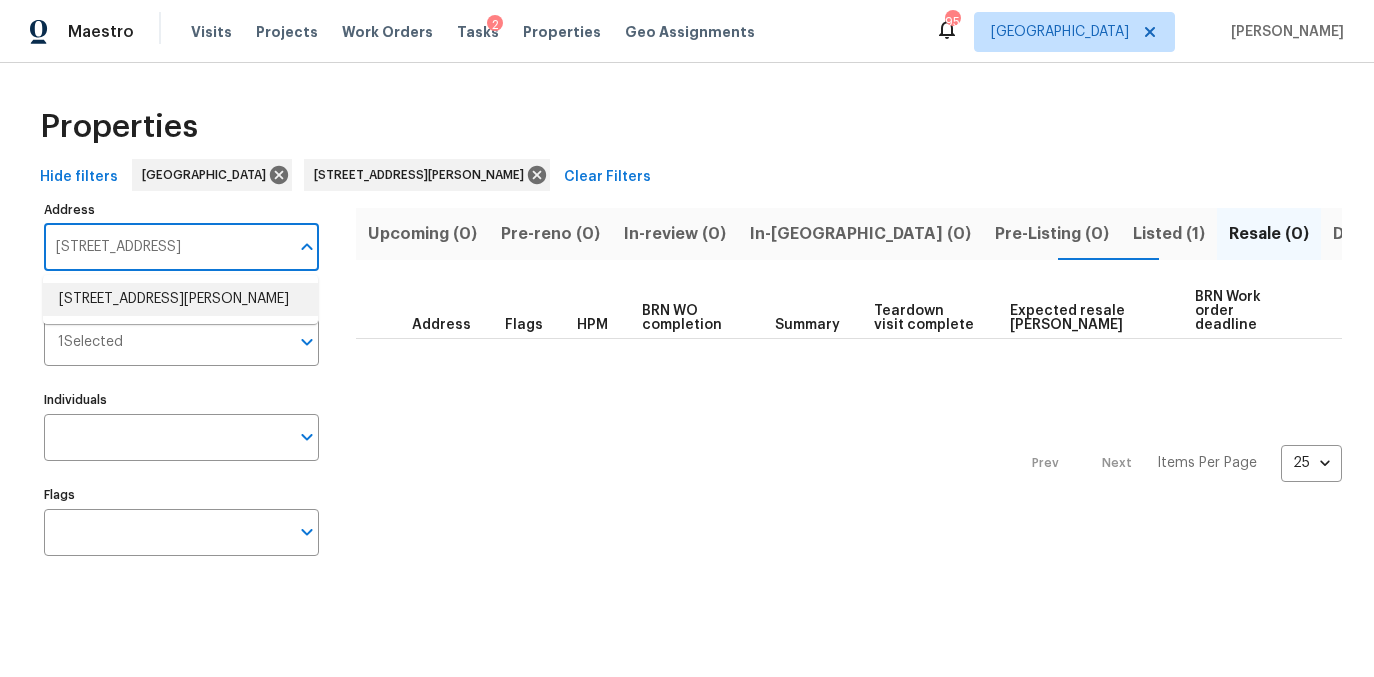 click on "1089 Brittwood Pl Norcross GA 30093" at bounding box center [180, 299] 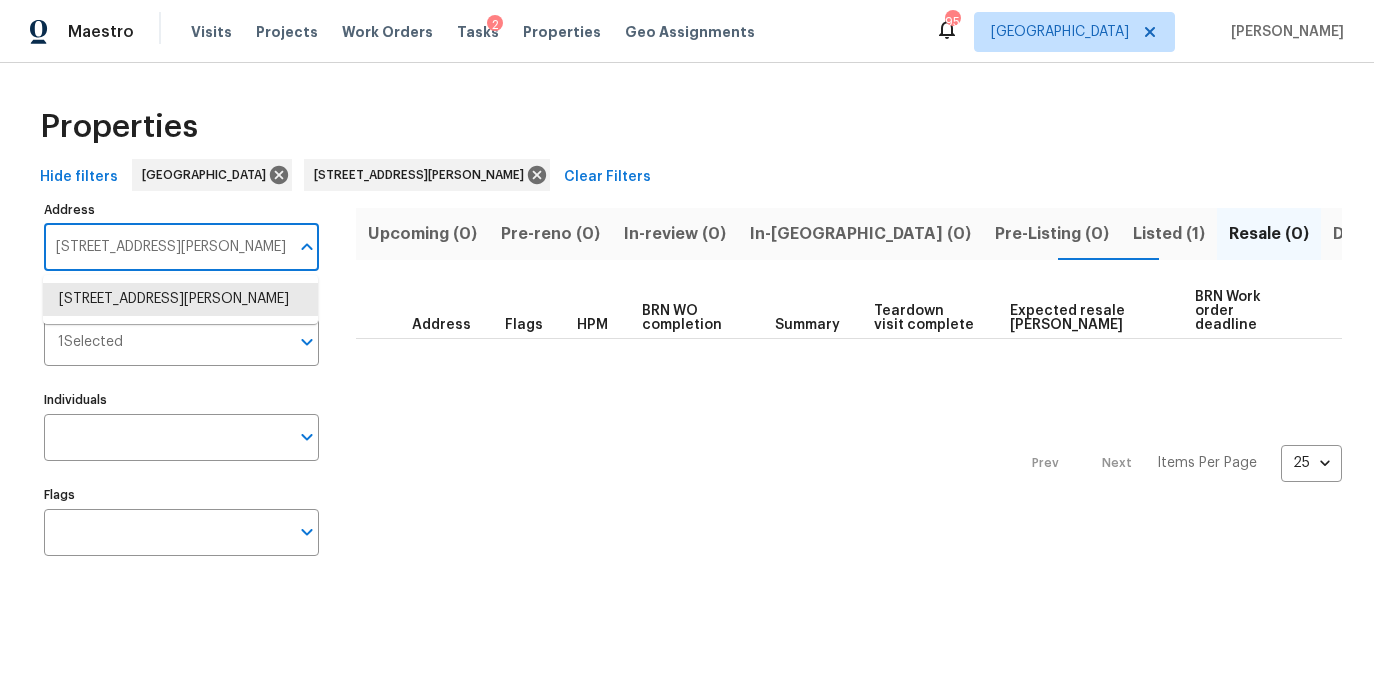 click on "1089 Brittwood Pl Norcross GA 30093" at bounding box center [166, 247] 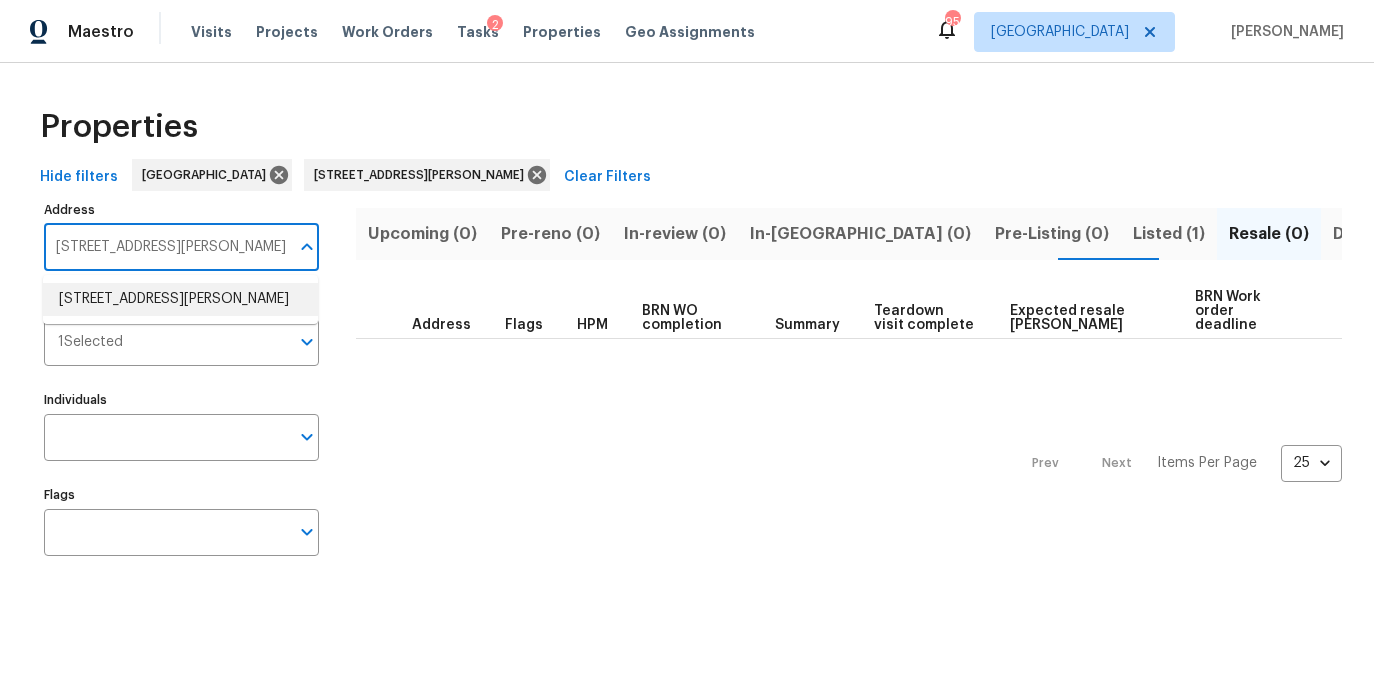 click on "3301 Henderson Mill Rd Apt N1 Atlanta GA 30341" at bounding box center (180, 299) 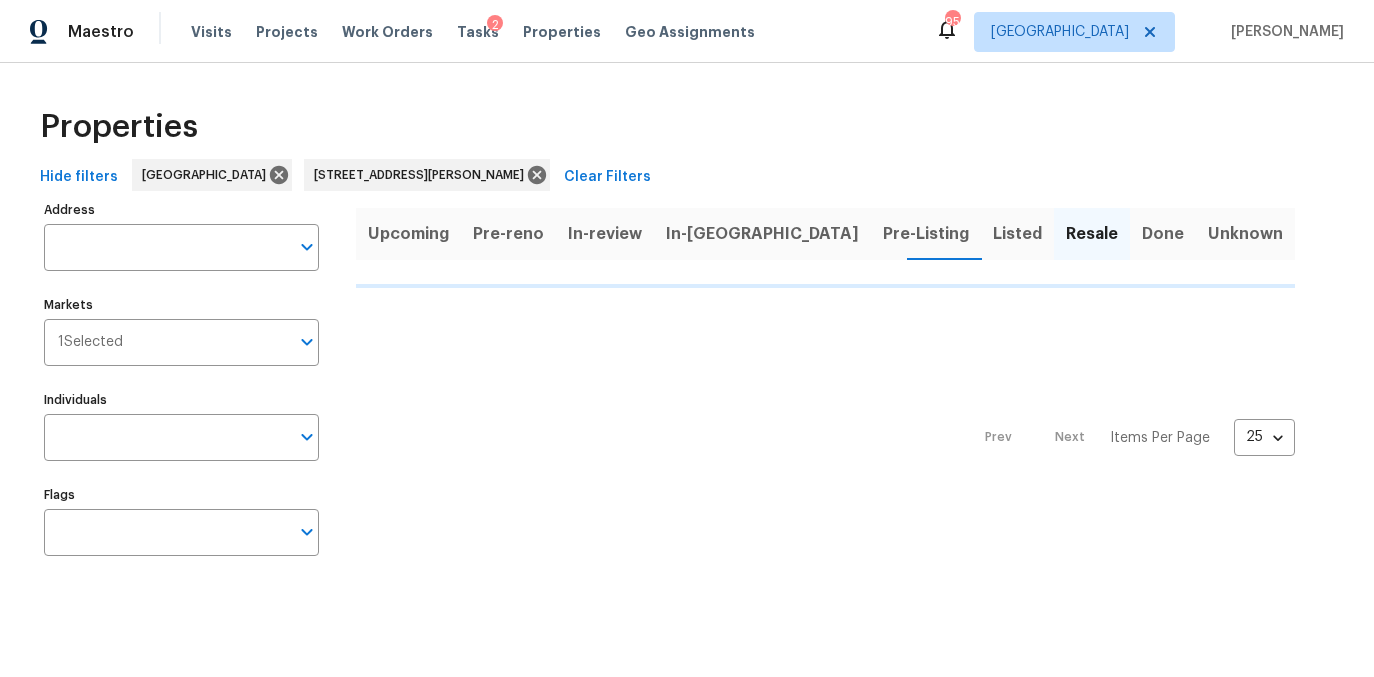 type on "3301 Henderson Mill Rd Apt N1 Atlanta GA 30341" 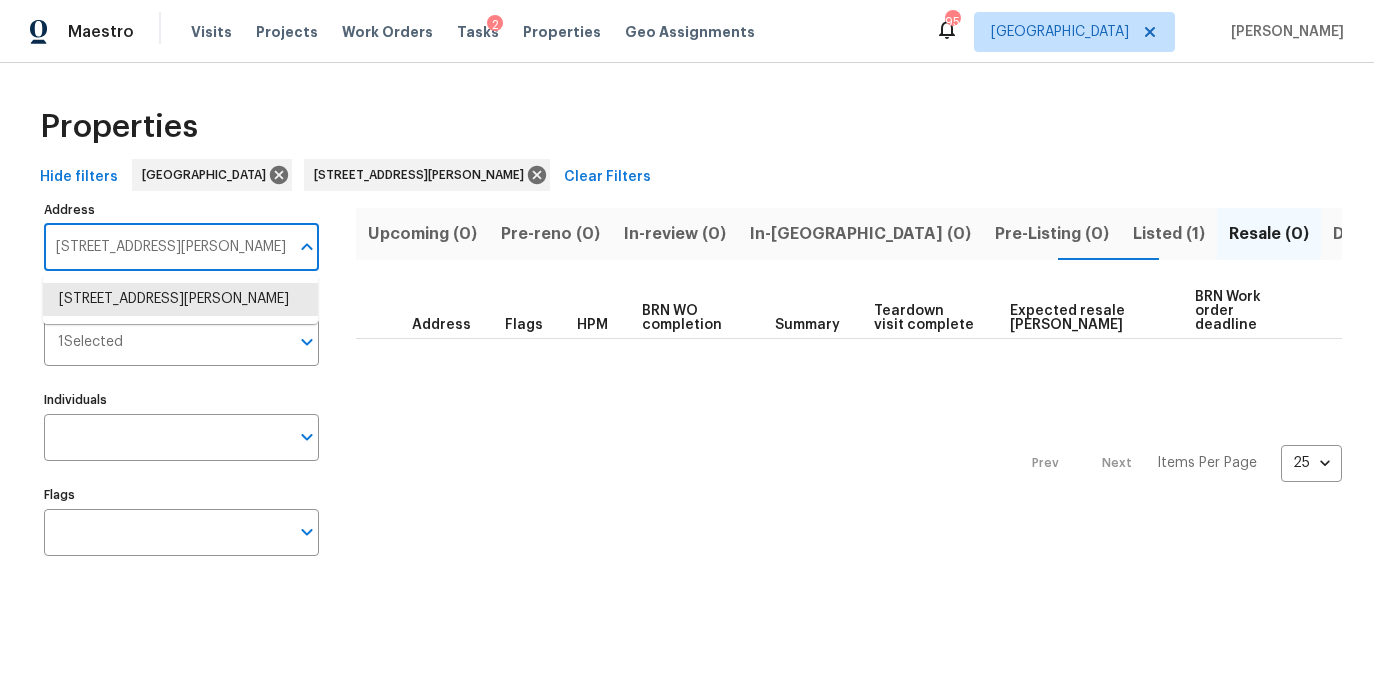 click on "3301 Henderson Mill Rd Apt N1 Atlanta GA 30341" at bounding box center [166, 247] 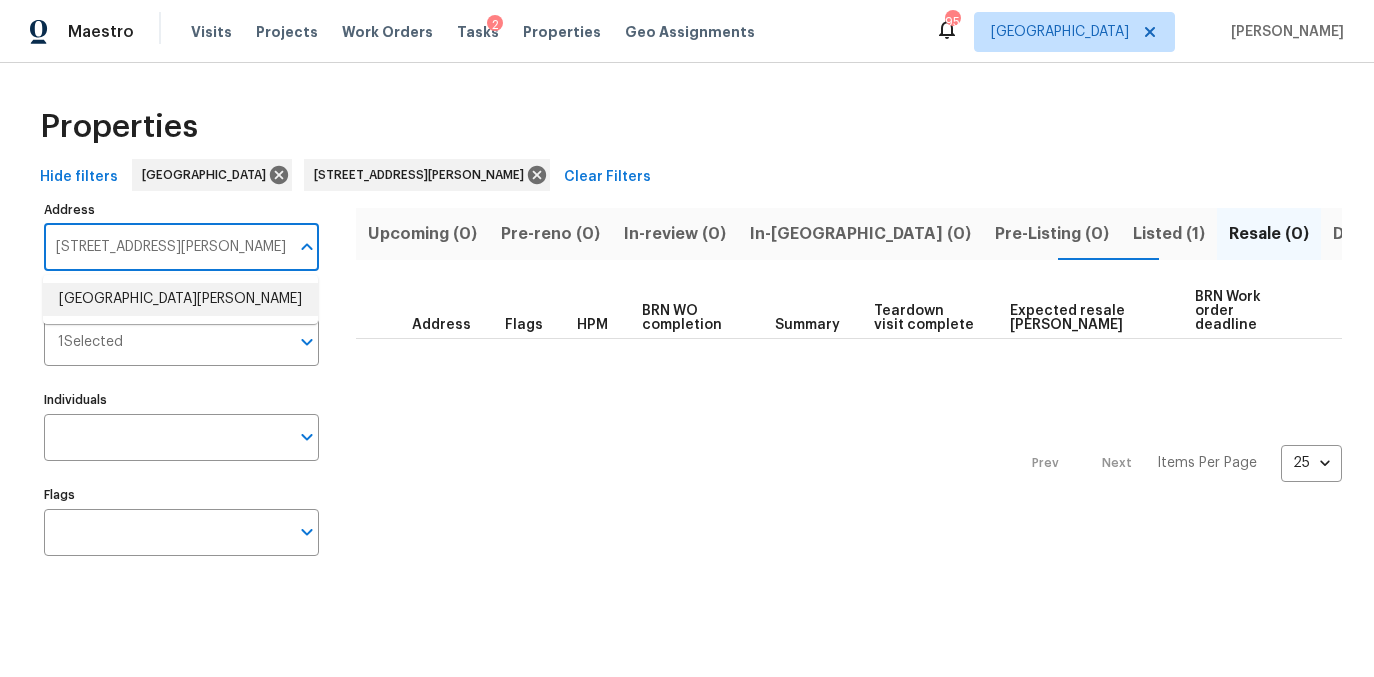 click on "2320 Capehart Cir NE Atlanta GA 30345" at bounding box center [180, 299] 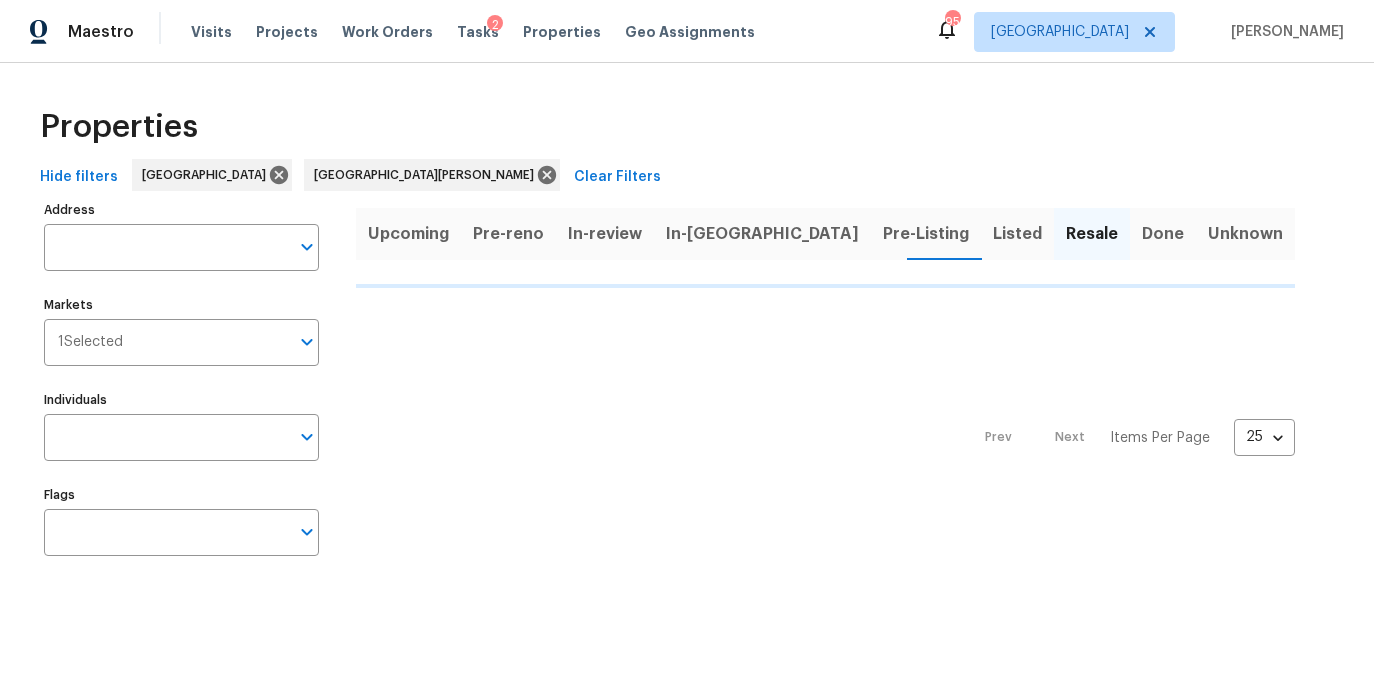 type on "2320 Capehart Cir NE Atlanta GA 30345" 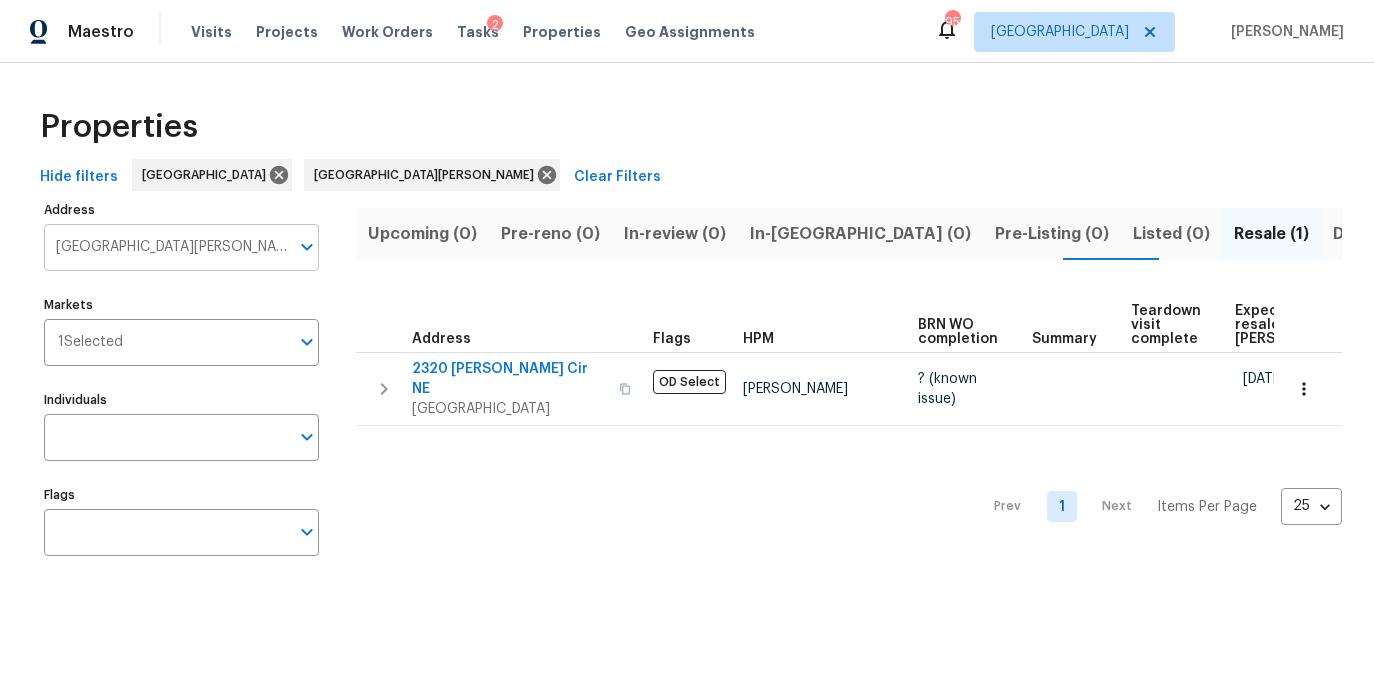 click on "2320 Capehart Cir NE Atlanta GA 30345" at bounding box center [166, 247] 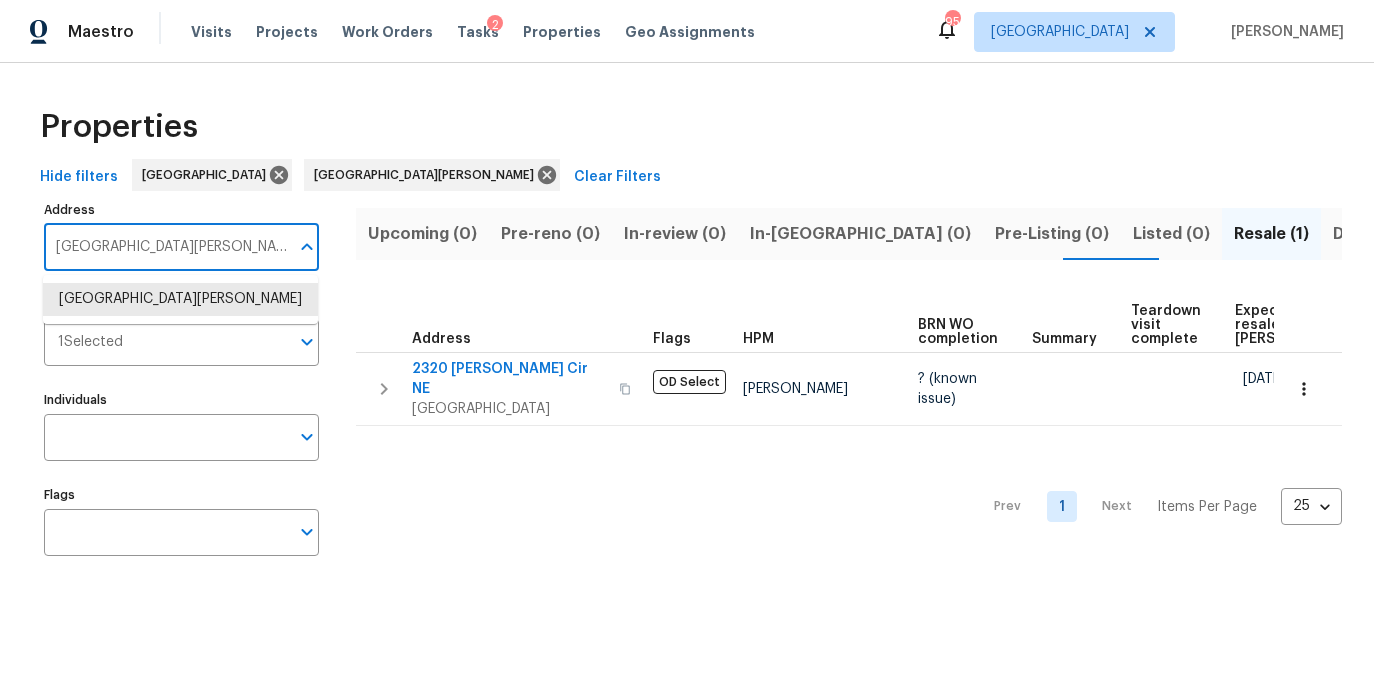 paste on "3541 Old Chamblee Tucker Rd Apt G, Atlanta, GA 30340" 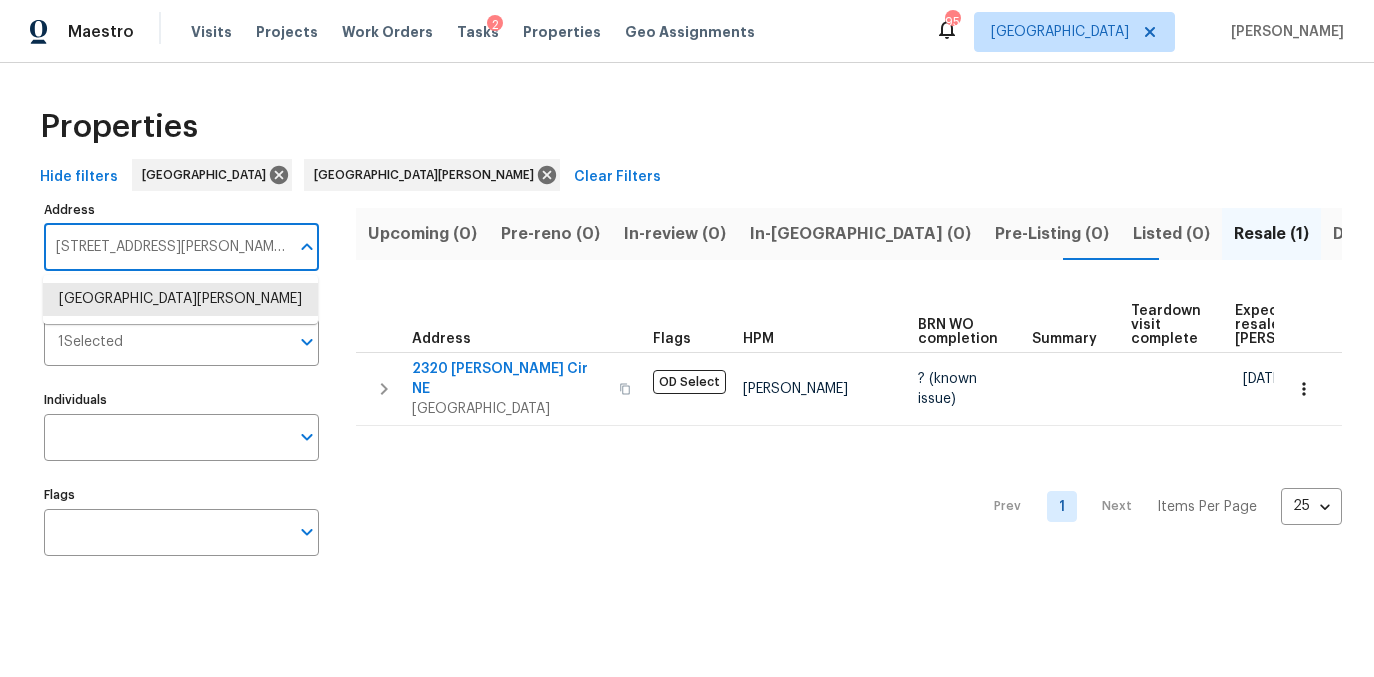 scroll, scrollTop: 0, scrollLeft: 134, axis: horizontal 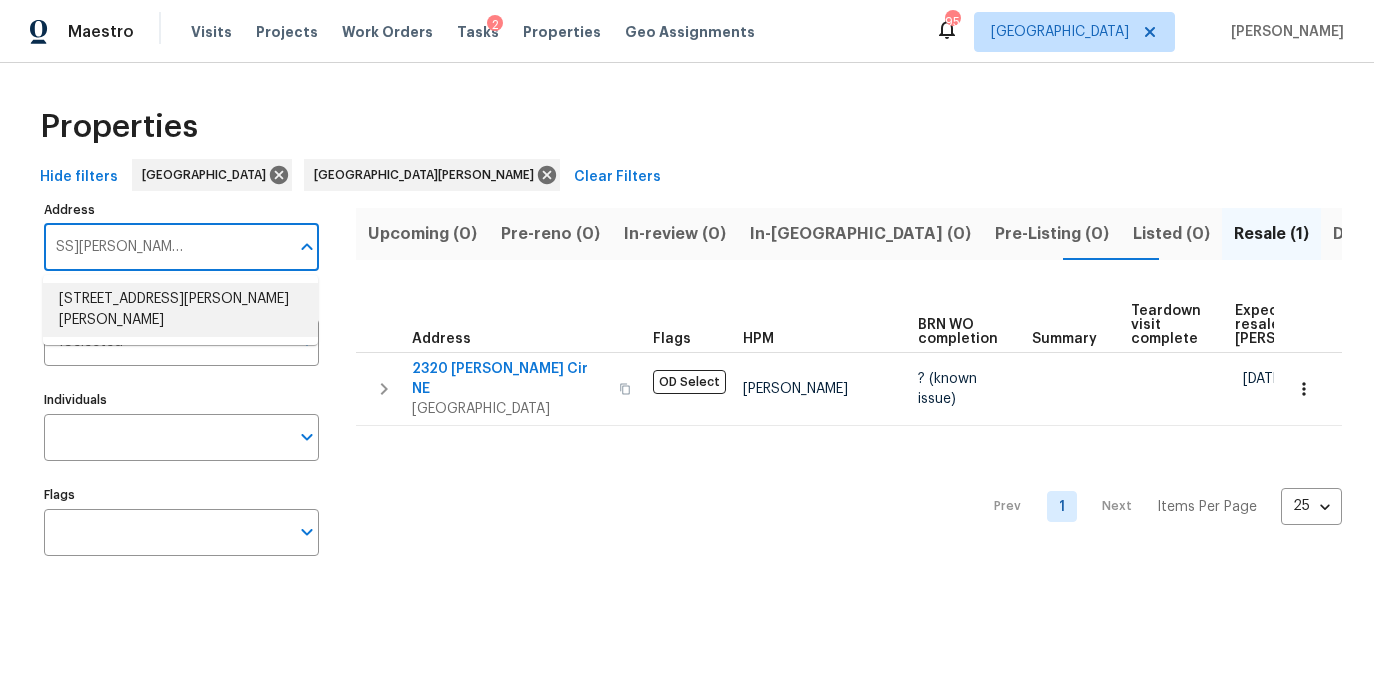 click on "3541 Old Chamblee Tucker Rd Apt G Atlanta GA 30340" at bounding box center (180, 310) 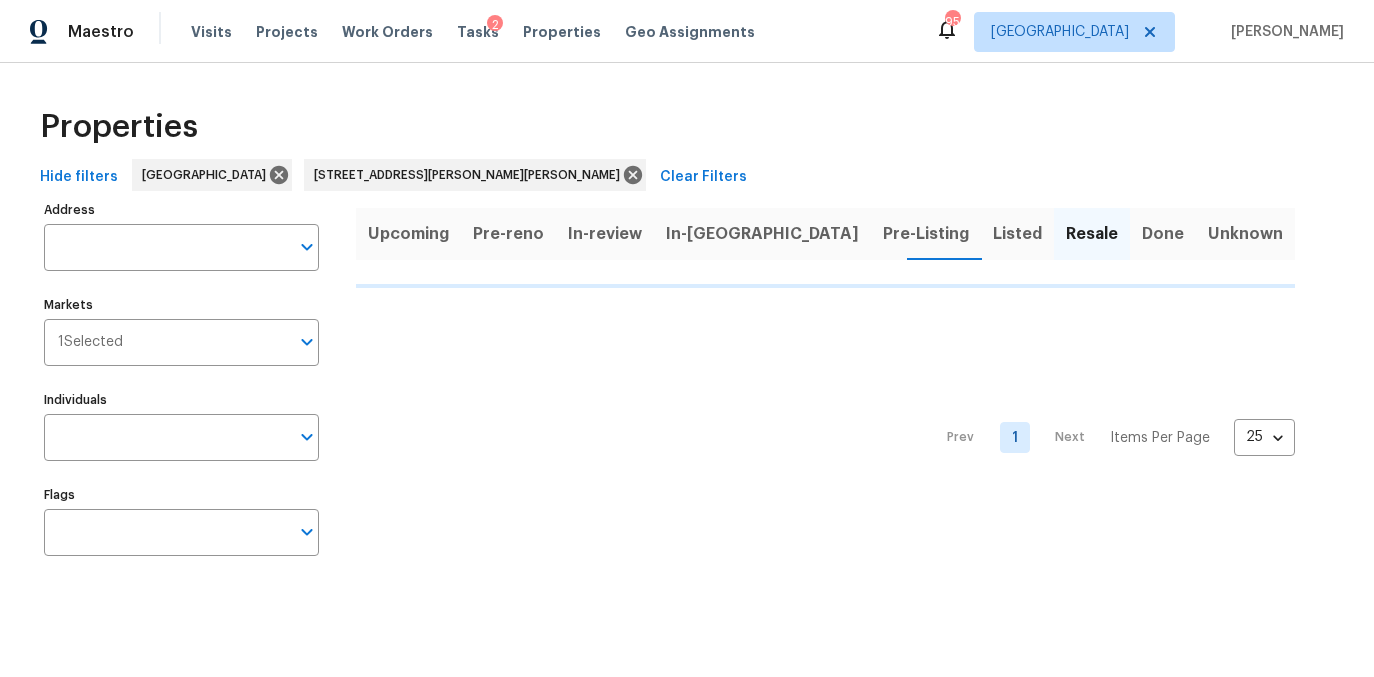 type on "3541 Old Chamblee Tucker Rd Apt G Atlanta GA 30340" 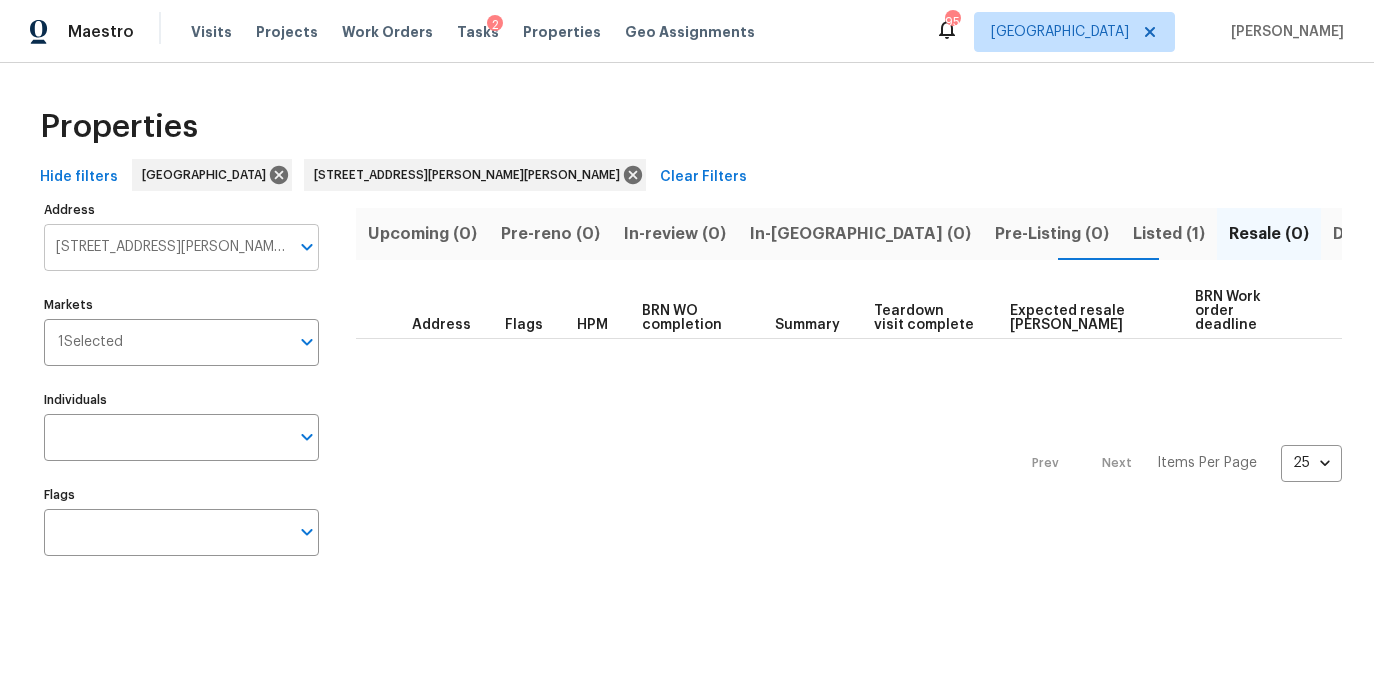 click on "3541 Old Chamblee Tucker Rd Apt G Atlanta GA 30340" at bounding box center [166, 247] 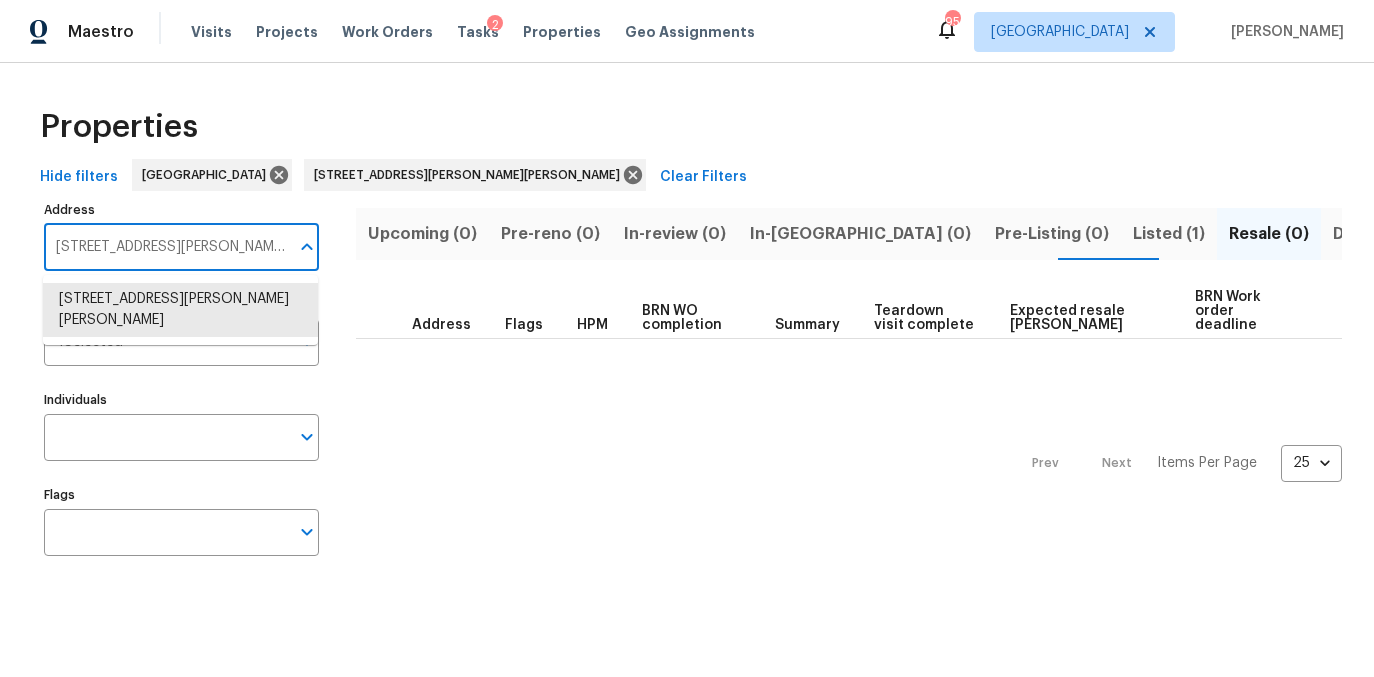paste on "301 Henderson Mill Rd Apt Z1, Atlanta, GA 30341" 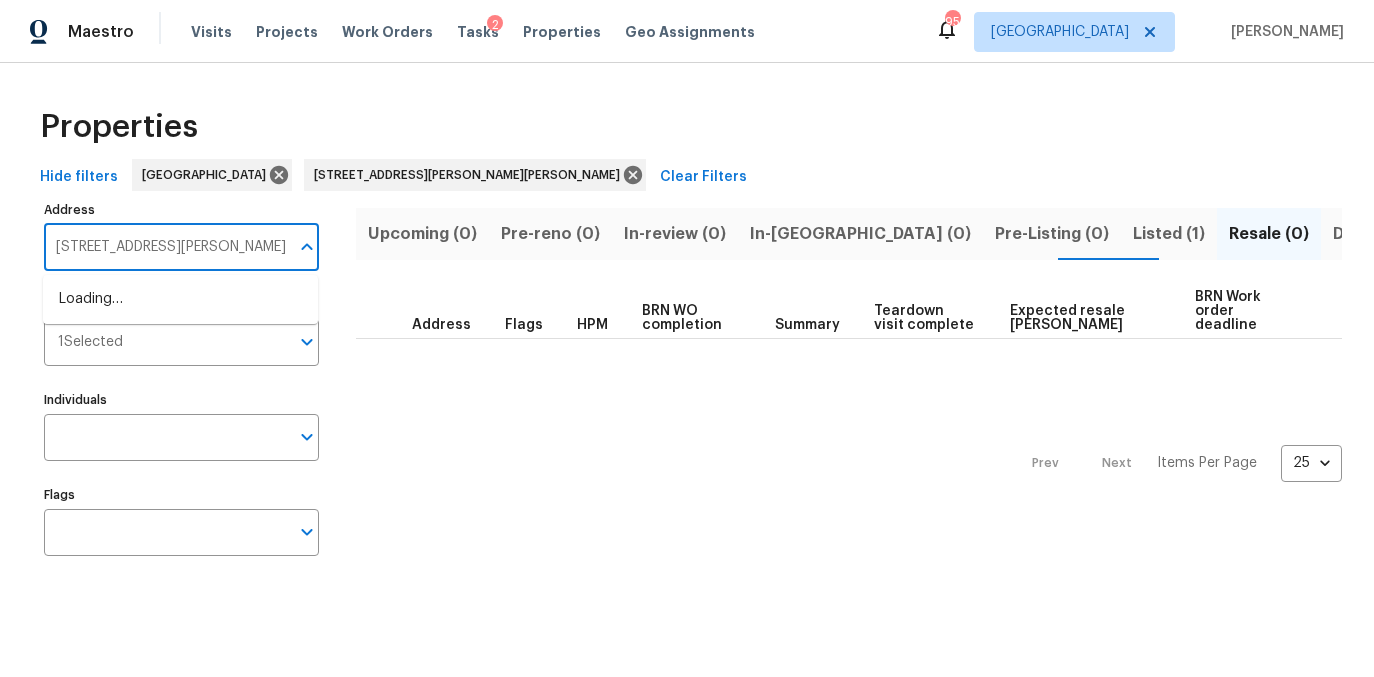 scroll, scrollTop: 0, scrollLeft: 91, axis: horizontal 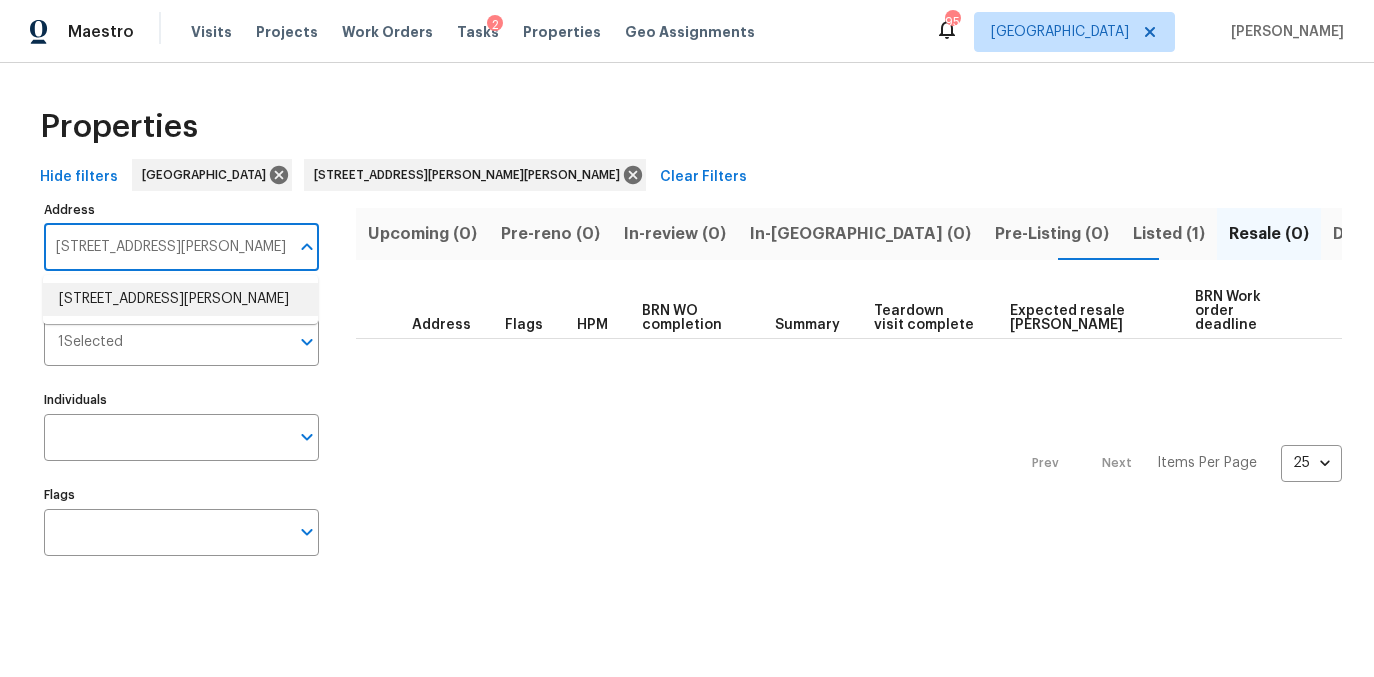 click on "3301 Henderson Mill Rd Apt Z1 Atlanta GA 30341" at bounding box center (180, 299) 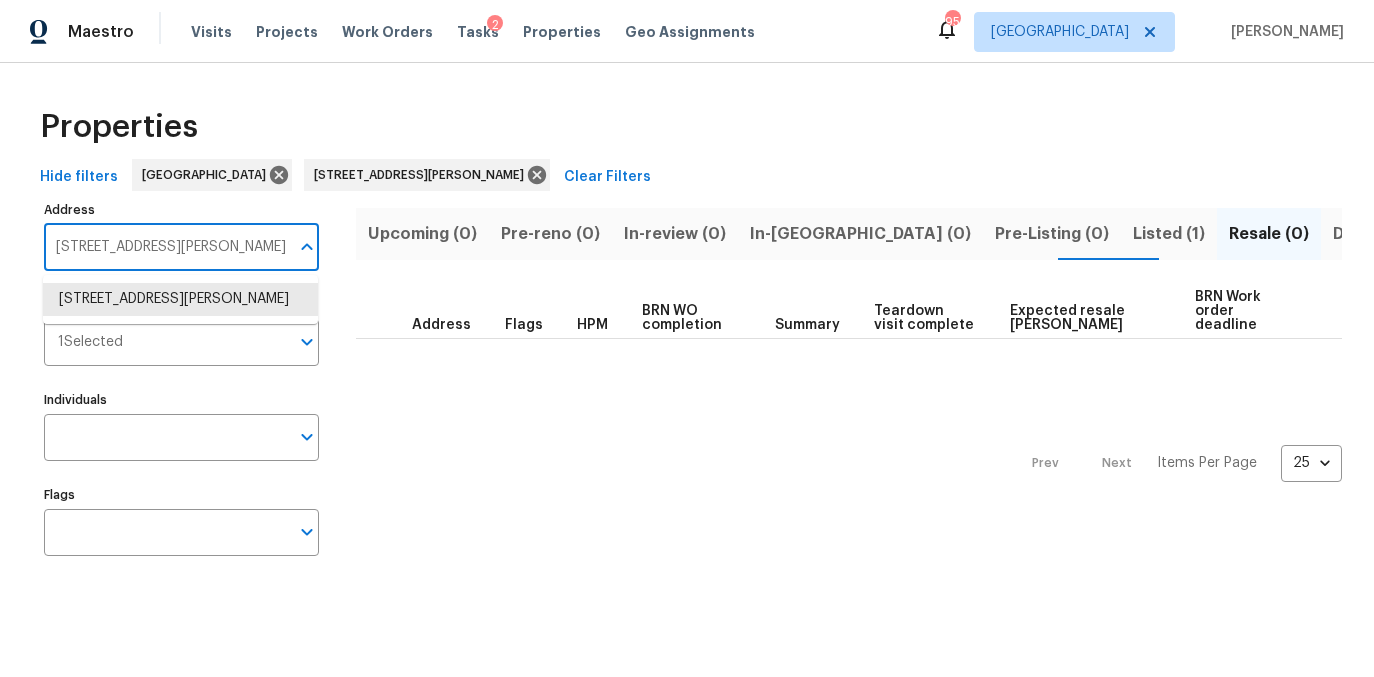 click on "3301 Henderson Mill Rd Apt Z1 Atlanta GA 30341" at bounding box center [166, 247] 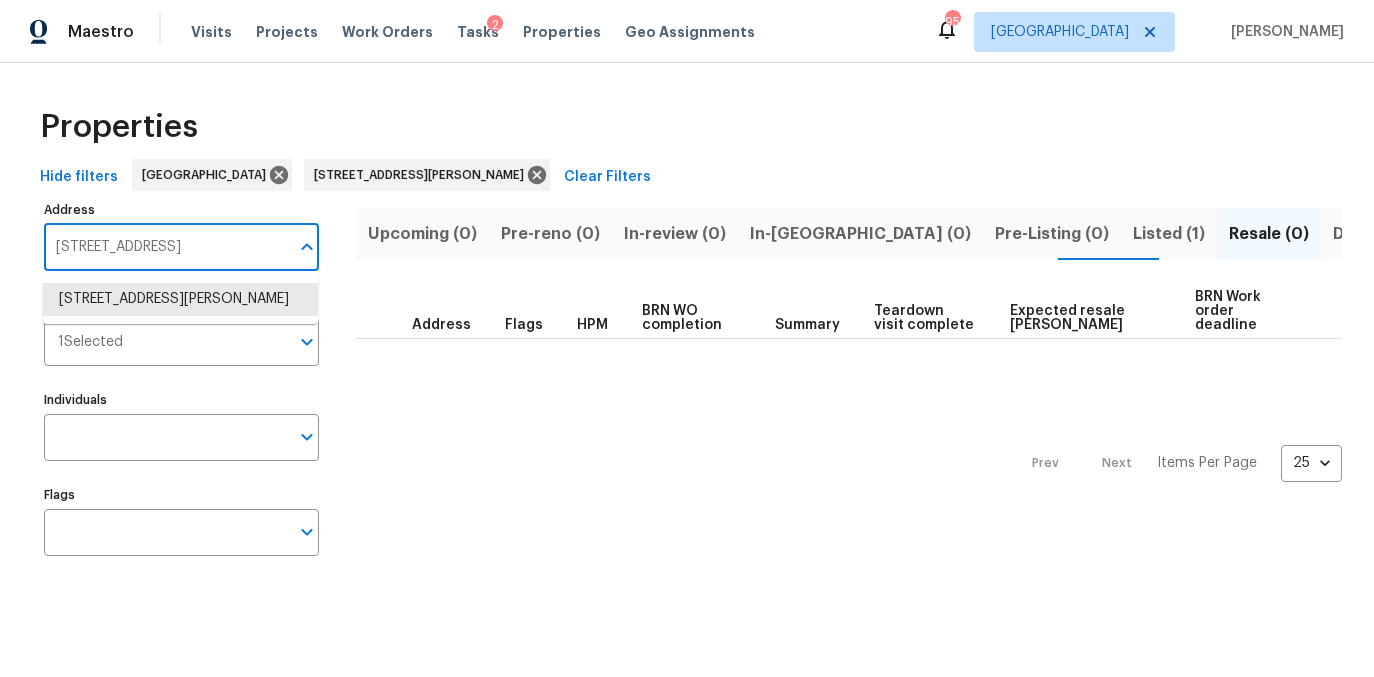 scroll, scrollTop: 0, scrollLeft: 36, axis: horizontal 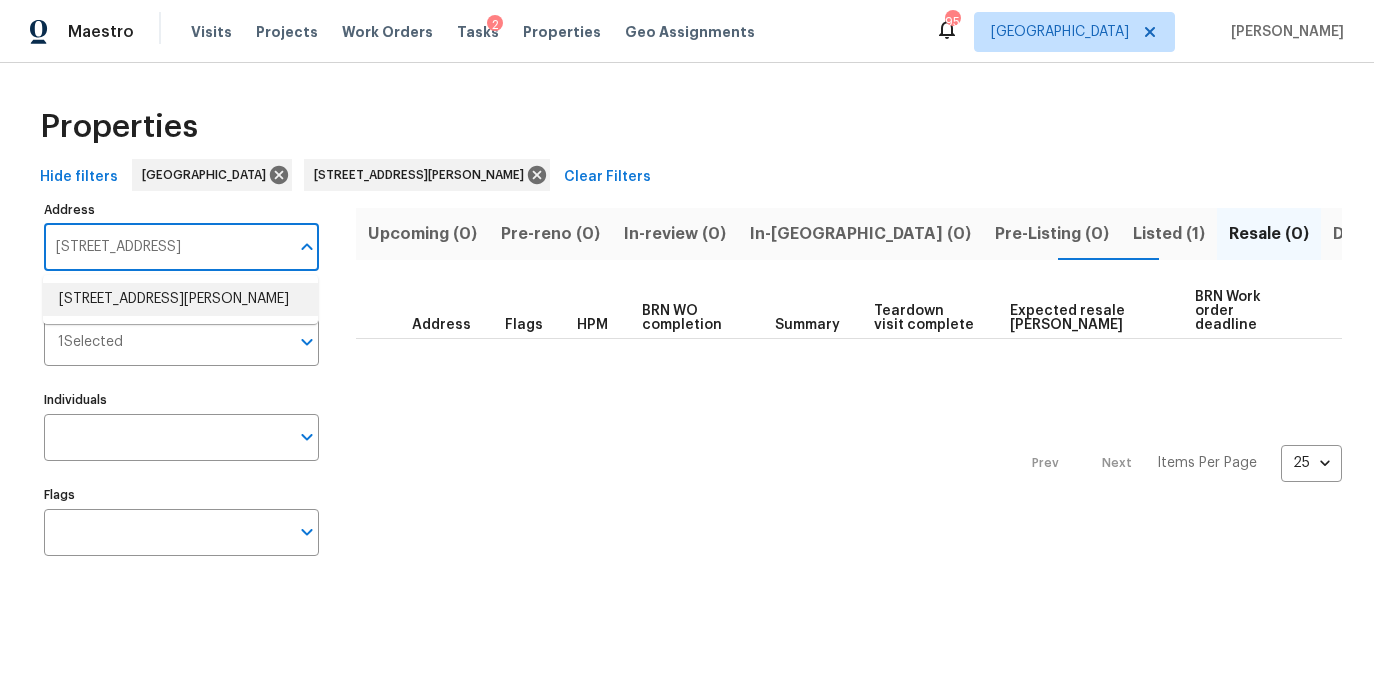click on "1097 Rock Creek Ln Norcross GA 30093" at bounding box center (180, 299) 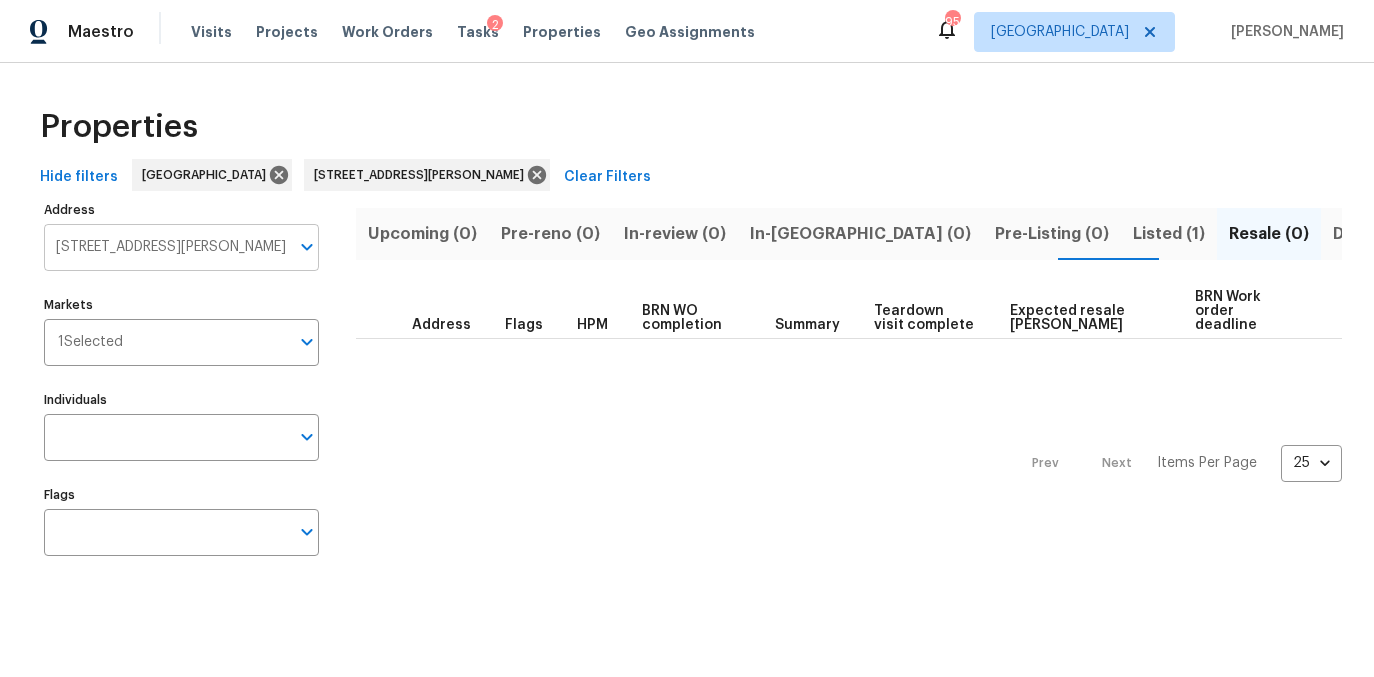 click on "1097 Rock Creek Ln Norcross GA 30093" at bounding box center (166, 247) 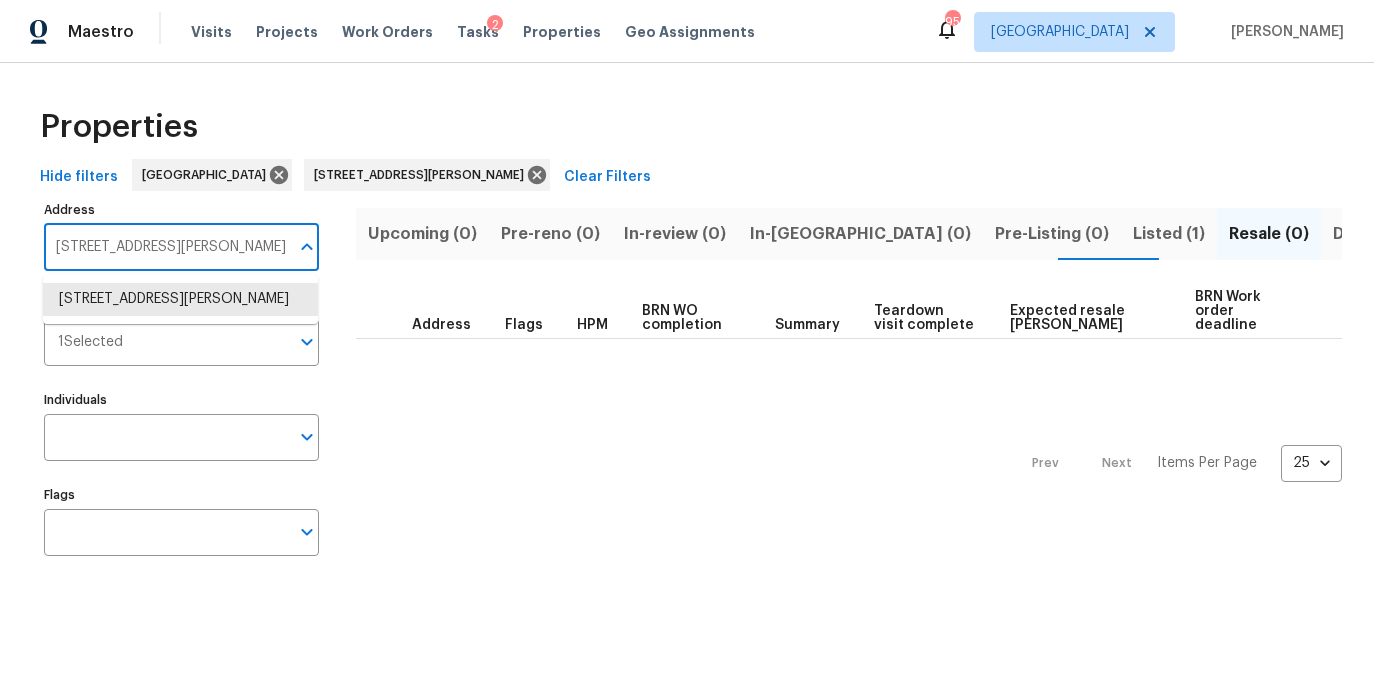 paste on "2232 Dunseath Ave NW Apt 202, Atlanta, GA 30318" 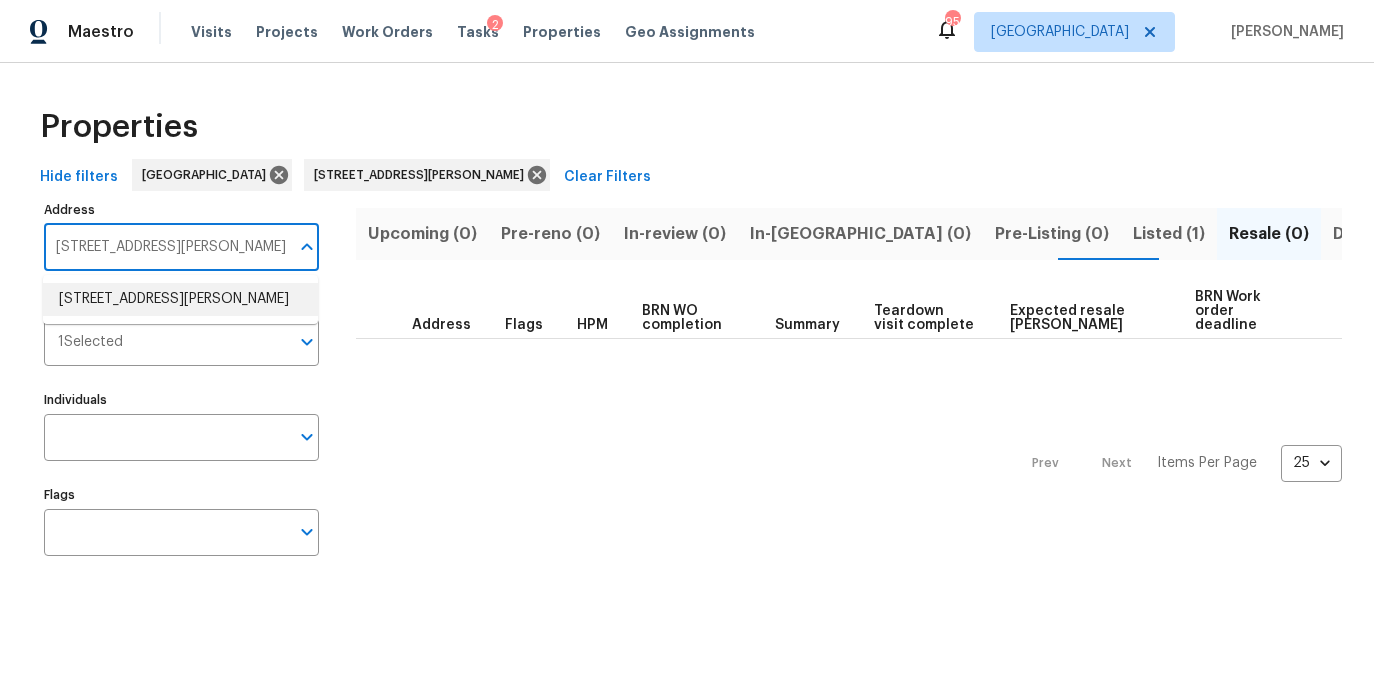 click on "2232 Dunseath Ave NW Apt 202 Atlanta GA 30318" at bounding box center (180, 299) 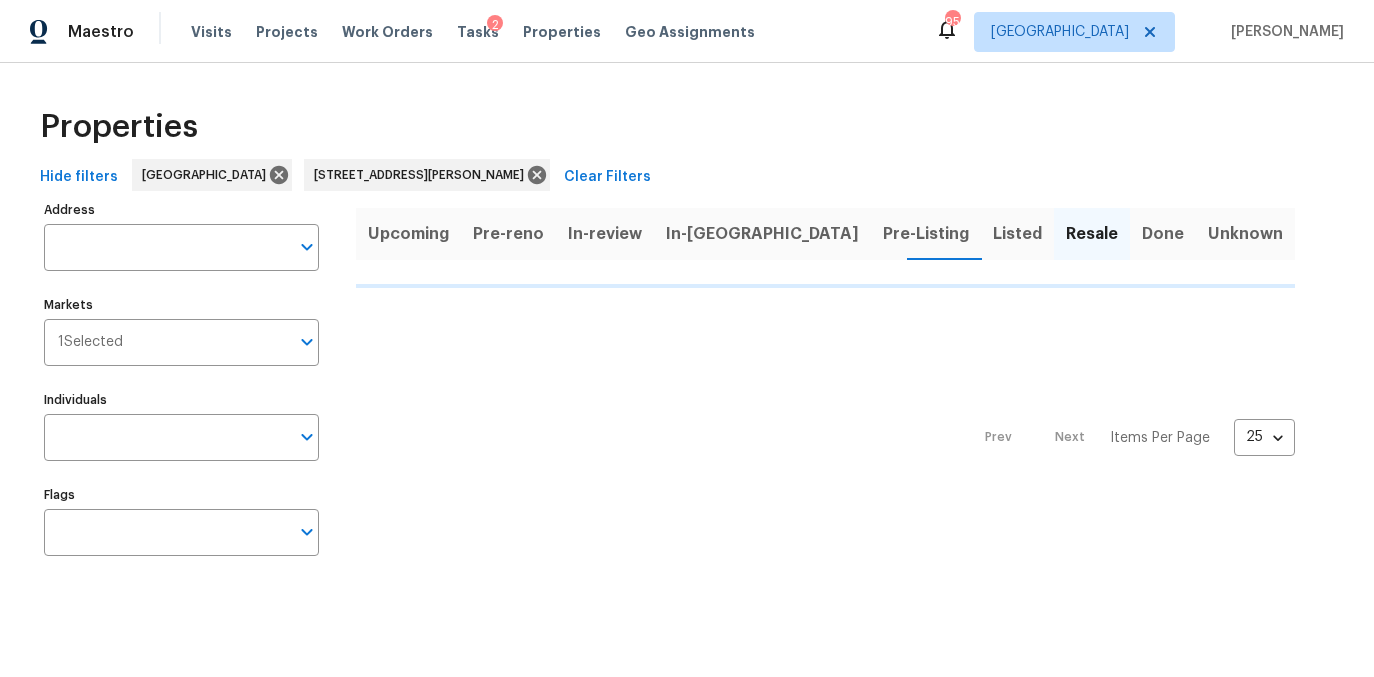 type on "2232 Dunseath Ave NW Apt 202 Atlanta GA 30318" 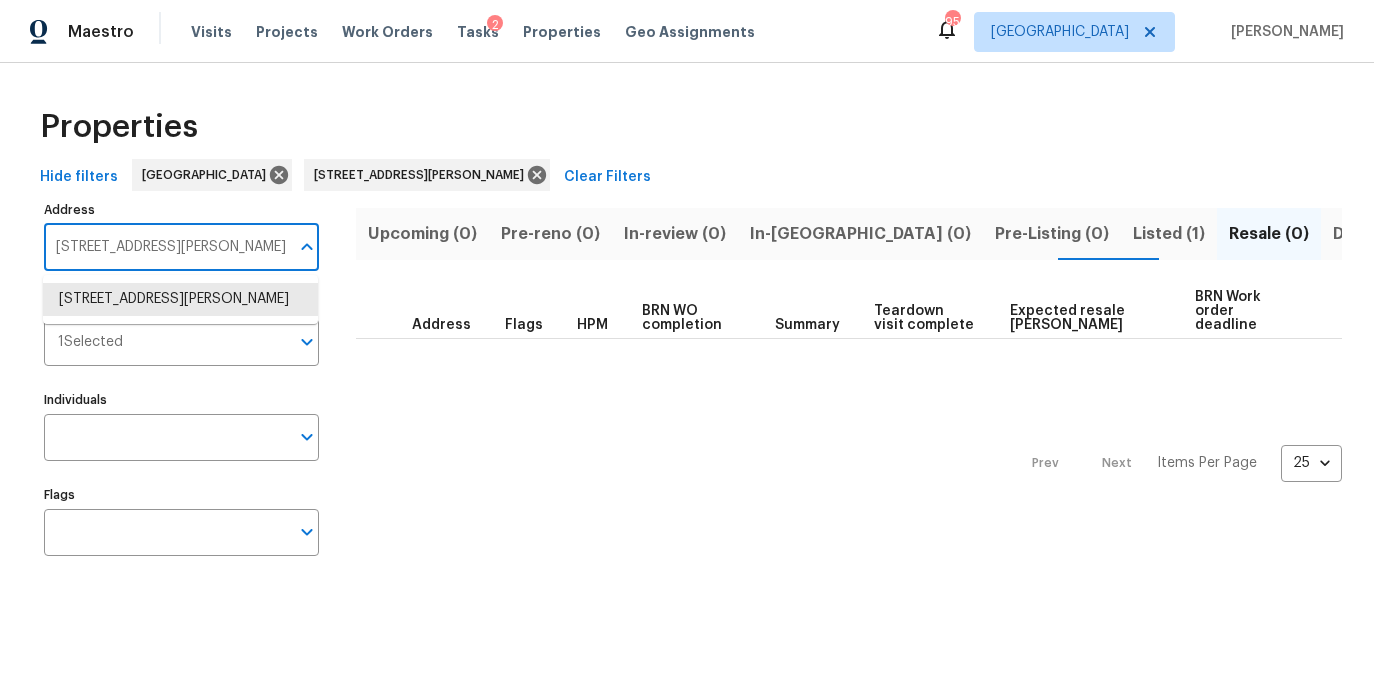 click on "2232 Dunseath Ave NW Apt 202 Atlanta GA 30318" at bounding box center (166, 247) 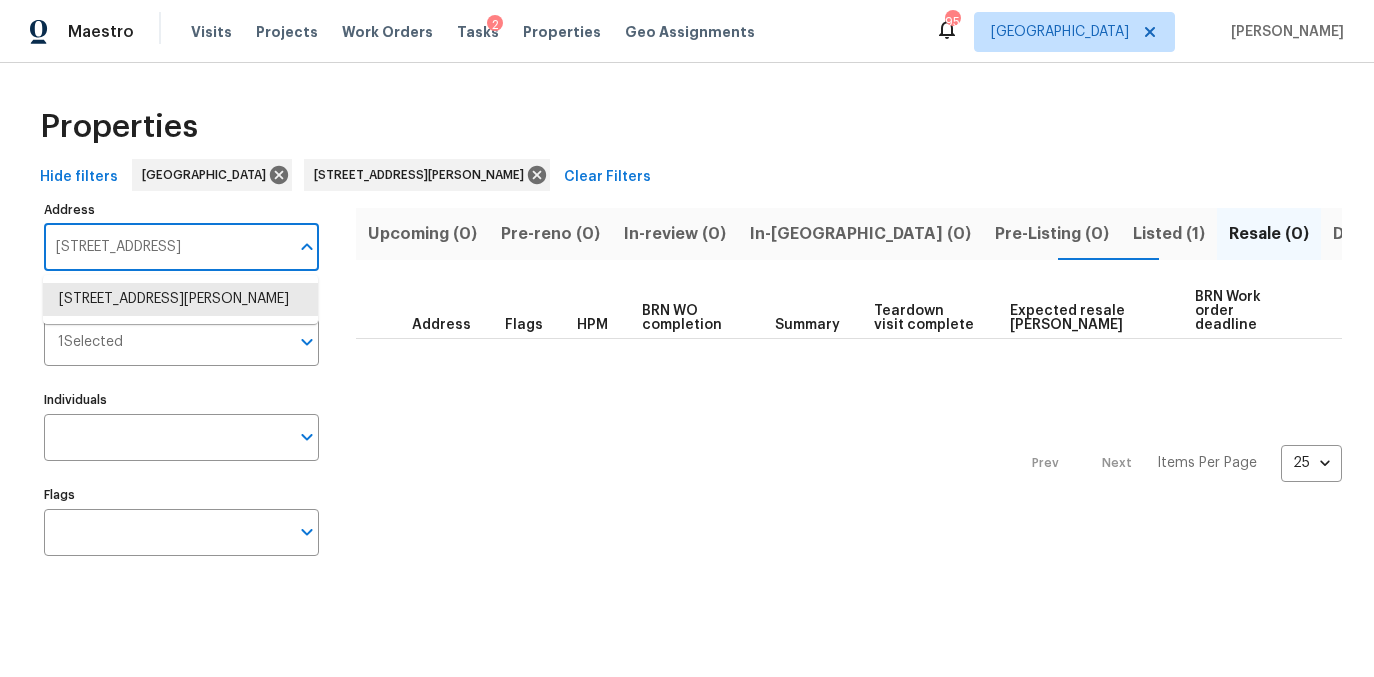 scroll, scrollTop: 0, scrollLeft: 54, axis: horizontal 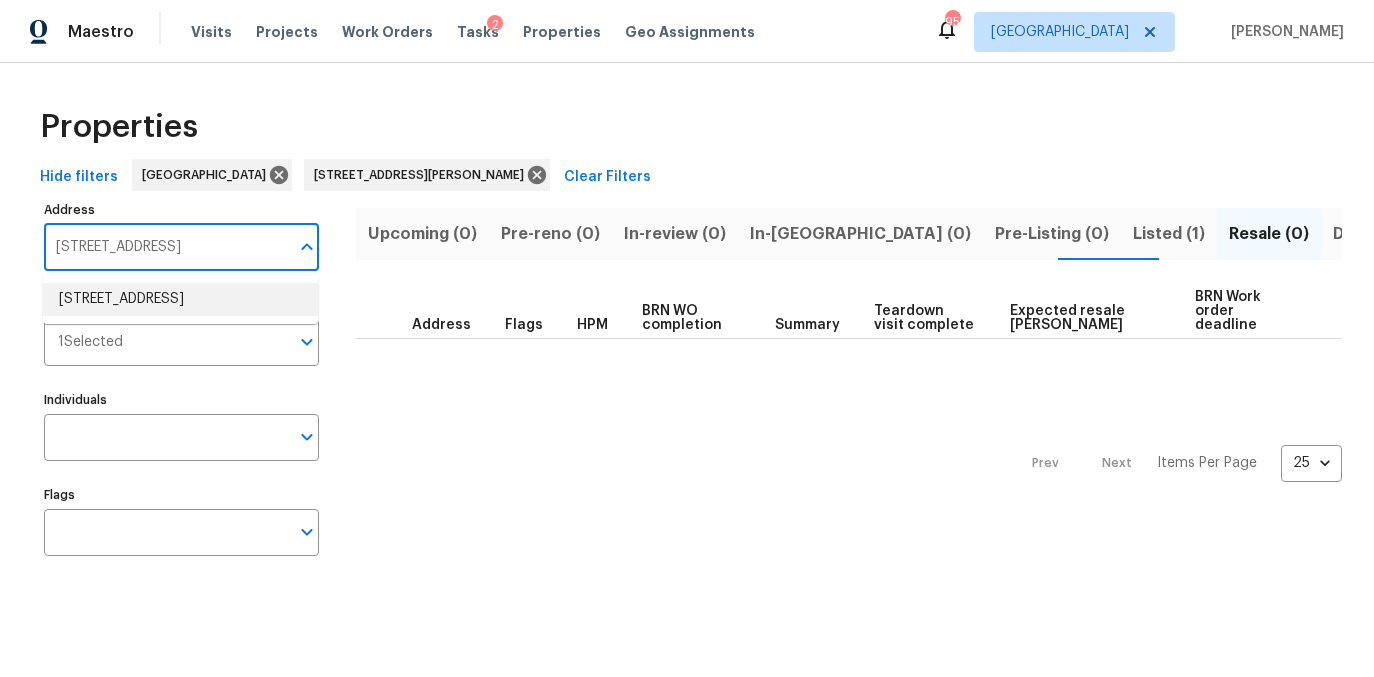 click on "1734 Brookside Lay Cir Norcross GA 30093" at bounding box center [180, 299] 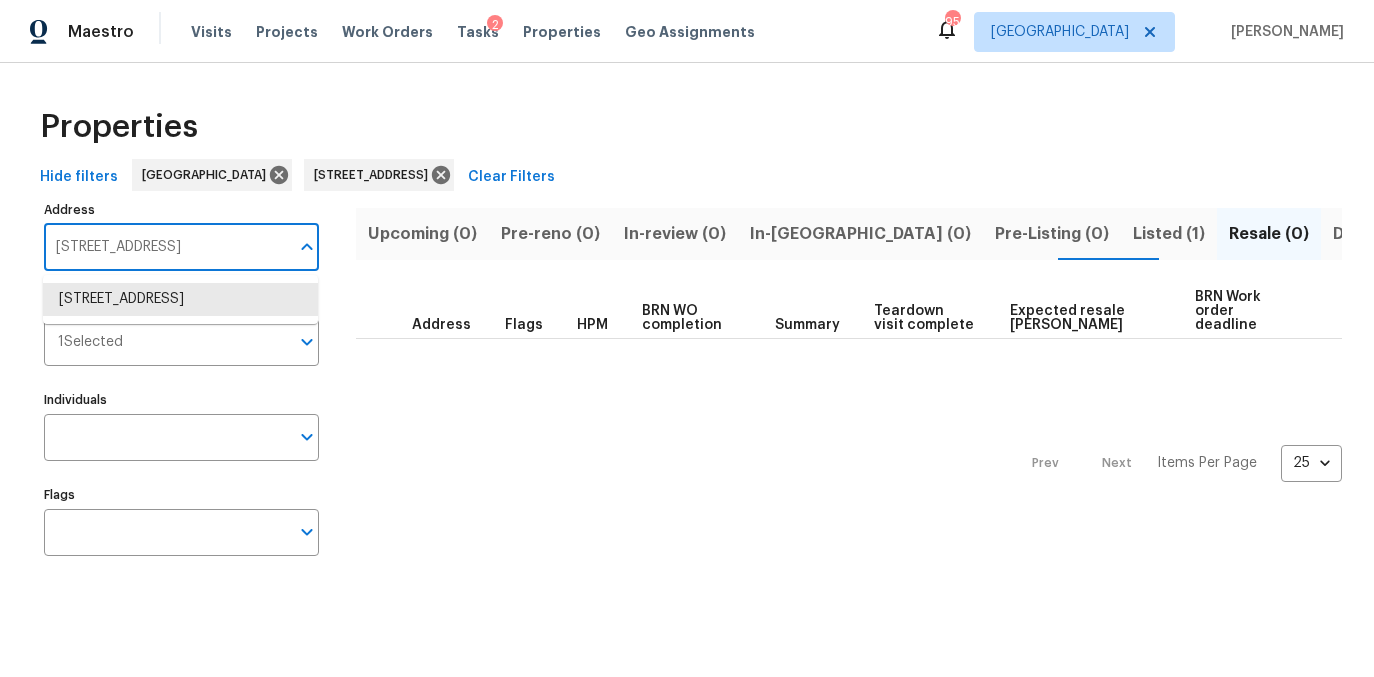 click on "1734 Brookside Lay Cir Norcross GA 30093" at bounding box center (166, 247) 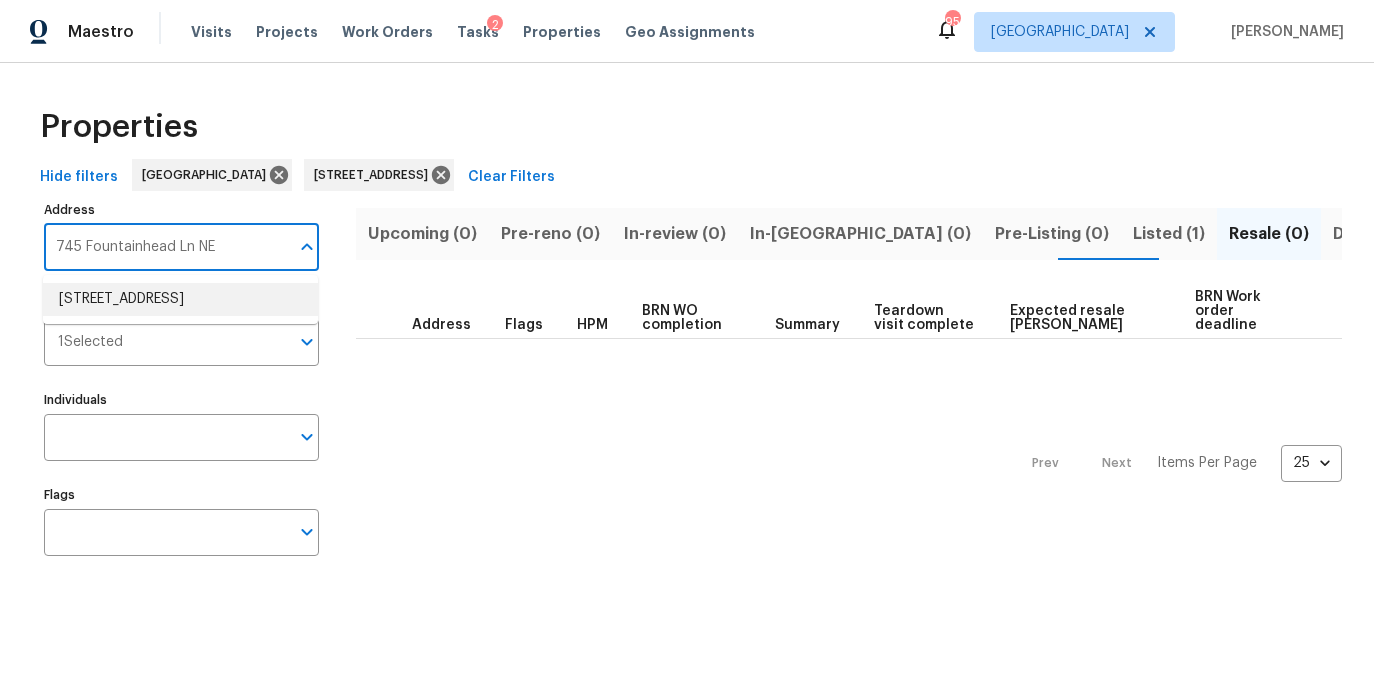 click on "745 Fountainhead Ln NE Unit 113 Atlanta GA 30324" at bounding box center (180, 299) 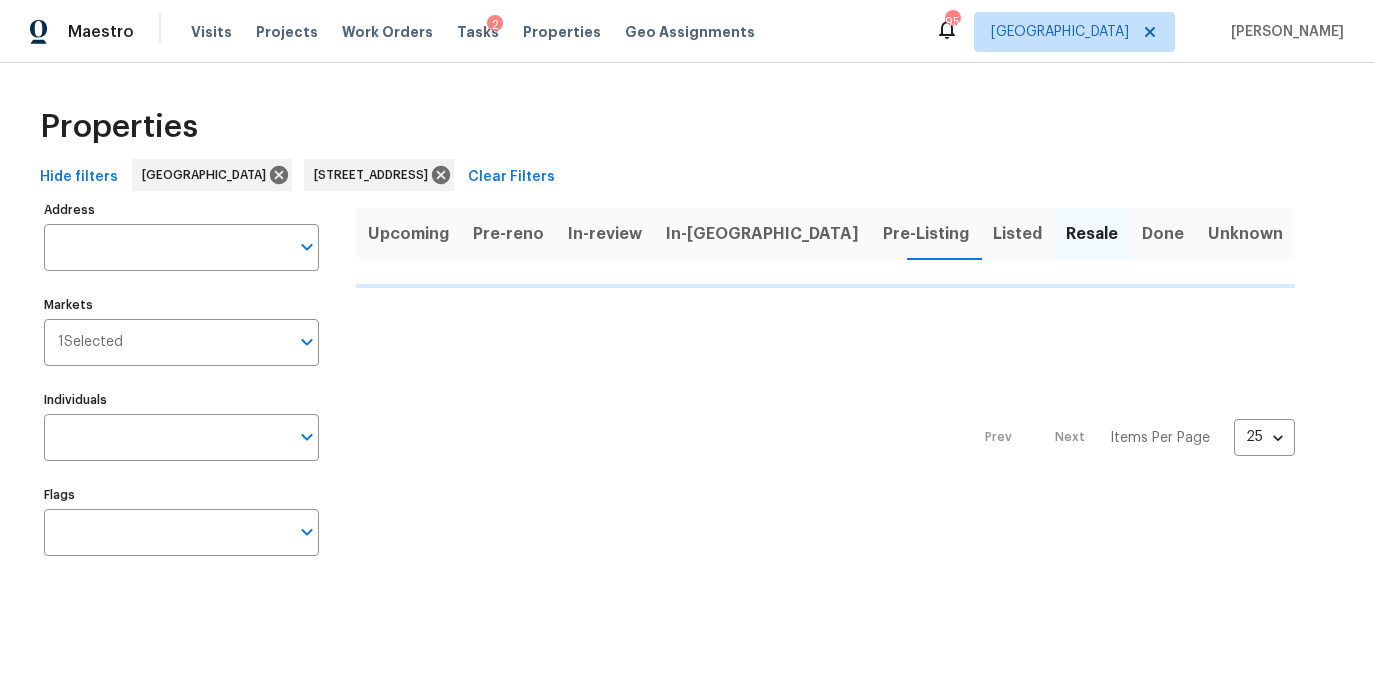 type on "745 Fountainhead Ln NE Unit 113 Atlanta GA 30324" 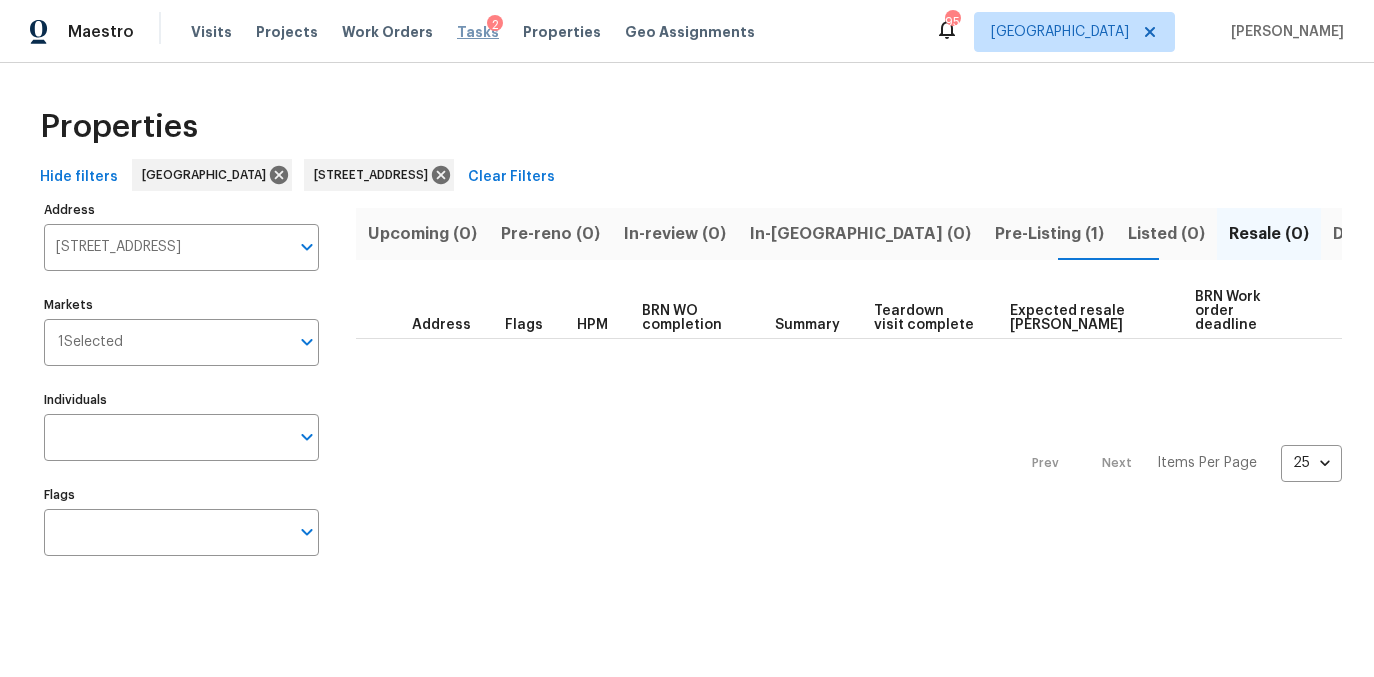click on "Tasks" at bounding box center (478, 32) 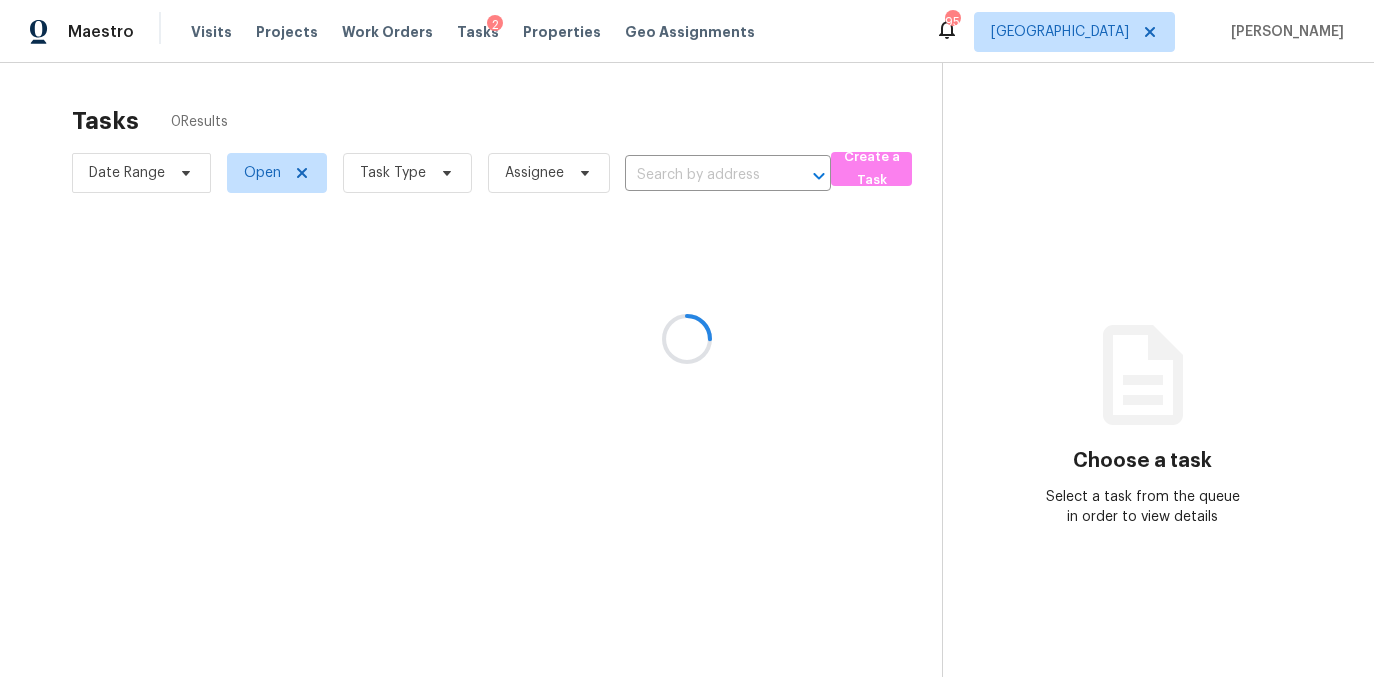click at bounding box center [687, 338] 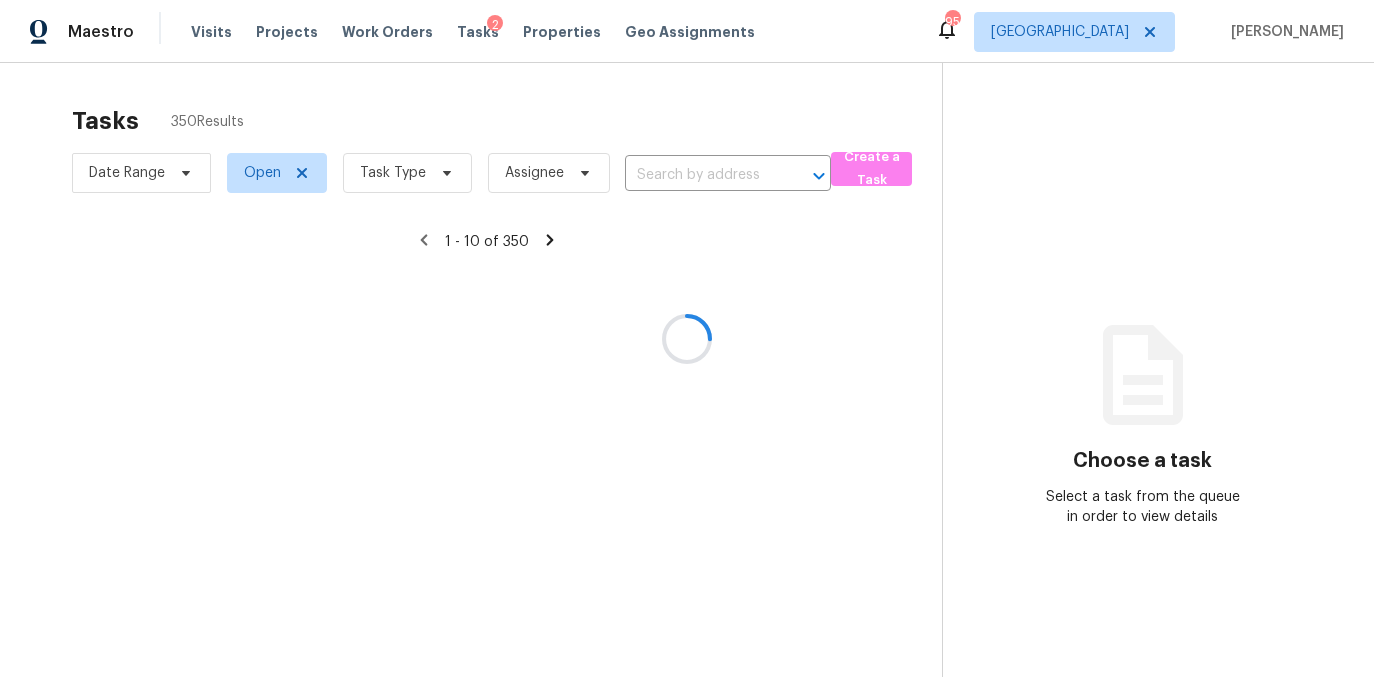 click at bounding box center [687, 338] 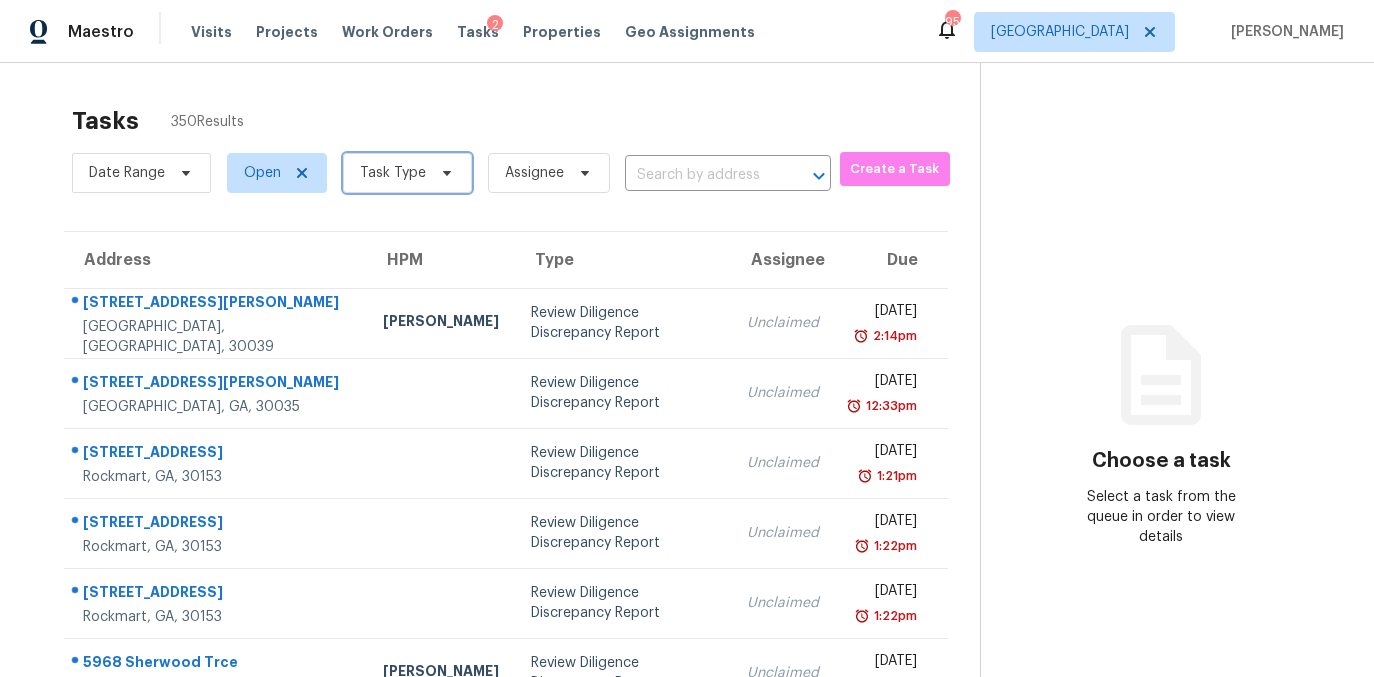 click 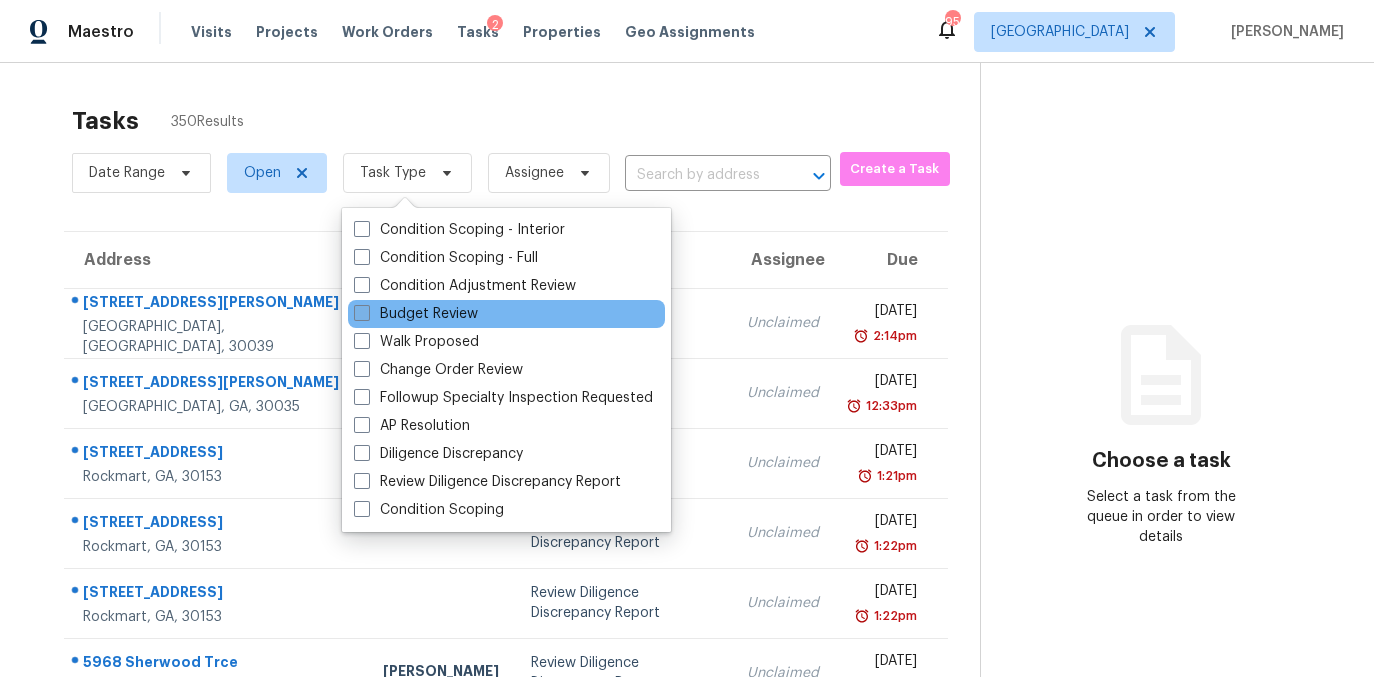 click at bounding box center [362, 313] 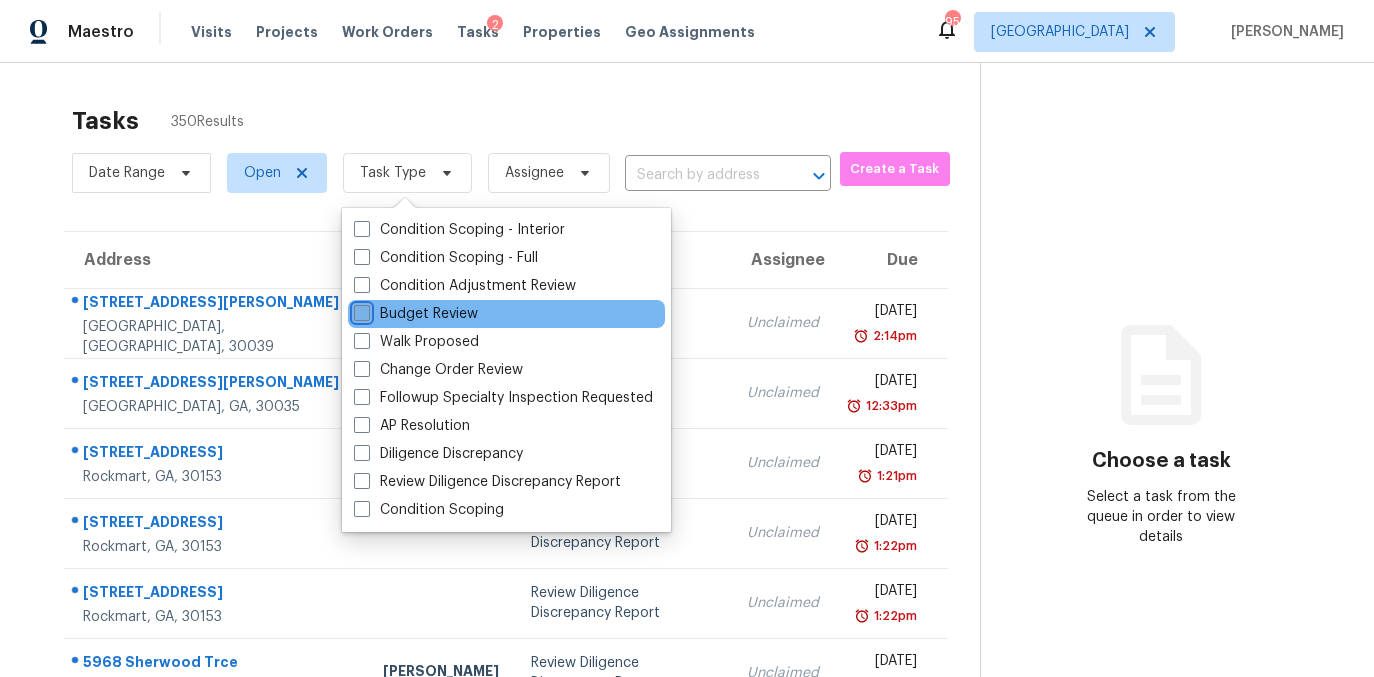 click on "Budget Review" at bounding box center [360, 310] 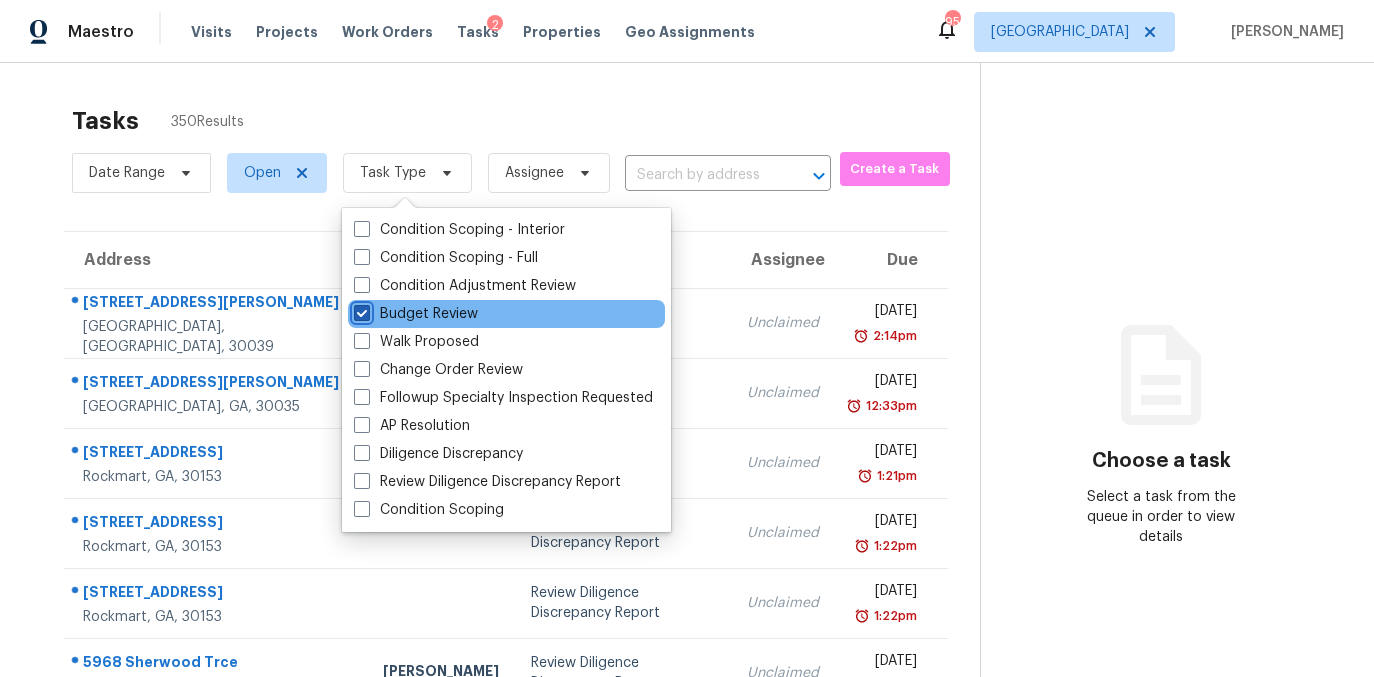 checkbox on "true" 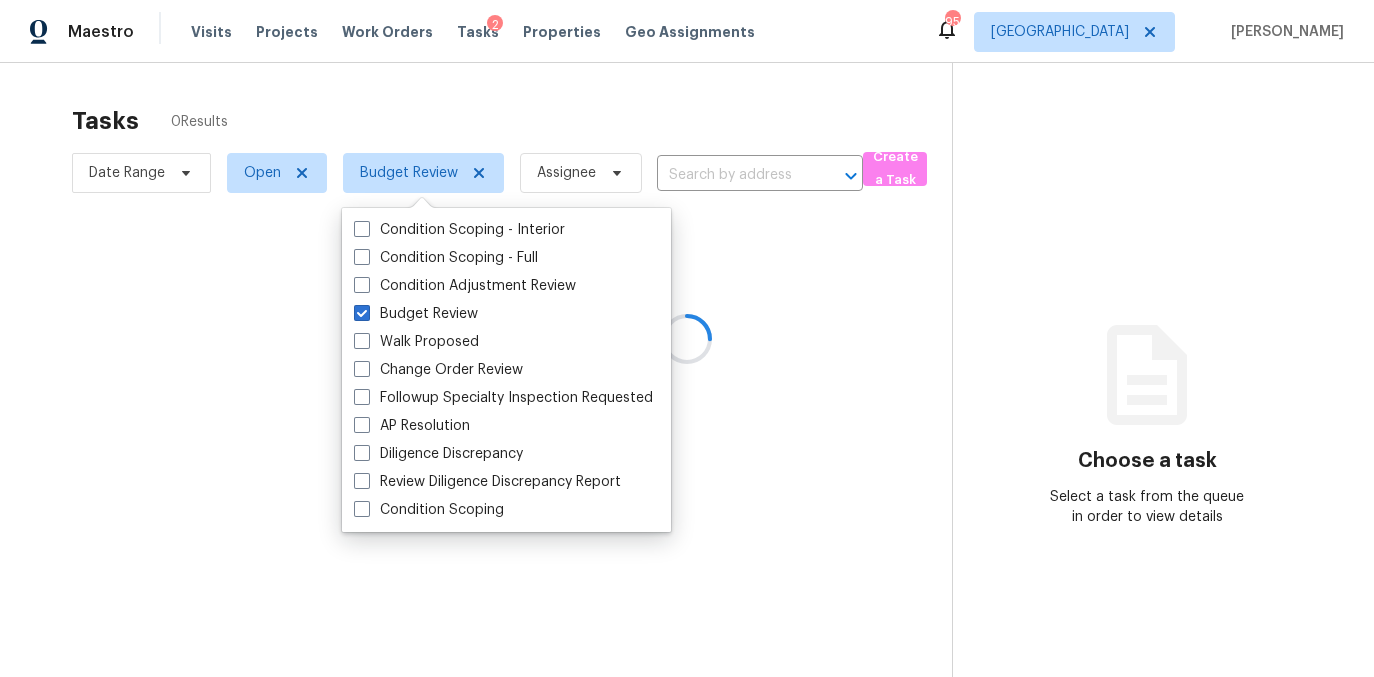 click at bounding box center (687, 338) 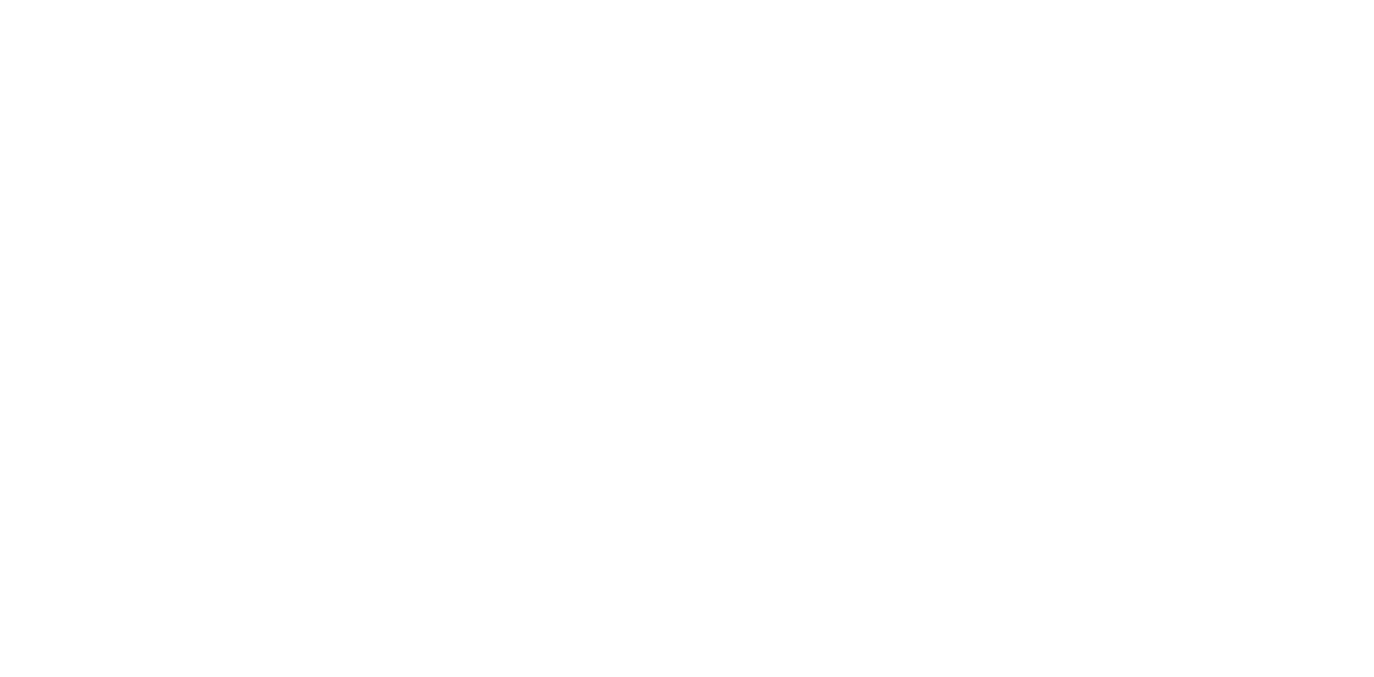 scroll, scrollTop: 0, scrollLeft: 0, axis: both 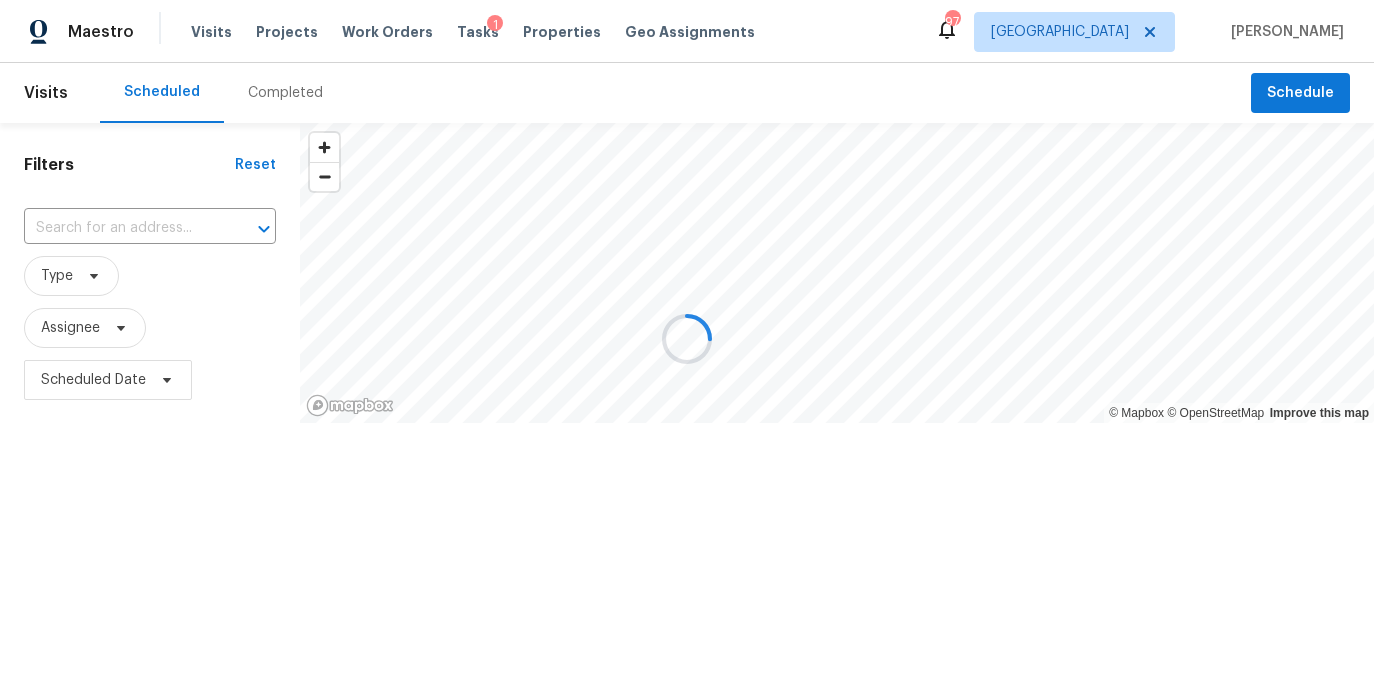 click at bounding box center [687, 338] 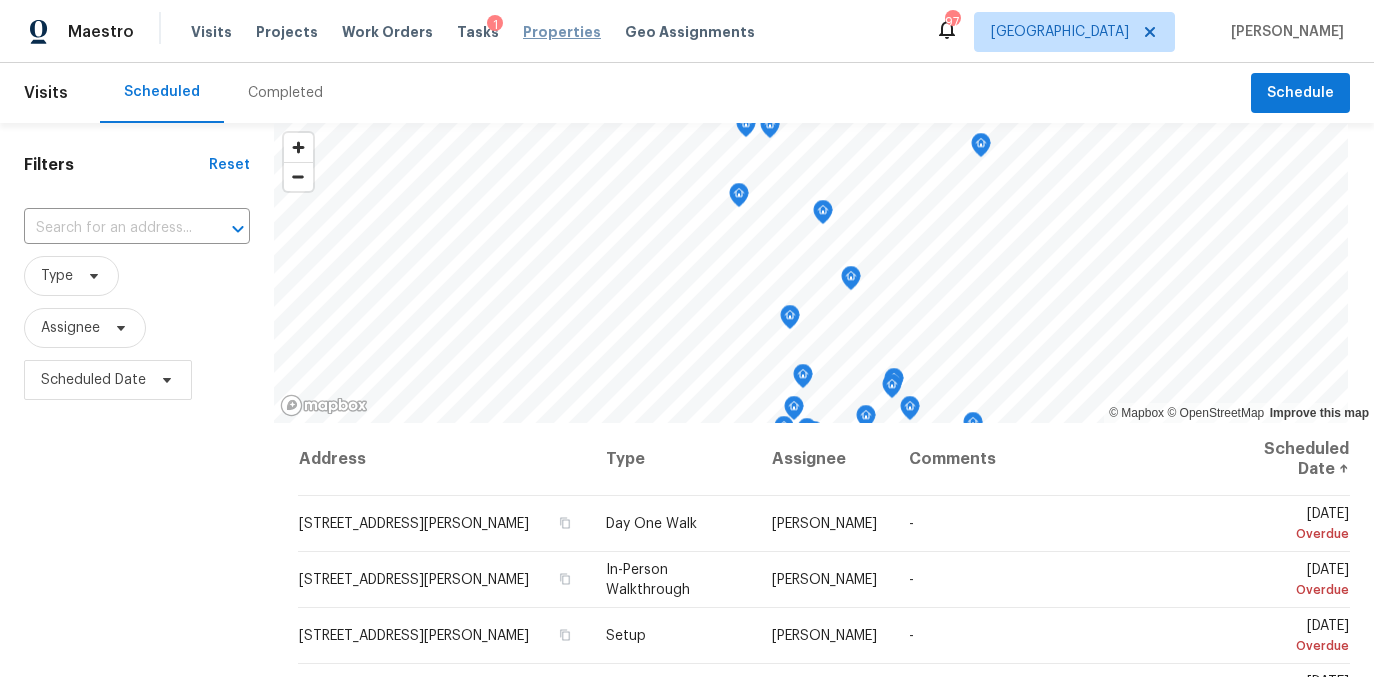 click on "Properties" at bounding box center [562, 32] 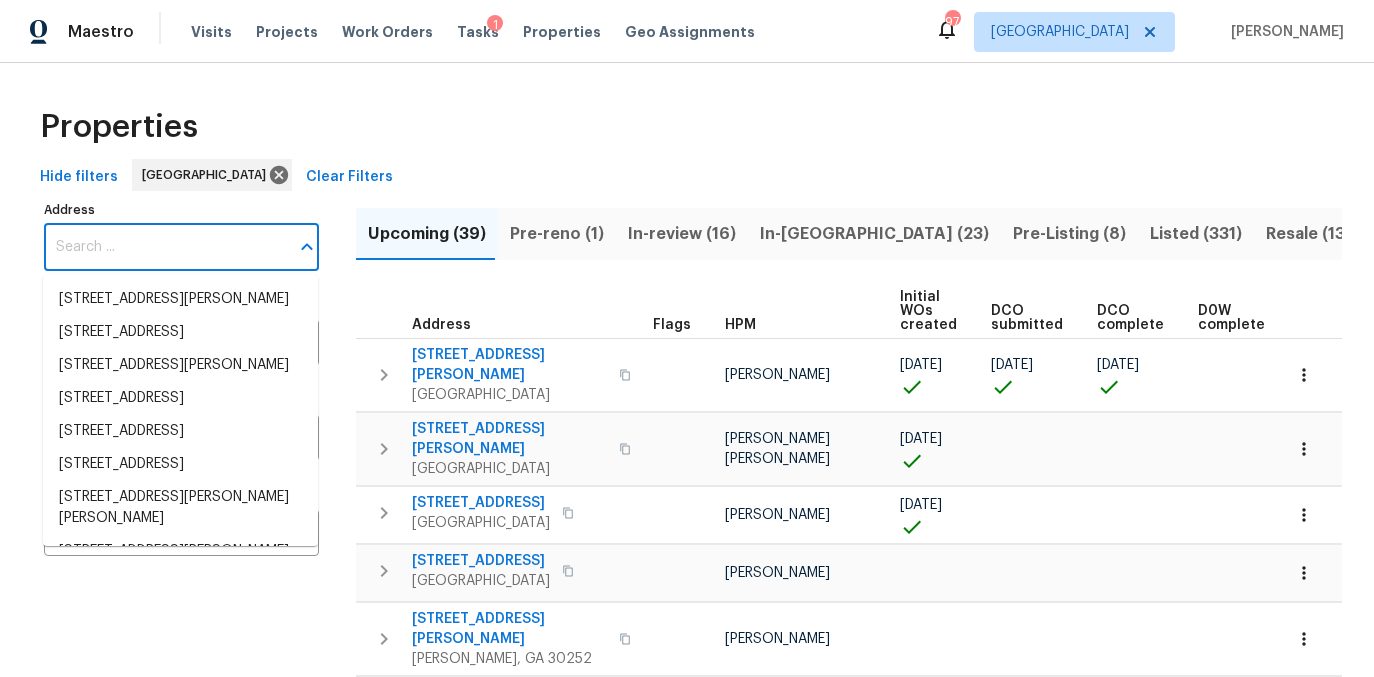 click on "Address" at bounding box center (166, 247) 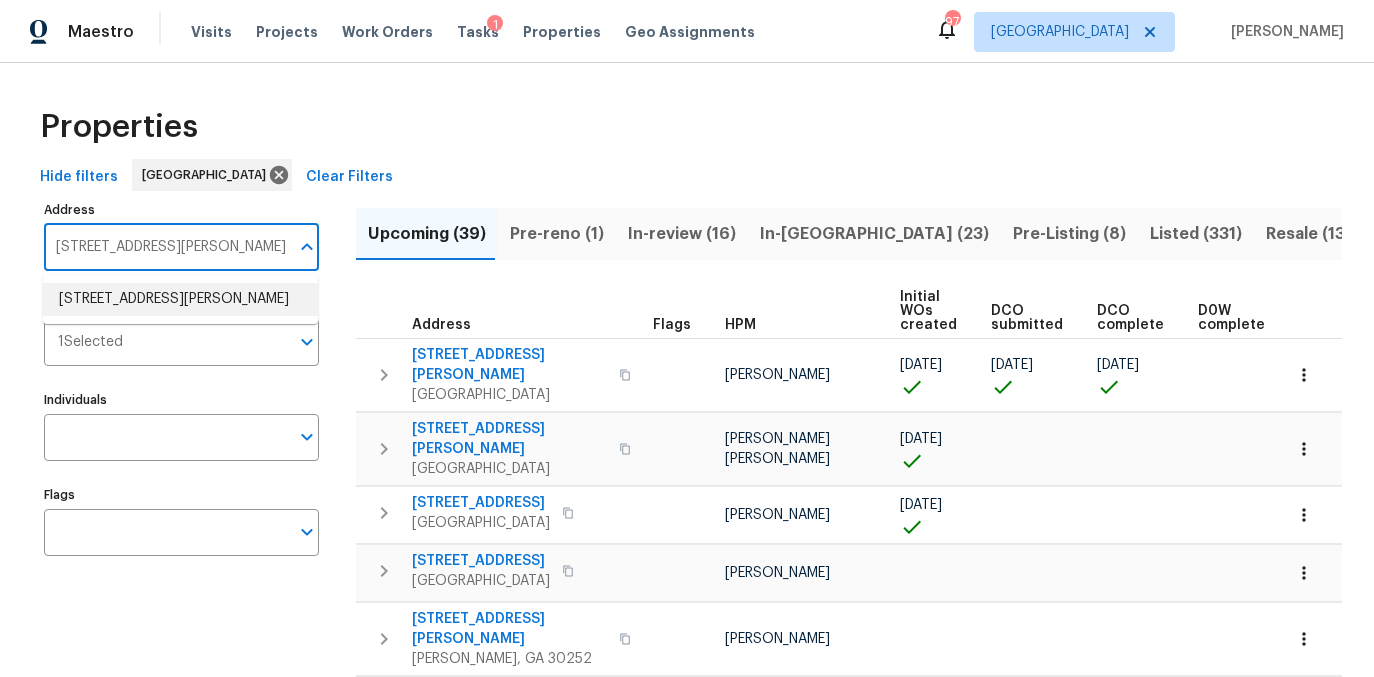 click on "1446 Dunton Green Way Lawrenceville GA 30043" at bounding box center (180, 299) 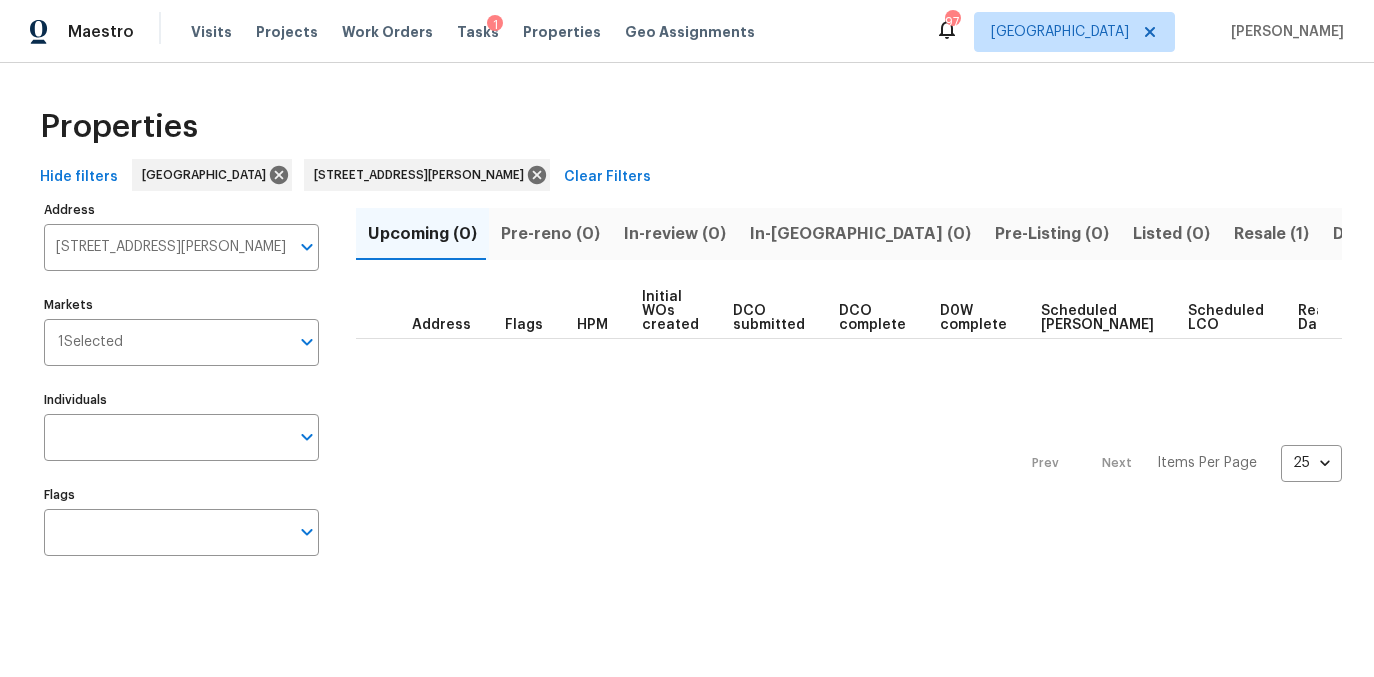 click on "Resale (1)" at bounding box center [1271, 234] 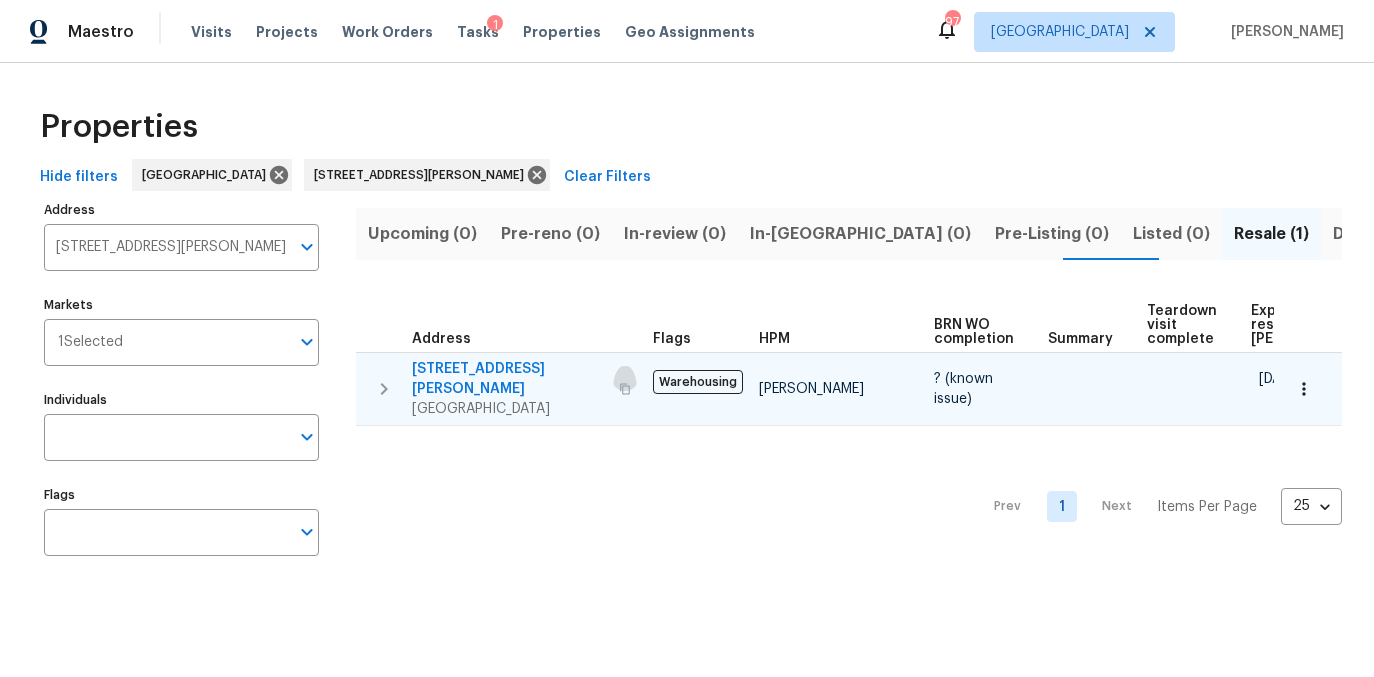 click 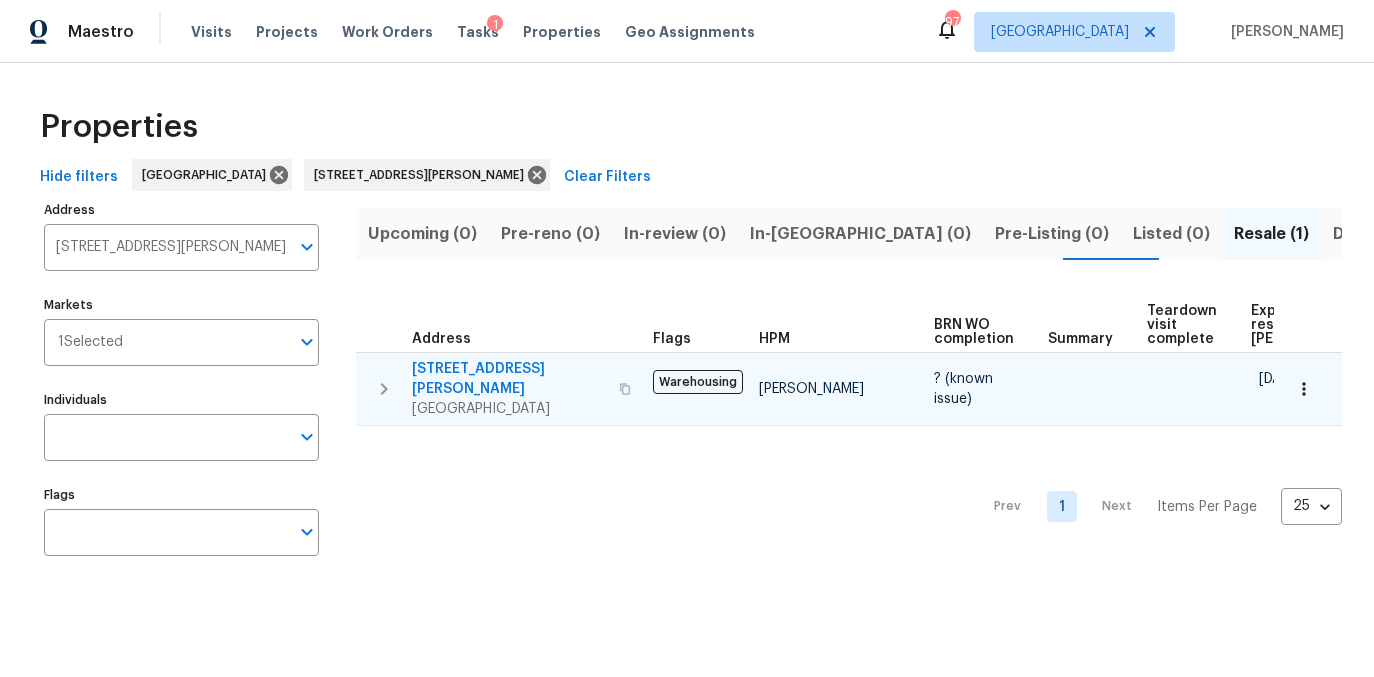 click on "1446 Dunton Green Way" at bounding box center (509, 379) 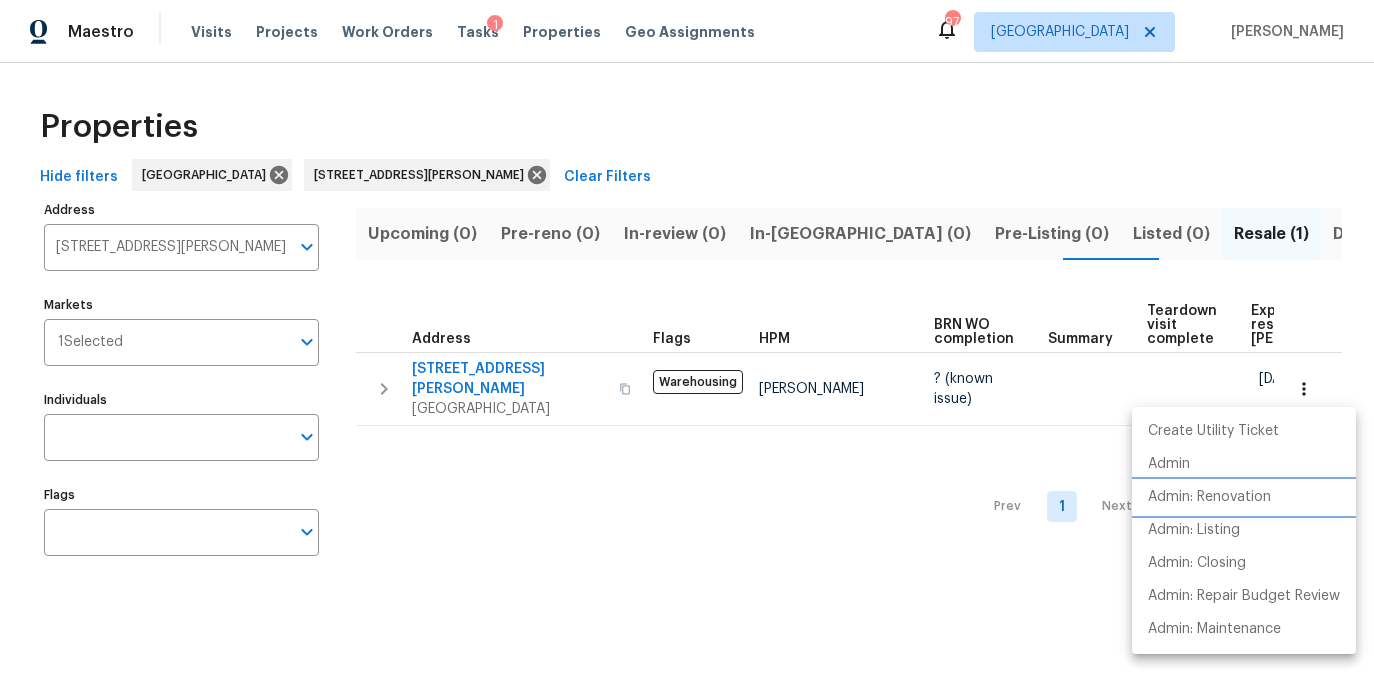 click on "Admin: Renovation" at bounding box center (1244, 497) 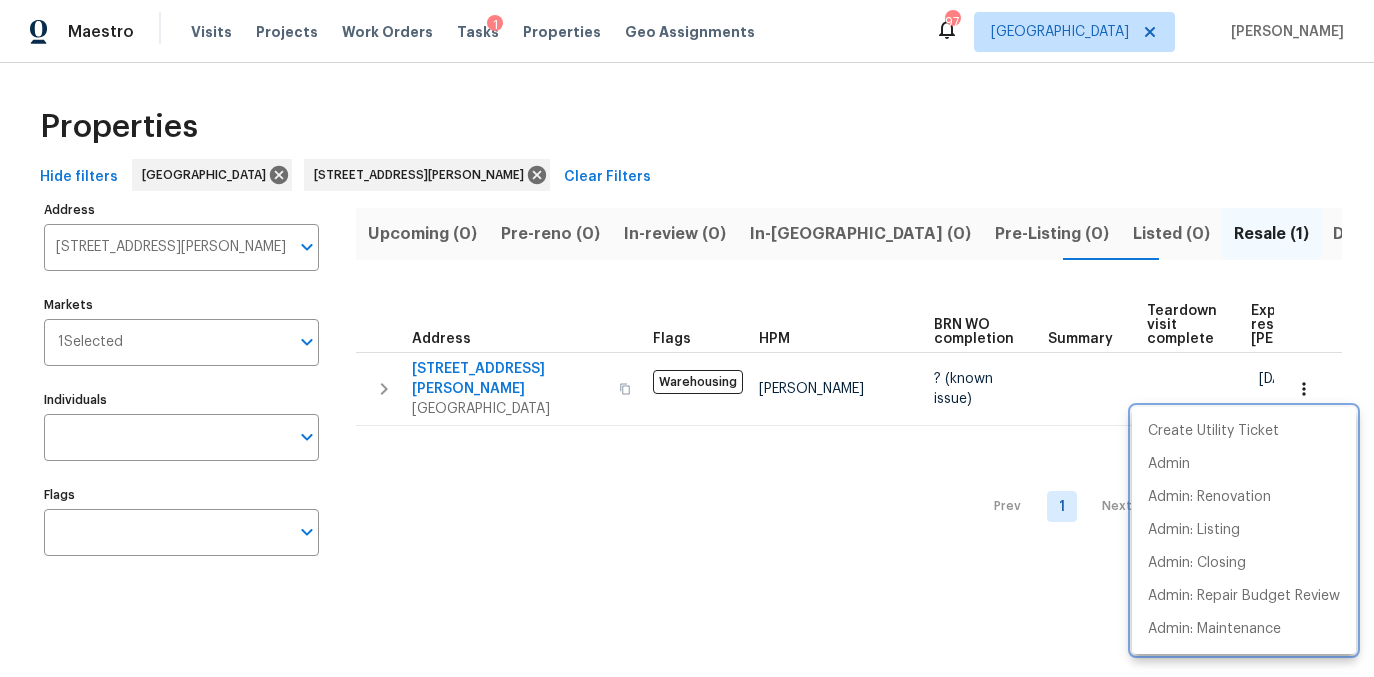 click at bounding box center (687, 338) 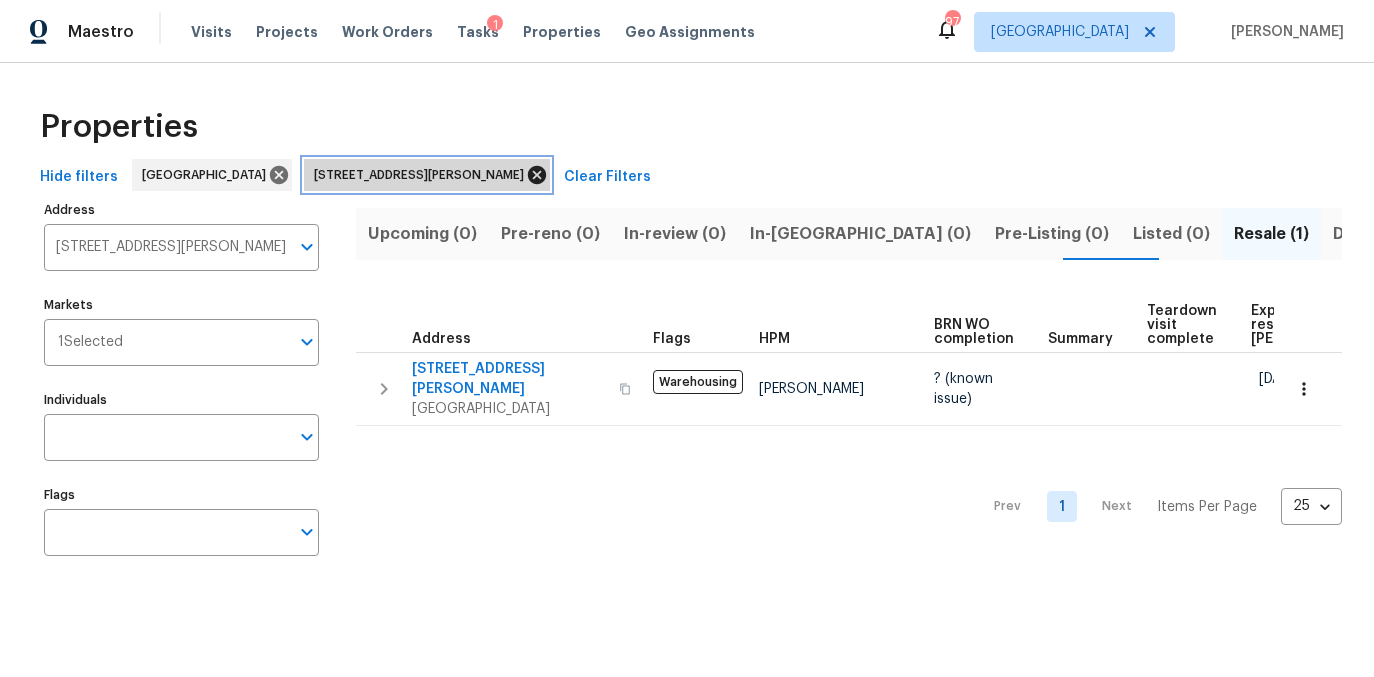 click 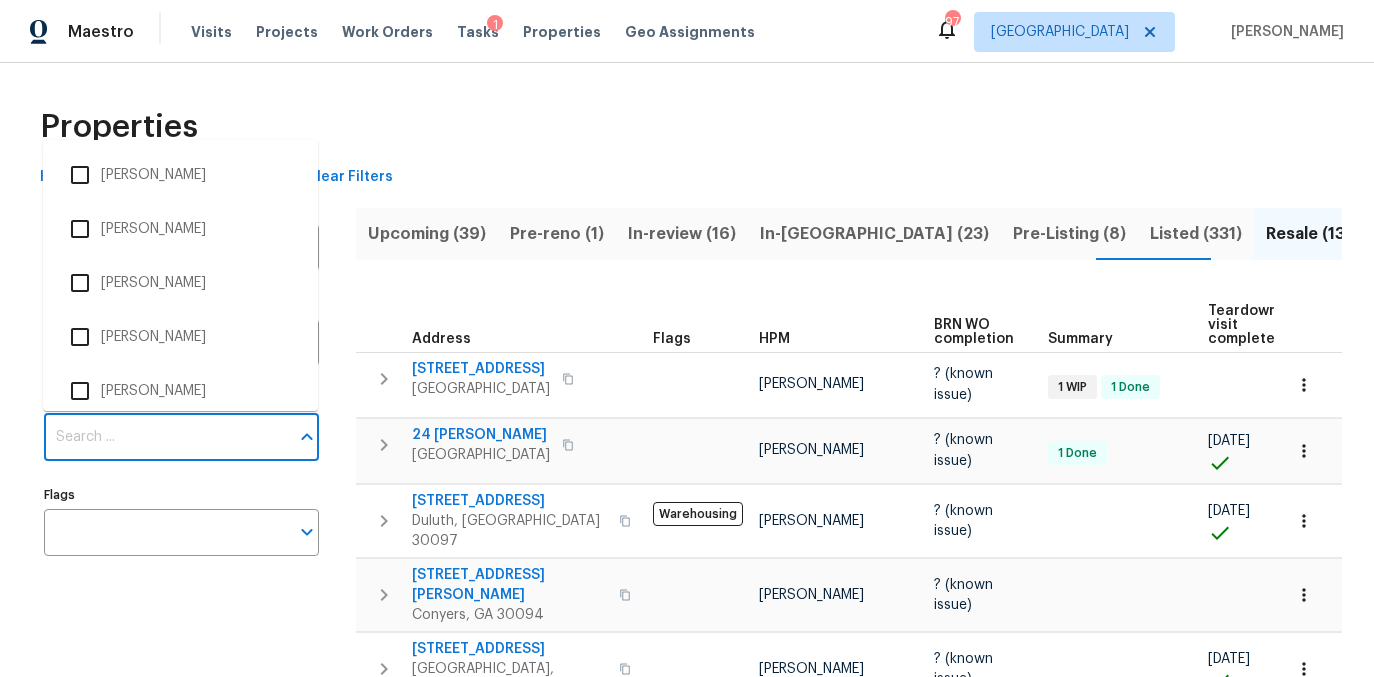 click on "Individuals" at bounding box center (166, 437) 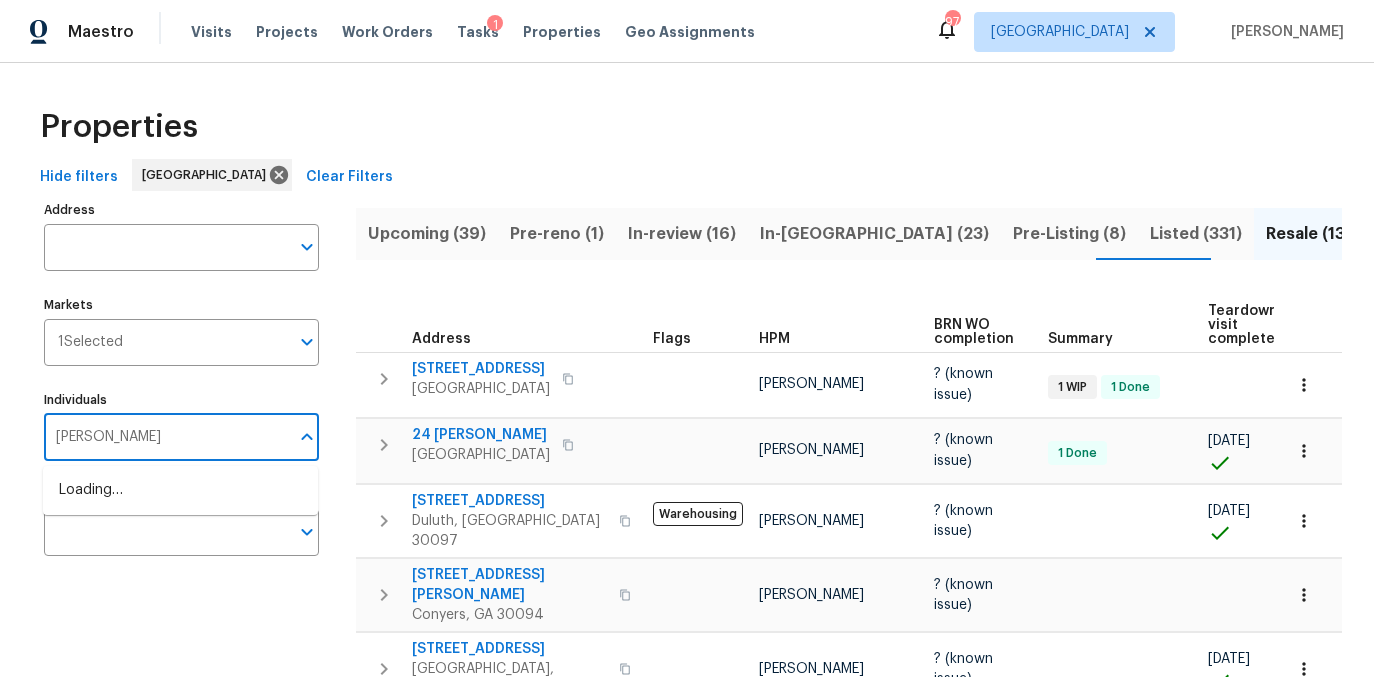 type on "samuel vetrik" 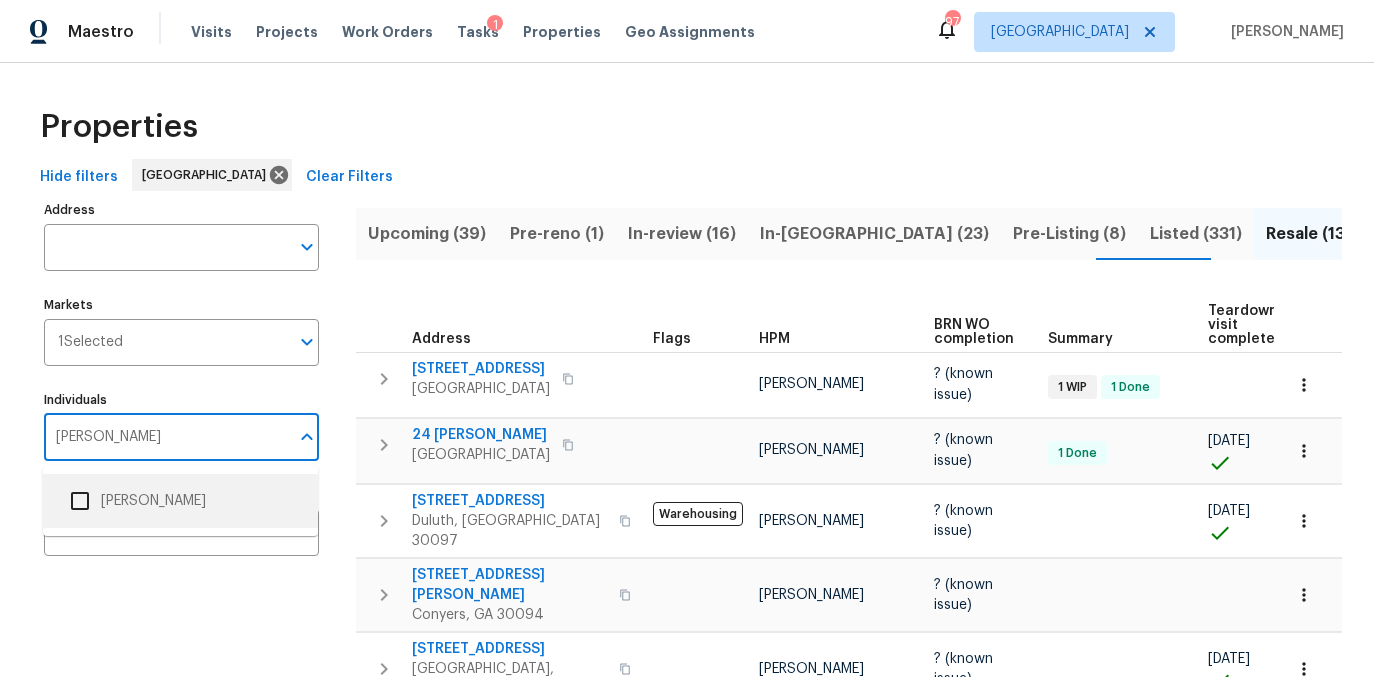 click at bounding box center [80, 501] 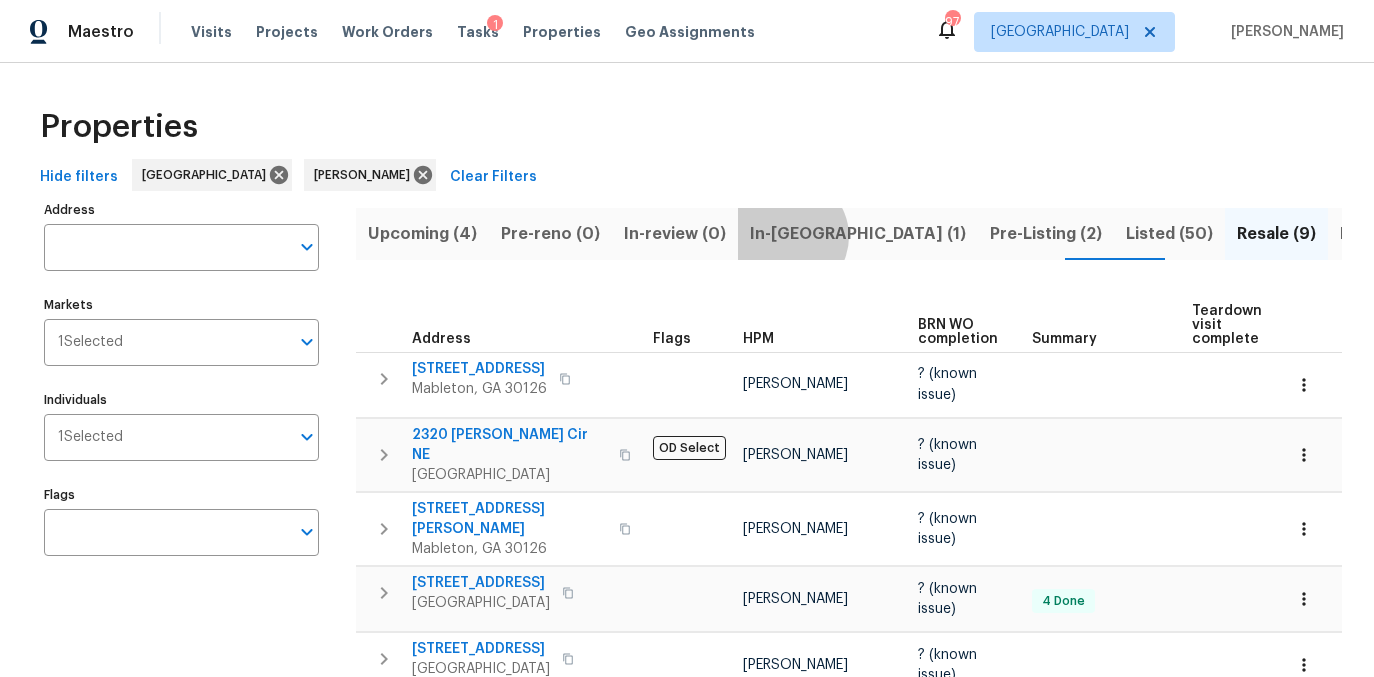 click on "In-reno (1)" at bounding box center (858, 234) 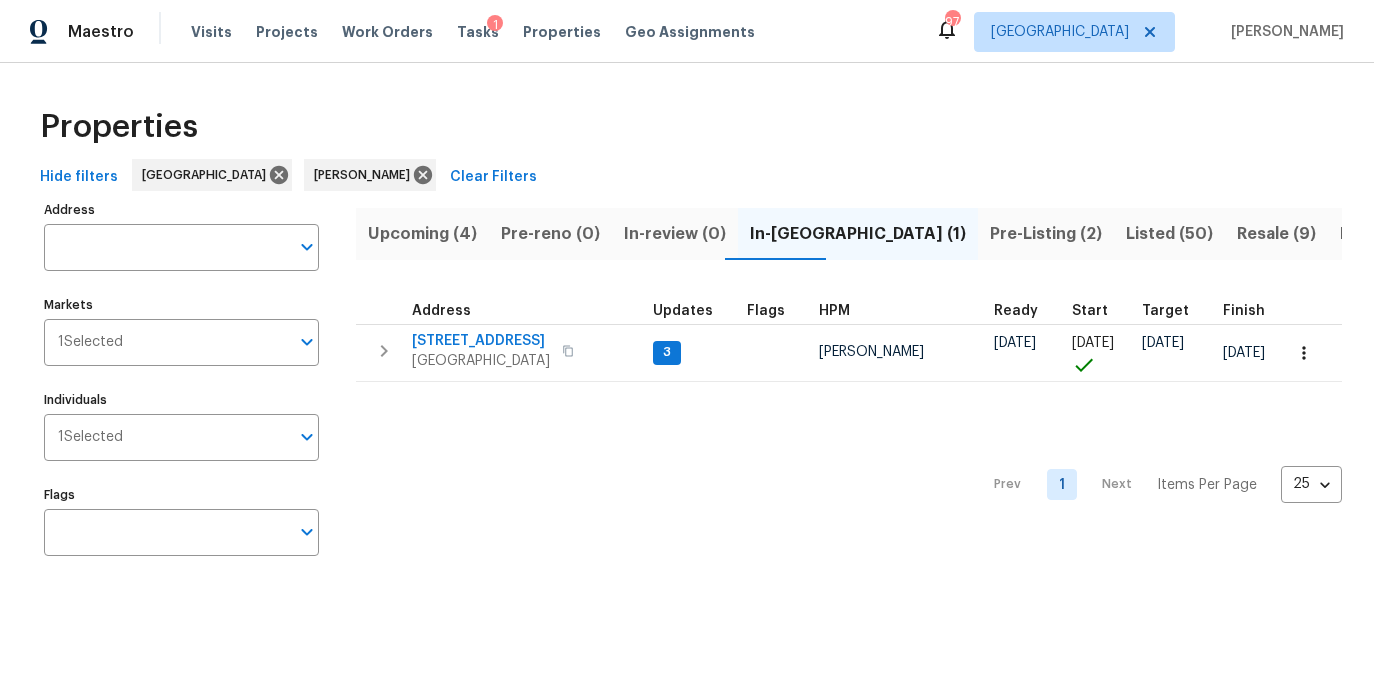 click on "Upcoming (4)" at bounding box center (422, 234) 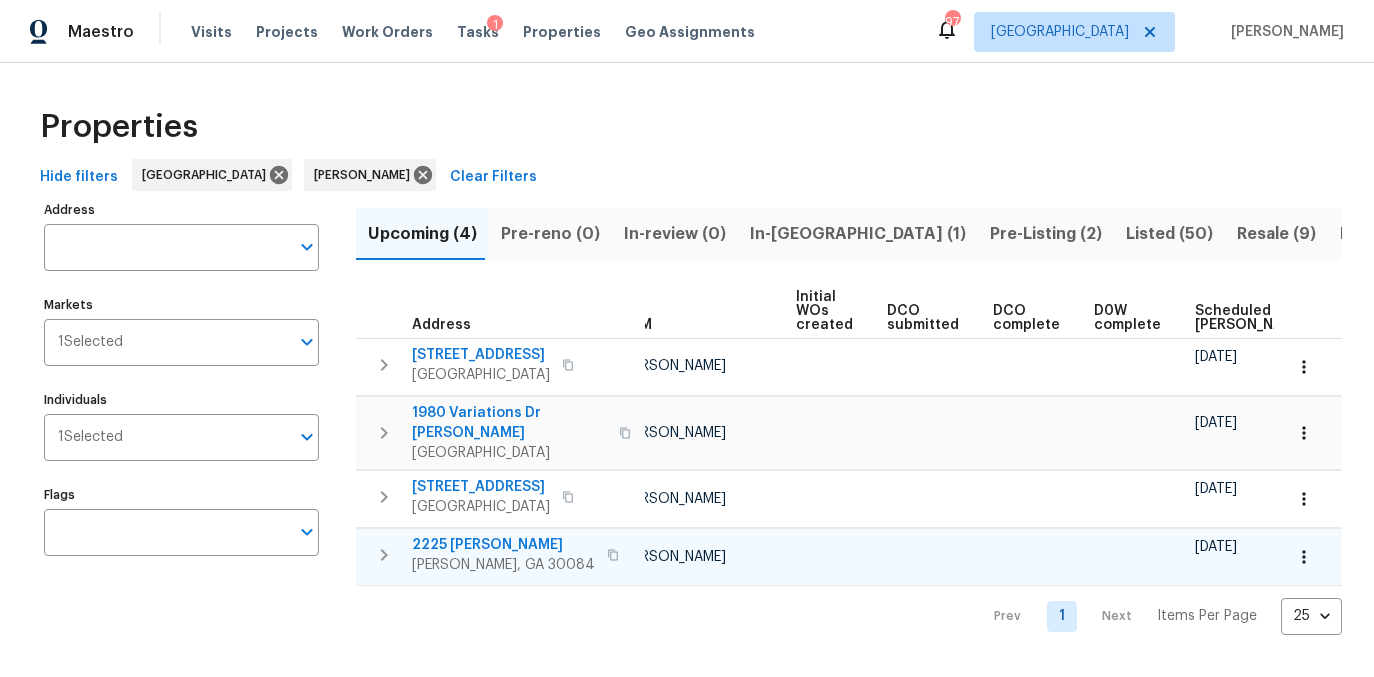 scroll, scrollTop: 0, scrollLeft: 0, axis: both 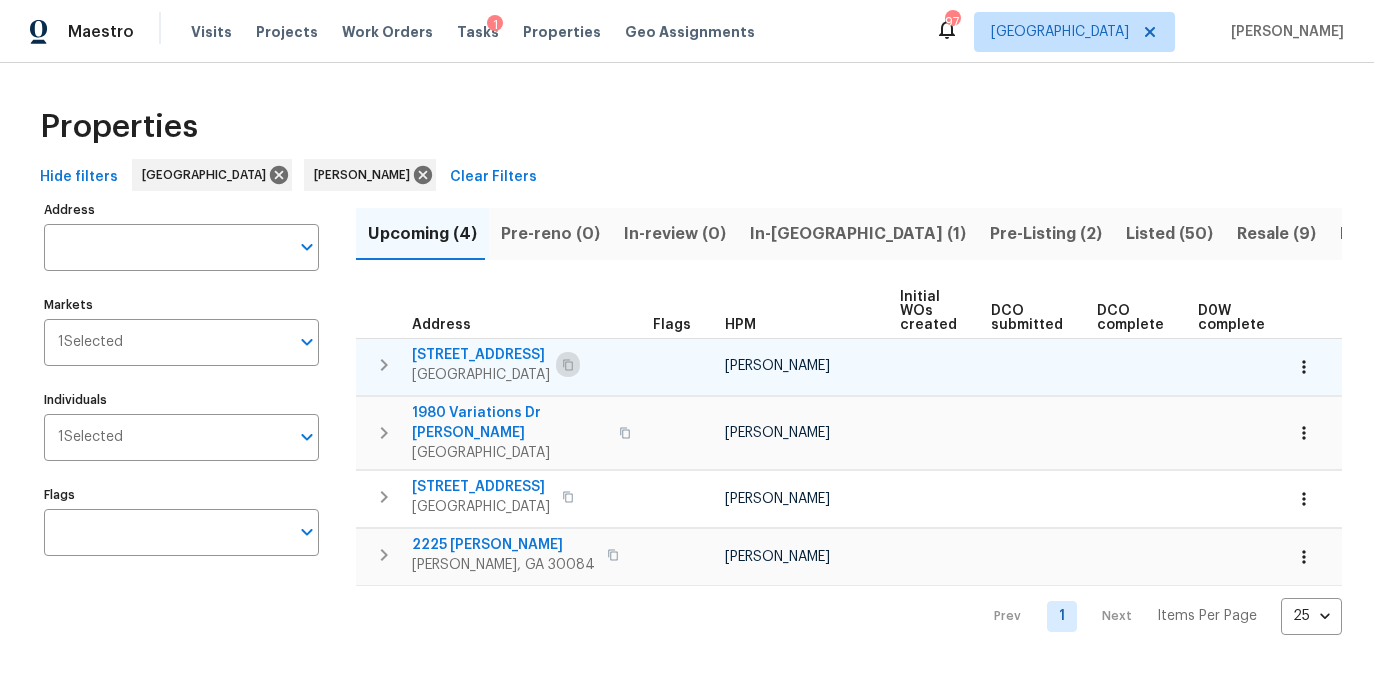 click 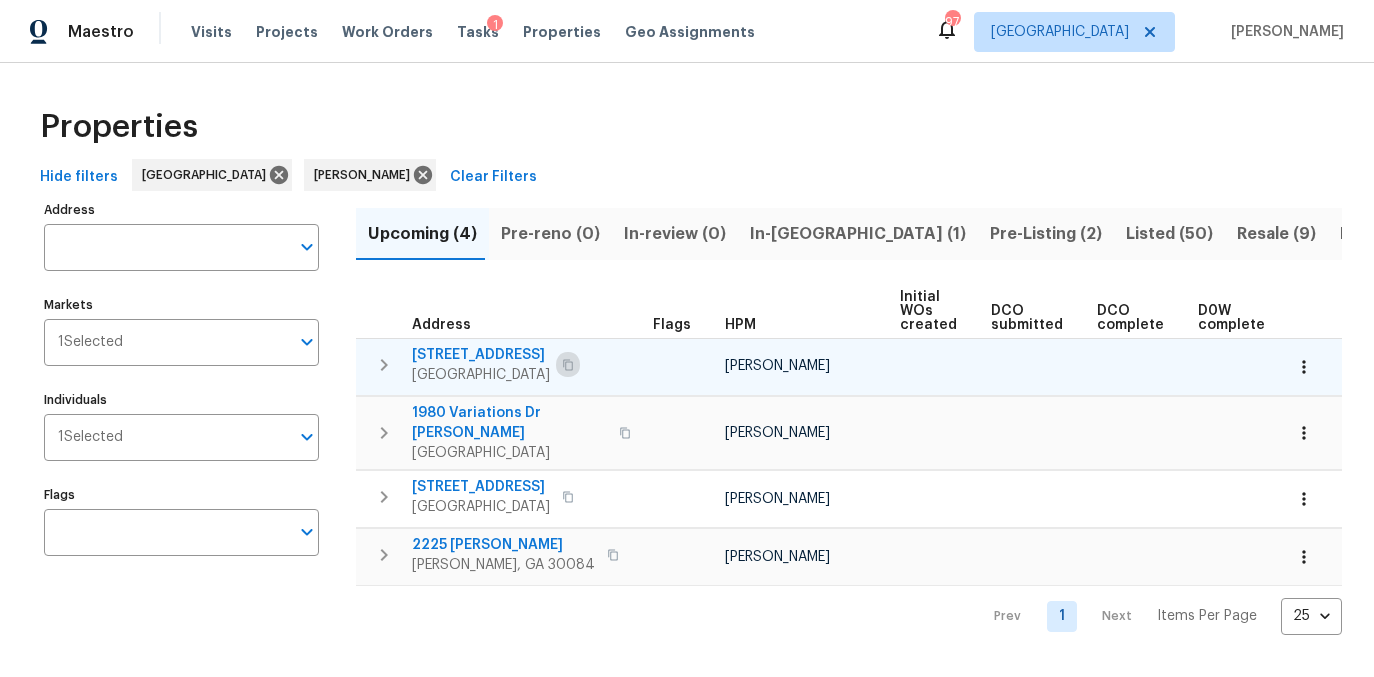 click 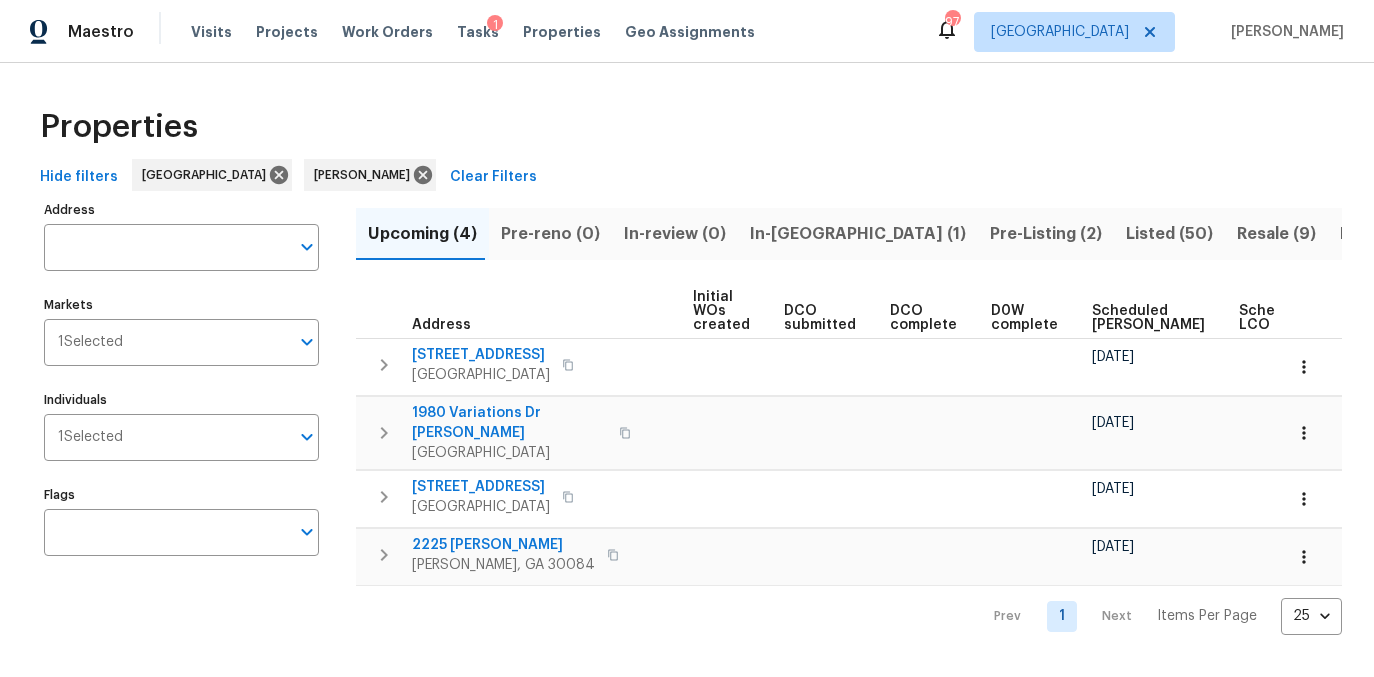 scroll, scrollTop: 0, scrollLeft: 0, axis: both 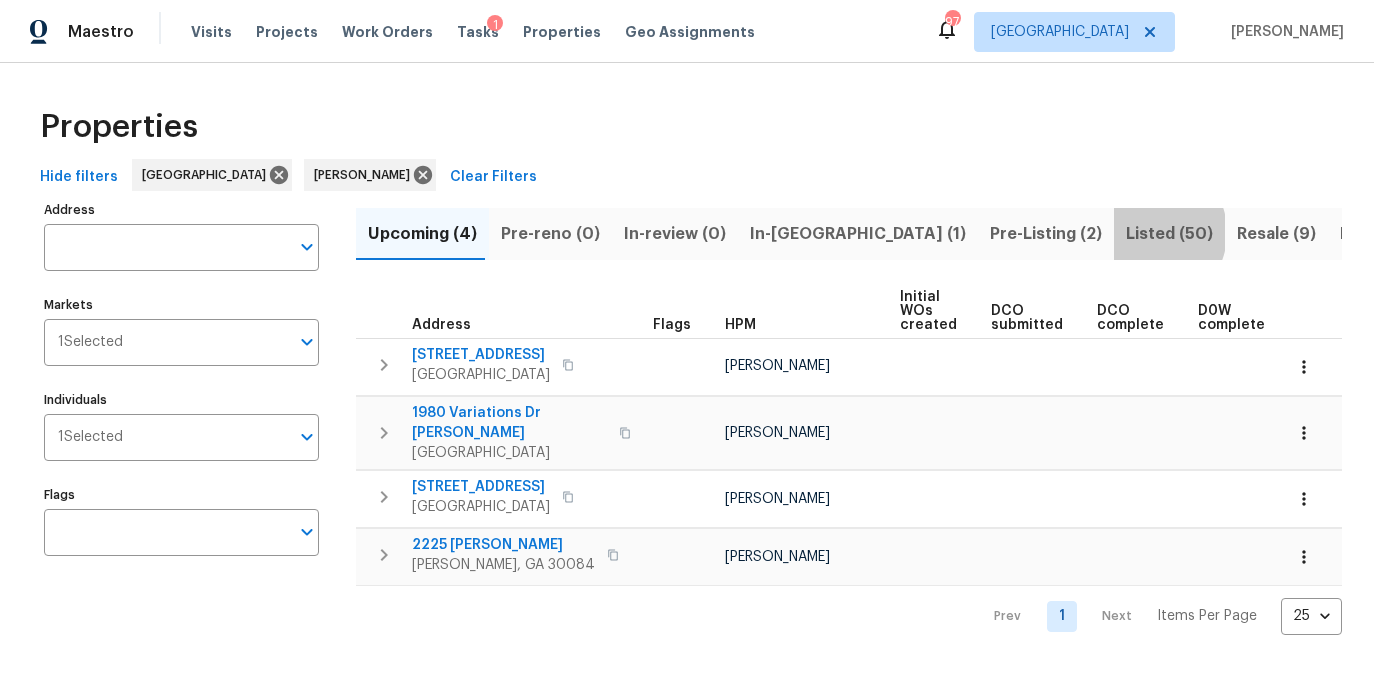 click on "Listed (50)" at bounding box center (1169, 234) 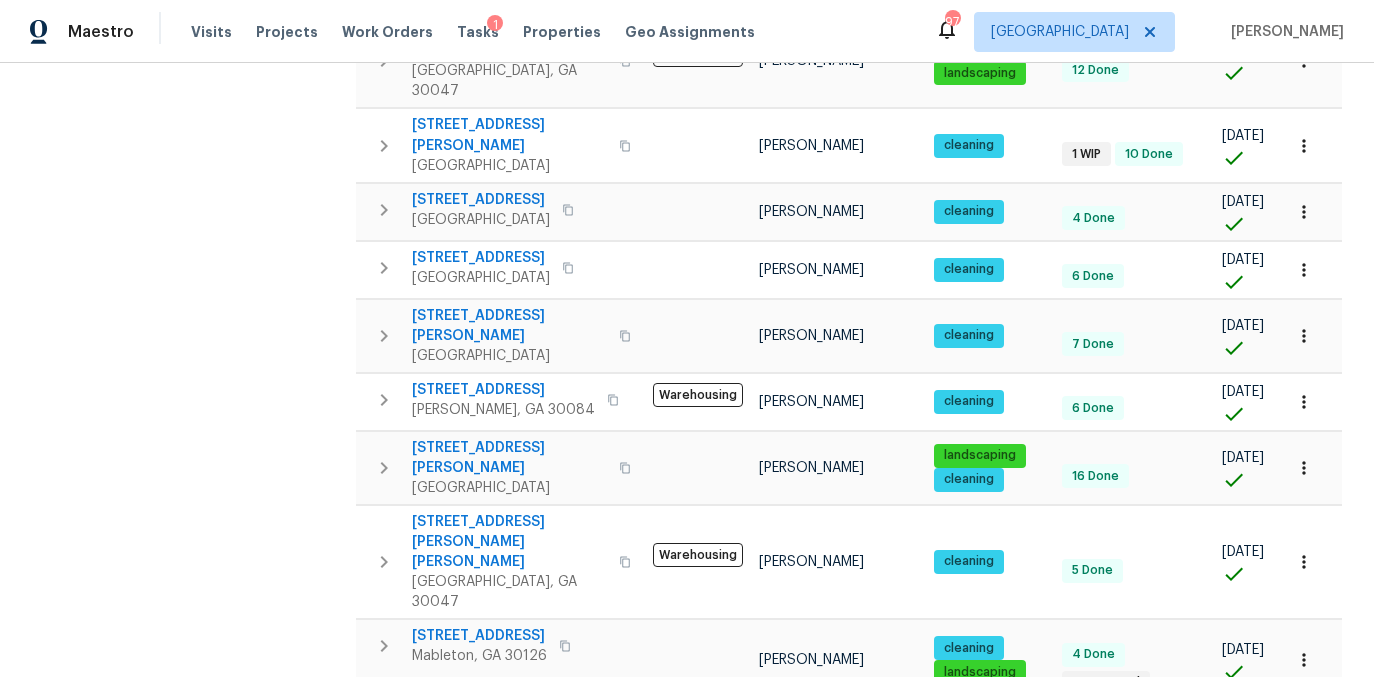 scroll, scrollTop: 837, scrollLeft: 0, axis: vertical 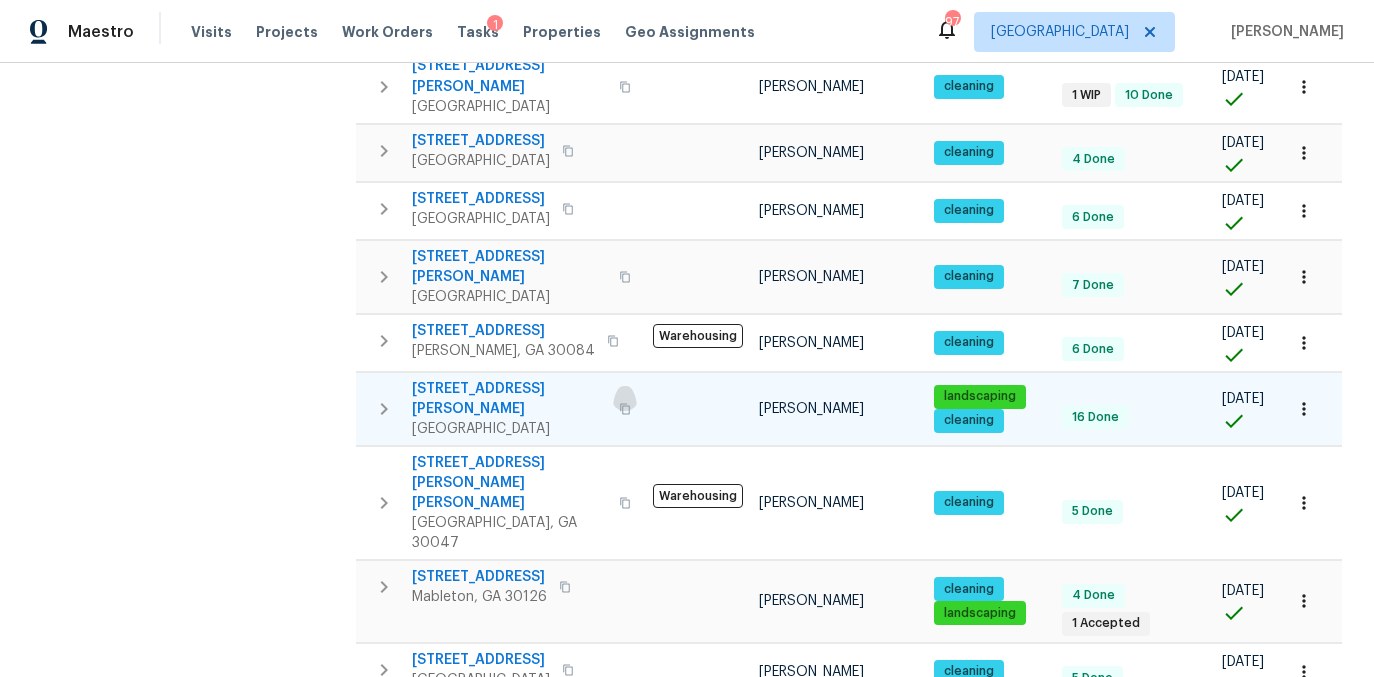 click 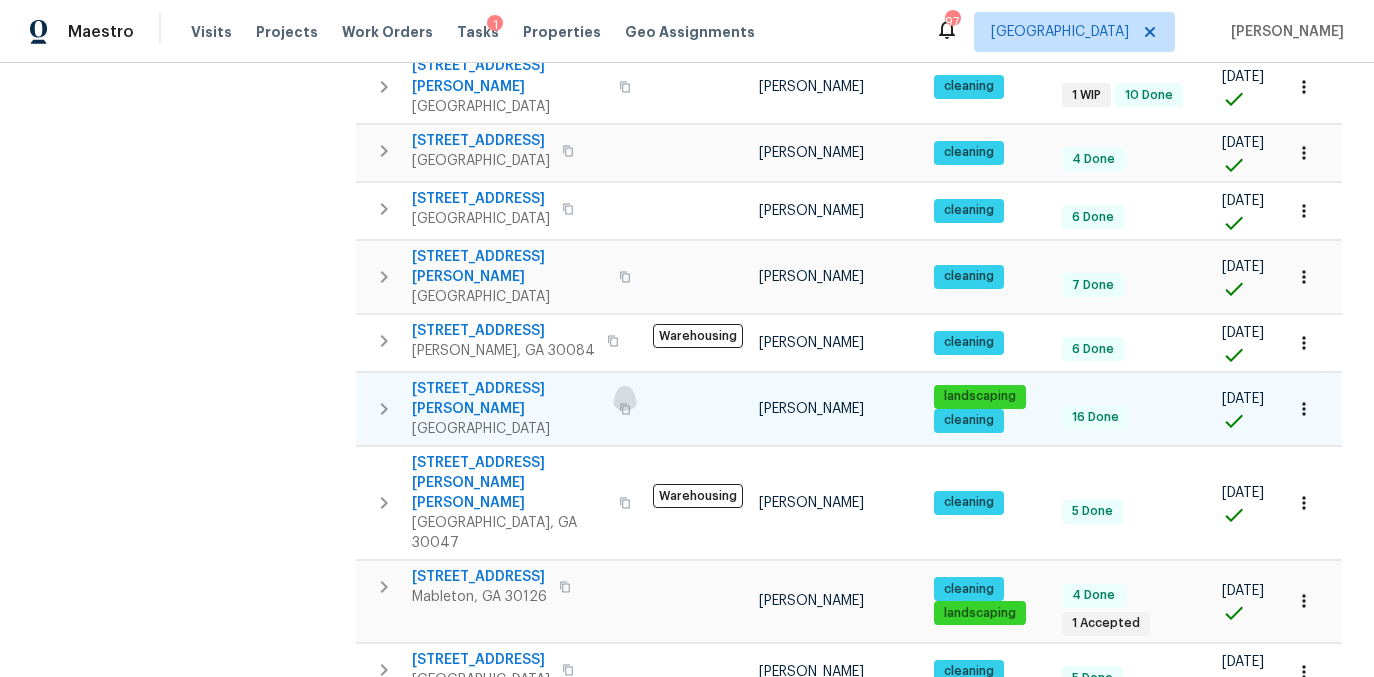 click 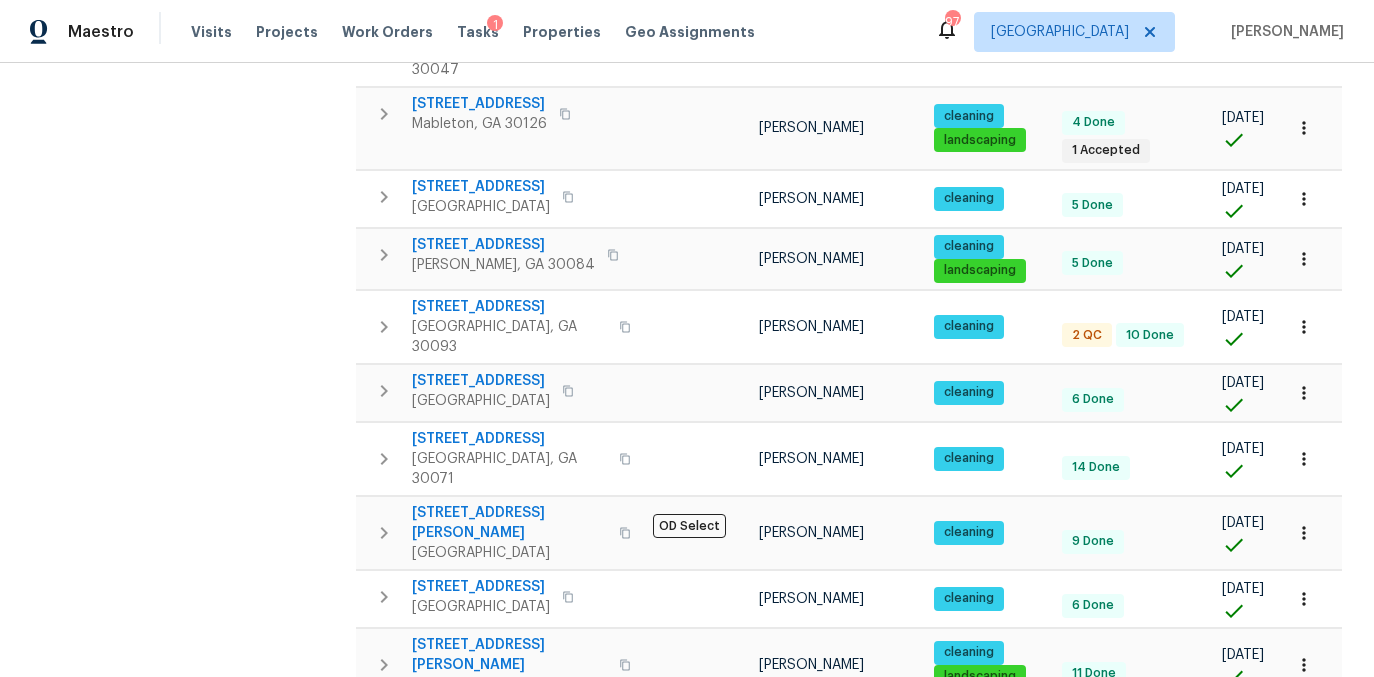 scroll, scrollTop: 1349, scrollLeft: 0, axis: vertical 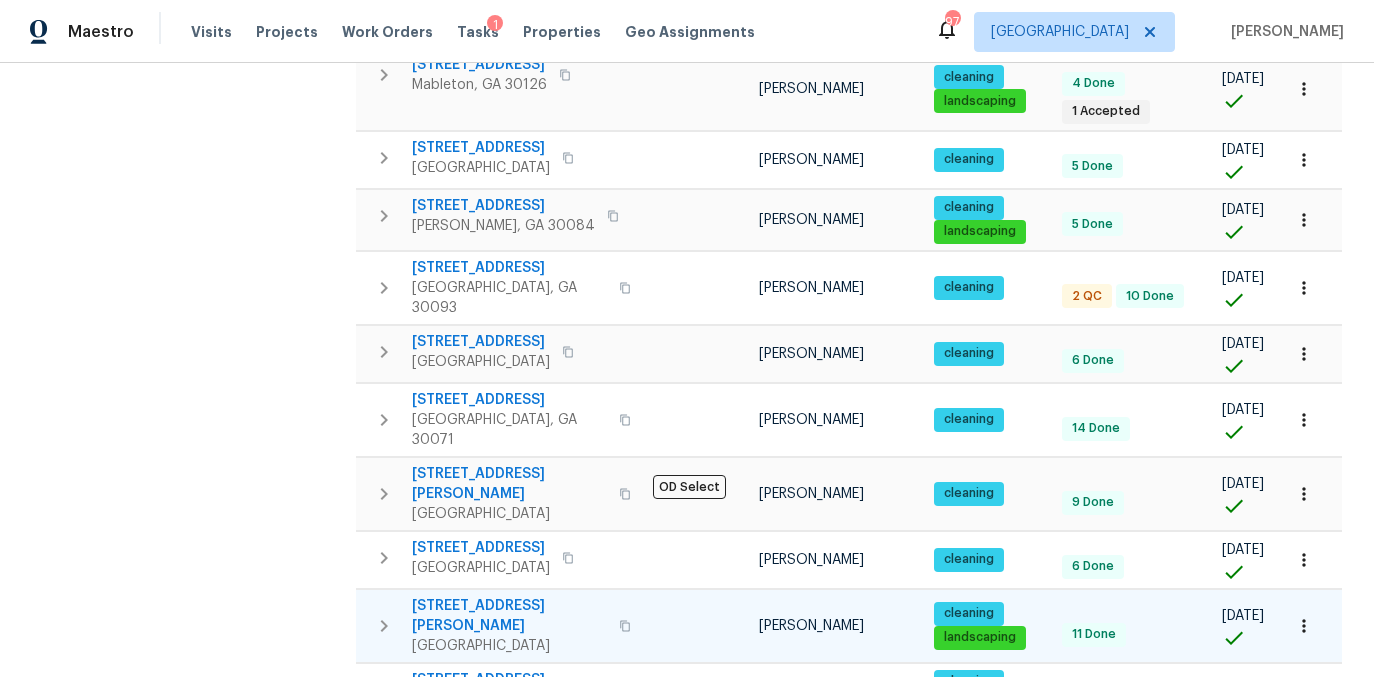 click 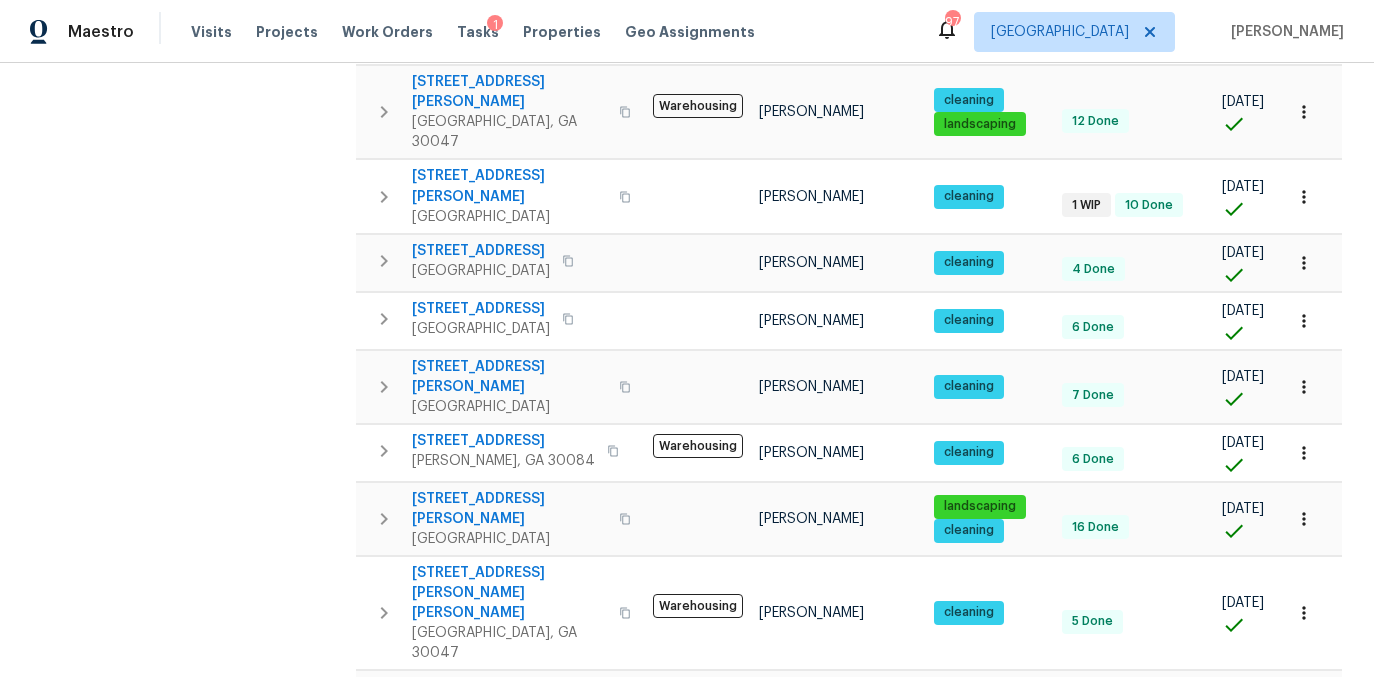 scroll, scrollTop: 0, scrollLeft: 0, axis: both 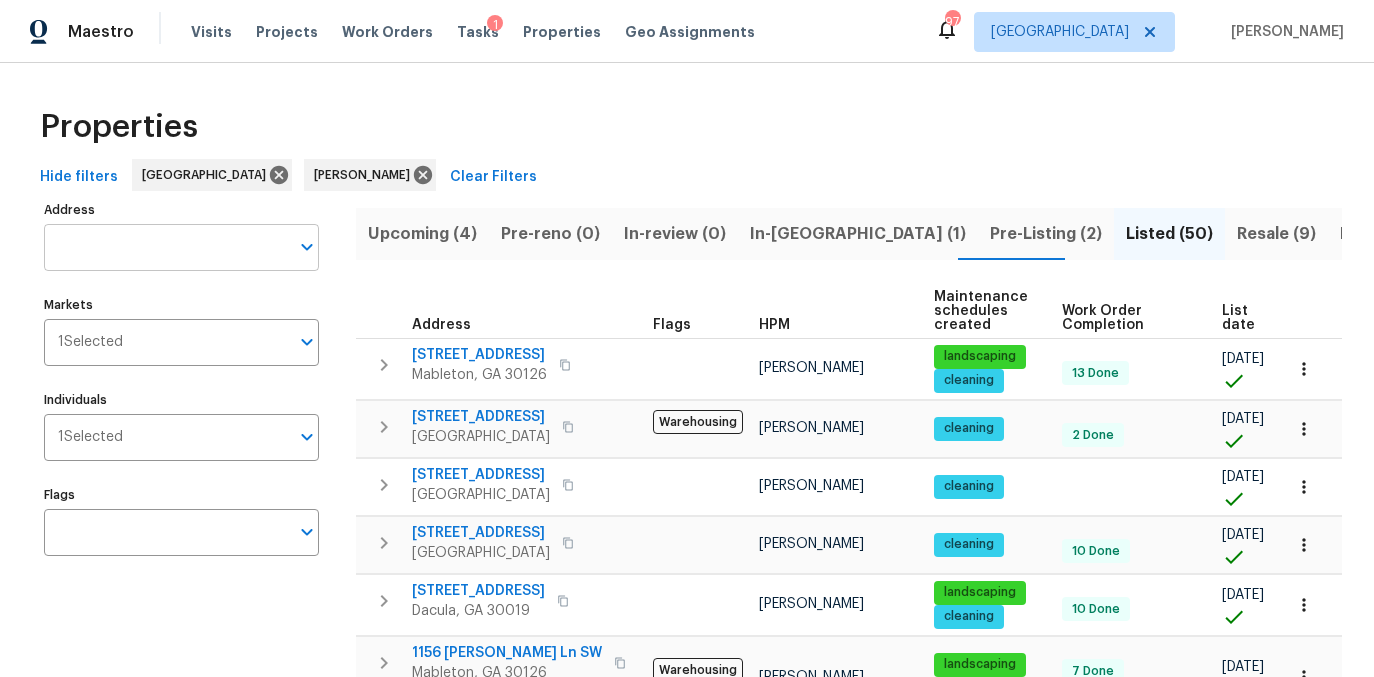 click on "Address" at bounding box center [166, 247] 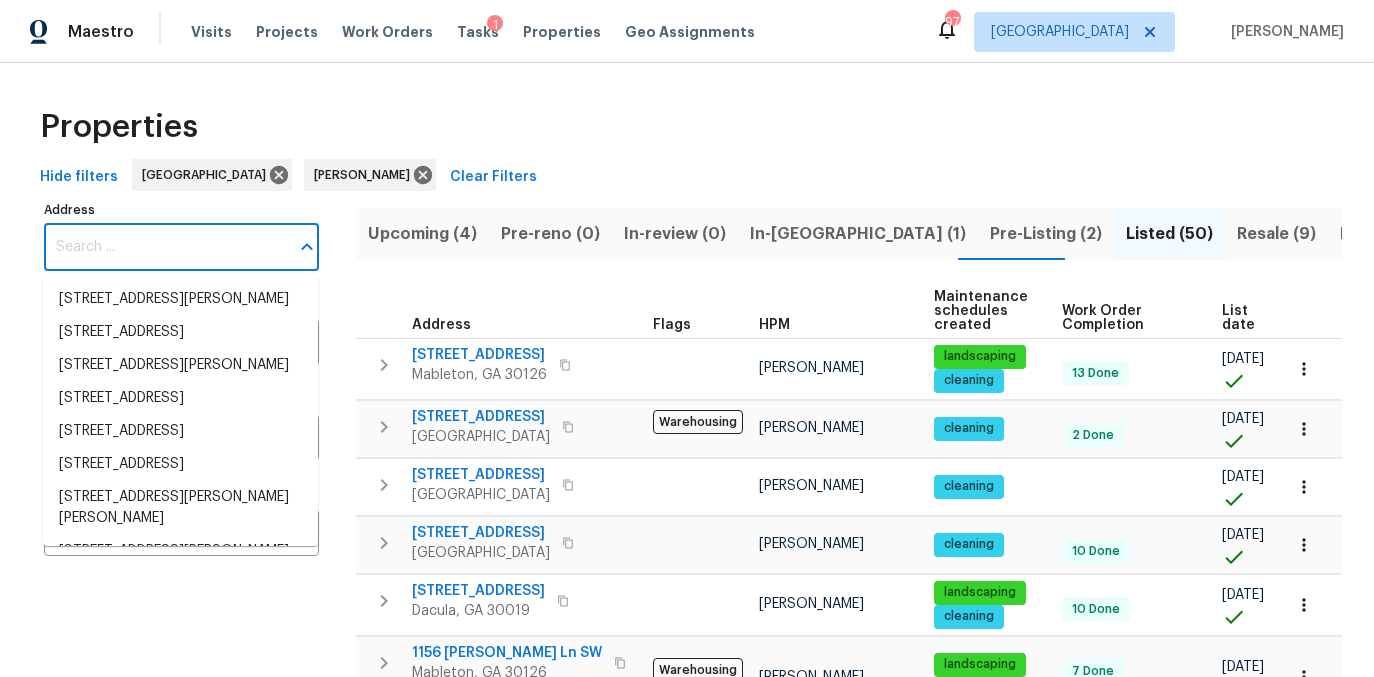 paste on "745 Fountainhead Ln NE Unit 113, Atlanta, GA 30324" 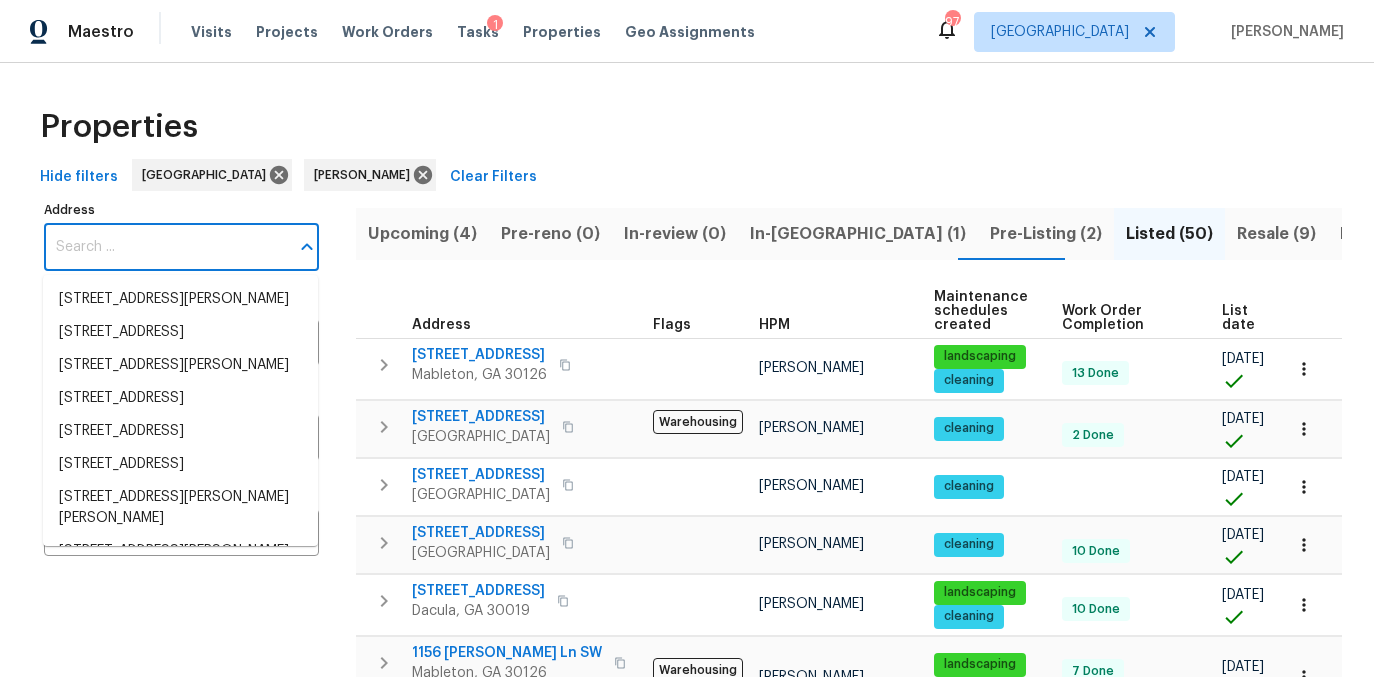 type on "745 Fountainhead Ln NE Unit 113, Atlanta, GA 30324" 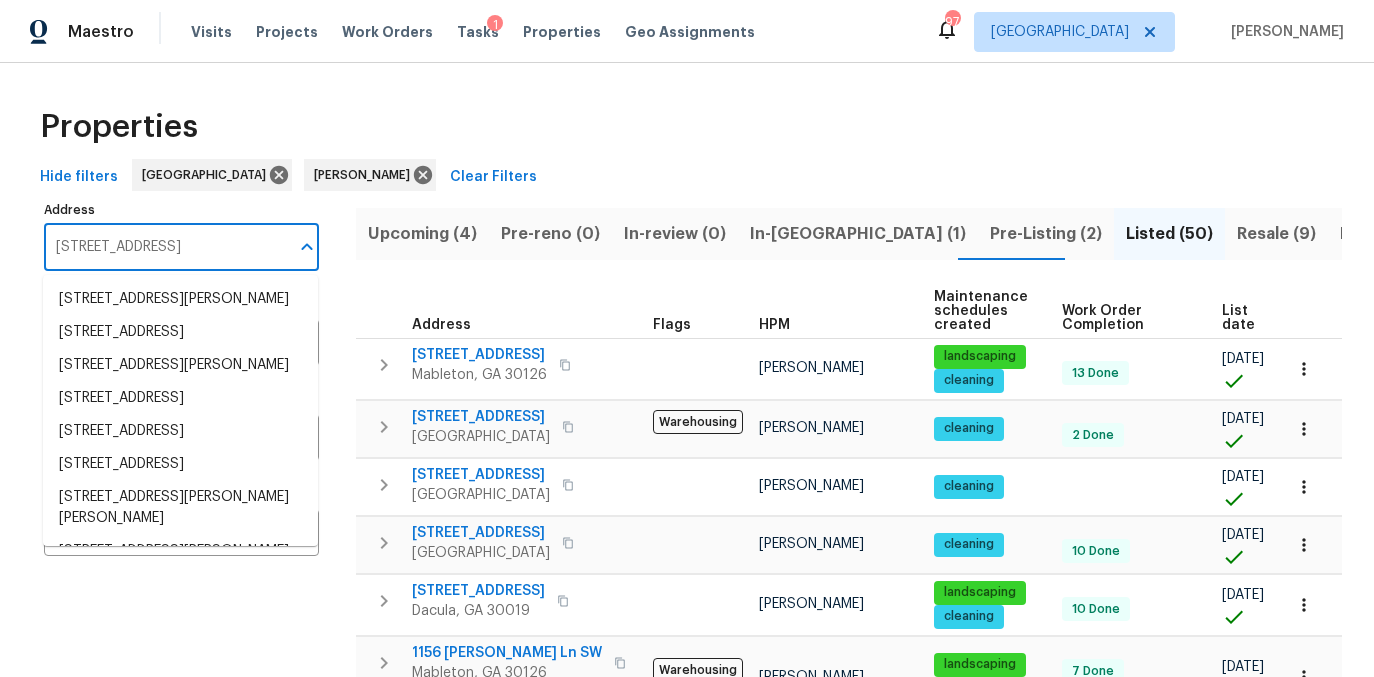 scroll, scrollTop: 0, scrollLeft: 105, axis: horizontal 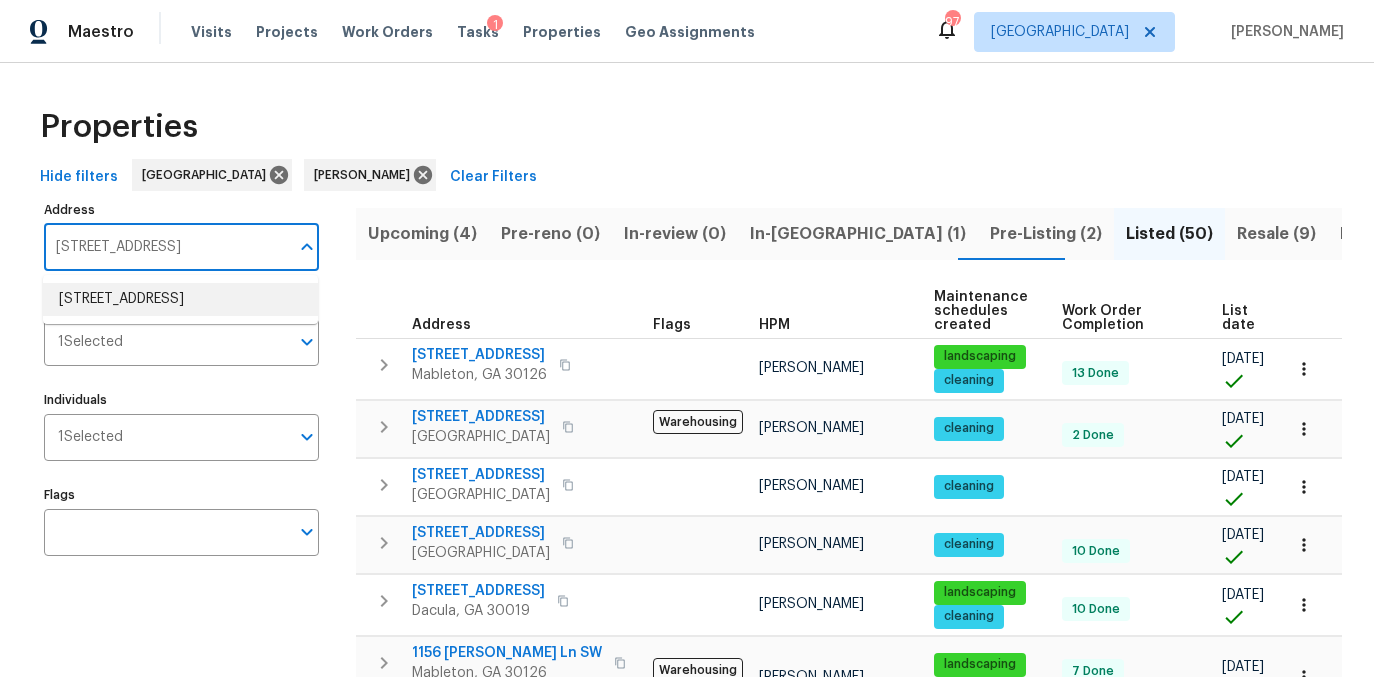 click on "745 Fountainhead Ln NE Unit 113 Atlanta GA 30324" at bounding box center [180, 299] 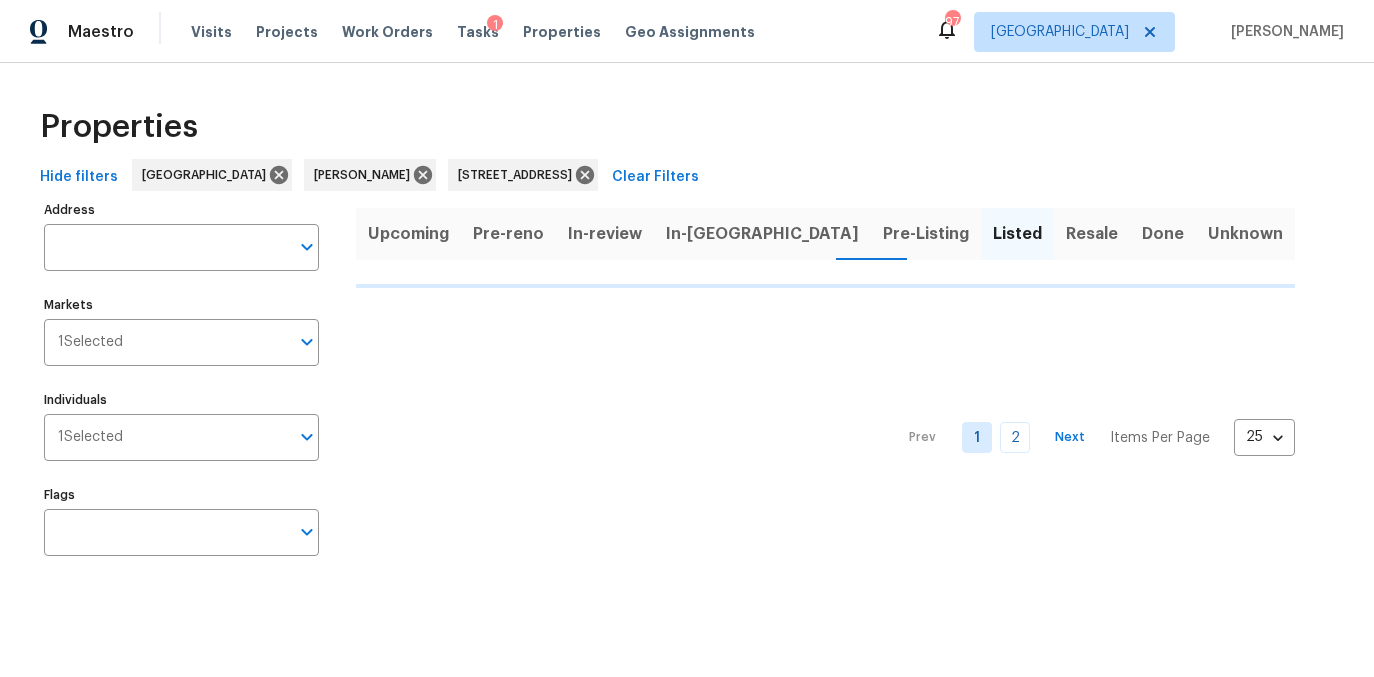 type on "745 Fountainhead Ln NE Unit 113 Atlanta GA 30324" 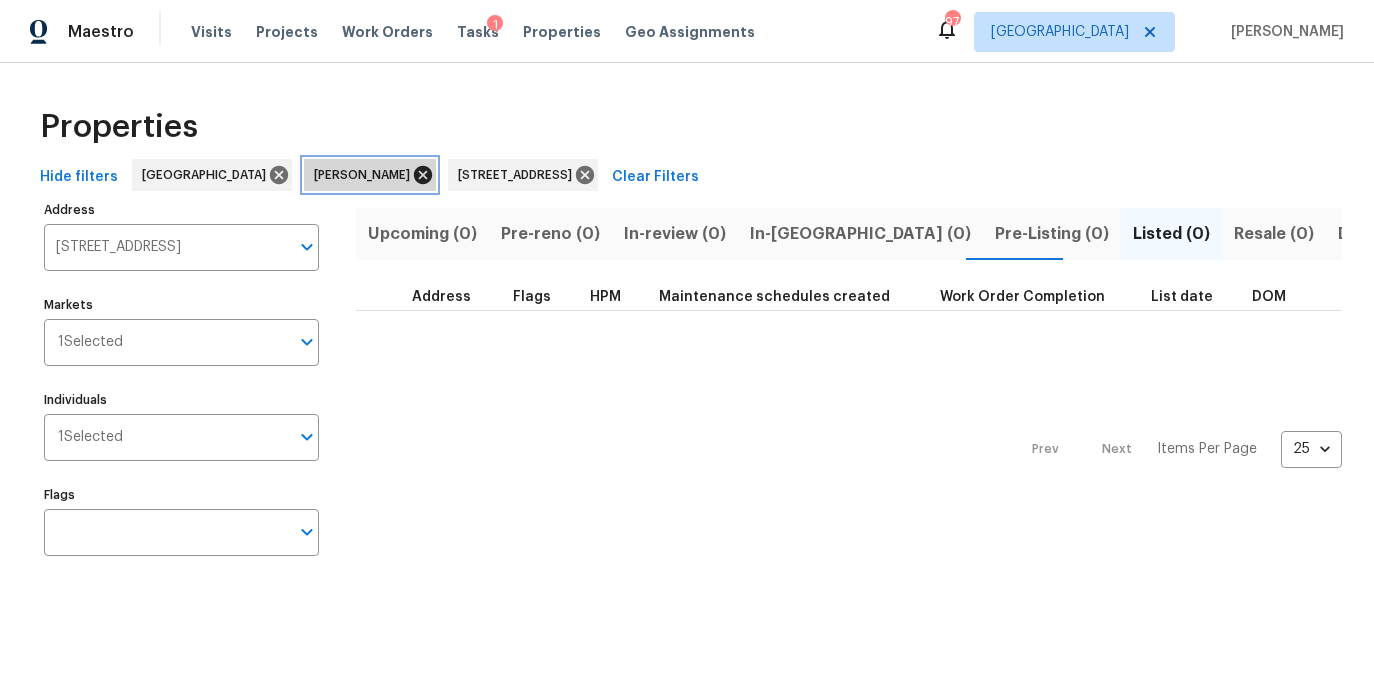 click 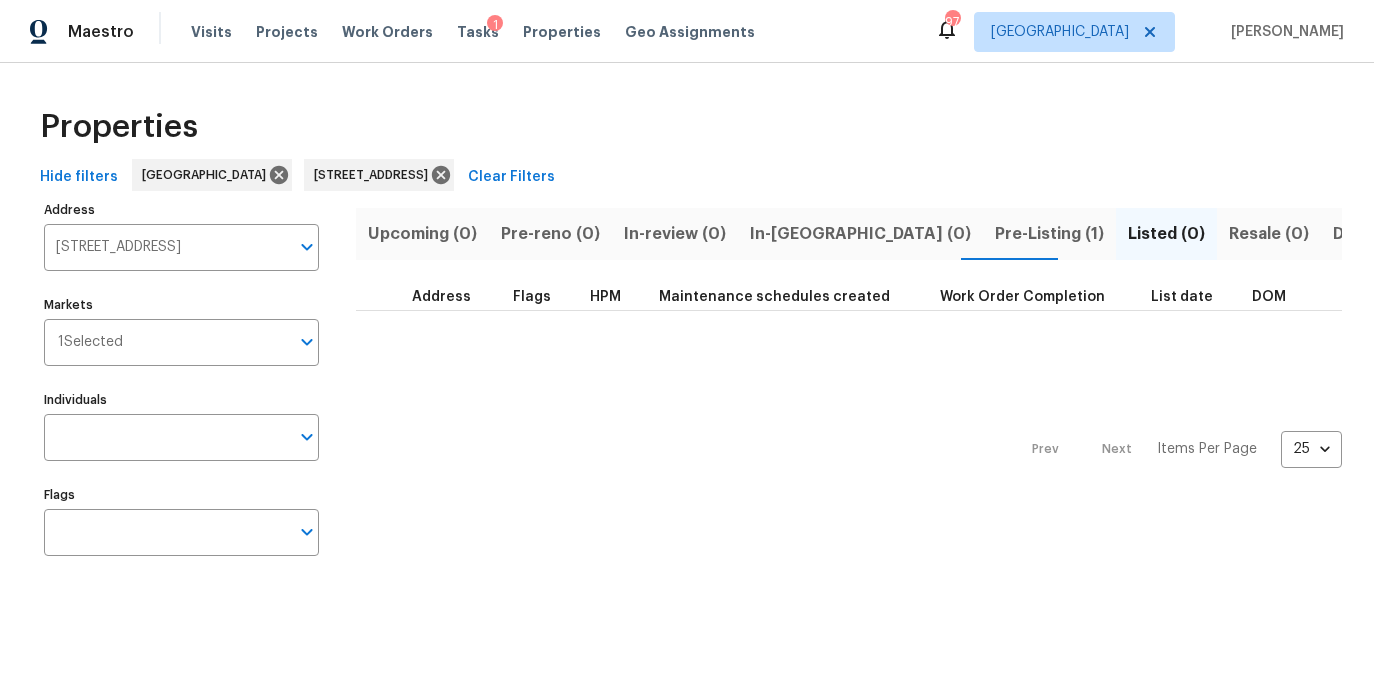 click on "Pre-Listing (1)" at bounding box center [1049, 234] 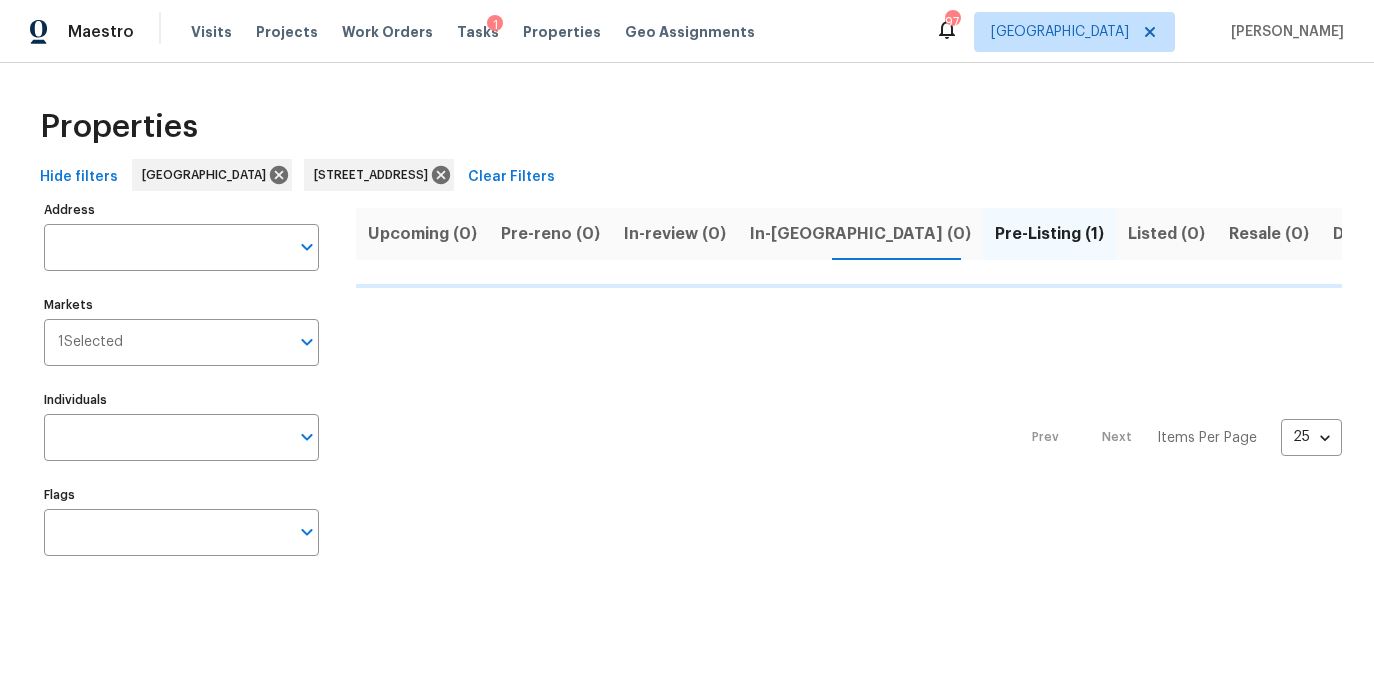 type on "745 Fountainhead Ln NE Unit 113 Atlanta GA 30324" 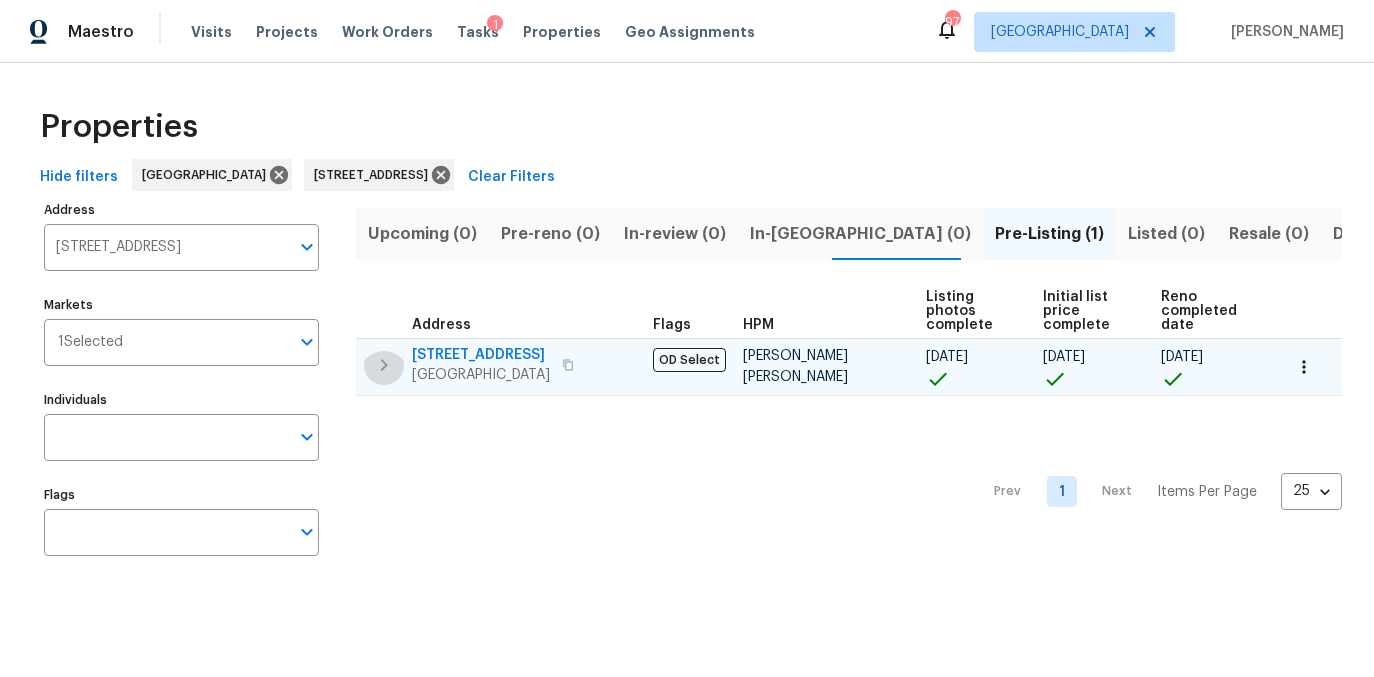 click 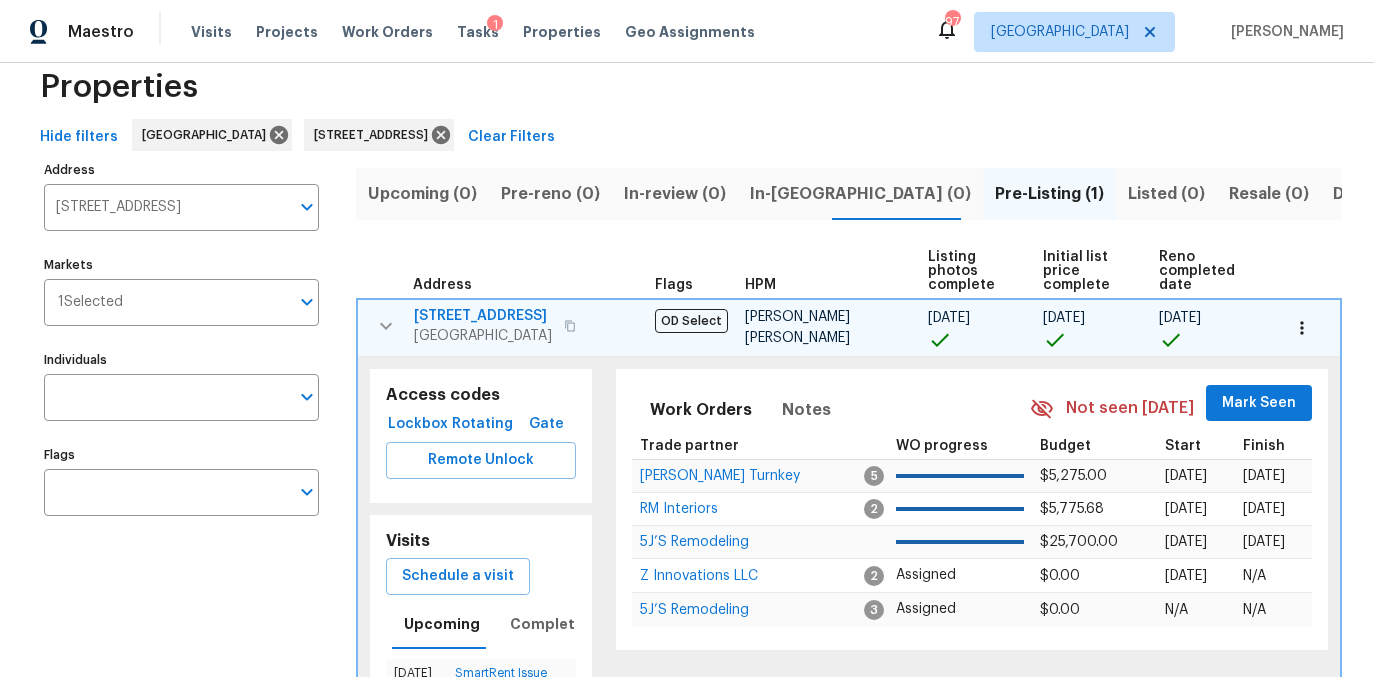 scroll, scrollTop: 42, scrollLeft: 0, axis: vertical 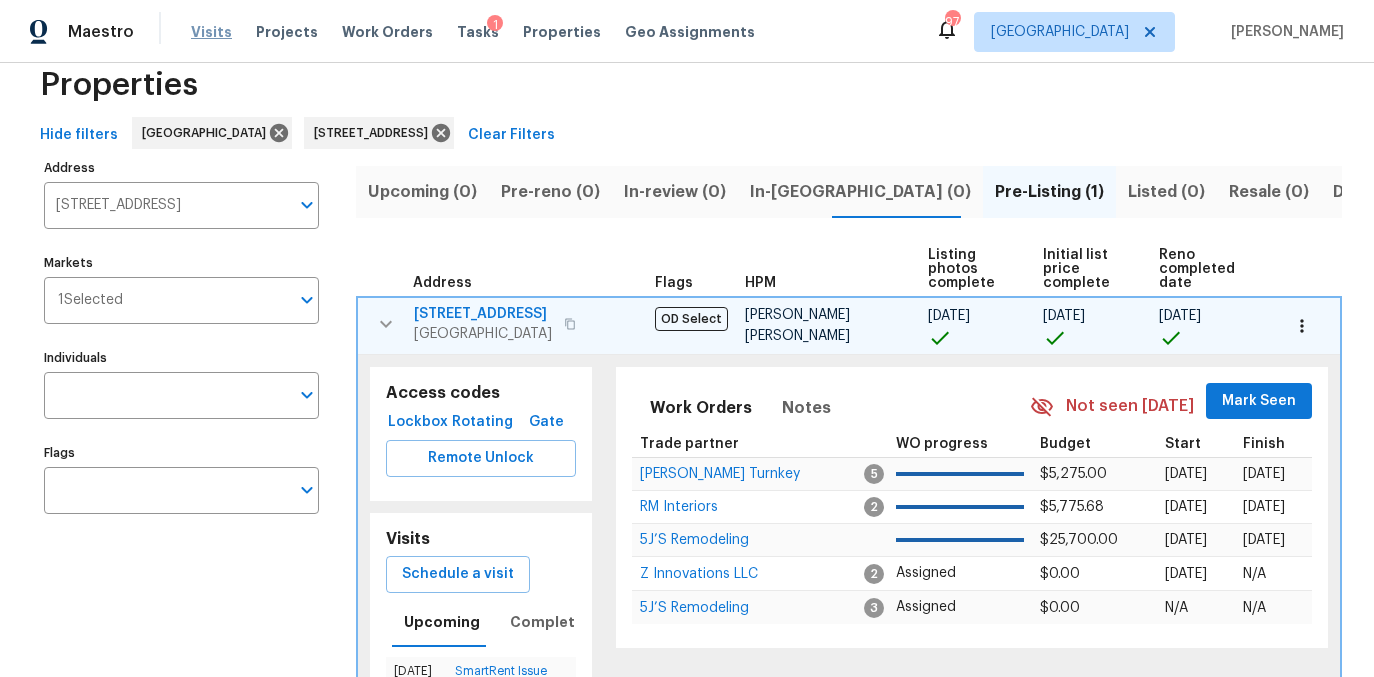click on "Visits" at bounding box center [211, 32] 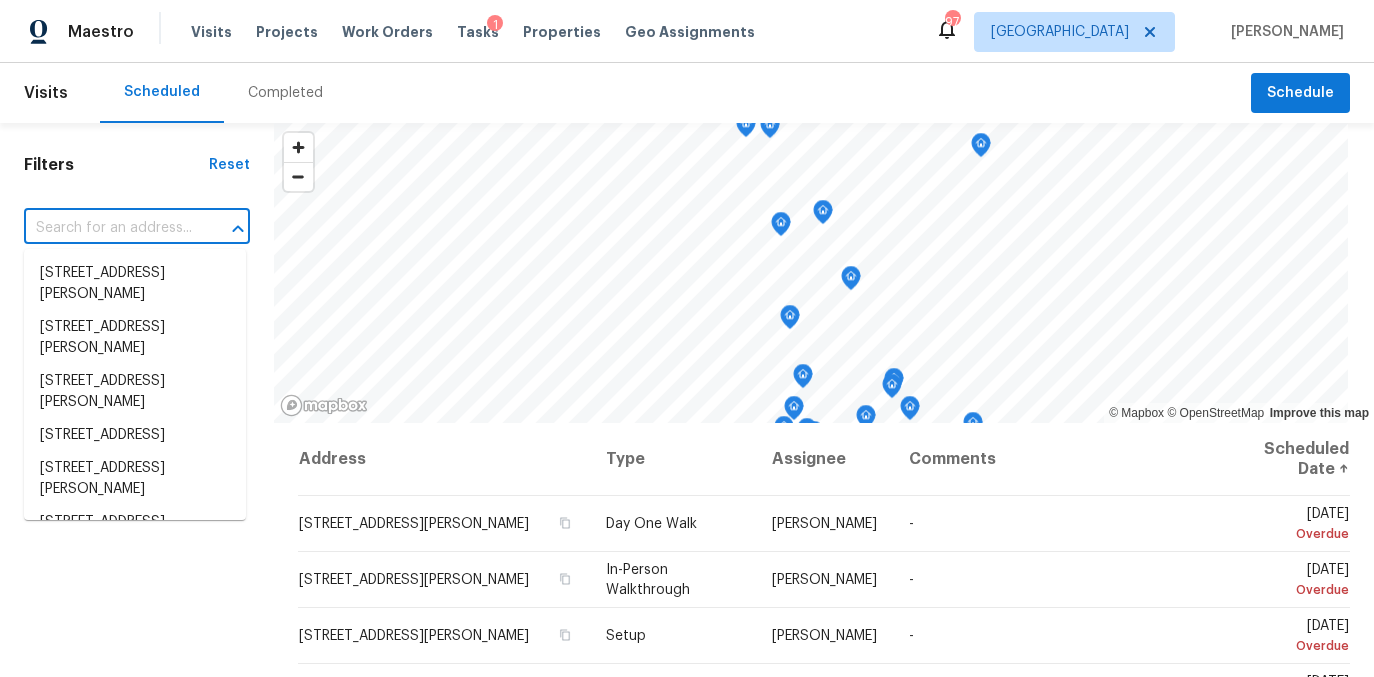 click at bounding box center [109, 228] 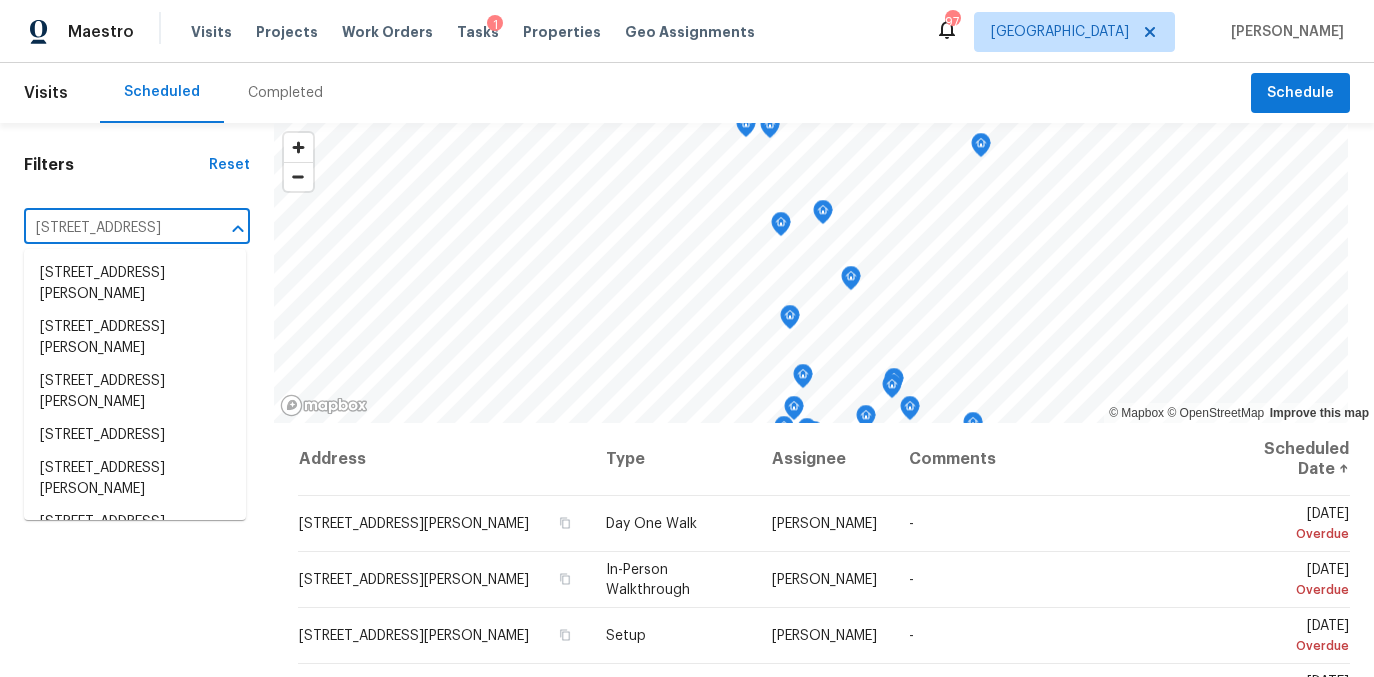 scroll, scrollTop: 0, scrollLeft: 184, axis: horizontal 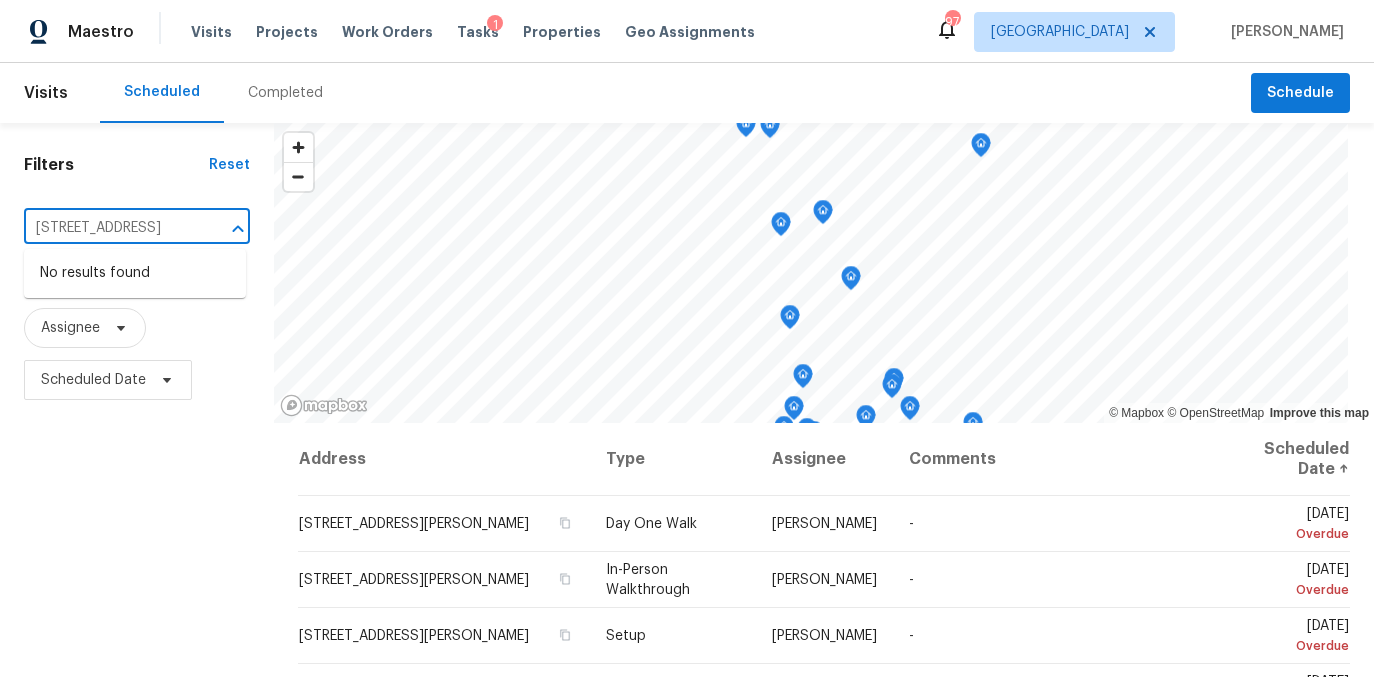 type on "745 Fountainhead Ln NE Unit 113, Atlanta, GA 30324" 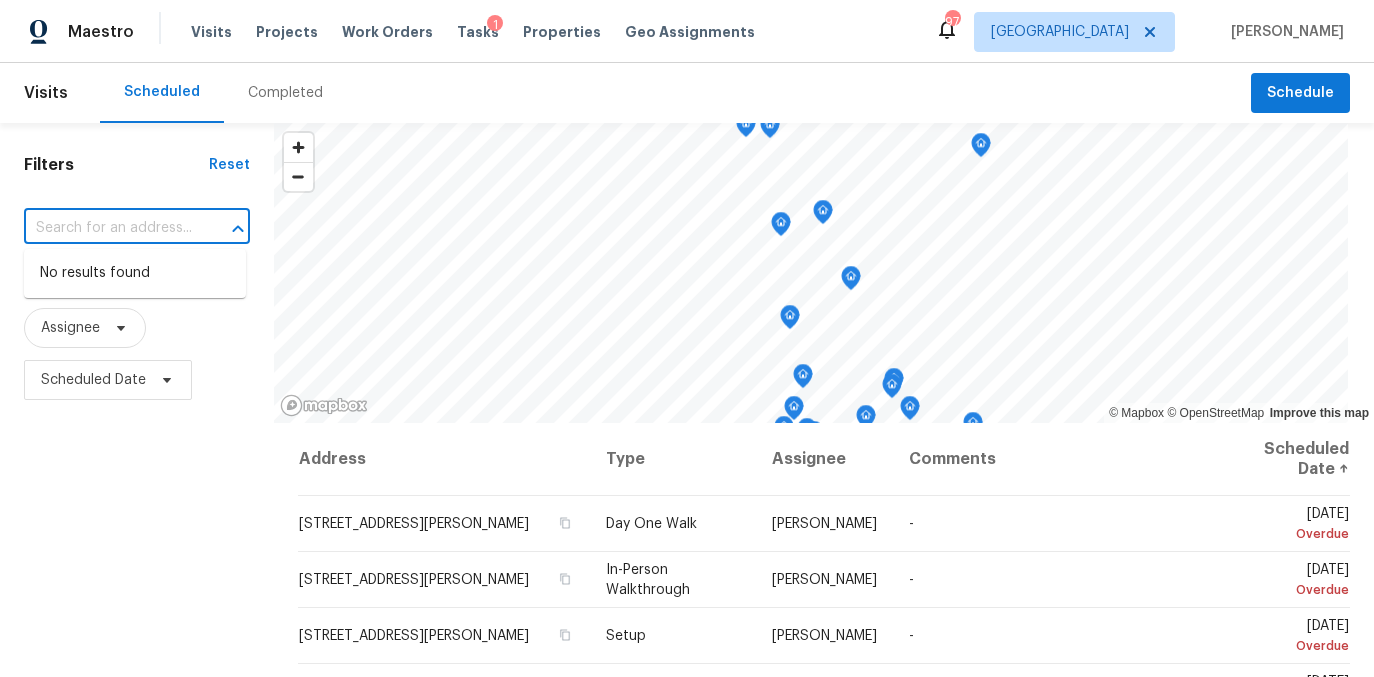 scroll, scrollTop: 0, scrollLeft: 0, axis: both 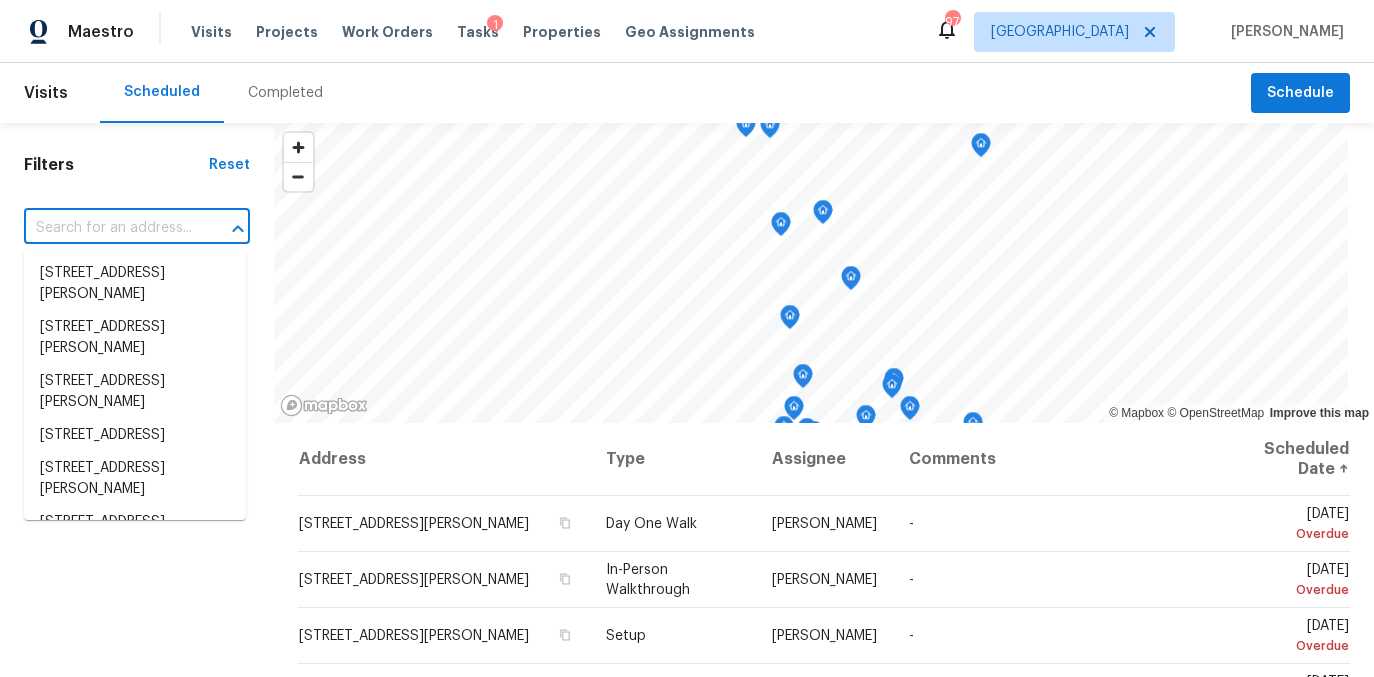 click at bounding box center (109, 228) 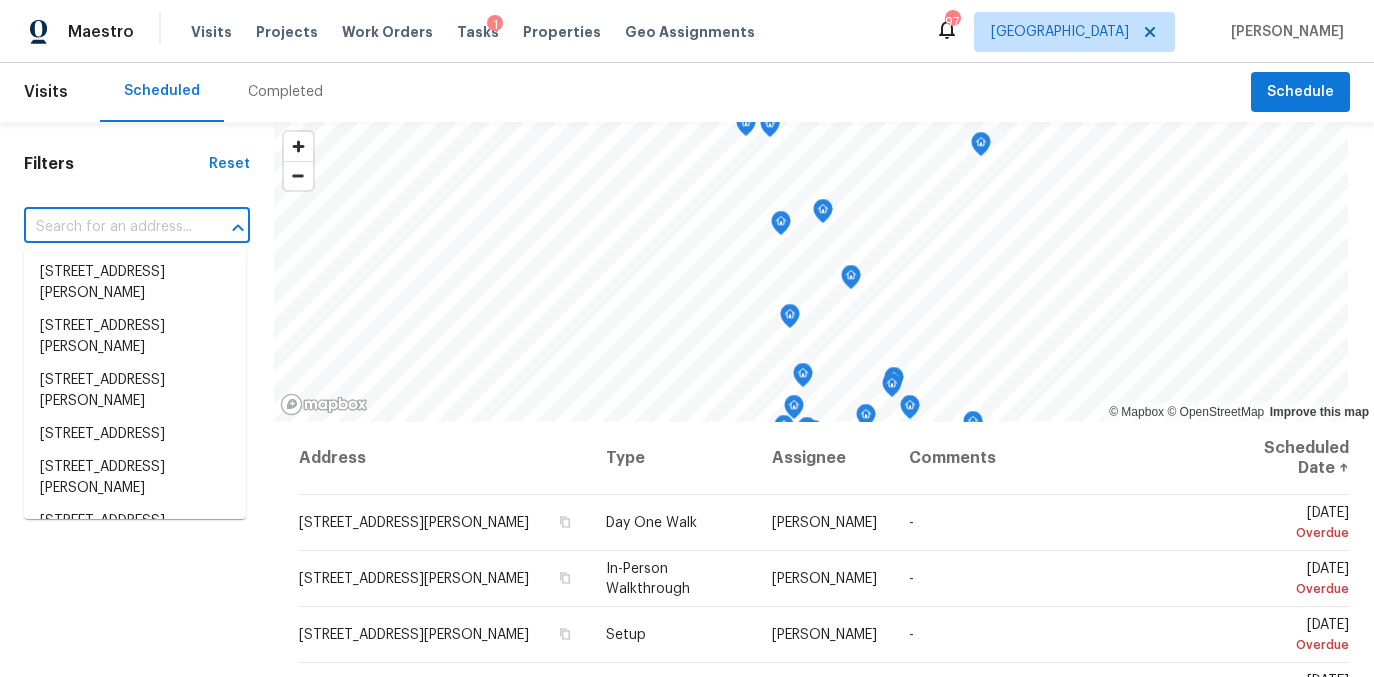 paste on "745 Fountainhead Ln NE Unit 113, Atlanta, GA 30324" 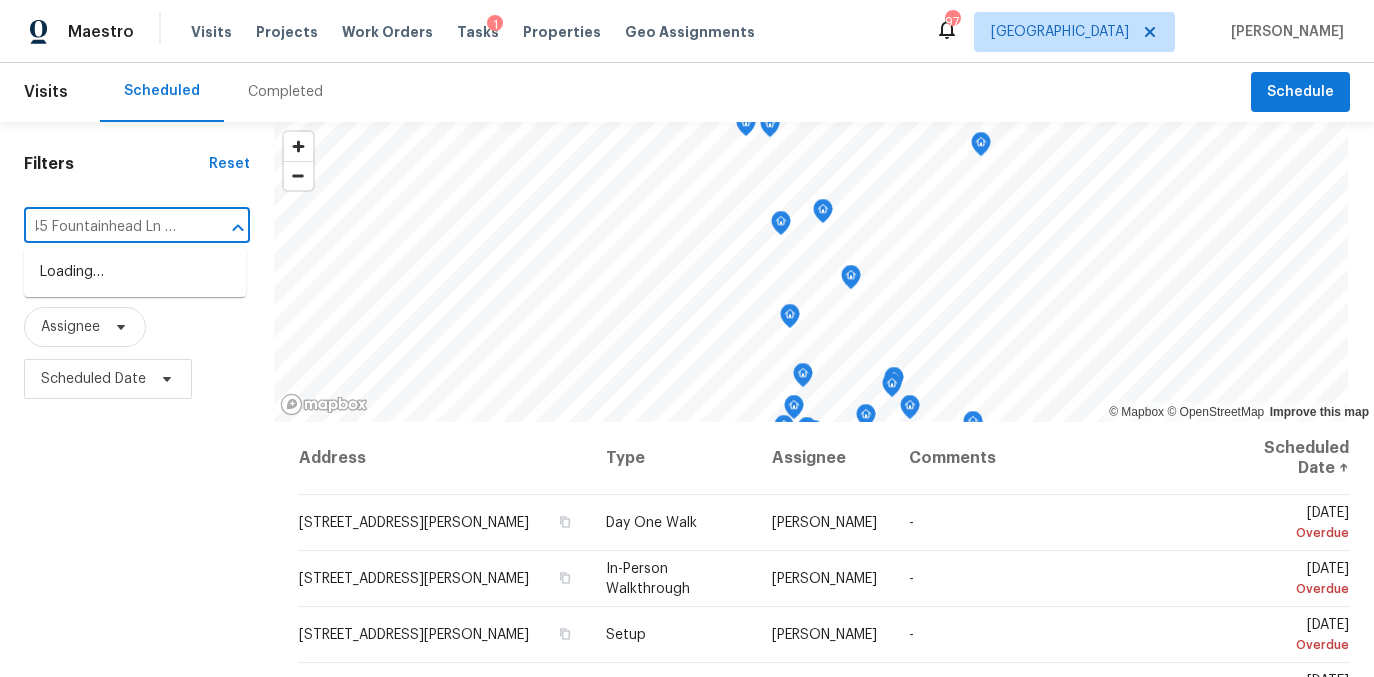 type on "745 Fountainhead Ln NE" 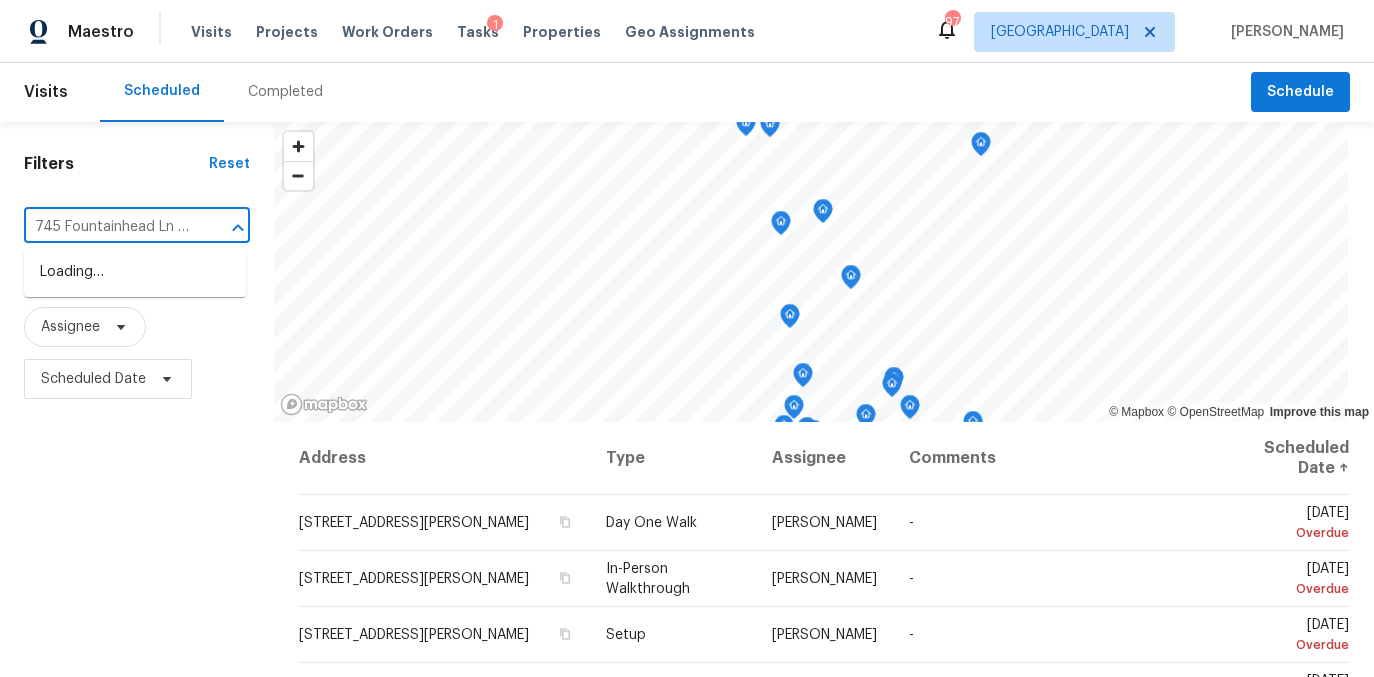 scroll, scrollTop: 0, scrollLeft: 7, axis: horizontal 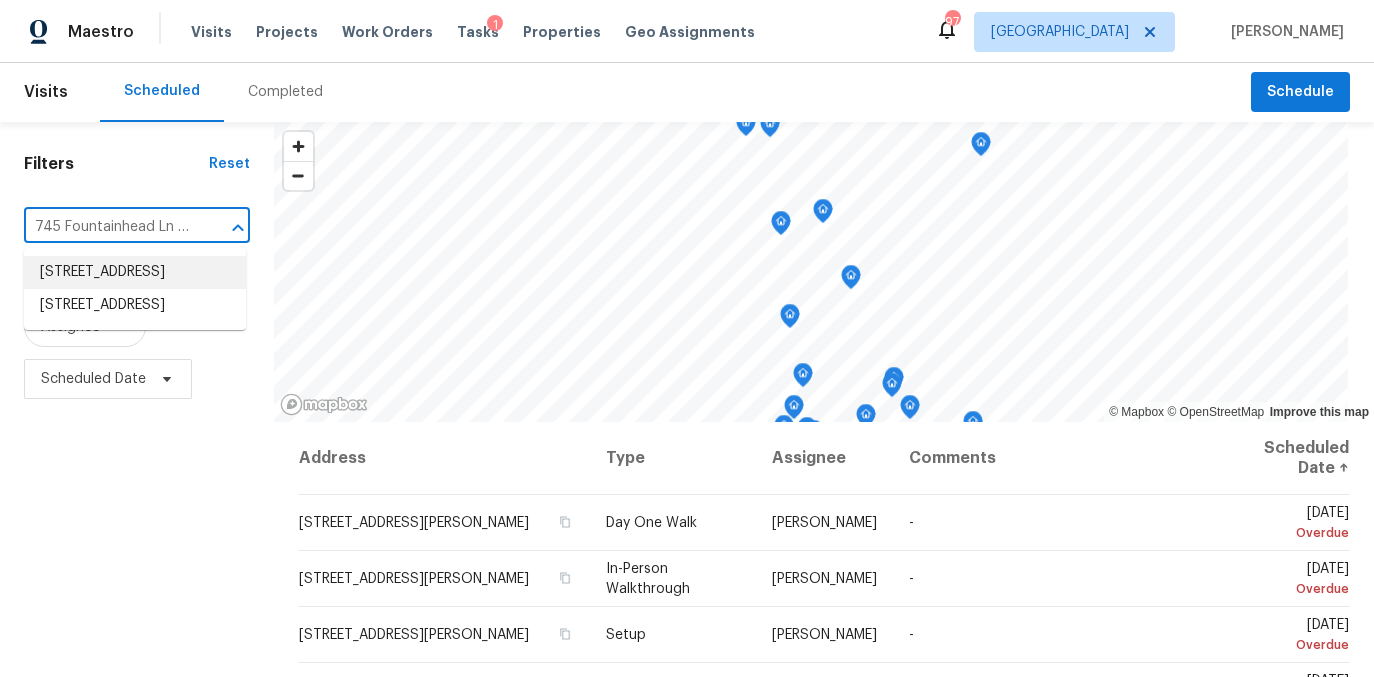 click on "745 Fountainhead Ln NE Unit 113, Atlanta, GA 30324" at bounding box center (135, 272) 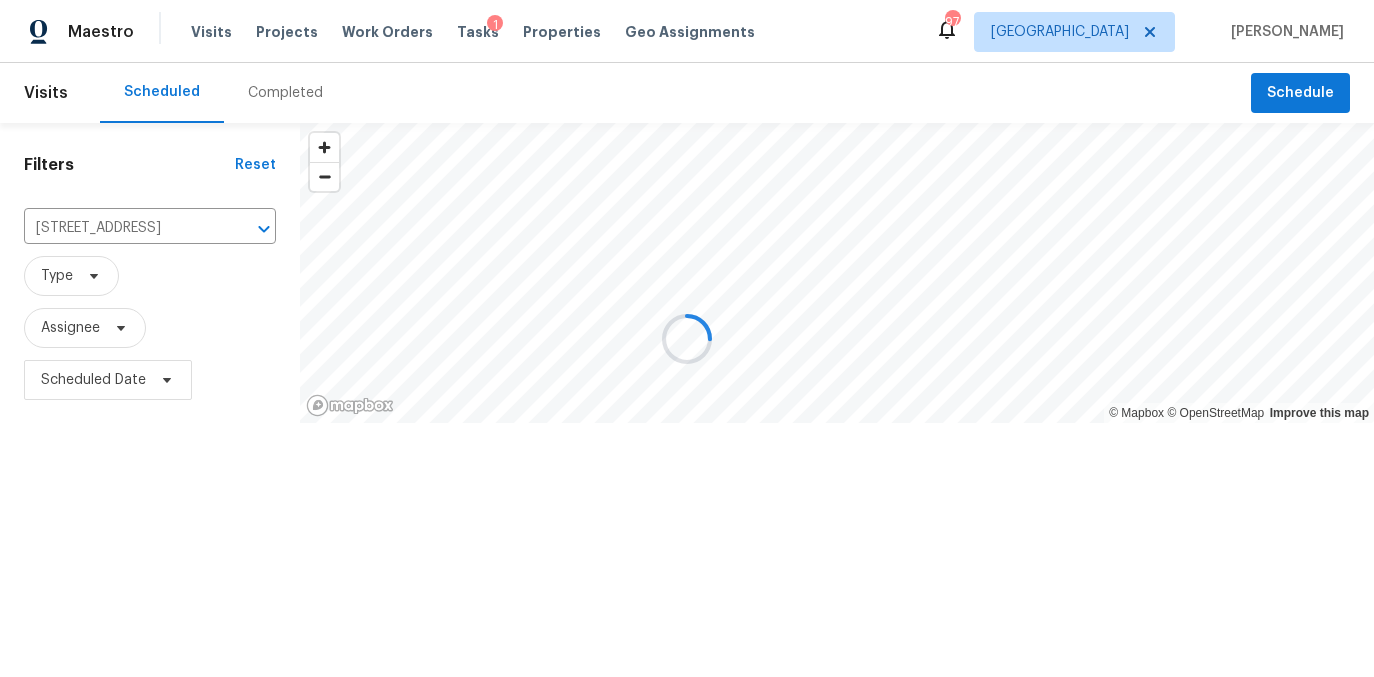 scroll, scrollTop: 0, scrollLeft: 0, axis: both 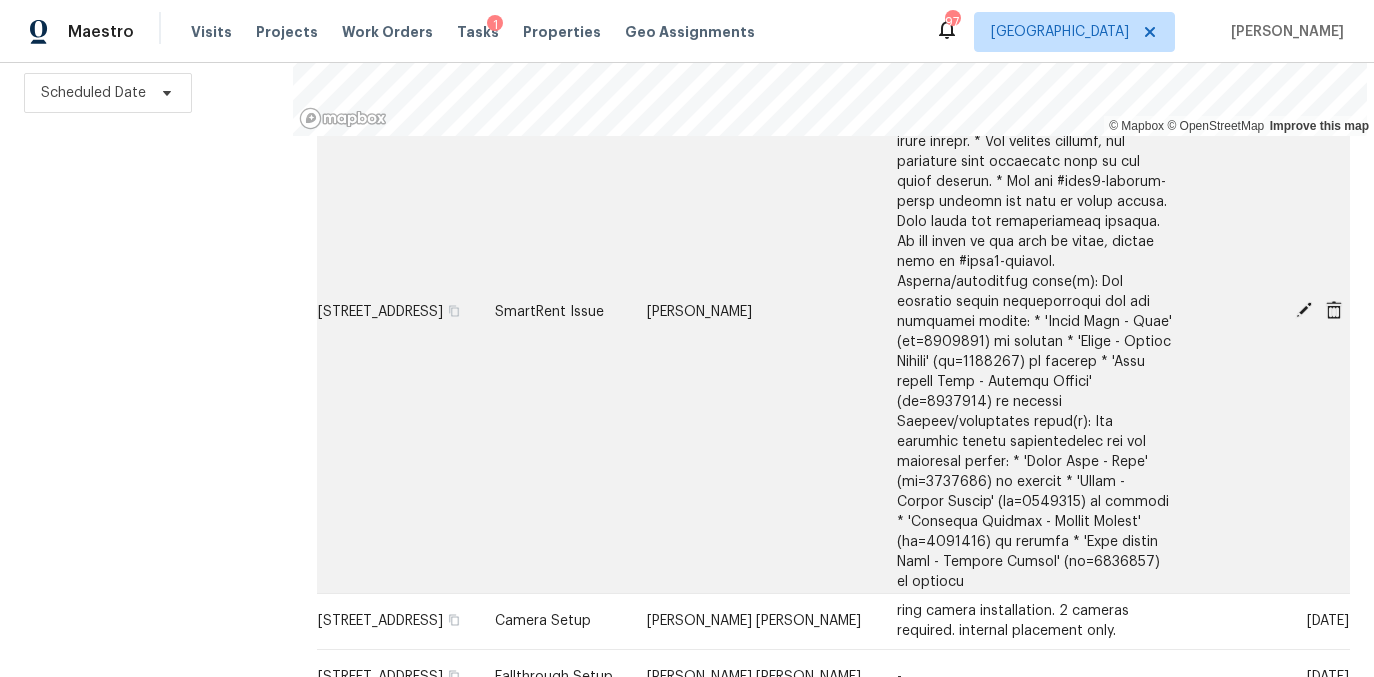click 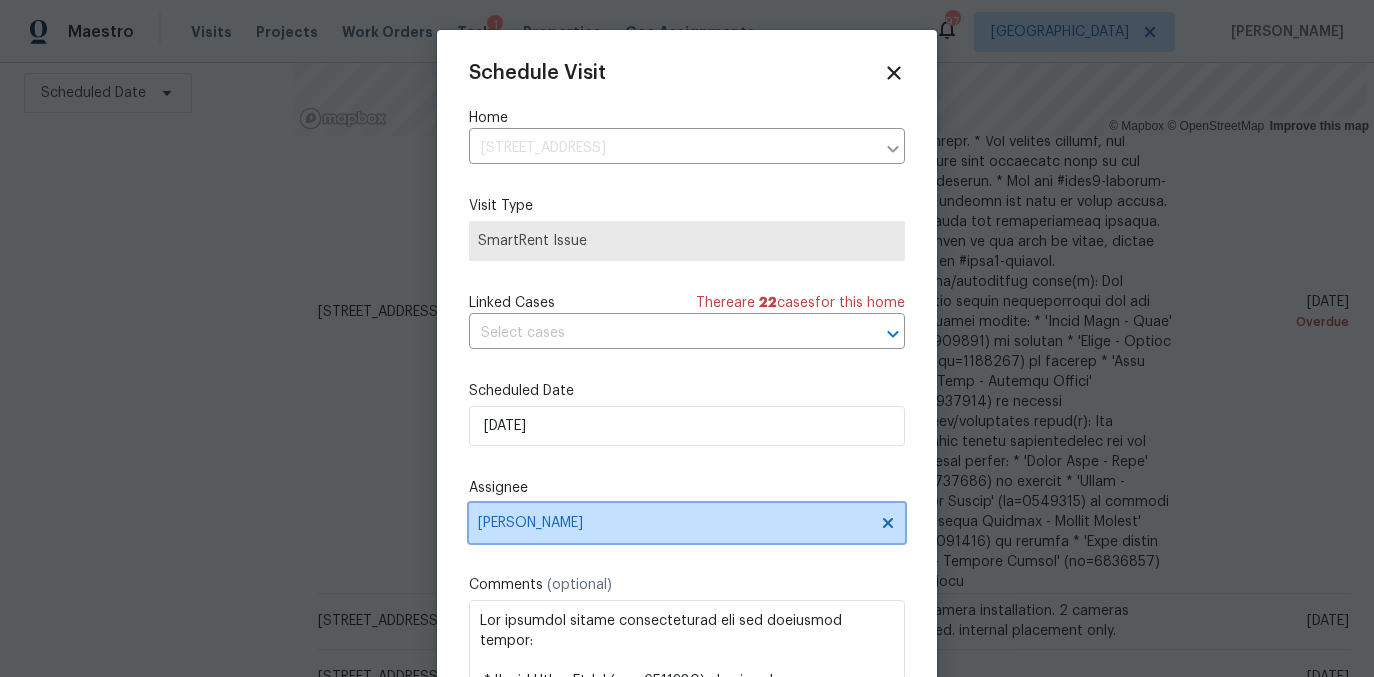 click on "Samuel Vetrik" at bounding box center (674, 523) 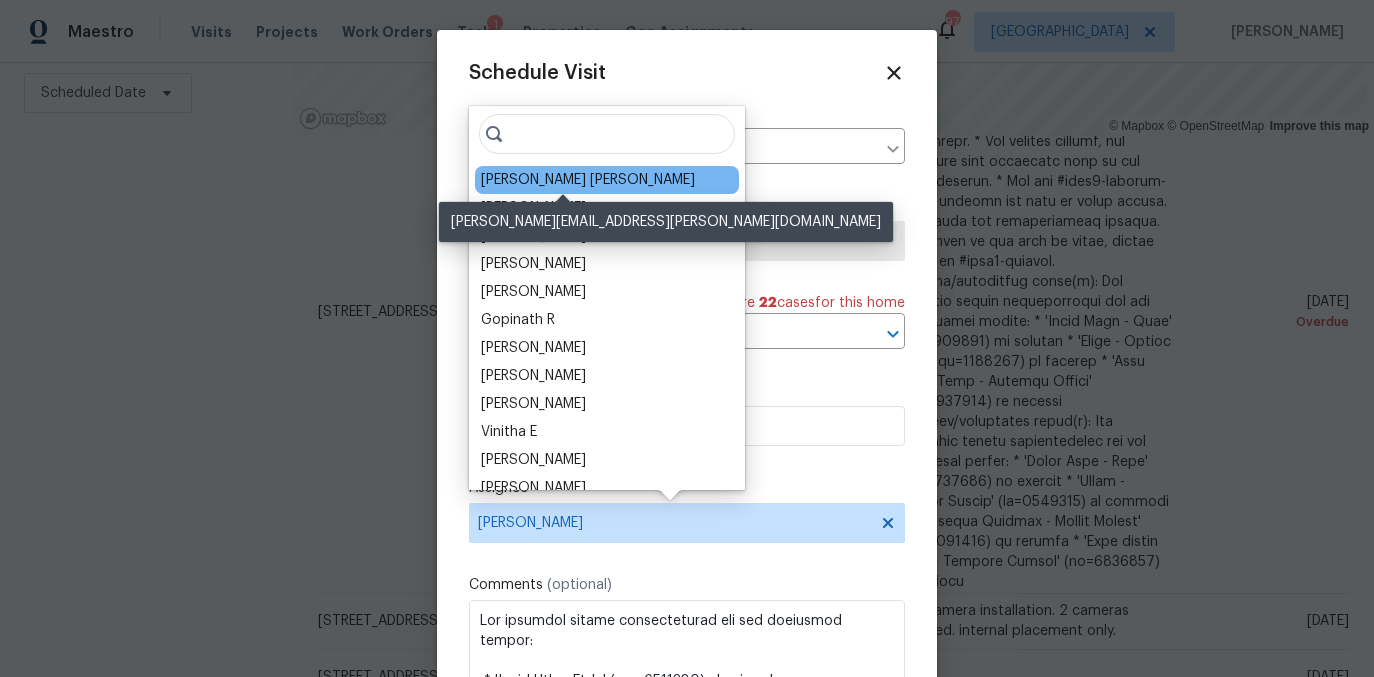 click on "Marcos Ricardo Resendiz" at bounding box center [588, 180] 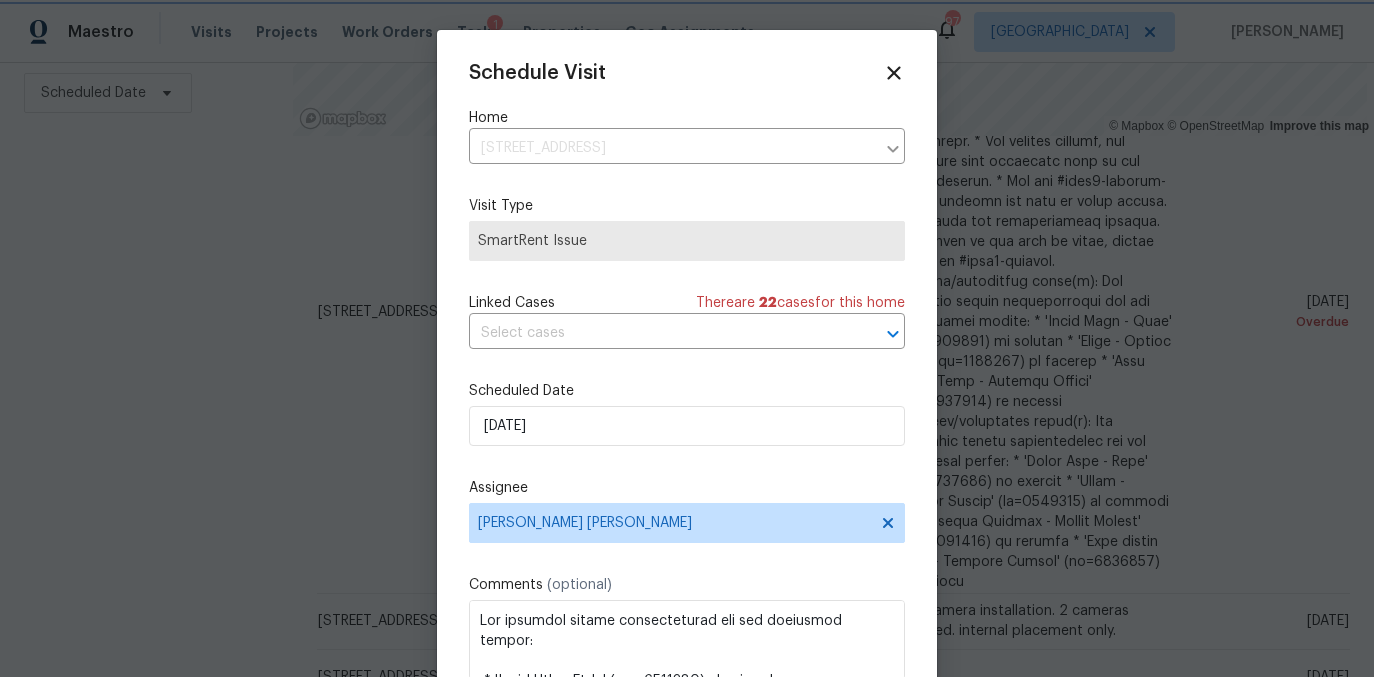 scroll, scrollTop: 36, scrollLeft: 0, axis: vertical 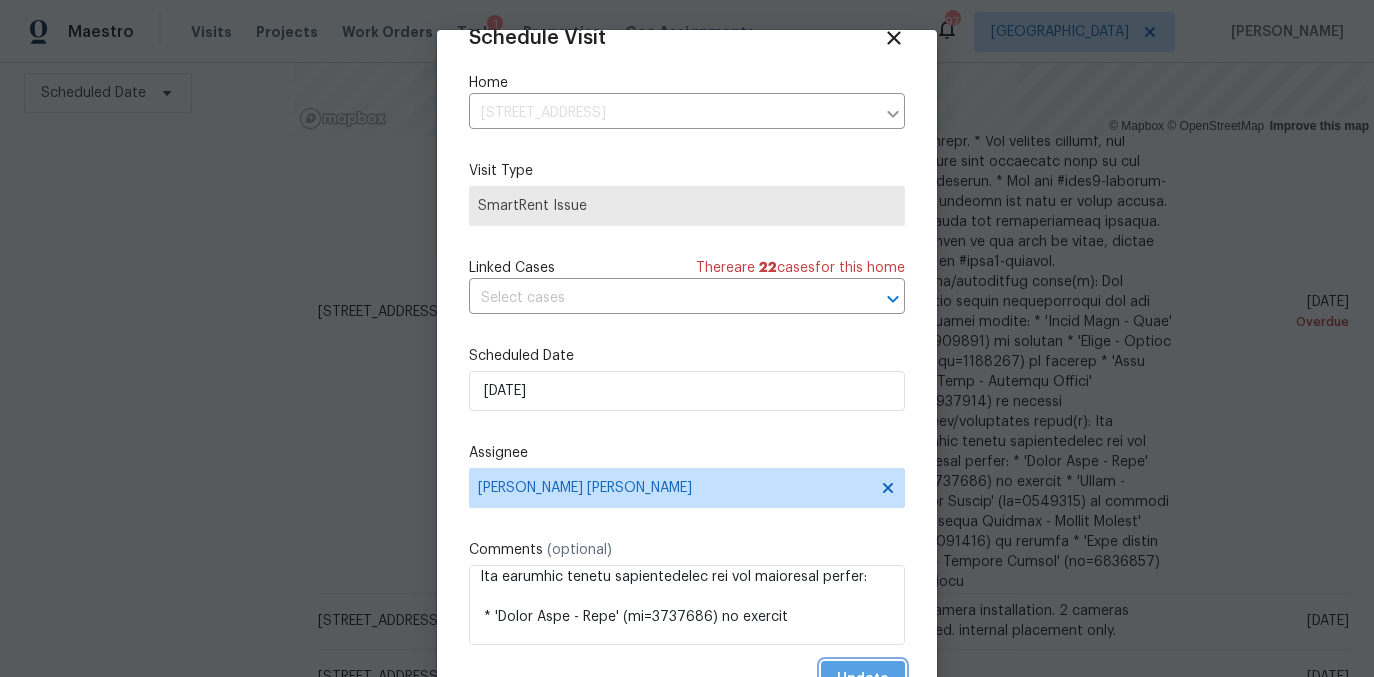 click on "Update" at bounding box center [863, 679] 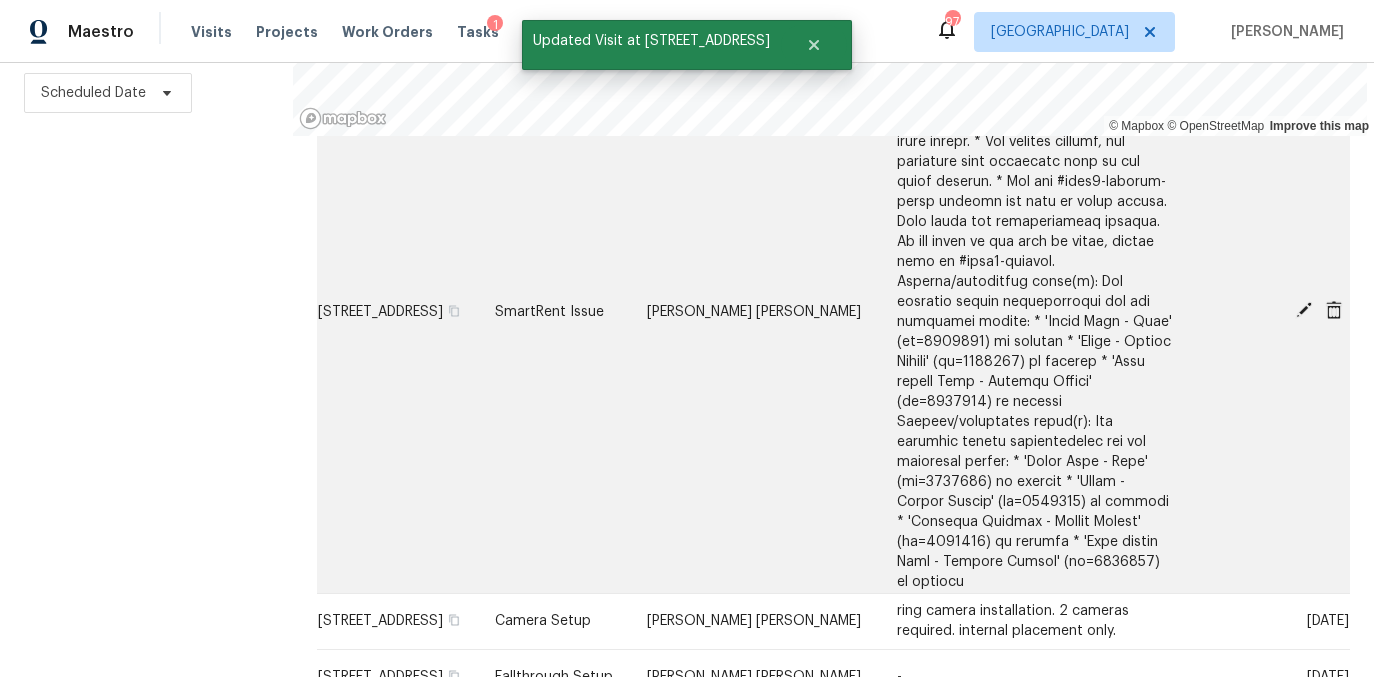 click 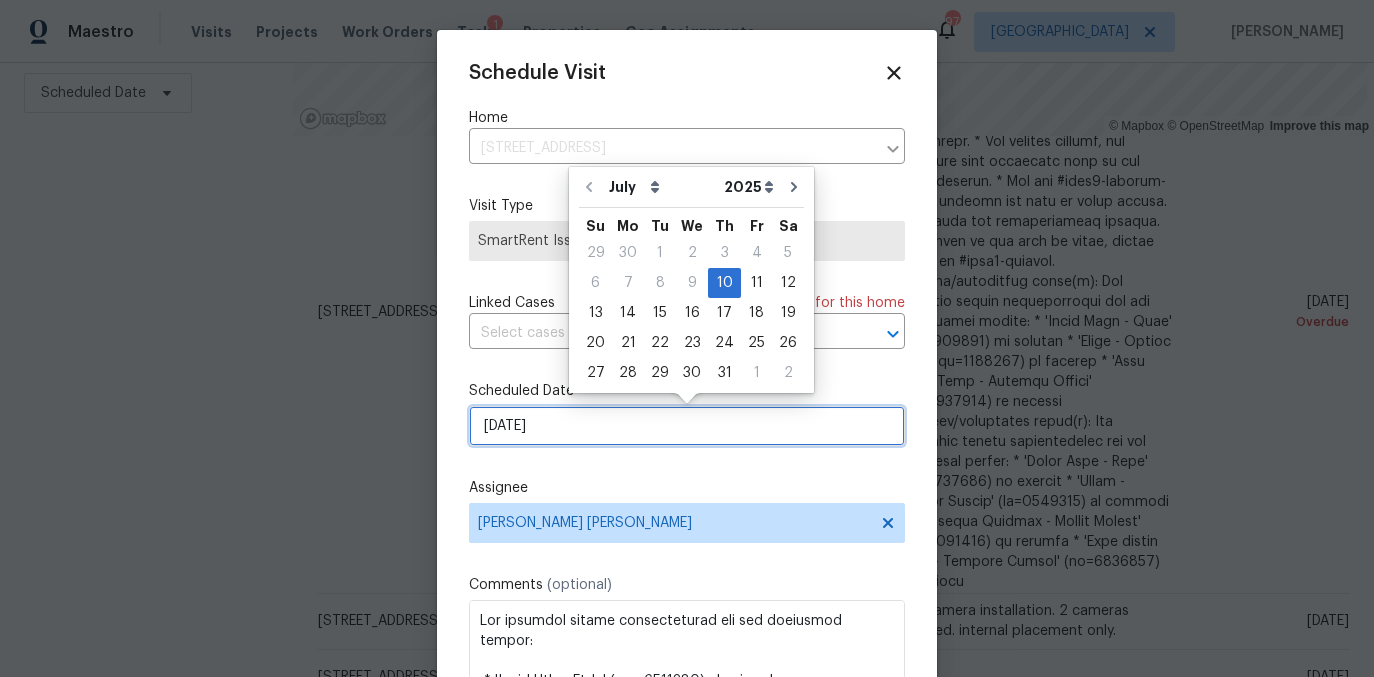 click on "7/10/2025" at bounding box center (687, 426) 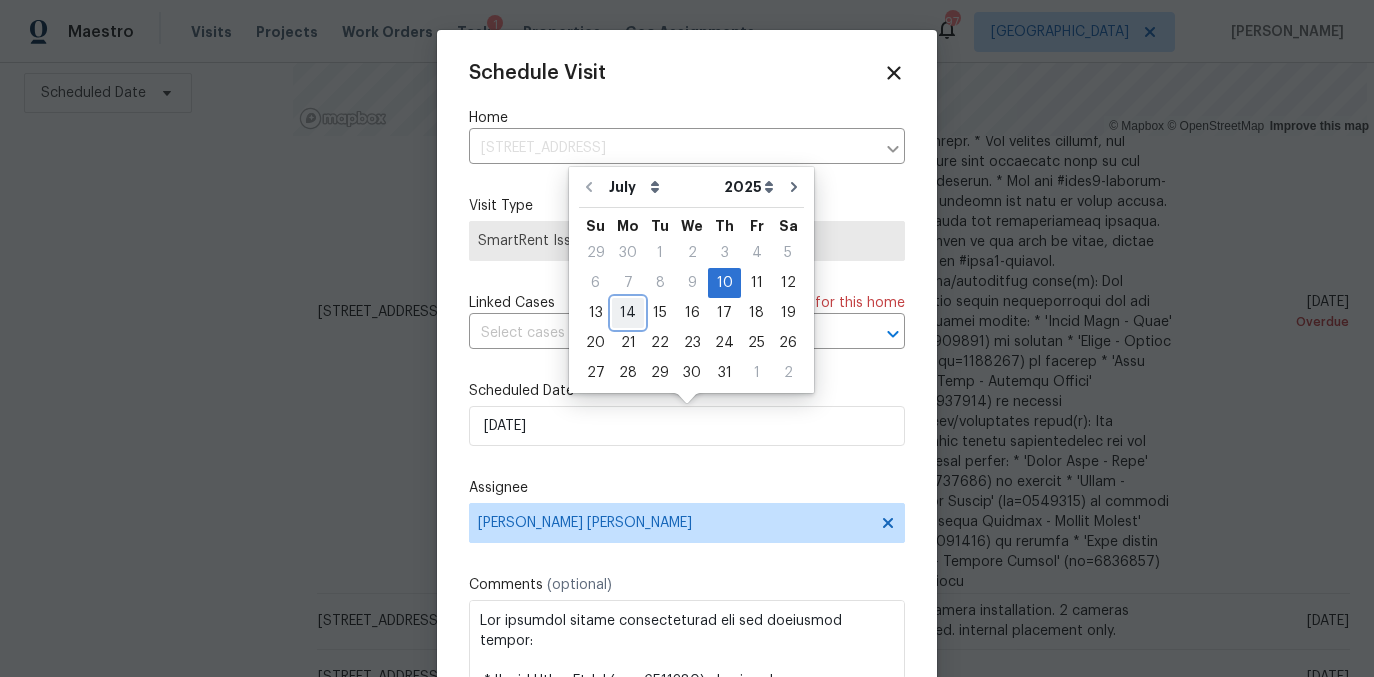 click on "14" at bounding box center (628, 313) 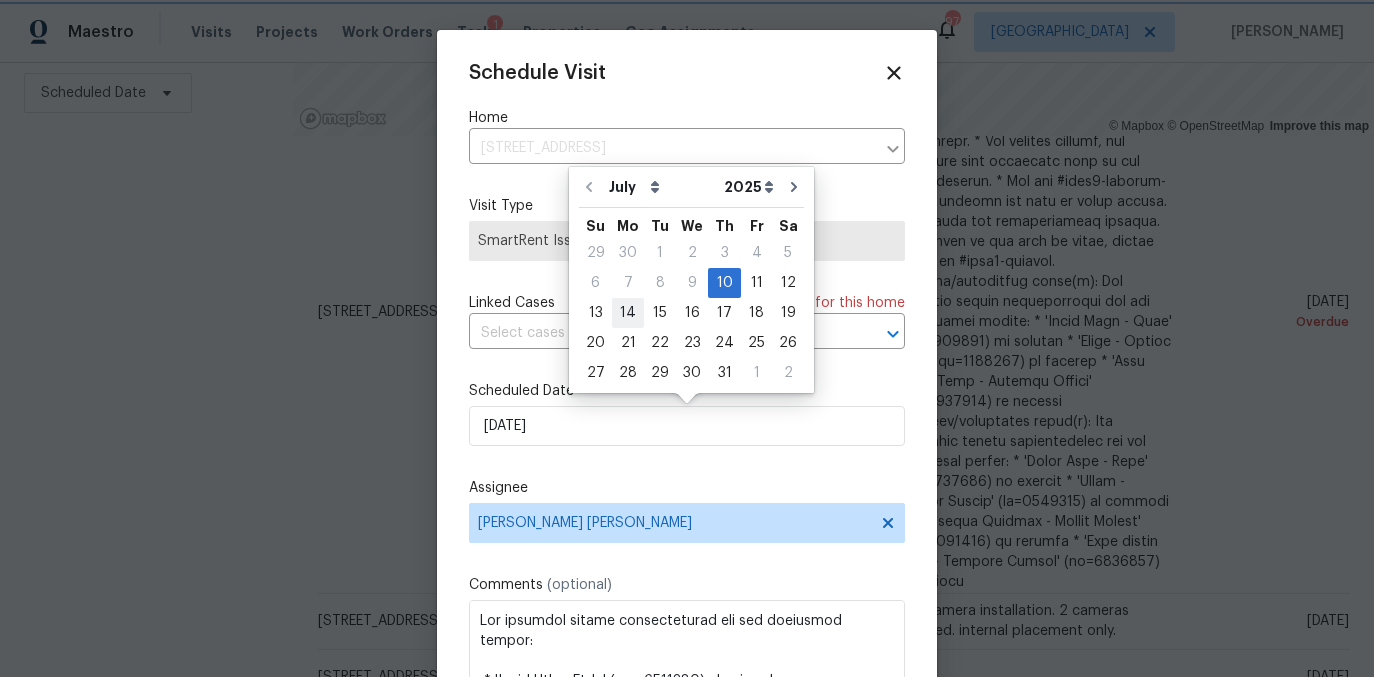 type on "7/14/2025" 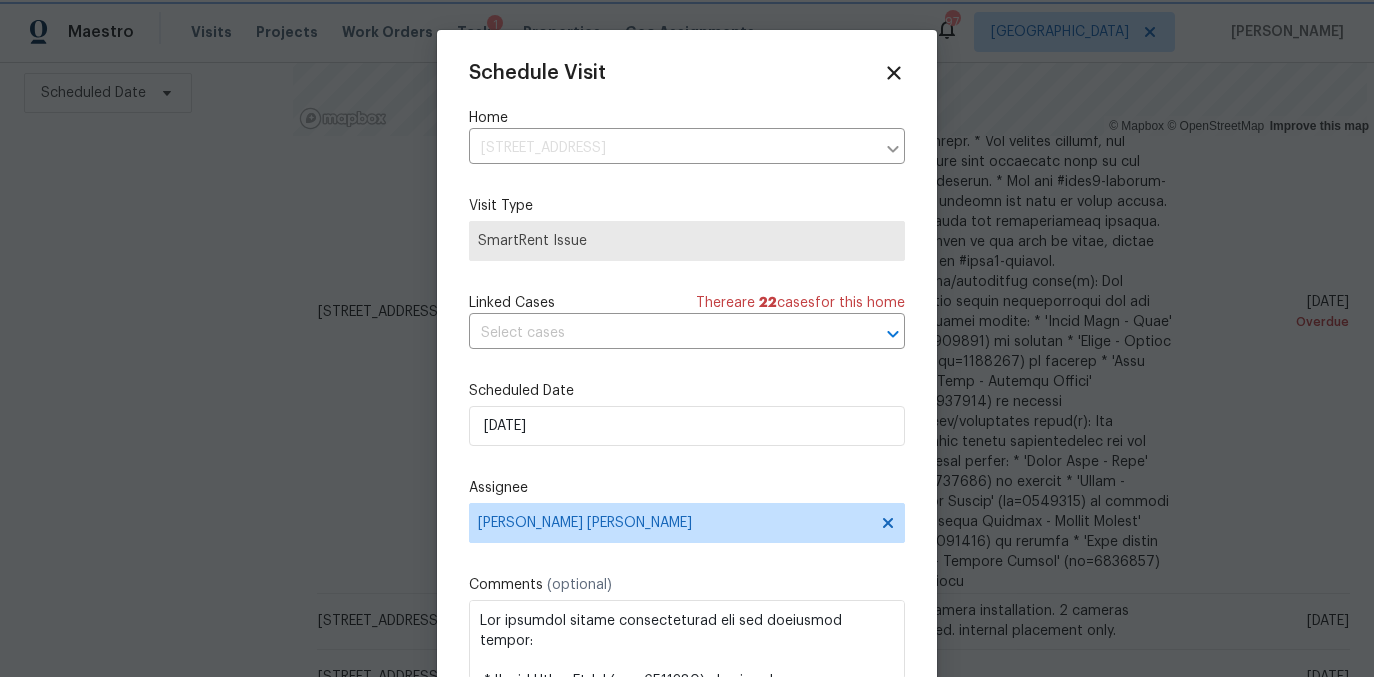 scroll, scrollTop: 36, scrollLeft: 0, axis: vertical 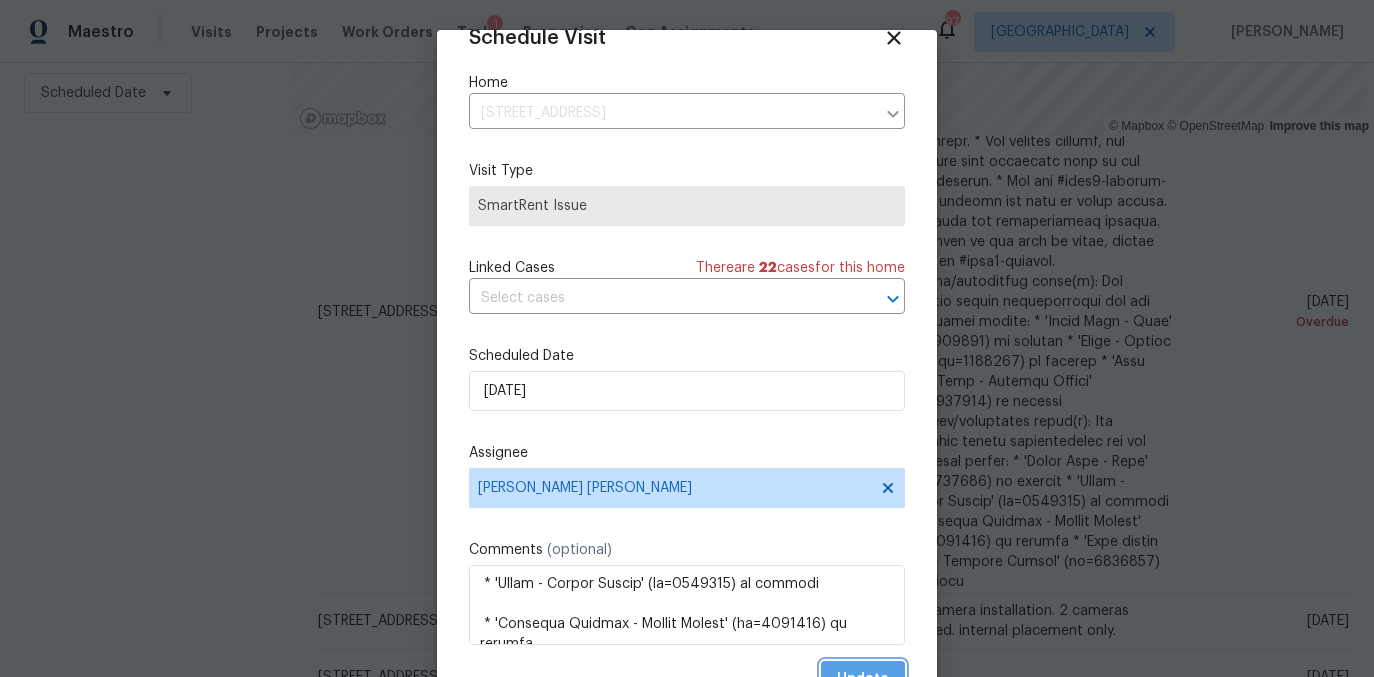 click on "Update" at bounding box center (863, 679) 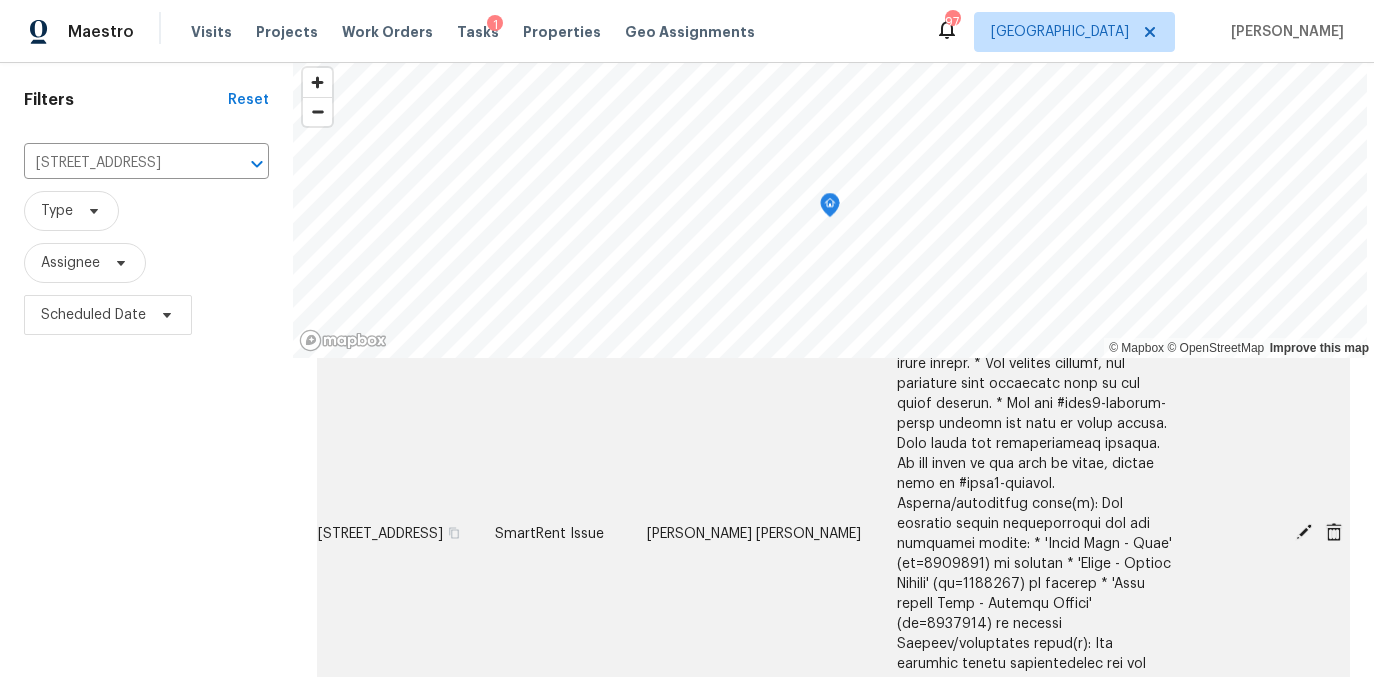 scroll, scrollTop: 59, scrollLeft: 0, axis: vertical 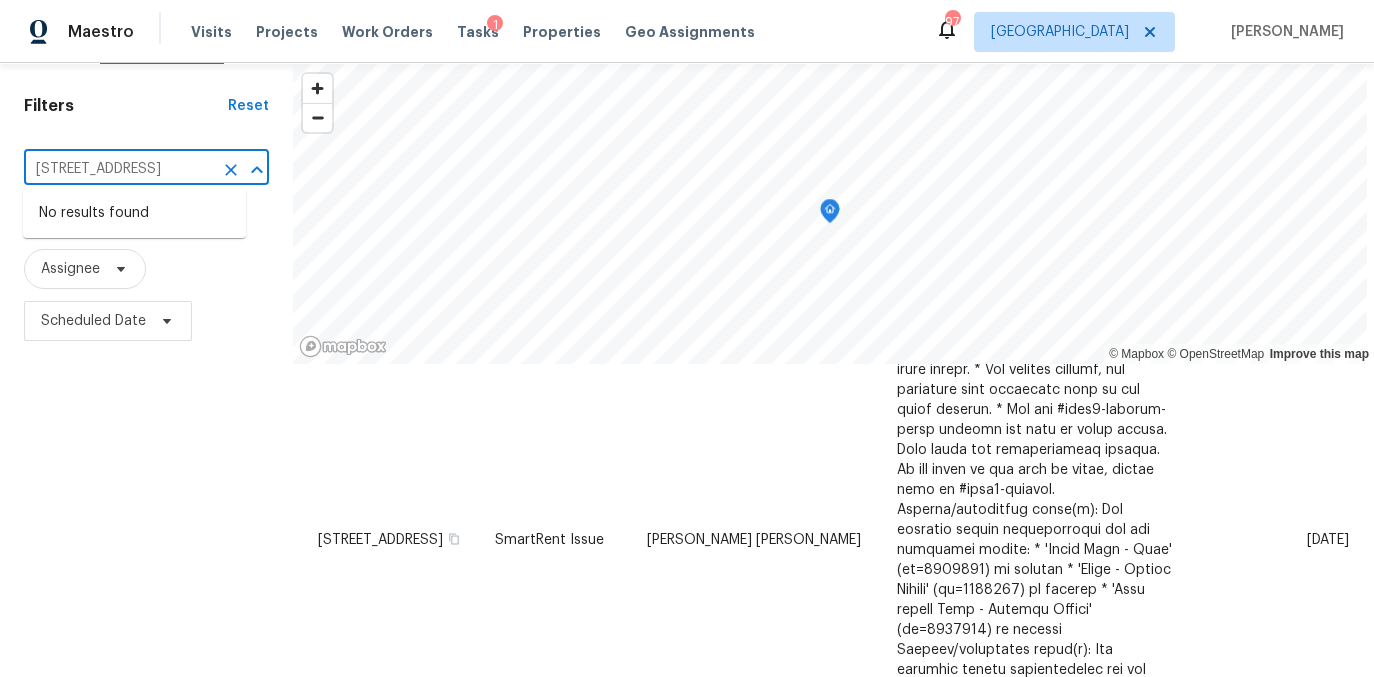 click on "745 Fountainhead Ln NE Unit 113, Atlanta, GA 30324" at bounding box center (118, 169) 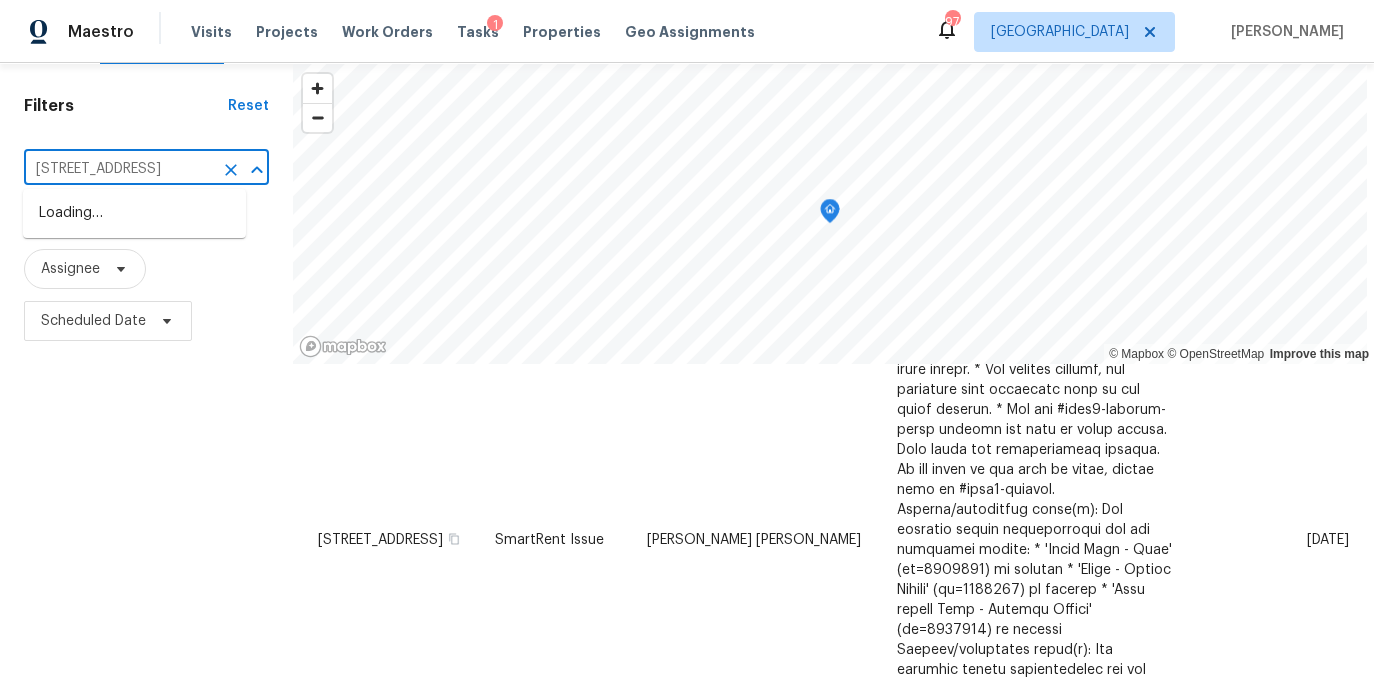 scroll, scrollTop: 0, scrollLeft: 130, axis: horizontal 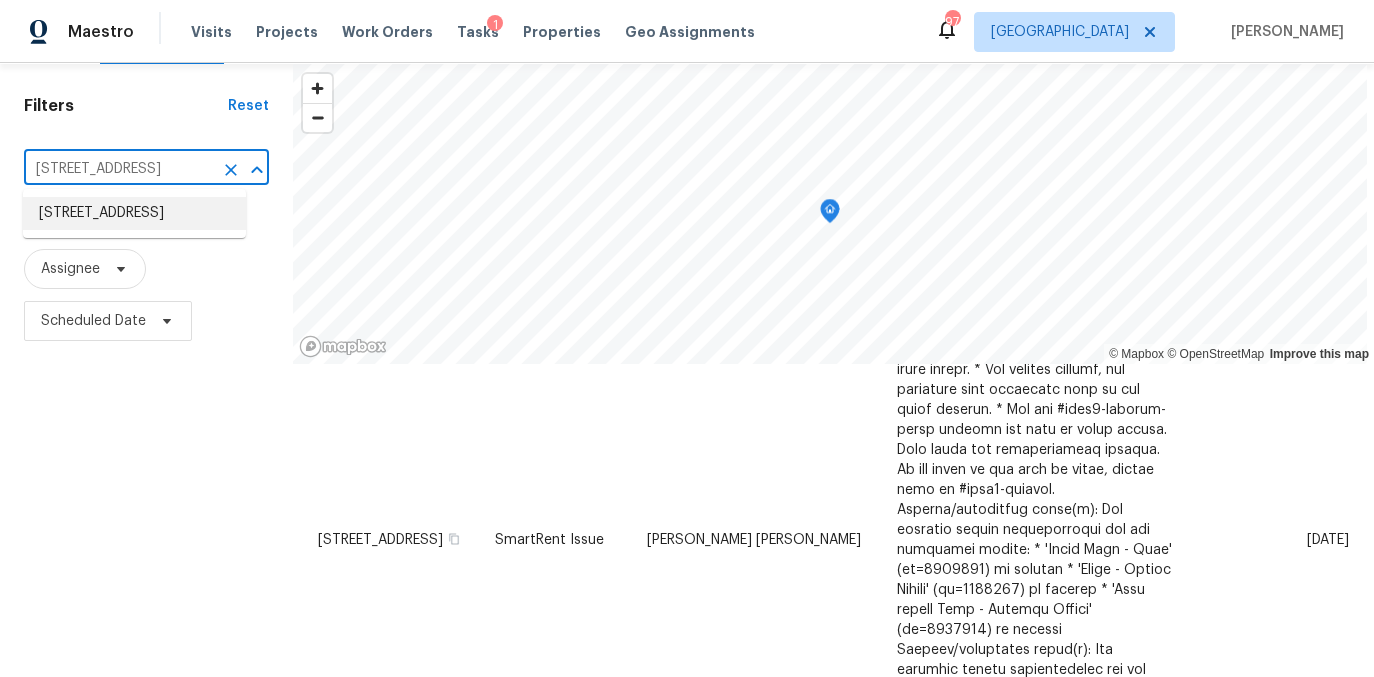 click on "5431 Village Green Sq, Norcross, GA 30093" at bounding box center (134, 213) 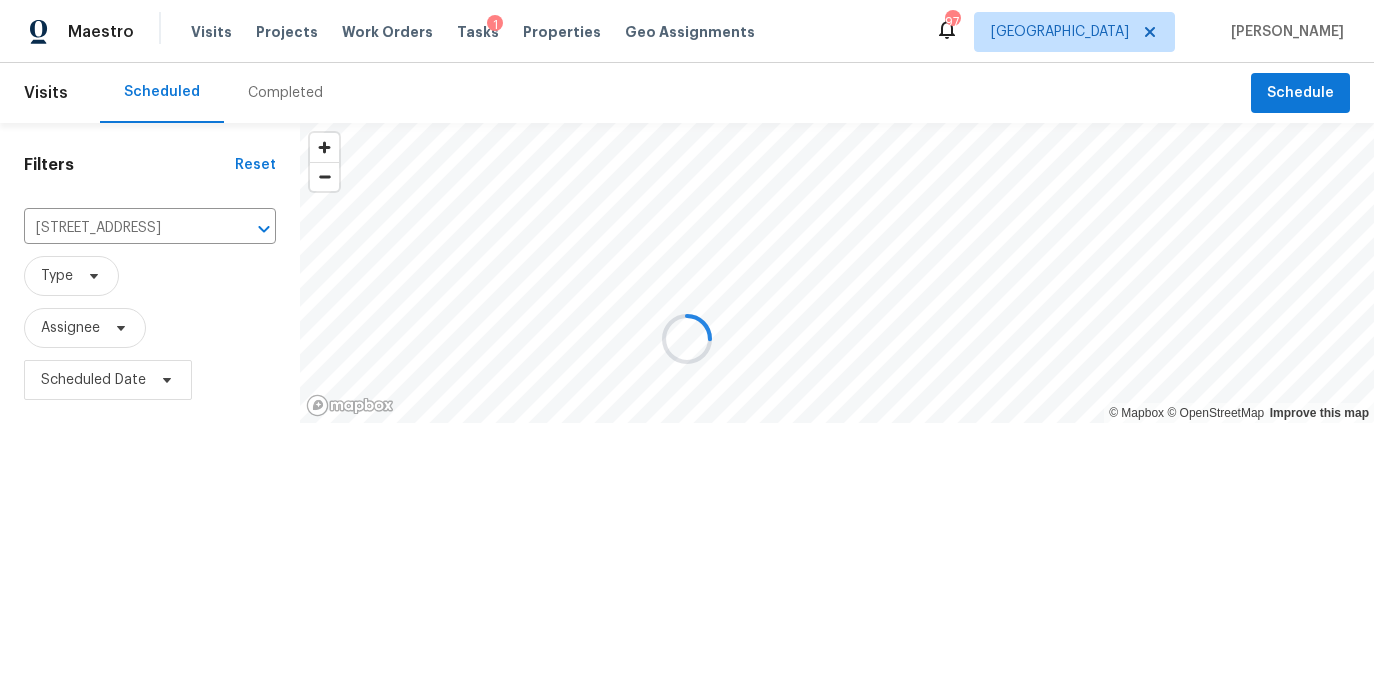 scroll, scrollTop: 0, scrollLeft: 0, axis: both 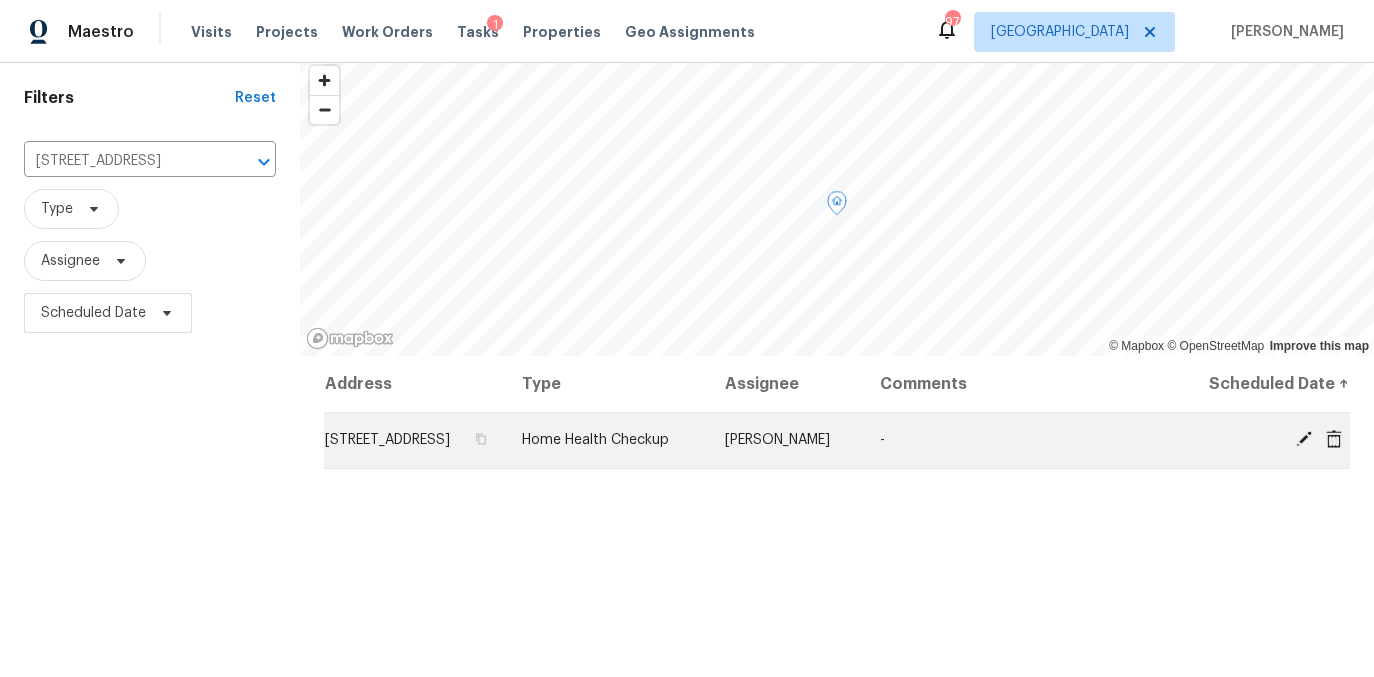 click 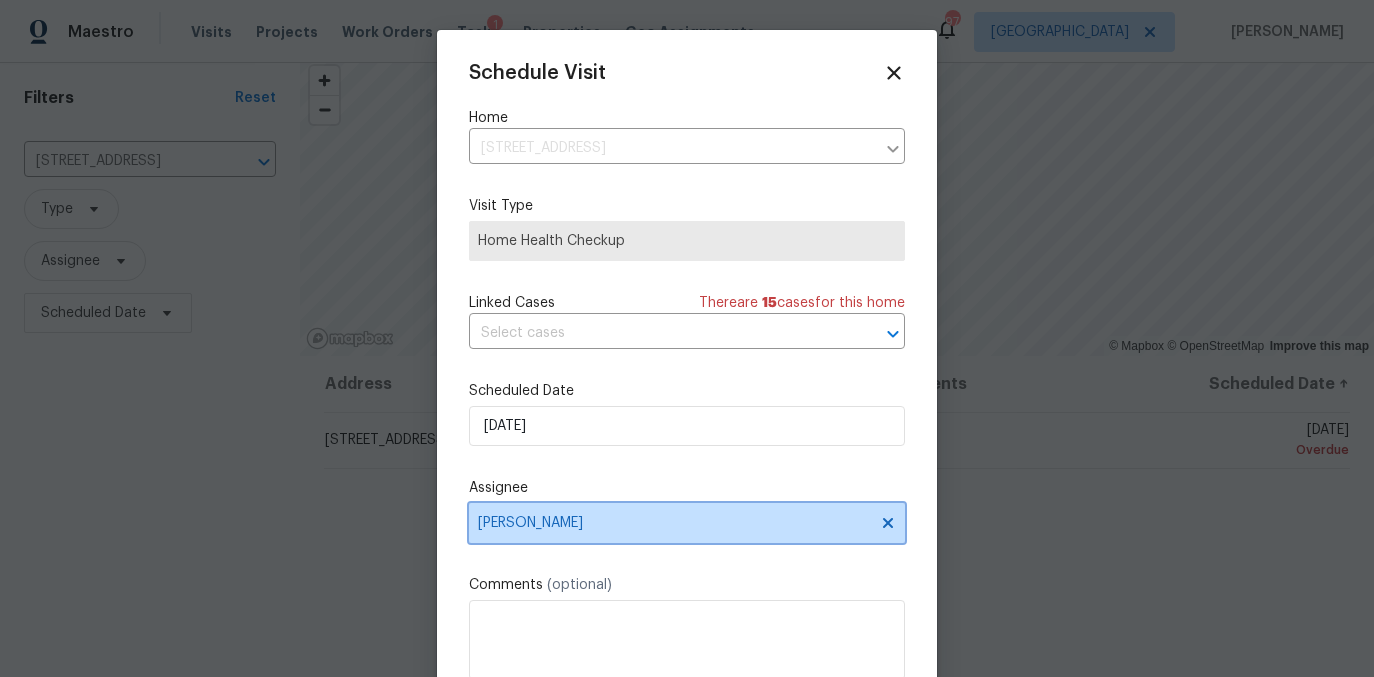 click on "Samuel Vetrik" at bounding box center (674, 523) 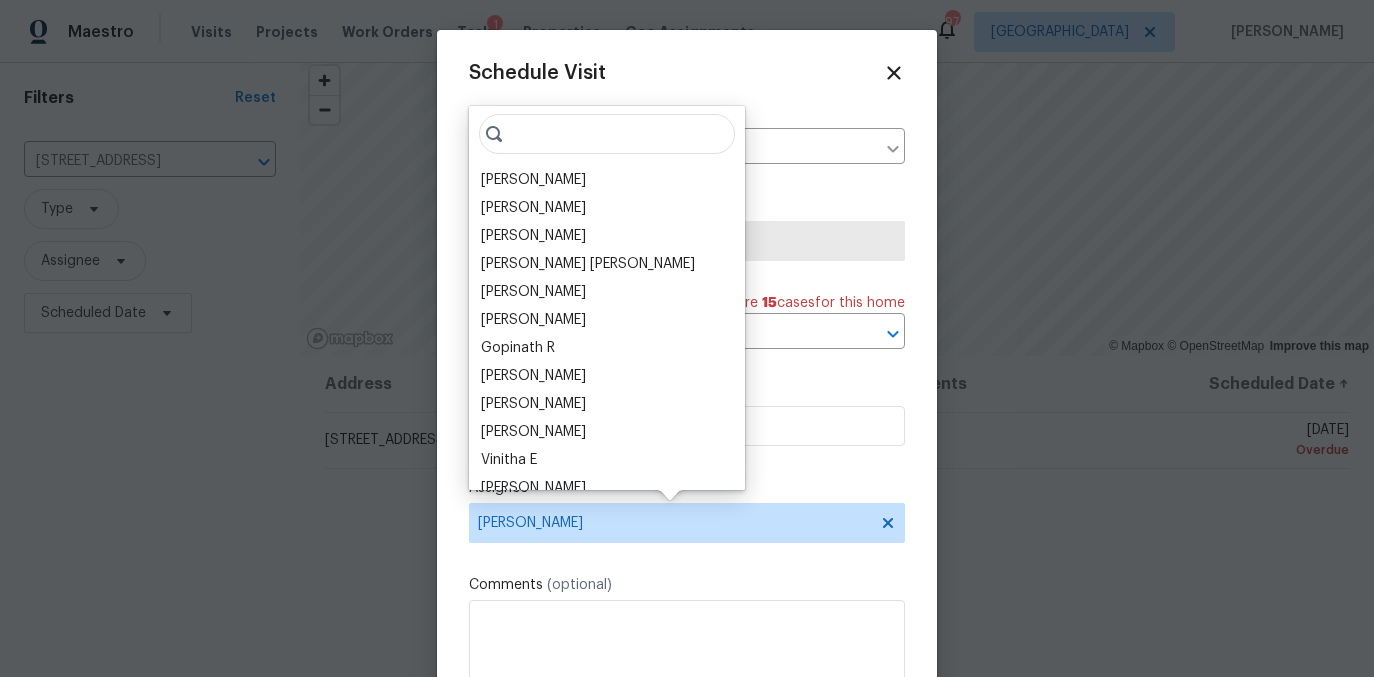 click at bounding box center (607, 134) 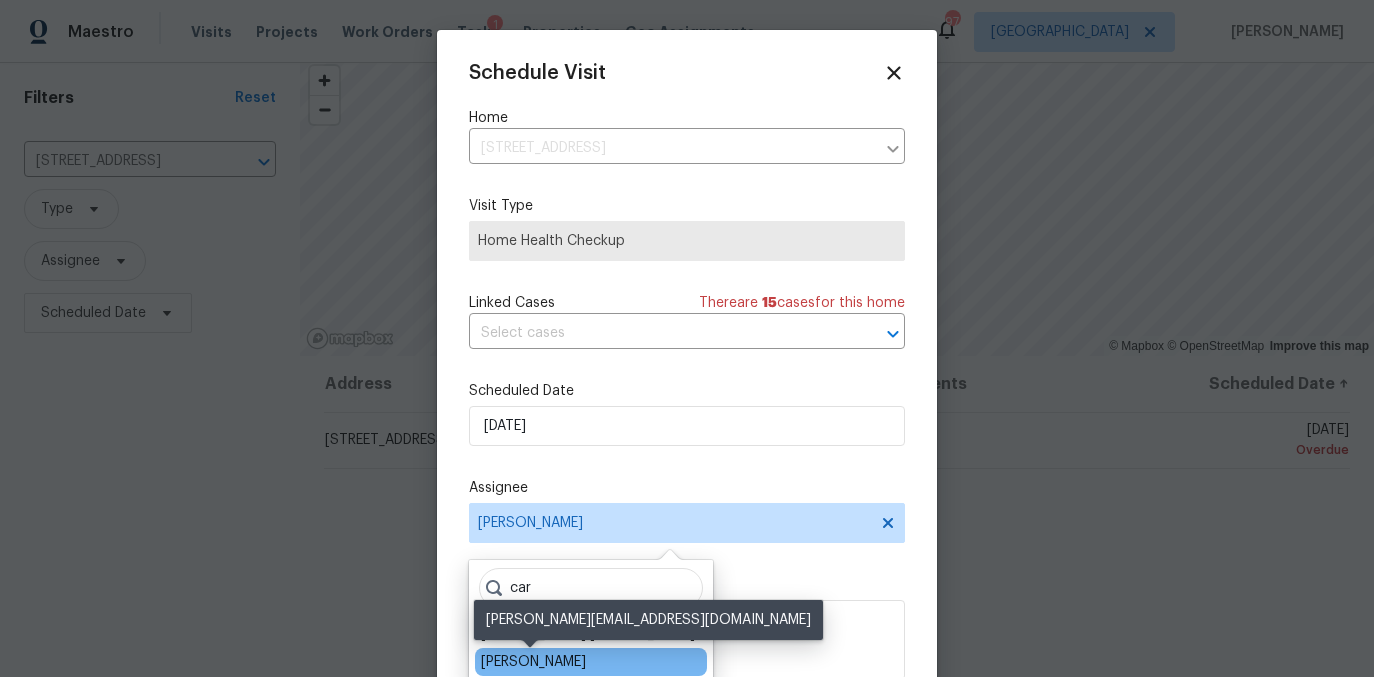 type on "car" 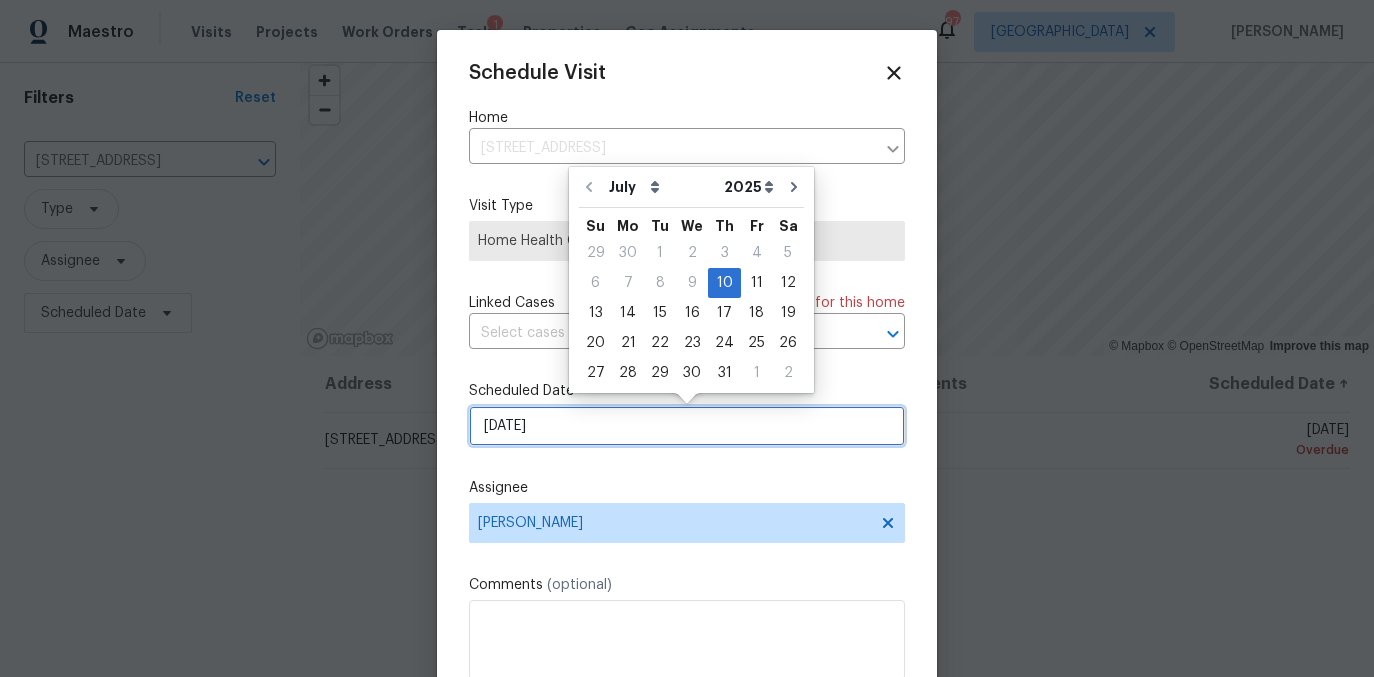 click on "7/10/2025" at bounding box center (687, 426) 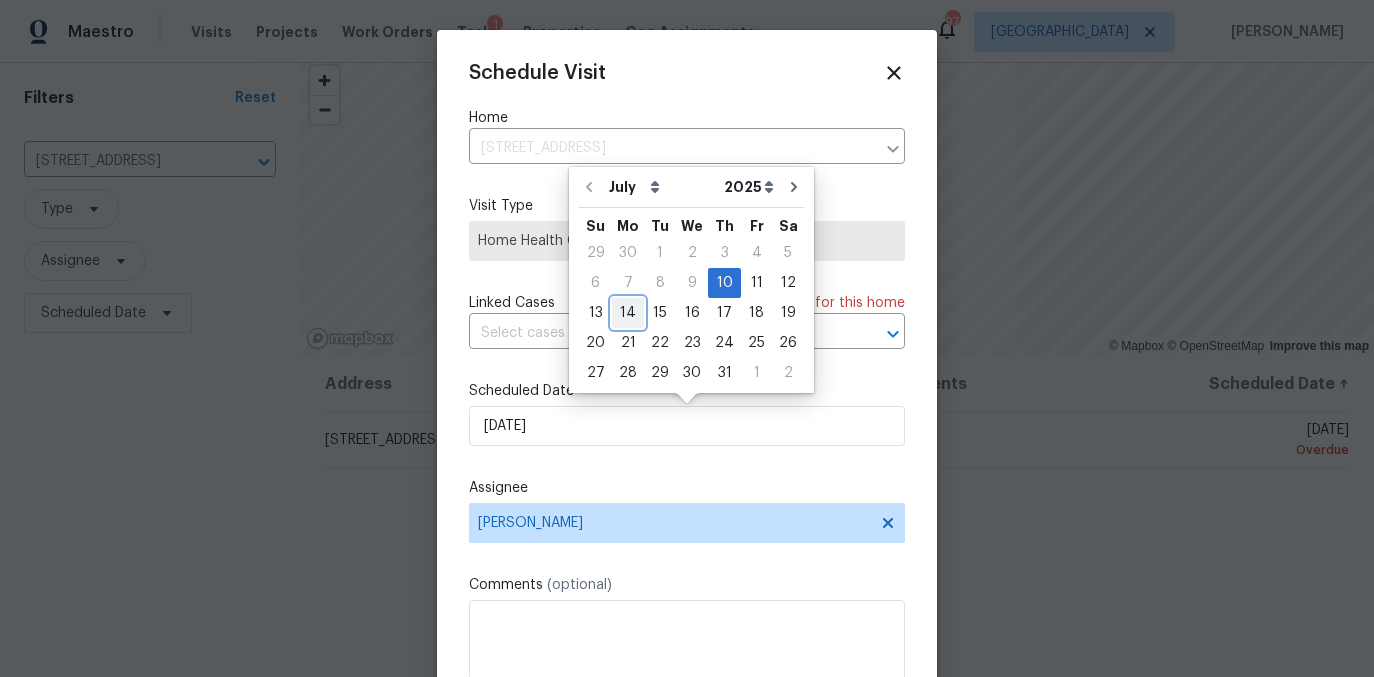 click on "14" at bounding box center [628, 313] 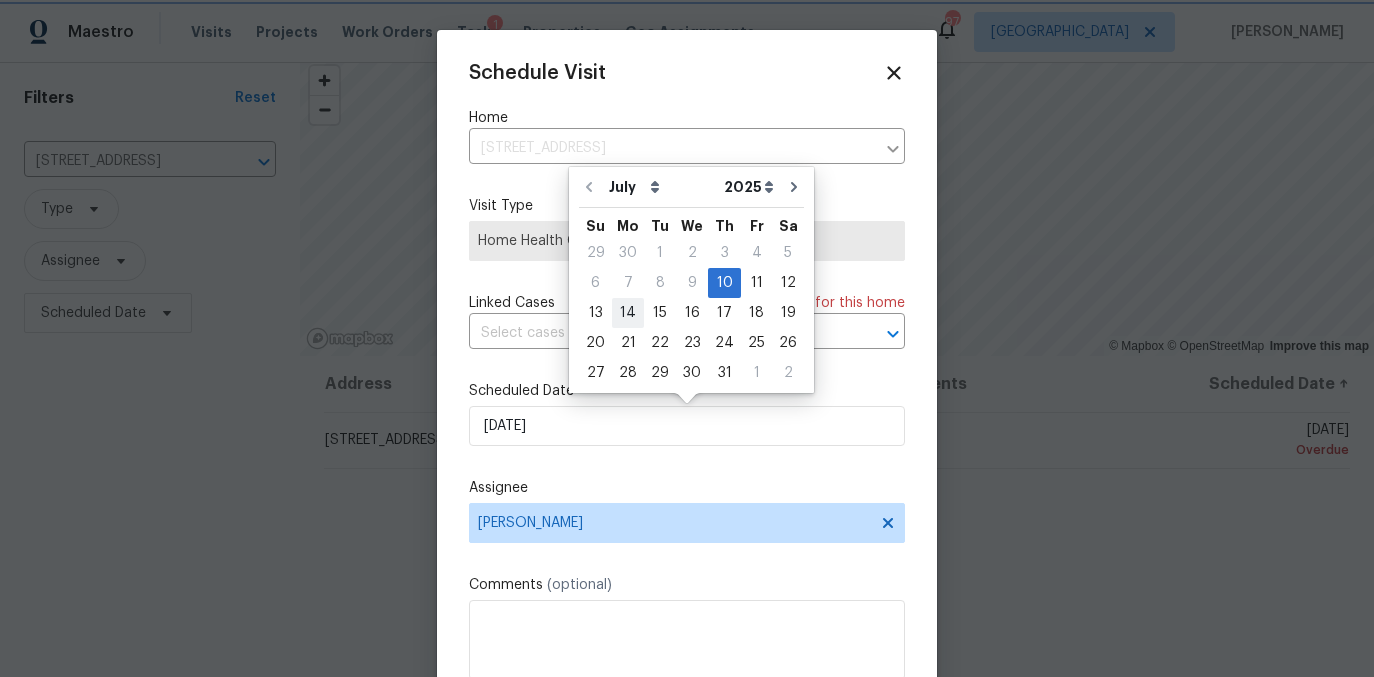 type on "7/14/2025" 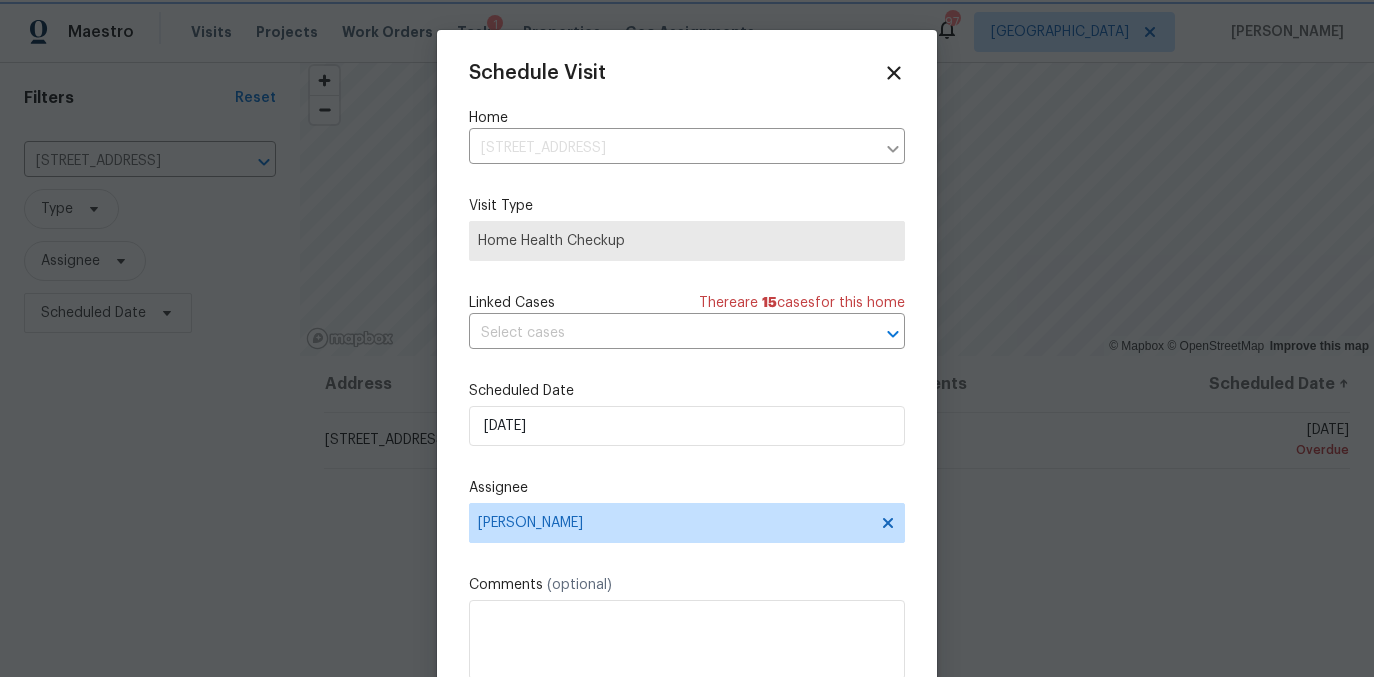 scroll, scrollTop: 36, scrollLeft: 0, axis: vertical 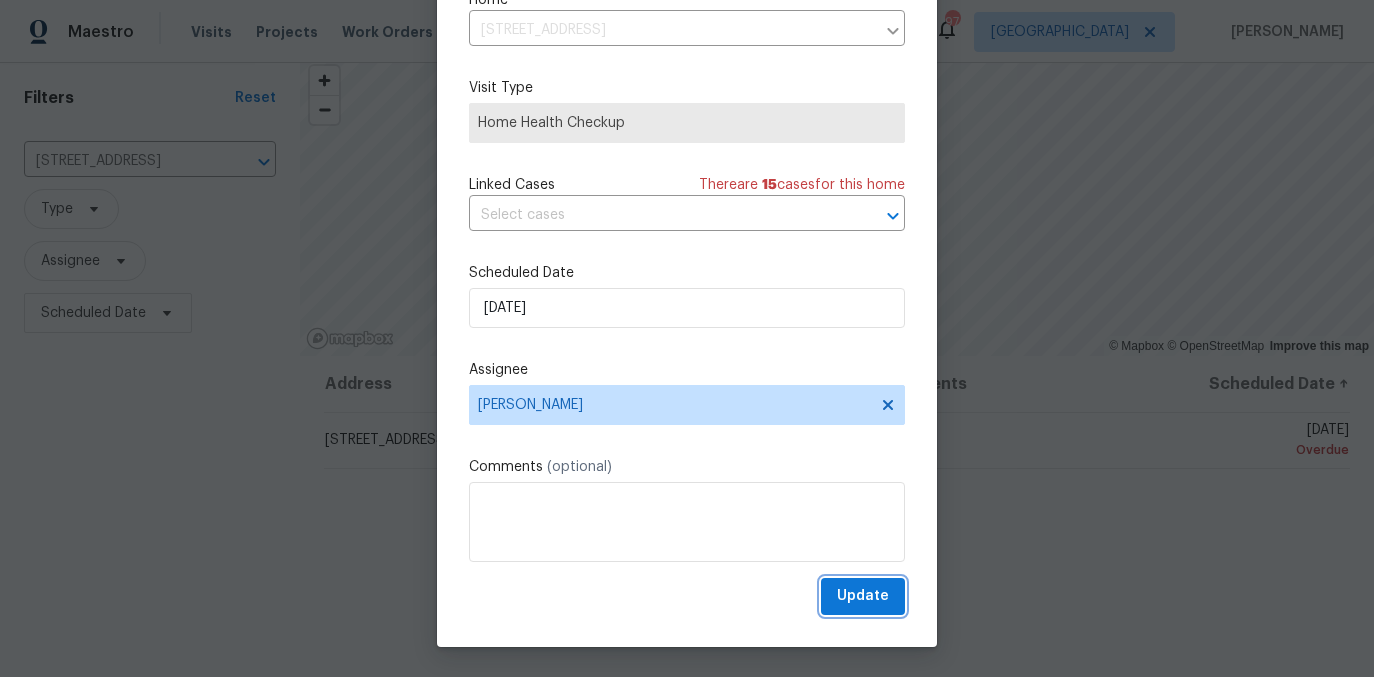 click on "Update" at bounding box center [863, 596] 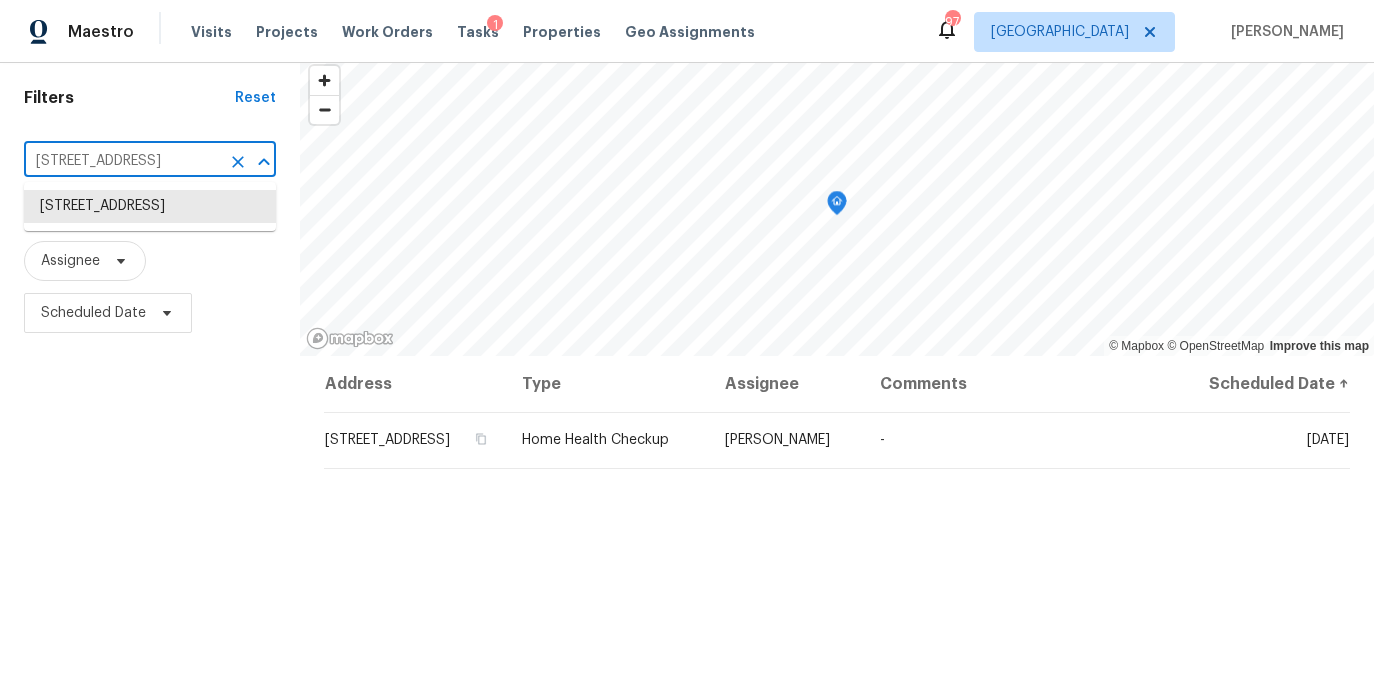 click on "[STREET_ADDRESS]" at bounding box center (122, 161) 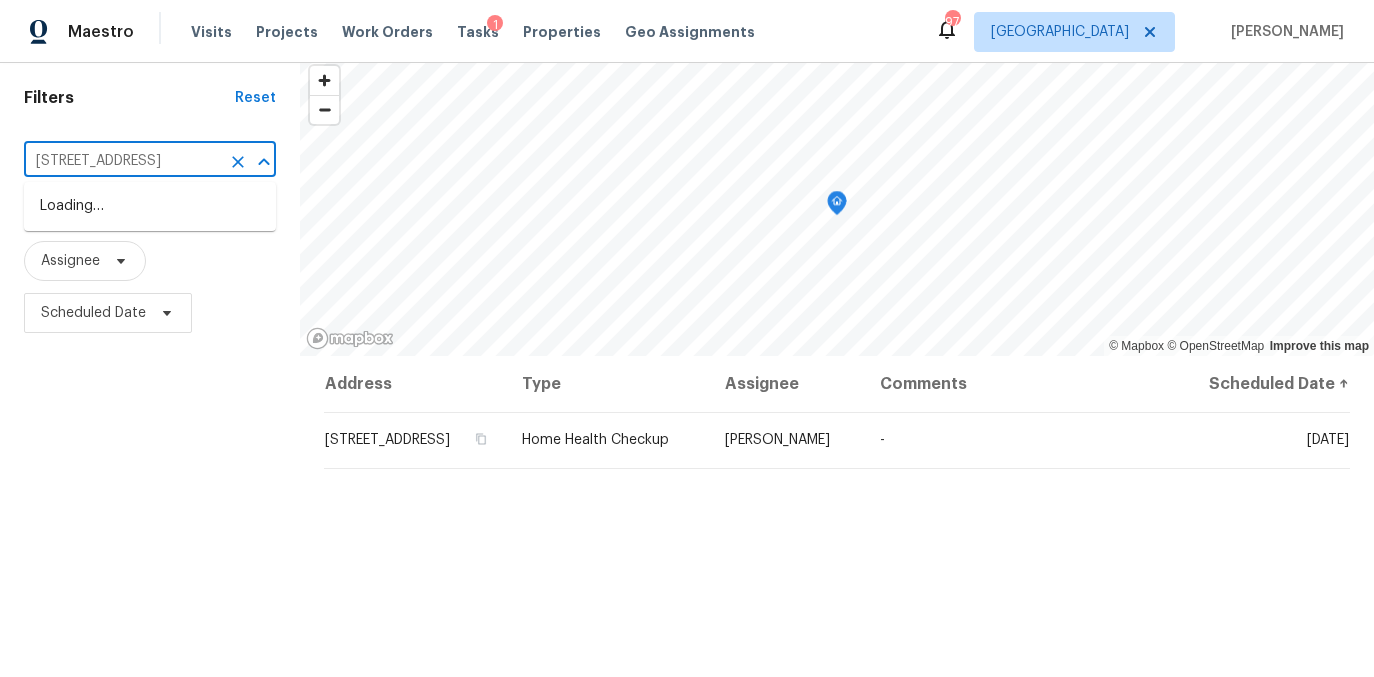 scroll, scrollTop: 0, scrollLeft: 47, axis: horizontal 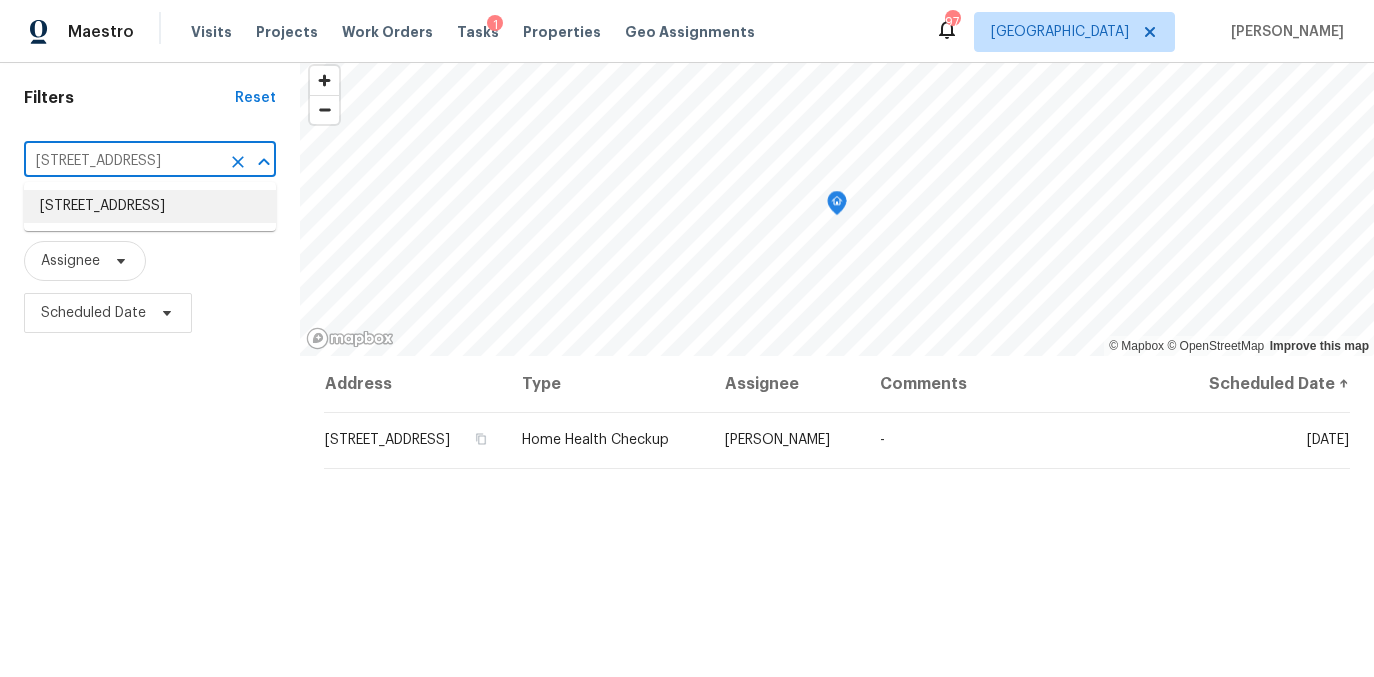 click on "4092 Anvil Ct, Norcross, GA 30093" at bounding box center [150, 206] 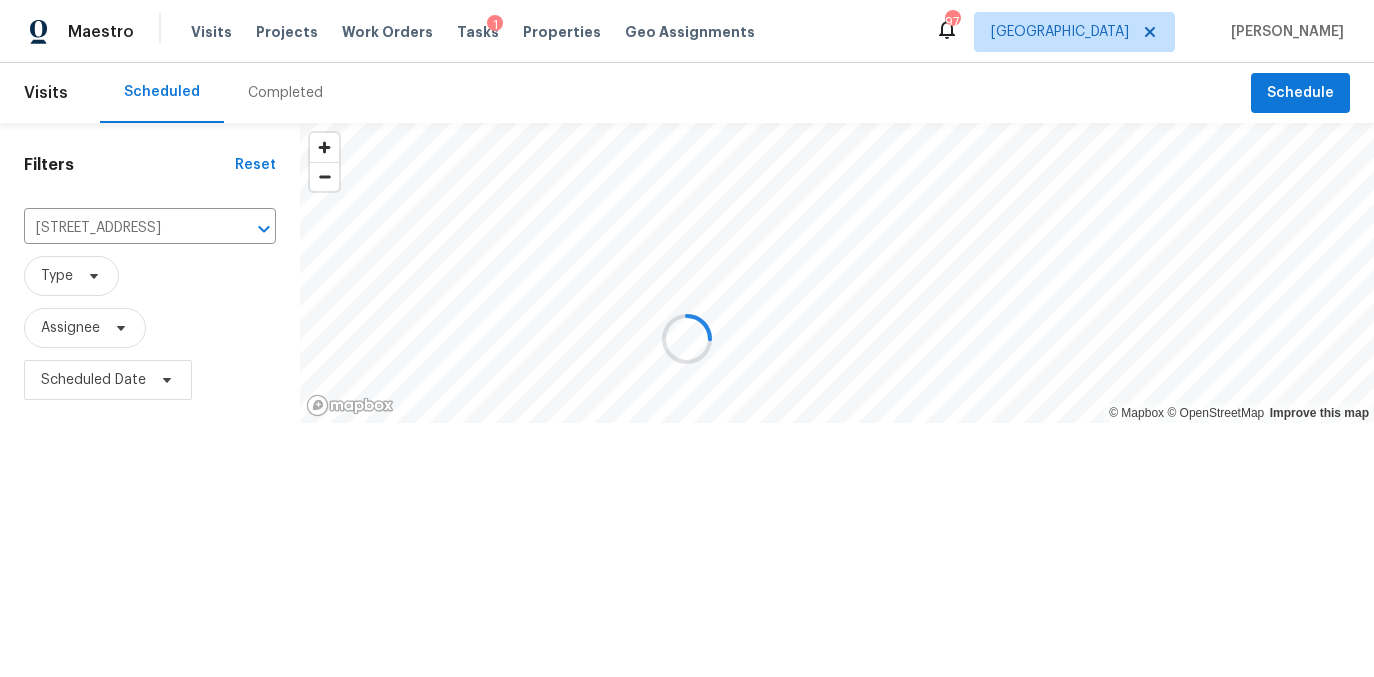 scroll, scrollTop: 0, scrollLeft: 0, axis: both 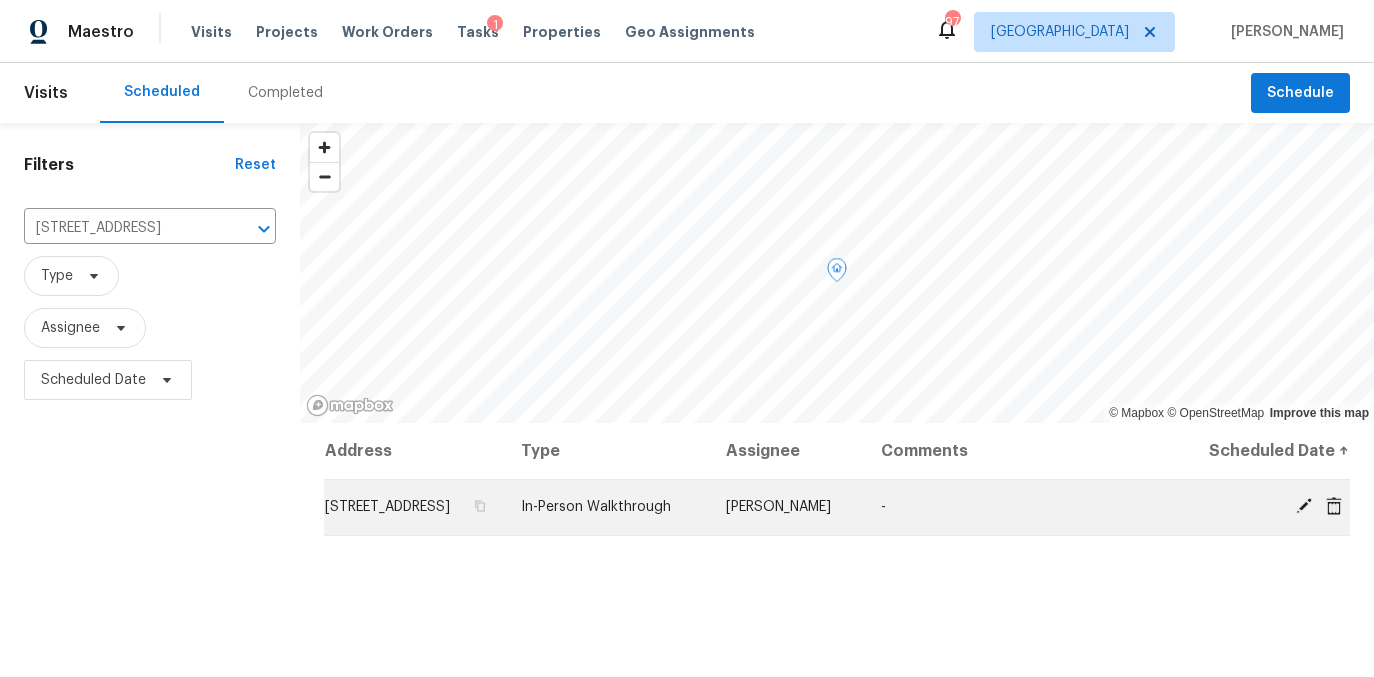 click 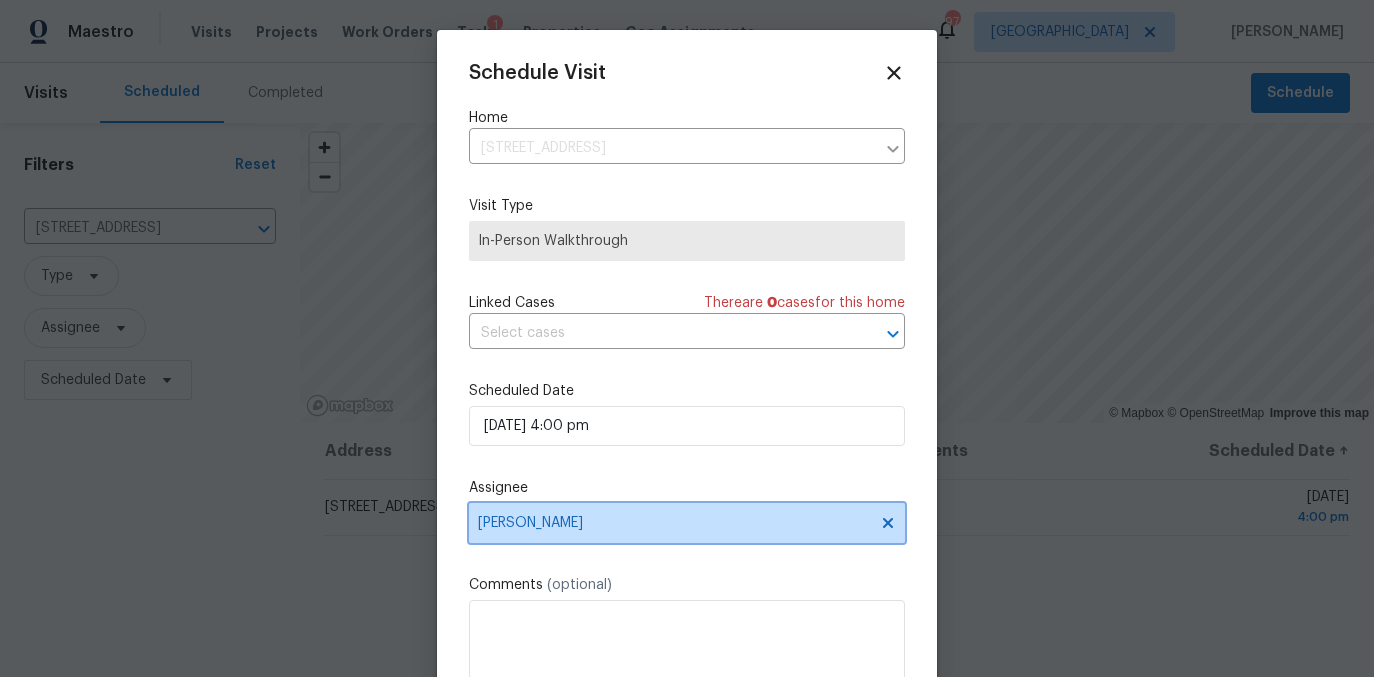 click on "[PERSON_NAME]" at bounding box center [674, 523] 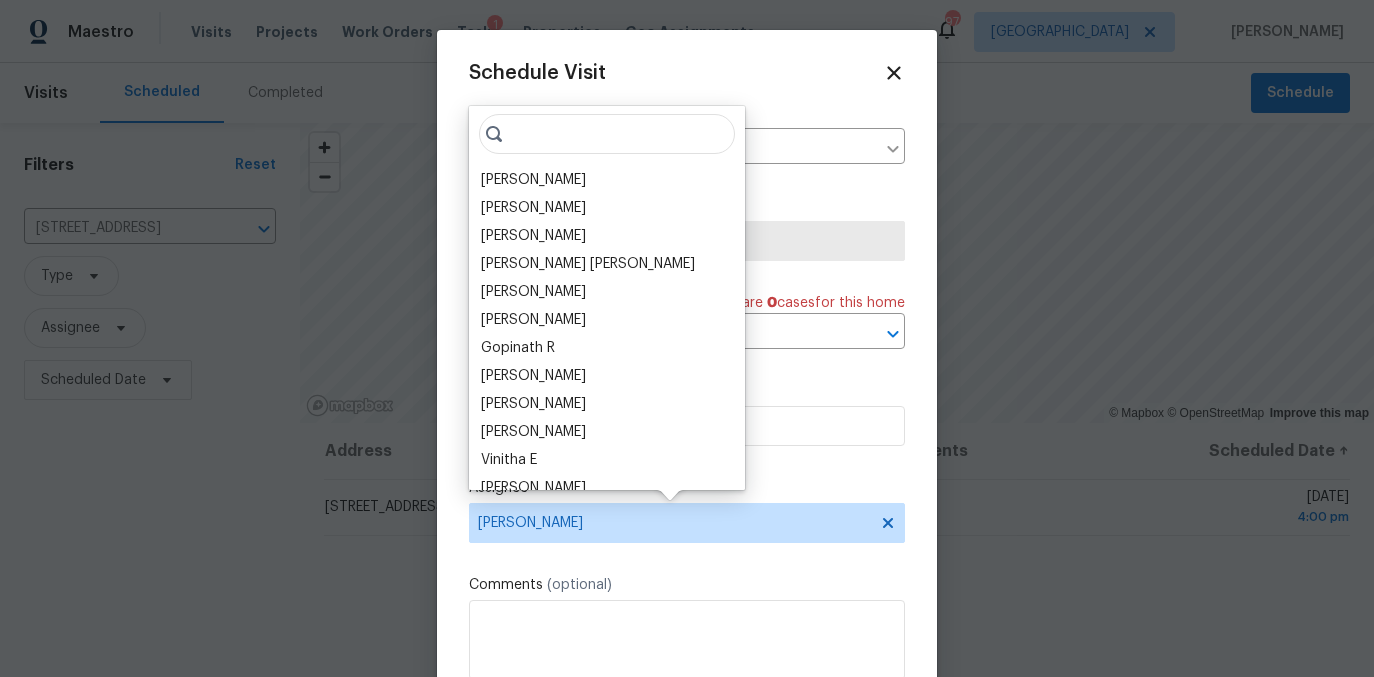 click at bounding box center [607, 134] 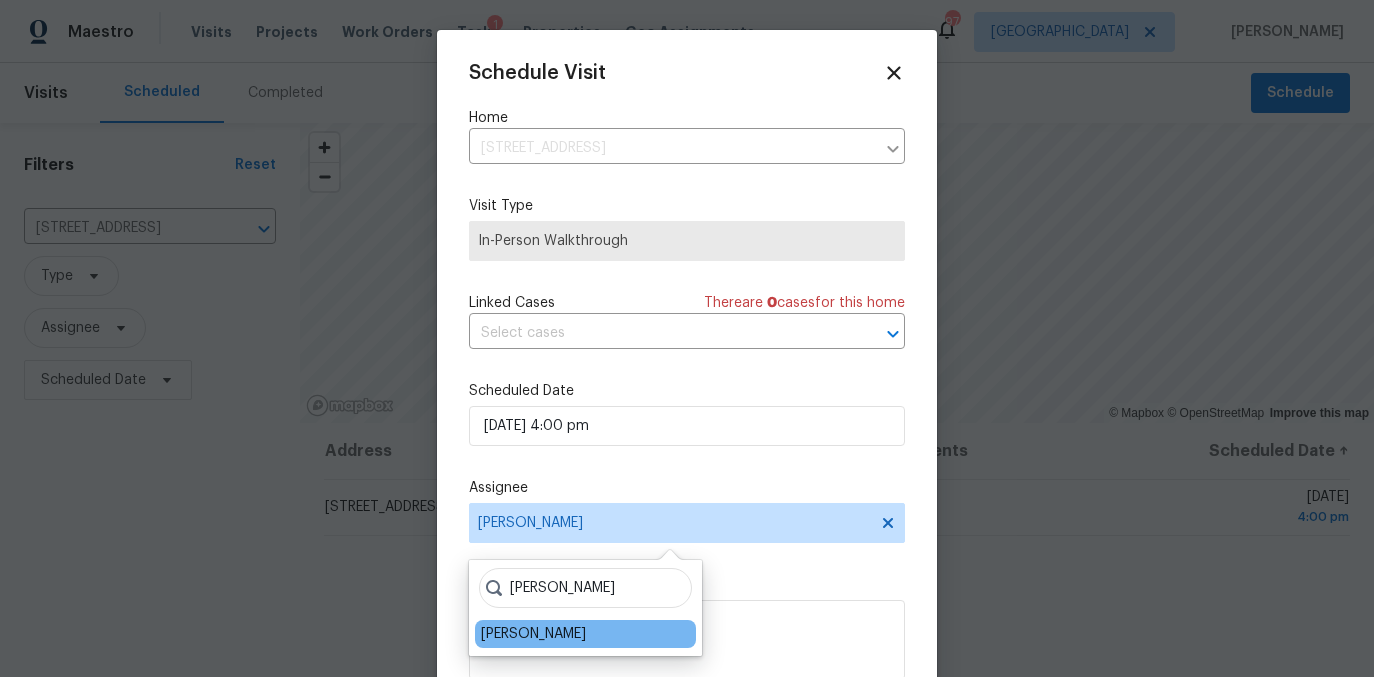 type on "scot" 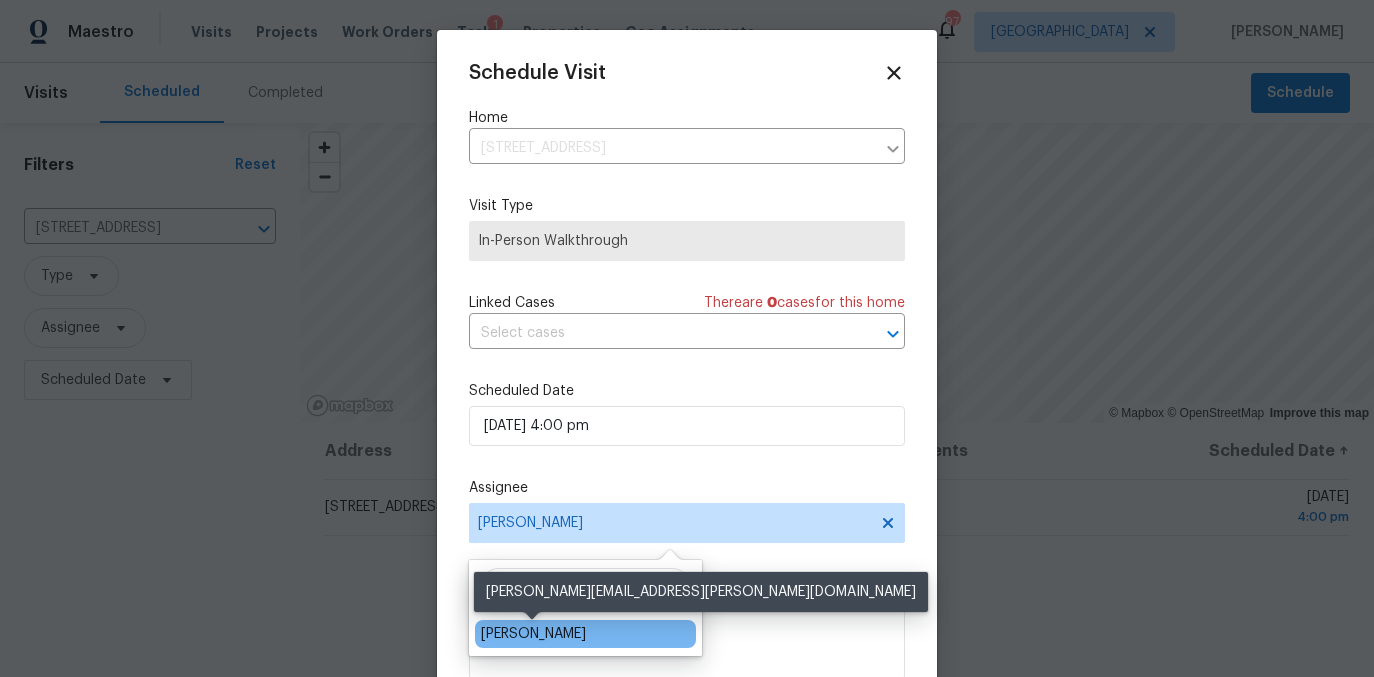 click on "[PERSON_NAME]" at bounding box center [533, 634] 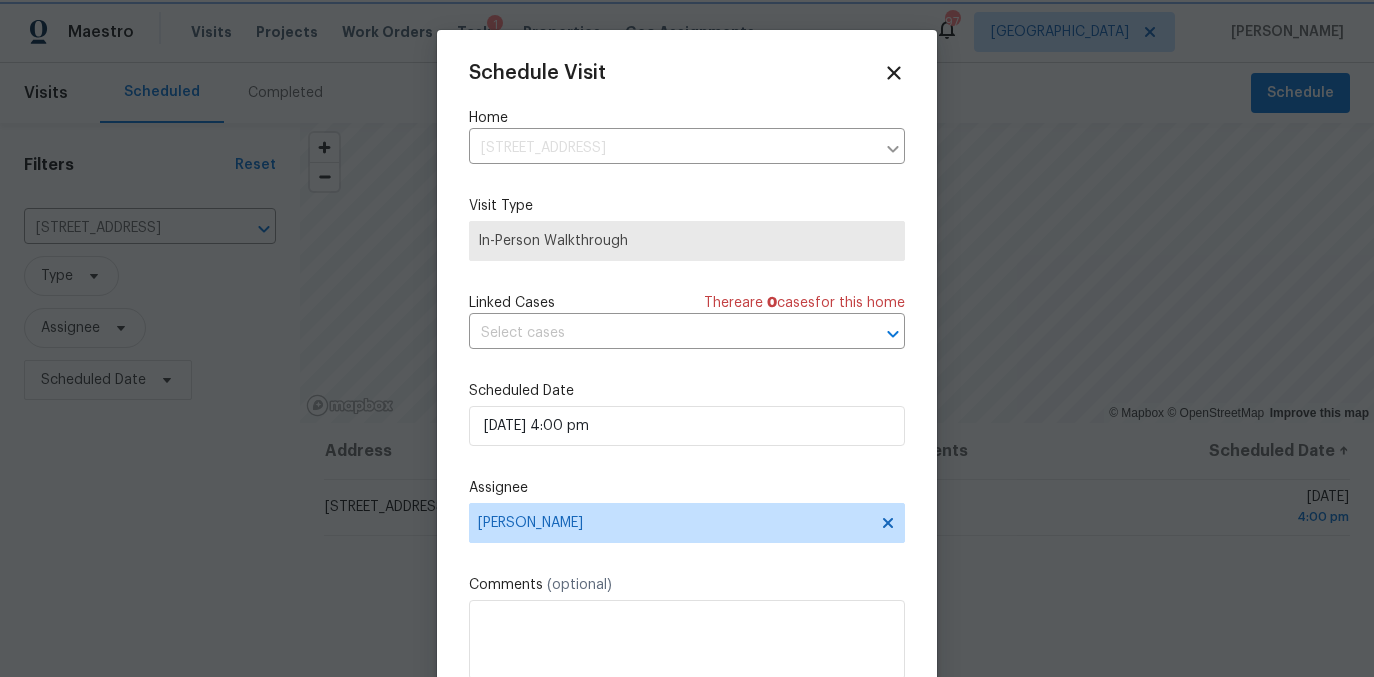 scroll, scrollTop: 36, scrollLeft: 0, axis: vertical 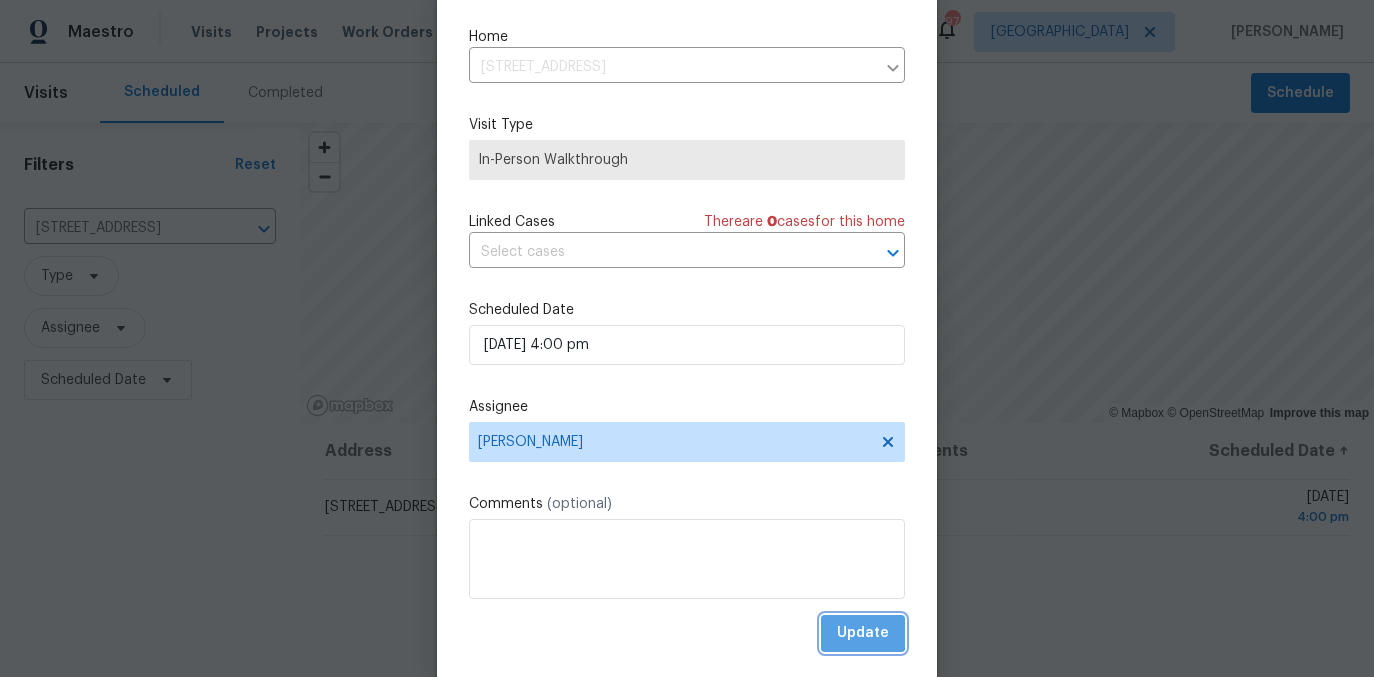 drag, startPoint x: 858, startPoint y: 630, endPoint x: 816, endPoint y: 638, distance: 42.755116 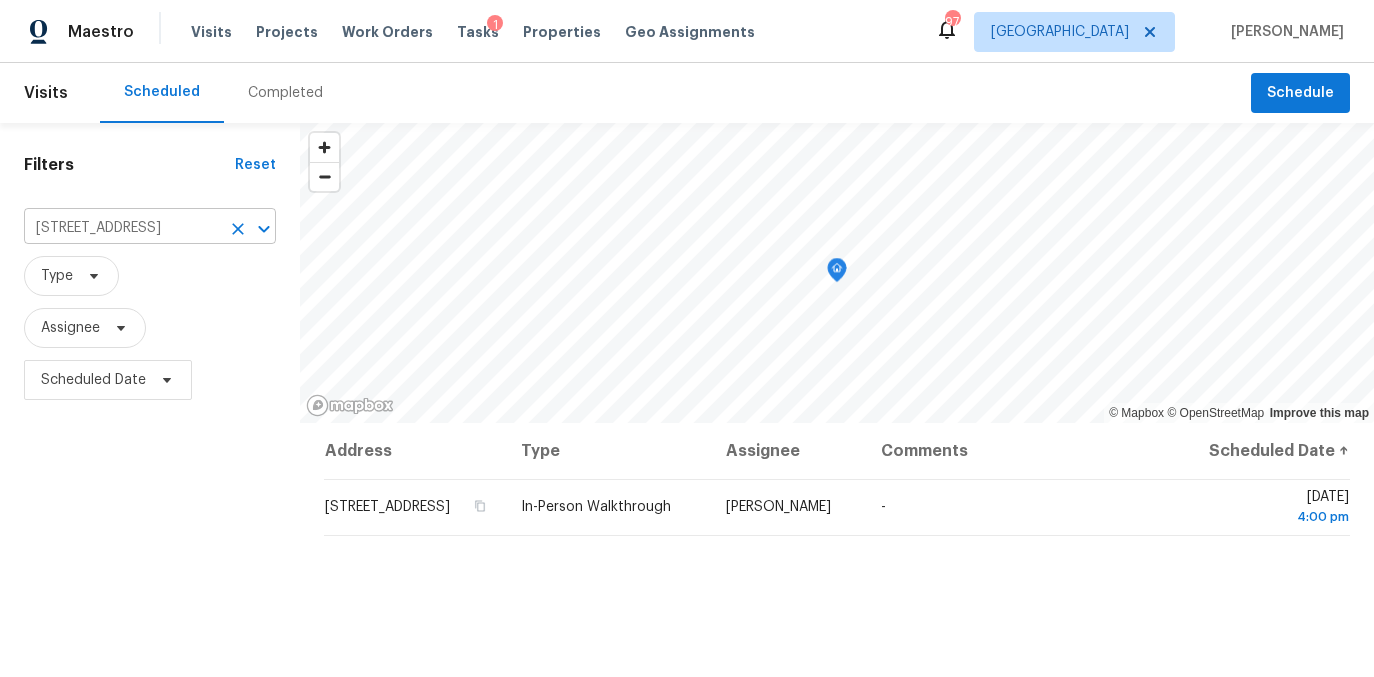 click on "4092 Anvil Ct, Norcross, GA 30093" at bounding box center [122, 228] 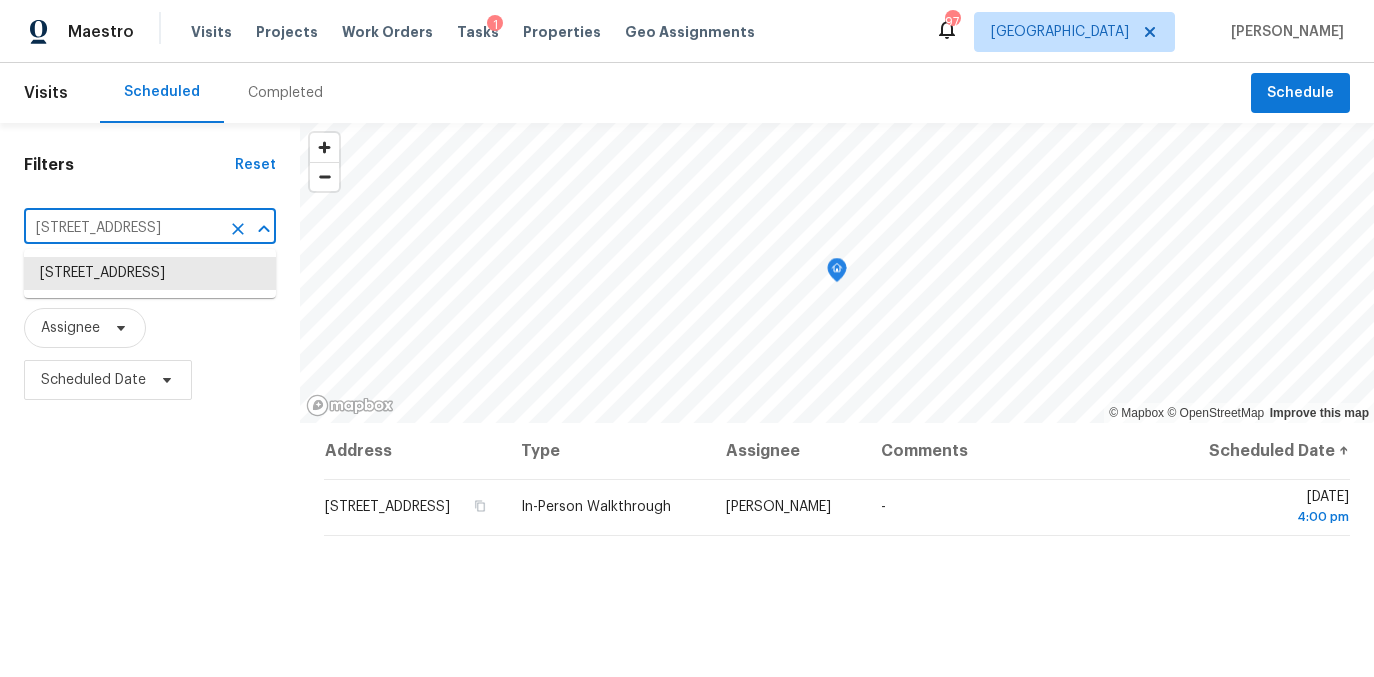 click on "4092 Anvil Ct, Norcross, GA 30093" at bounding box center (122, 228) 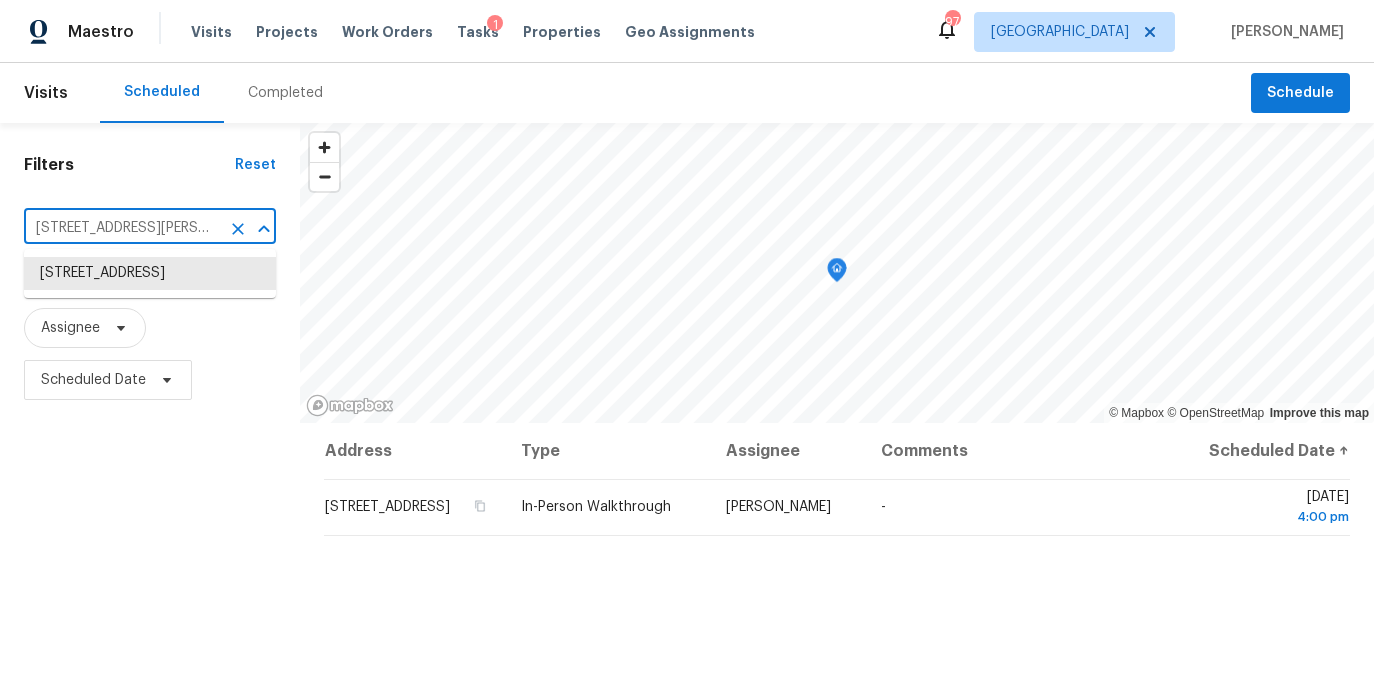 scroll, scrollTop: 0, scrollLeft: 130, axis: horizontal 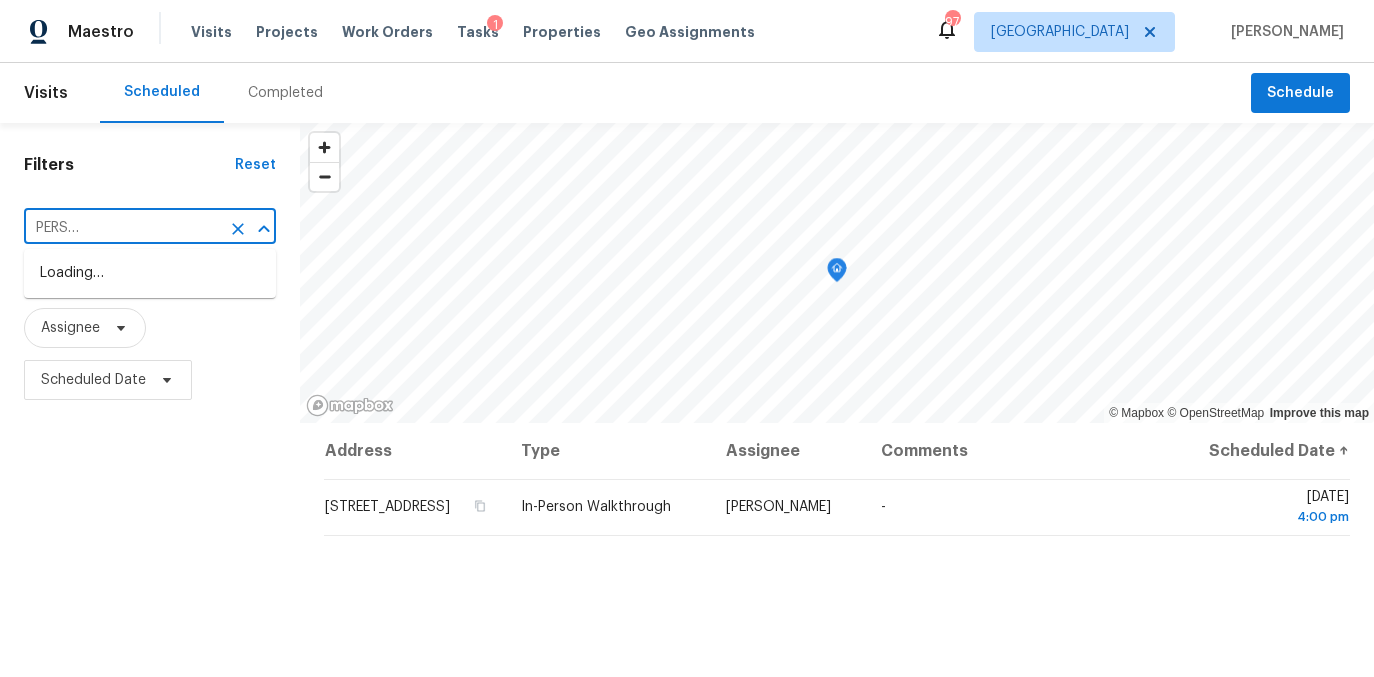 type on "1156 Madison Green Ln SW, Mableton, GA 30126" 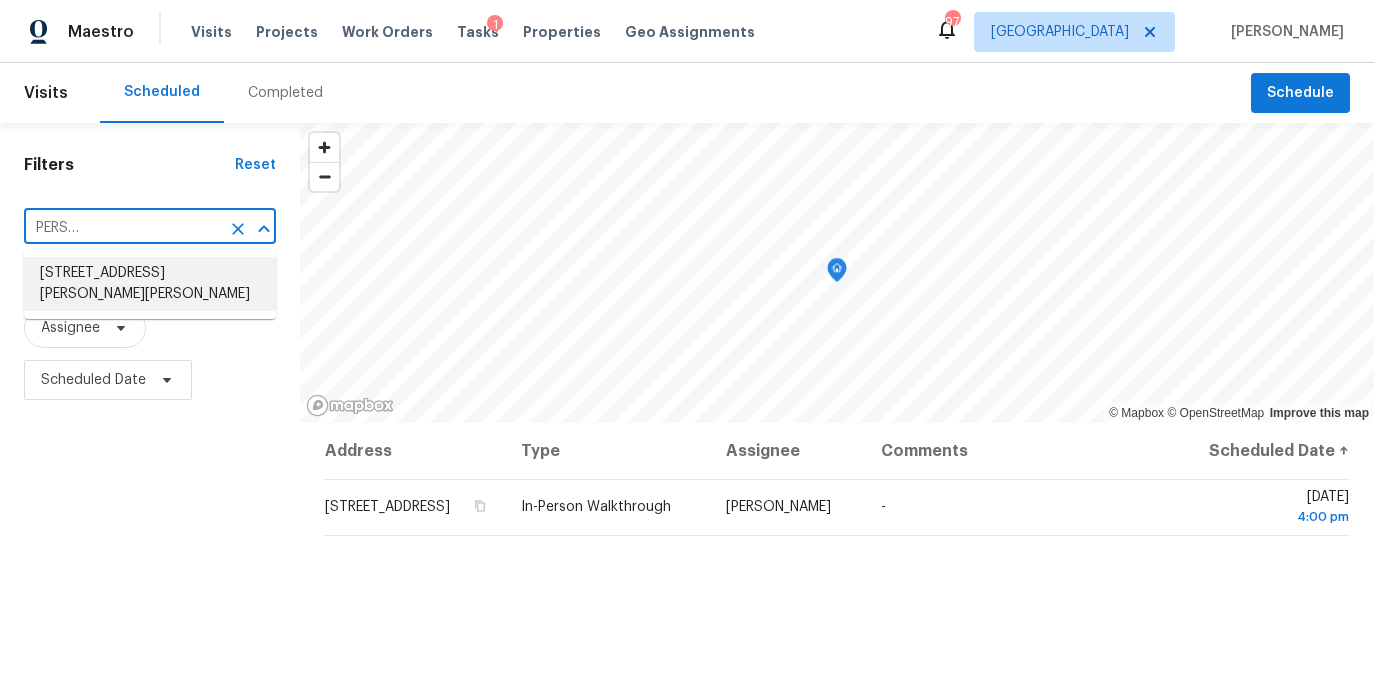 click on "1156 Madison Green Ln SW, Mableton, GA 30126" at bounding box center (150, 284) 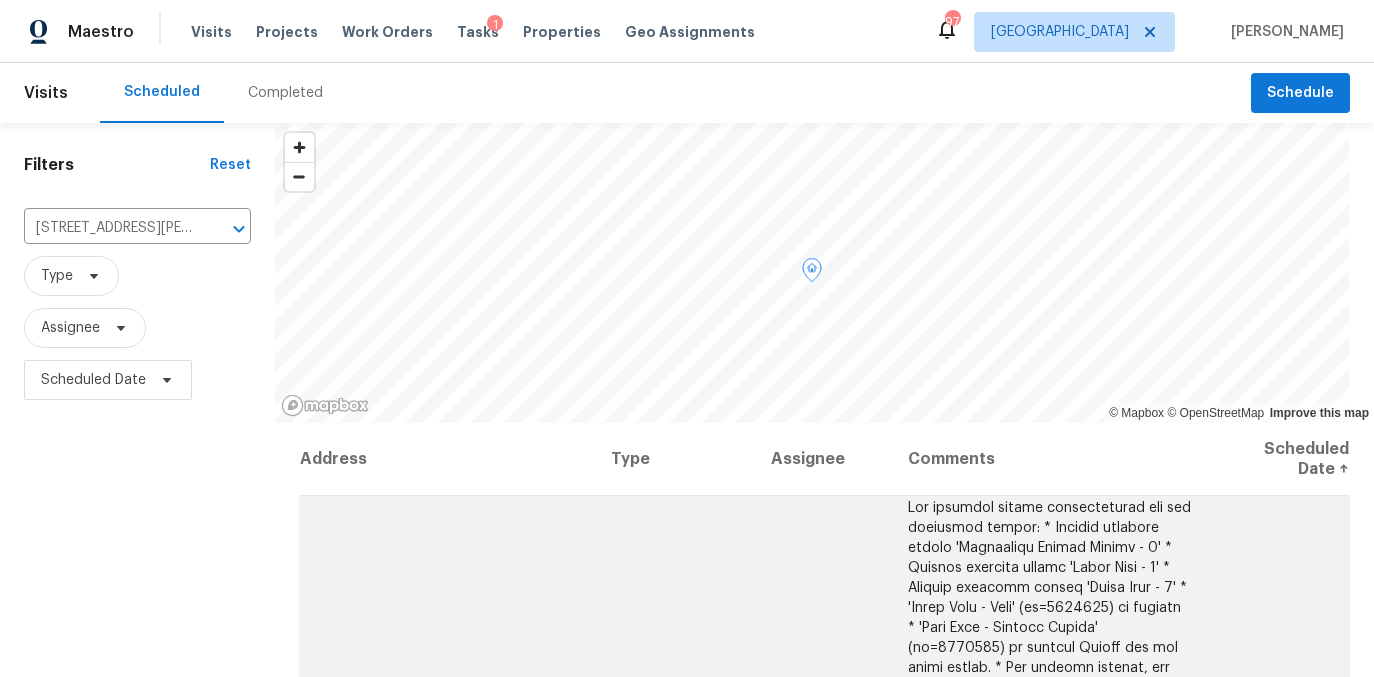 scroll, scrollTop: 166, scrollLeft: 0, axis: vertical 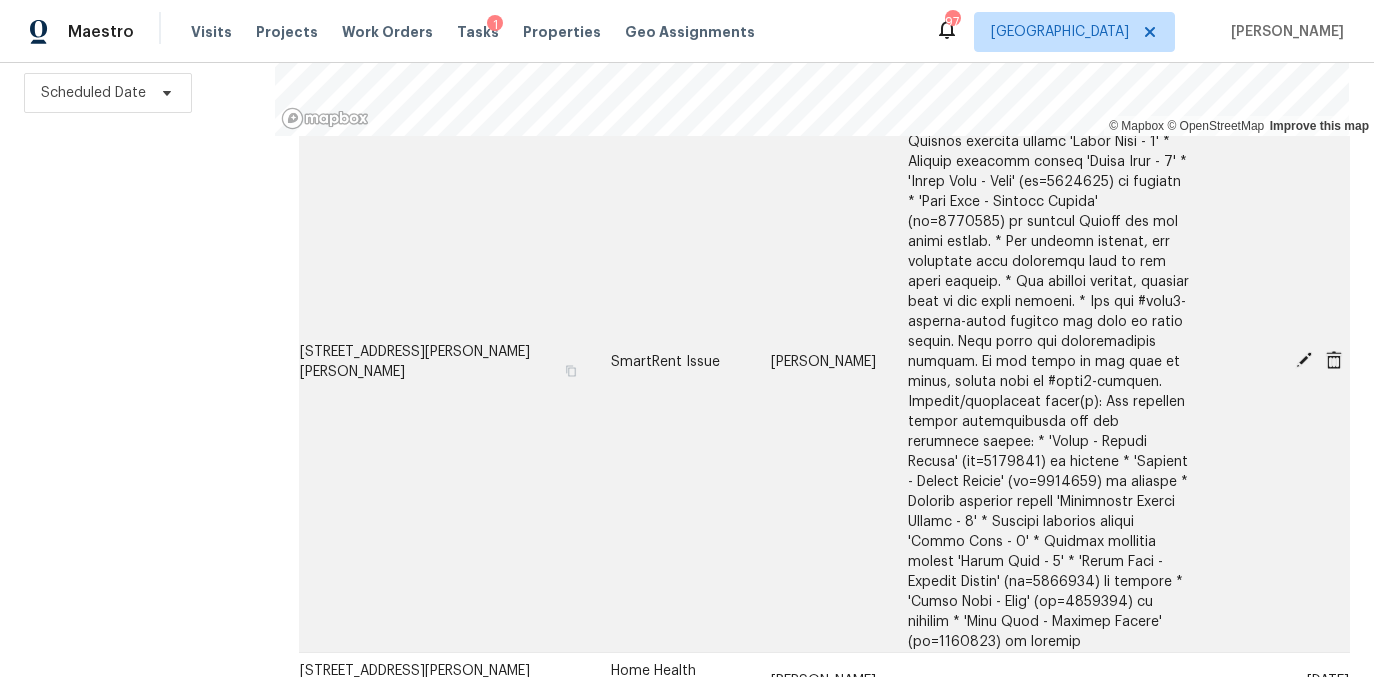 click 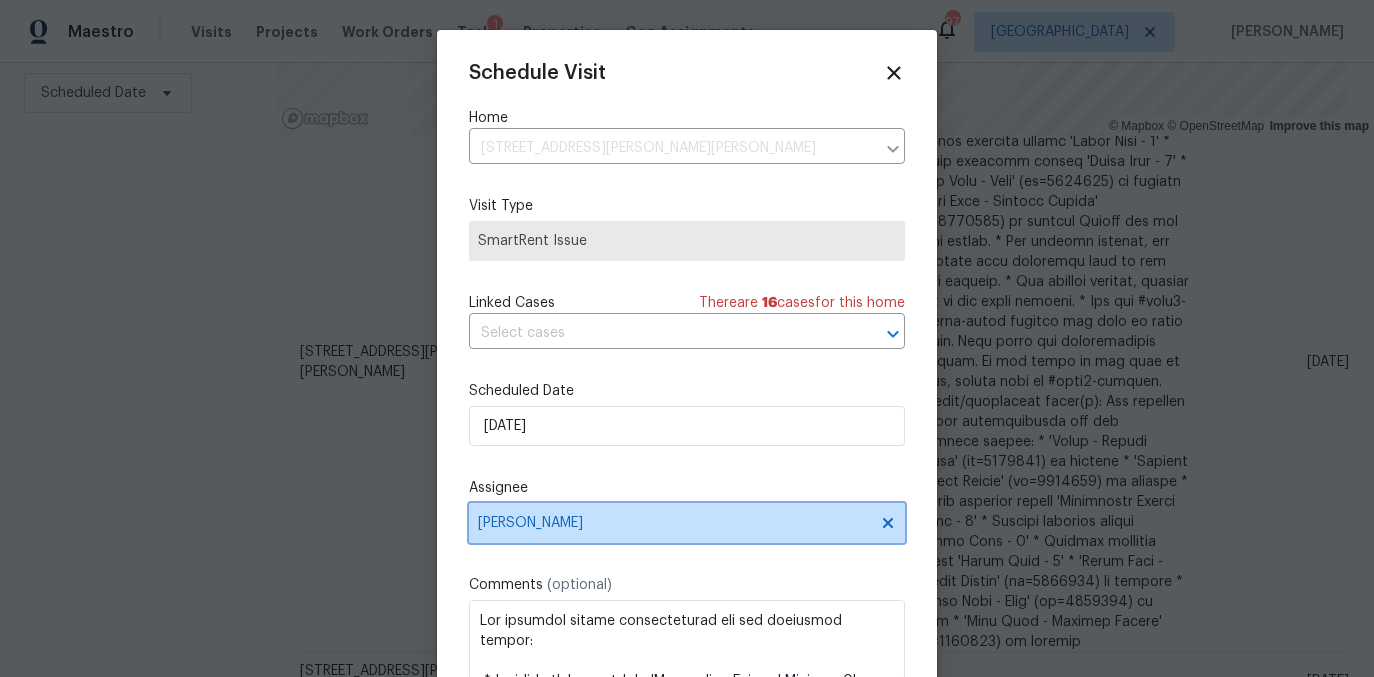 click on "[PERSON_NAME]" at bounding box center (687, 523) 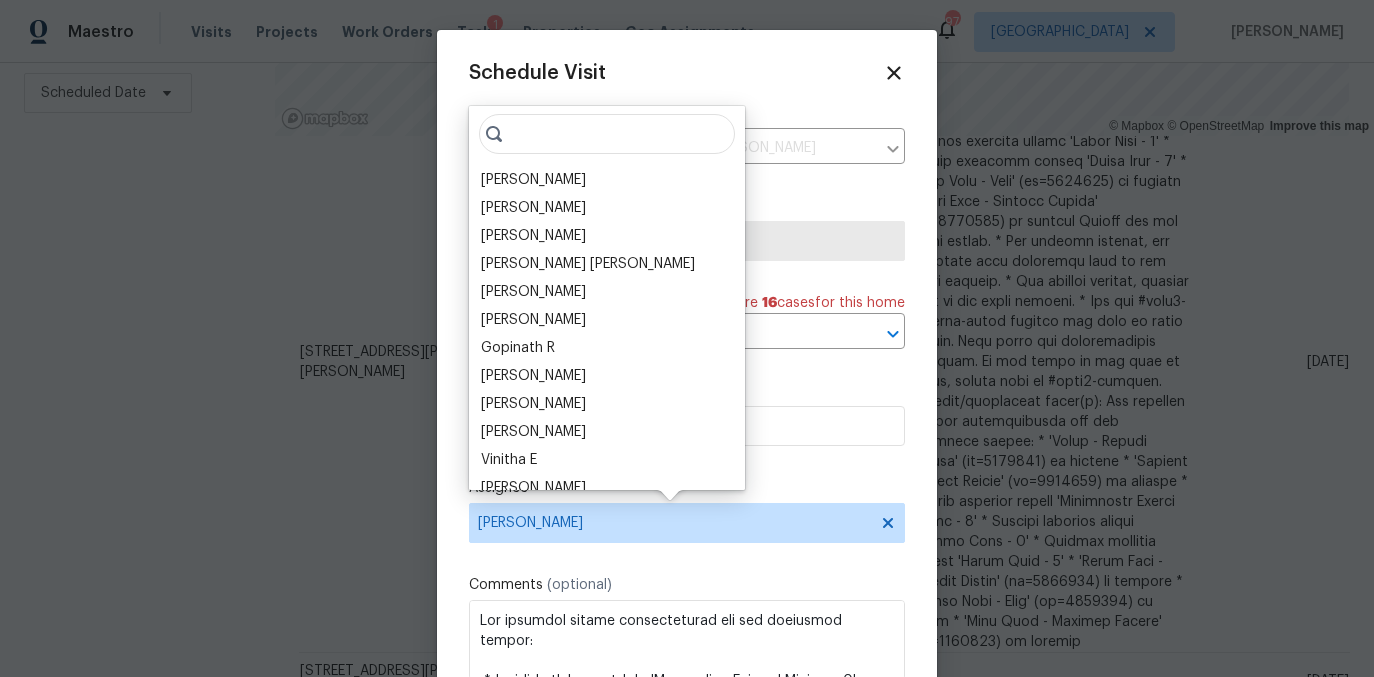 click at bounding box center (607, 134) 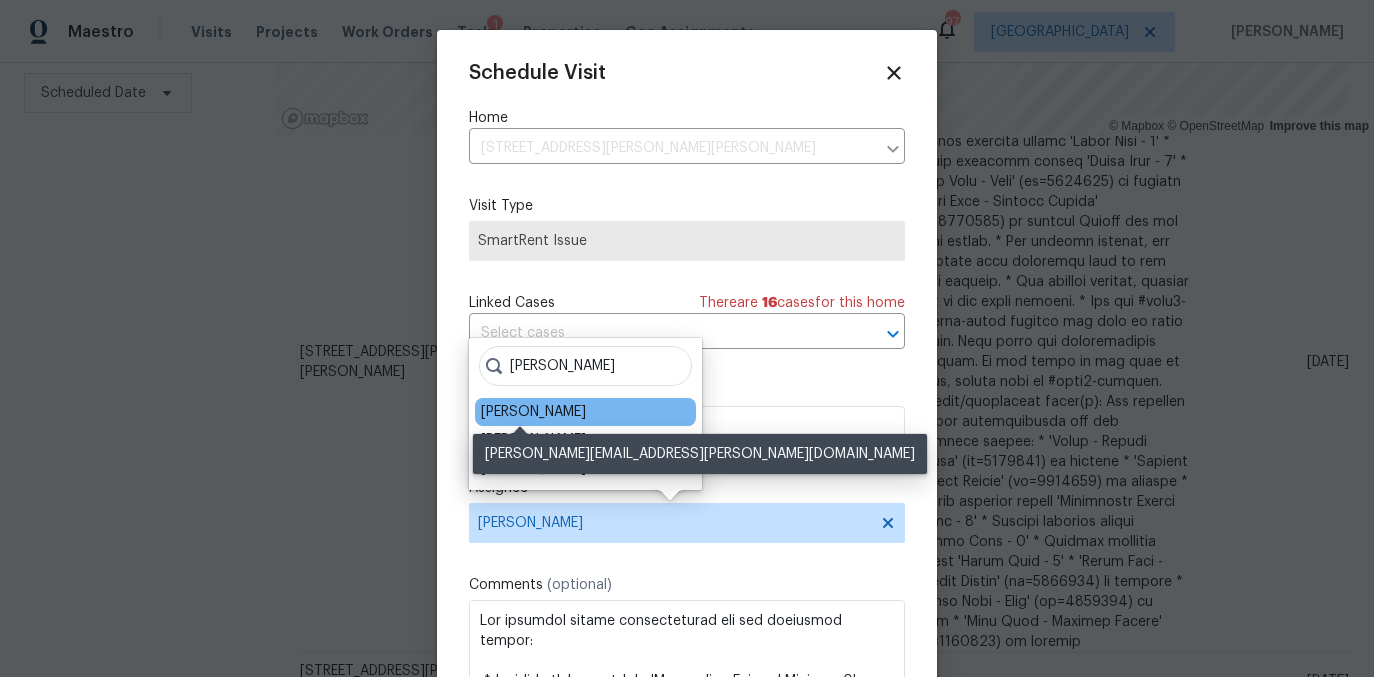 type on "tim" 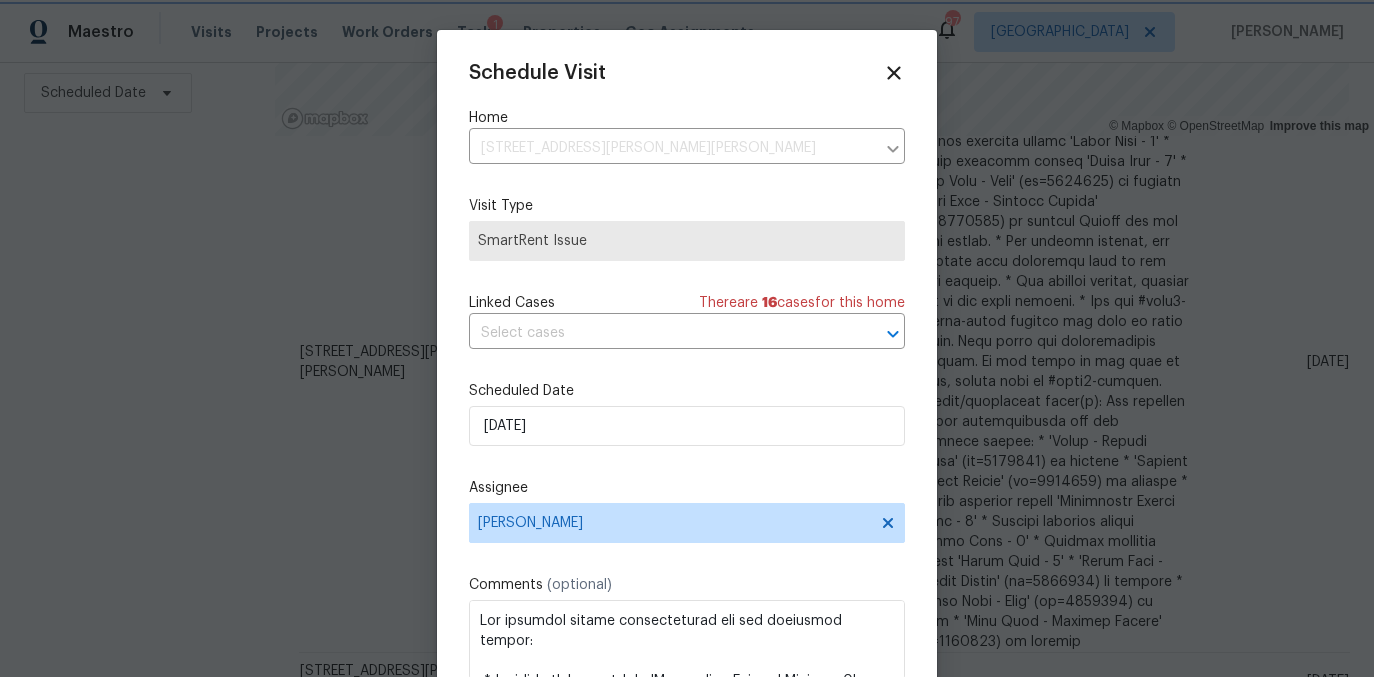 scroll, scrollTop: 36, scrollLeft: 0, axis: vertical 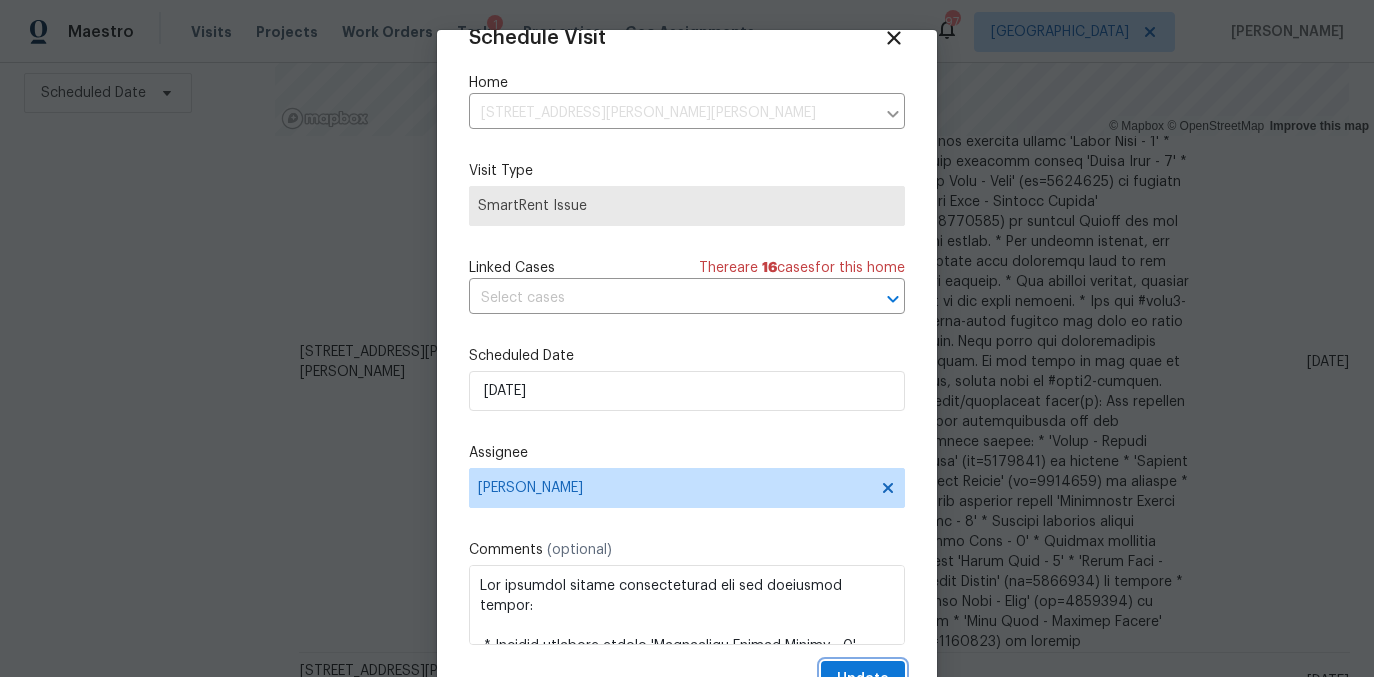 click on "Update" at bounding box center (863, 679) 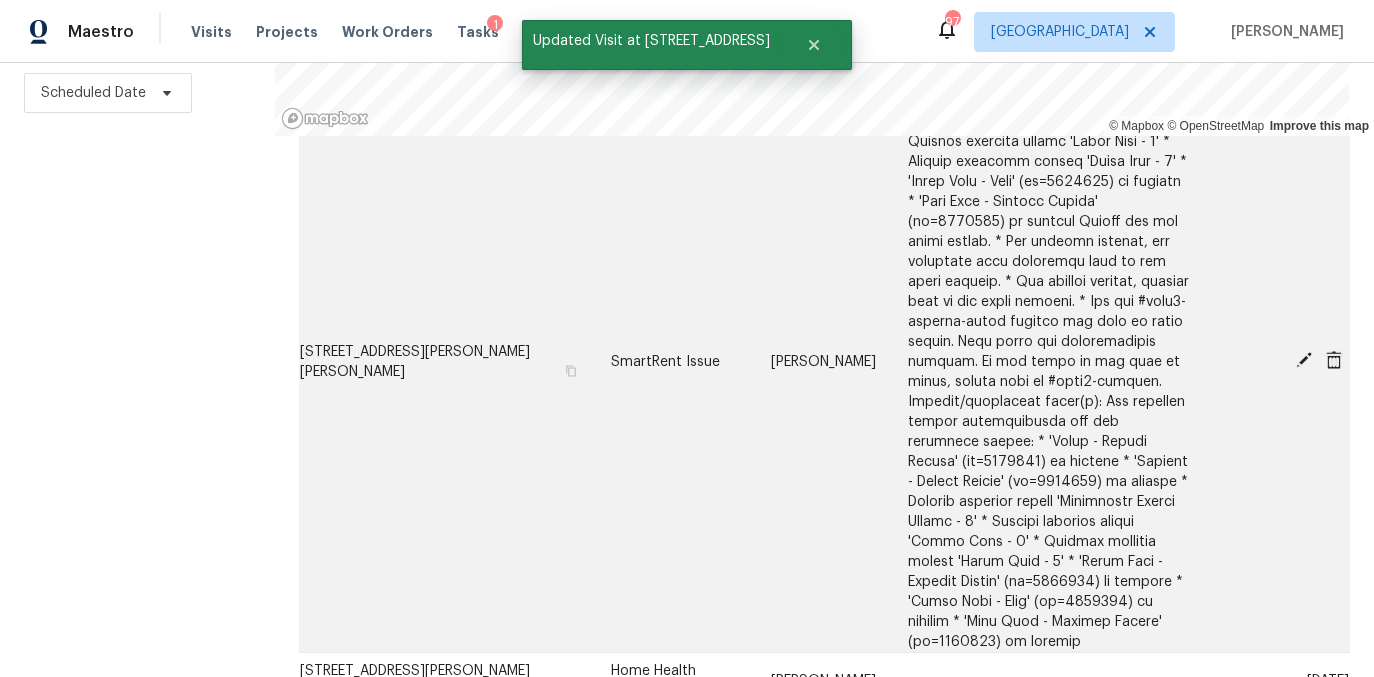 scroll, scrollTop: 166, scrollLeft: 0, axis: vertical 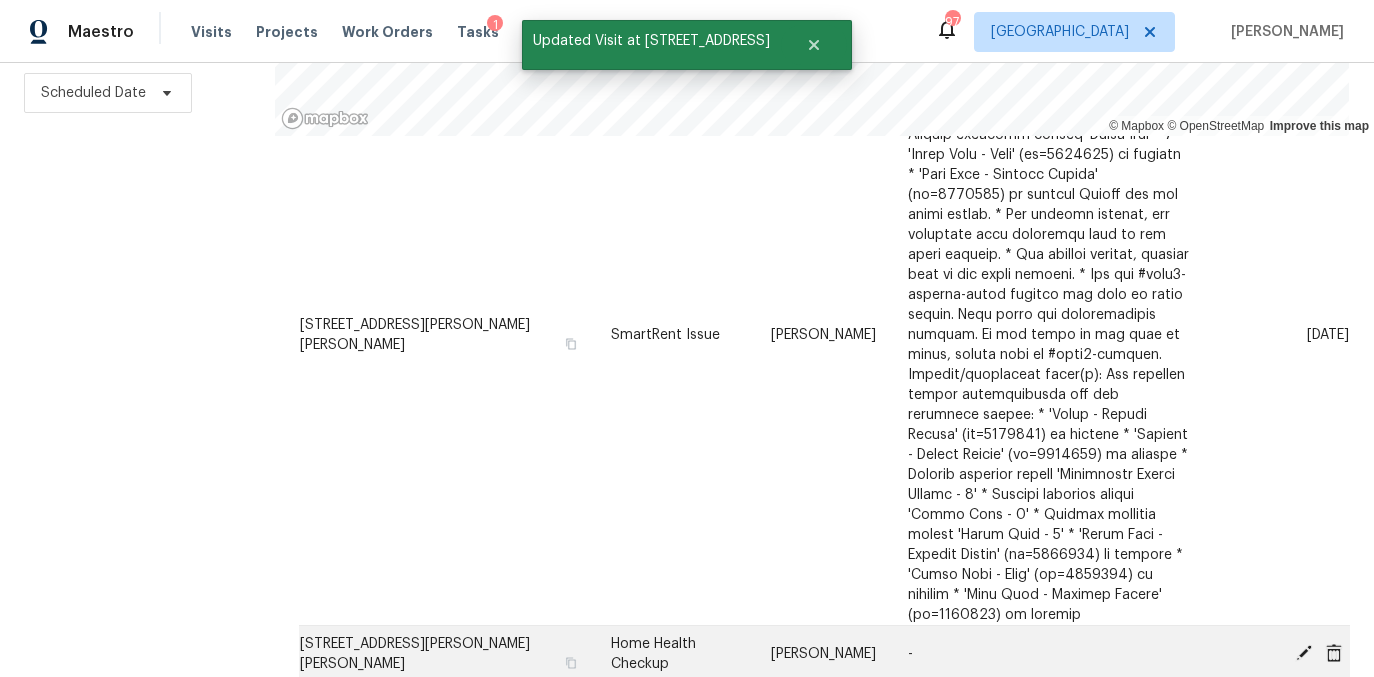 click 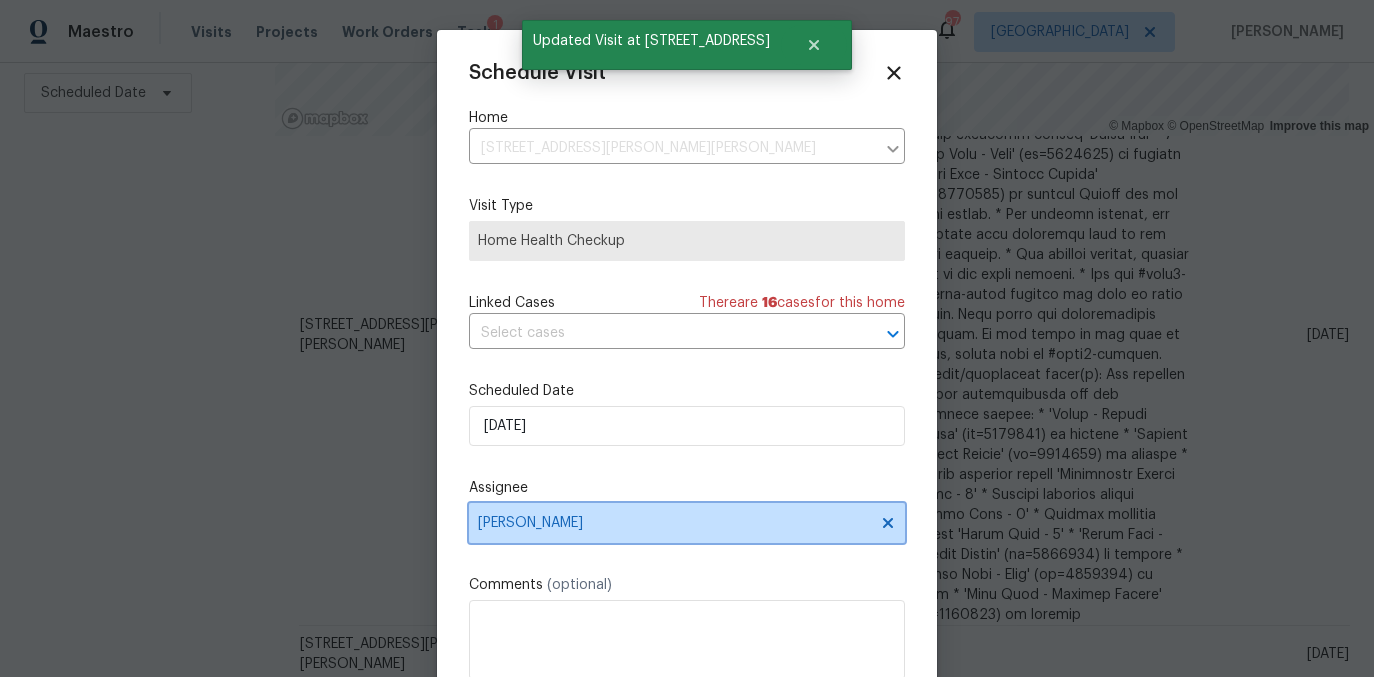 click on "[PERSON_NAME]" at bounding box center (674, 523) 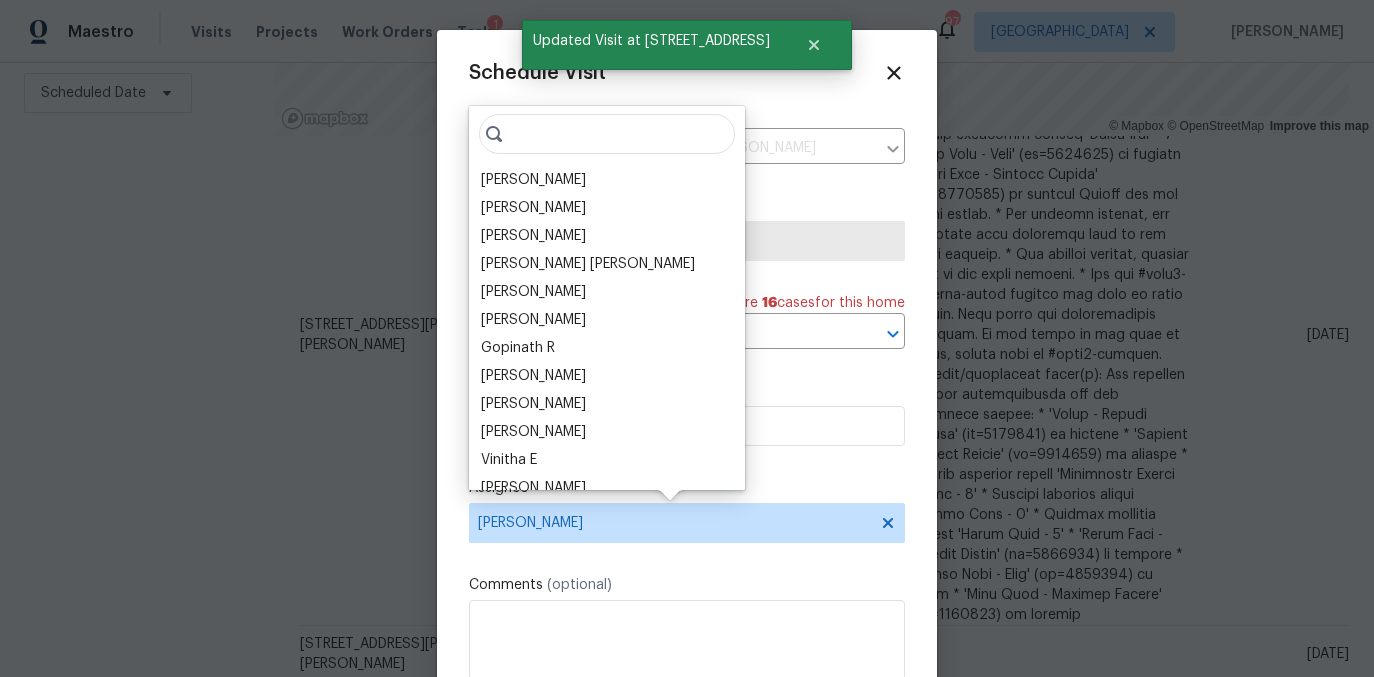 click at bounding box center (607, 134) 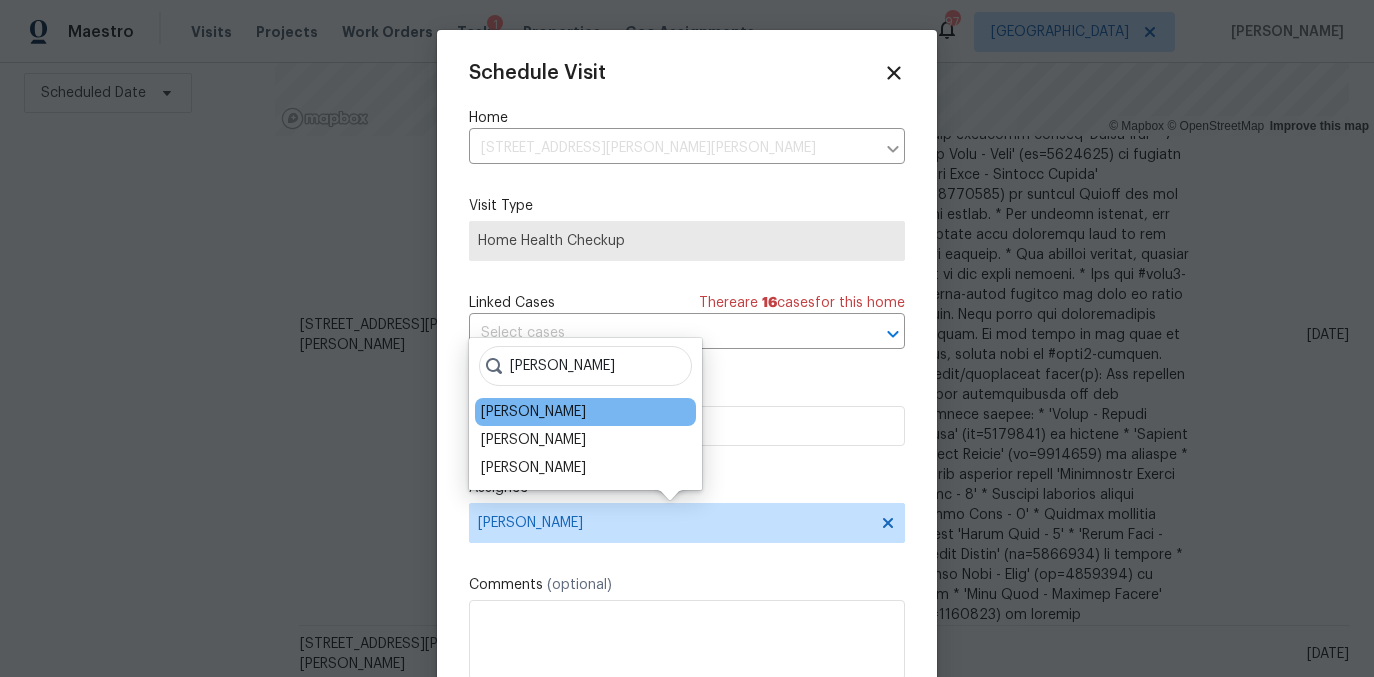 type on "tim" 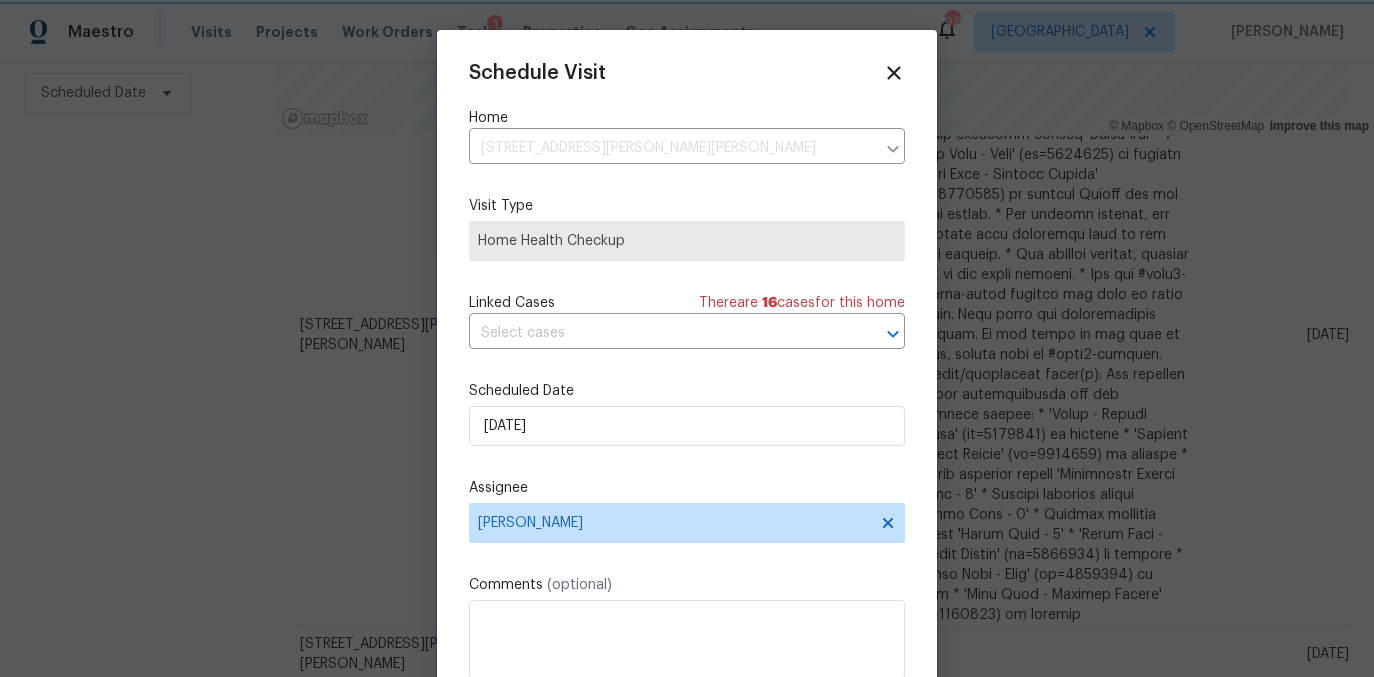 scroll, scrollTop: 36, scrollLeft: 0, axis: vertical 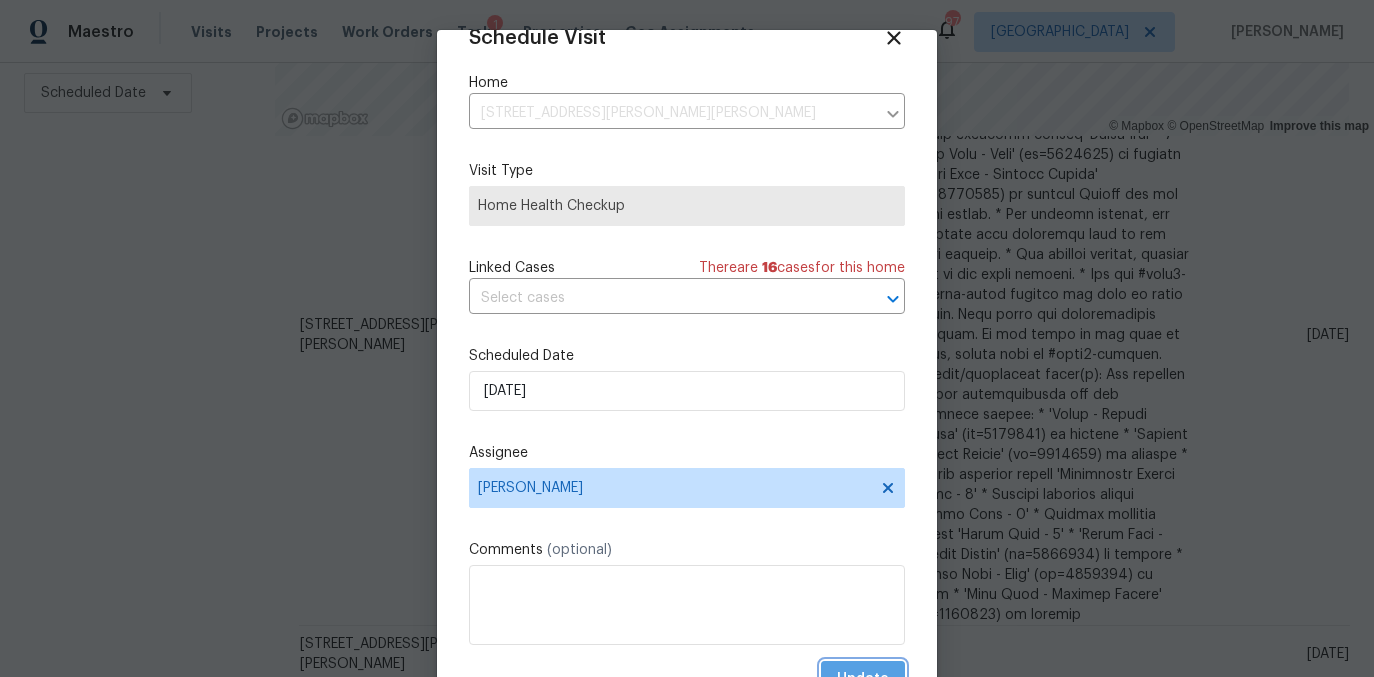 click on "Update" at bounding box center (863, 679) 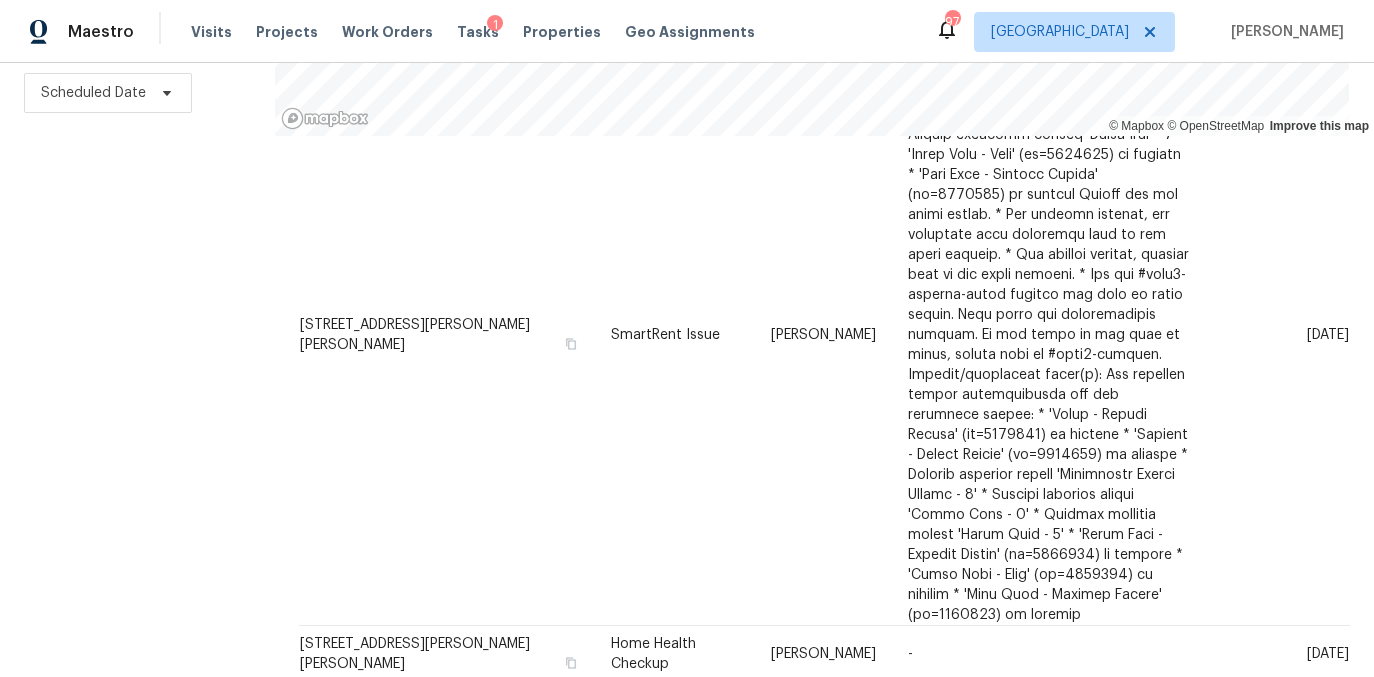 scroll, scrollTop: 0, scrollLeft: 0, axis: both 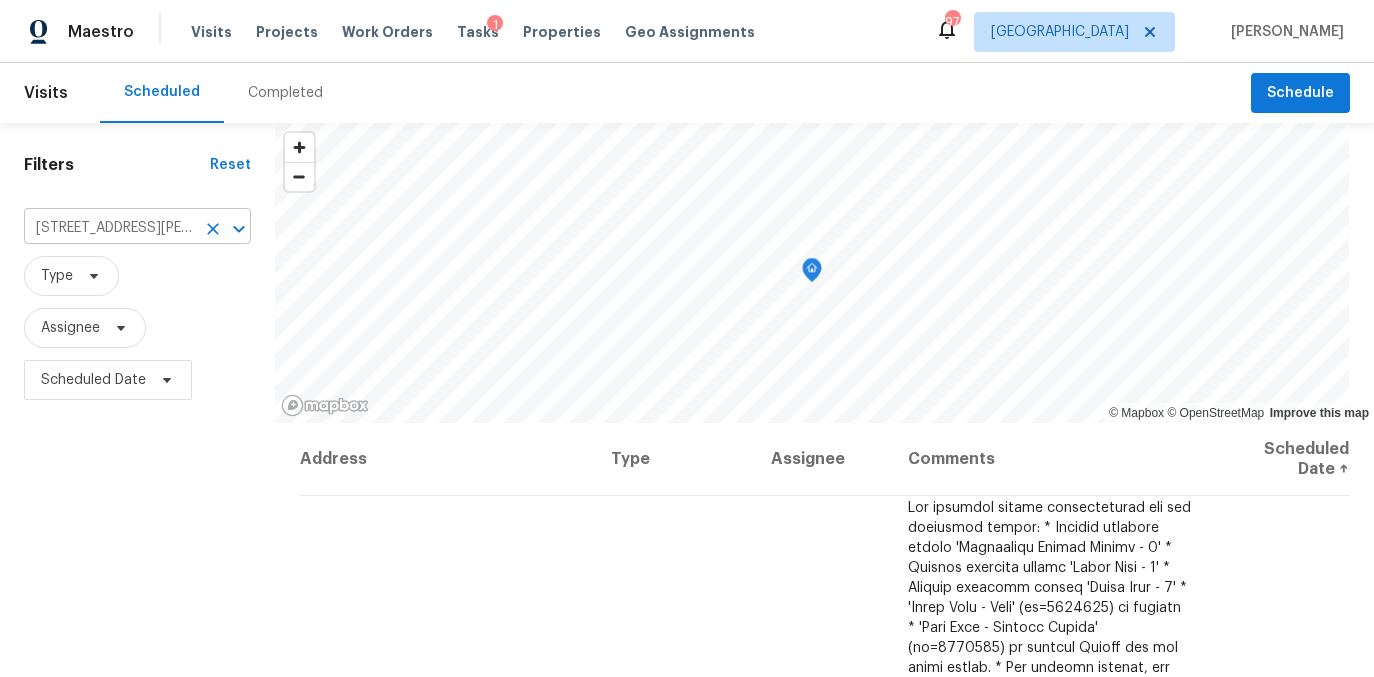 click on "1156 Madison Green Ln SW, Mableton, GA 30126" at bounding box center [109, 228] 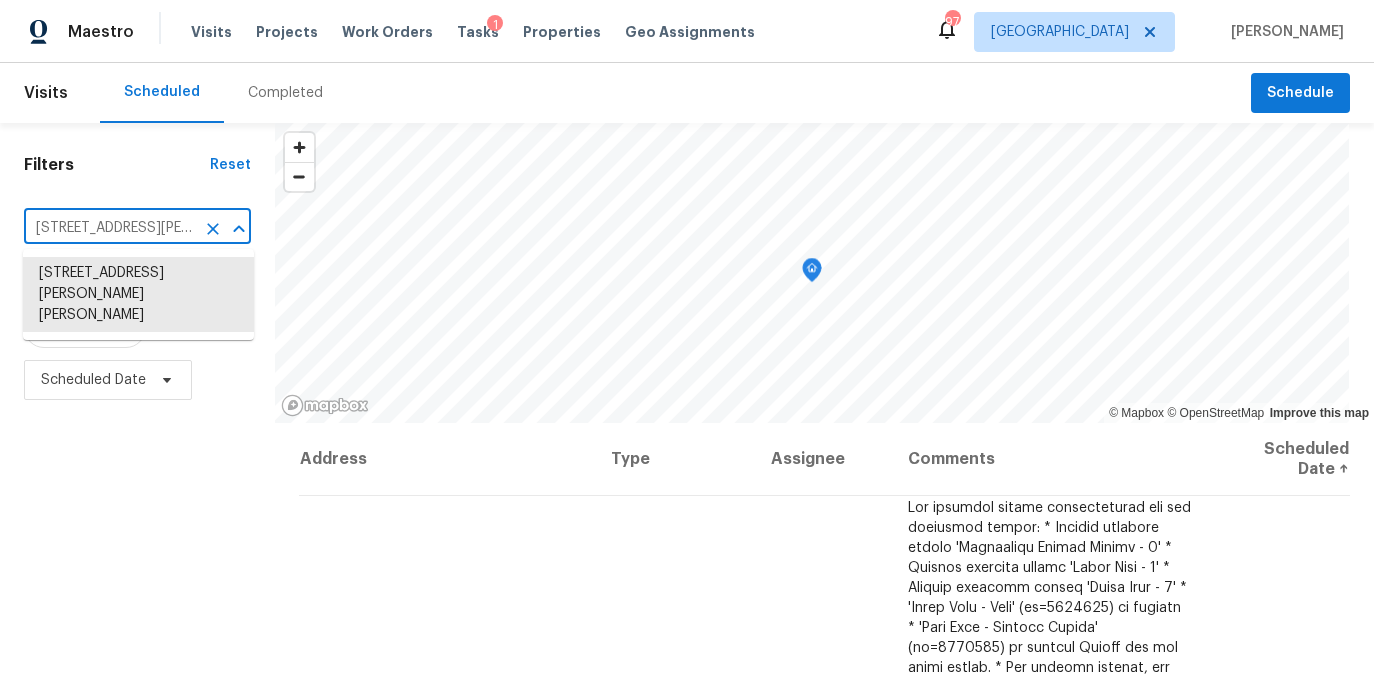 paste on "3159 Nursery Rd SE, Smyrna, GA 30082" 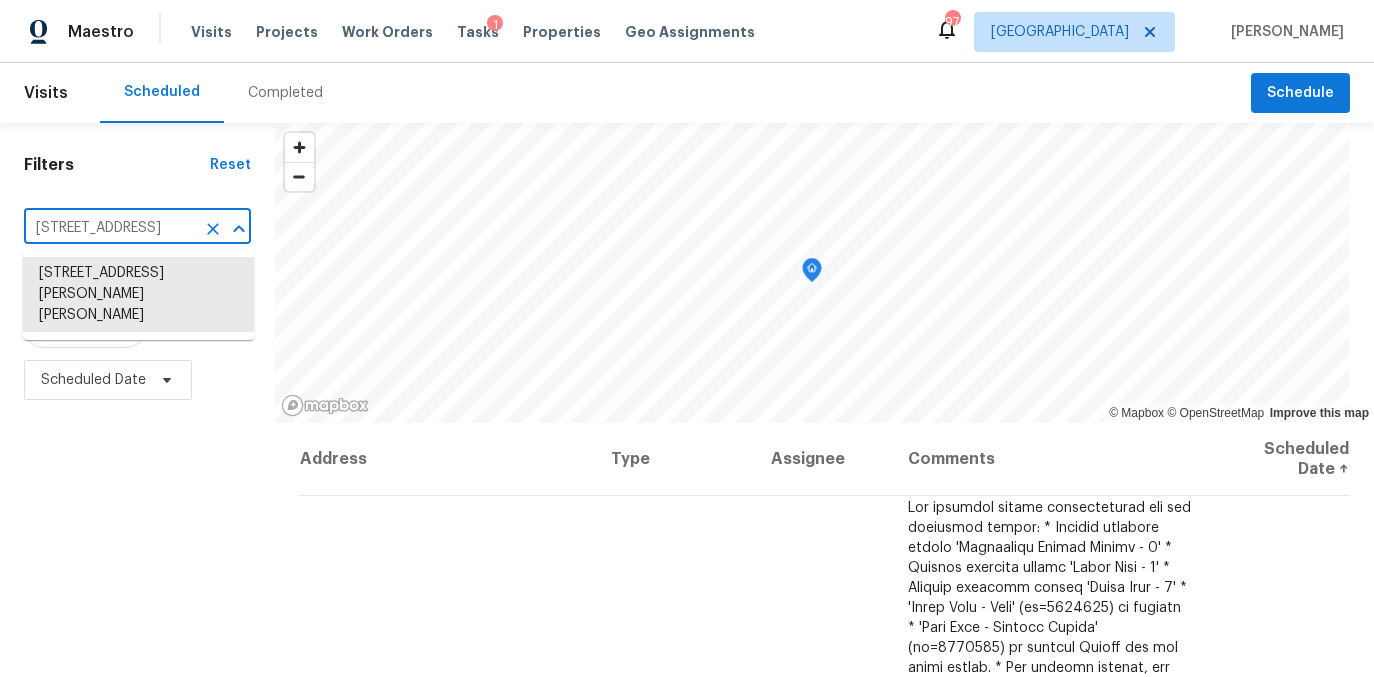 scroll, scrollTop: 0, scrollLeft: 96, axis: horizontal 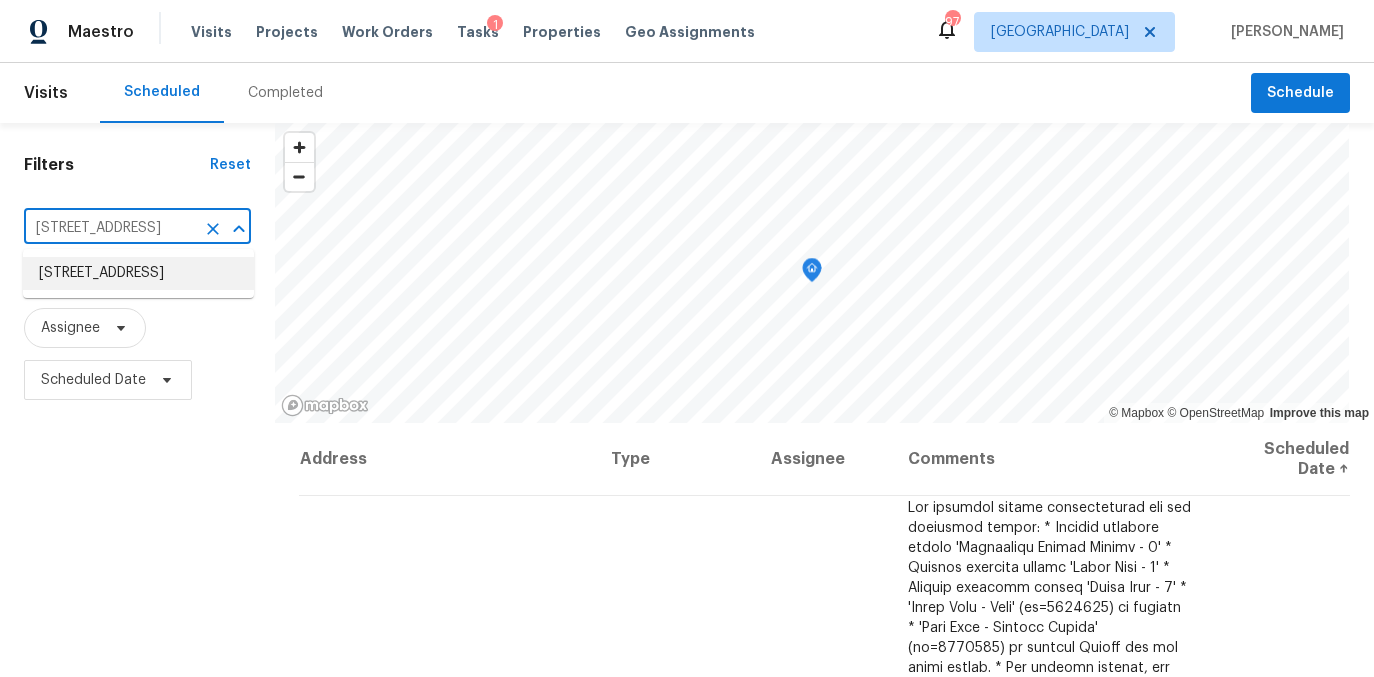 click on "3159 Nursery Rd SE, Smyrna, GA 30082" at bounding box center [138, 273] 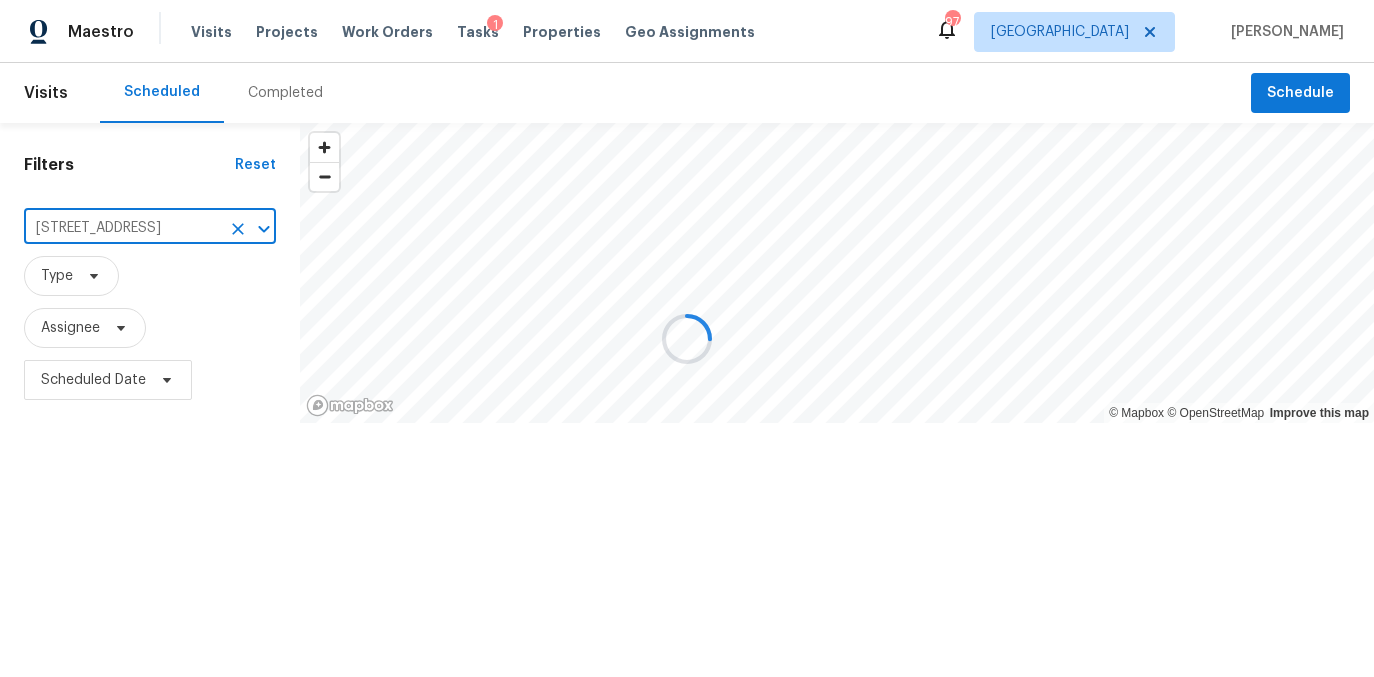 scroll, scrollTop: 0, scrollLeft: 0, axis: both 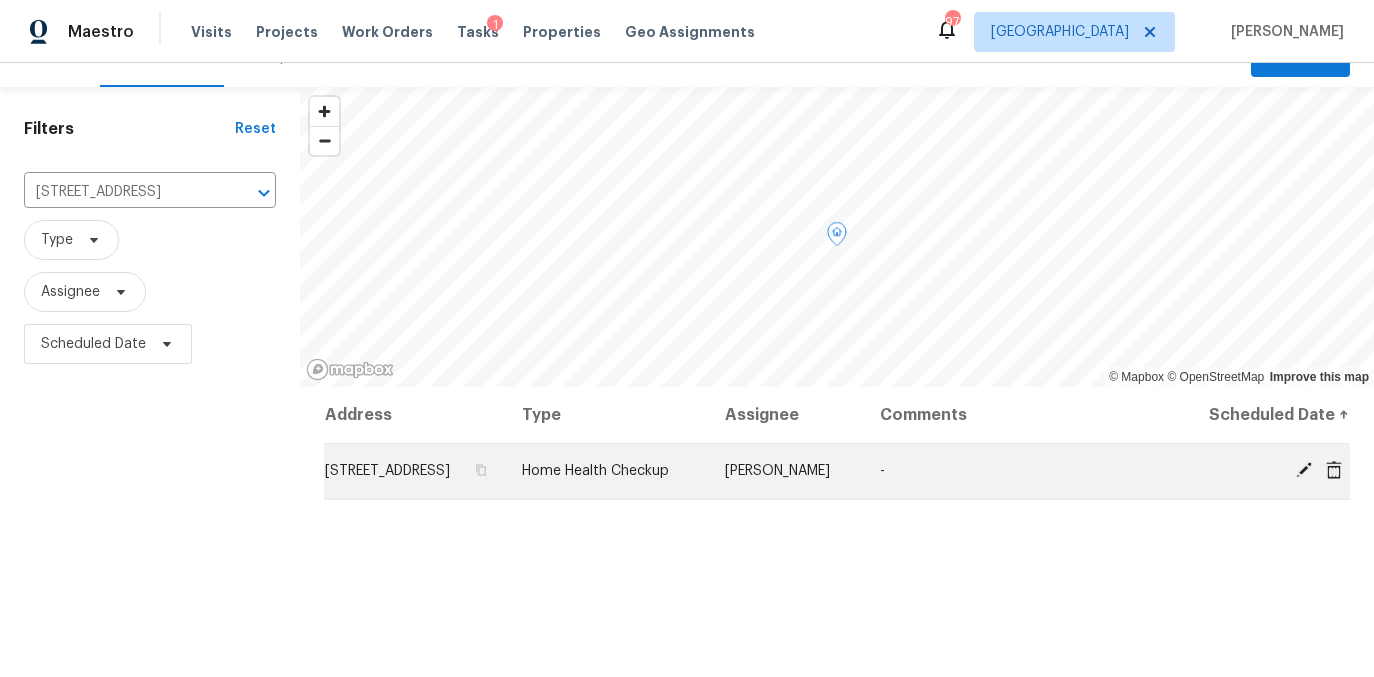 click 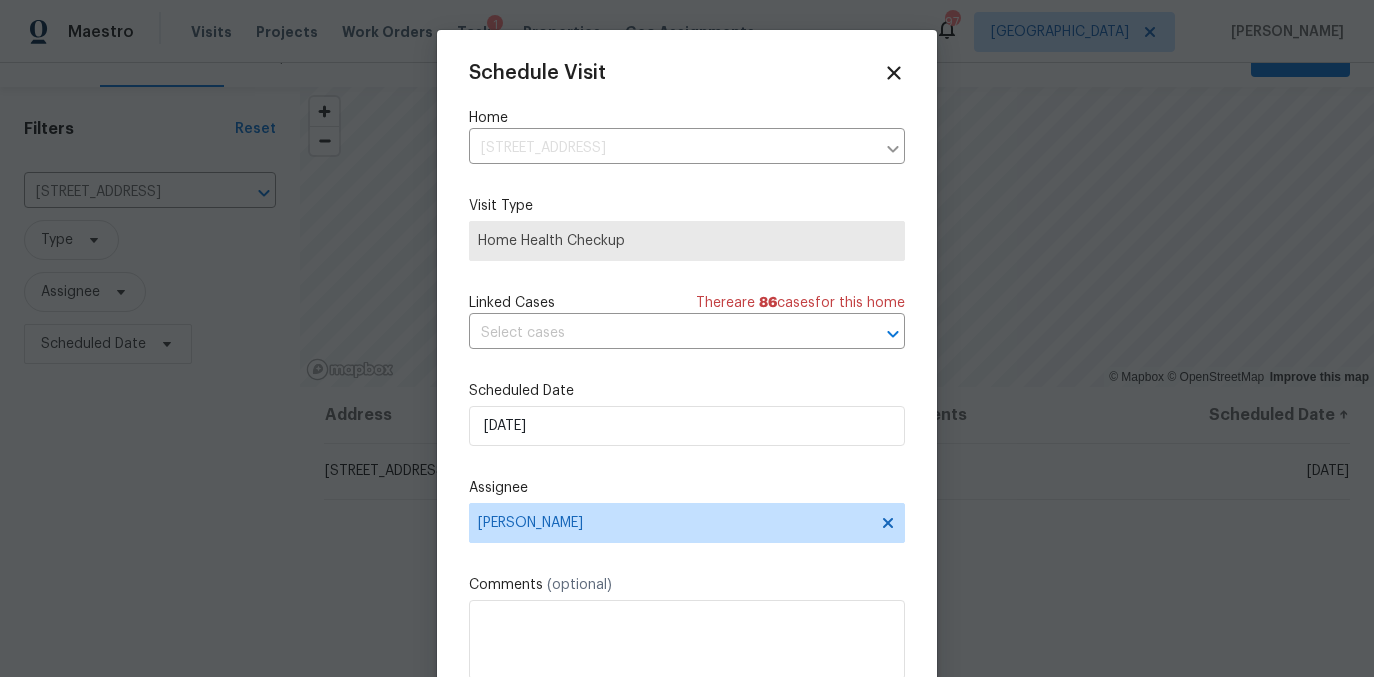 scroll, scrollTop: 36, scrollLeft: 0, axis: vertical 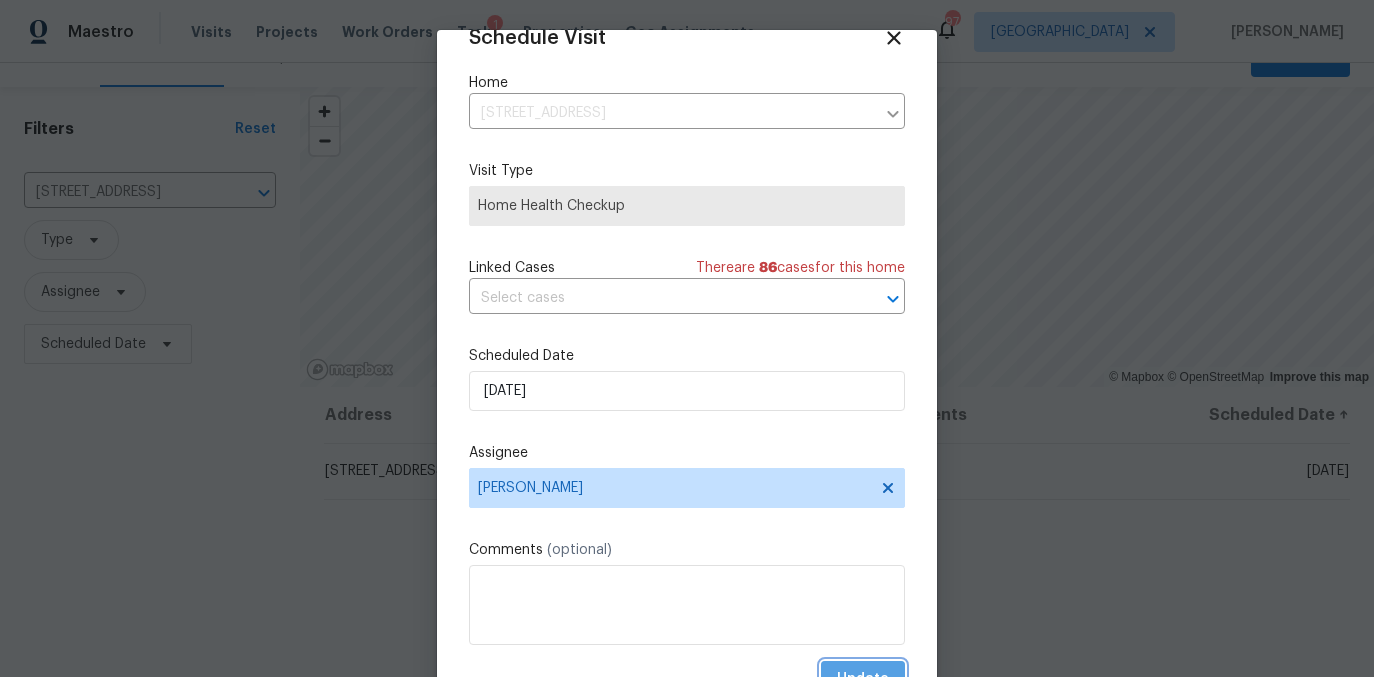 click on "Update" at bounding box center (863, 679) 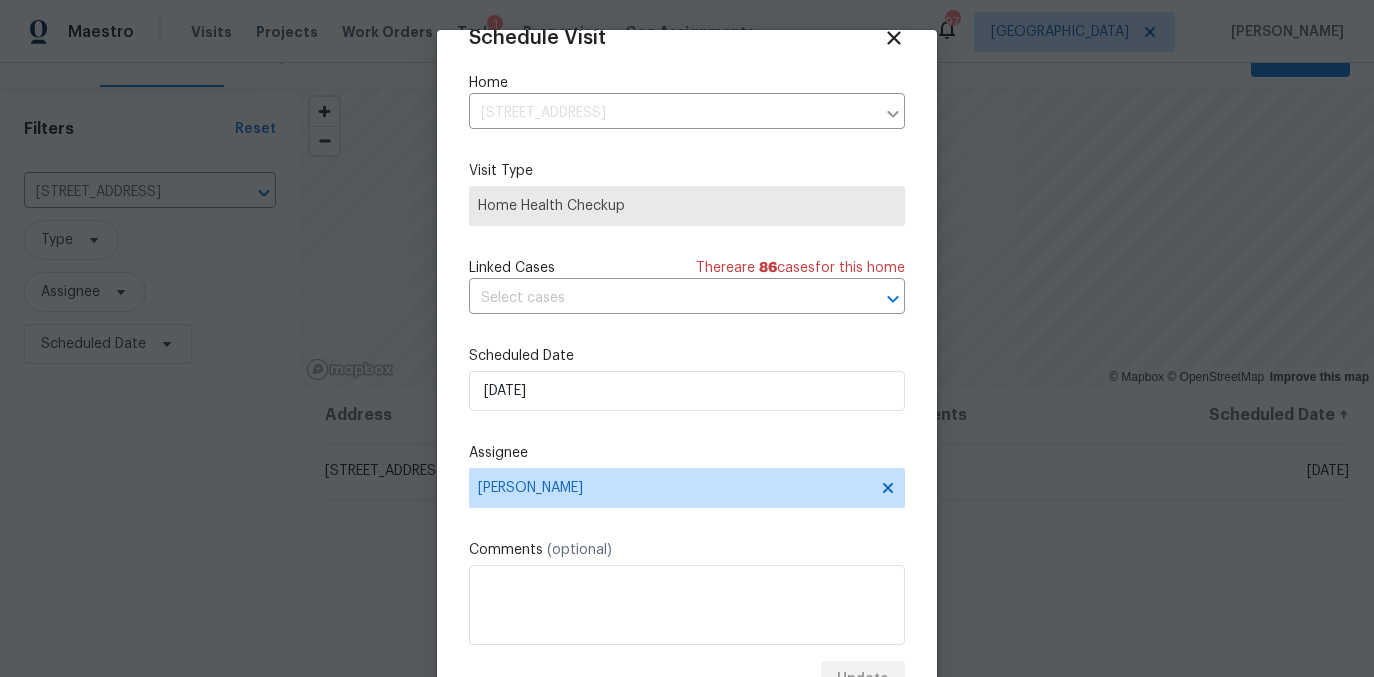 scroll, scrollTop: 0, scrollLeft: 0, axis: both 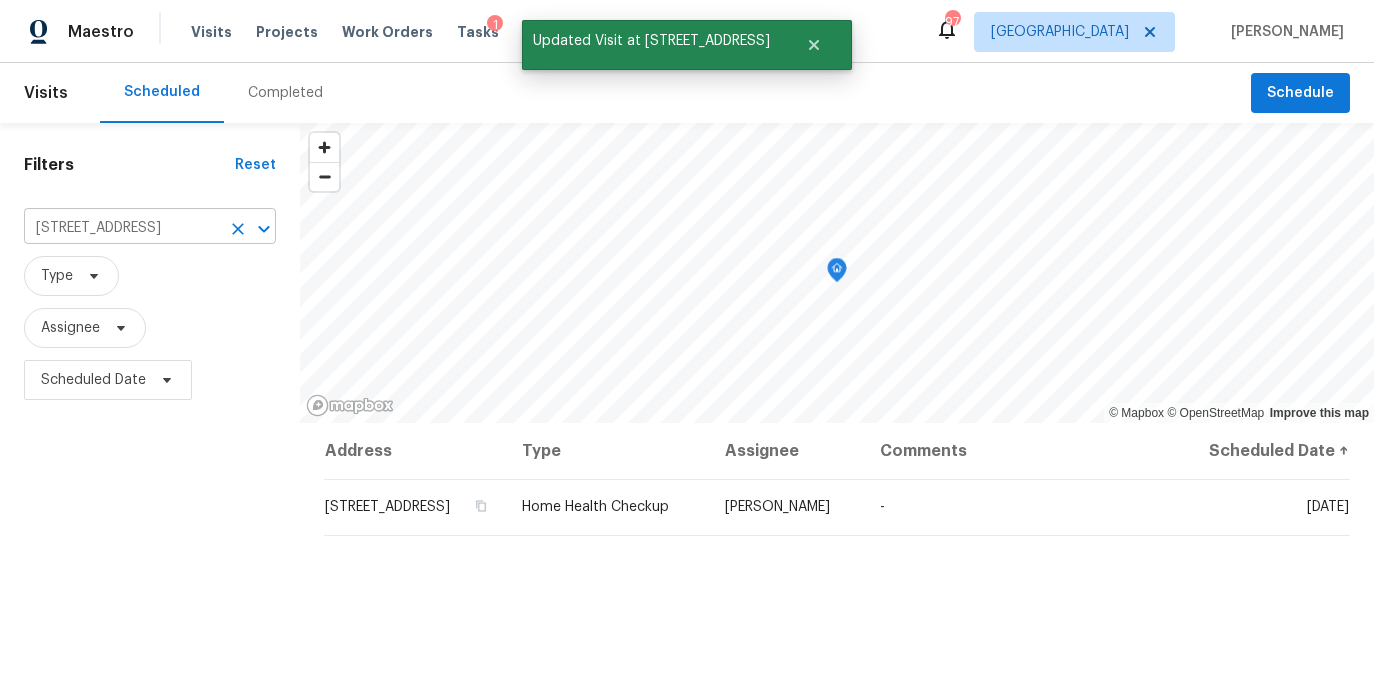 click on "3159 Nursery Rd SE, Smyrna, GA 30082" at bounding box center [122, 228] 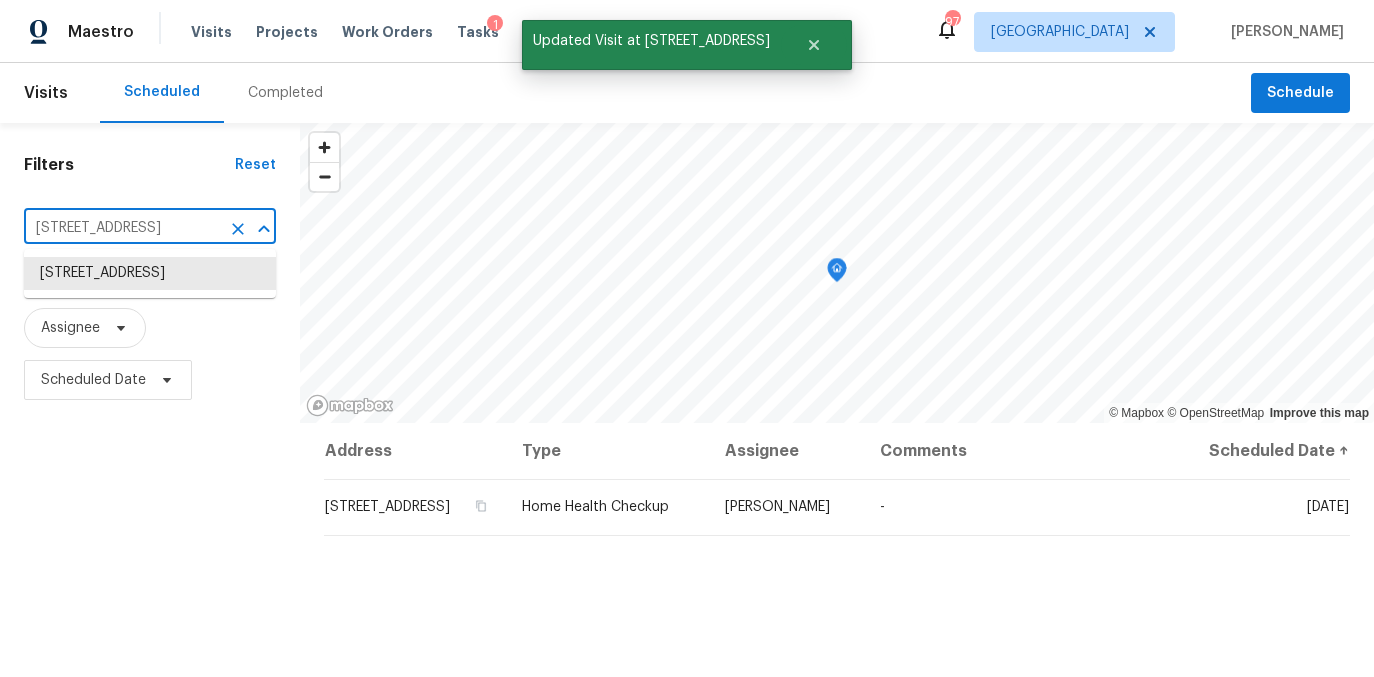 paste on "710 Montclair Dr SW" 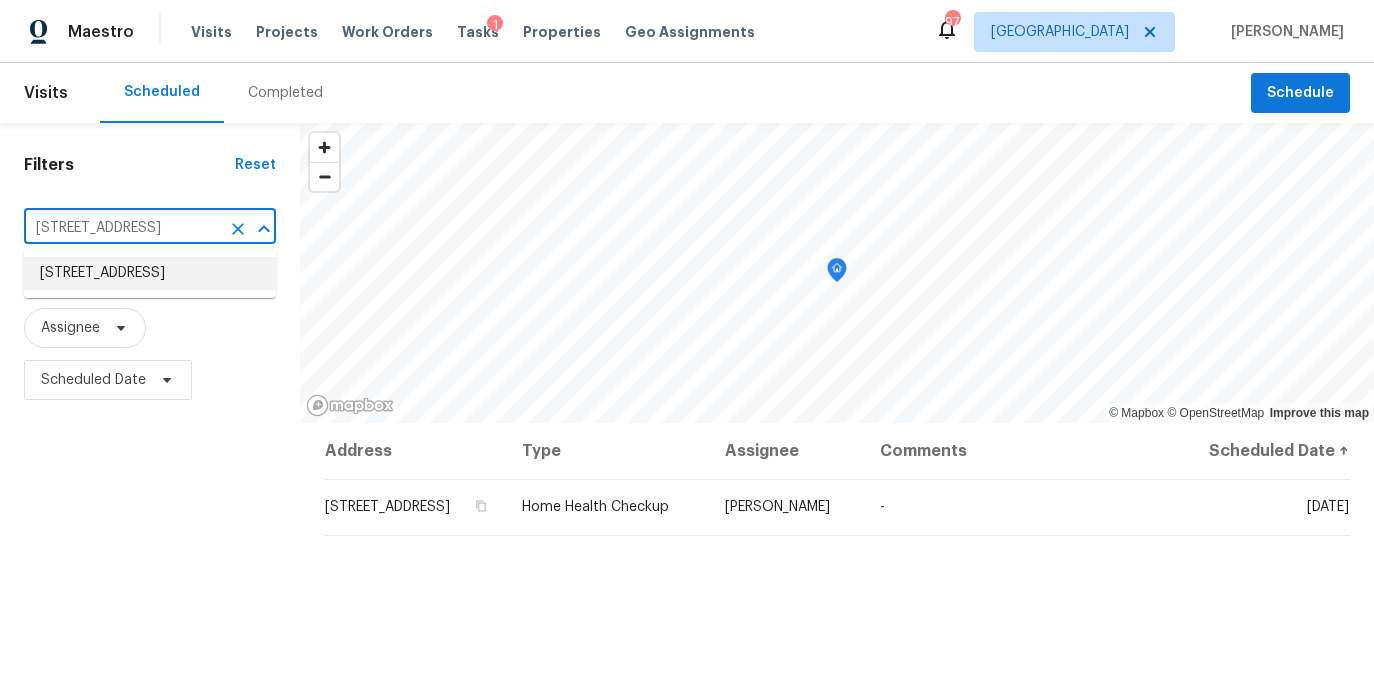 click on "710 Montclair Dr SW, Smyrna, GA 30082" at bounding box center [150, 273] 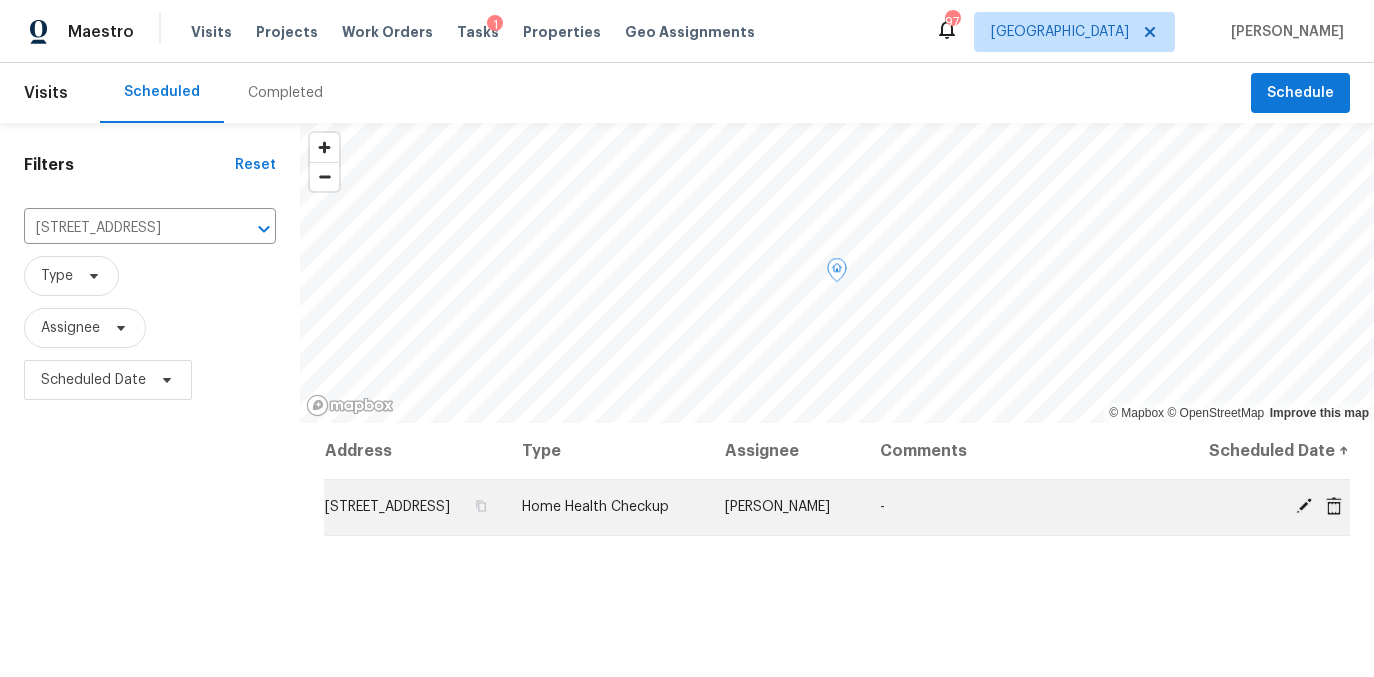click 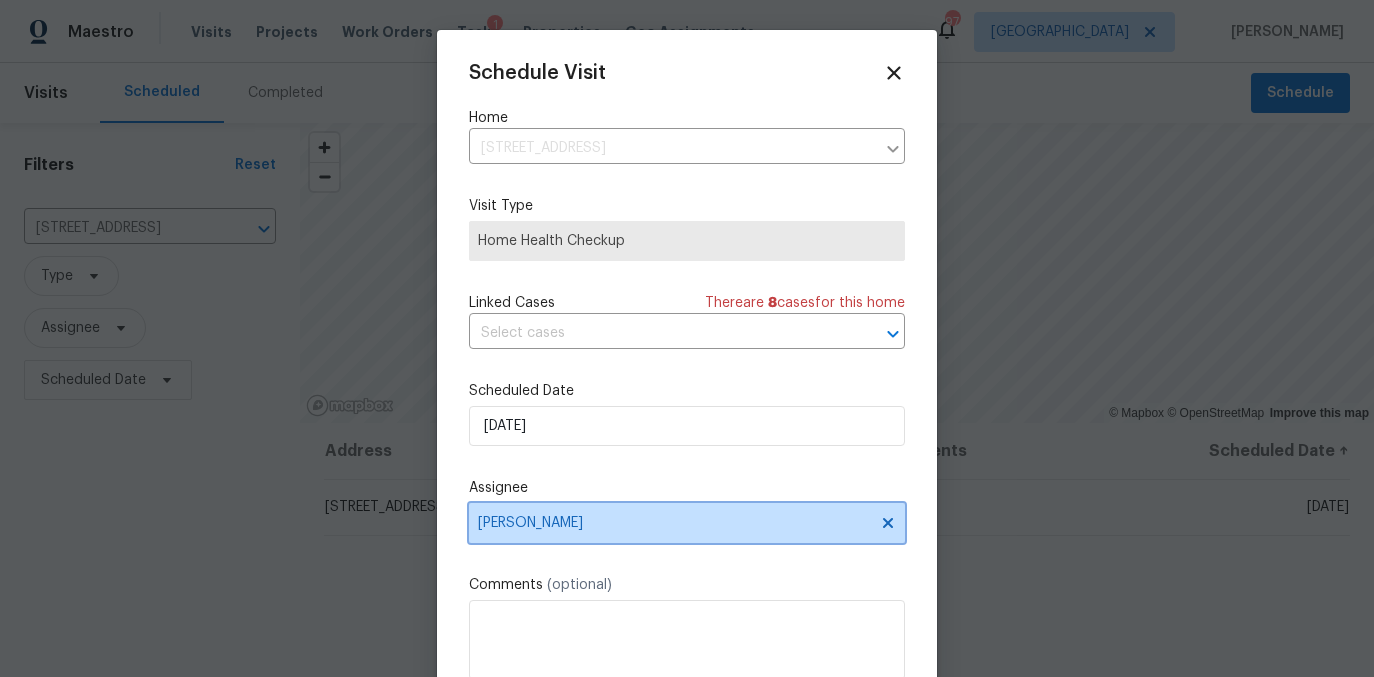 click on "[PERSON_NAME]" at bounding box center [687, 523] 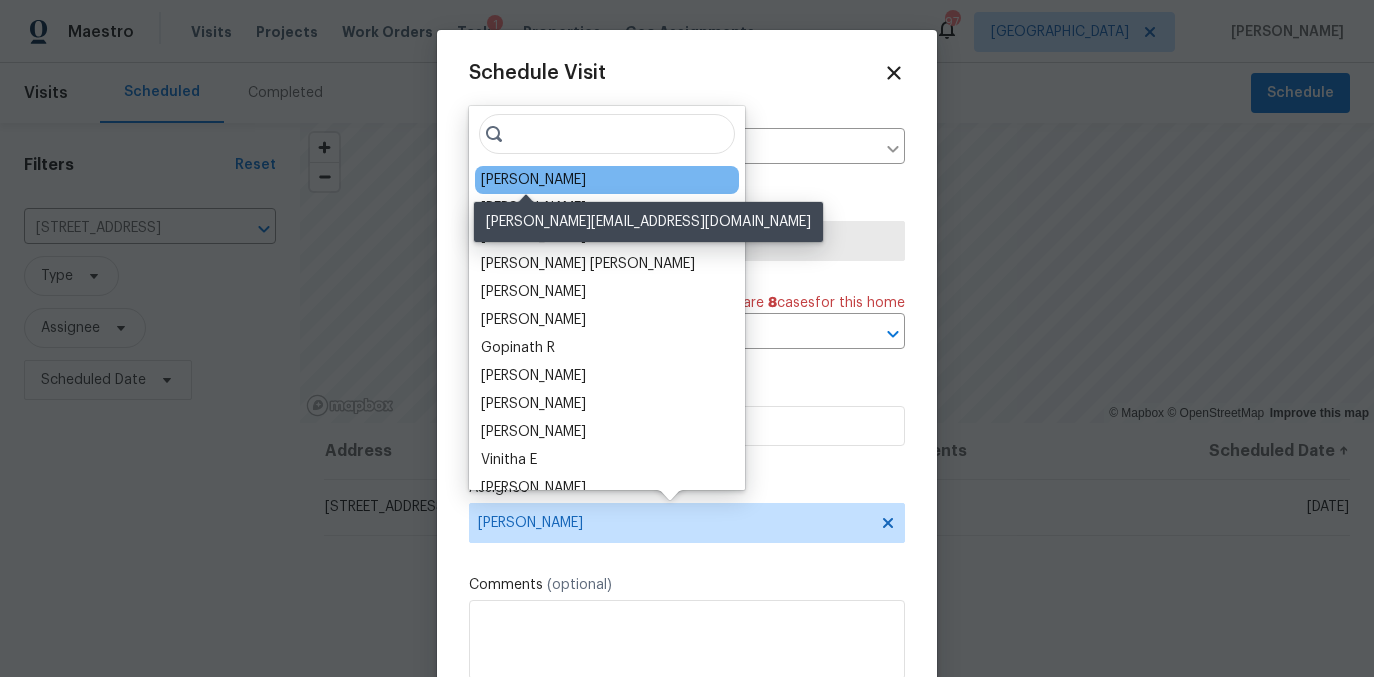 click on "[PERSON_NAME]" at bounding box center [533, 180] 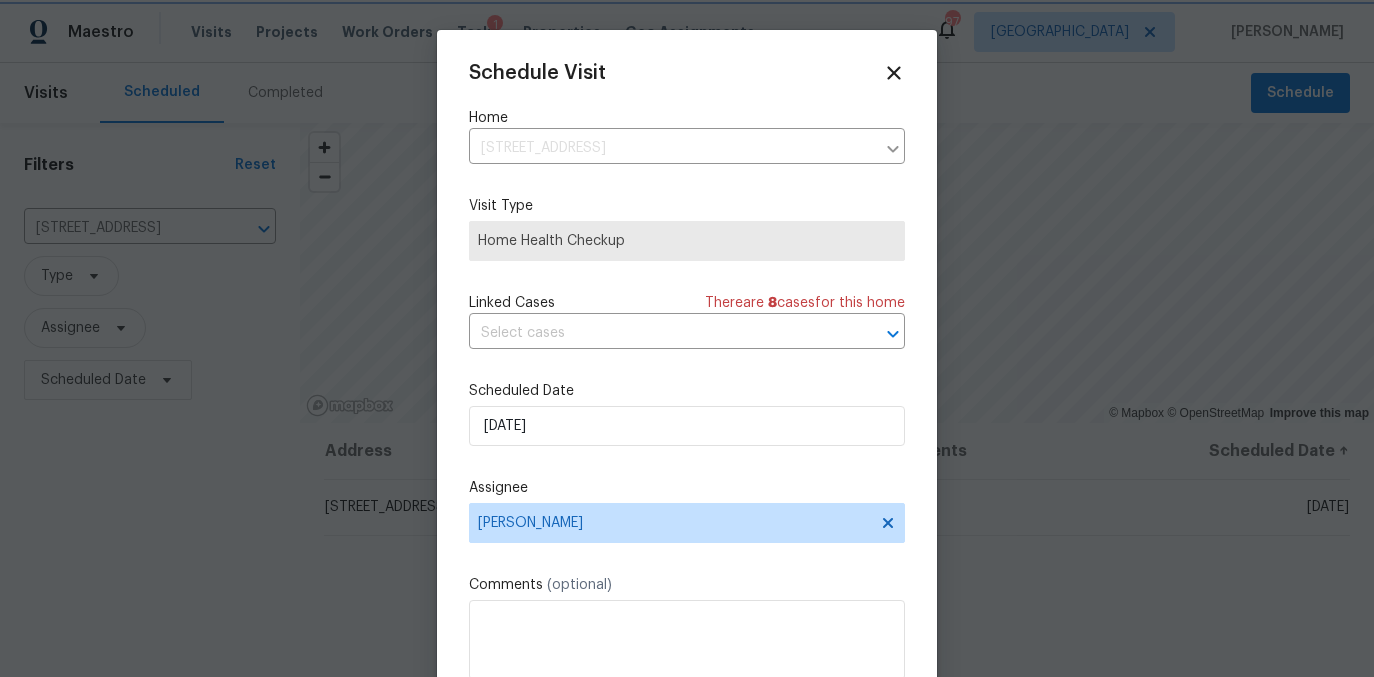scroll, scrollTop: 36, scrollLeft: 0, axis: vertical 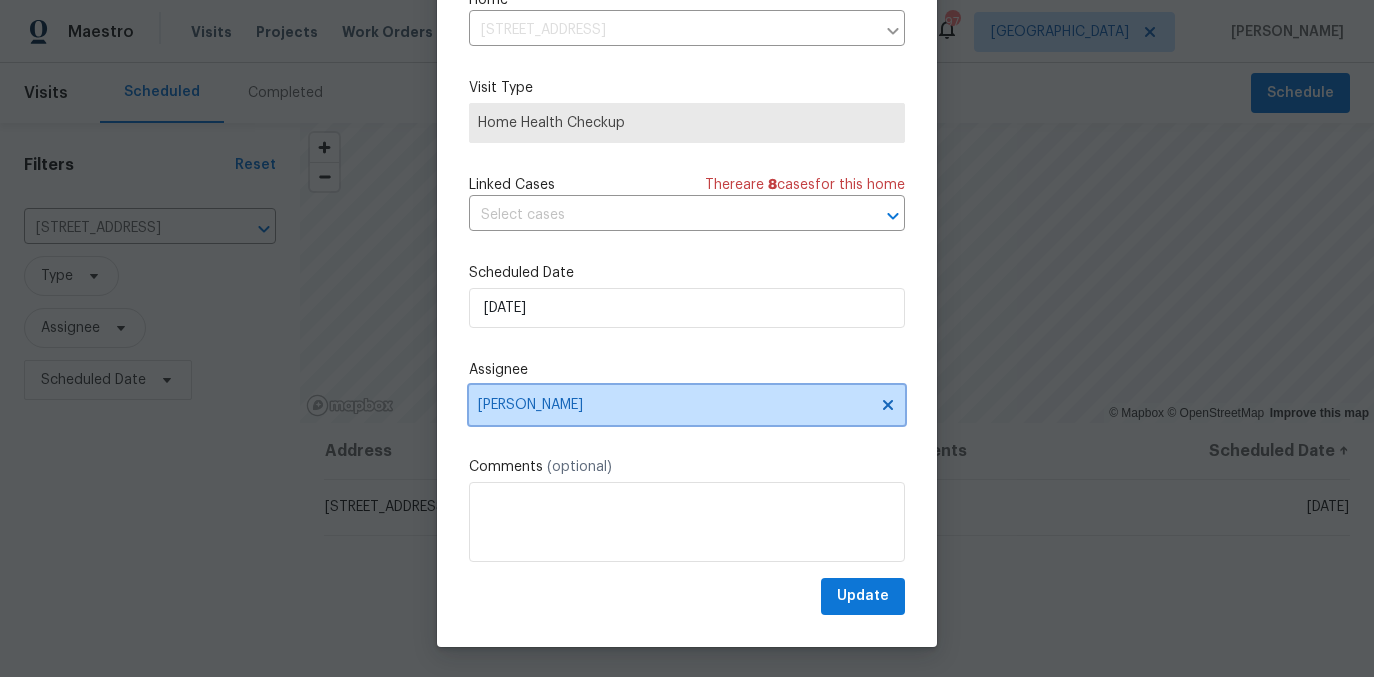 click on "[PERSON_NAME]" at bounding box center [674, 405] 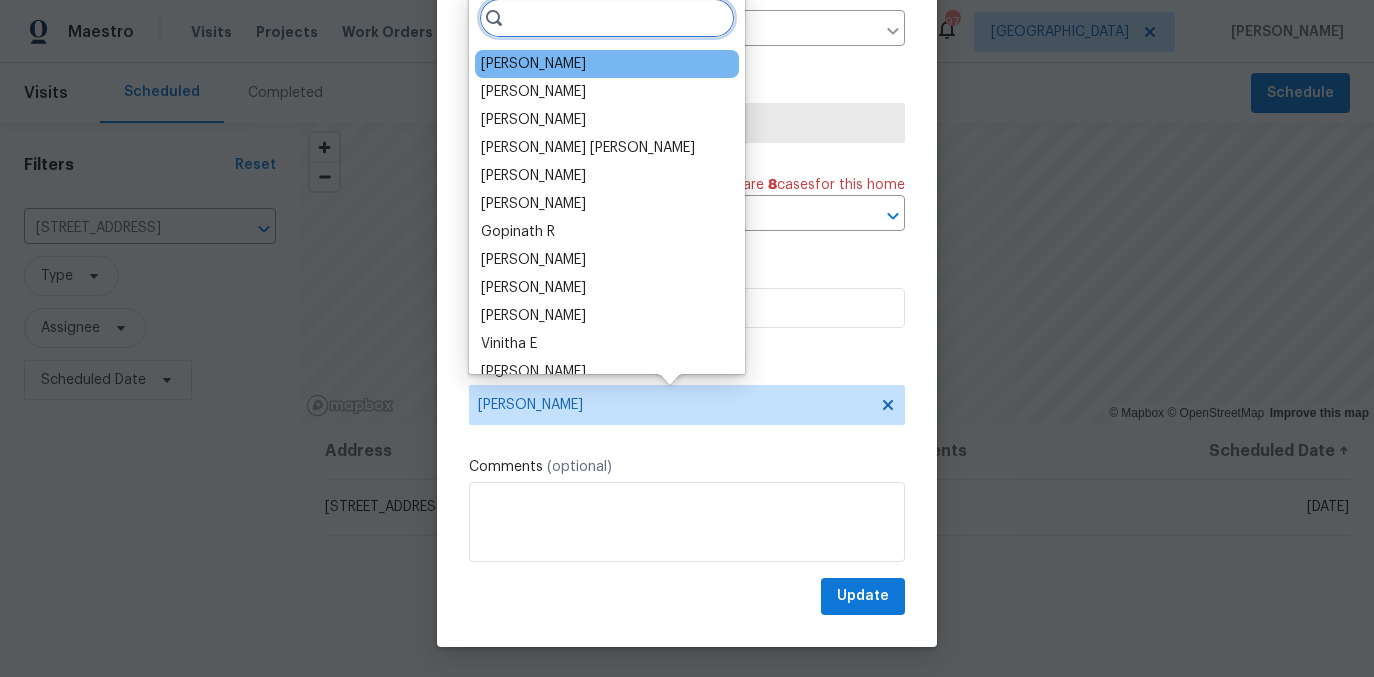 click at bounding box center (607, 18) 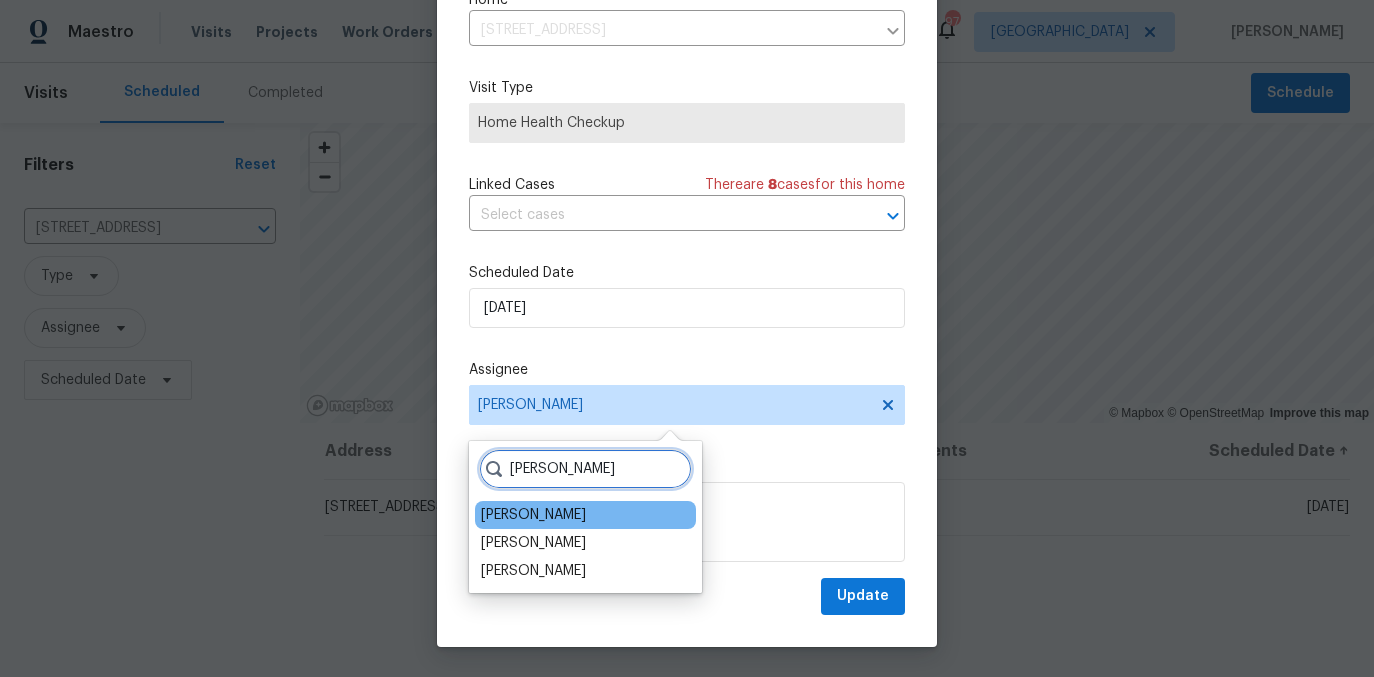type on "tim" 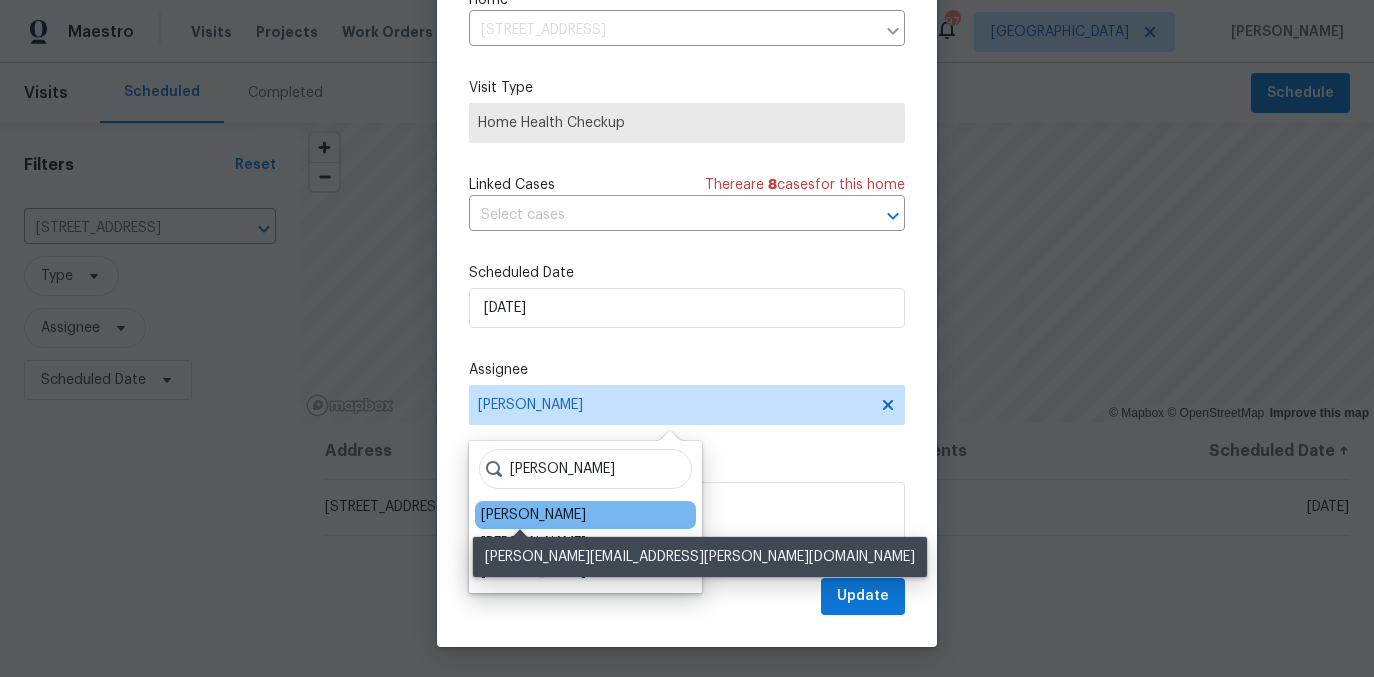 click on "[PERSON_NAME]" at bounding box center (533, 515) 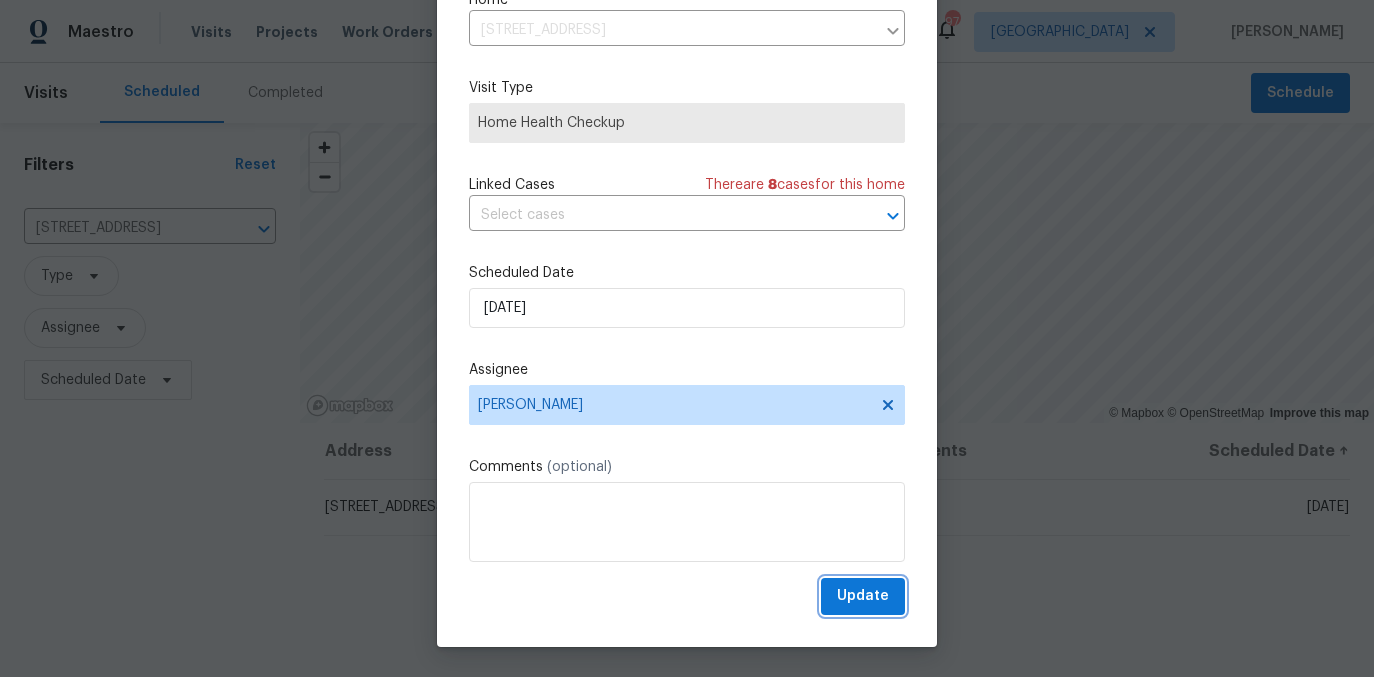 click on "Update" at bounding box center (863, 596) 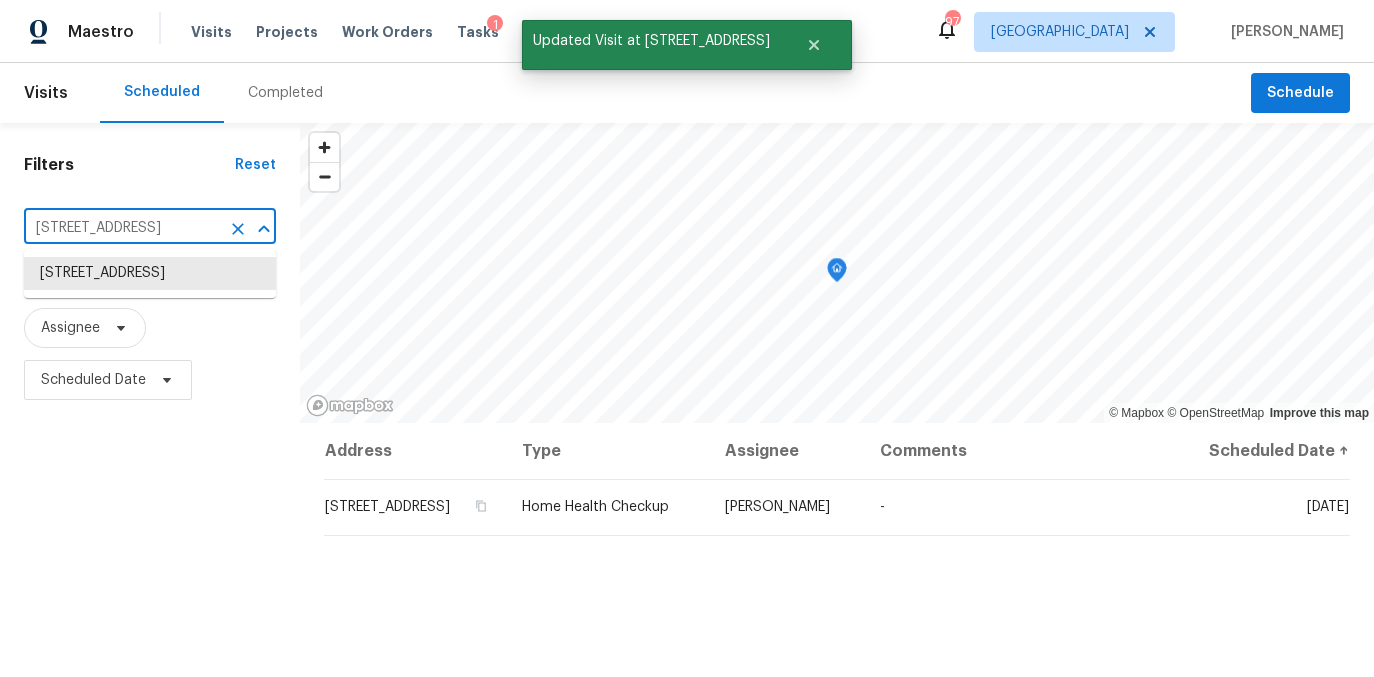 click on "710 Montclair Dr SW, Smyrna, GA 30082" at bounding box center [122, 228] 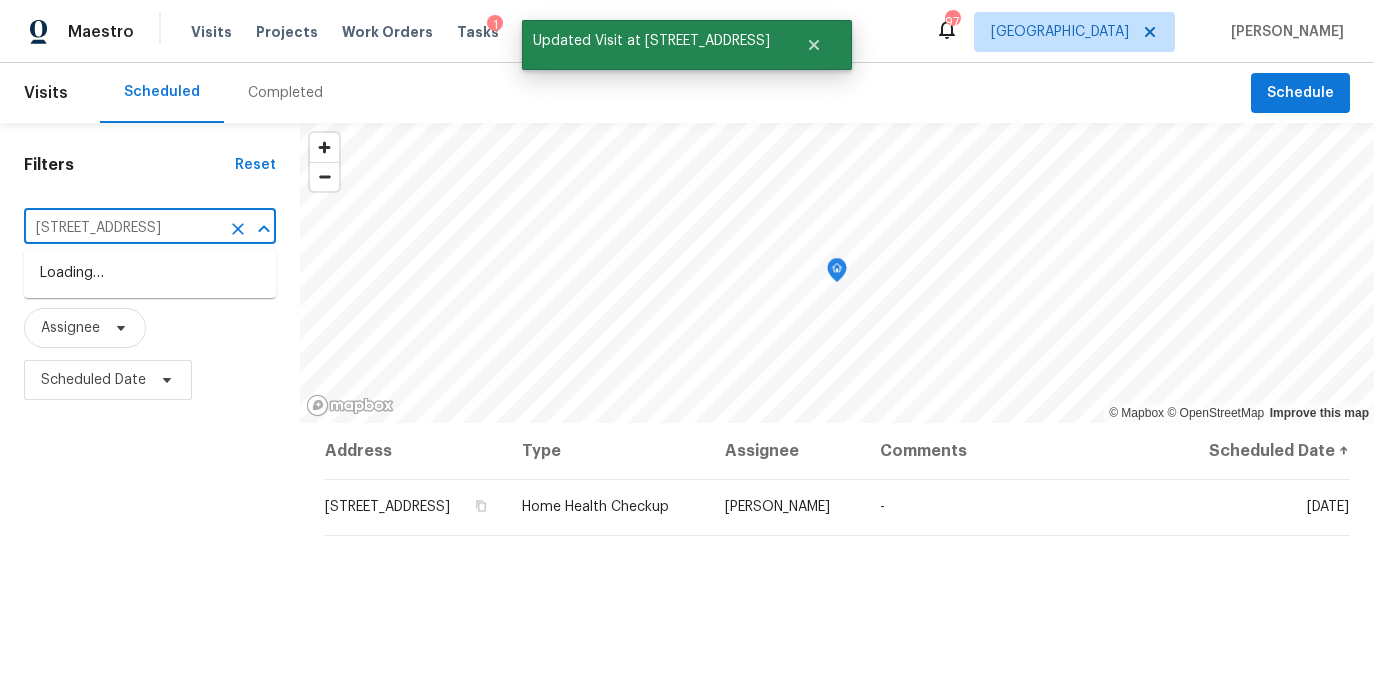 scroll, scrollTop: 0, scrollLeft: 110, axis: horizontal 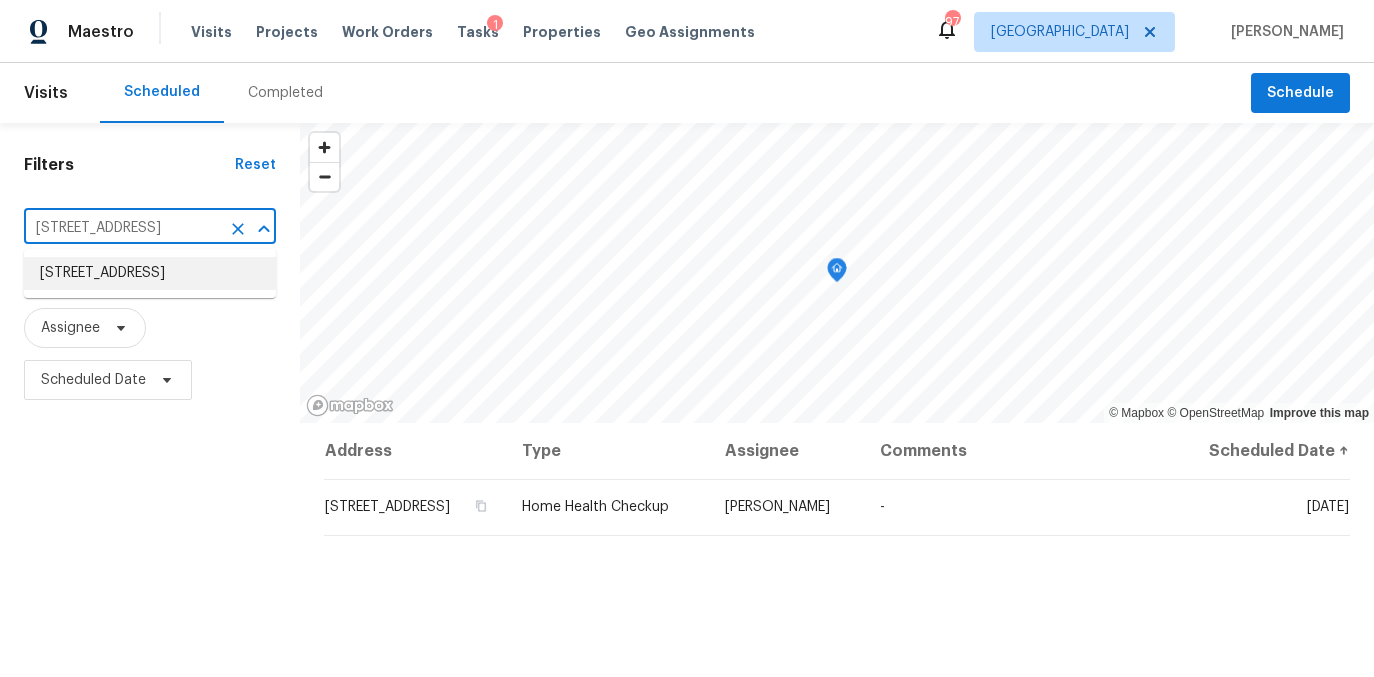 click on "403 Vinings Vintage Cir, Mableton, GA 30126" at bounding box center (150, 273) 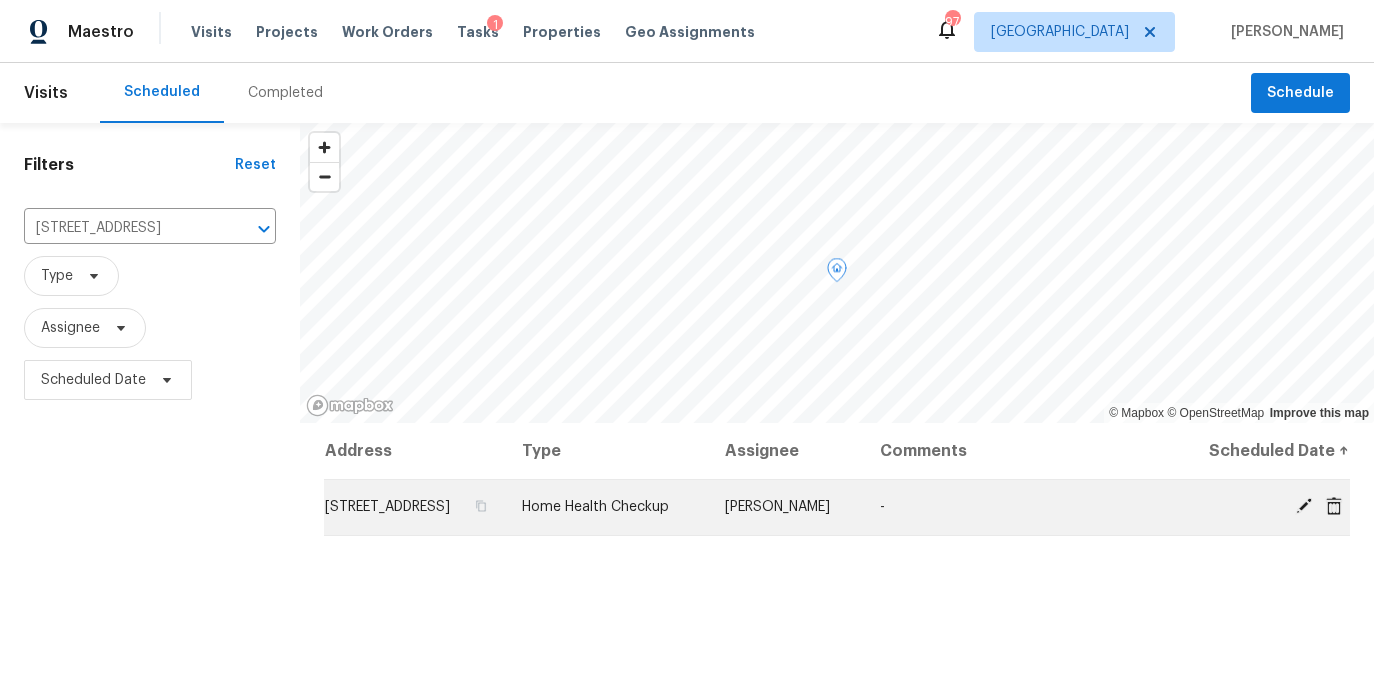click 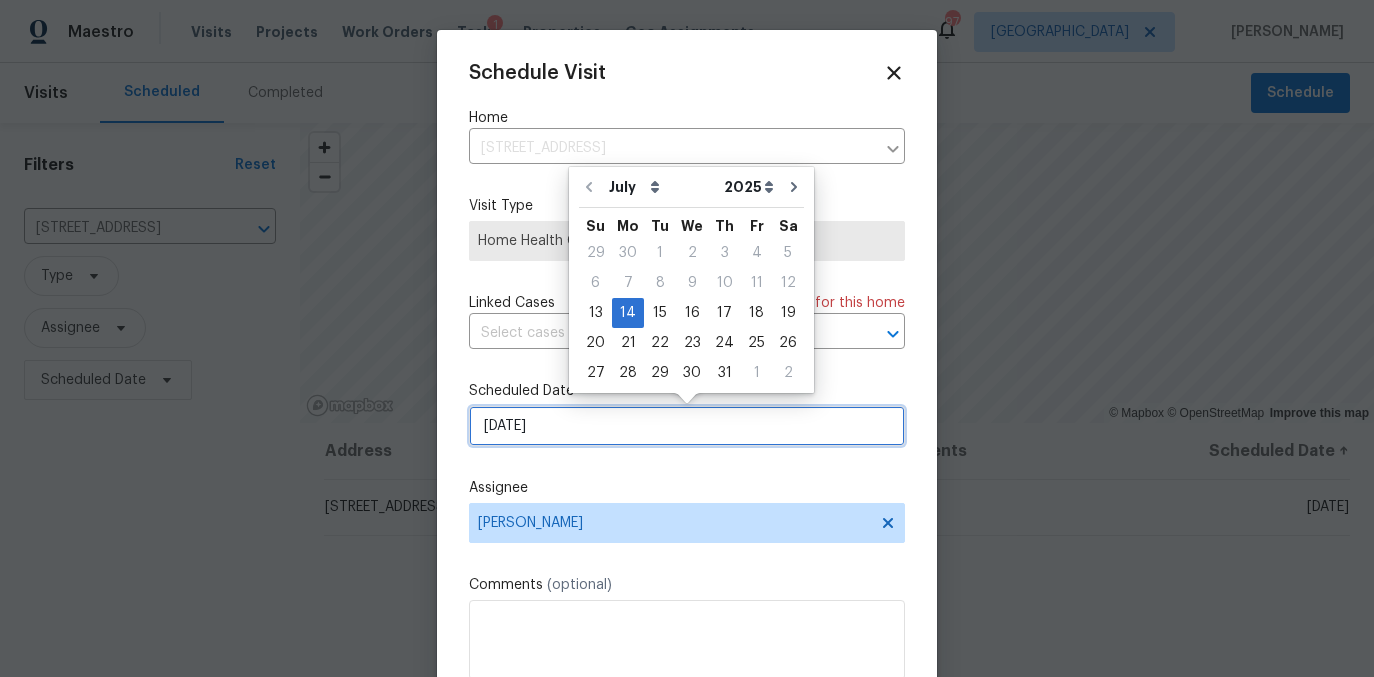 click on "[DATE]" at bounding box center [687, 426] 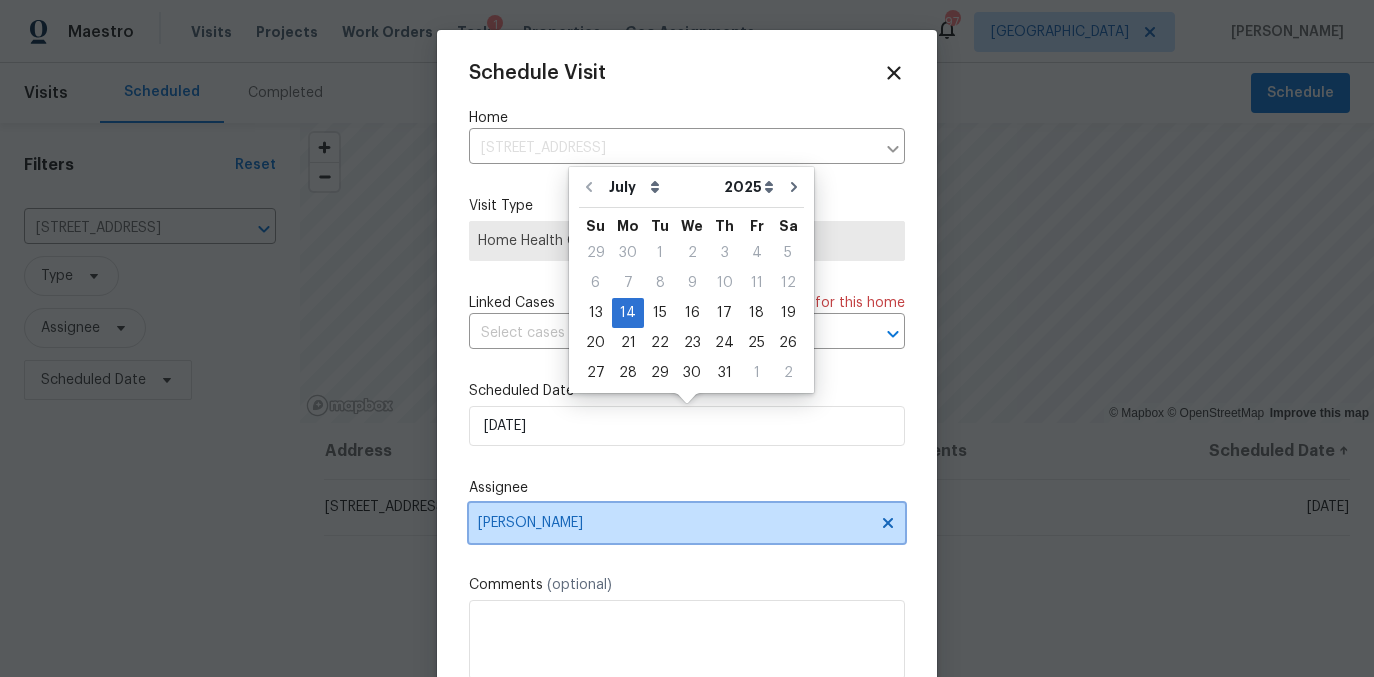 click on "[PERSON_NAME]" at bounding box center [687, 523] 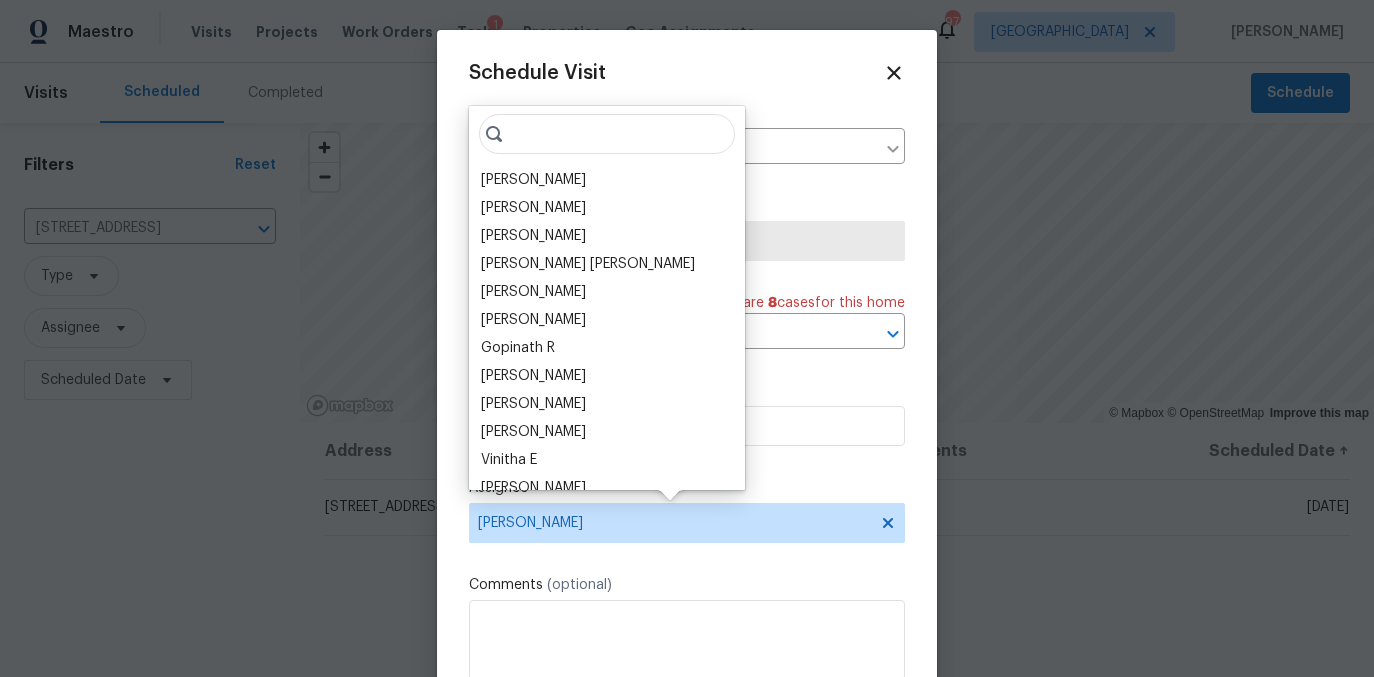 click at bounding box center (607, 134) 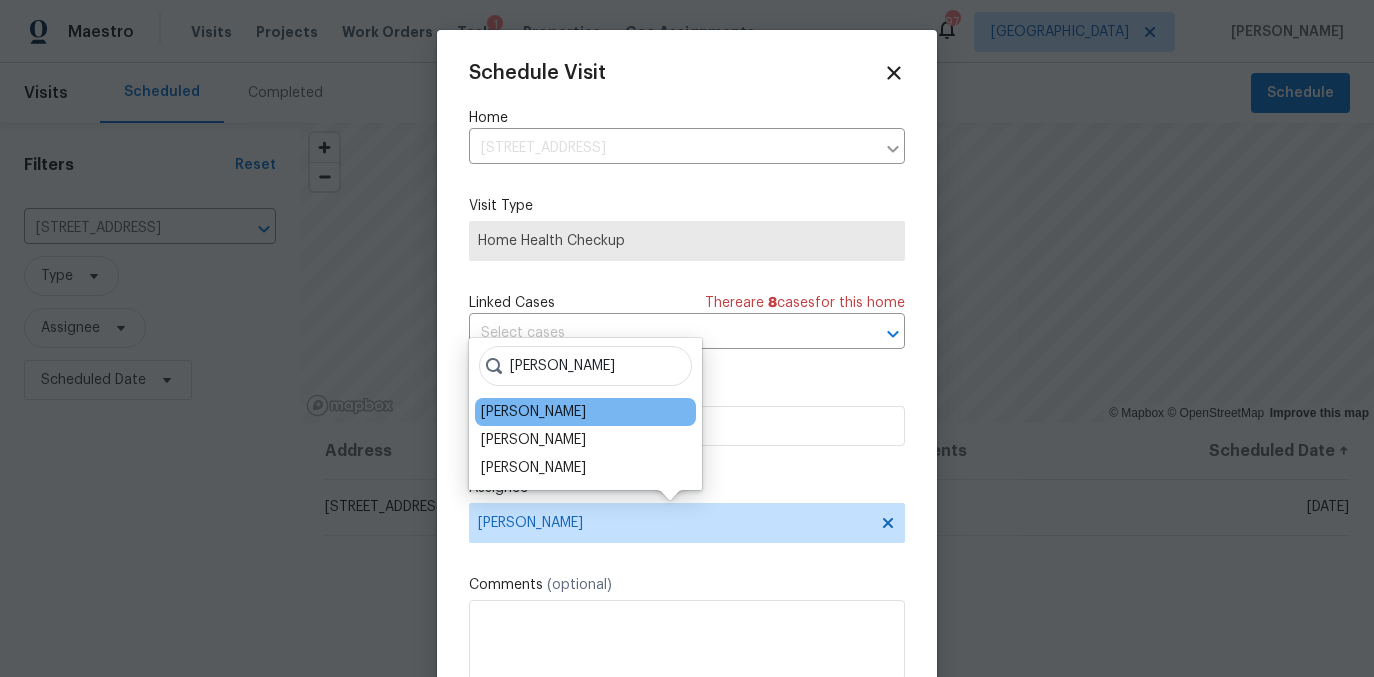 type on "tim" 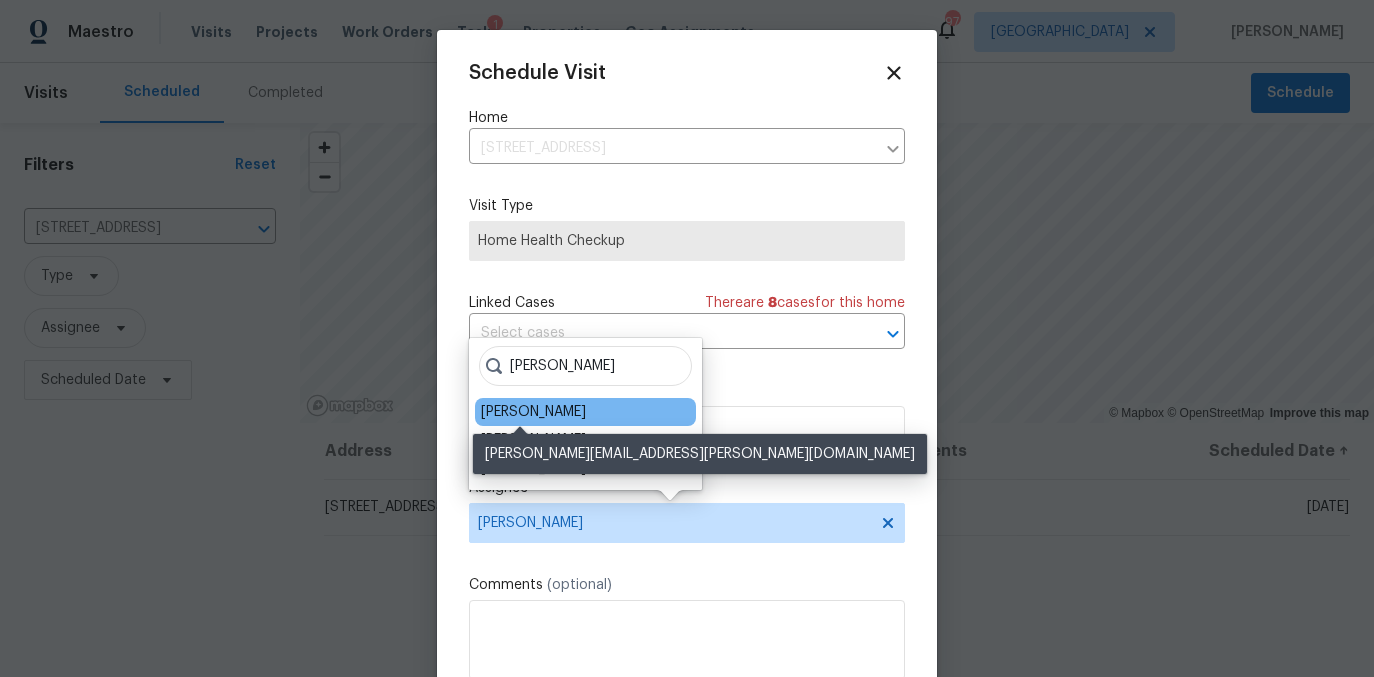 click on "[PERSON_NAME]" at bounding box center [533, 412] 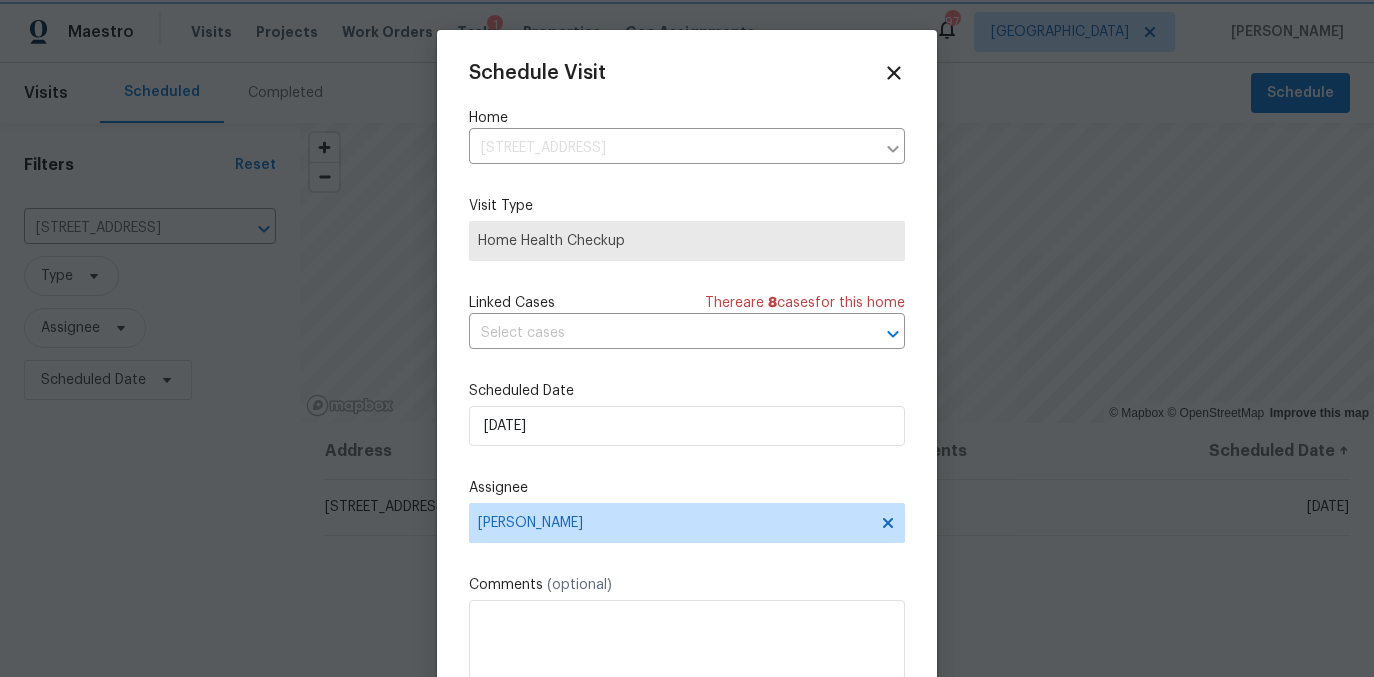 scroll, scrollTop: 36, scrollLeft: 0, axis: vertical 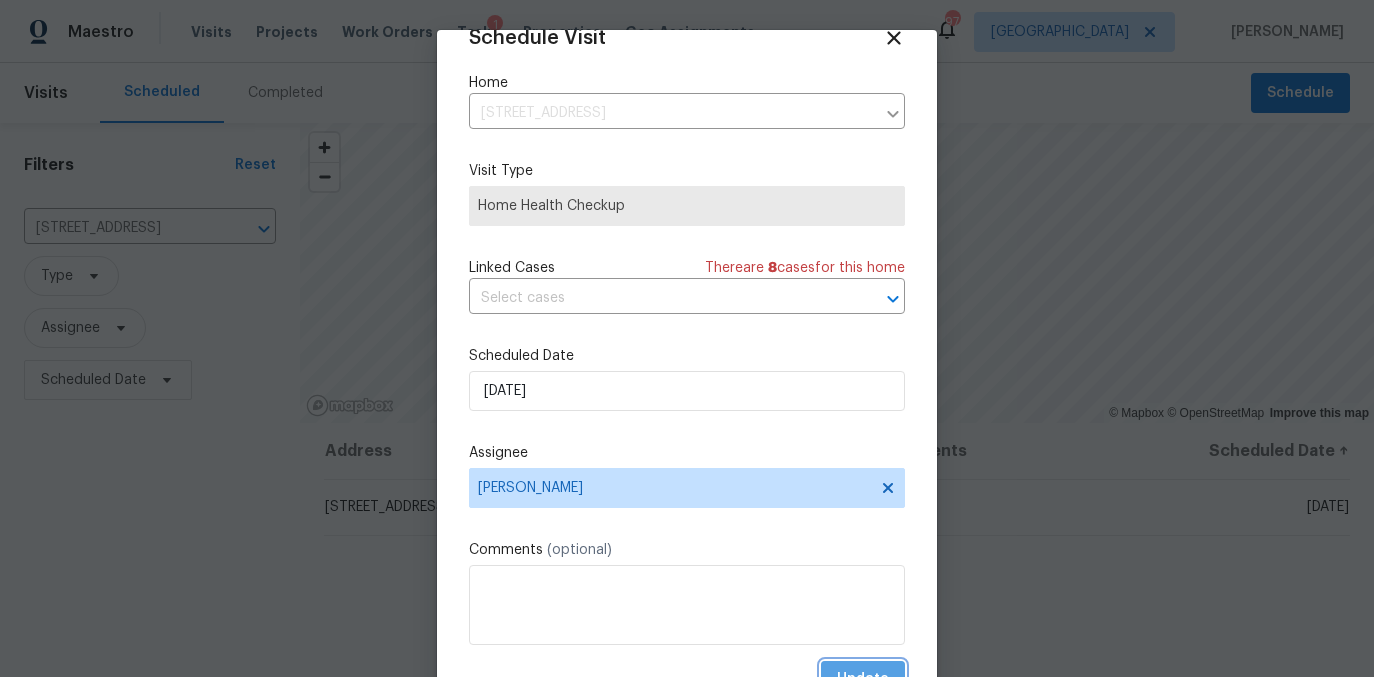 click on "Update" at bounding box center [863, 679] 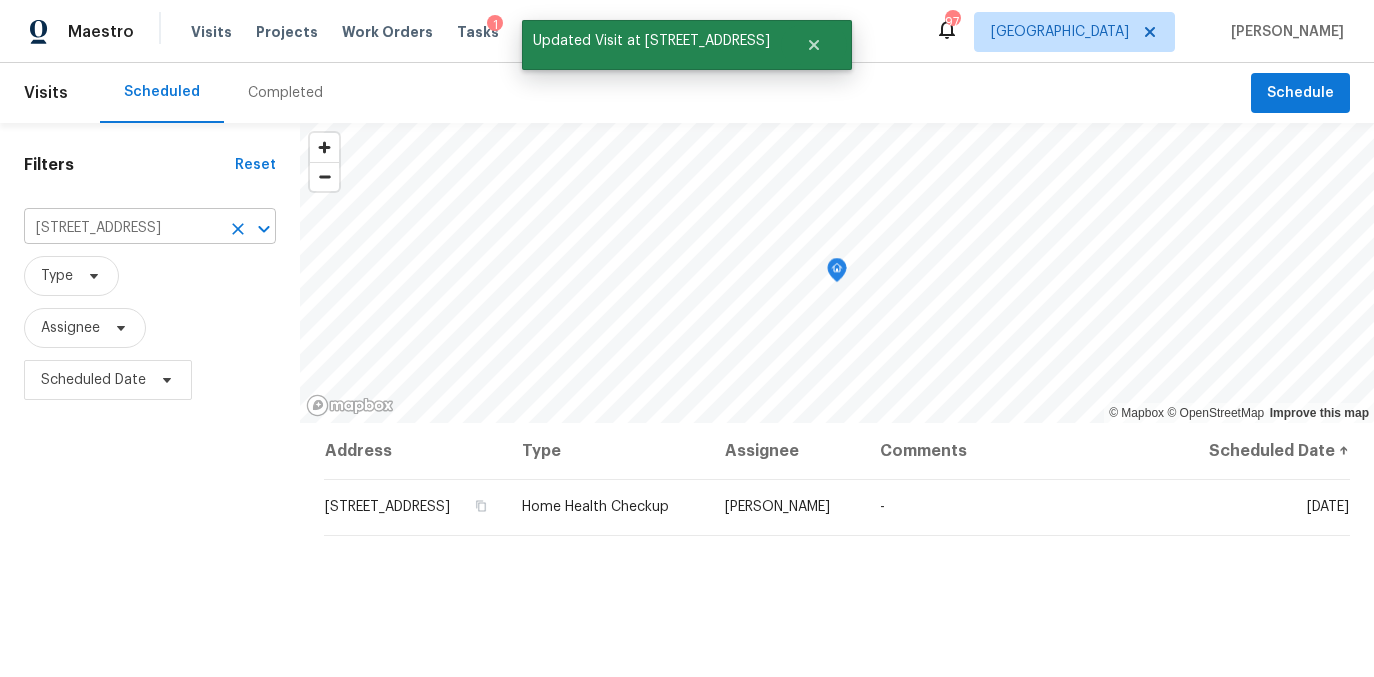 click on "403 Vinings Vintage Cir, Mableton, GA 30126" at bounding box center [122, 228] 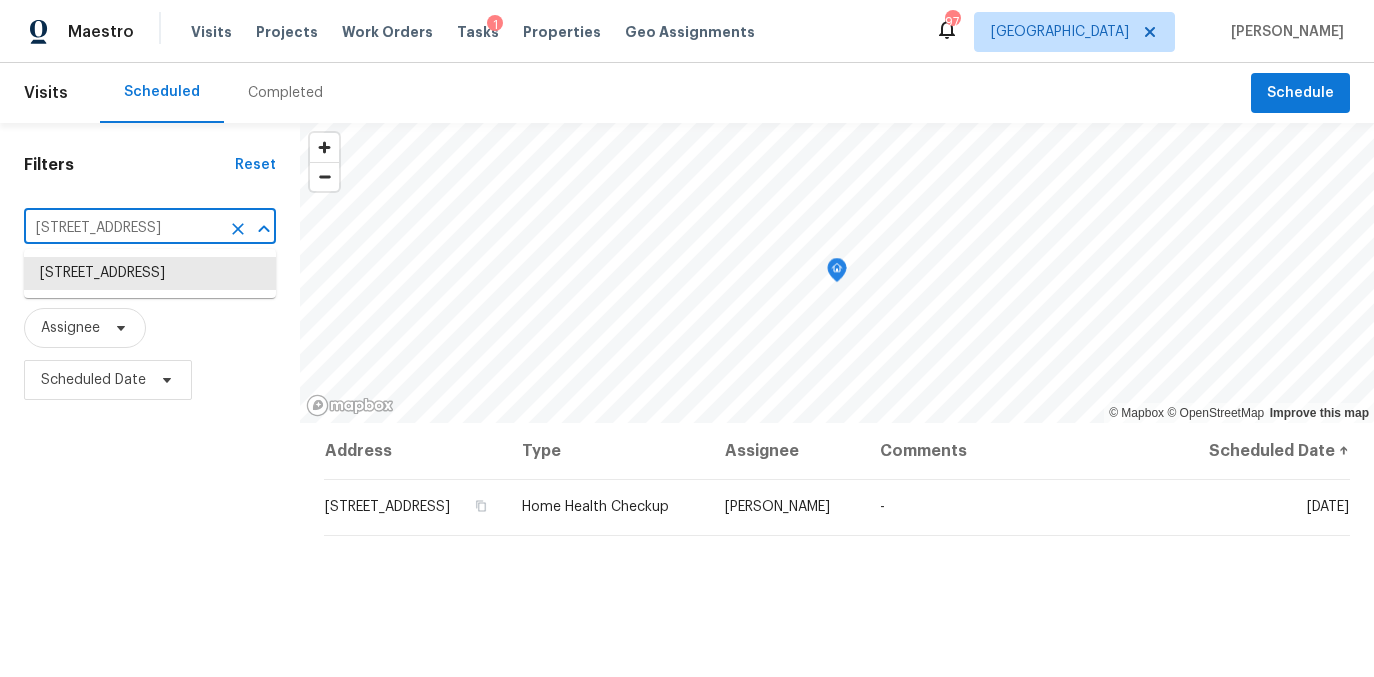 paste on "1250 Parkwood Cir SE Unit 2309, Atlanta, GA 30339" 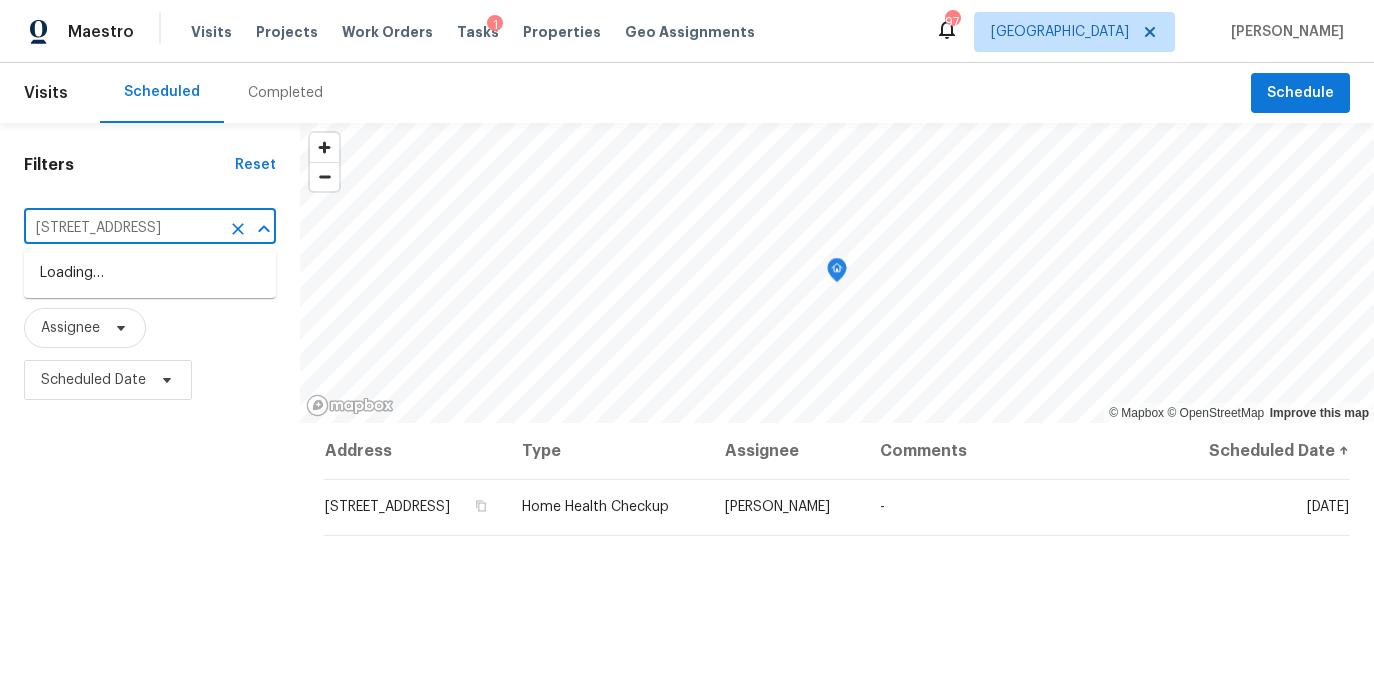 scroll, scrollTop: 0, scrollLeft: 0, axis: both 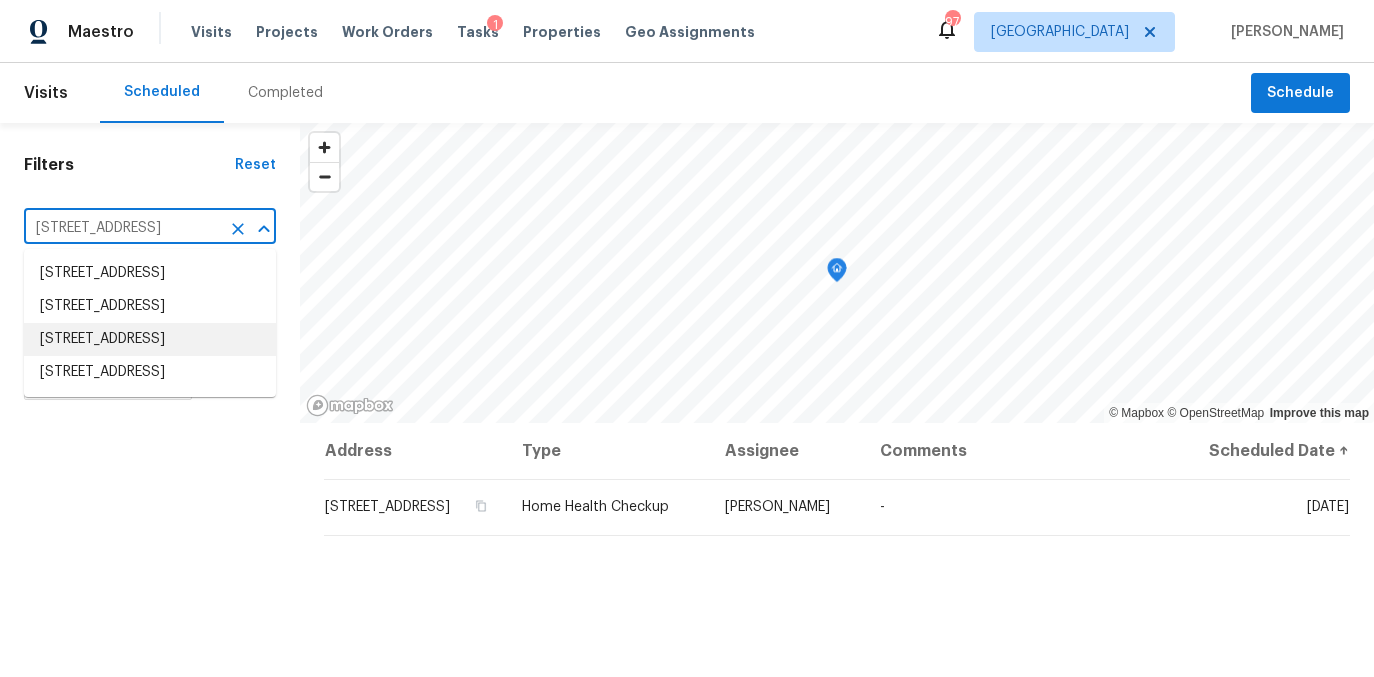 click on "1250 Parkwood Cir SE Unit 2309, Atlanta, GA 30339" at bounding box center [150, 339] 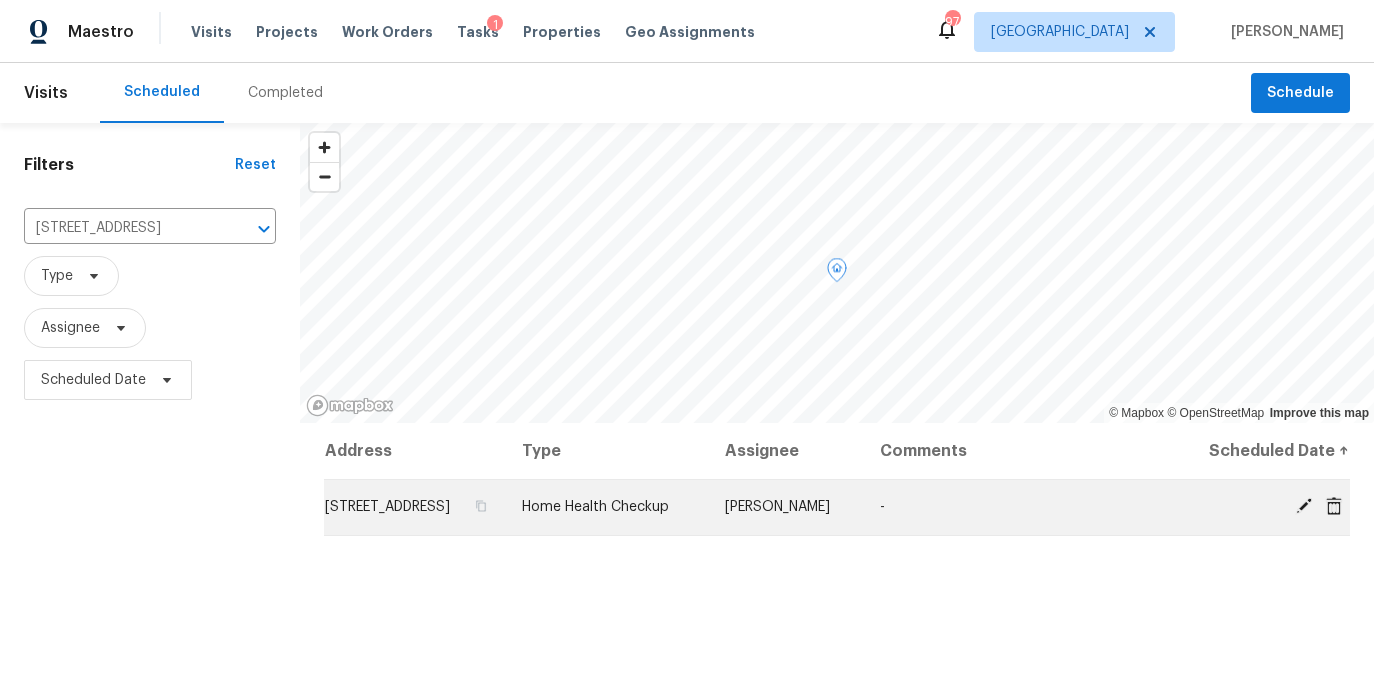 click 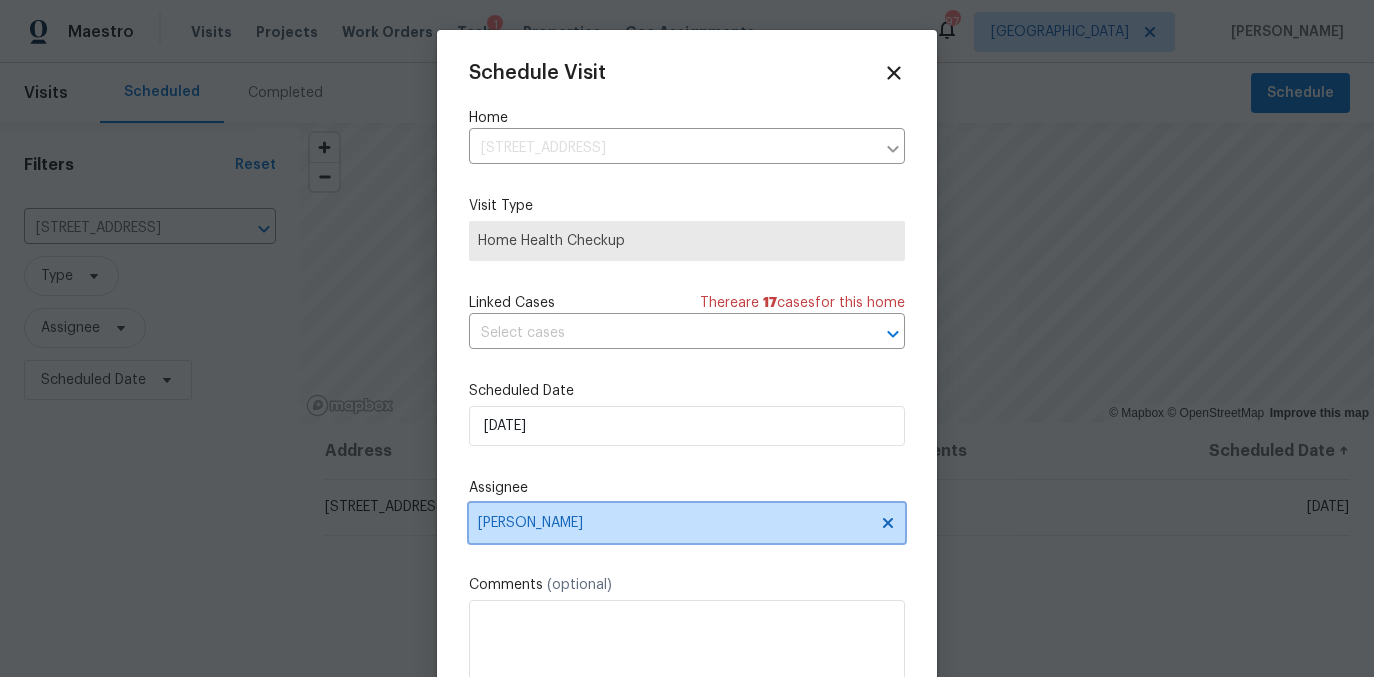 click on "[PERSON_NAME]" at bounding box center (687, 523) 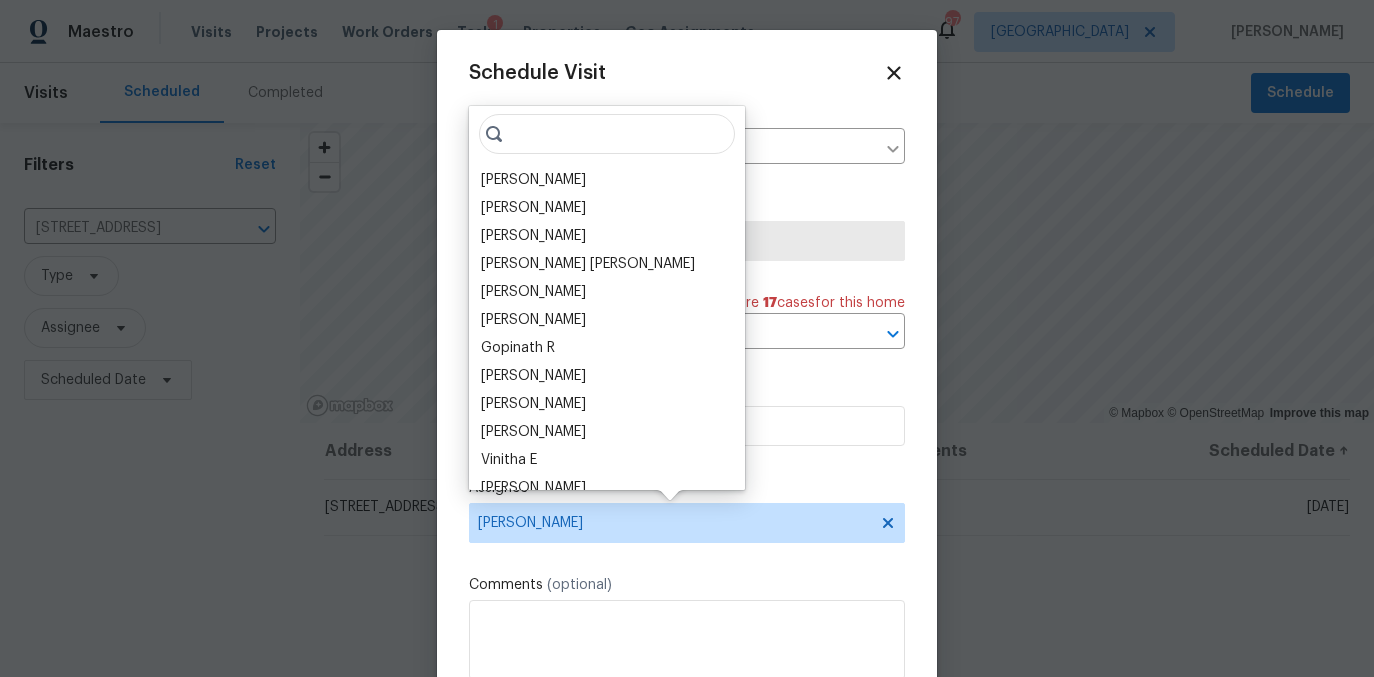 click at bounding box center [607, 134] 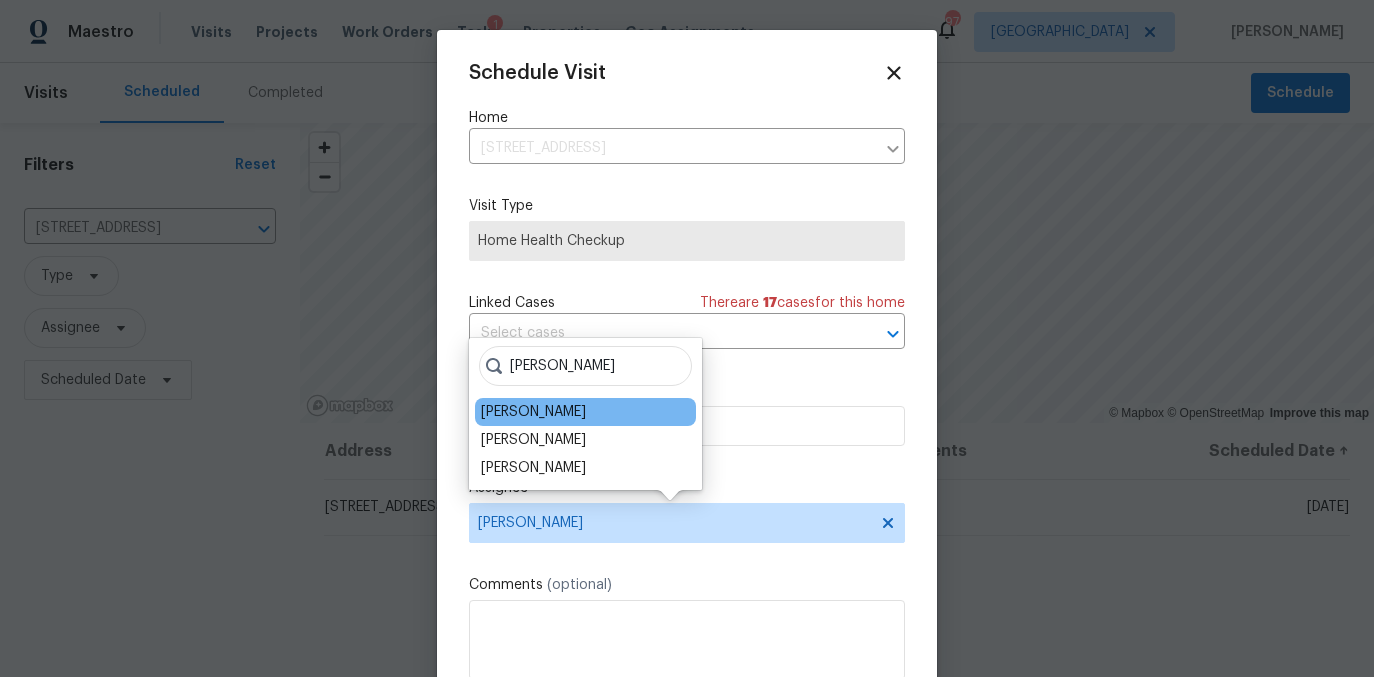 type on "tim" 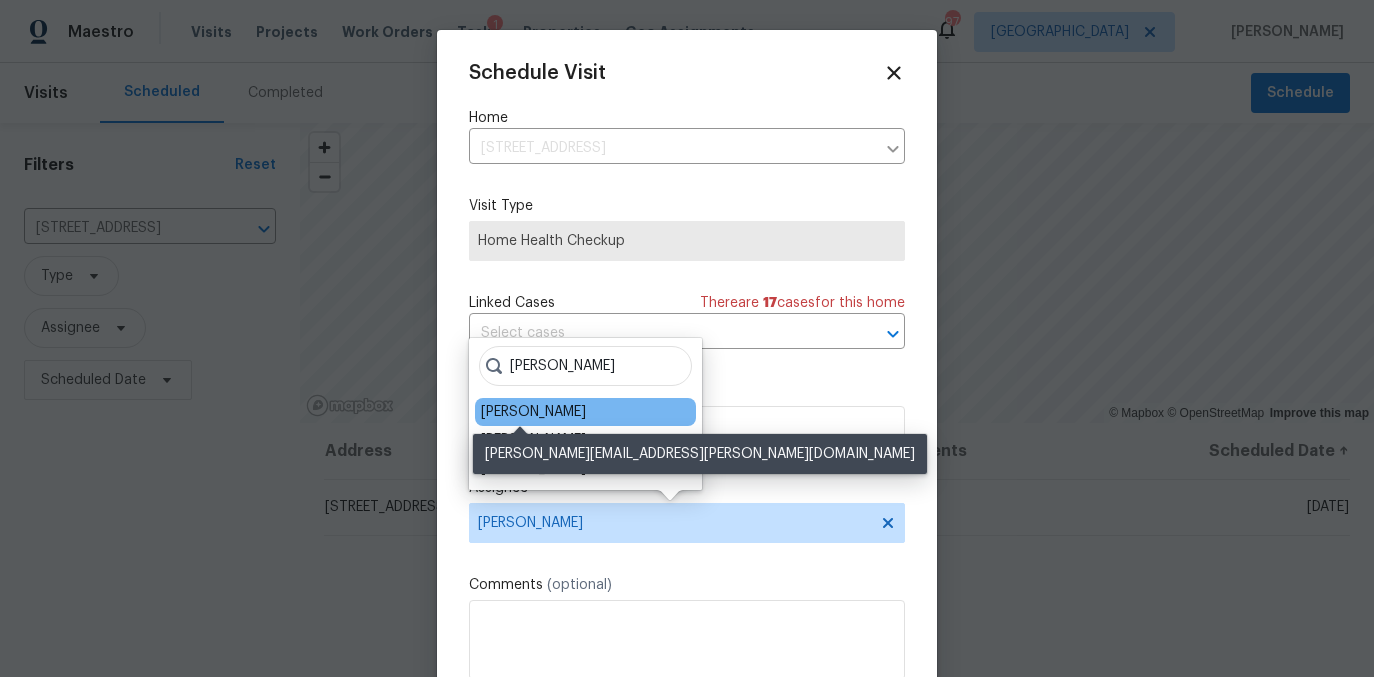 click on "[PERSON_NAME]" at bounding box center [533, 412] 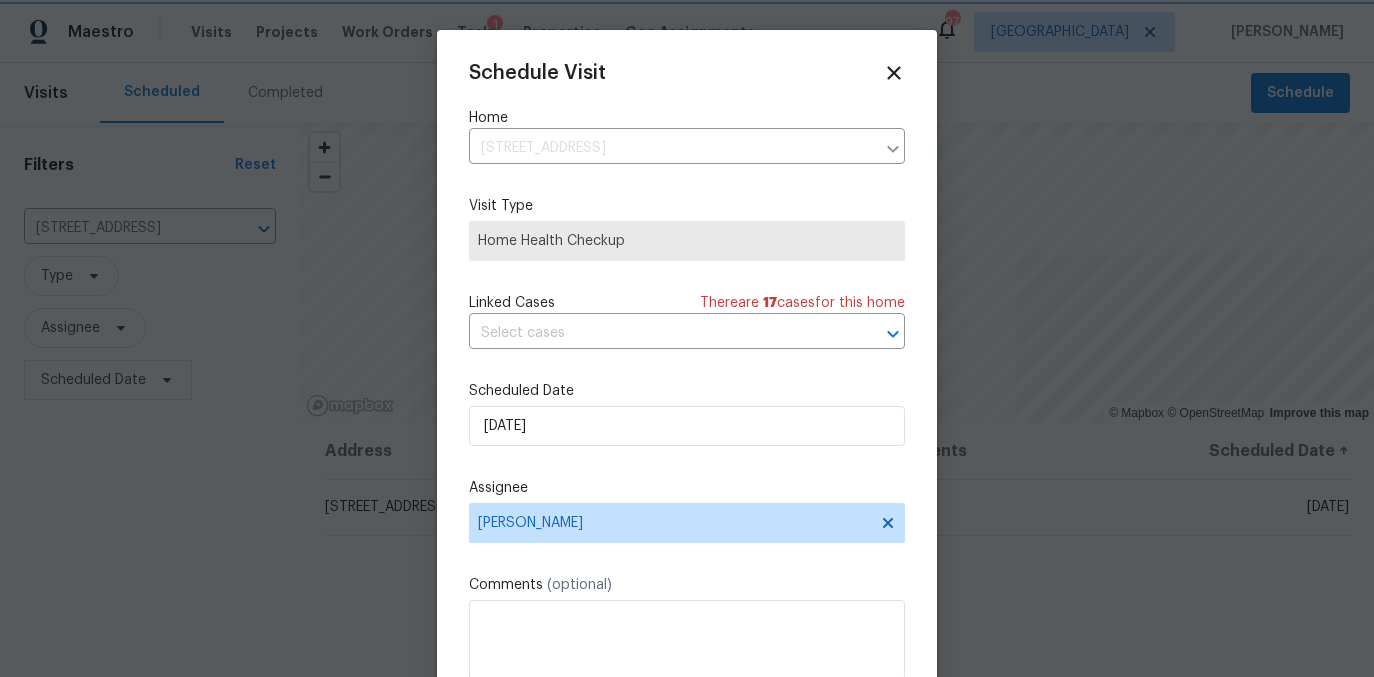 scroll, scrollTop: 36, scrollLeft: 0, axis: vertical 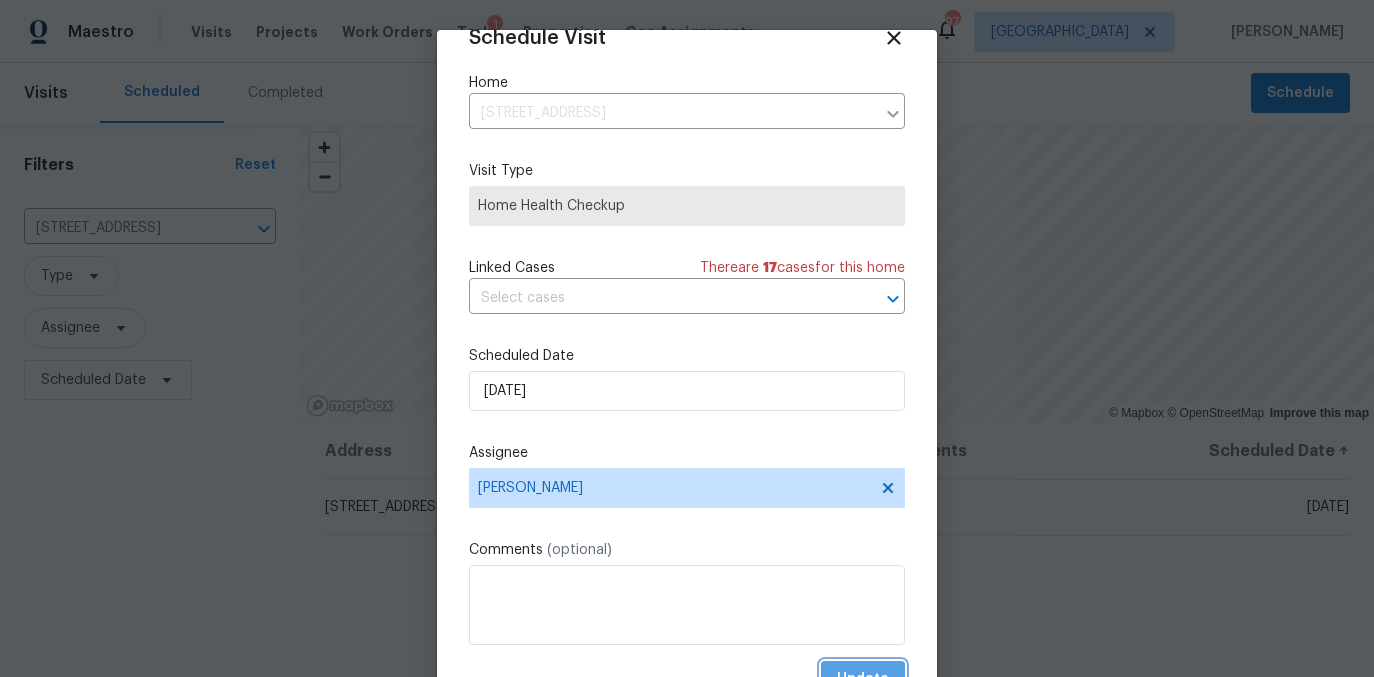 click on "Update" at bounding box center (863, 679) 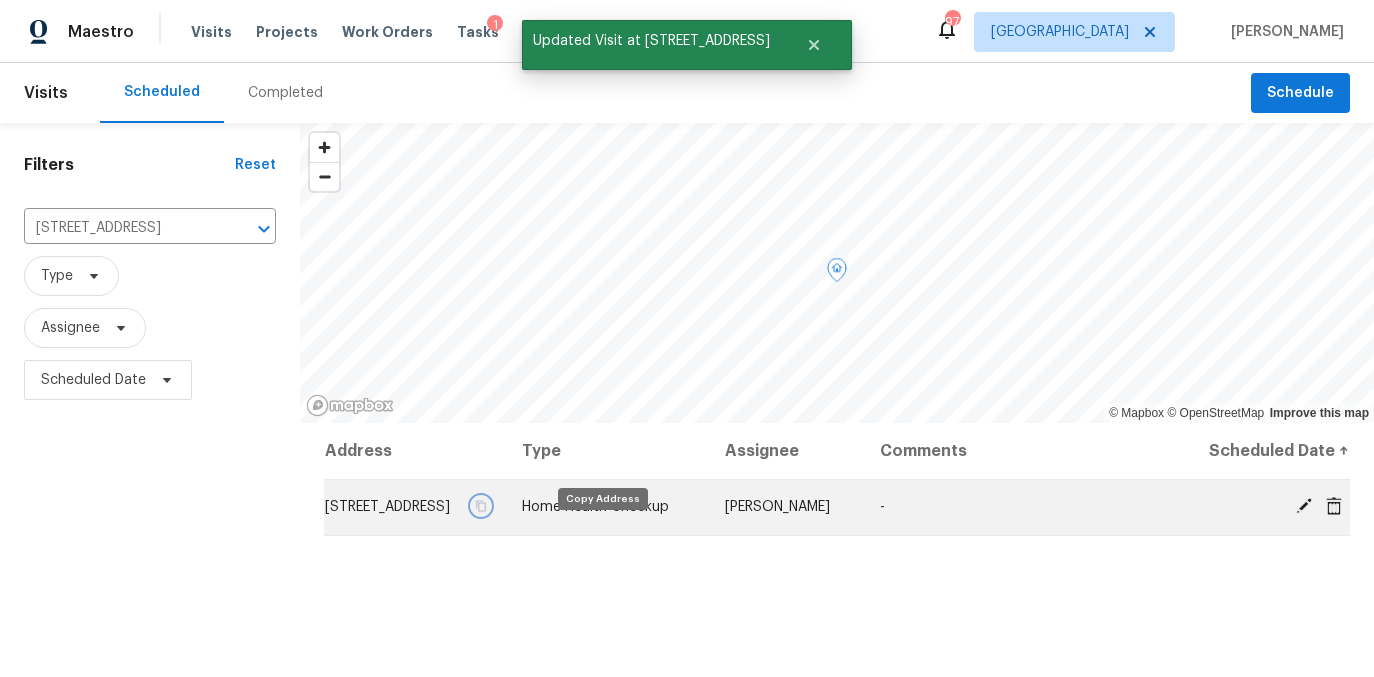 click 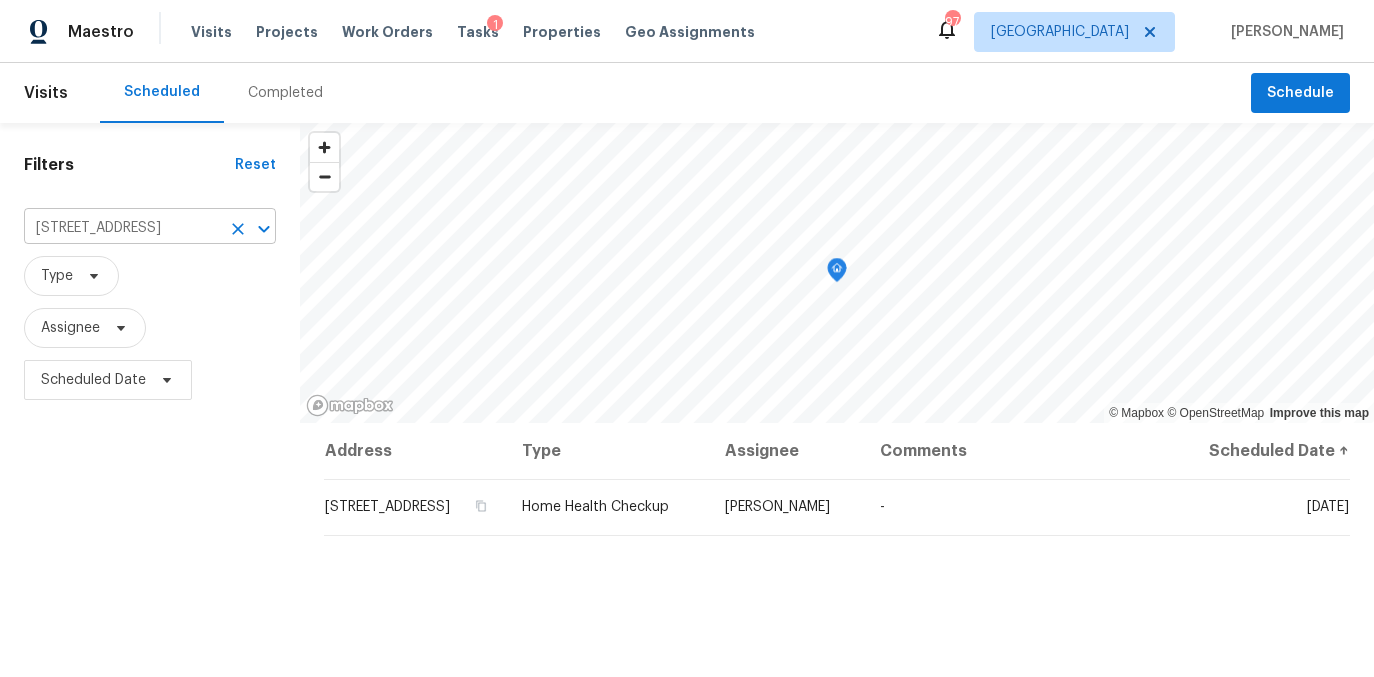 click on "1250 Parkwood Cir SE Unit 2309, Atlanta, GA 30339" at bounding box center [122, 228] 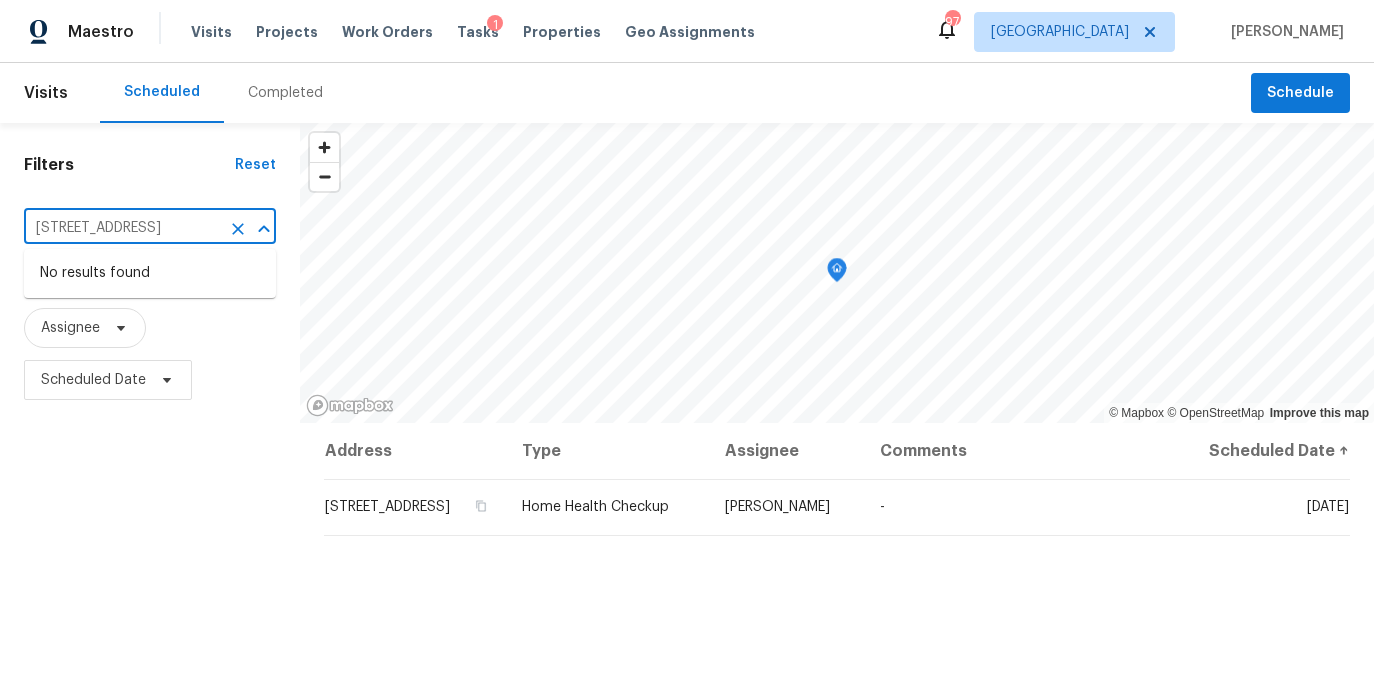 paste on "2548 Loghaven Dr NW, Atlanta, GA 30318" 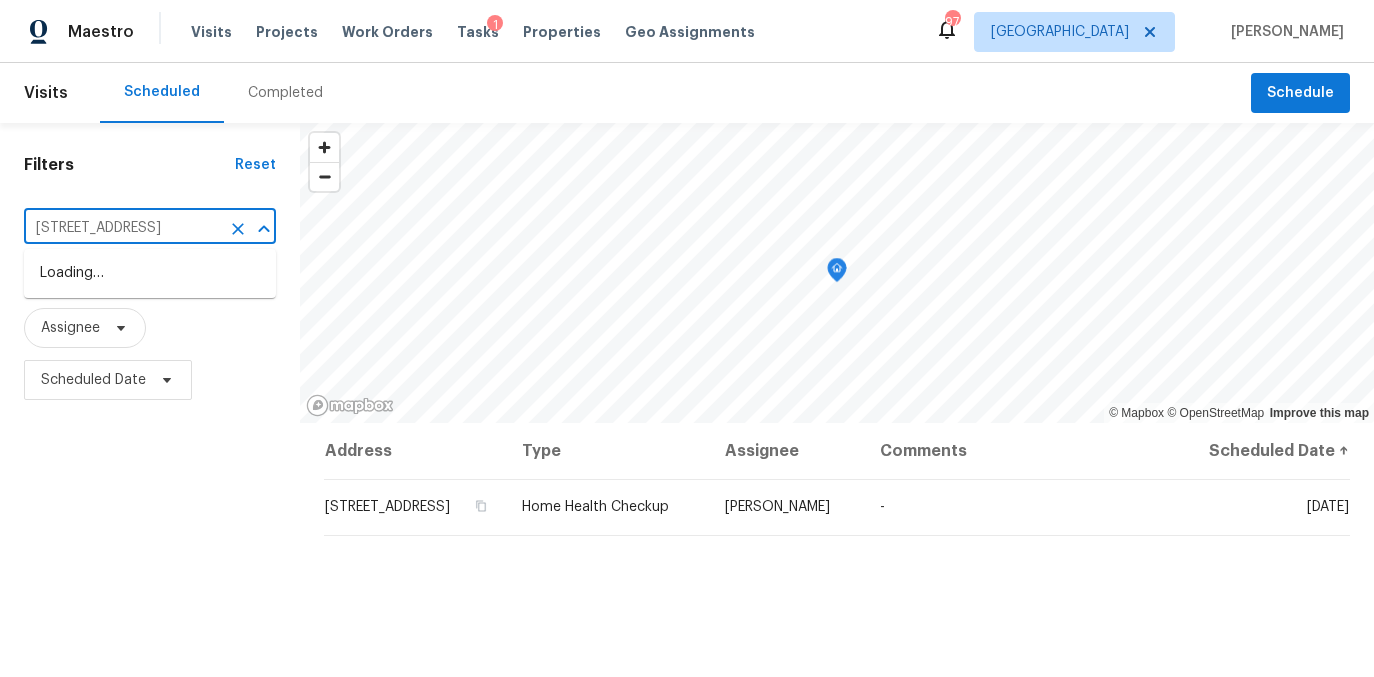 scroll, scrollTop: 0, scrollLeft: 86, axis: horizontal 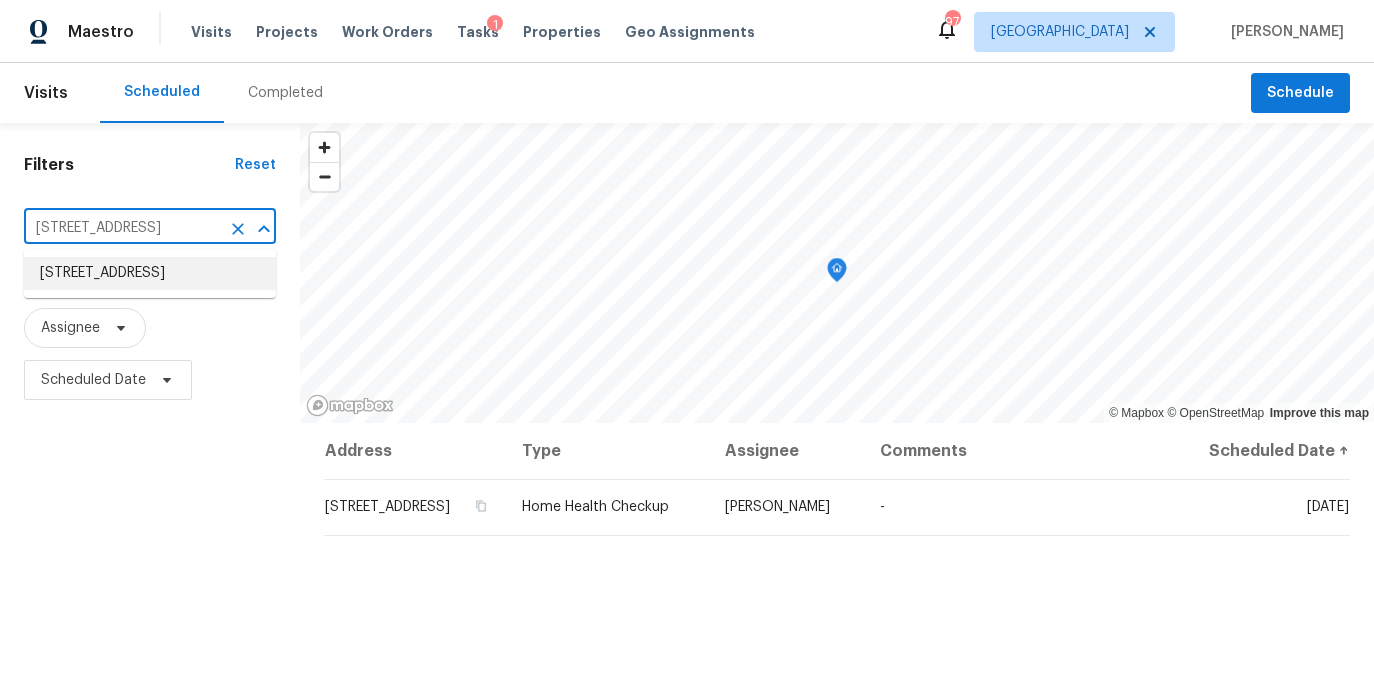 click on "2548 Loghaven Dr NW, Atlanta, GA 30318" at bounding box center (150, 273) 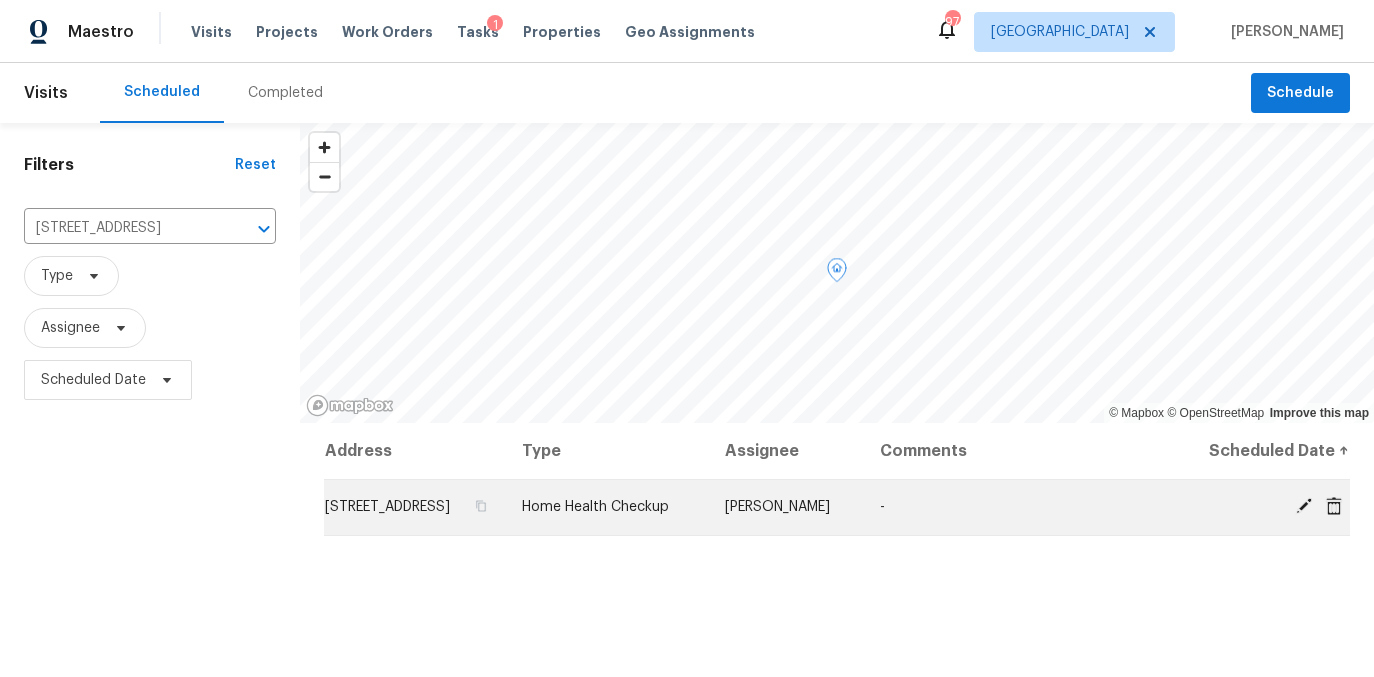click 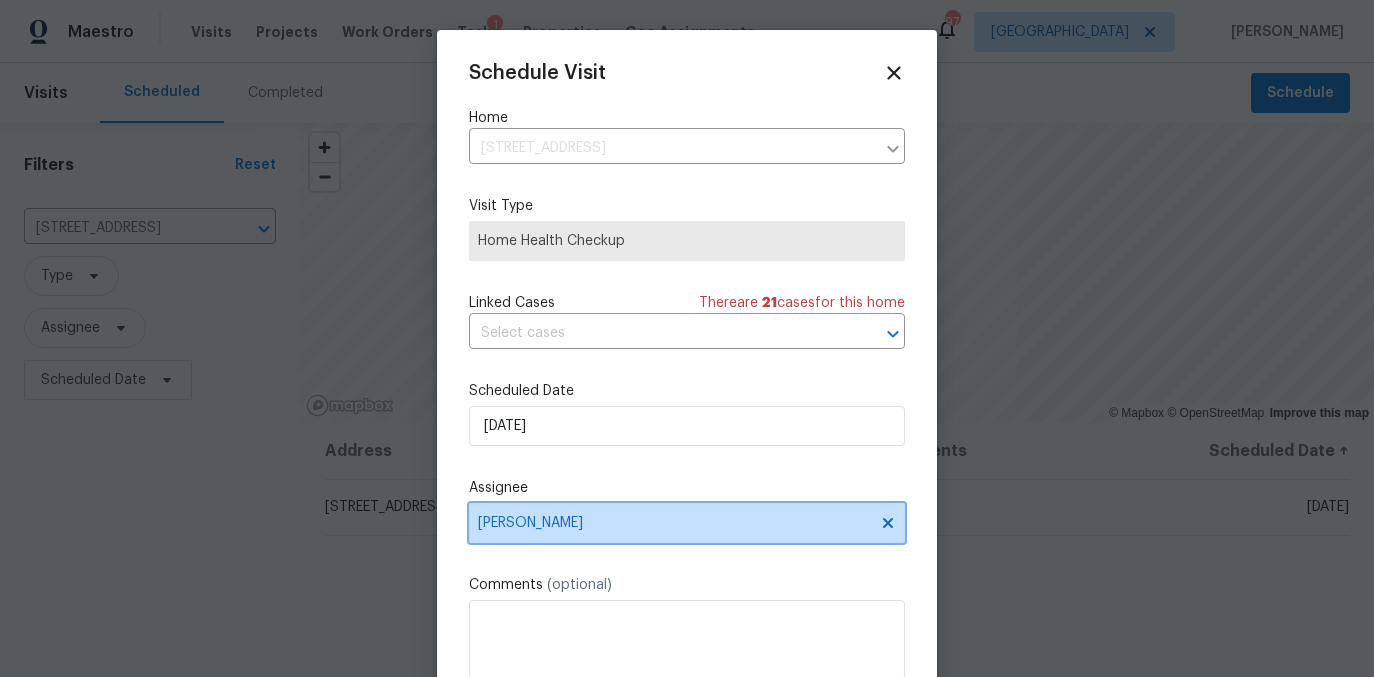 click on "[PERSON_NAME]" at bounding box center (674, 523) 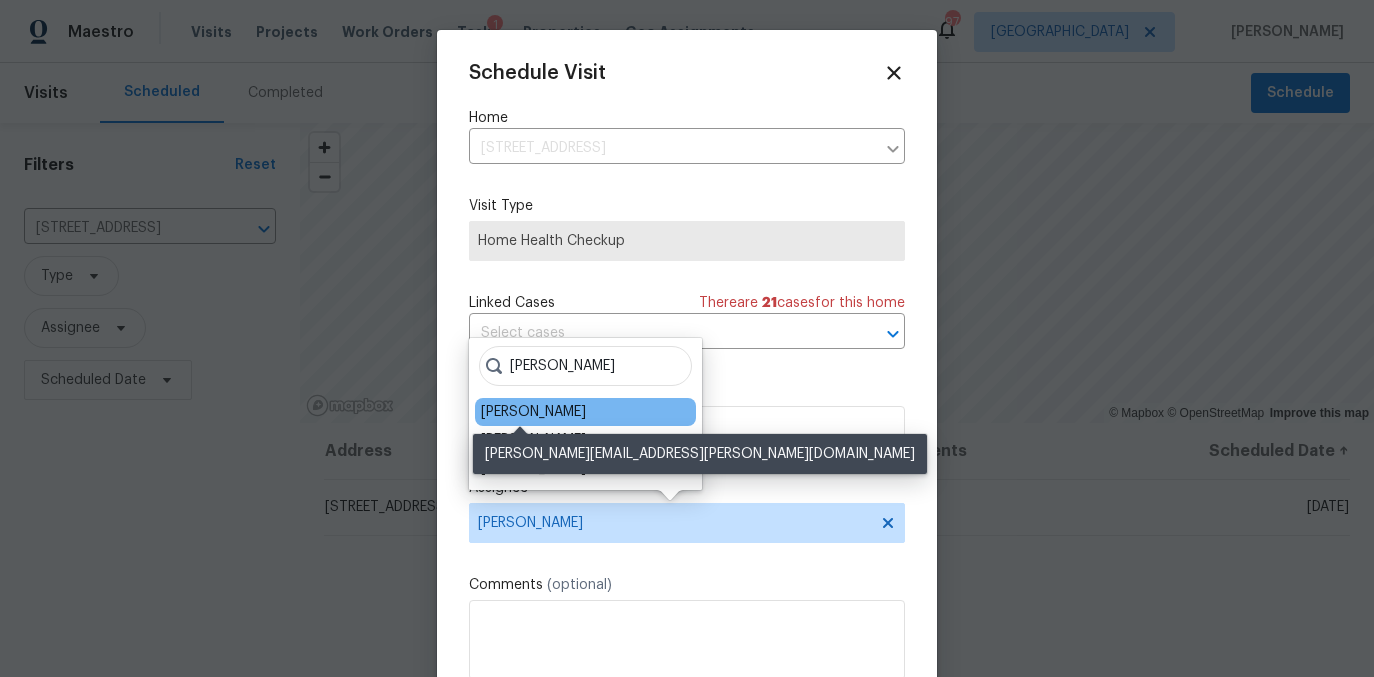 type on "tim" 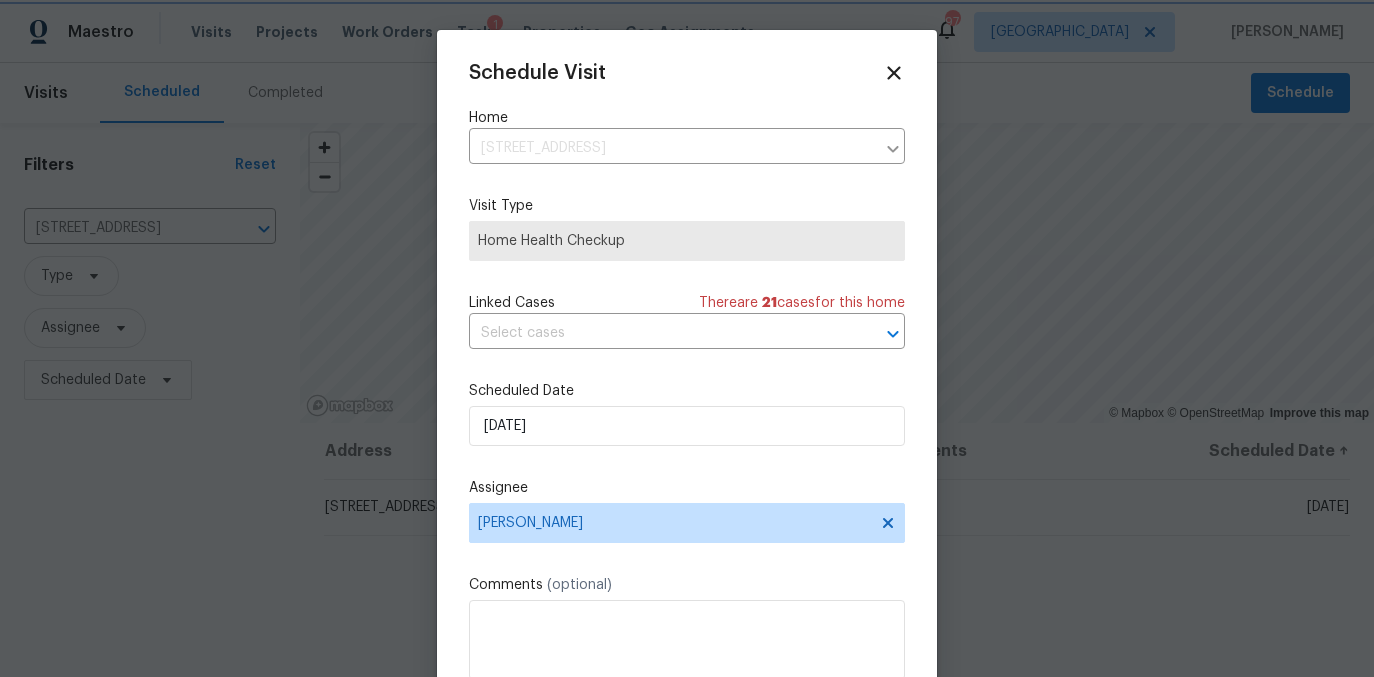 scroll, scrollTop: 36, scrollLeft: 0, axis: vertical 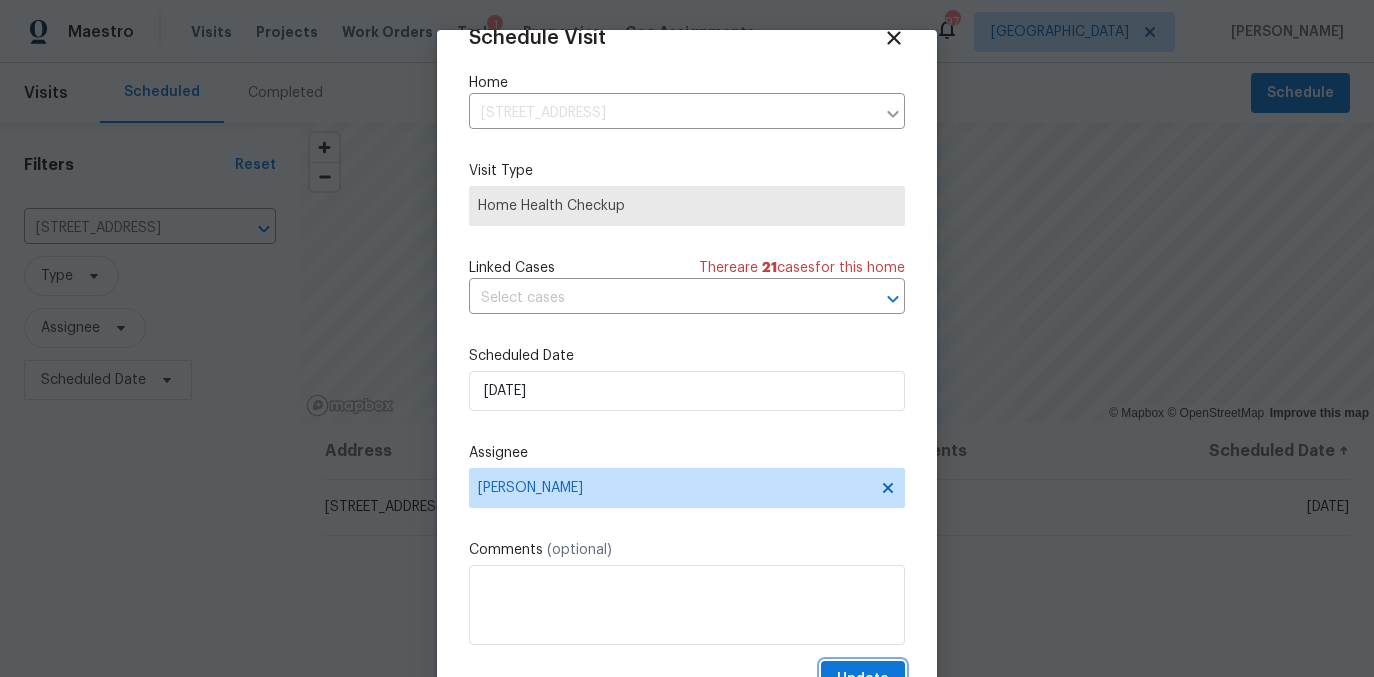 click on "Update" at bounding box center (863, 679) 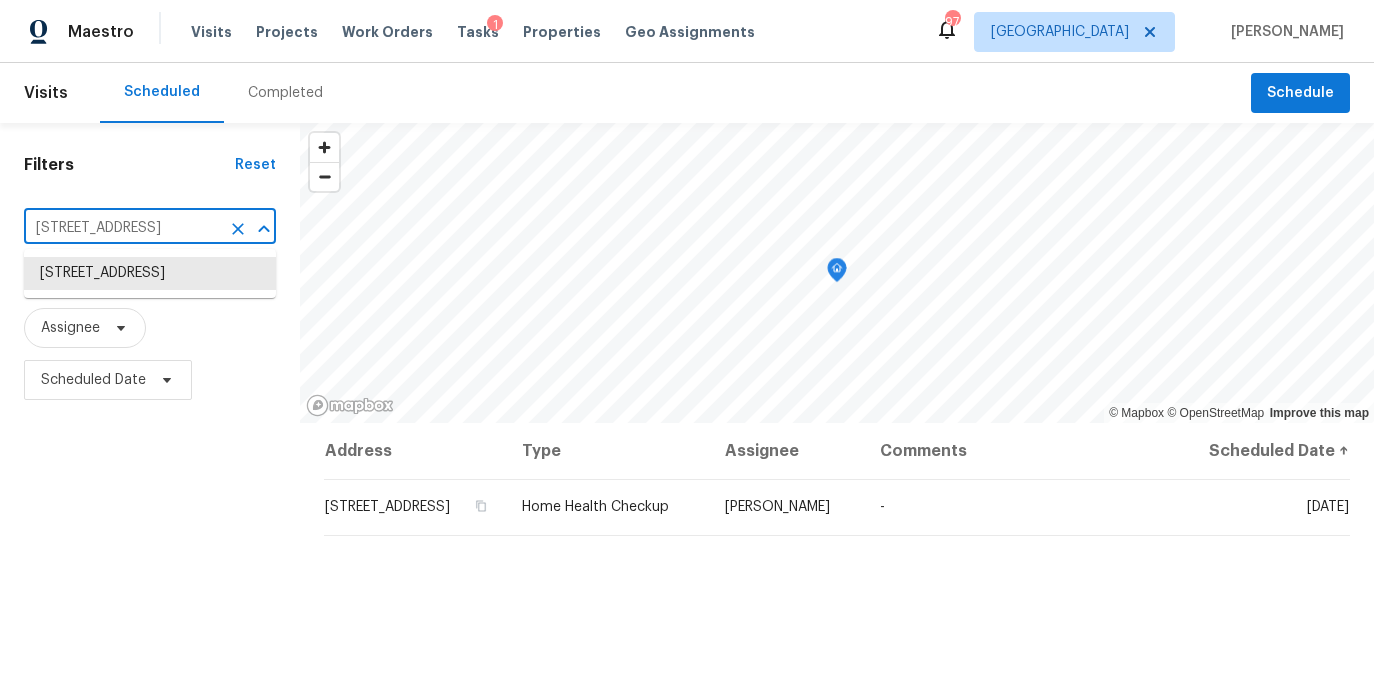 click on "2548 Loghaven Dr NW, Atlanta, GA 30318" at bounding box center (122, 228) 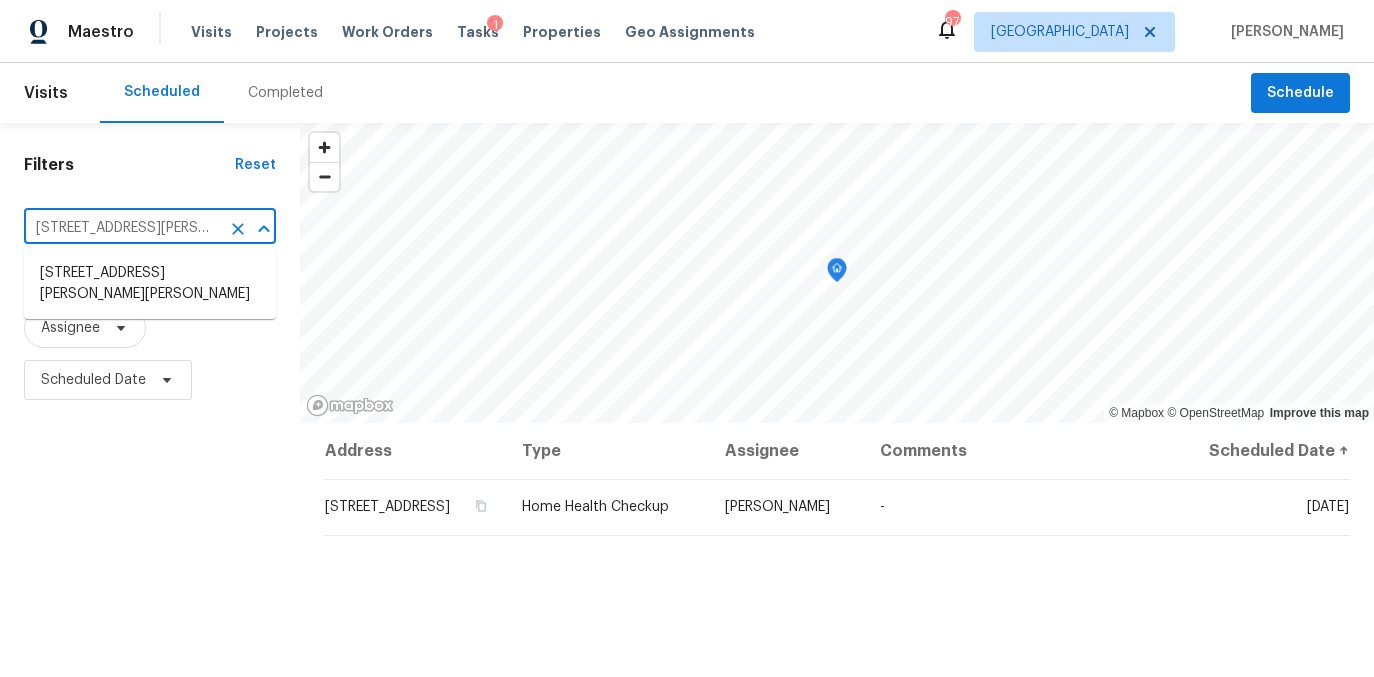 type on "1156 Madison Green Ln SW, Mableton, GA 30126" 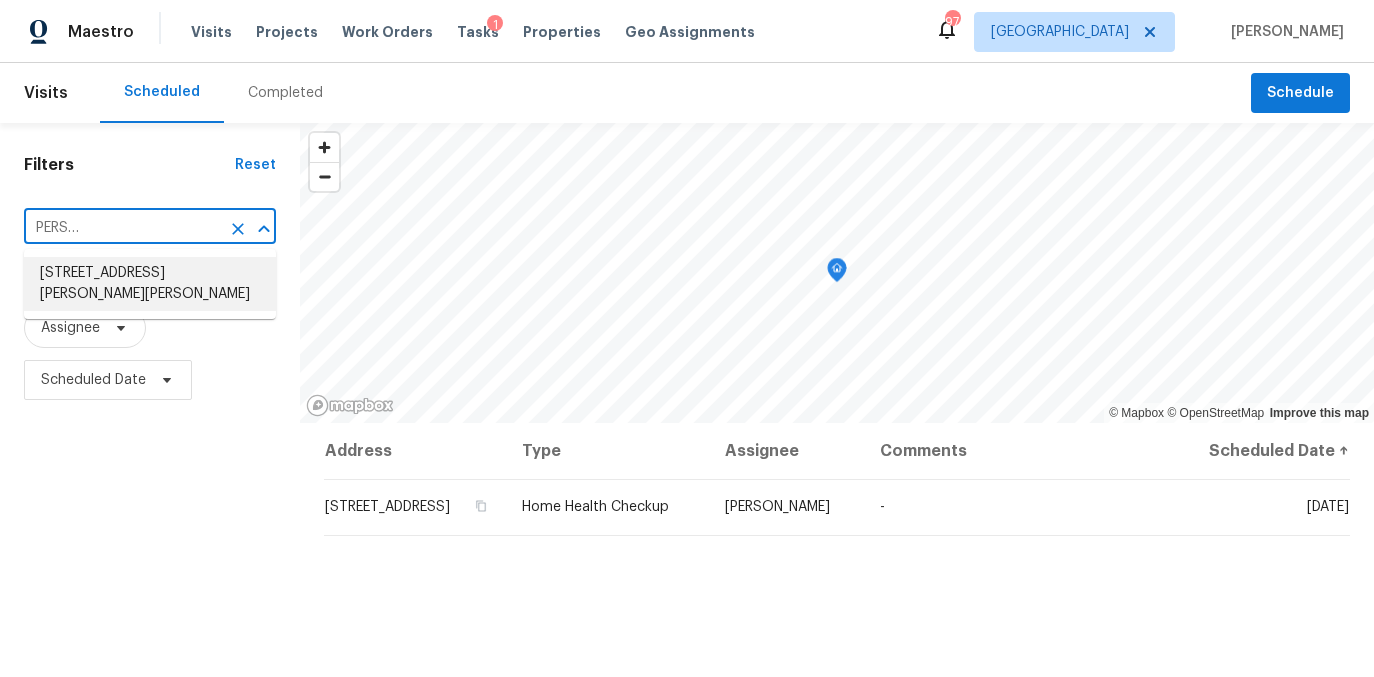 click on "1156 Madison Green Ln SW, Mableton, GA 30126" at bounding box center [150, 284] 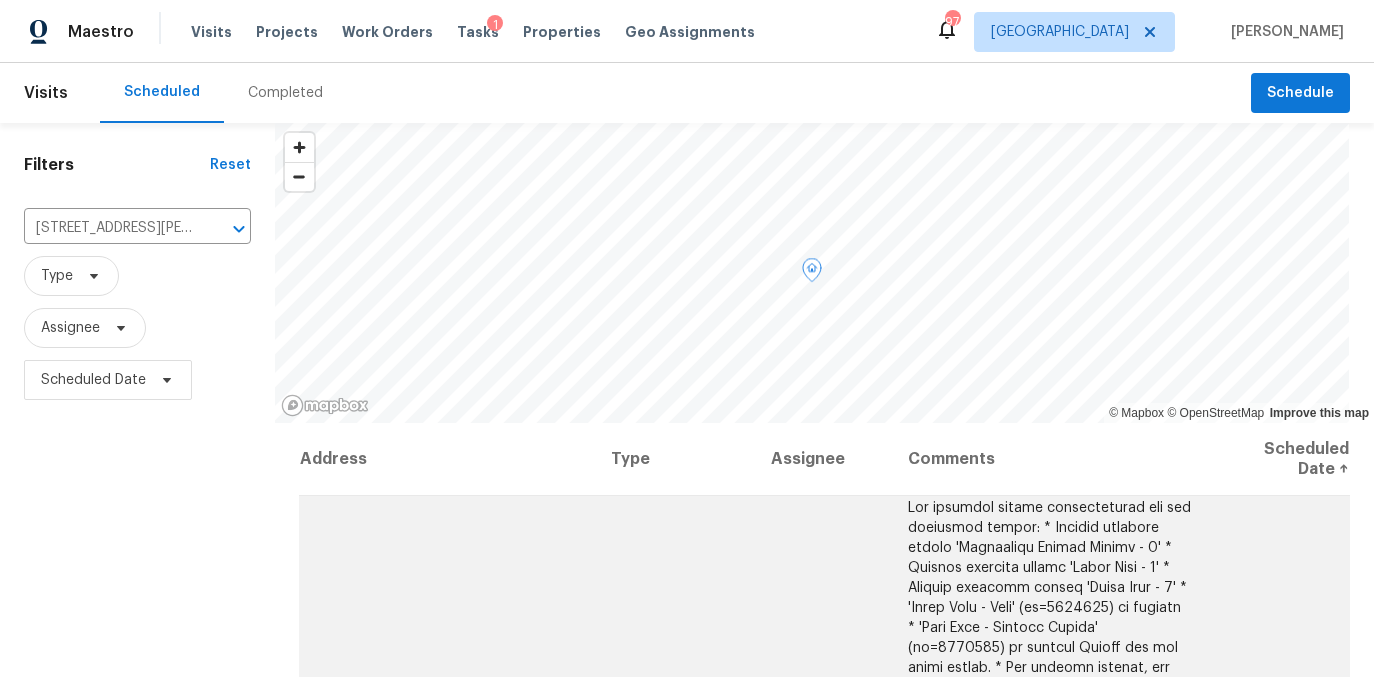 scroll, scrollTop: 166, scrollLeft: 0, axis: vertical 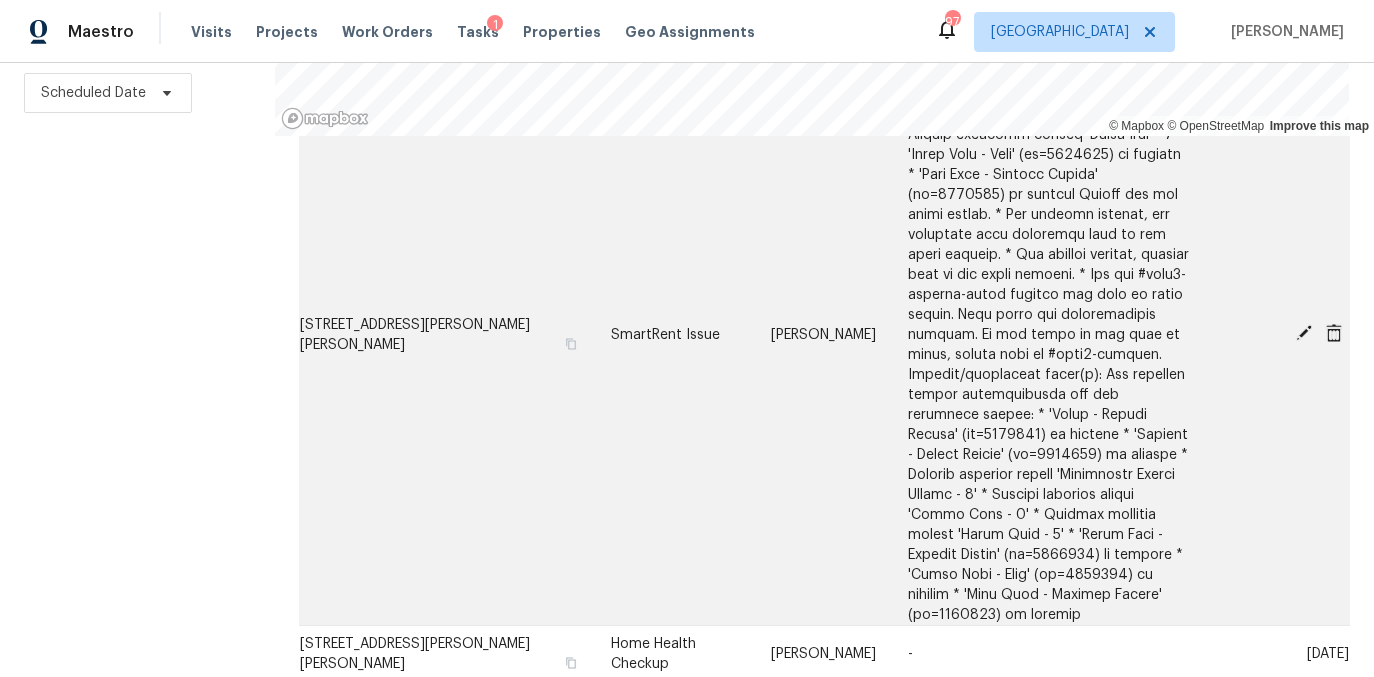 click 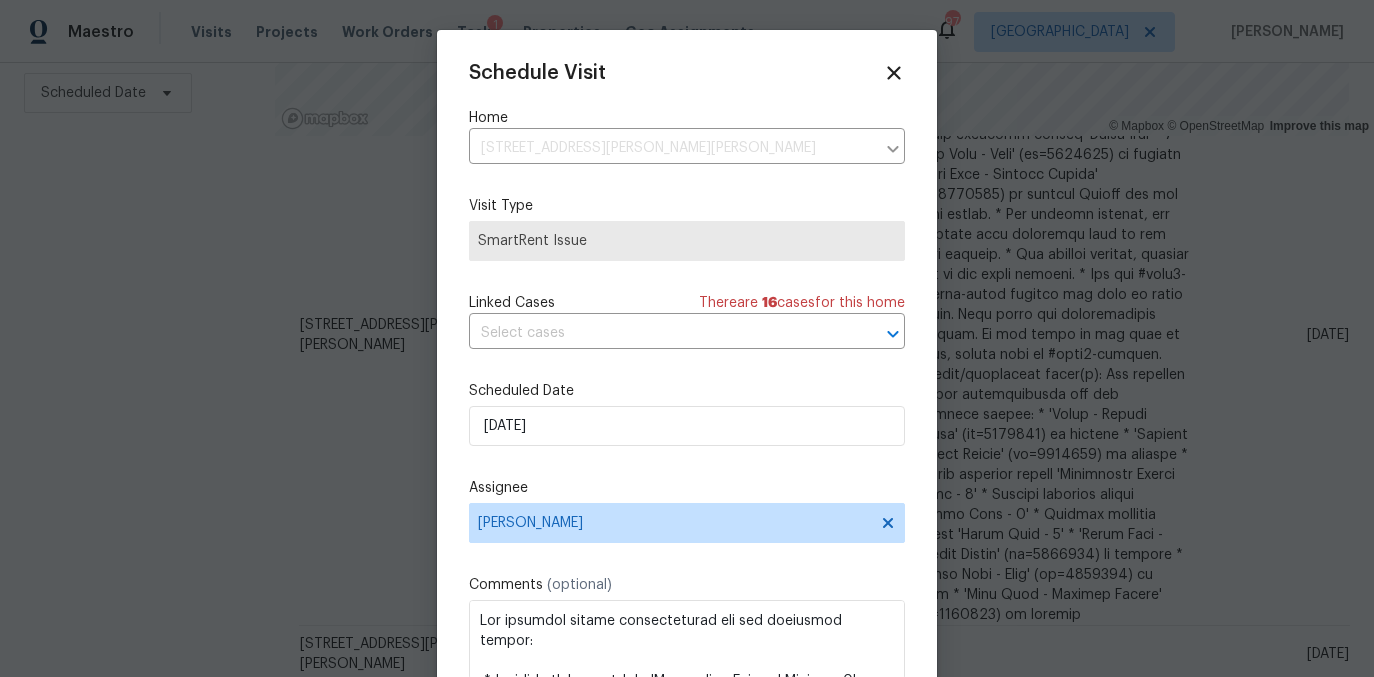 scroll, scrollTop: 36, scrollLeft: 0, axis: vertical 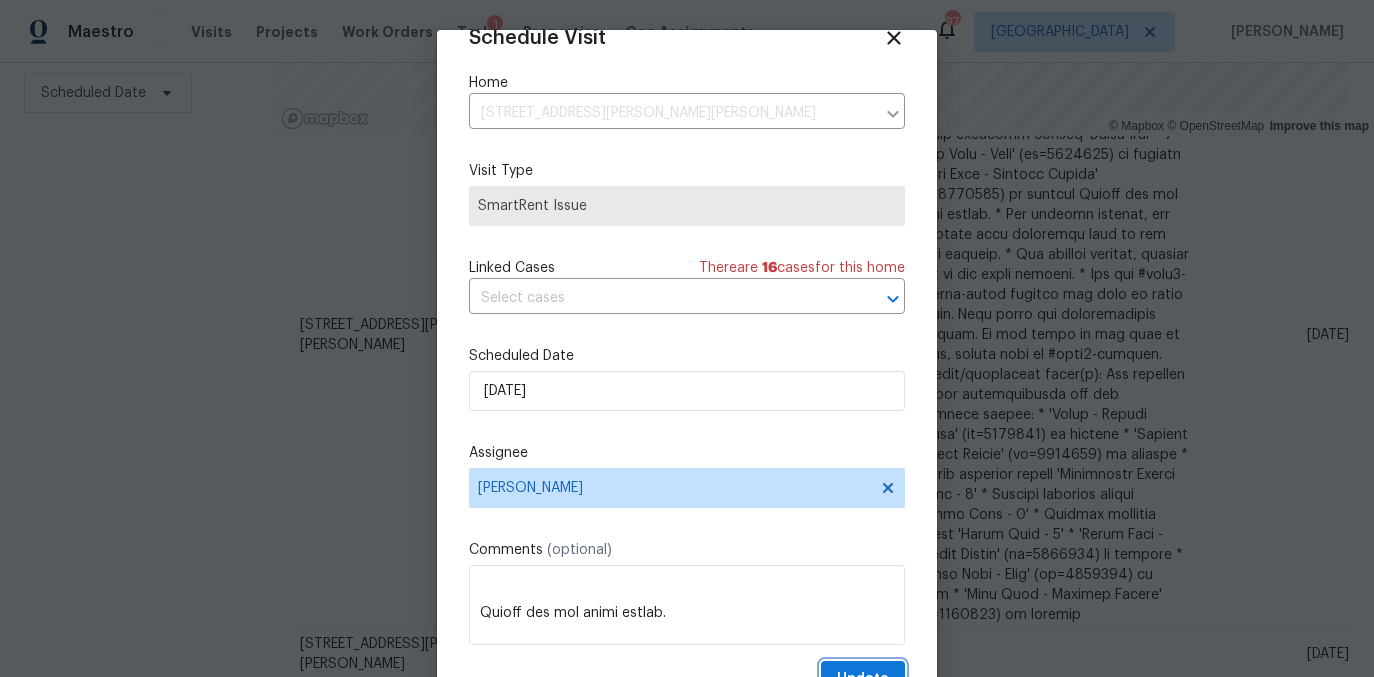 click on "Update" at bounding box center [863, 679] 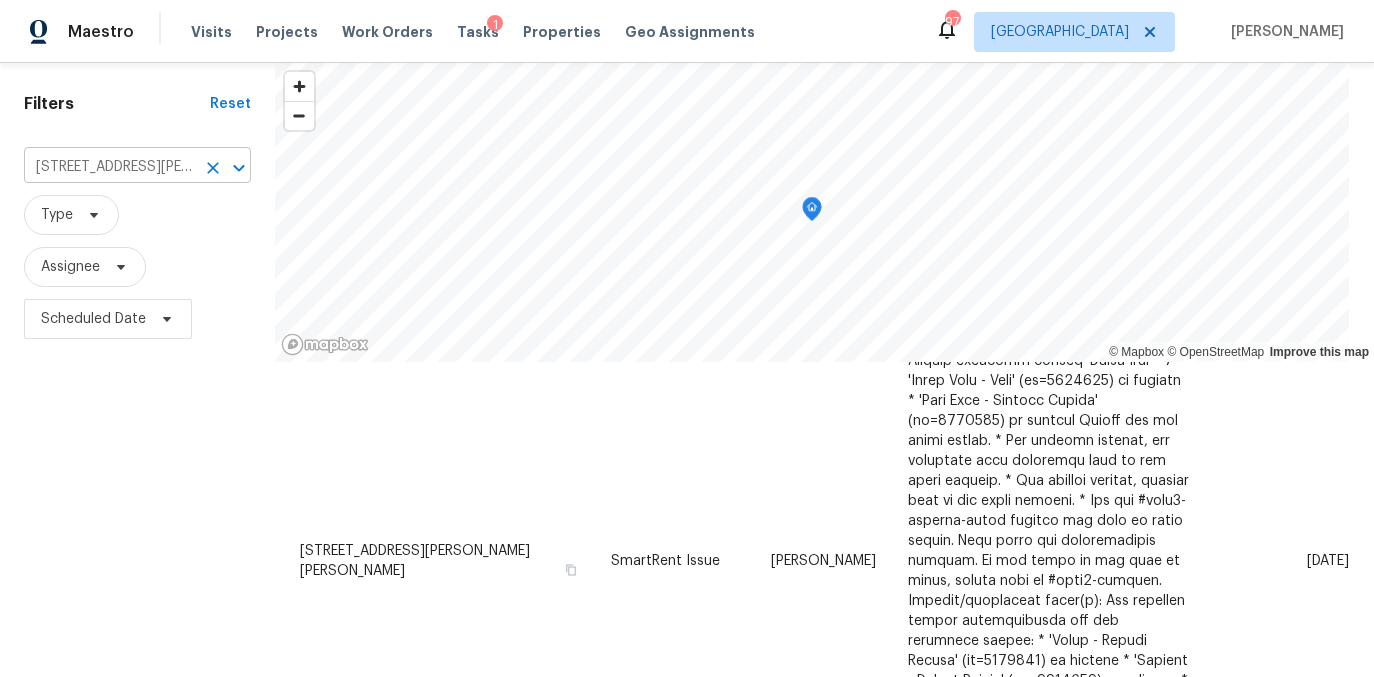 scroll, scrollTop: 64, scrollLeft: 0, axis: vertical 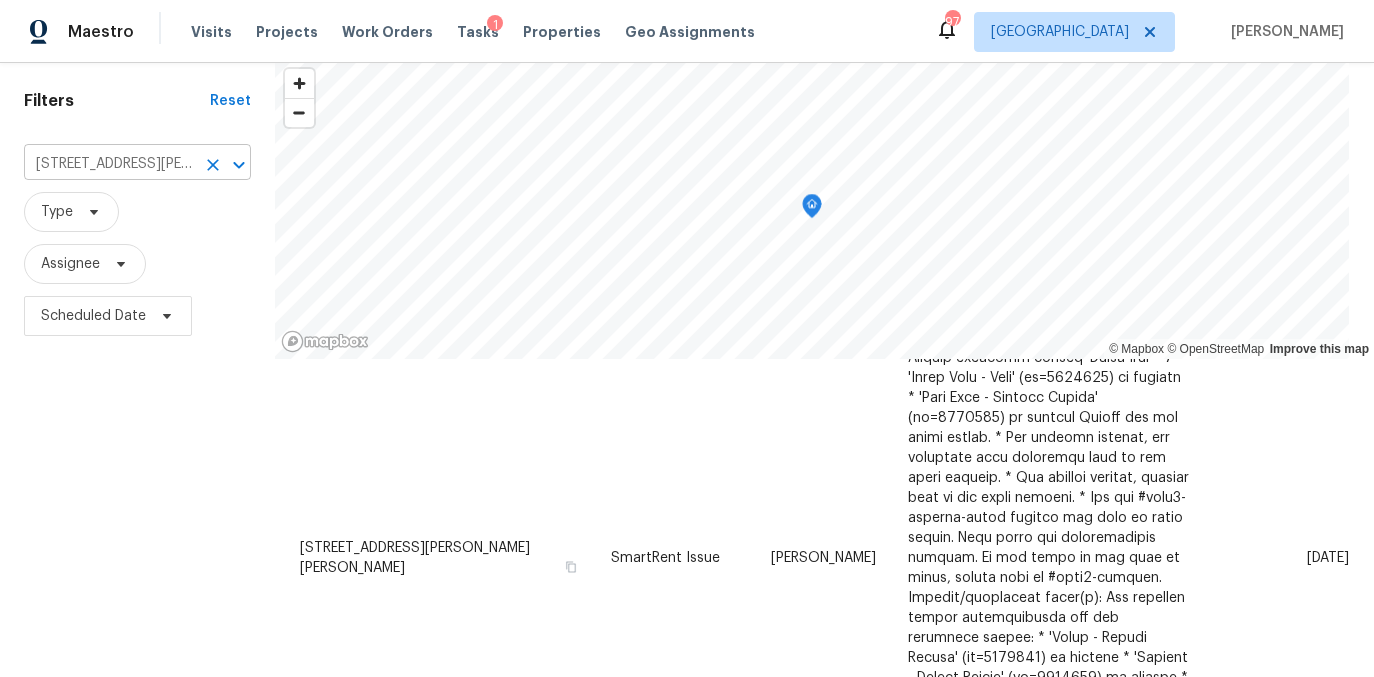 click on "1156 Madison Green Ln SW, Mableton, GA 30126" at bounding box center [109, 164] 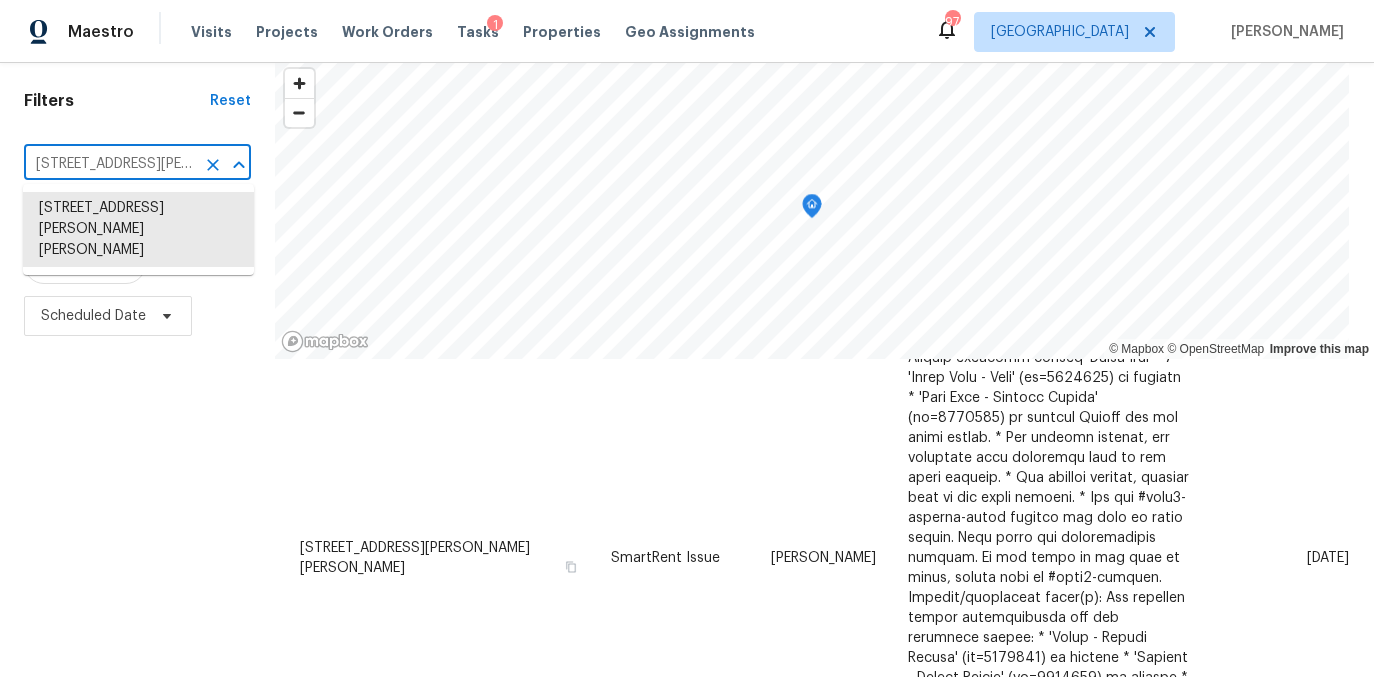 paste on "501 Country Park Dr SE, Smyrna, GA 30080" 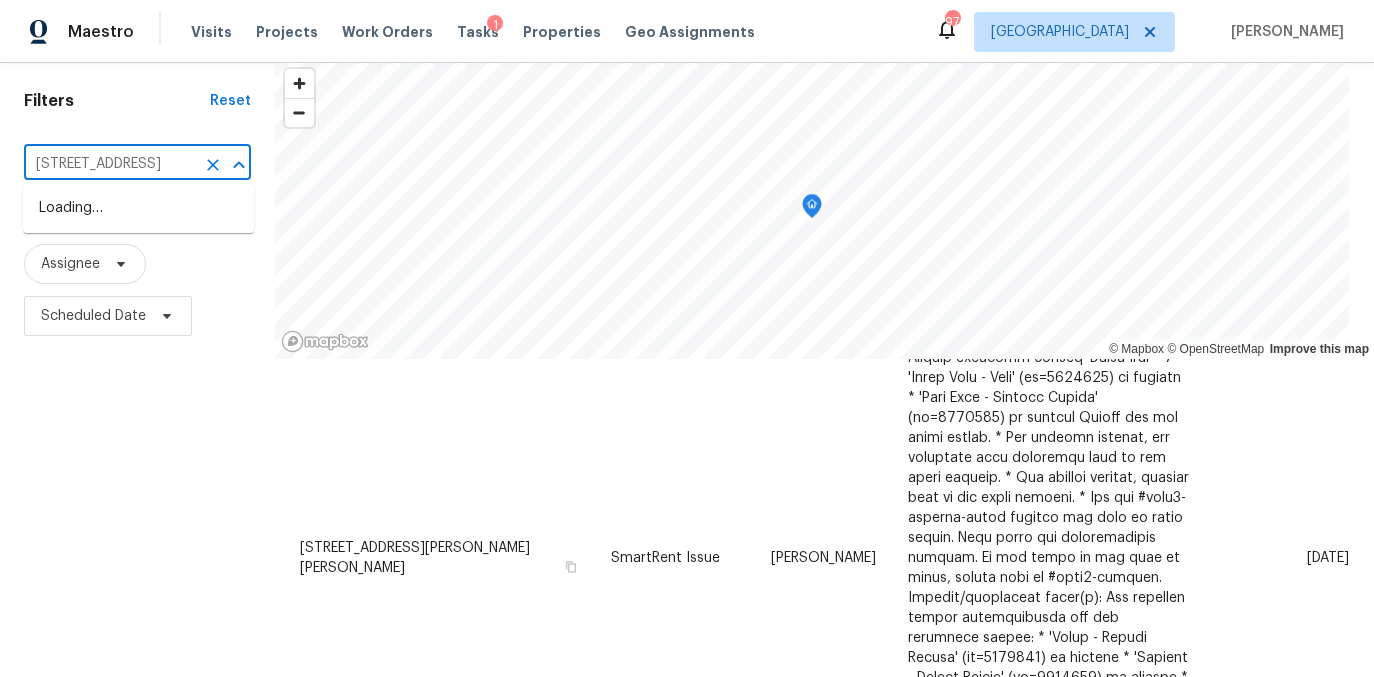 scroll, scrollTop: 0, scrollLeft: 122, axis: horizontal 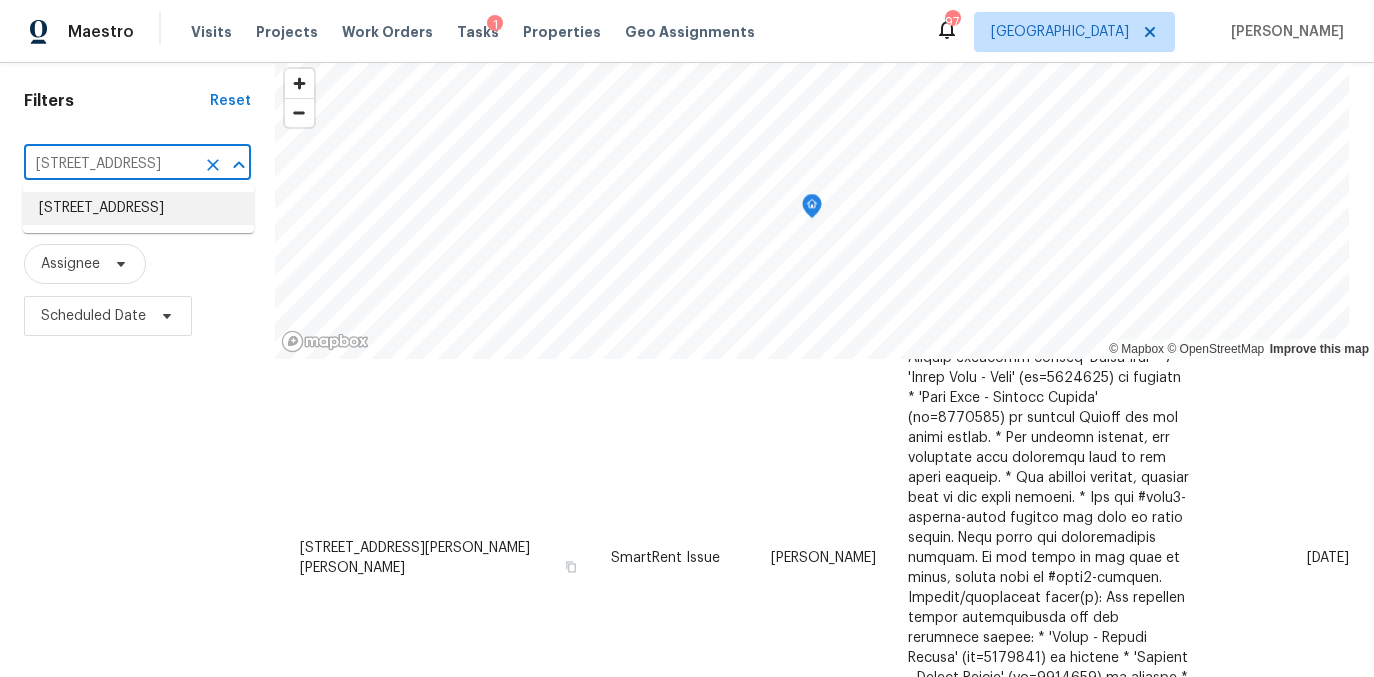 click on "501 Country Park Dr SE, Smyrna, GA 30080" at bounding box center (138, 208) 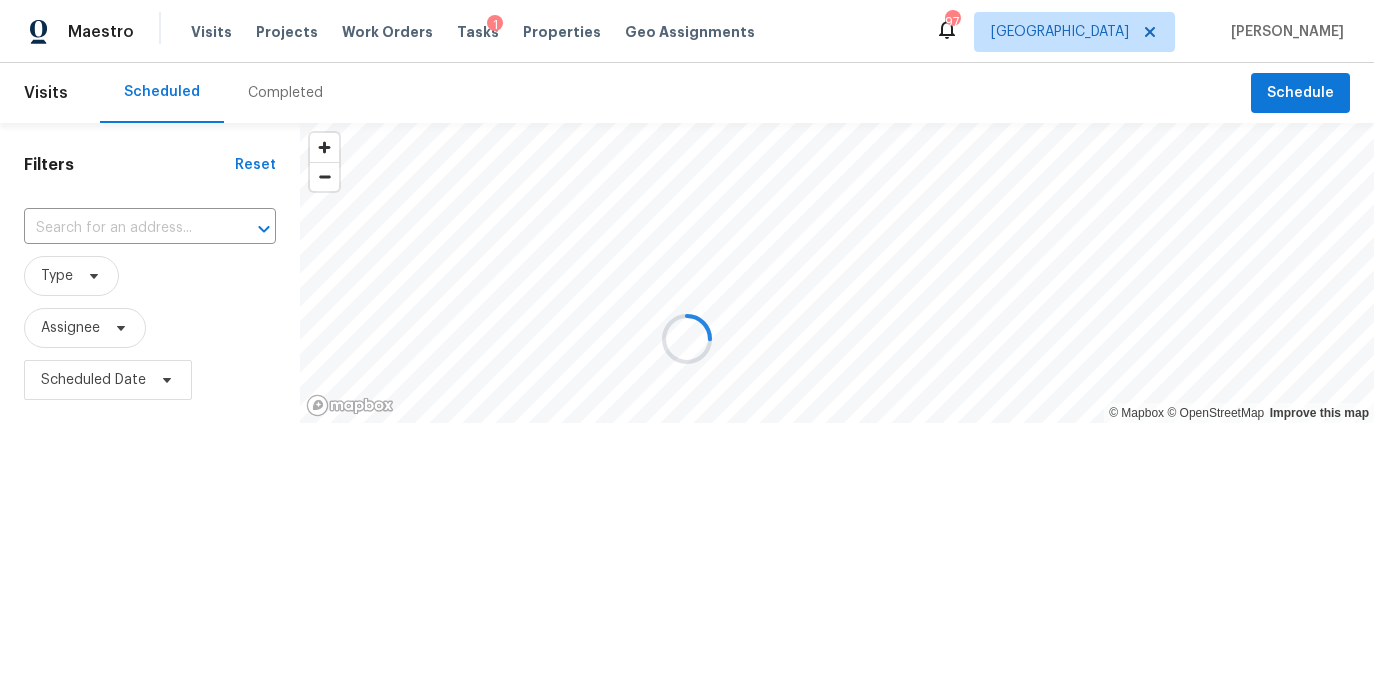 type on "501 Country Park Dr SE, Smyrna, GA 30080" 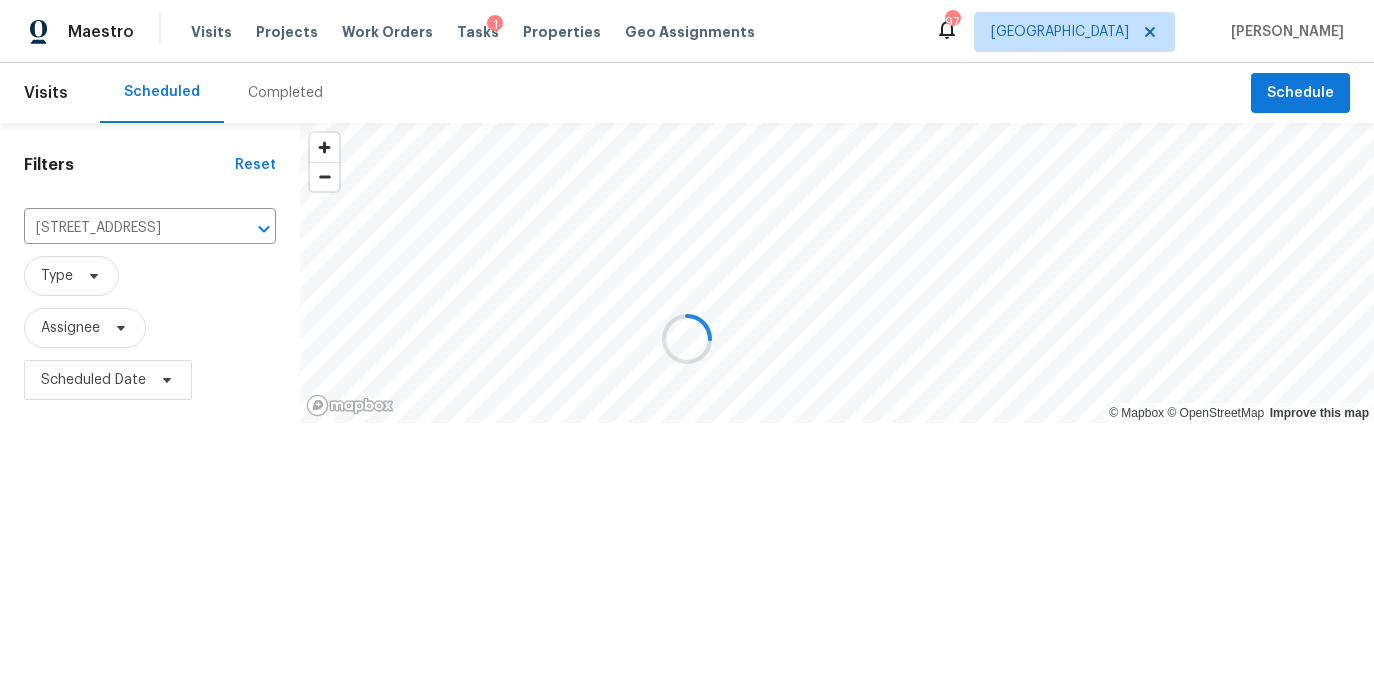 scroll, scrollTop: 0, scrollLeft: 0, axis: both 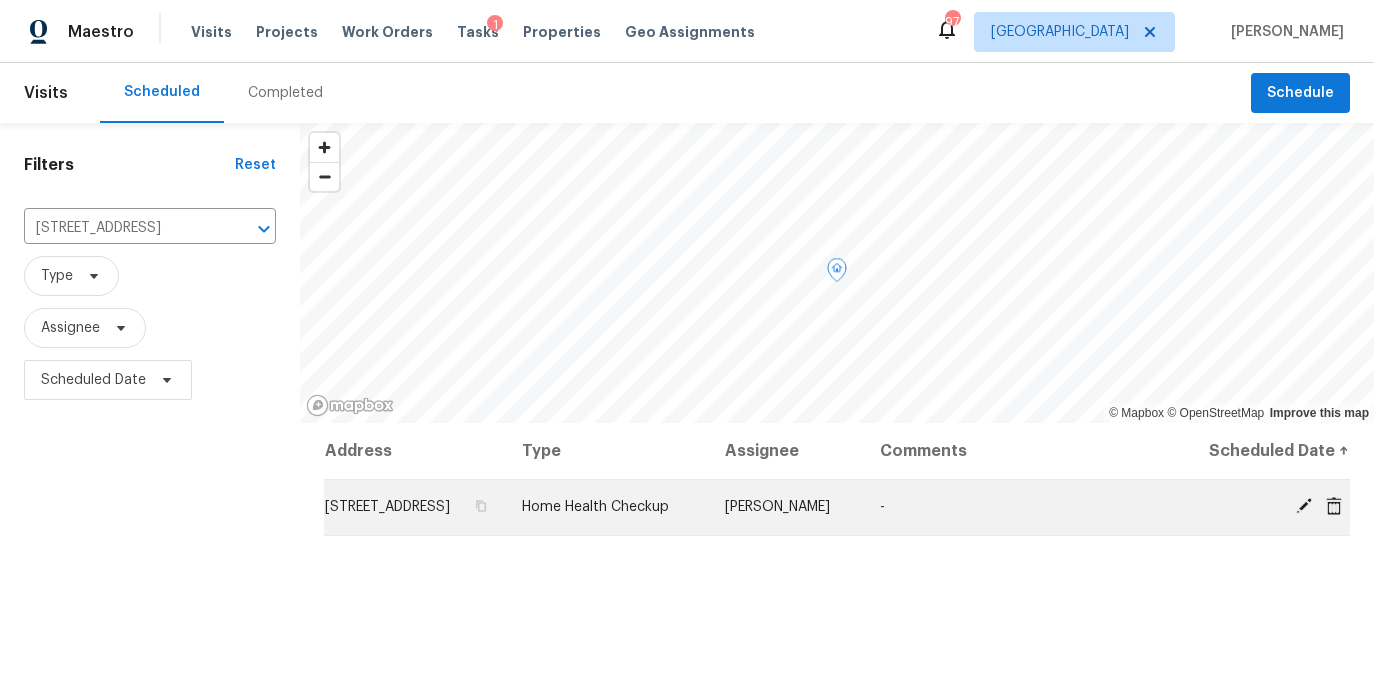 click 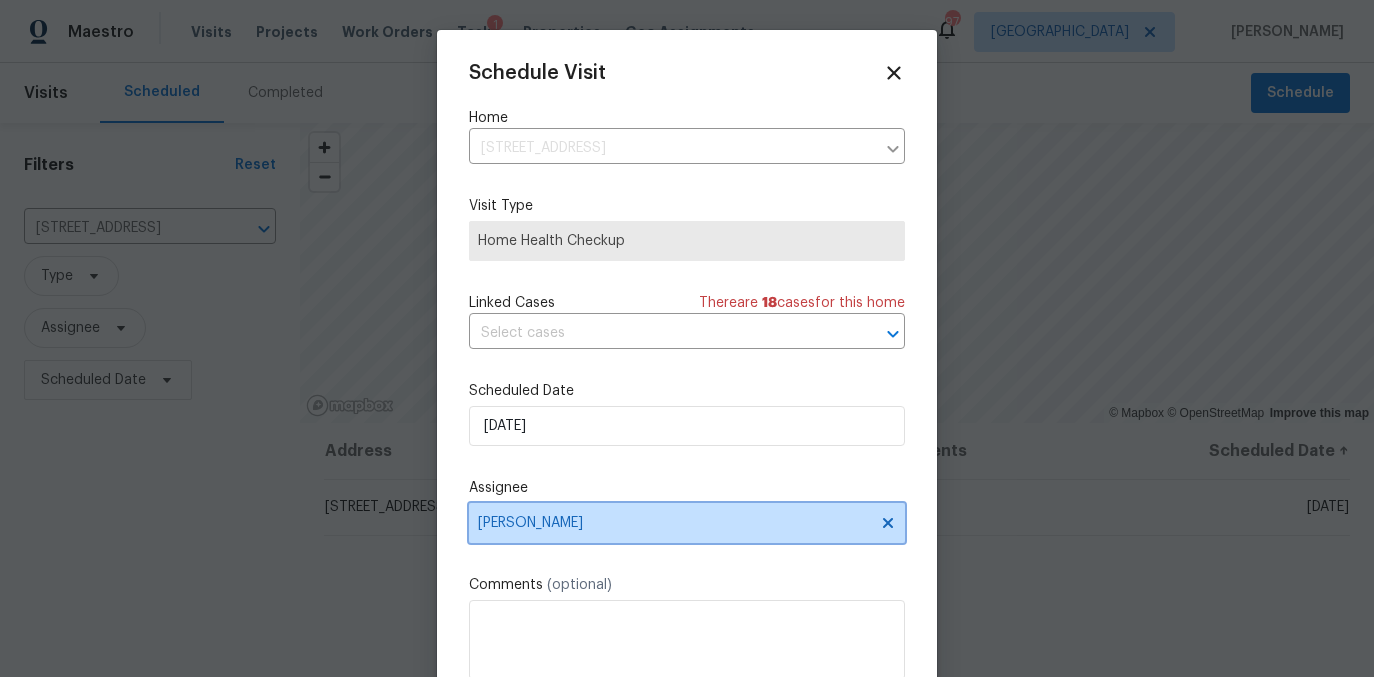 click on "[PERSON_NAME]" at bounding box center (674, 523) 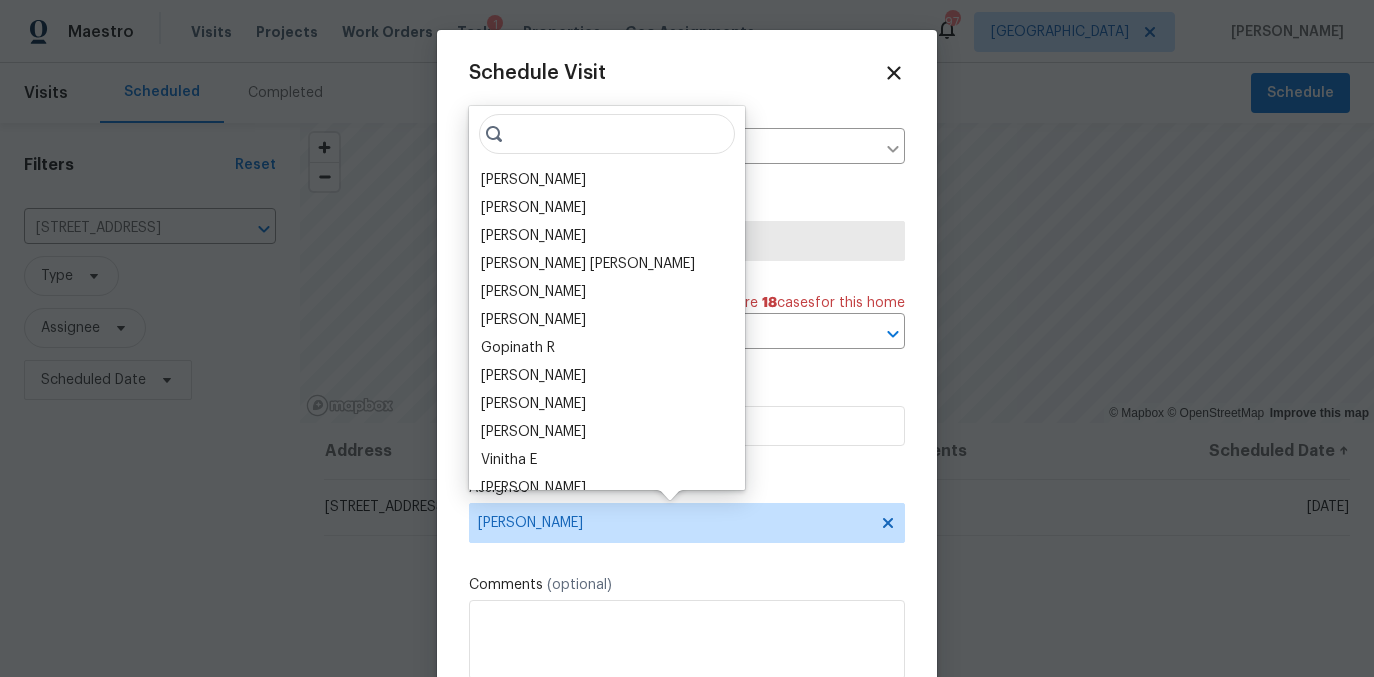 click at bounding box center (607, 134) 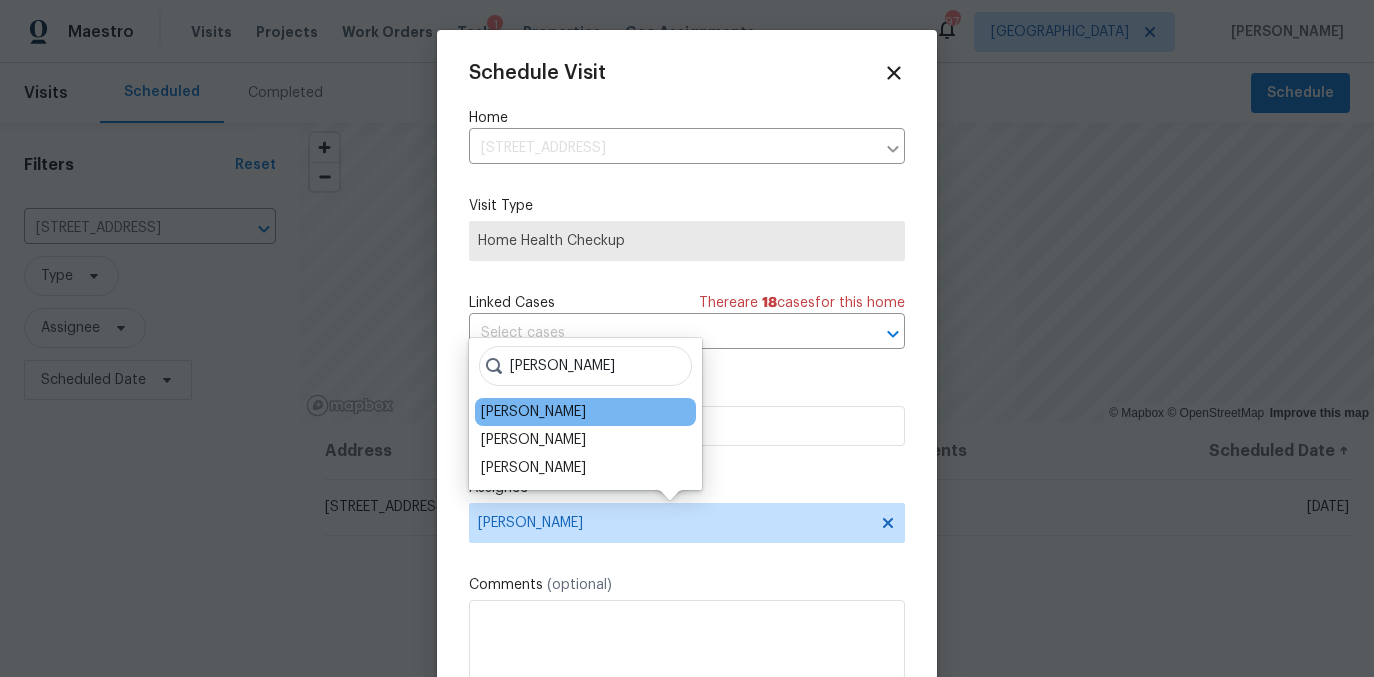 type on "tim" 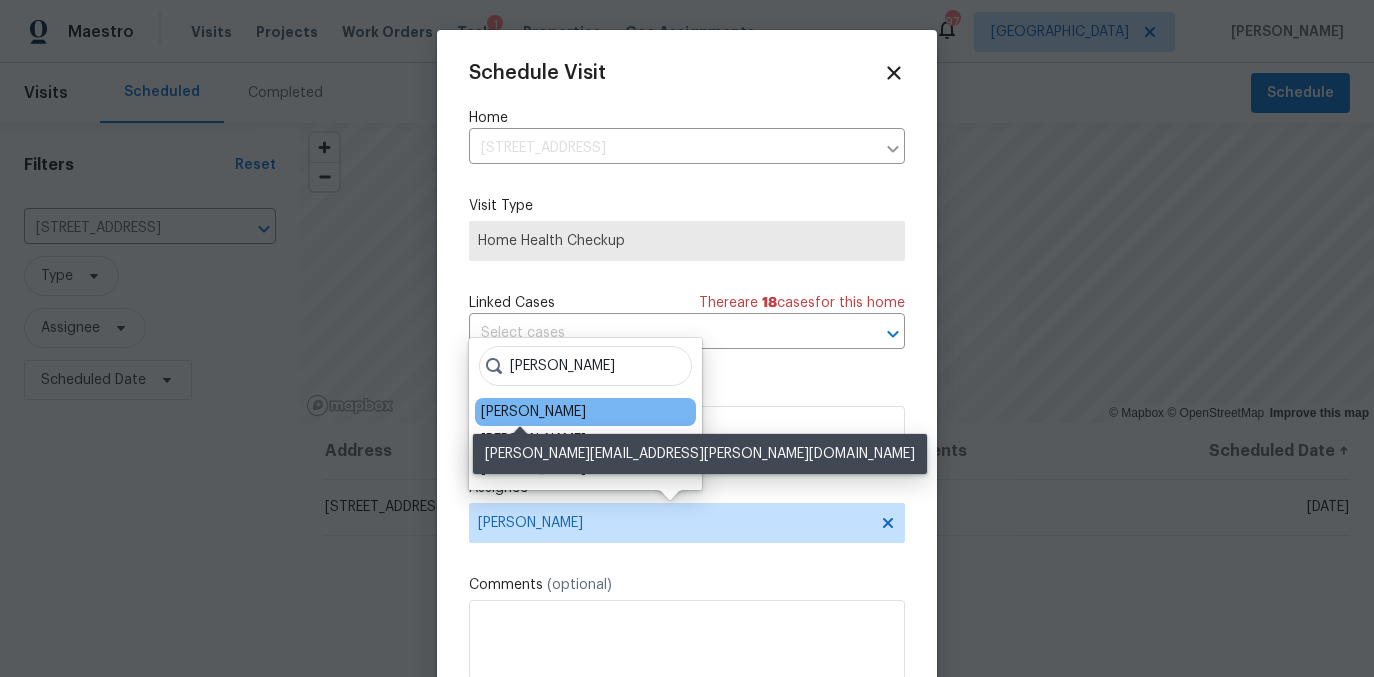 click on "[PERSON_NAME]" at bounding box center (533, 412) 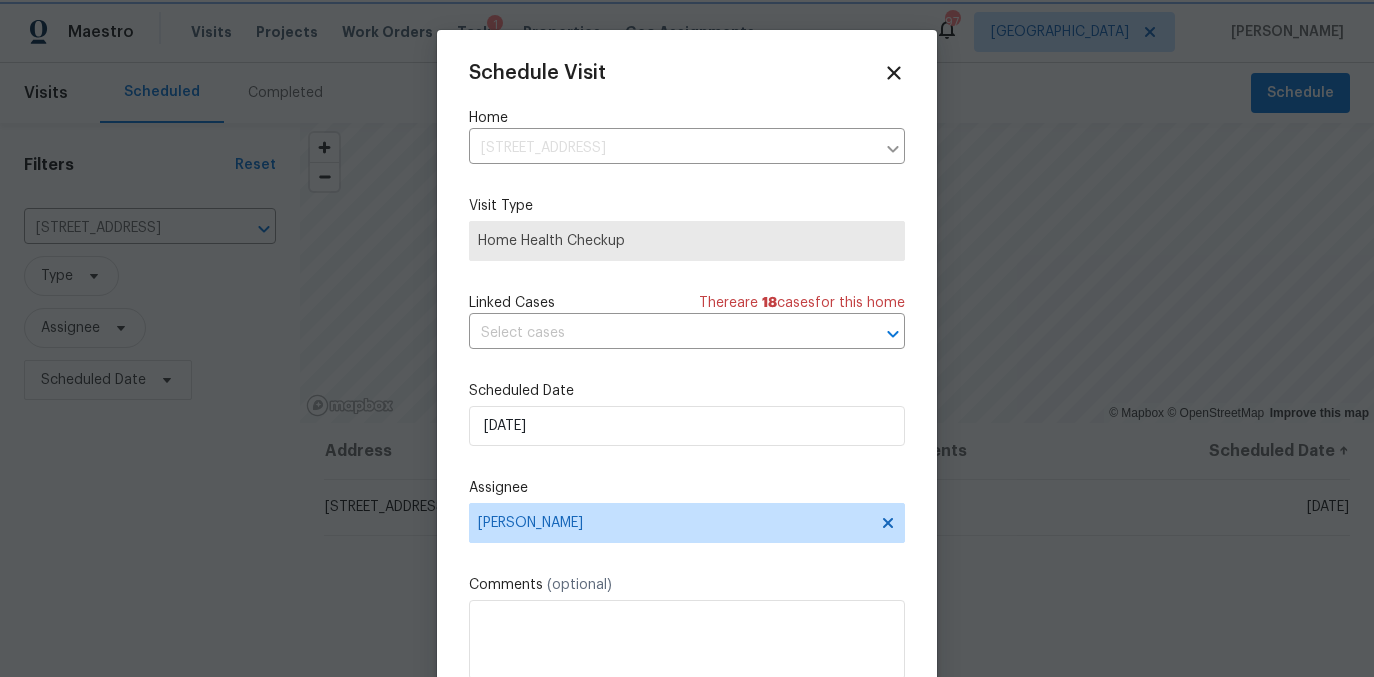 scroll, scrollTop: 36, scrollLeft: 0, axis: vertical 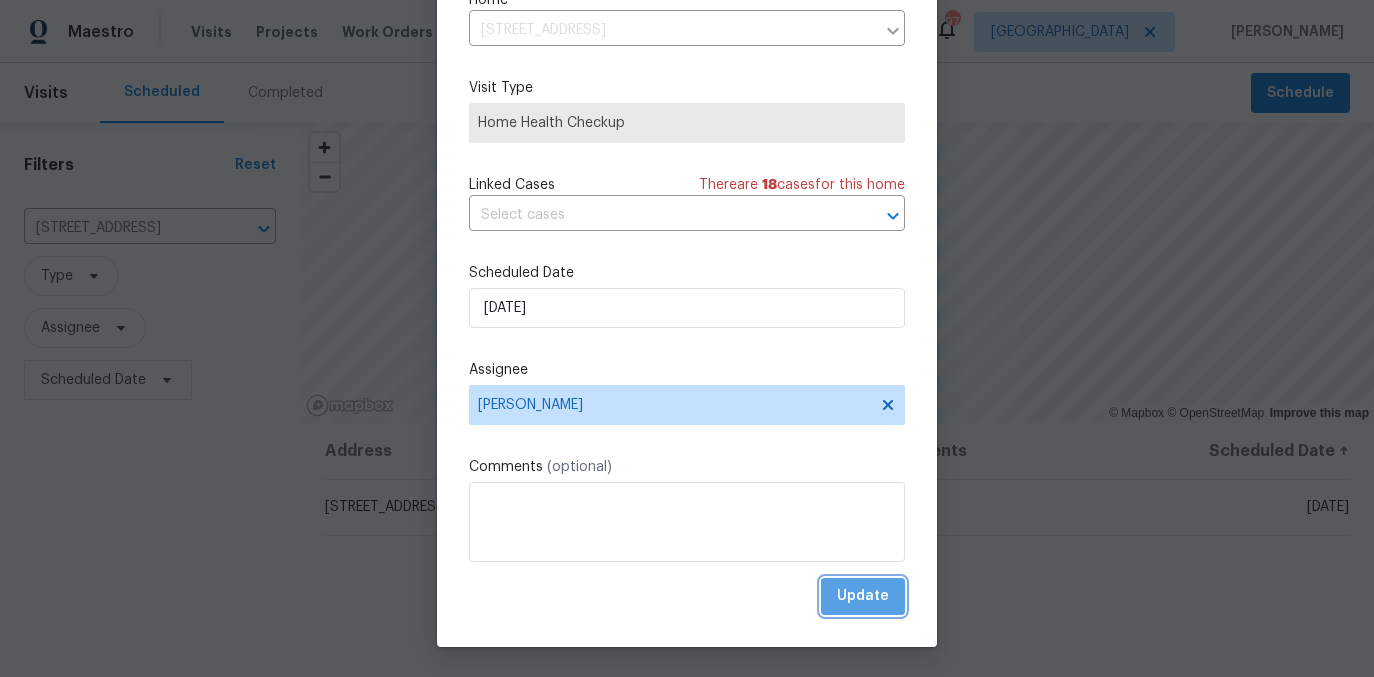 click on "Update" at bounding box center (863, 596) 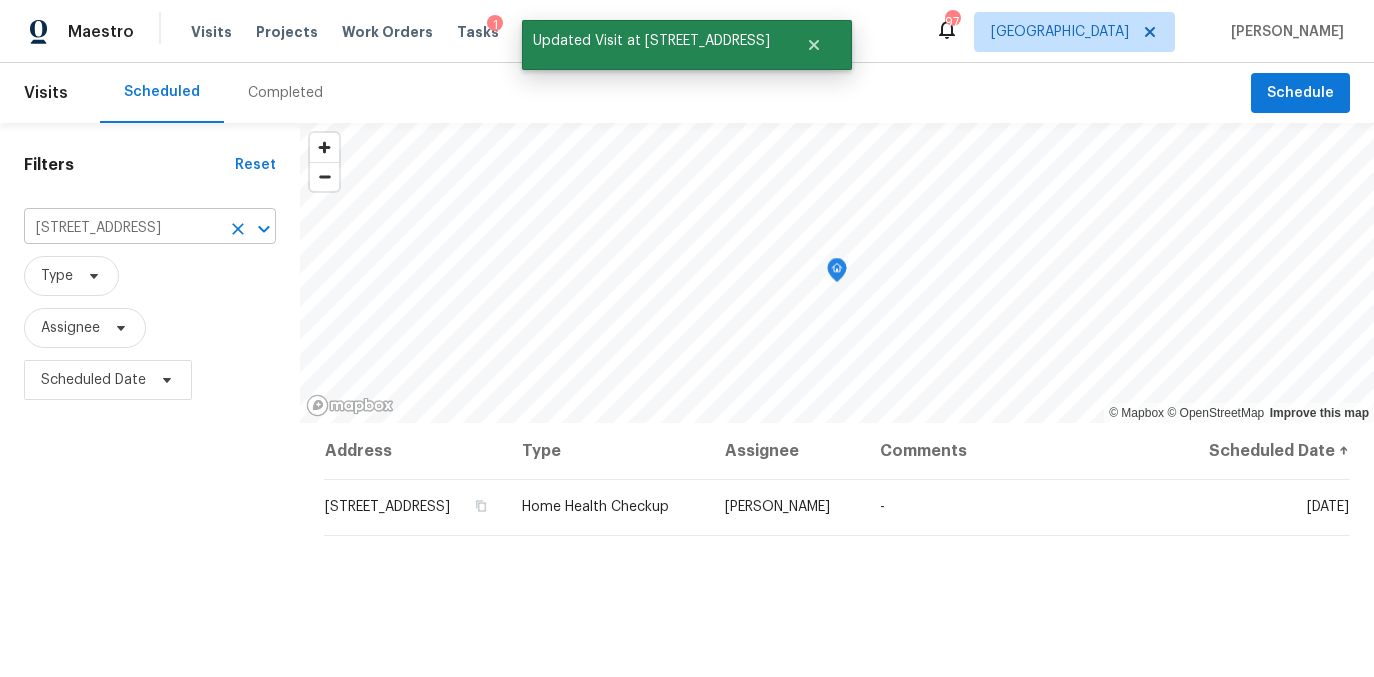 click on "501 Country Park Dr SE, Smyrna, GA 30080" at bounding box center (122, 228) 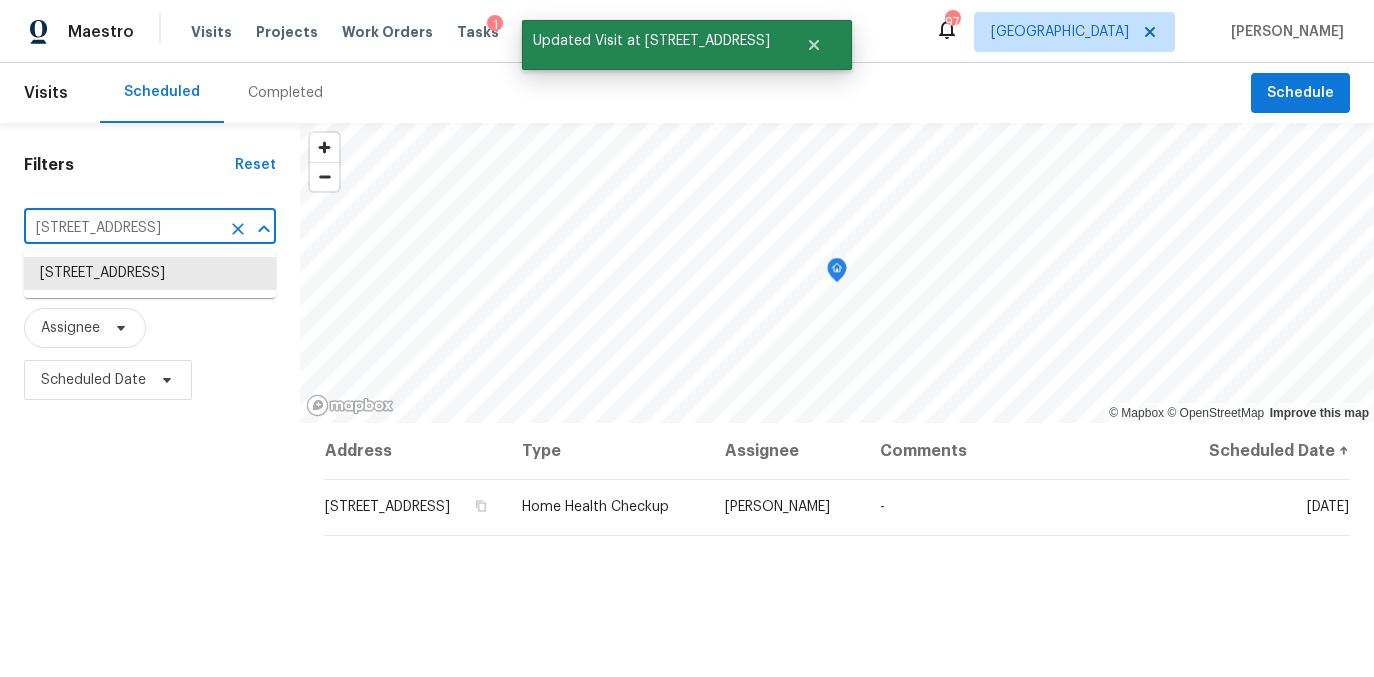 click on "501 Country Park Dr SE, Smyrna, GA 30080" at bounding box center [122, 228] 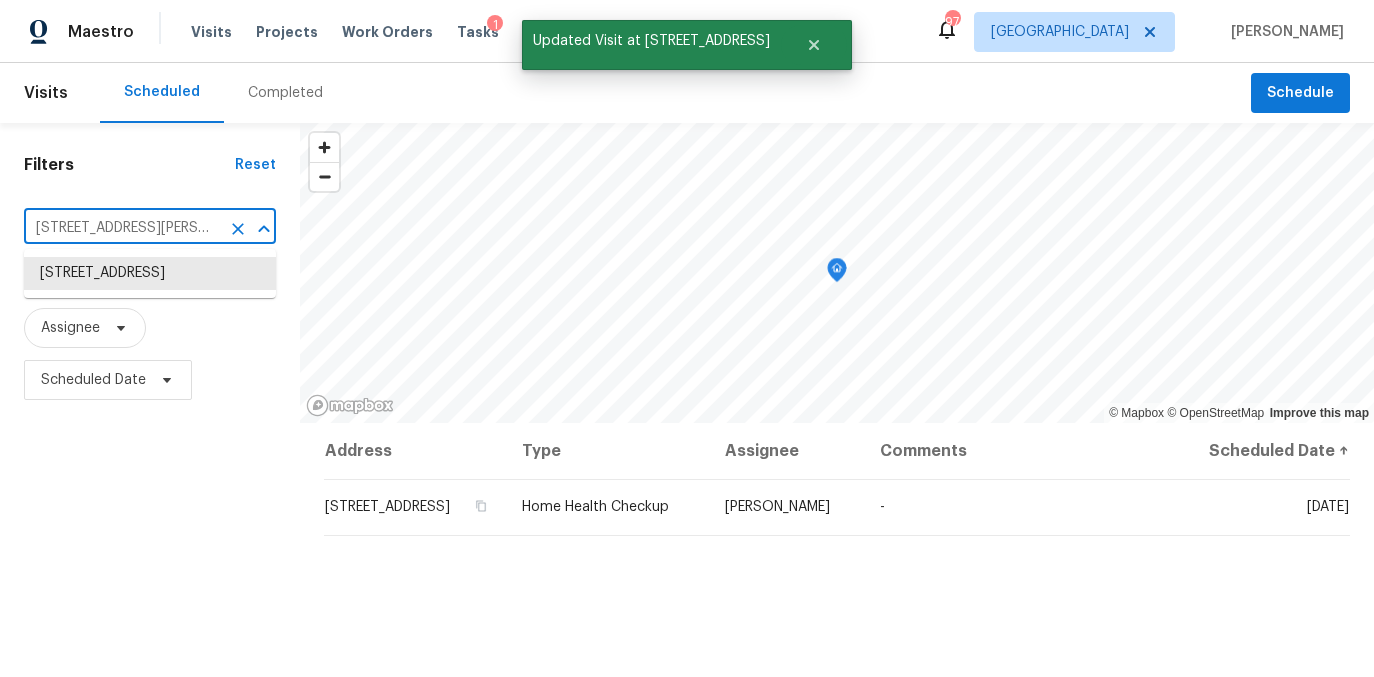 scroll, scrollTop: 0, scrollLeft: 75, axis: horizontal 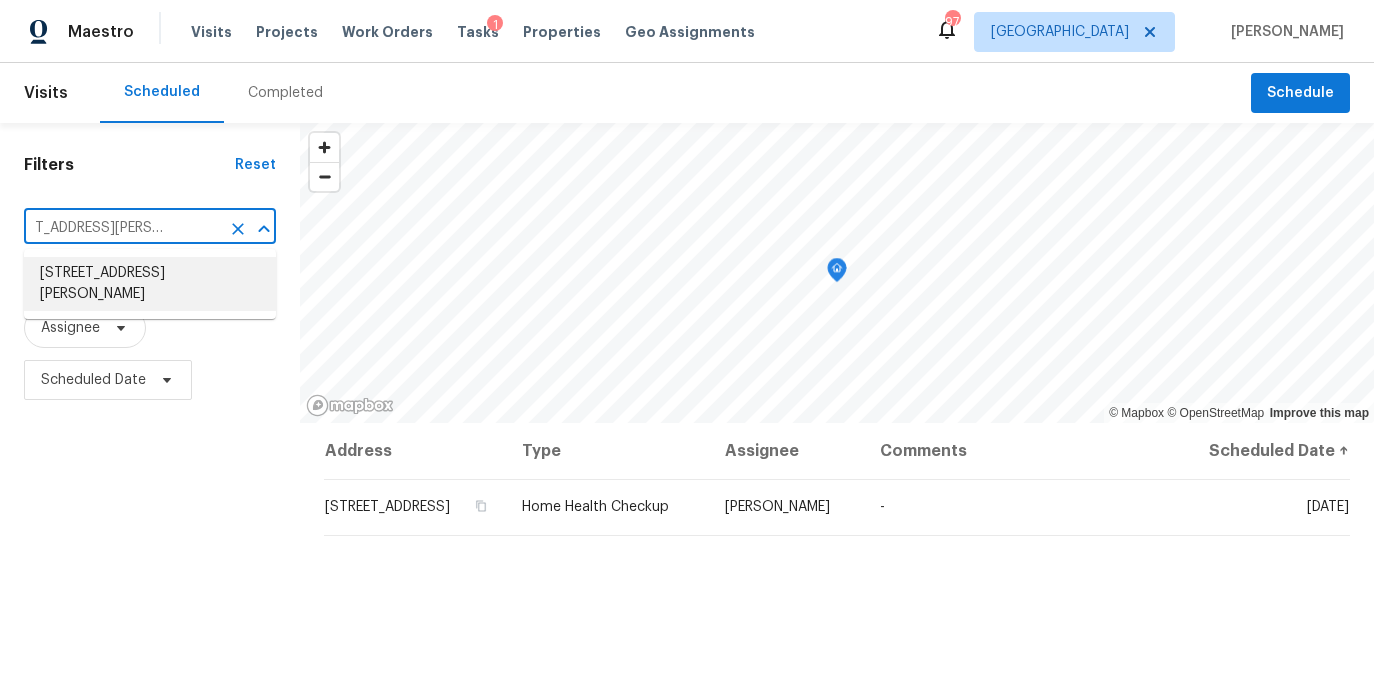 click on "7004 Pat Mell Pl SE, Smyrna, GA 30080" at bounding box center (150, 284) 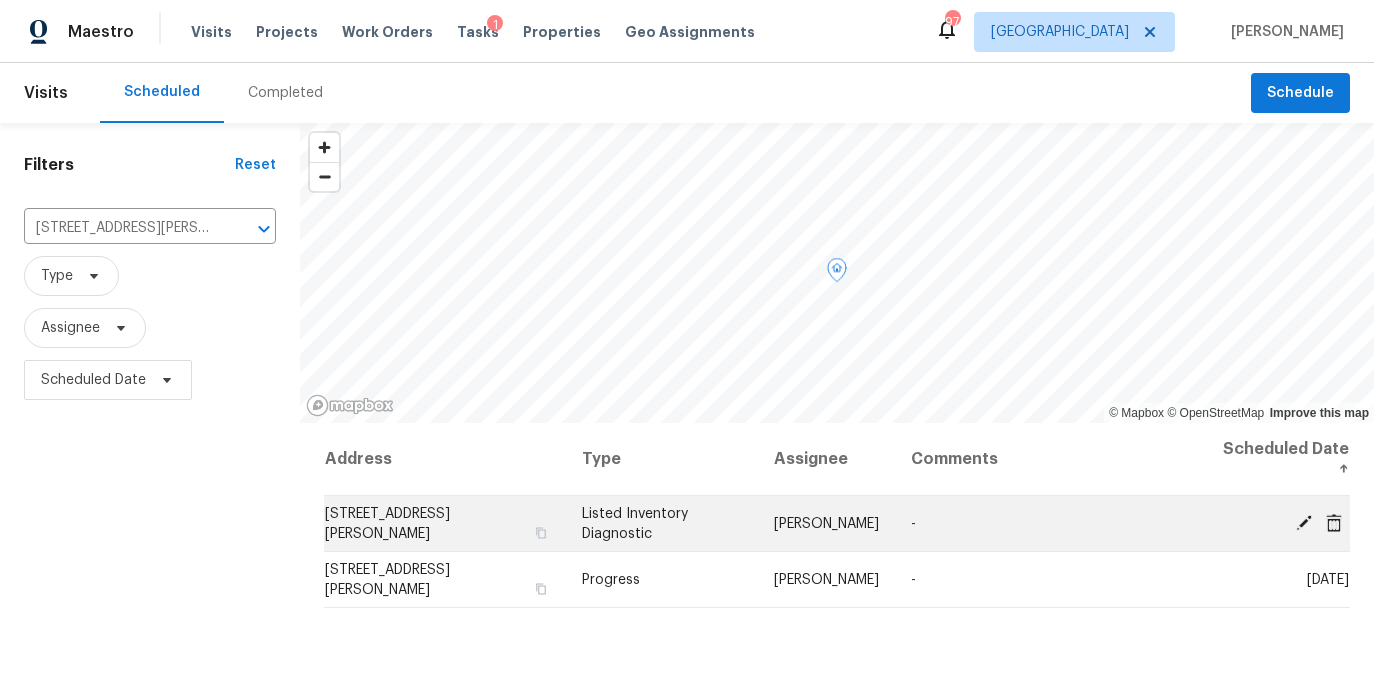 click 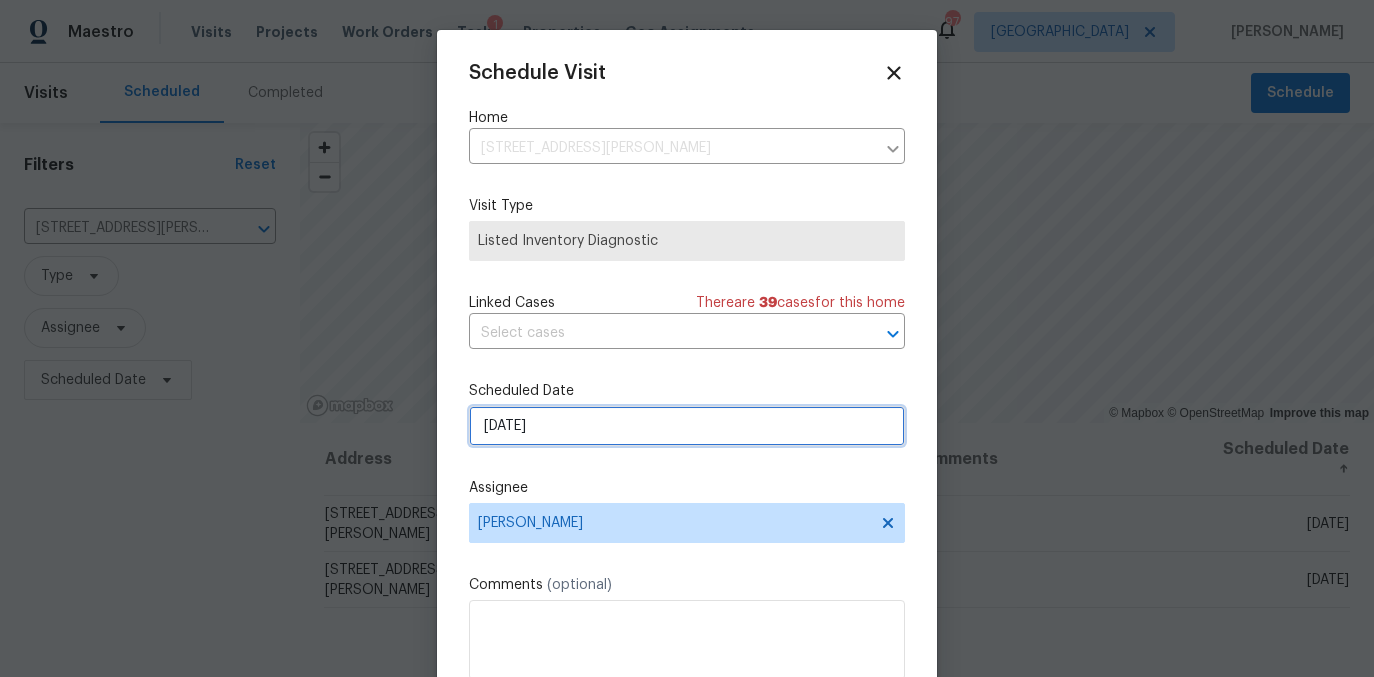 click on "[DATE]" at bounding box center (687, 426) 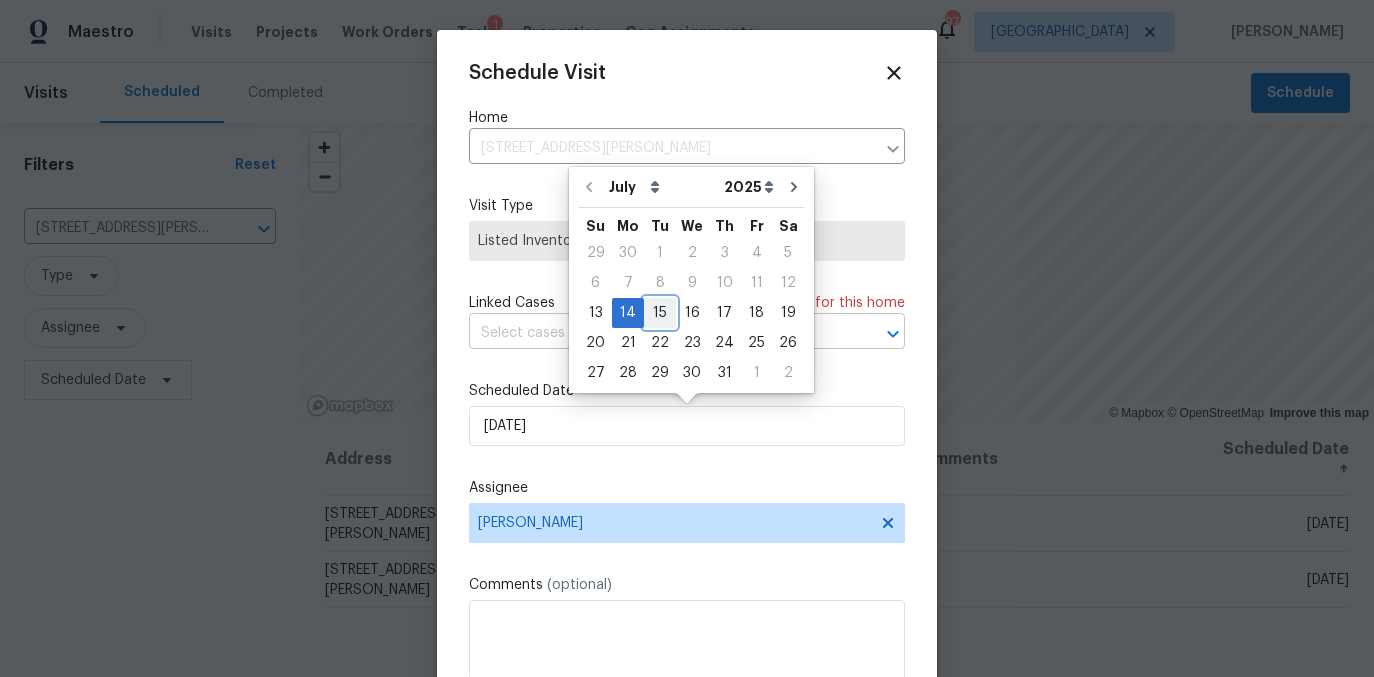drag, startPoint x: 665, startPoint y: 310, endPoint x: 640, endPoint y: 347, distance: 44.65423 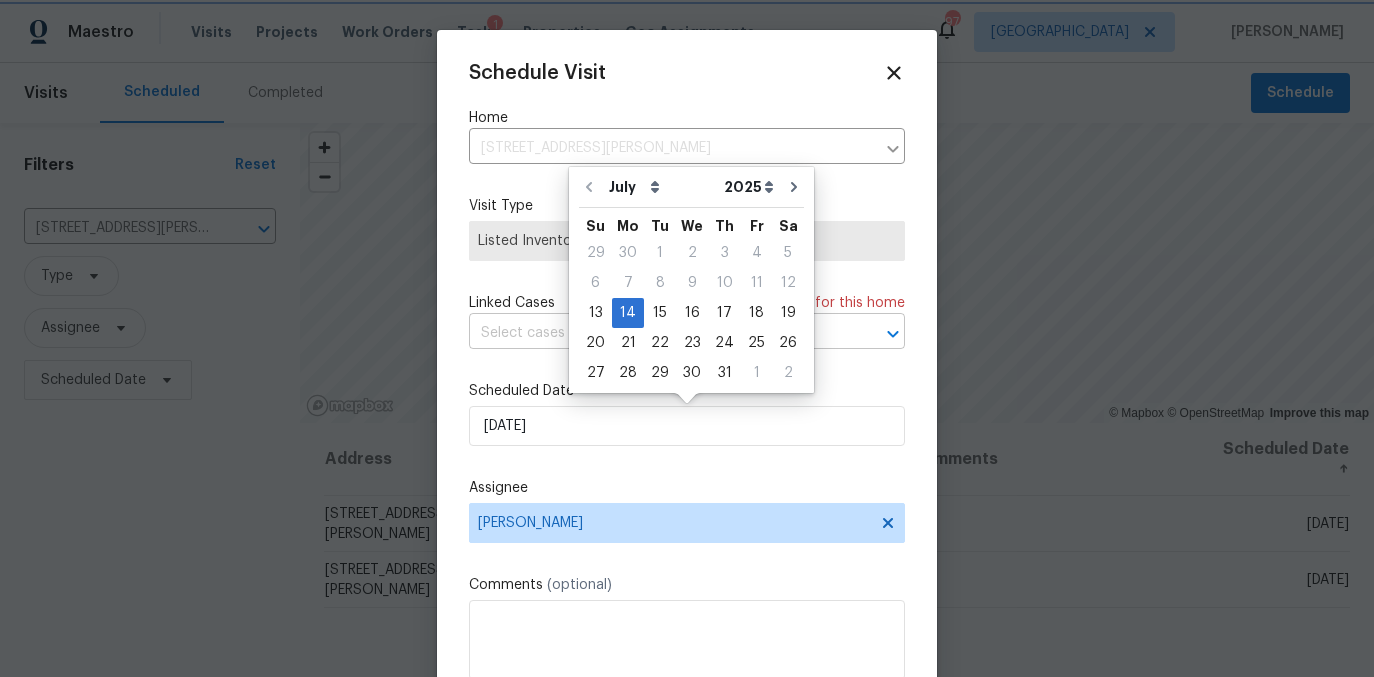 type on "7/15/2025" 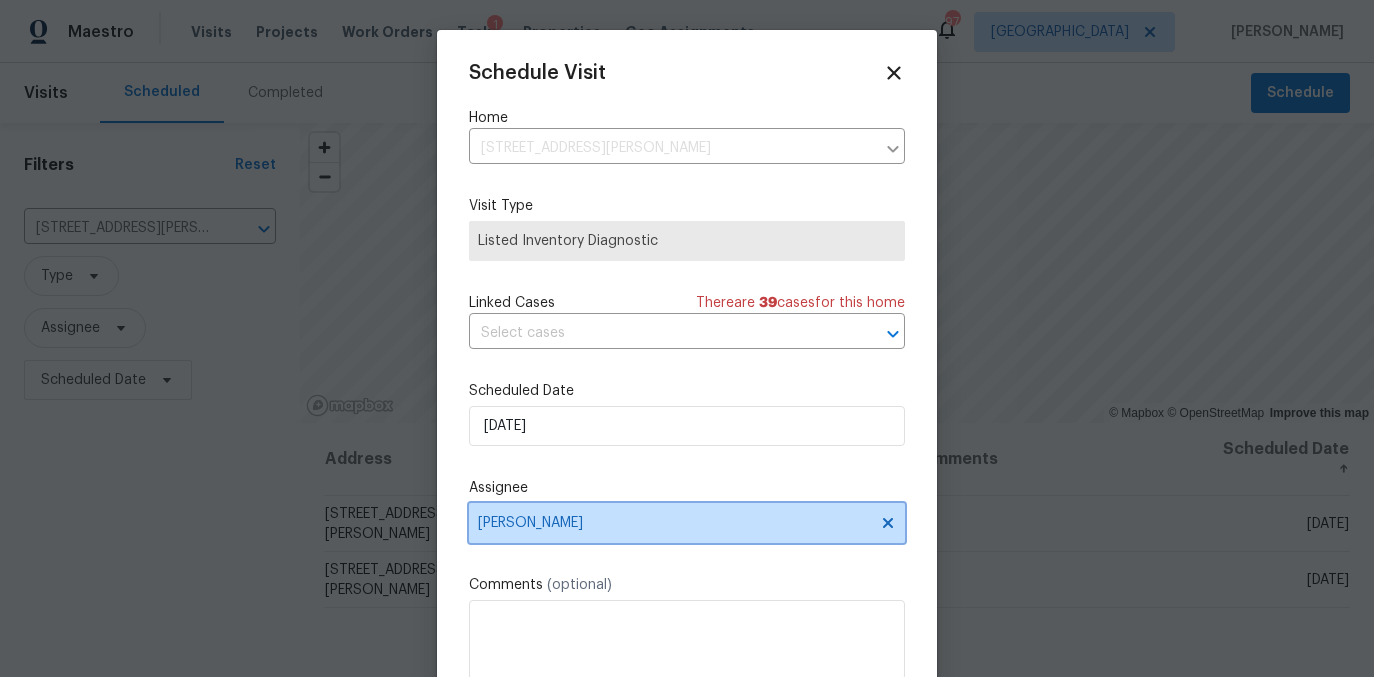 click on "[PERSON_NAME]" at bounding box center (674, 523) 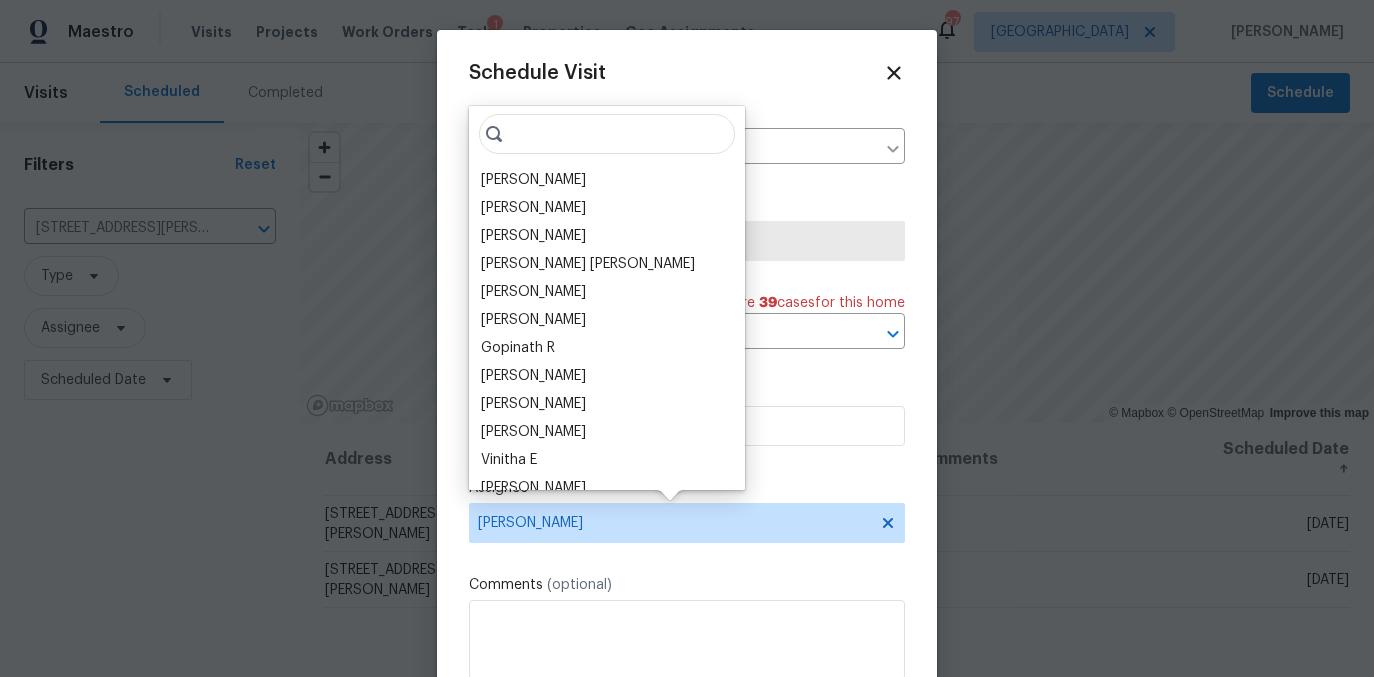 click at bounding box center (607, 134) 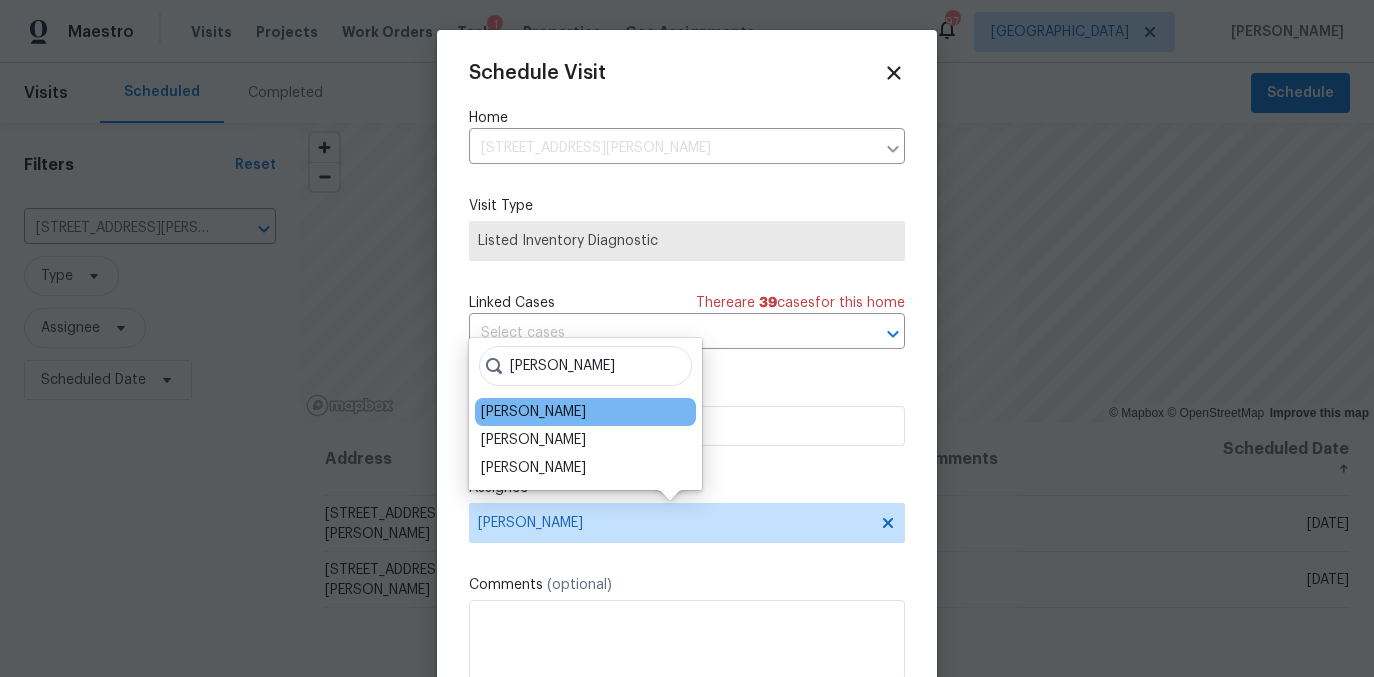 type on "tim" 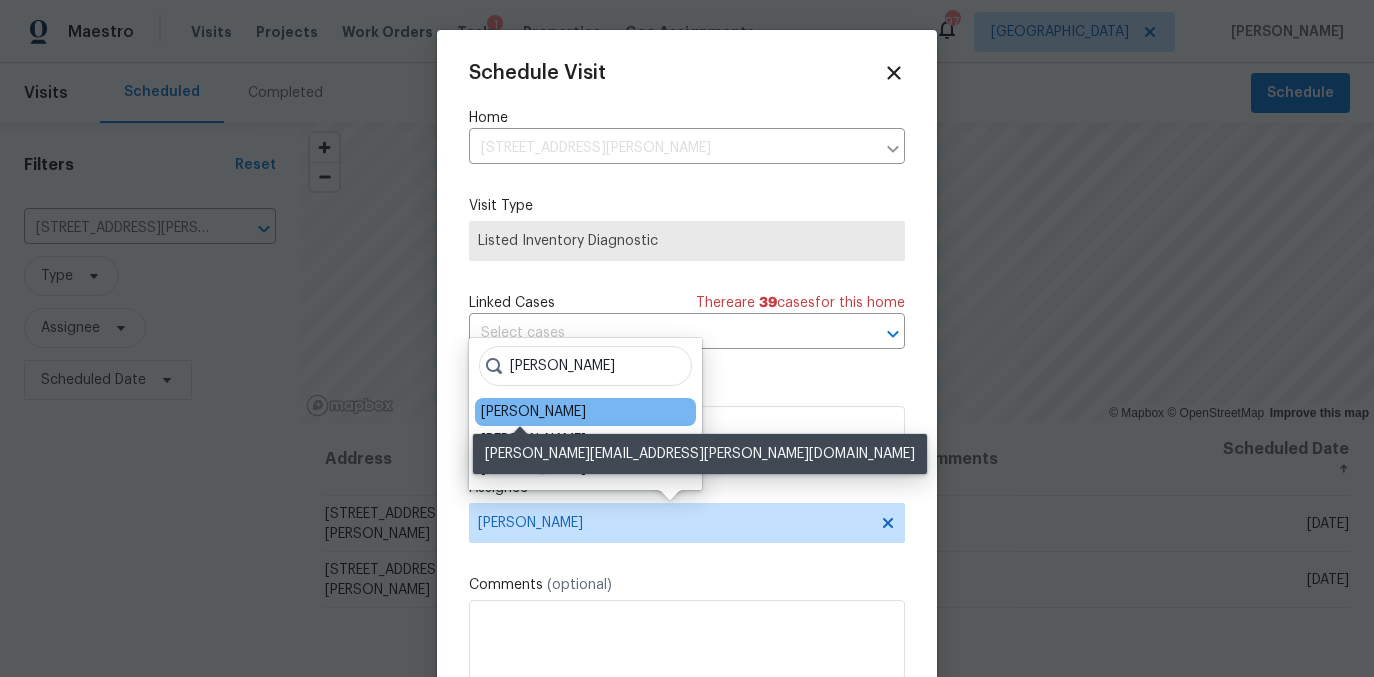 click on "[PERSON_NAME]" at bounding box center [533, 412] 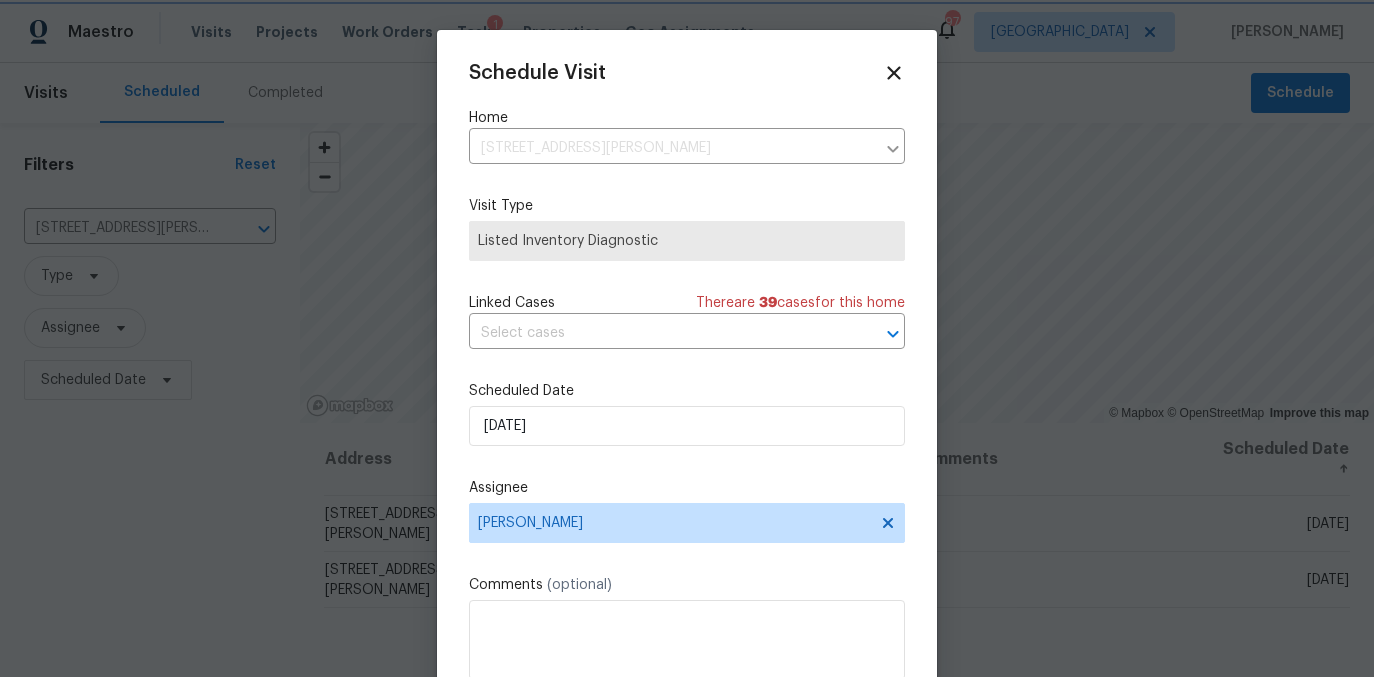 scroll, scrollTop: 36, scrollLeft: 0, axis: vertical 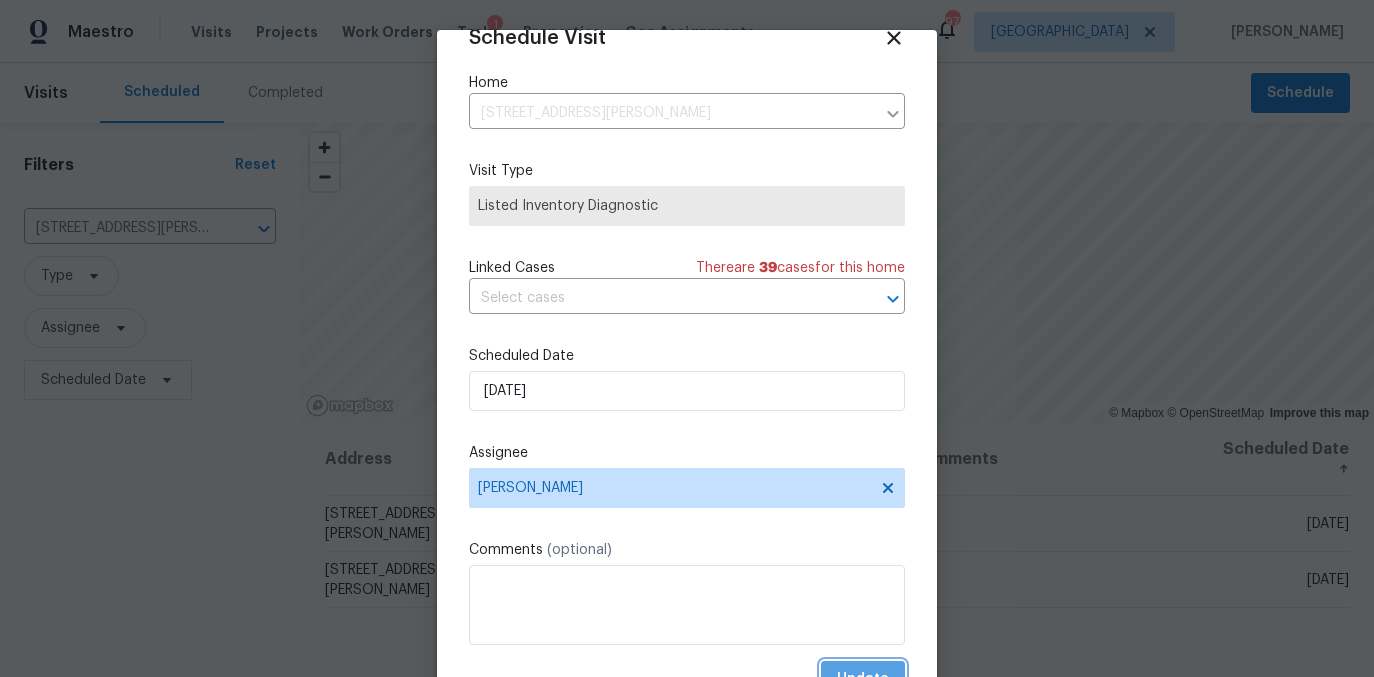click on "Update" at bounding box center [863, 679] 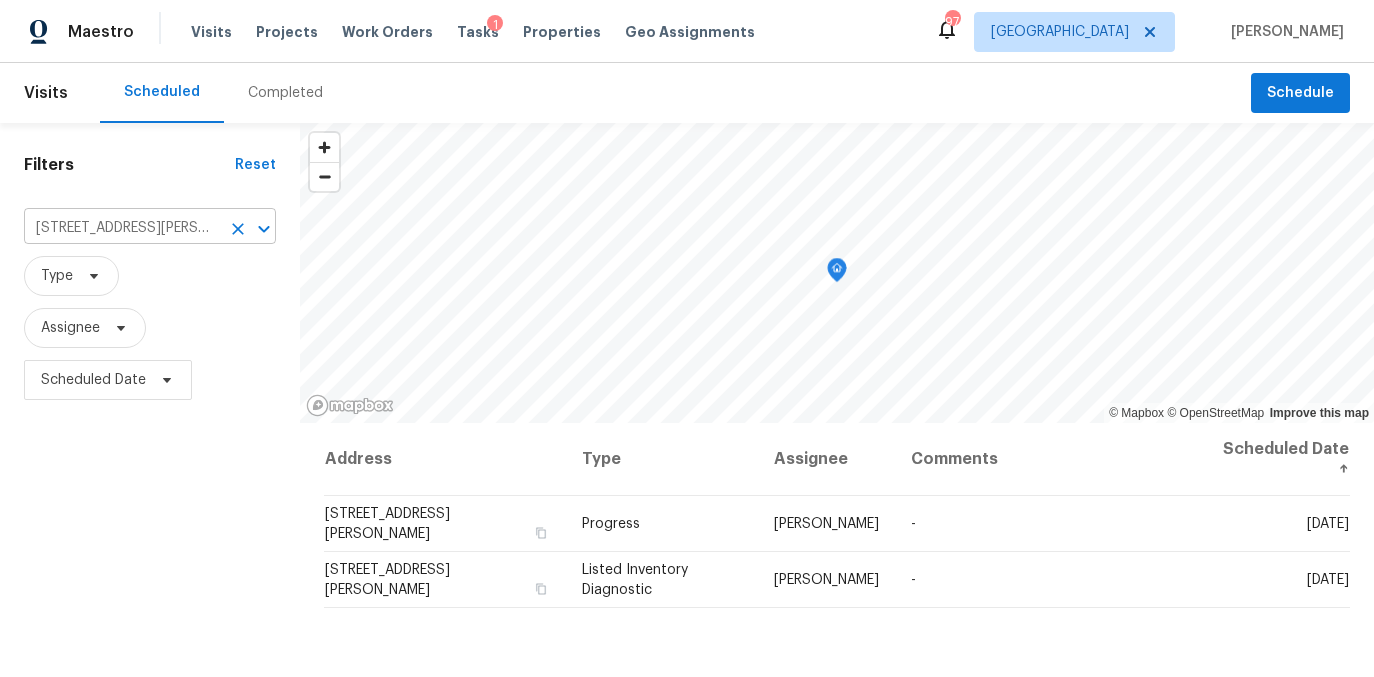 click on "7004 Pat Mell Pl SE, Smyrna, GA 30080" at bounding box center [122, 228] 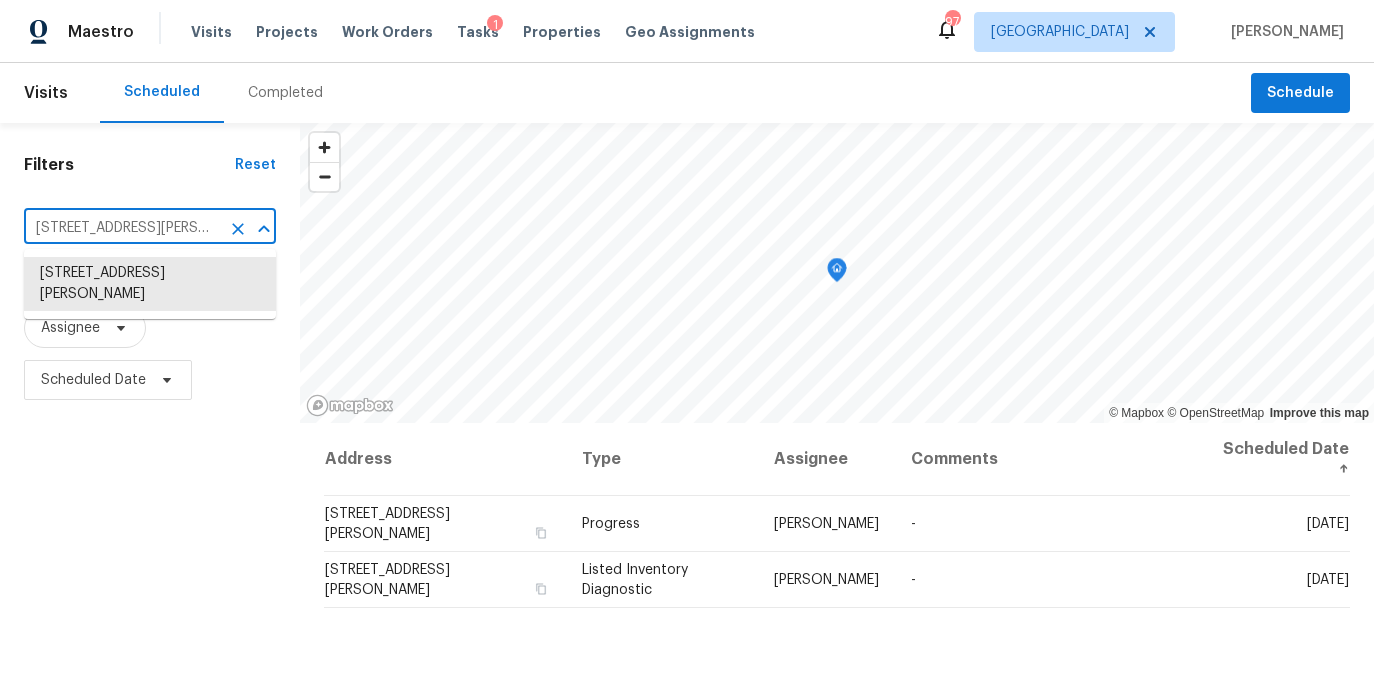 paste on "7 Cumberland Ct" 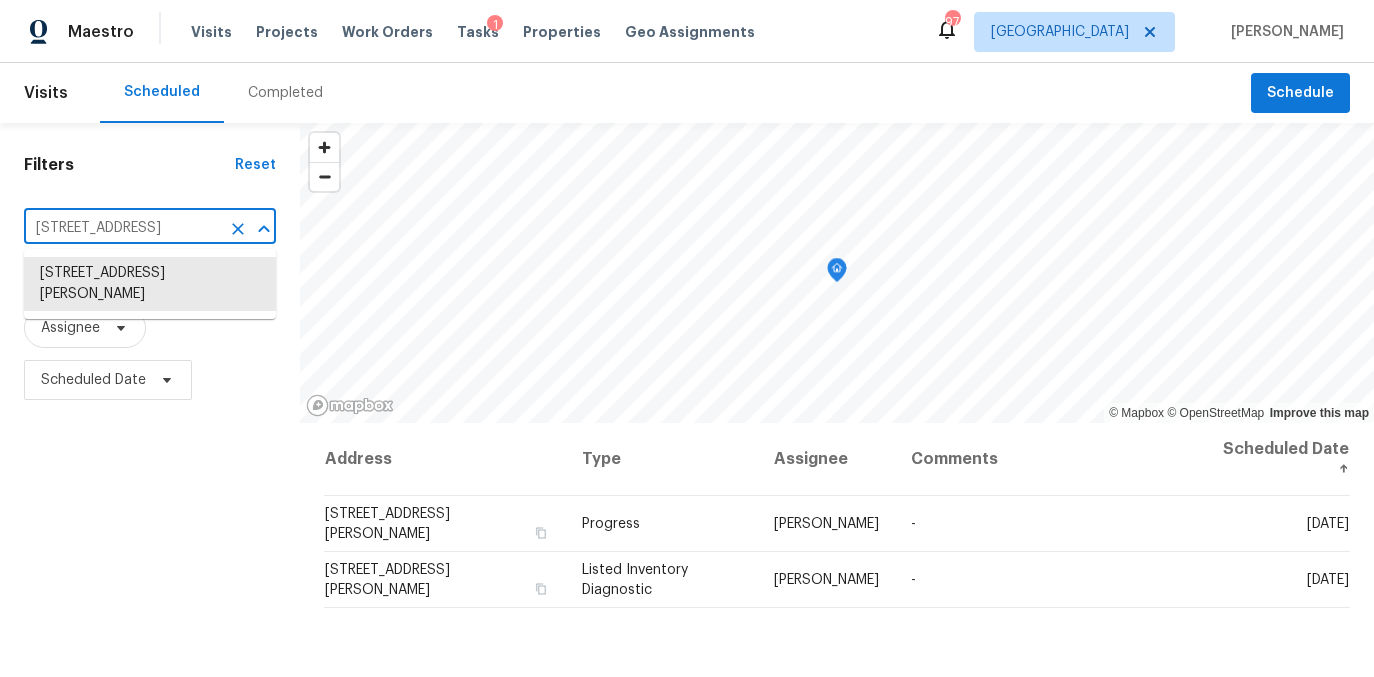 scroll, scrollTop: 0, scrollLeft: 98, axis: horizontal 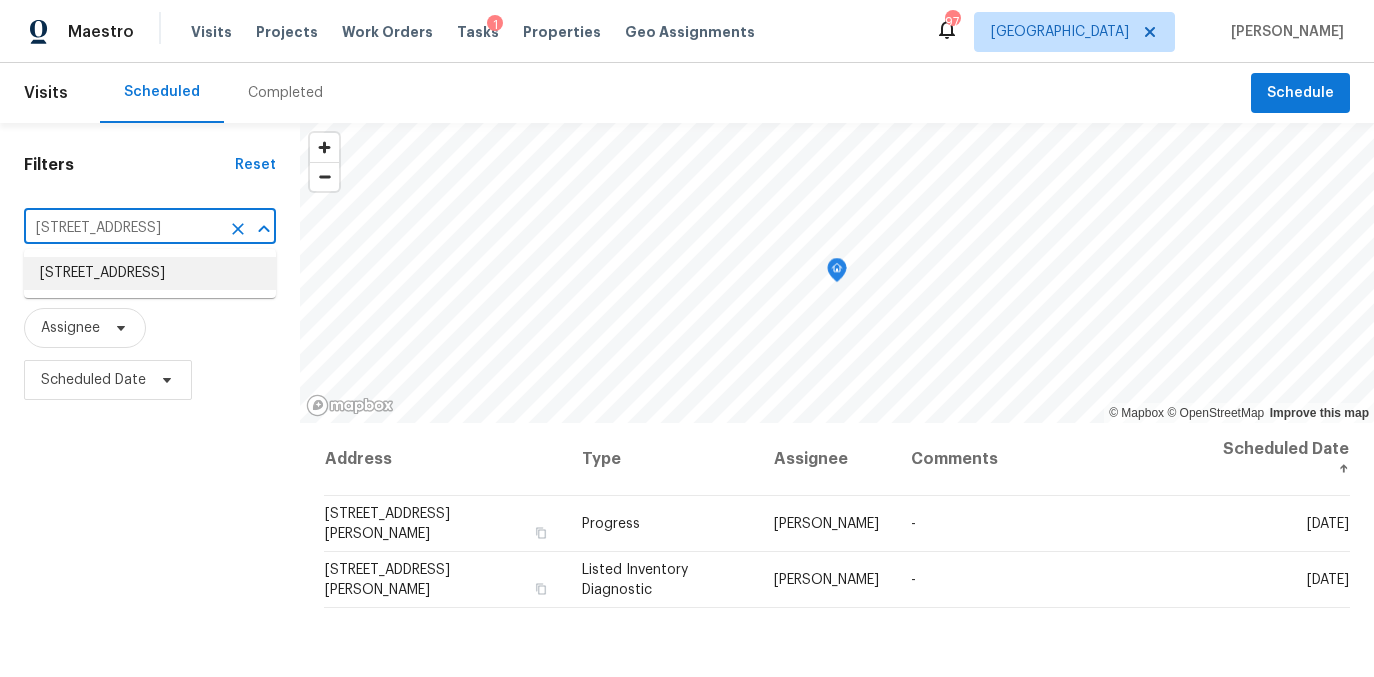 click on "707 Cumberland Ct SE, Smyrna, GA 30080" at bounding box center (150, 273) 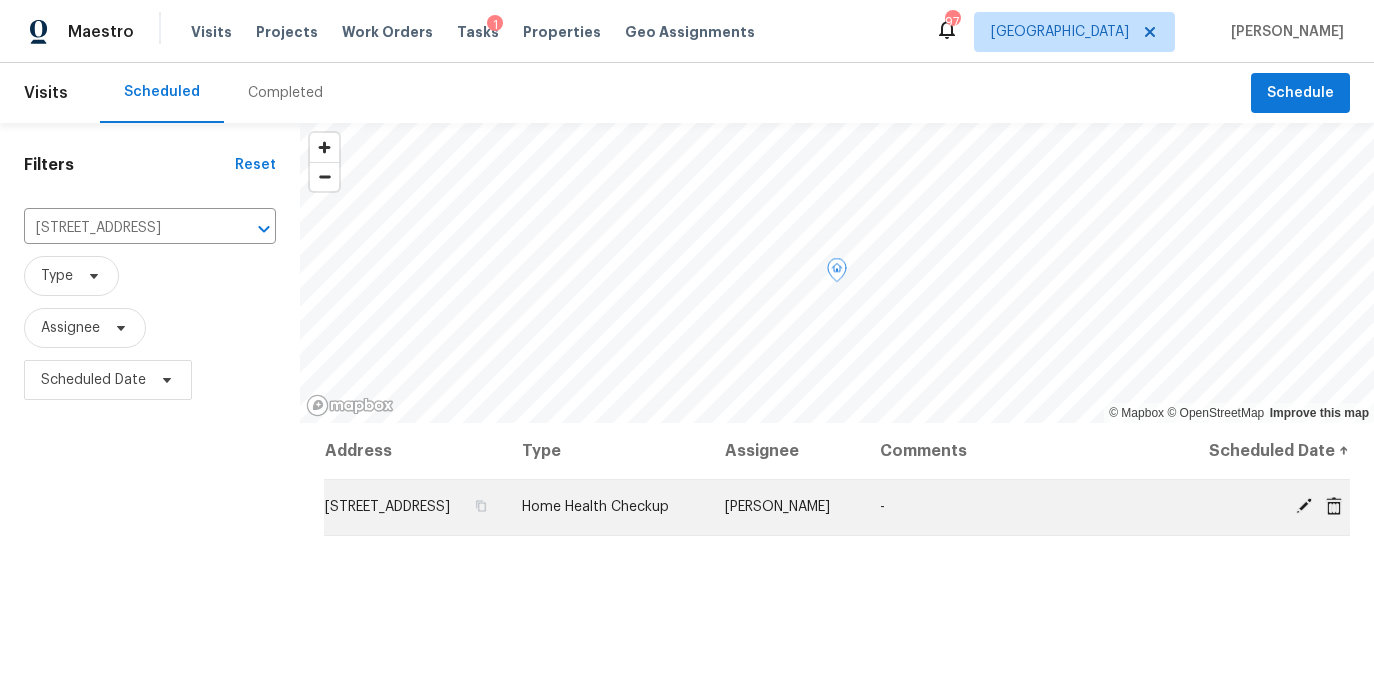 click 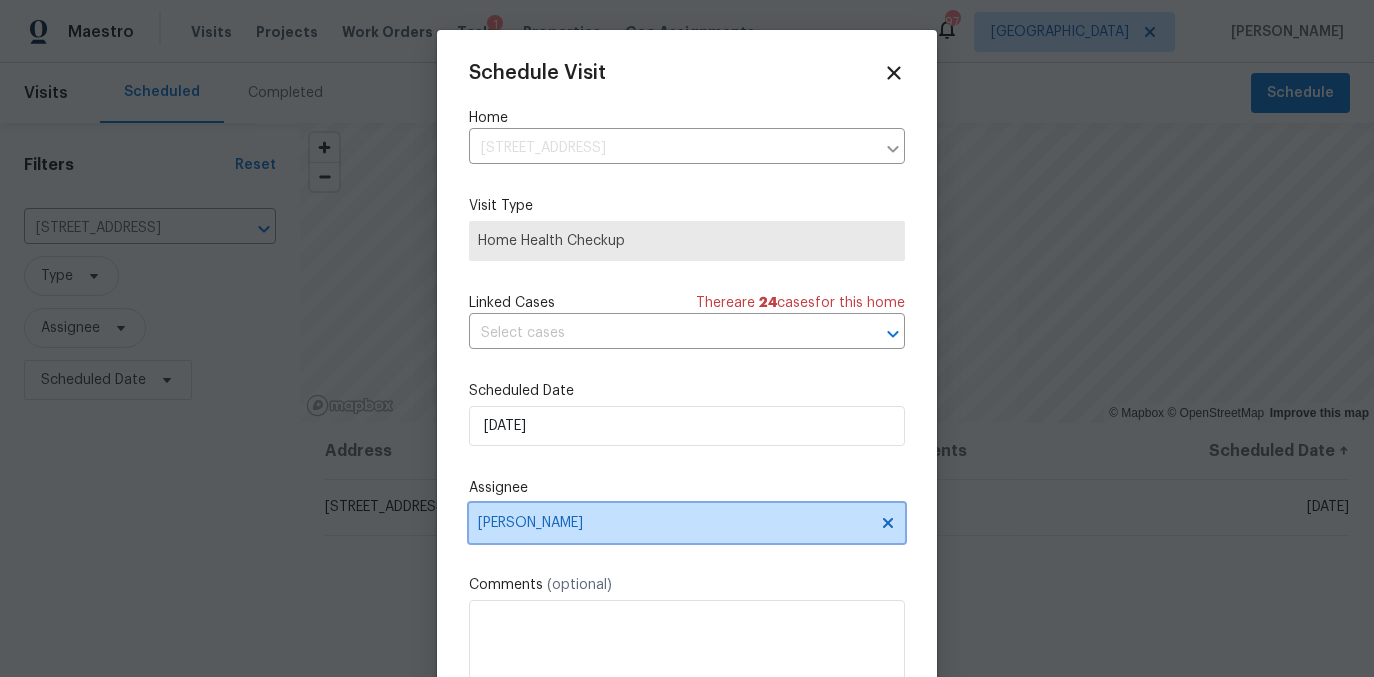 click on "[PERSON_NAME]" at bounding box center [687, 523] 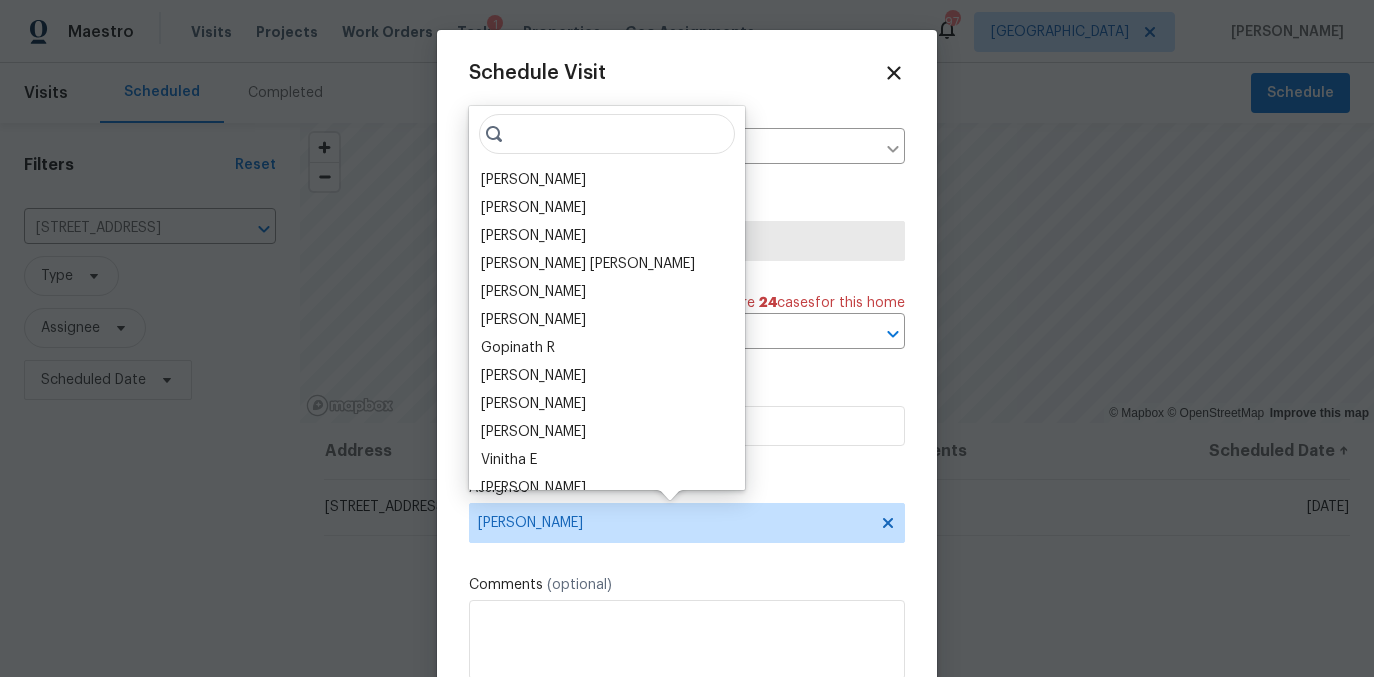click at bounding box center (607, 134) 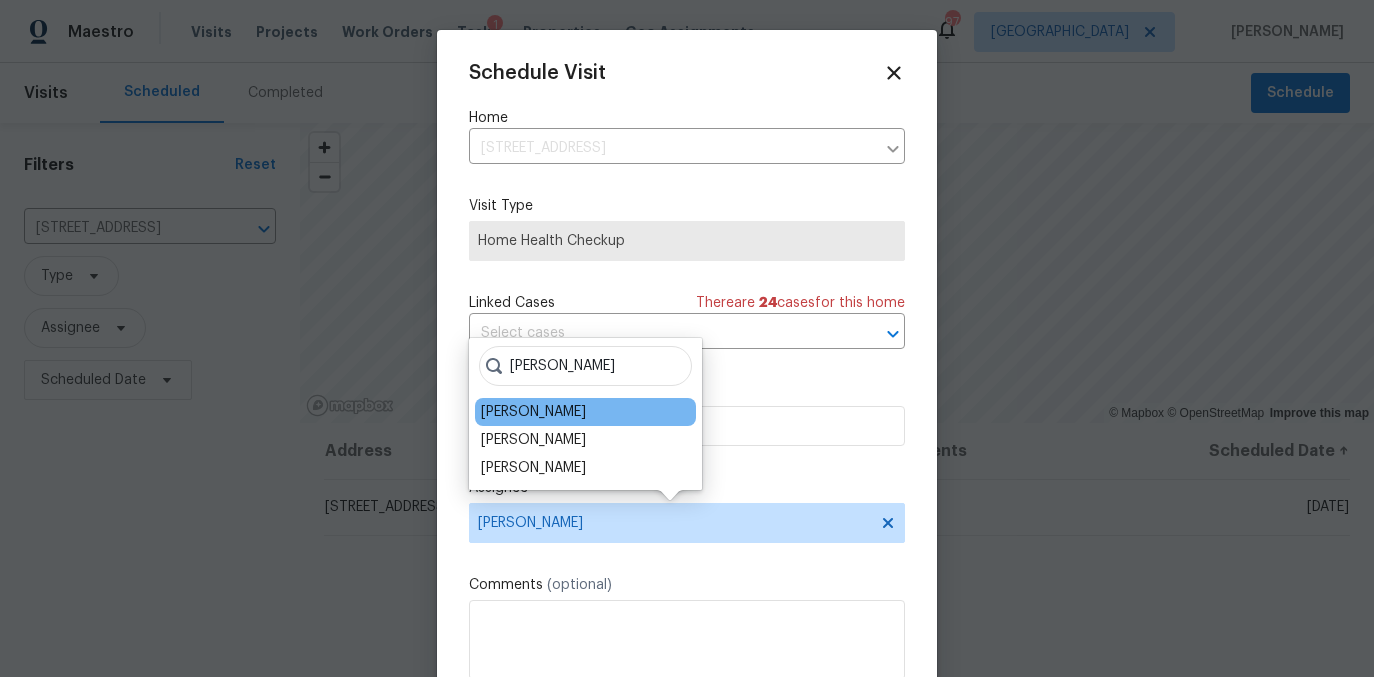 type on "tim" 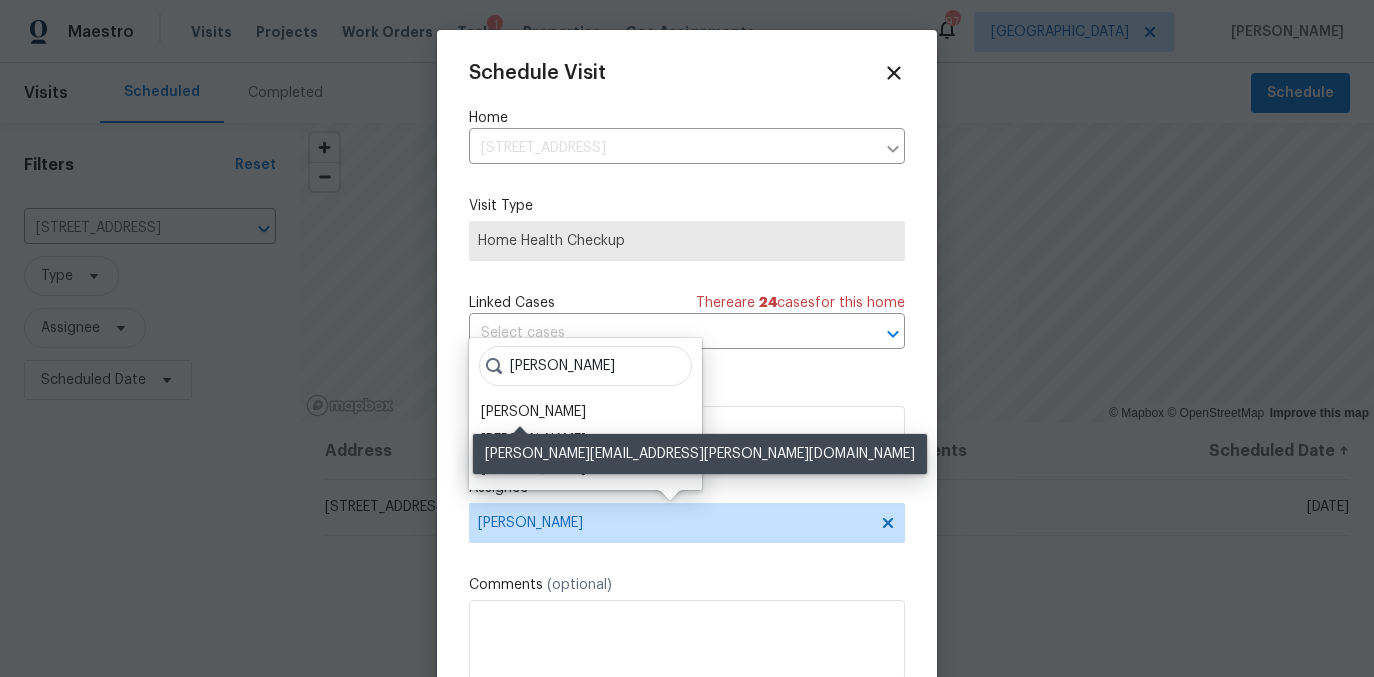 click on "[PERSON_NAME]" at bounding box center (533, 412) 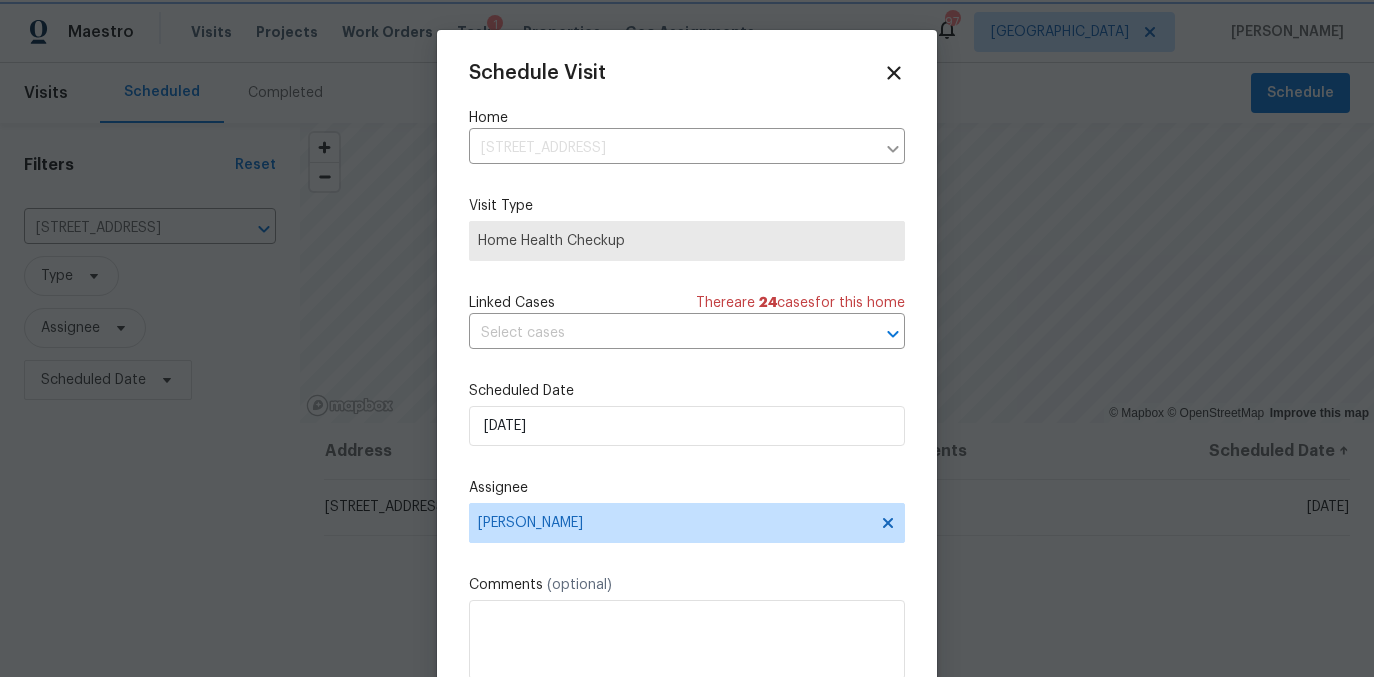 scroll, scrollTop: 36, scrollLeft: 0, axis: vertical 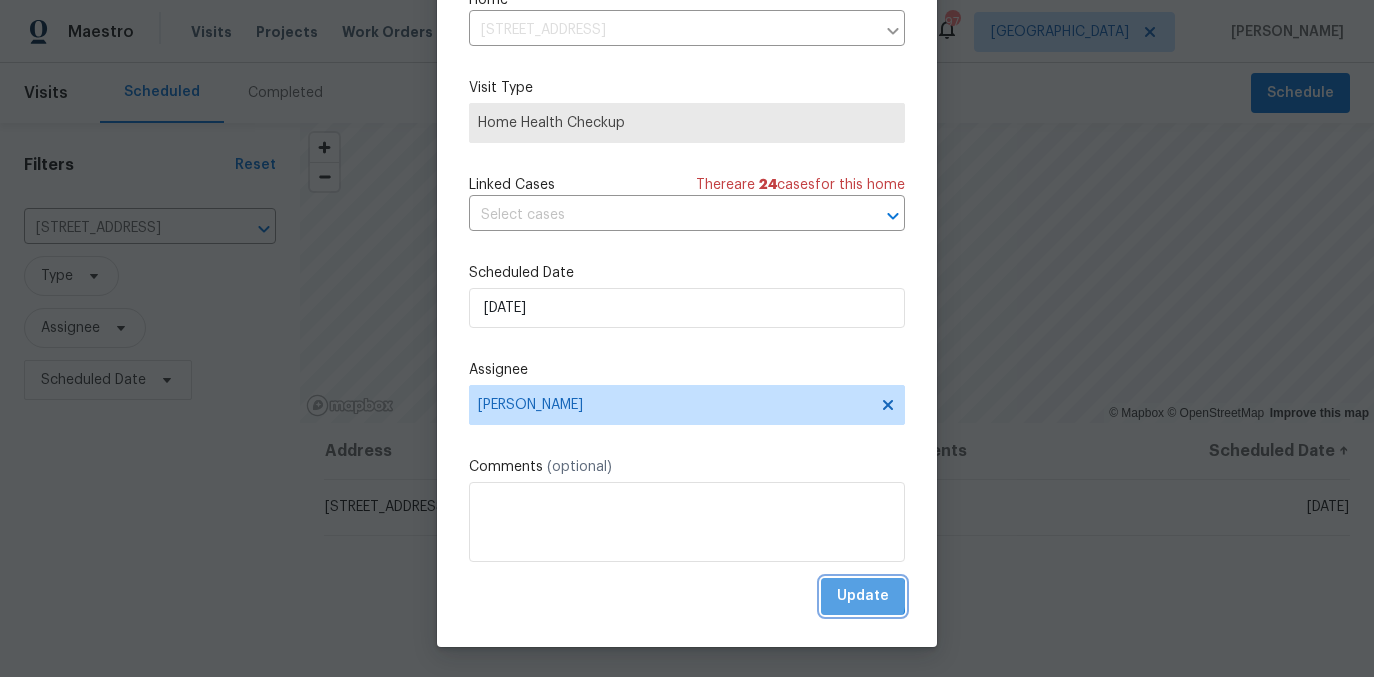 click on "Update" at bounding box center [863, 596] 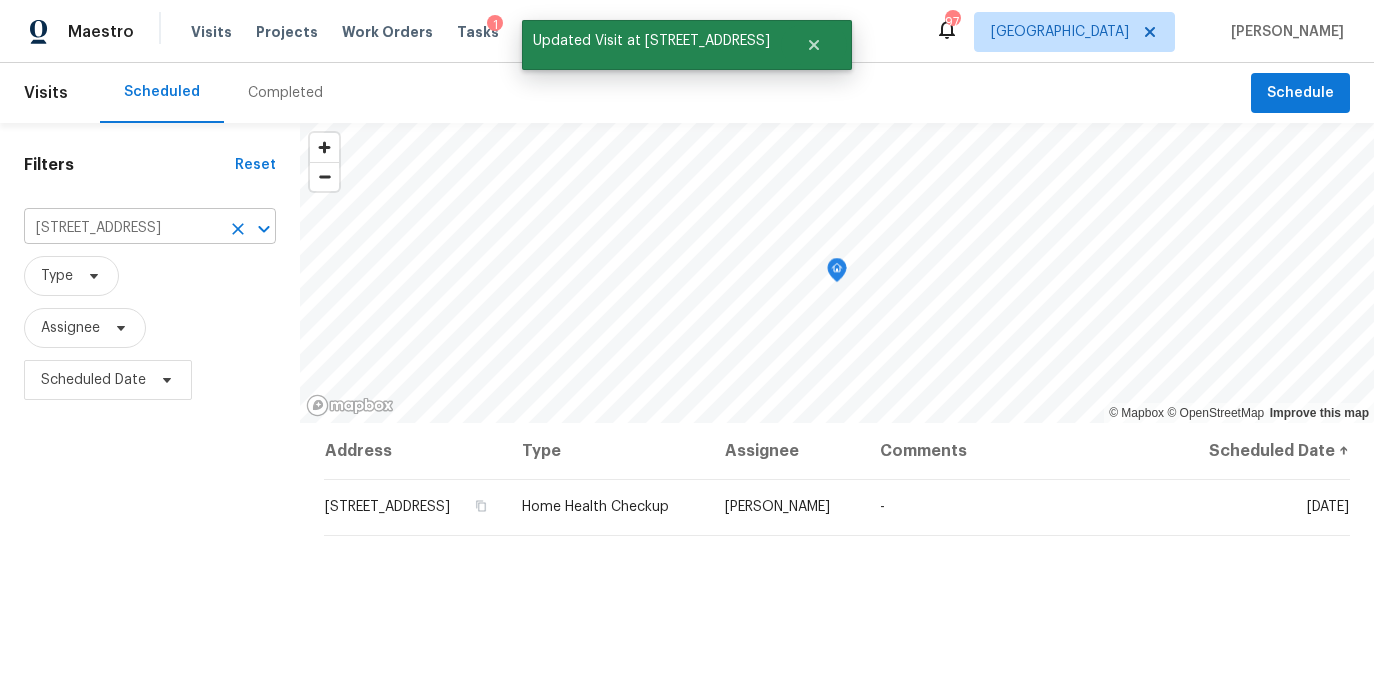 click on "707 Cumberland Ct SE, Smyrna, GA 30080" at bounding box center [122, 228] 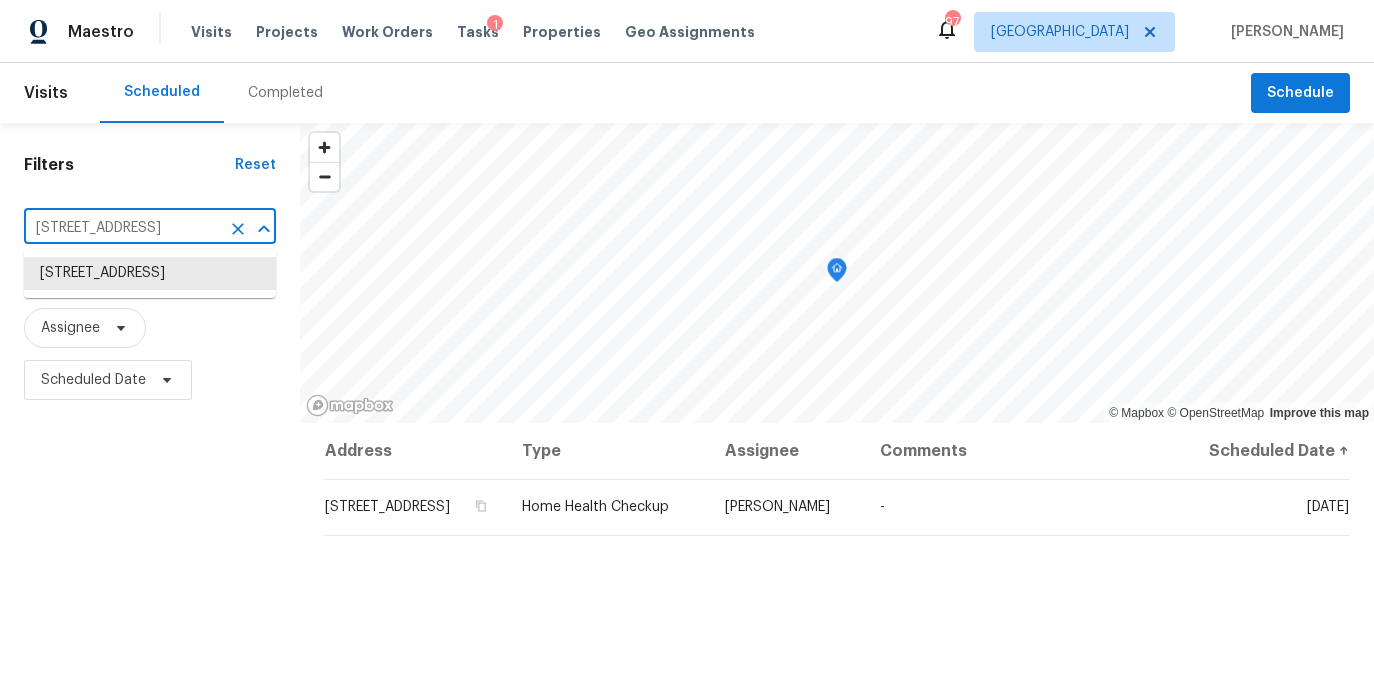 paste on "6531 Arbor Gate Dr SW, Mableton, GA 30126" 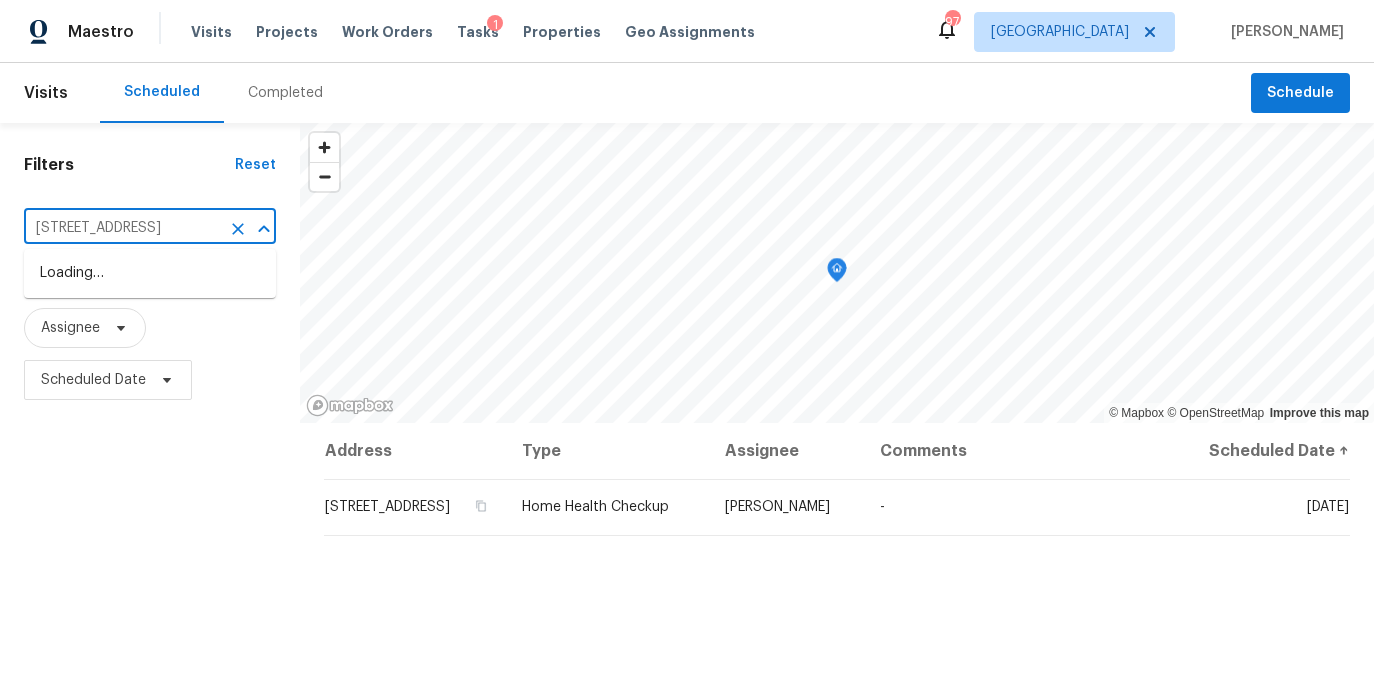 scroll, scrollTop: 0, scrollLeft: 105, axis: horizontal 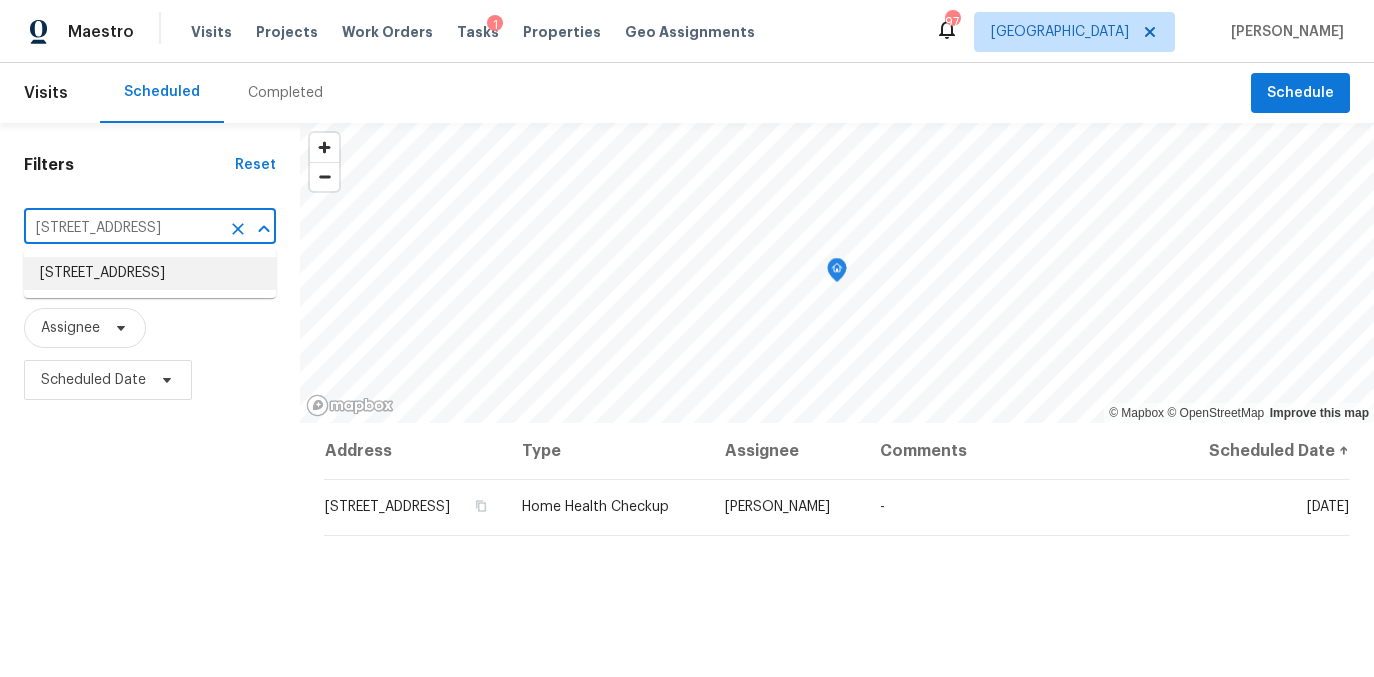 click on "6531 Arbor Gate Dr SW, Mableton, GA 30126" at bounding box center [150, 273] 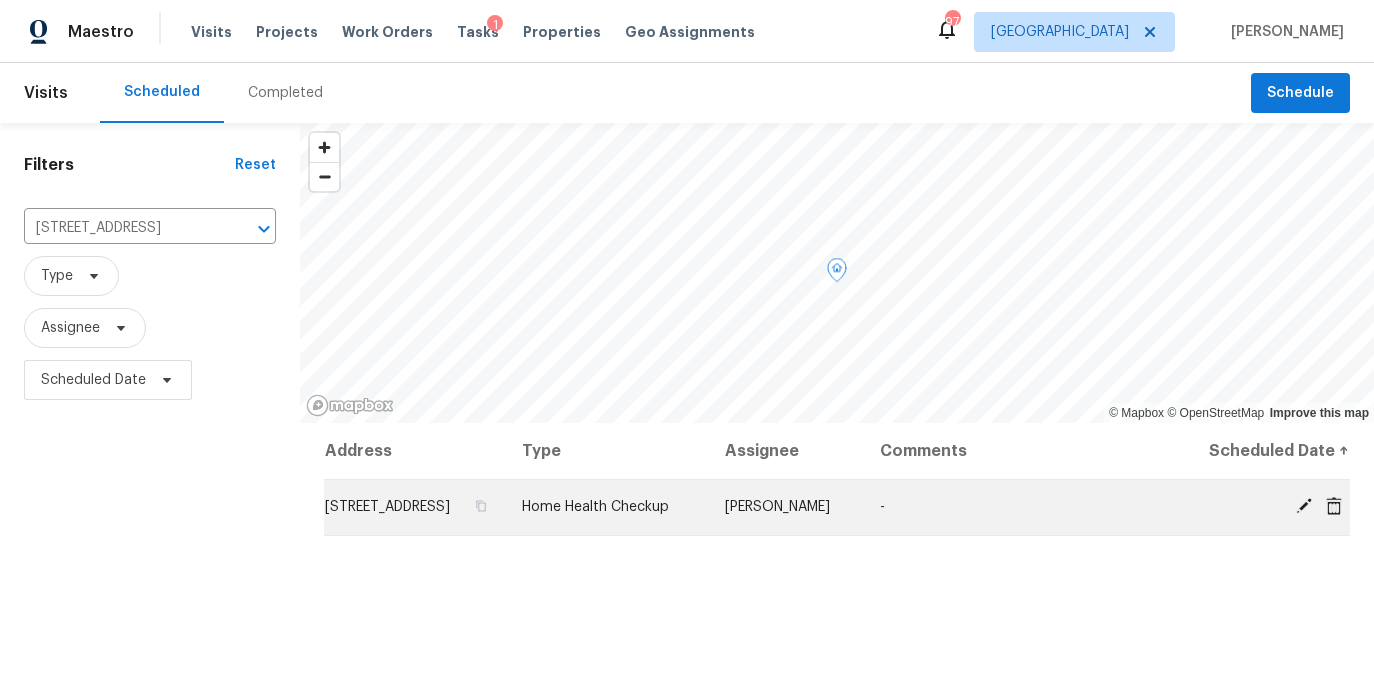 click 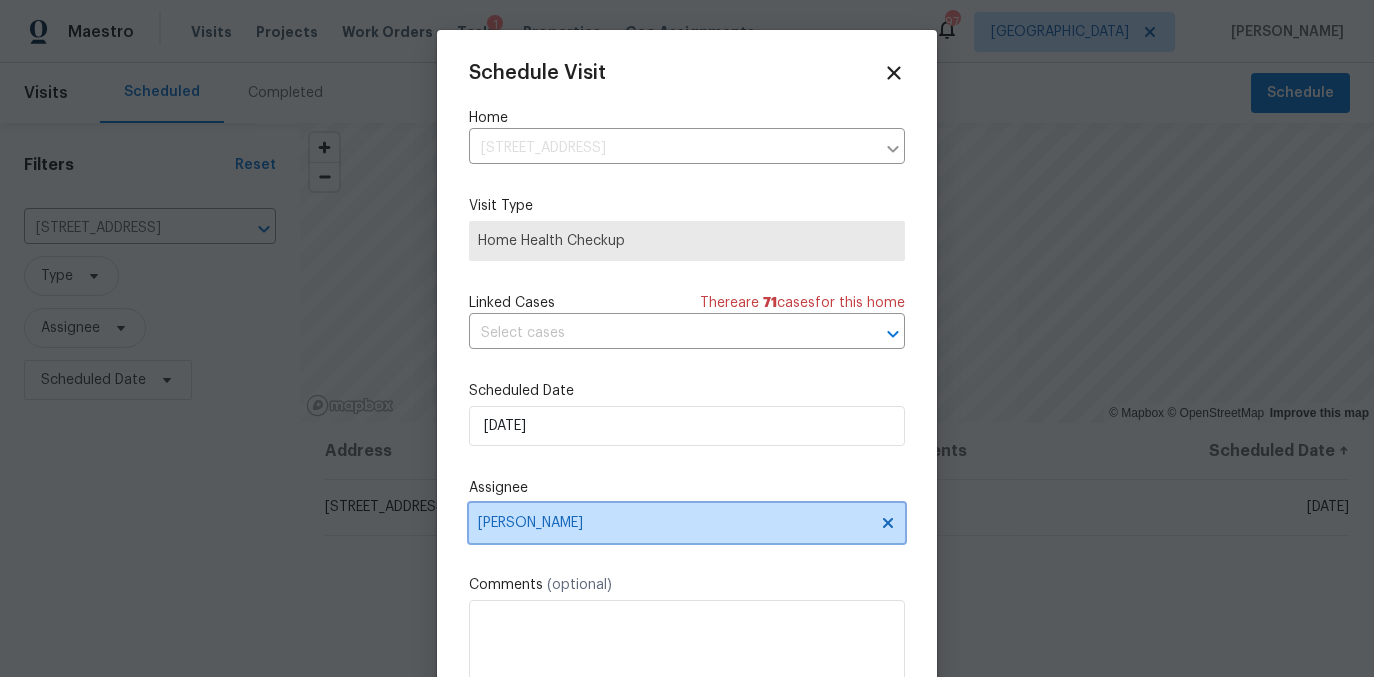 click on "[PERSON_NAME]" at bounding box center [674, 523] 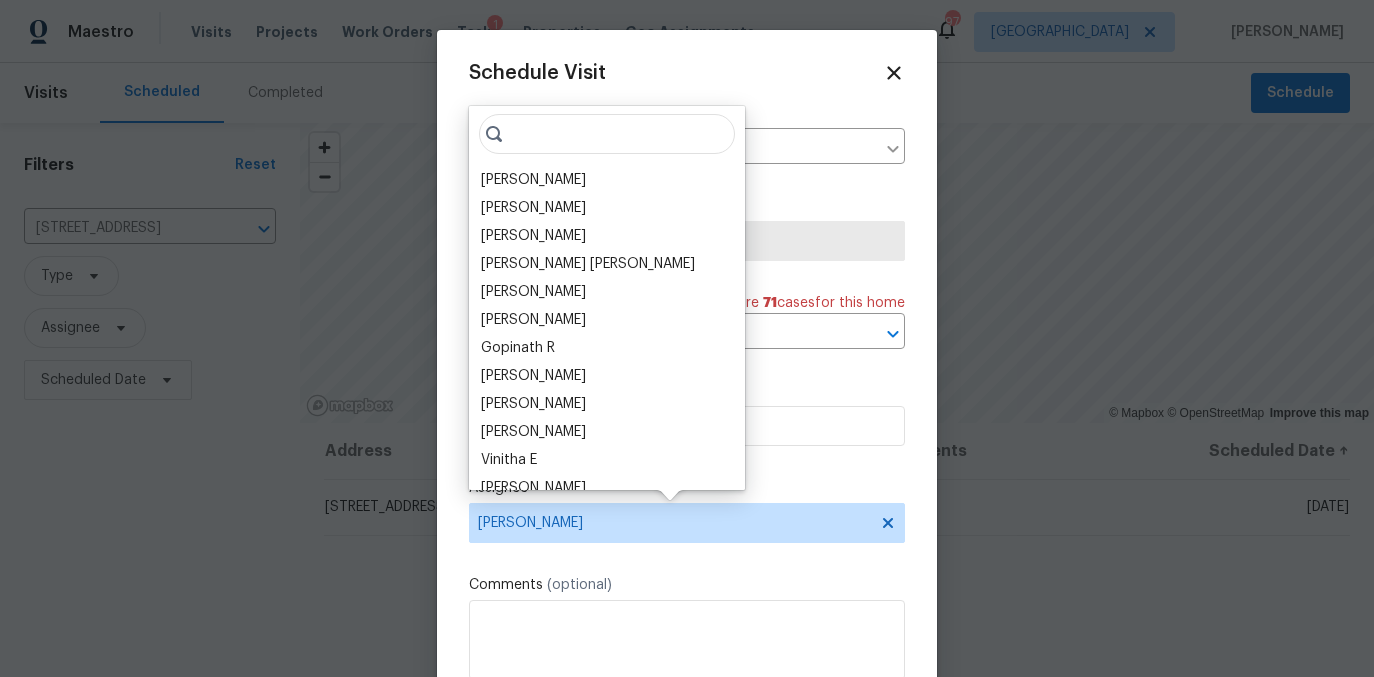 click at bounding box center [607, 134] 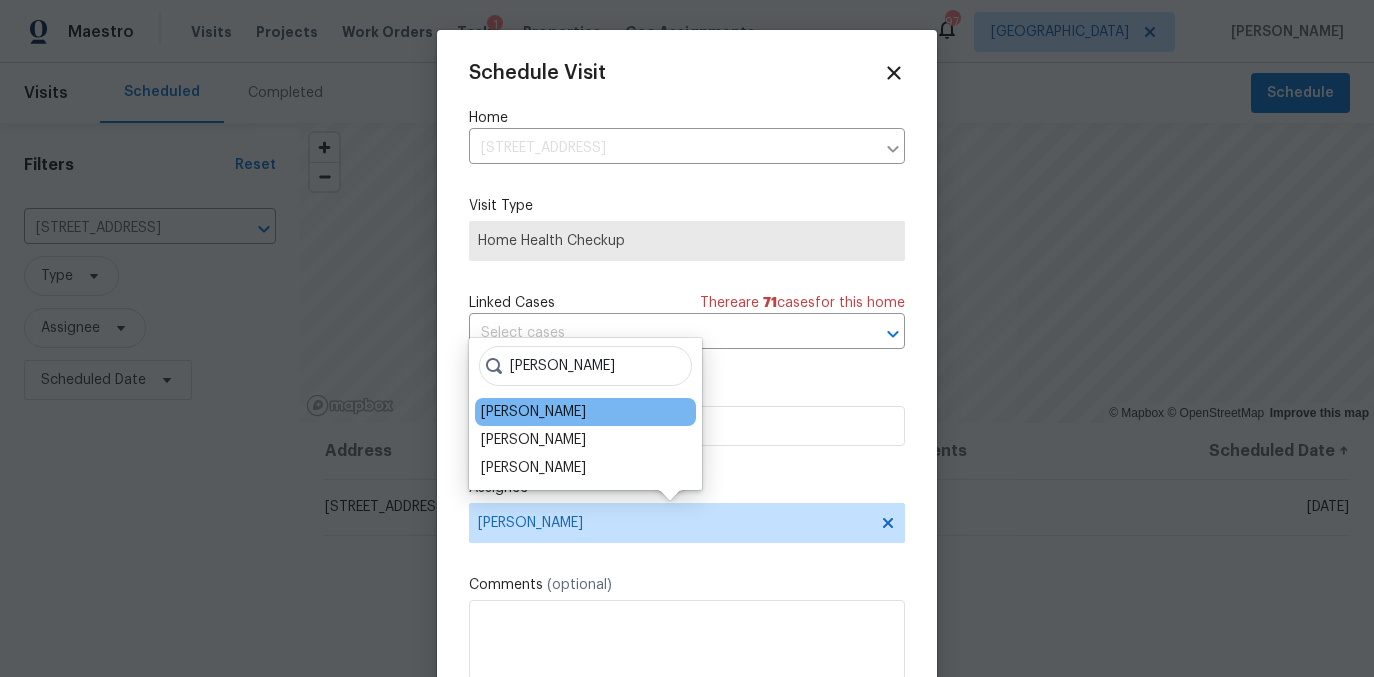 type on "tim" 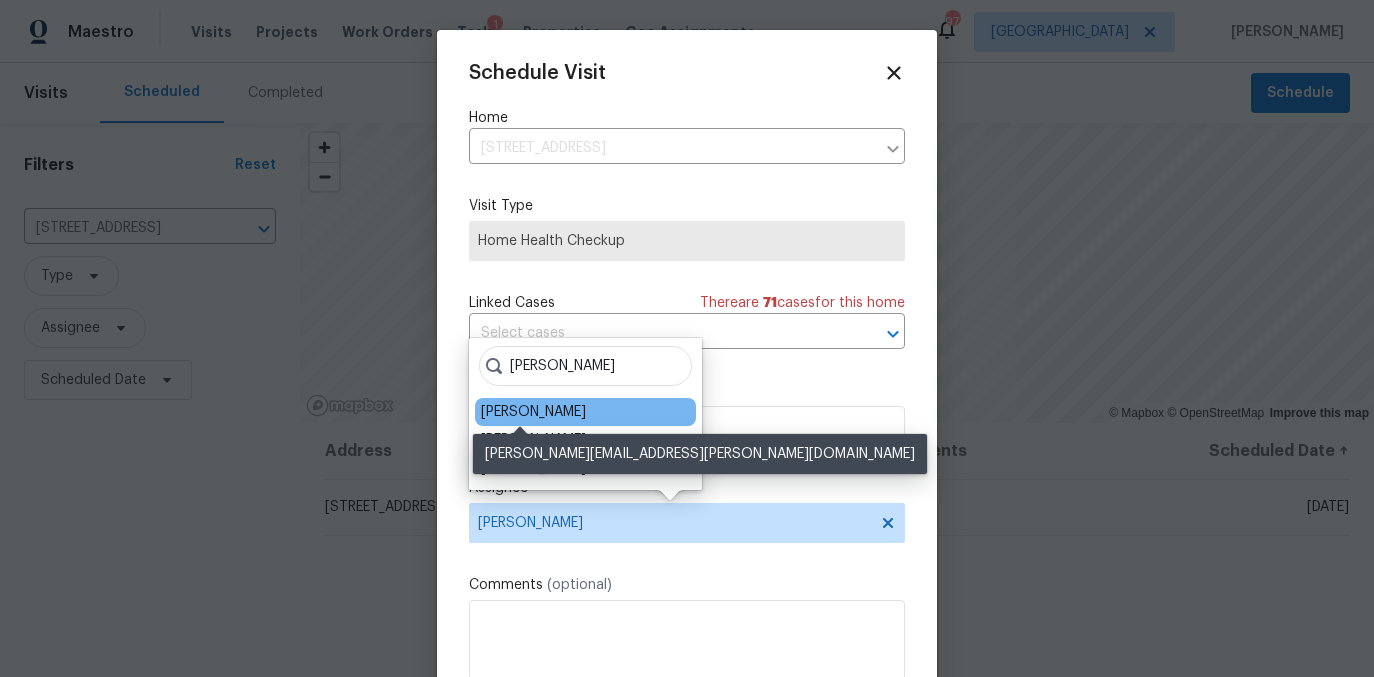 drag, startPoint x: 521, startPoint y: 415, endPoint x: 542, endPoint y: 433, distance: 27.658634 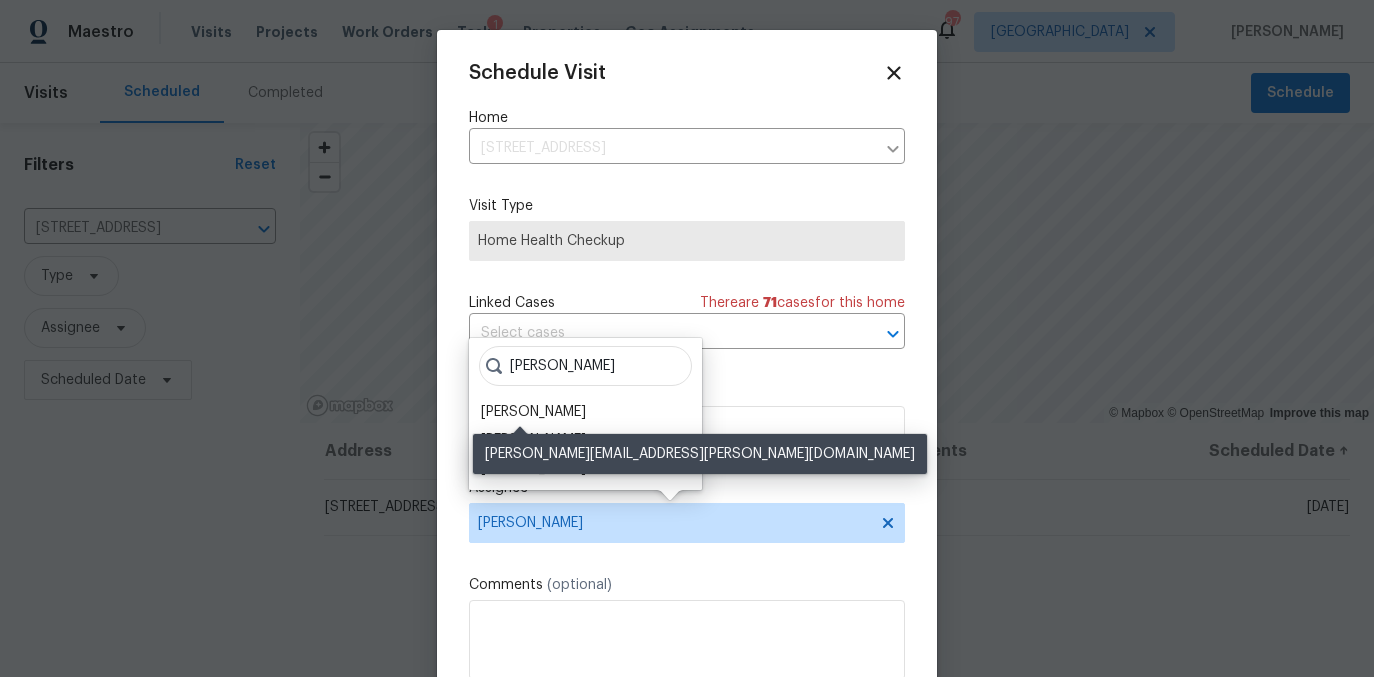 click on "[PERSON_NAME]" at bounding box center [533, 412] 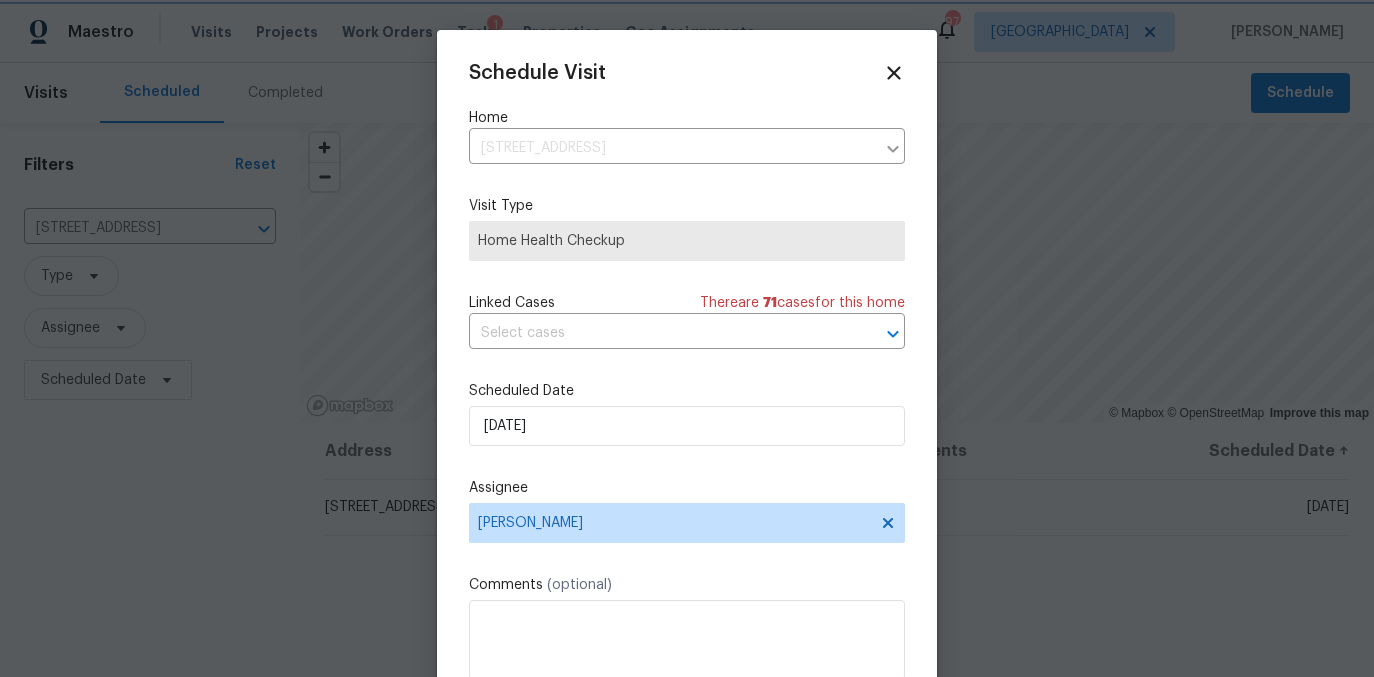 scroll, scrollTop: 36, scrollLeft: 0, axis: vertical 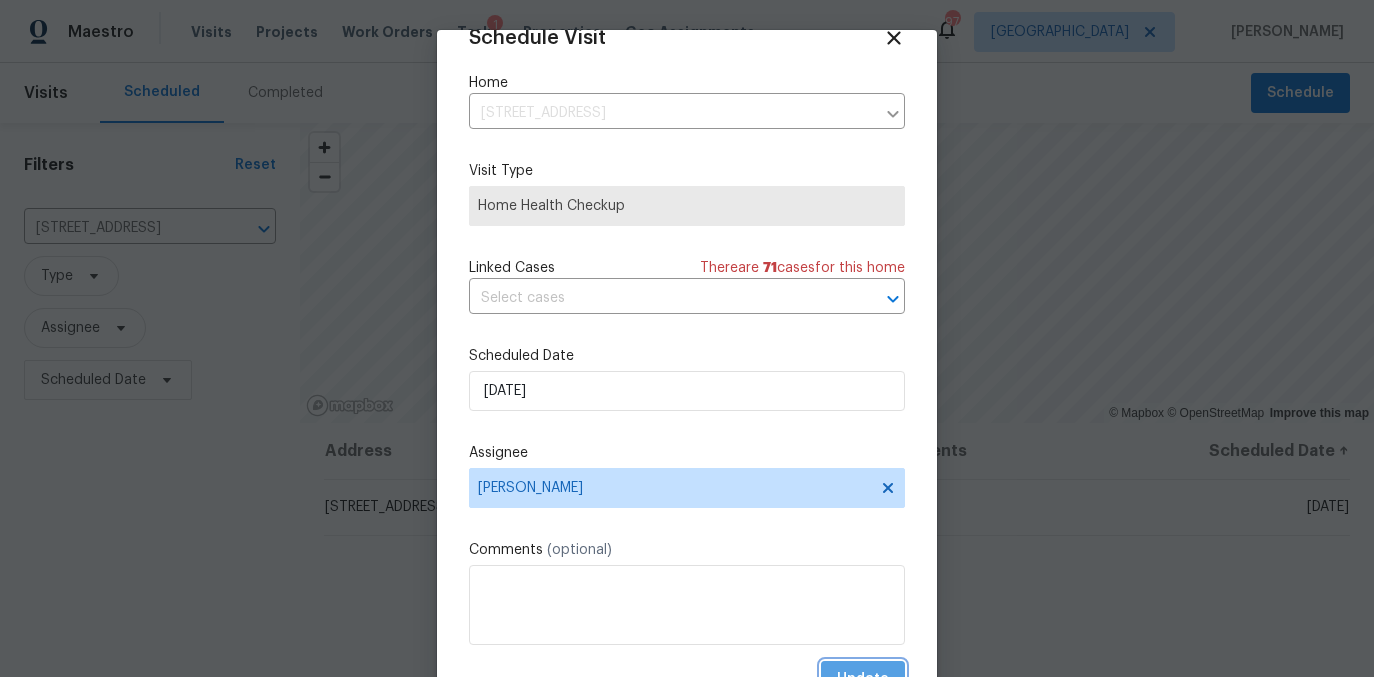 click on "Update" at bounding box center [863, 679] 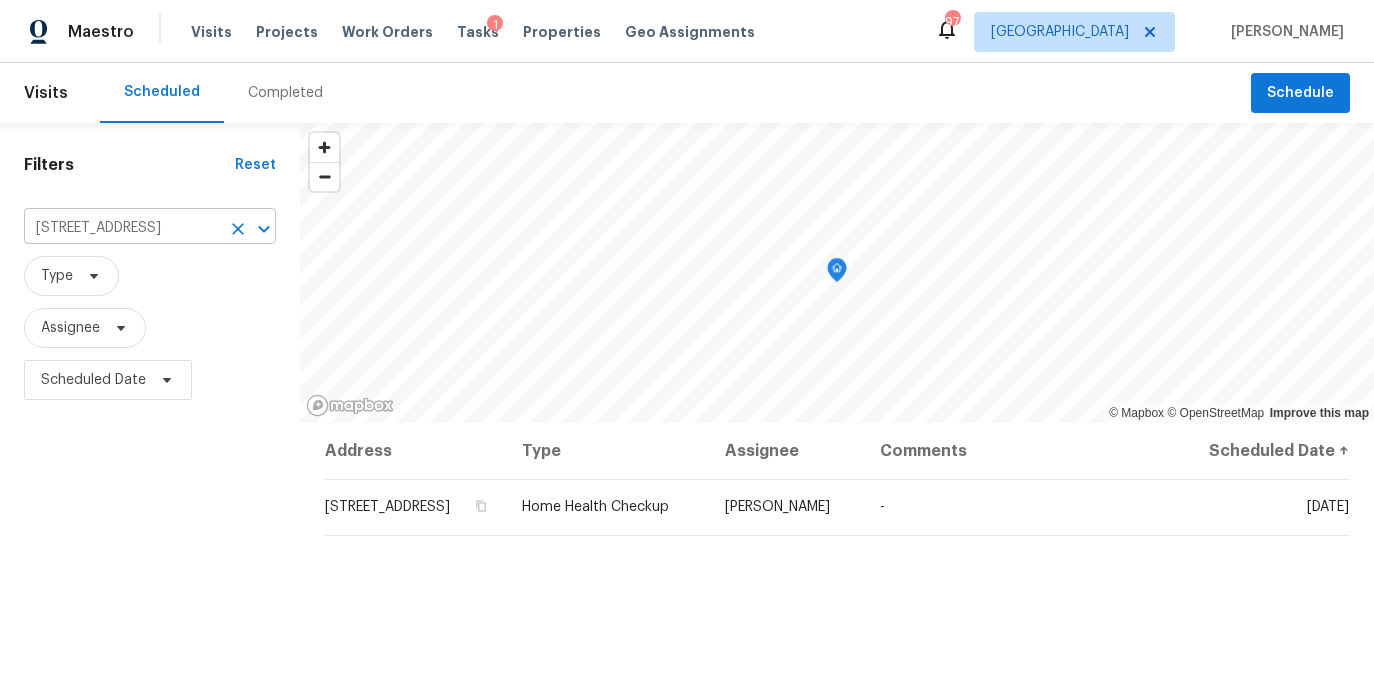 click on "6531 Arbor Gate Dr SW, Mableton, GA 30126" at bounding box center [122, 228] 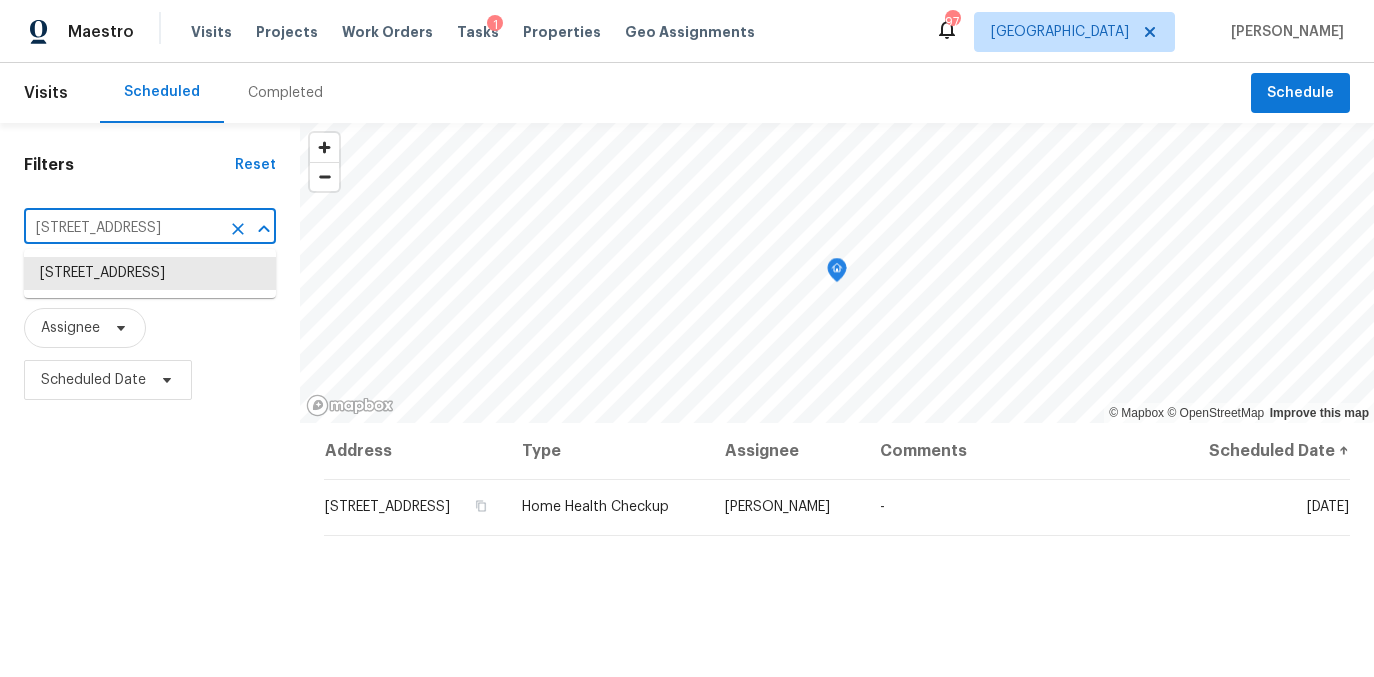 paste on "941 Gallant Cir SE" 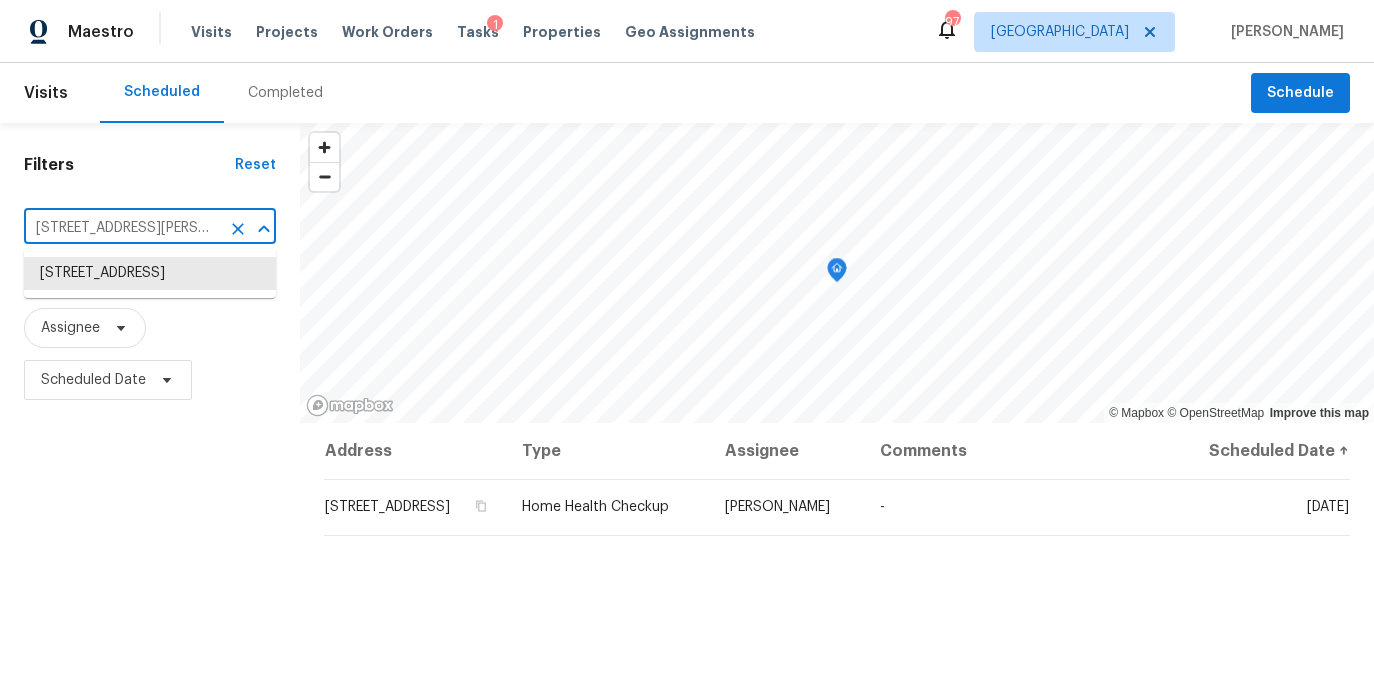 scroll, scrollTop: 0, scrollLeft: 80, axis: horizontal 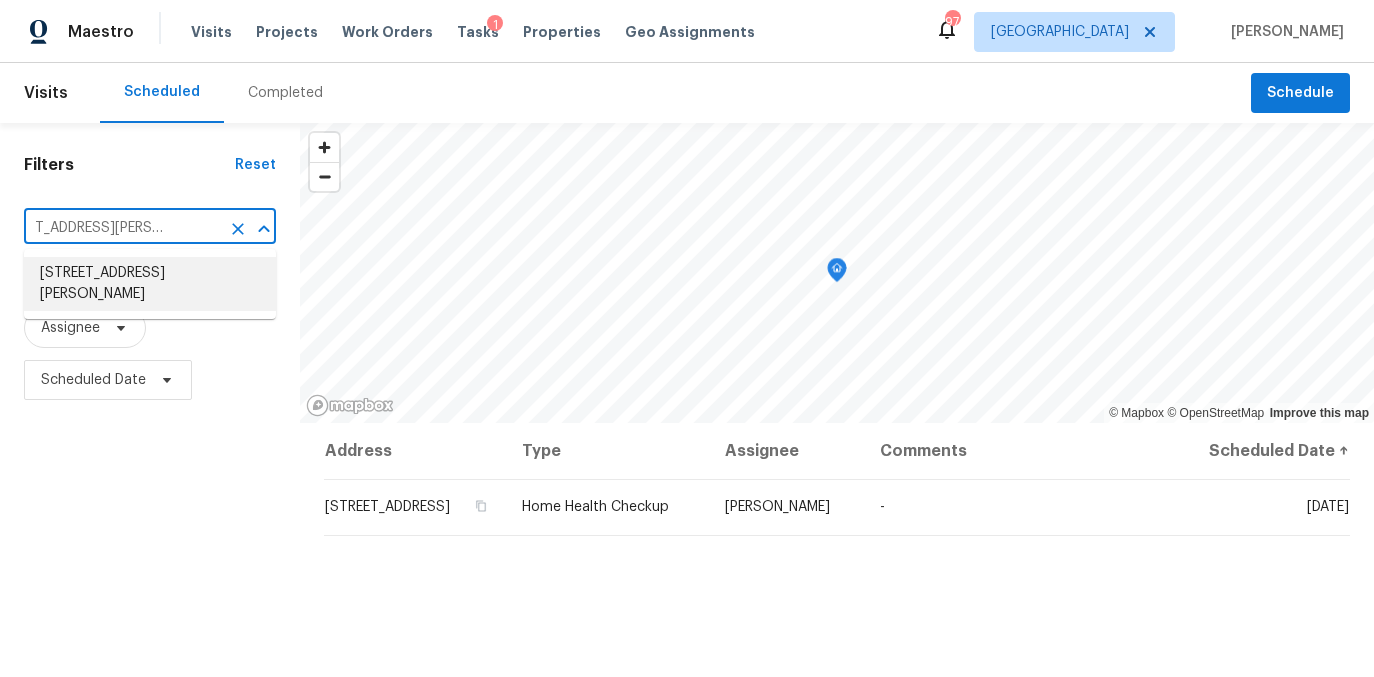 click on "6941 Gallant Cir SE, Mableton, GA 30126" at bounding box center (150, 284) 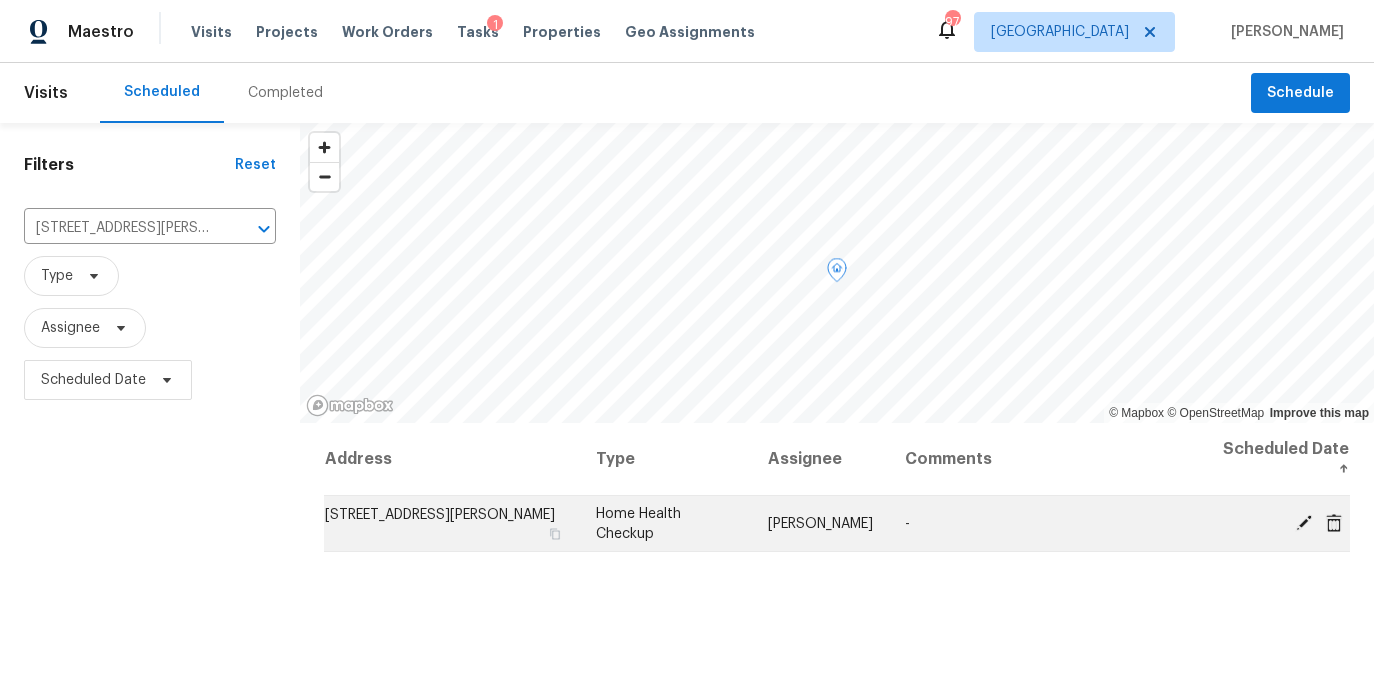 click 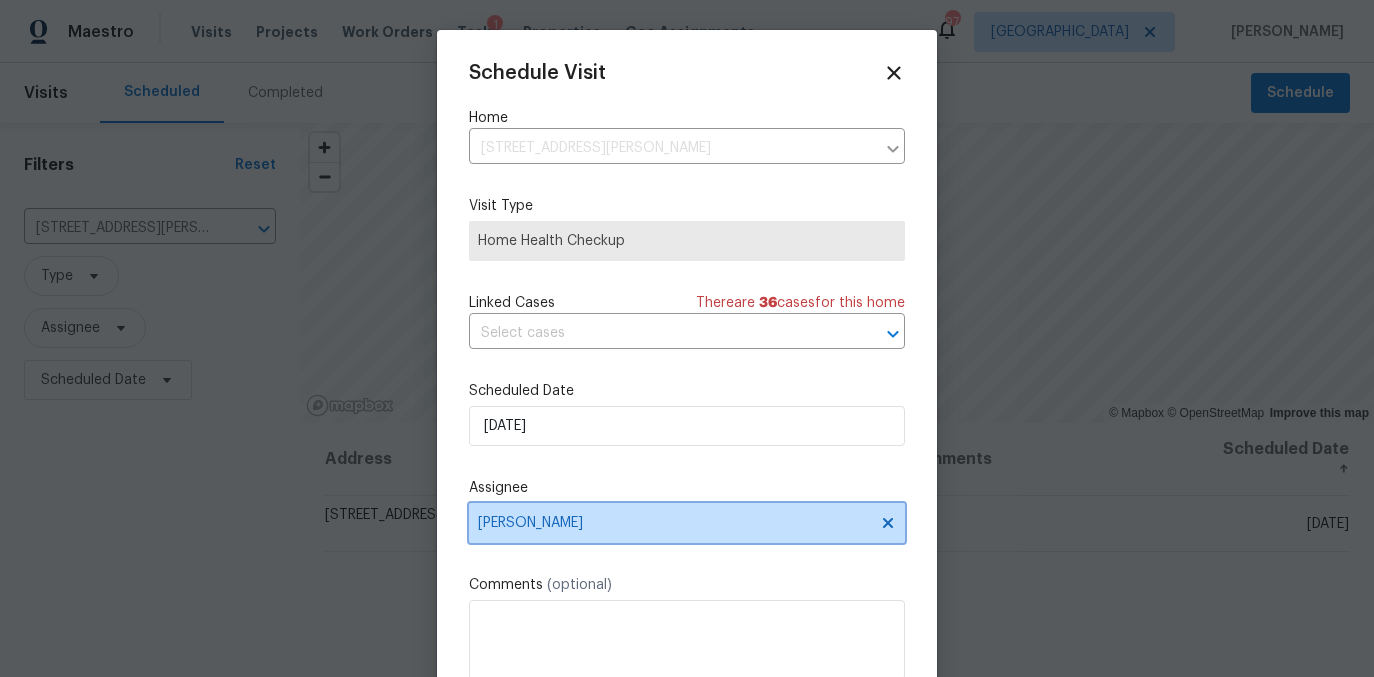 click on "[PERSON_NAME]" at bounding box center [687, 523] 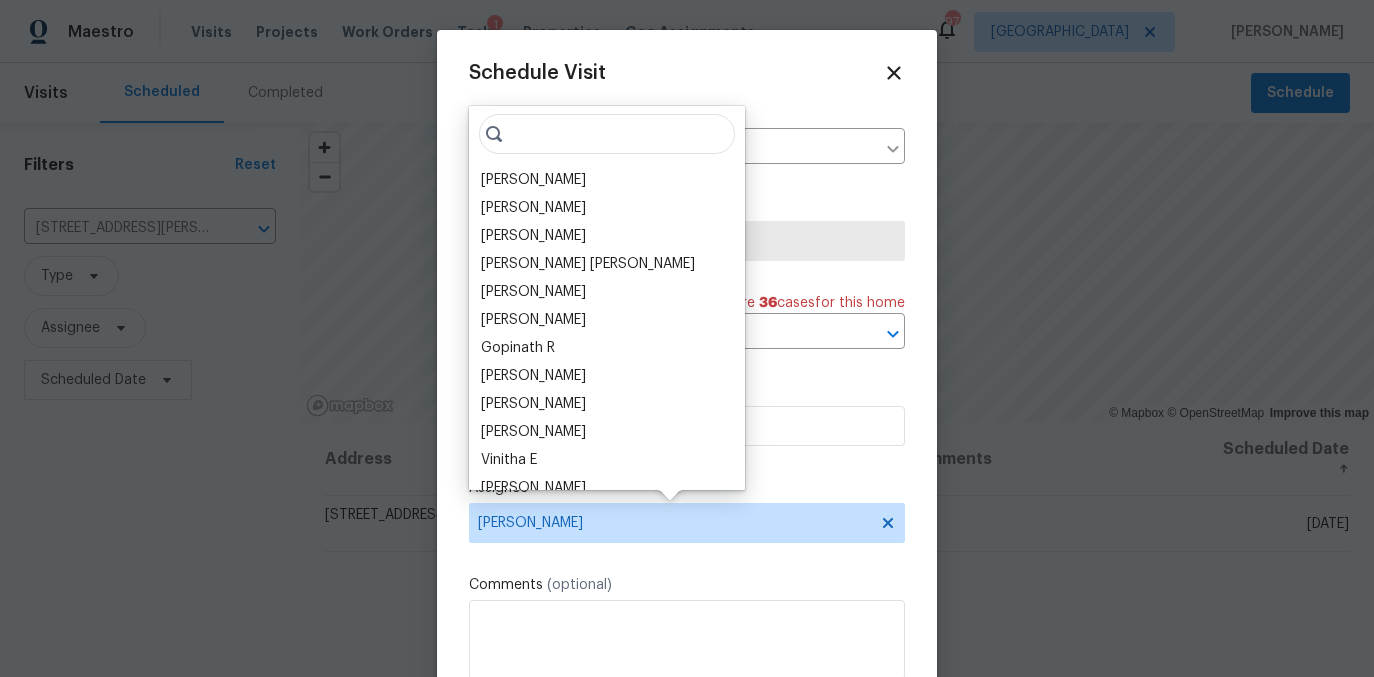 click at bounding box center [607, 134] 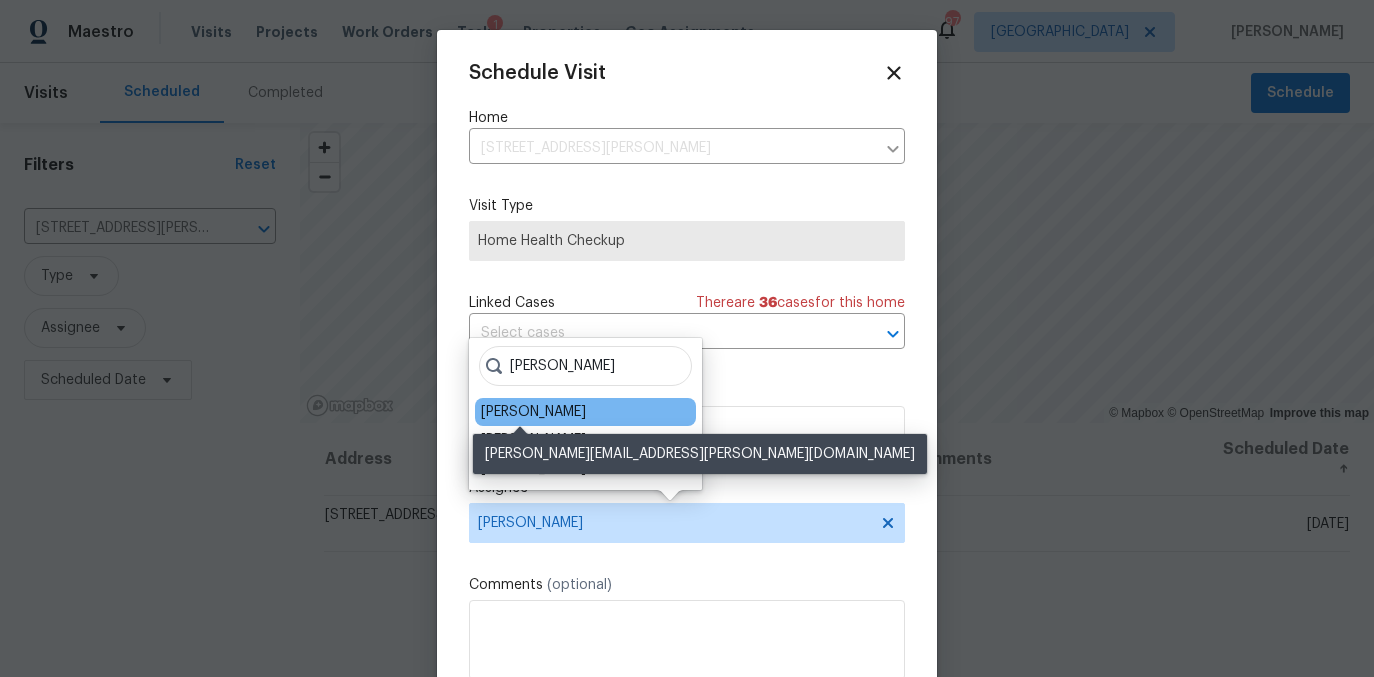 type on "tim" 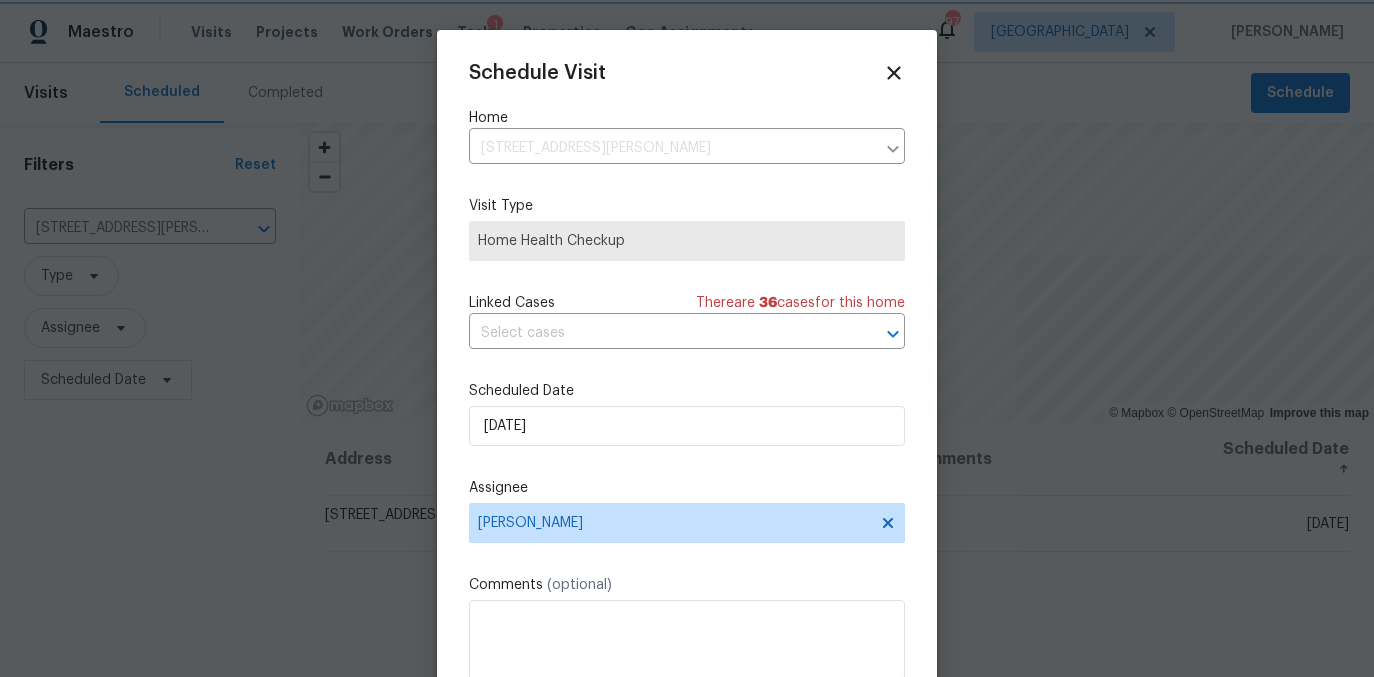scroll, scrollTop: 36, scrollLeft: 0, axis: vertical 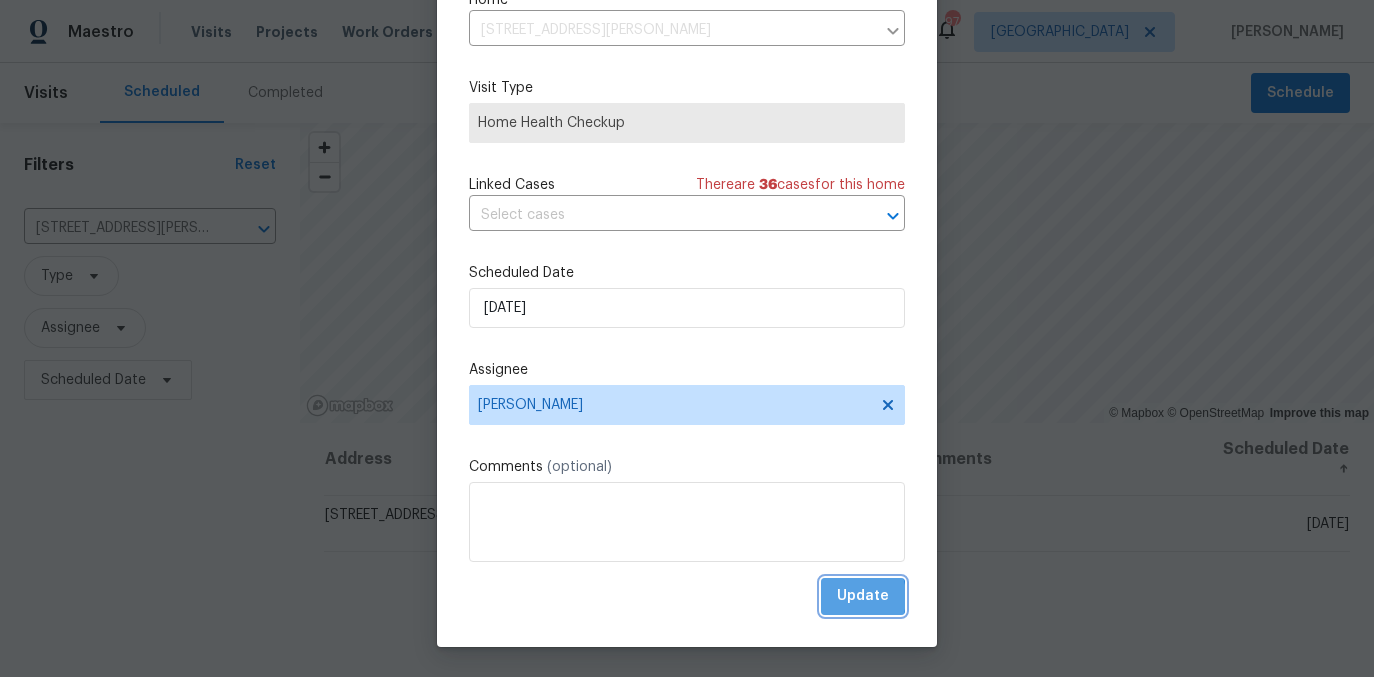 drag, startPoint x: 838, startPoint y: 597, endPoint x: 157, endPoint y: 572, distance: 681.45874 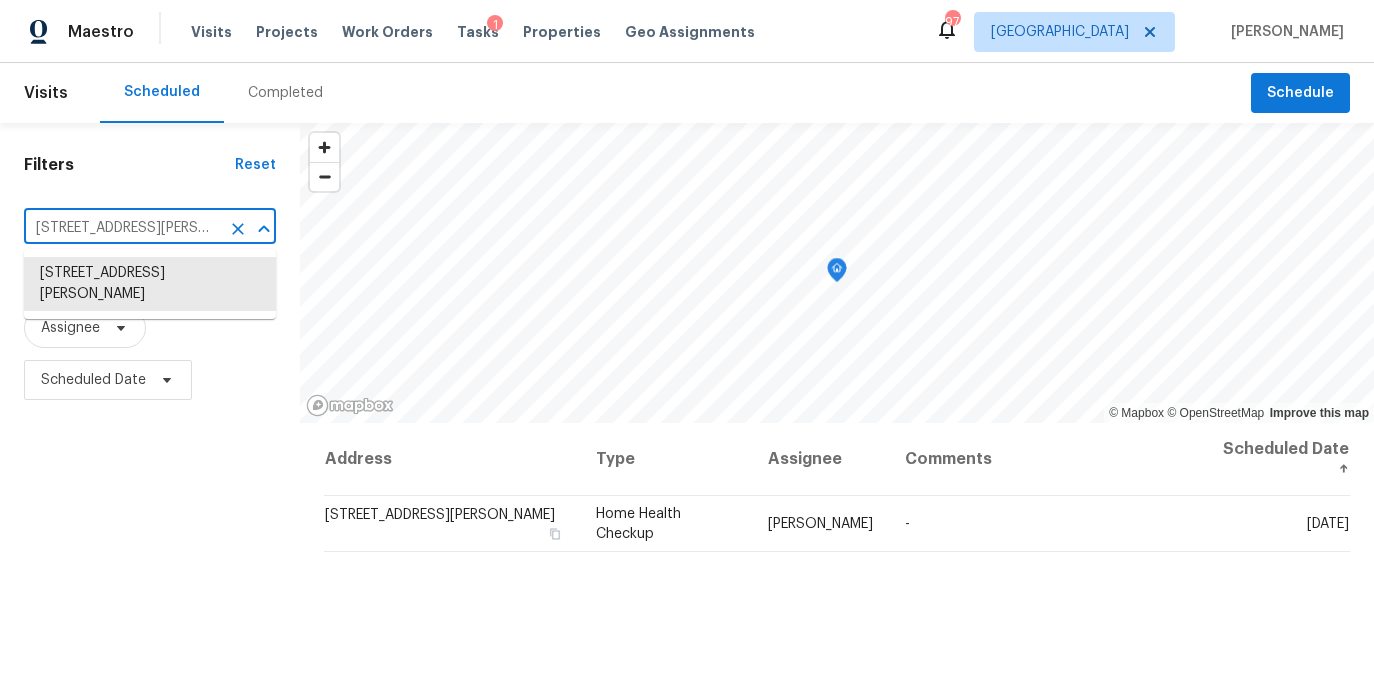 click on "6941 Gallant Cir SE, Mableton, GA 30126" at bounding box center (122, 228) 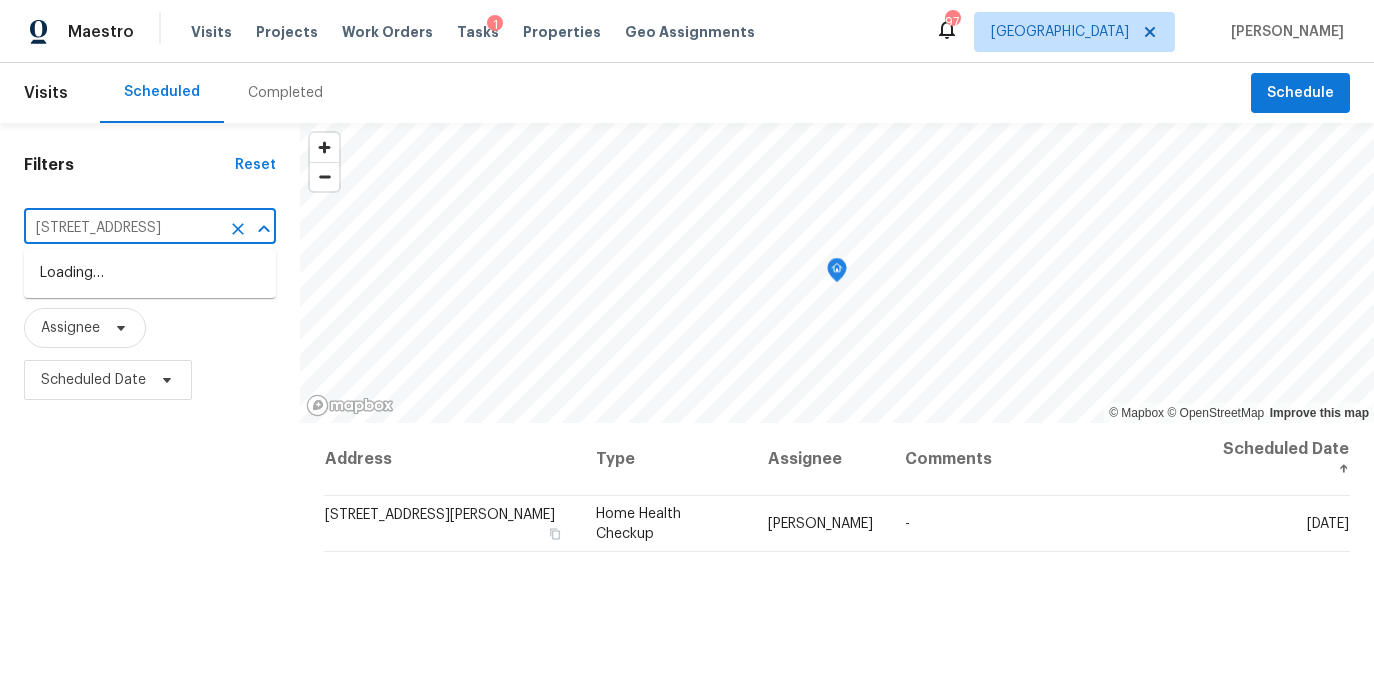 scroll, scrollTop: 0, scrollLeft: 100, axis: horizontal 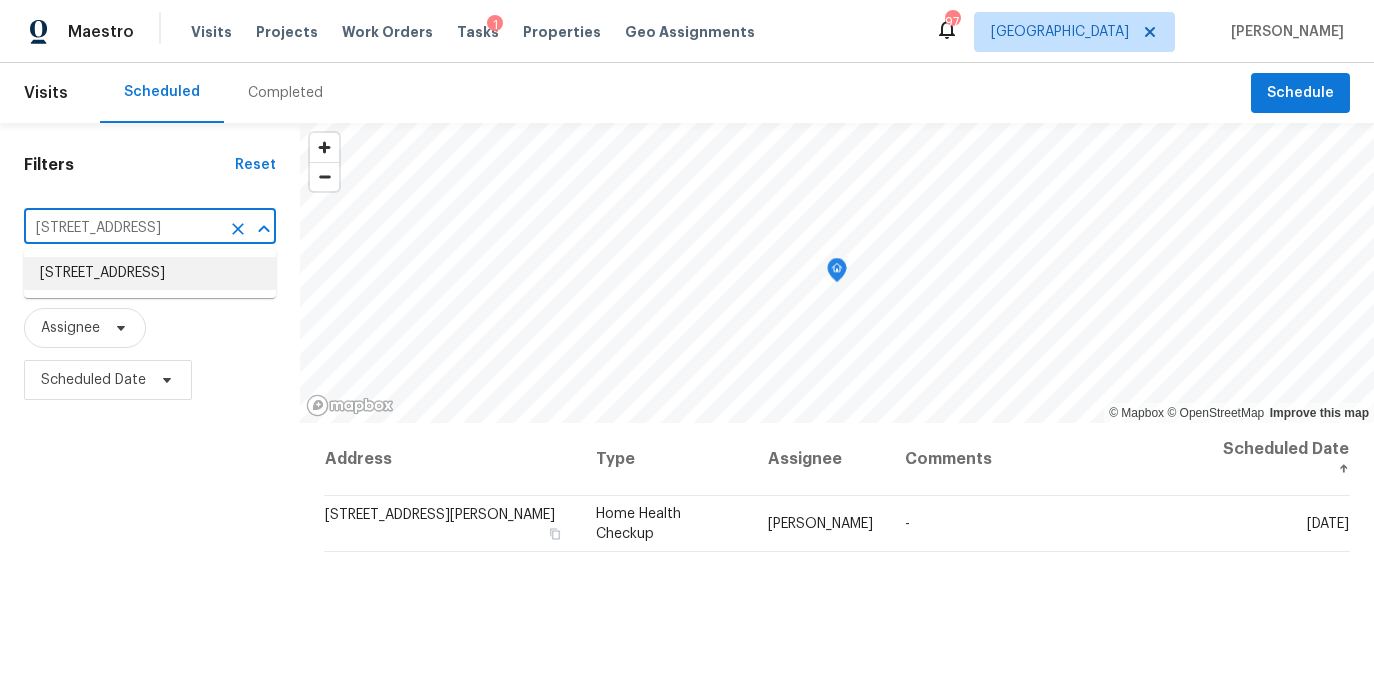 click on "1503 Colt Ridge Ln SE, Mableton, GA 30126" at bounding box center [150, 273] 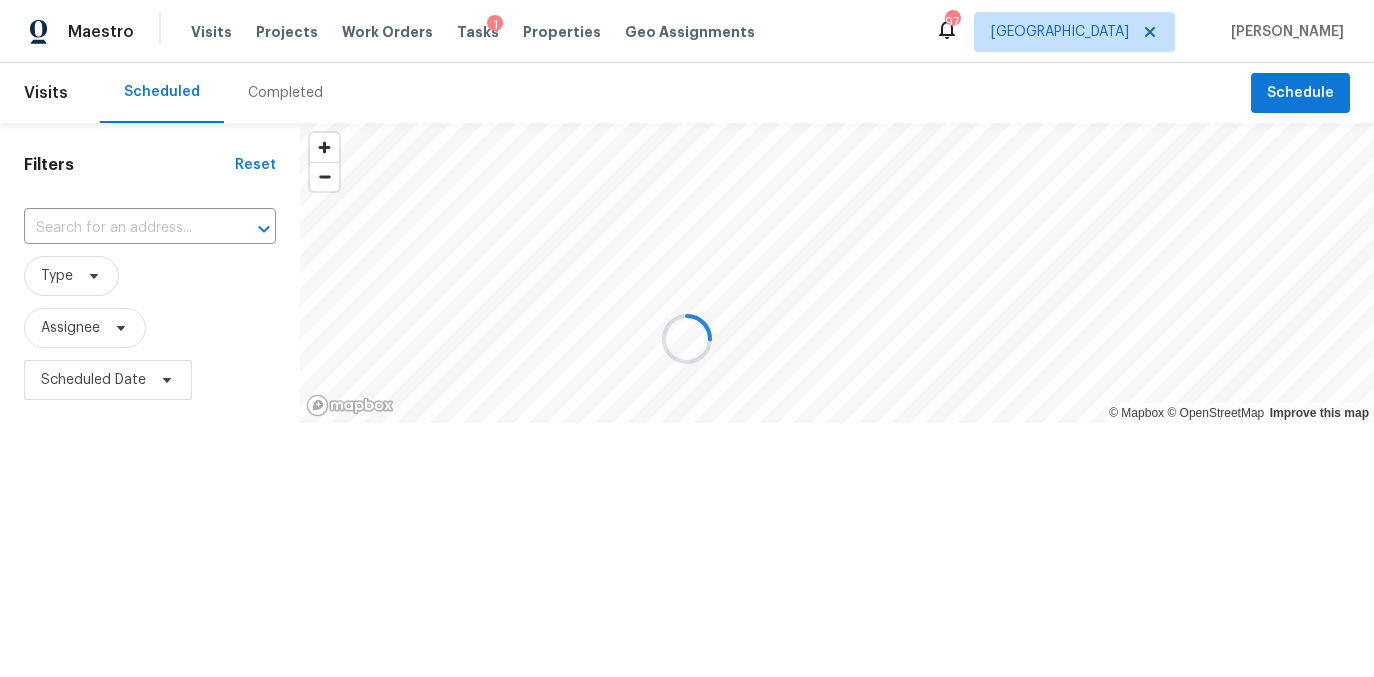 type on "1503 Colt Ridge Ln SE, Mableton, GA 30126" 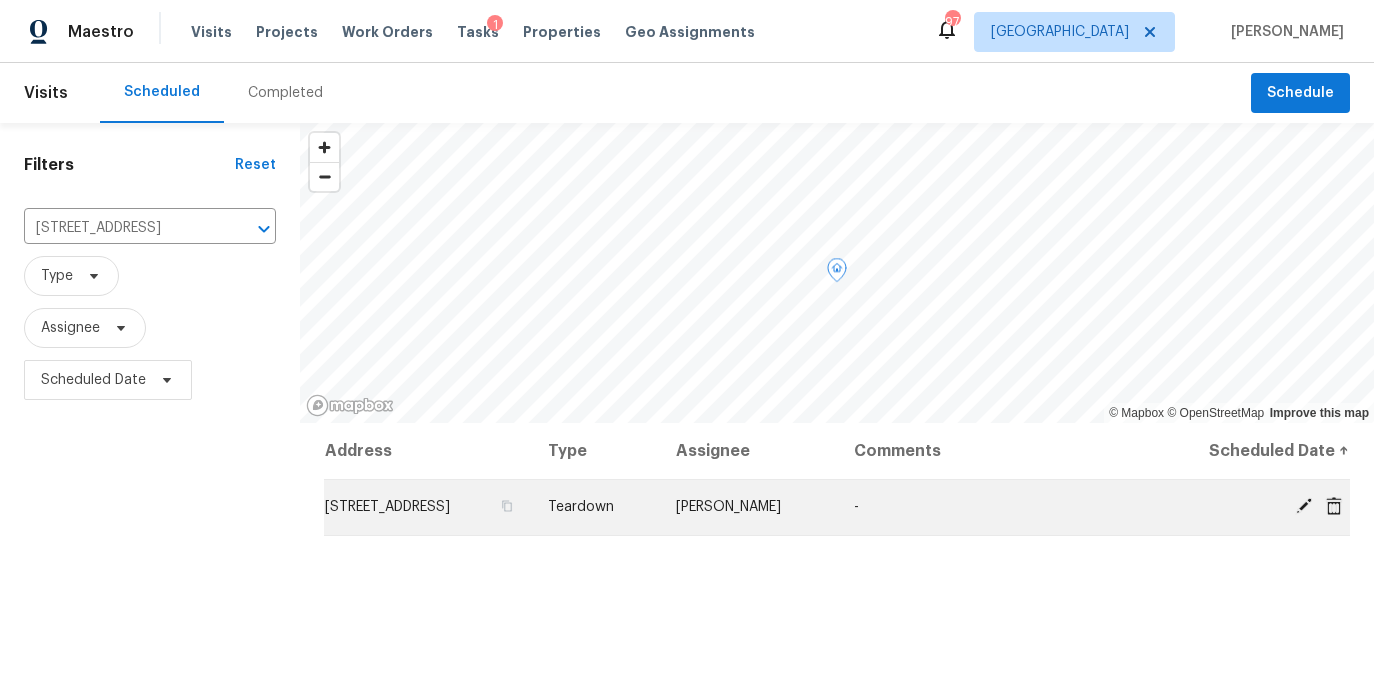 click 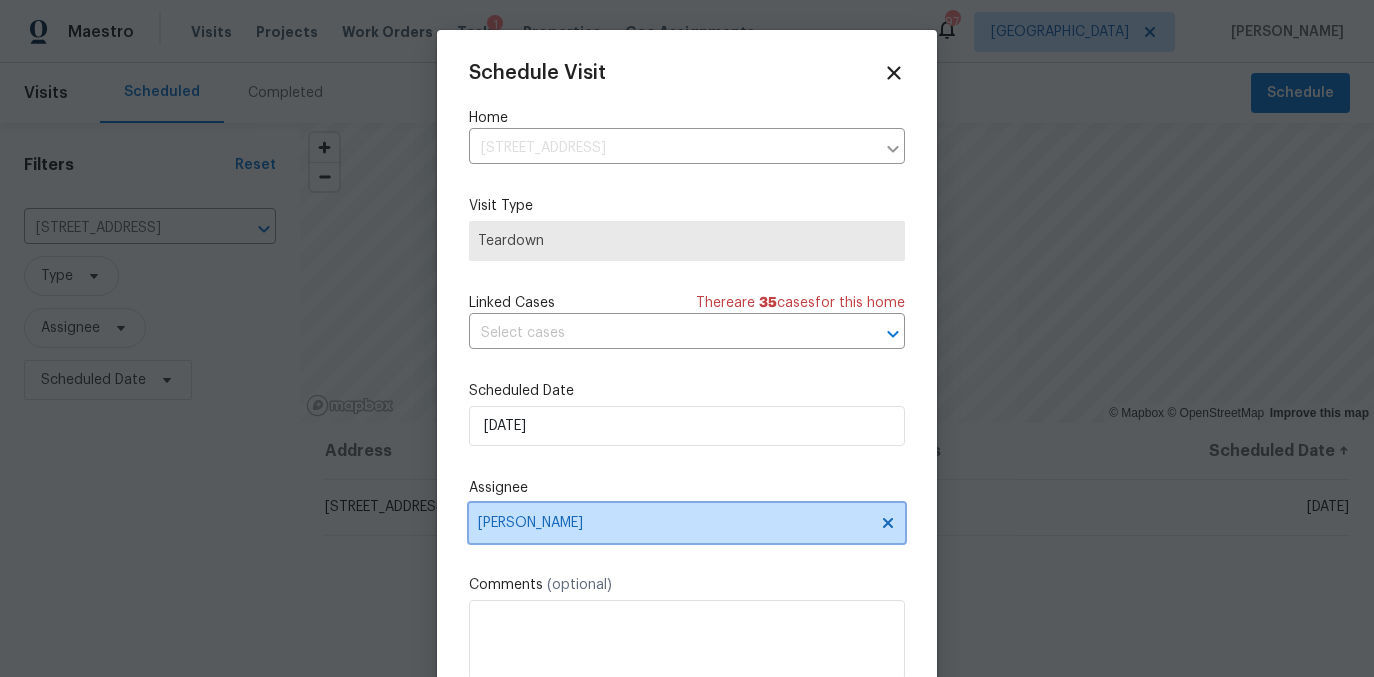 click on "[PERSON_NAME]" at bounding box center [674, 523] 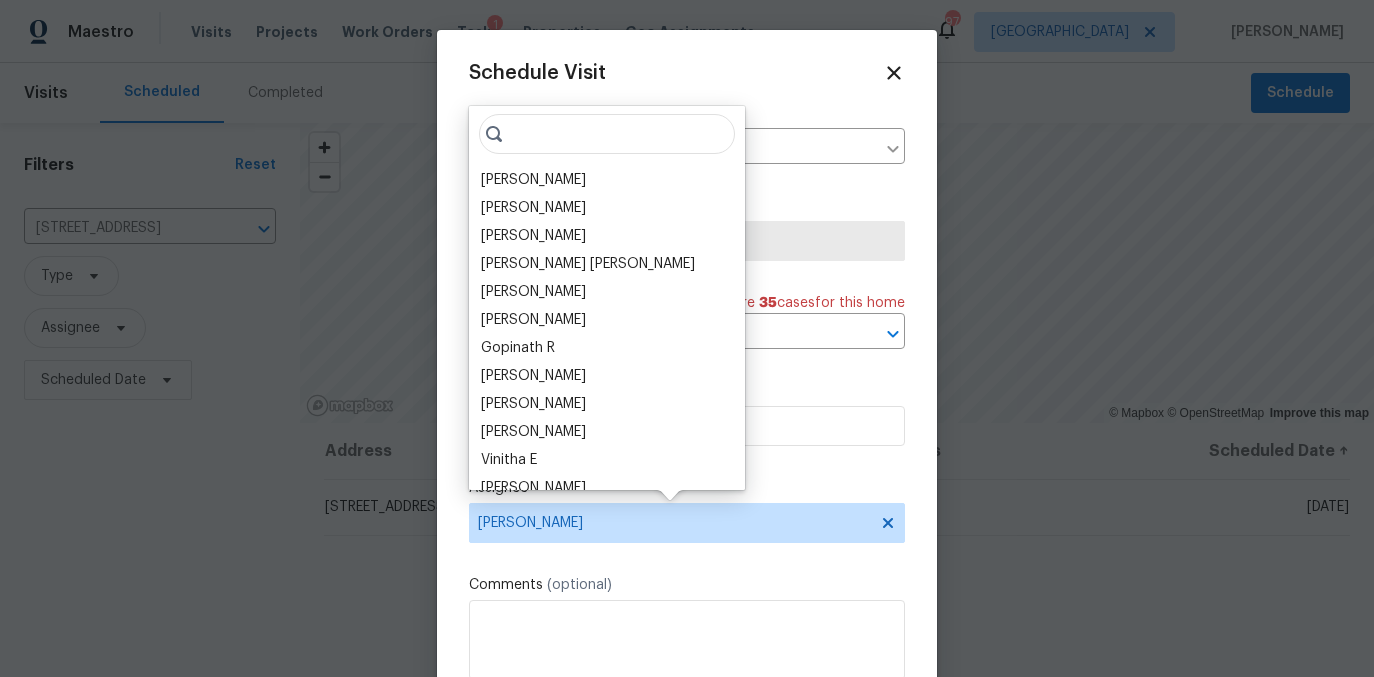 click at bounding box center [607, 134] 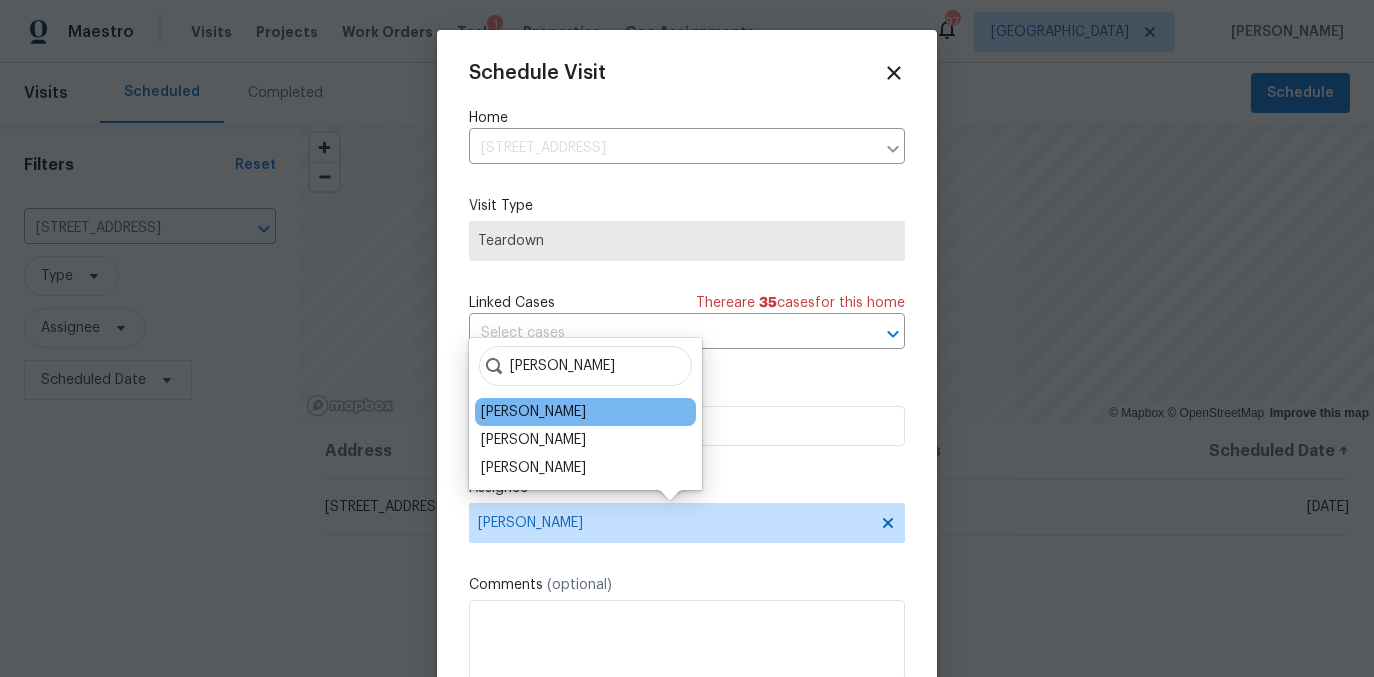 type on "tim" 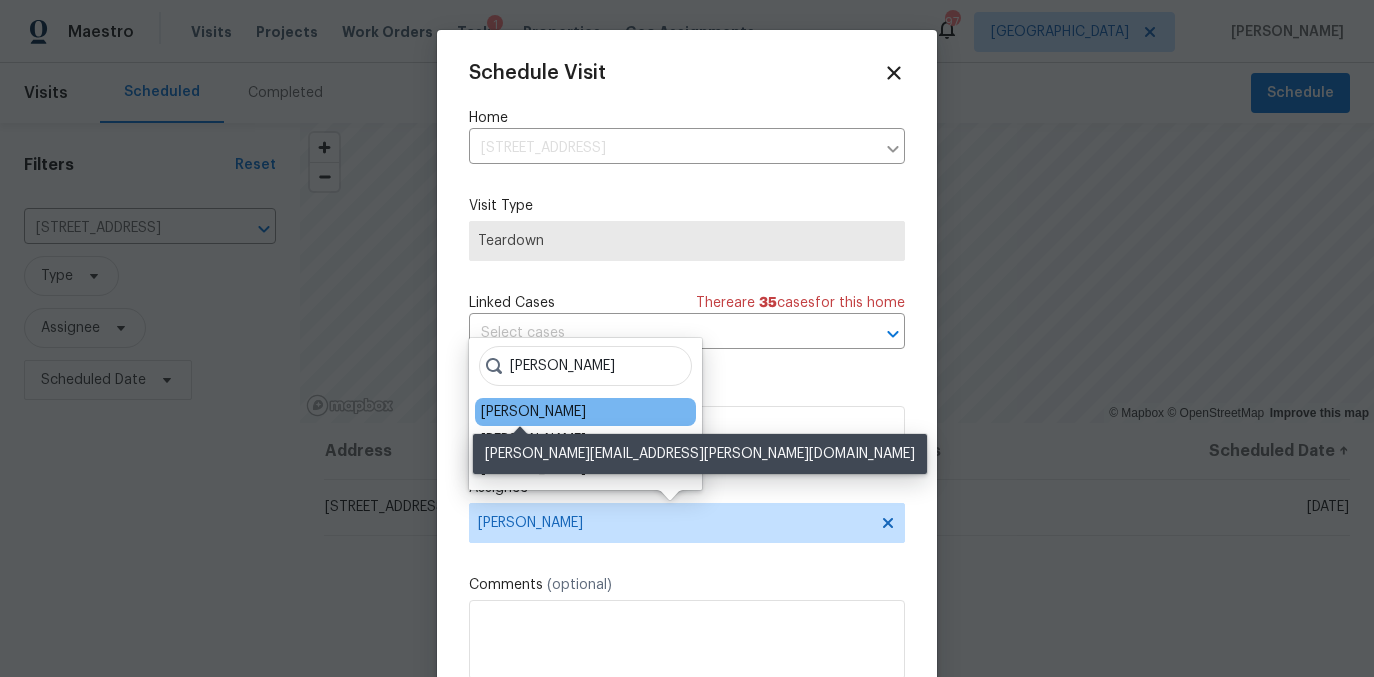 click on "[PERSON_NAME]" at bounding box center [533, 412] 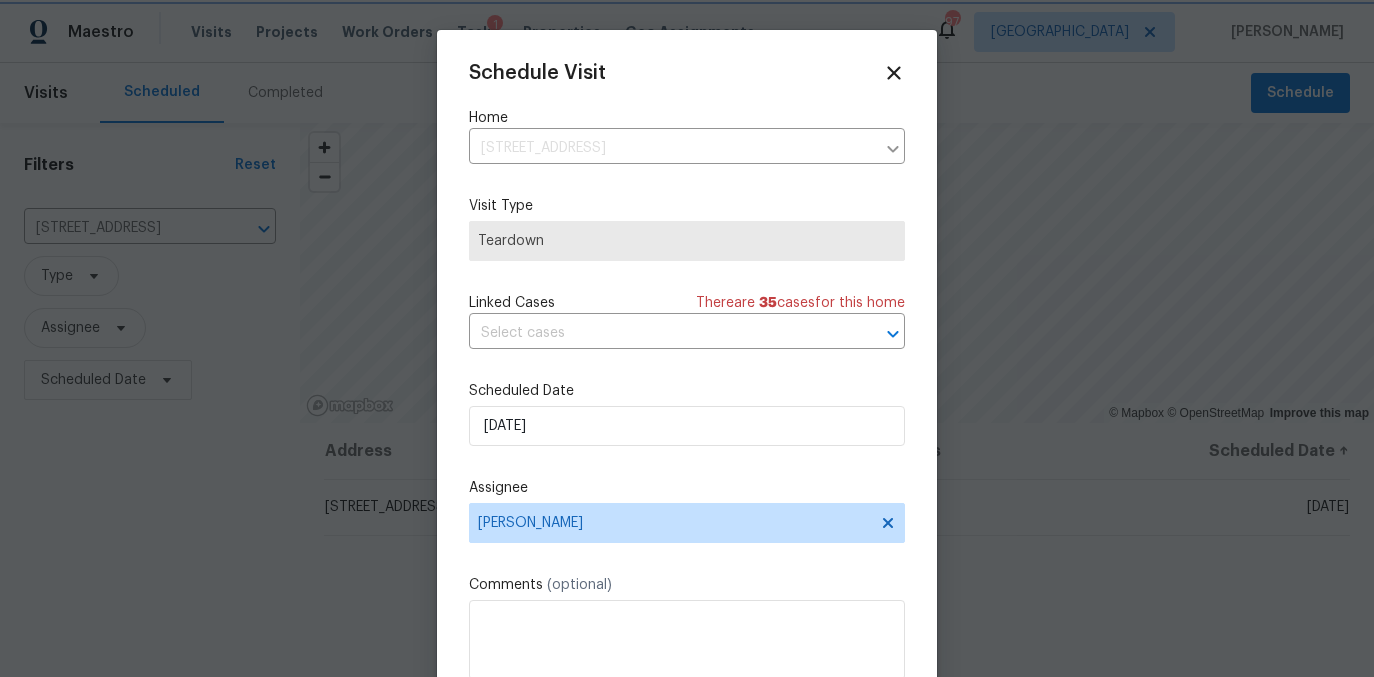 scroll, scrollTop: 36, scrollLeft: 0, axis: vertical 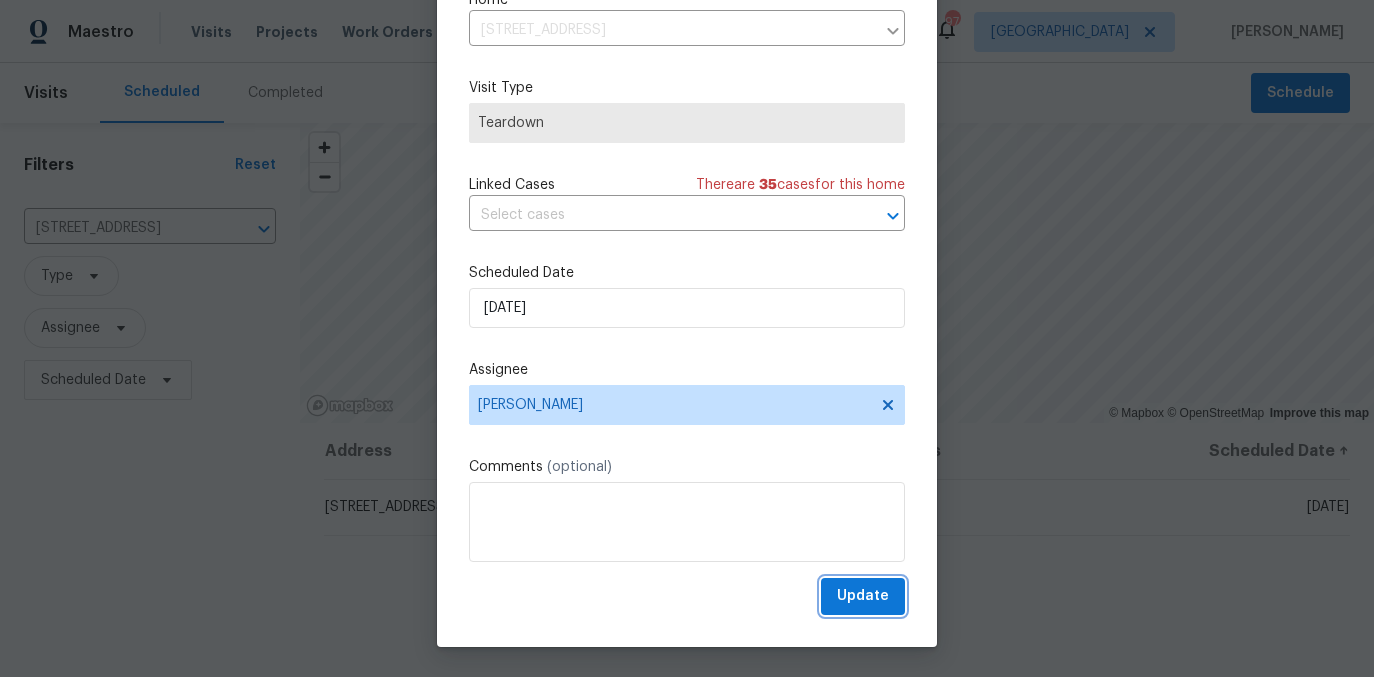 click on "Update" at bounding box center (863, 596) 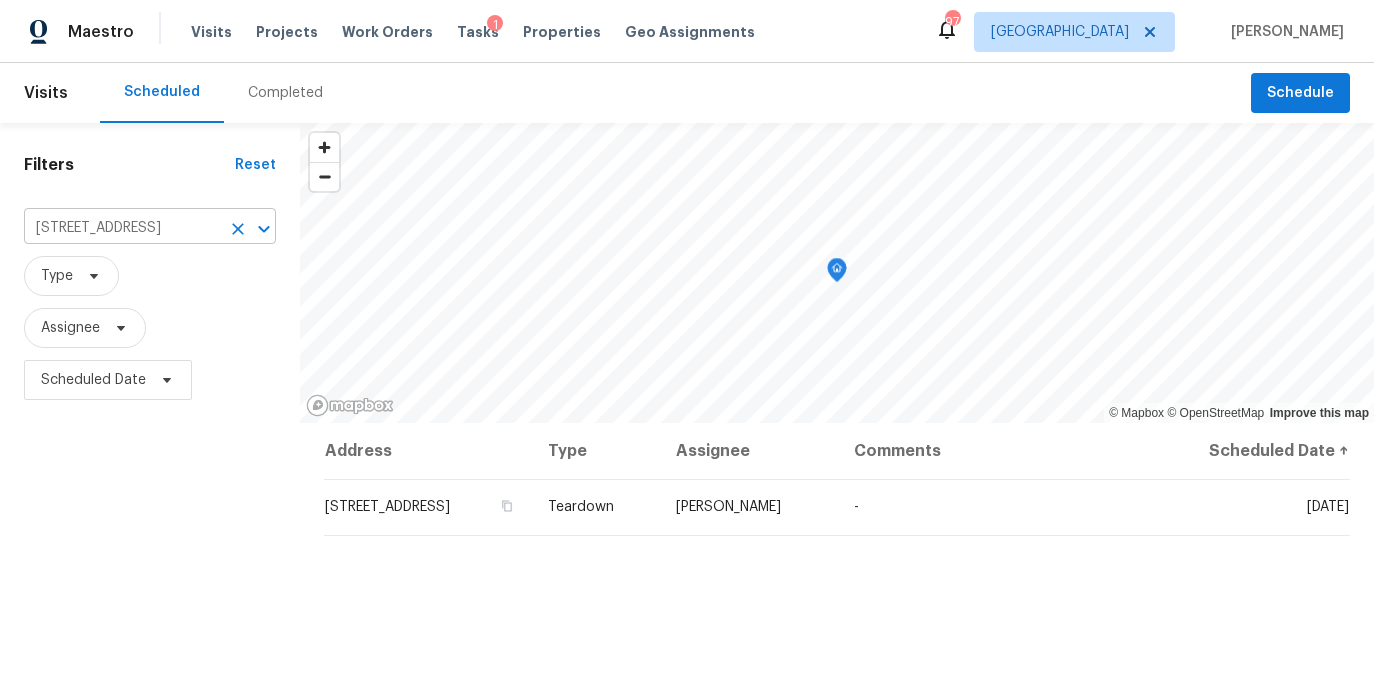click on "1503 Colt Ridge Ln SE, Mableton, GA 30126" at bounding box center (122, 228) 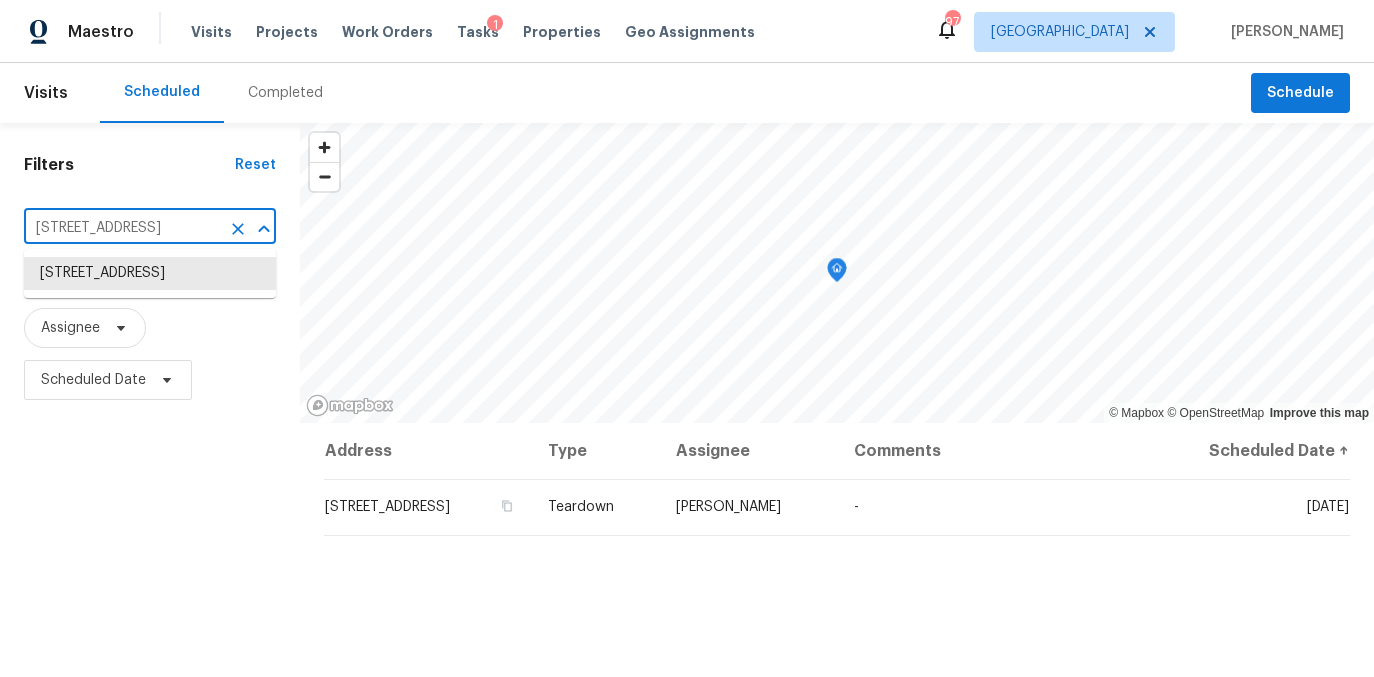 paste on "6756 Blackstone Pl # 6" 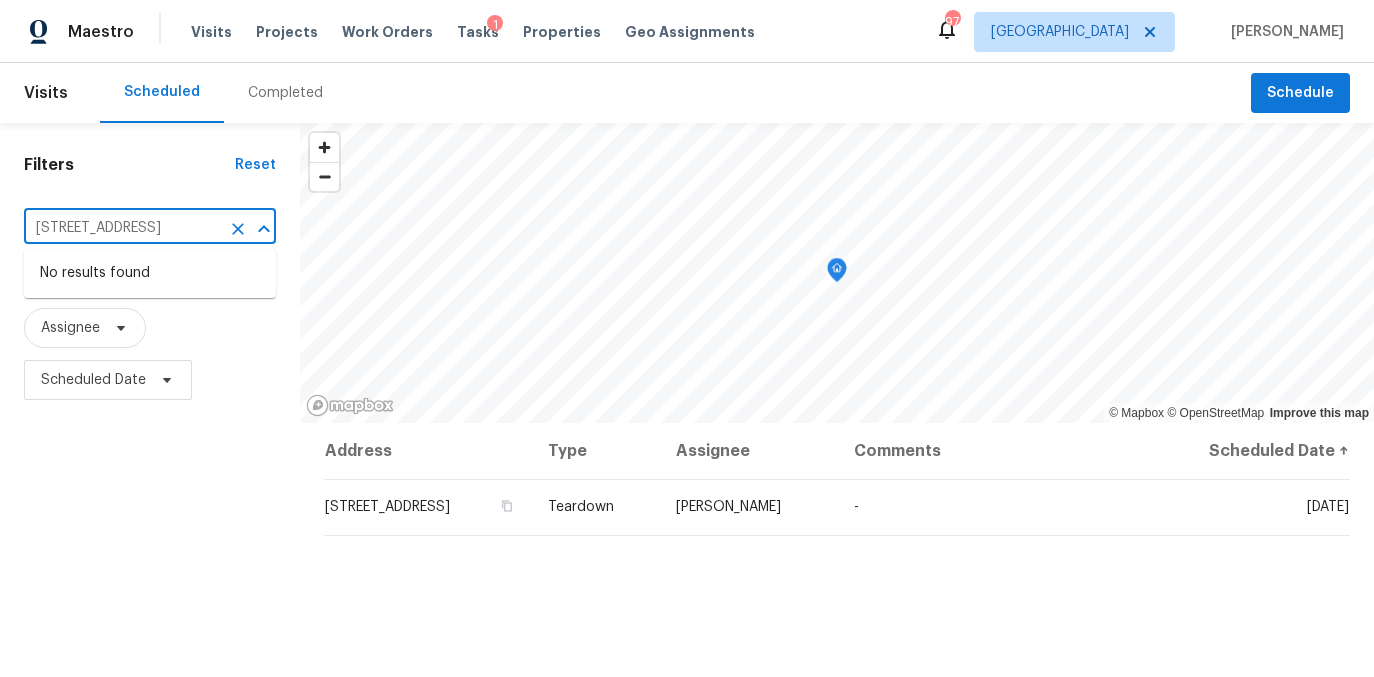 scroll, scrollTop: 0, scrollLeft: 0, axis: both 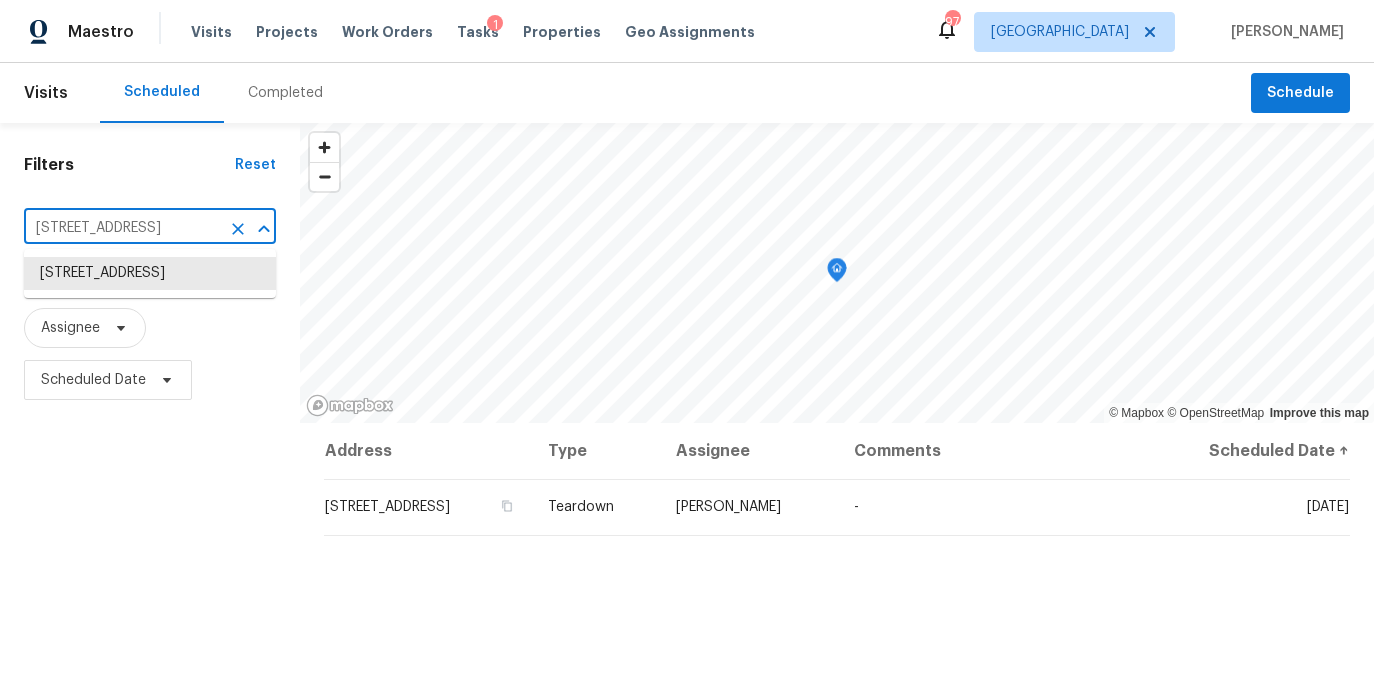 click on "1503 Colt Ridge Ln SE, Mableton, GA 30126" at bounding box center [122, 228] 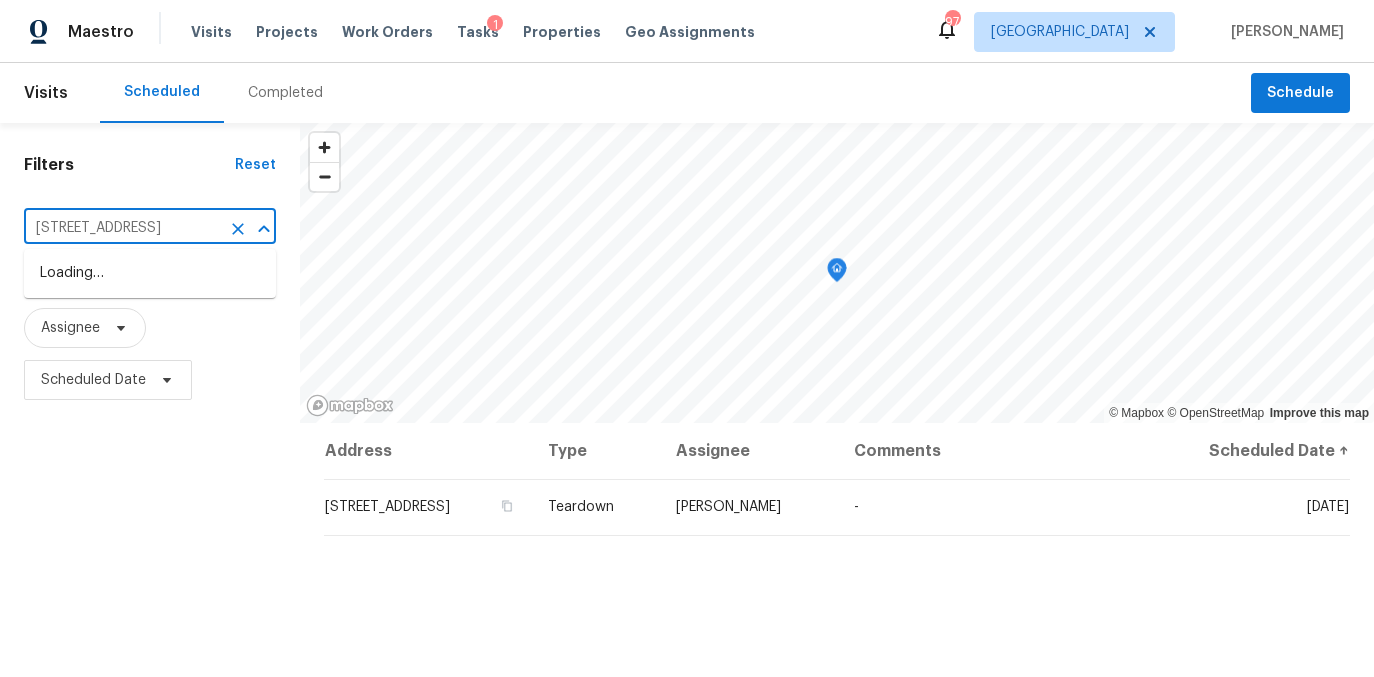 scroll, scrollTop: 0, scrollLeft: 0, axis: both 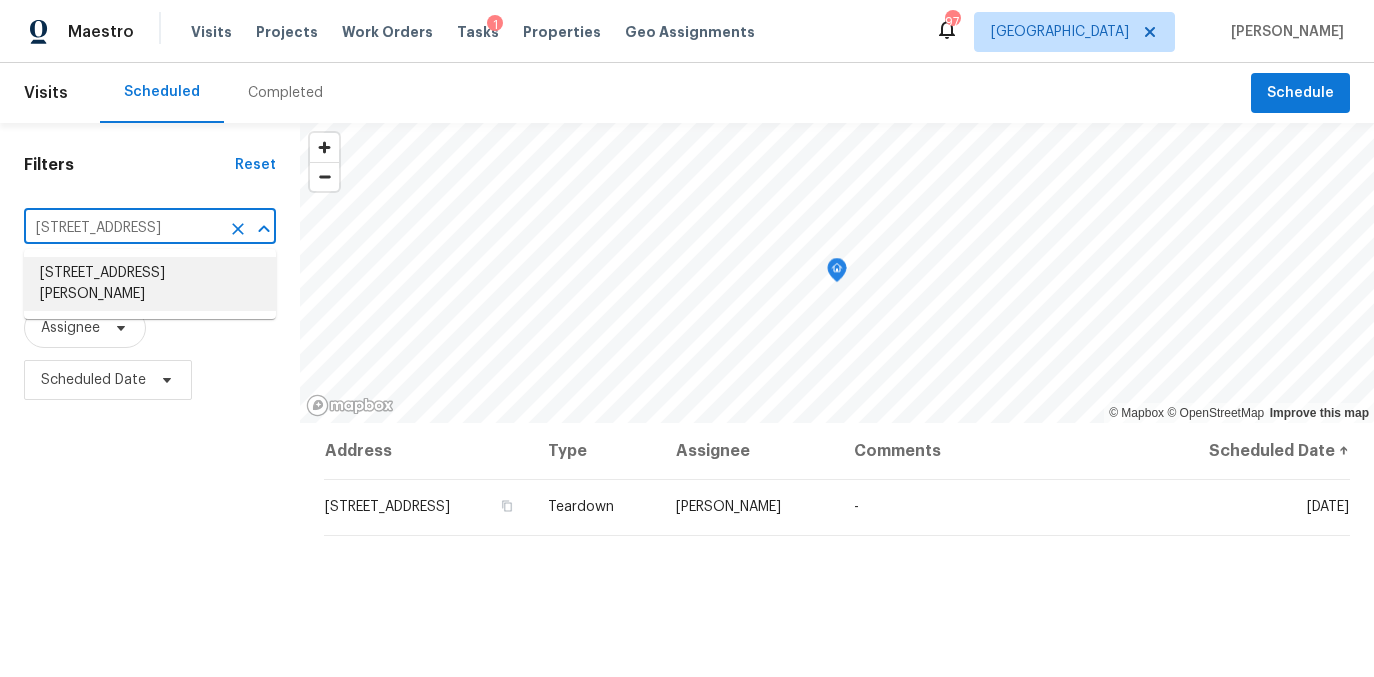 click on "6756 Blackstone Pl # 6, Mableton, GA 30126" at bounding box center (150, 284) 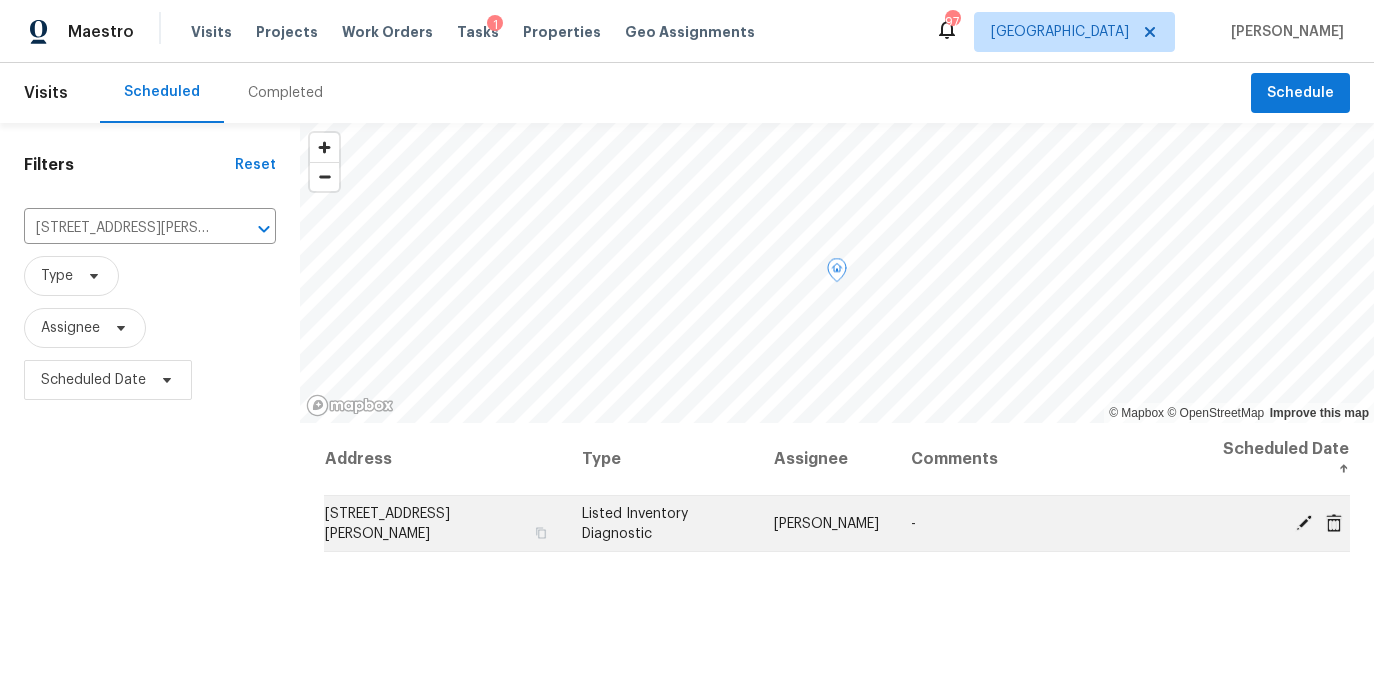 click 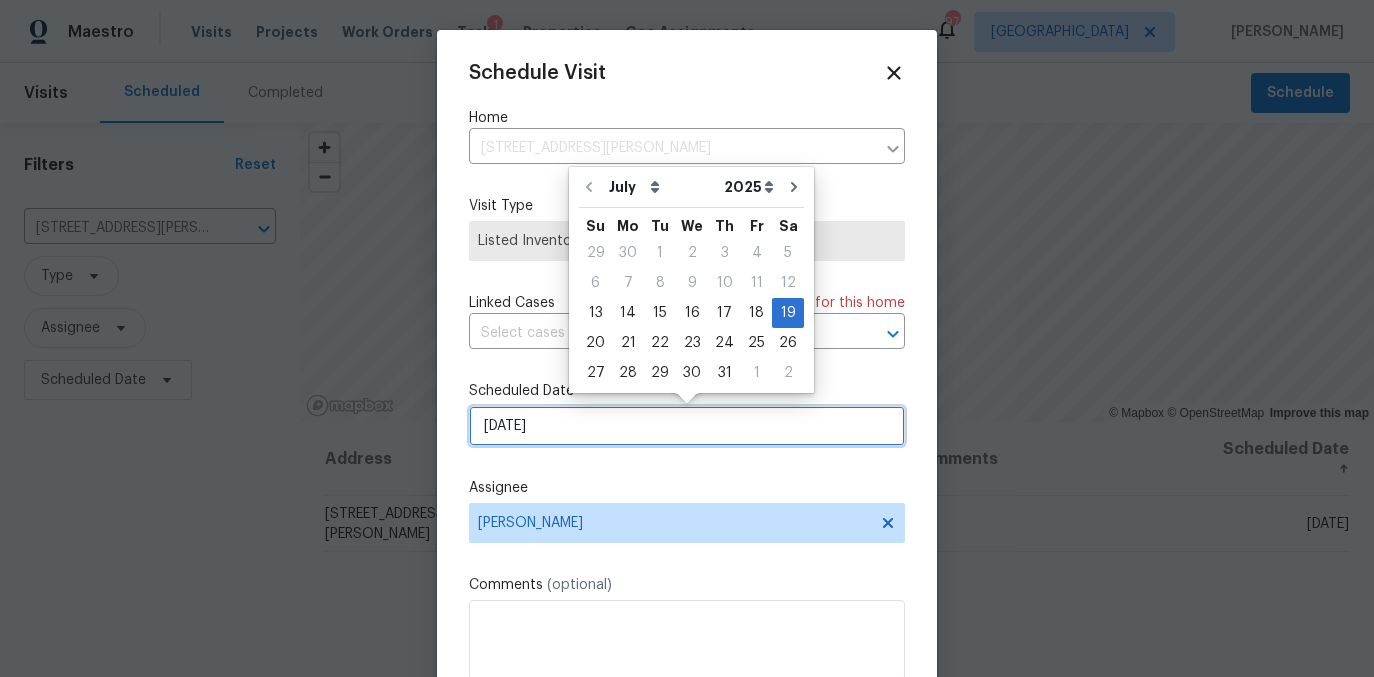 click on "7/19/2025" at bounding box center (687, 426) 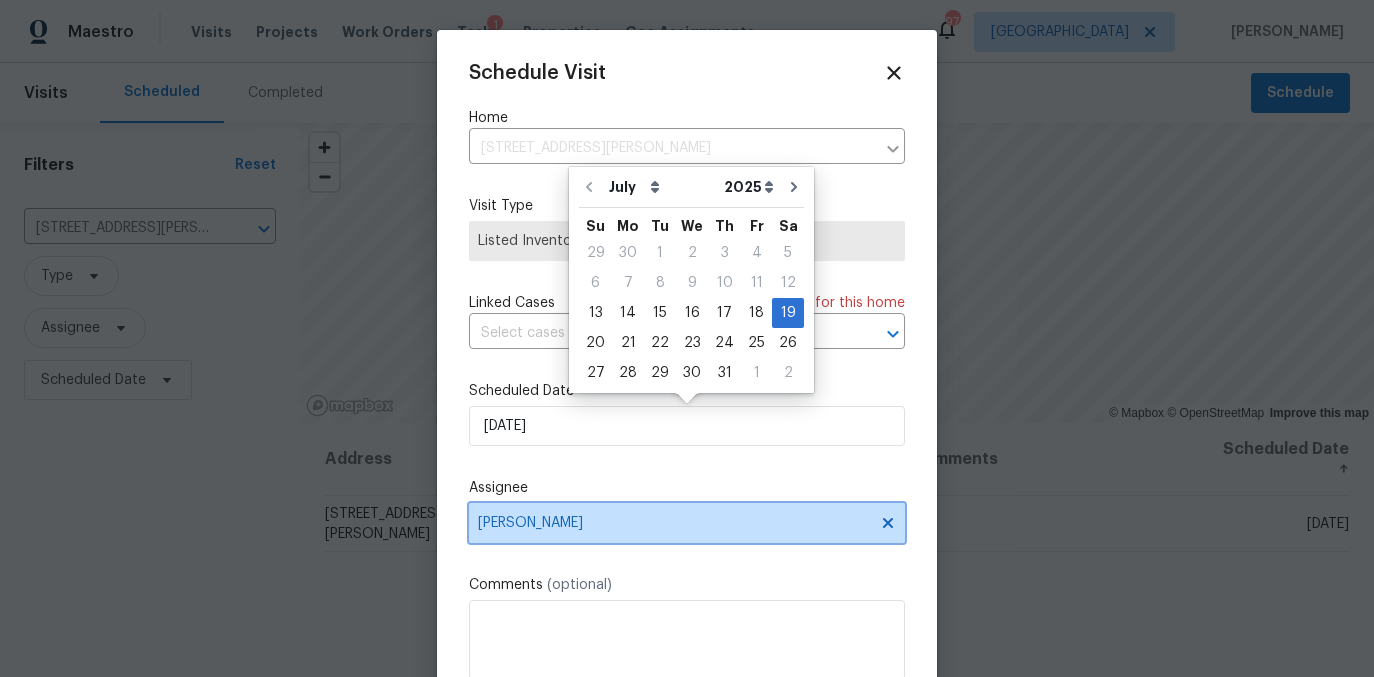 click on "[PERSON_NAME]" at bounding box center (687, 523) 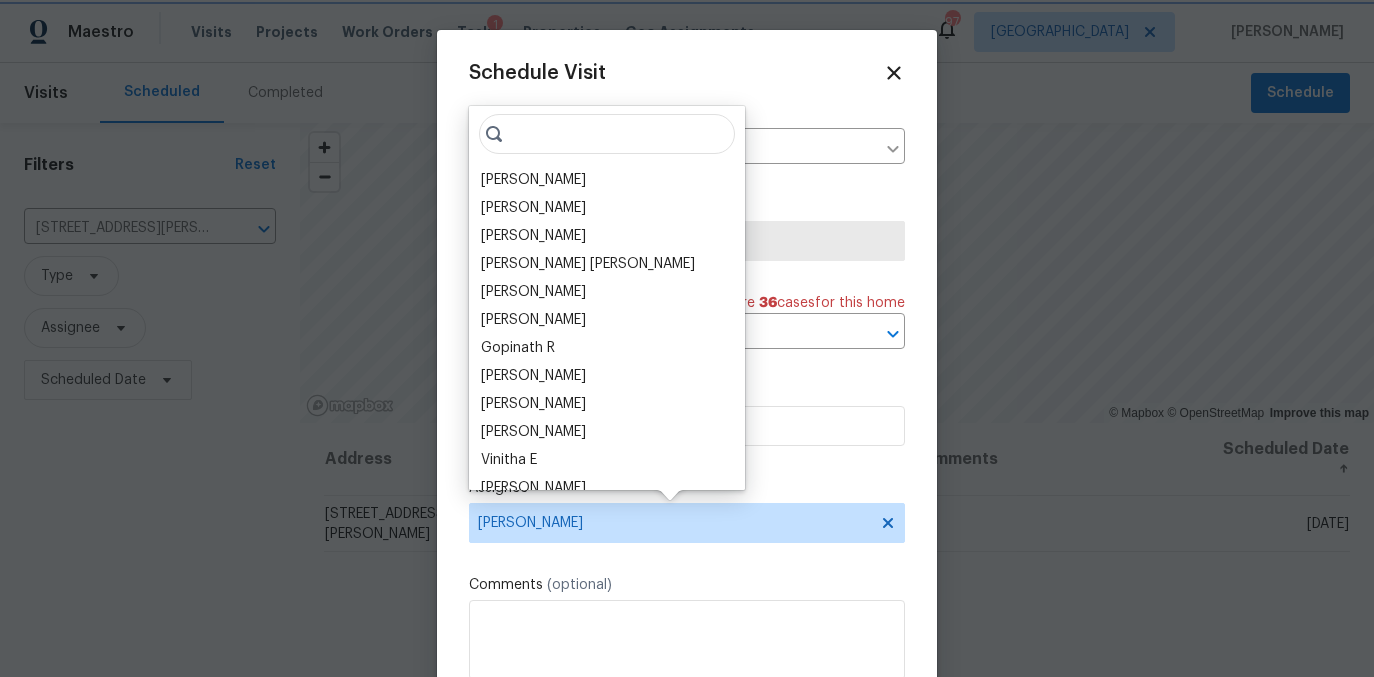 click on "[PERSON_NAME]" at bounding box center [687, 523] 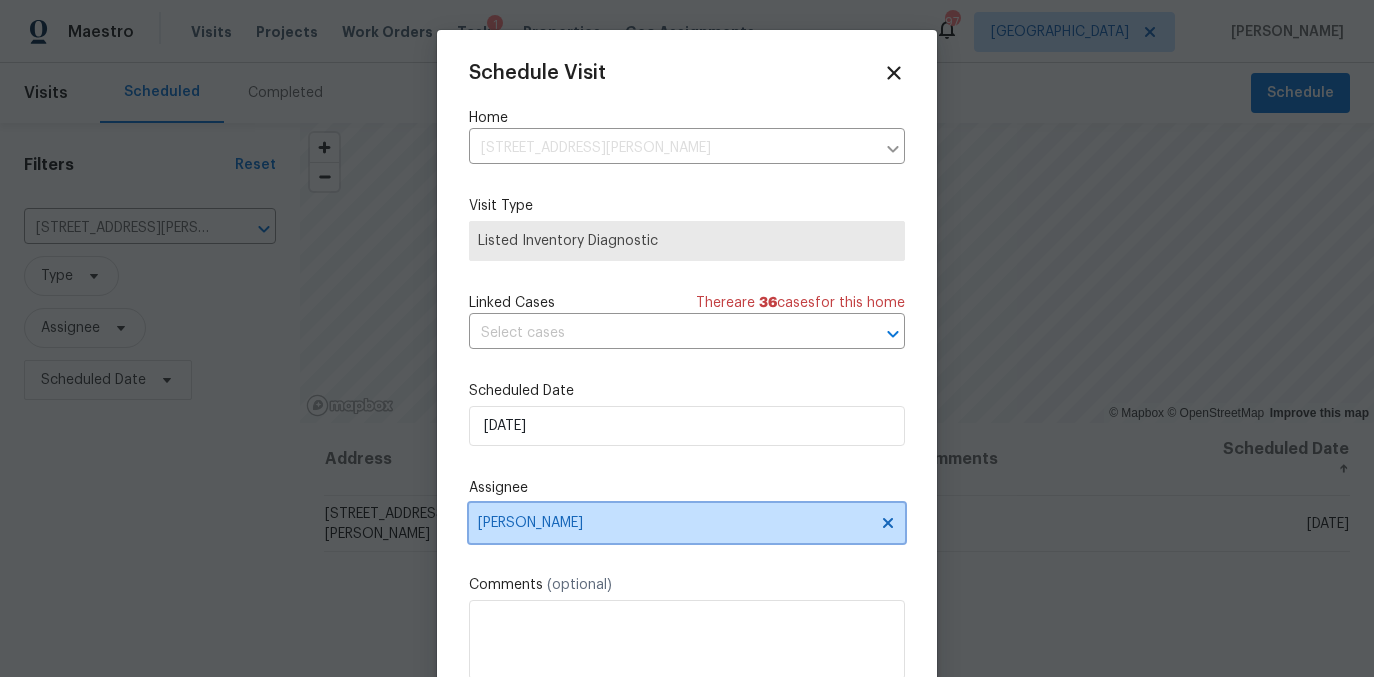 click on "[PERSON_NAME]" at bounding box center (687, 523) 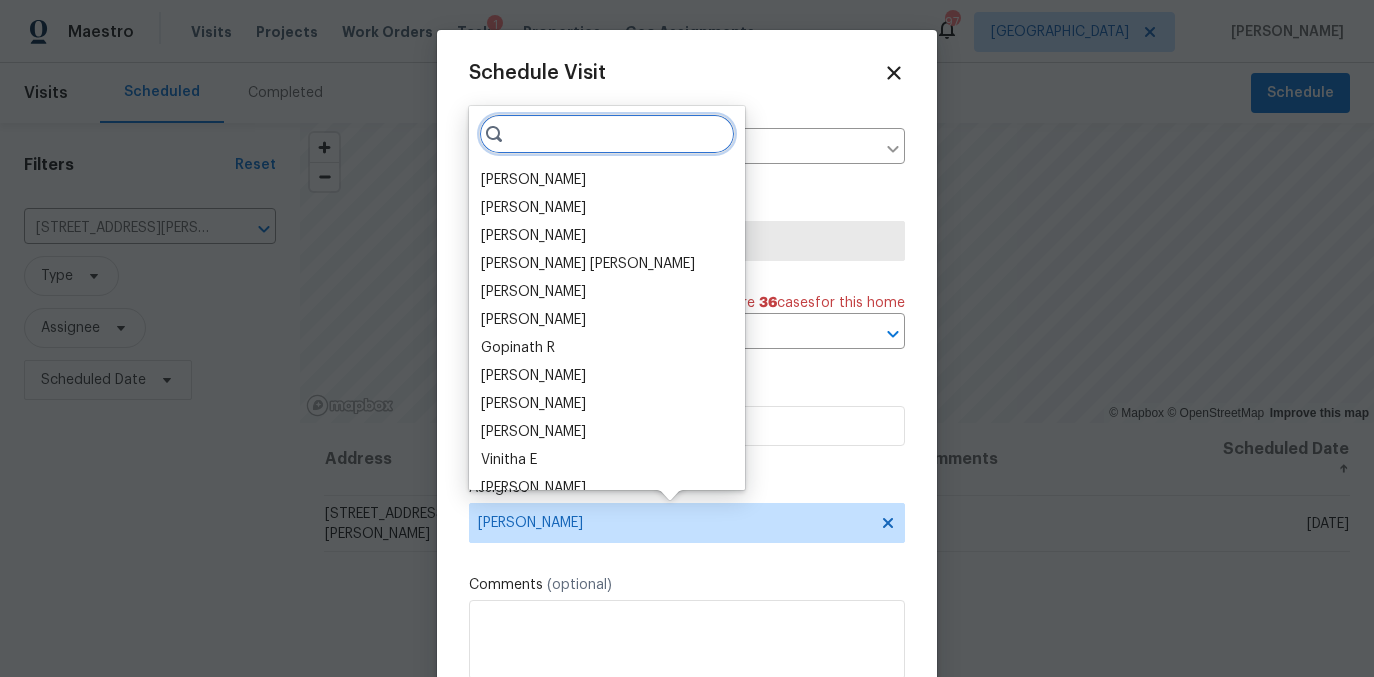 click at bounding box center (607, 134) 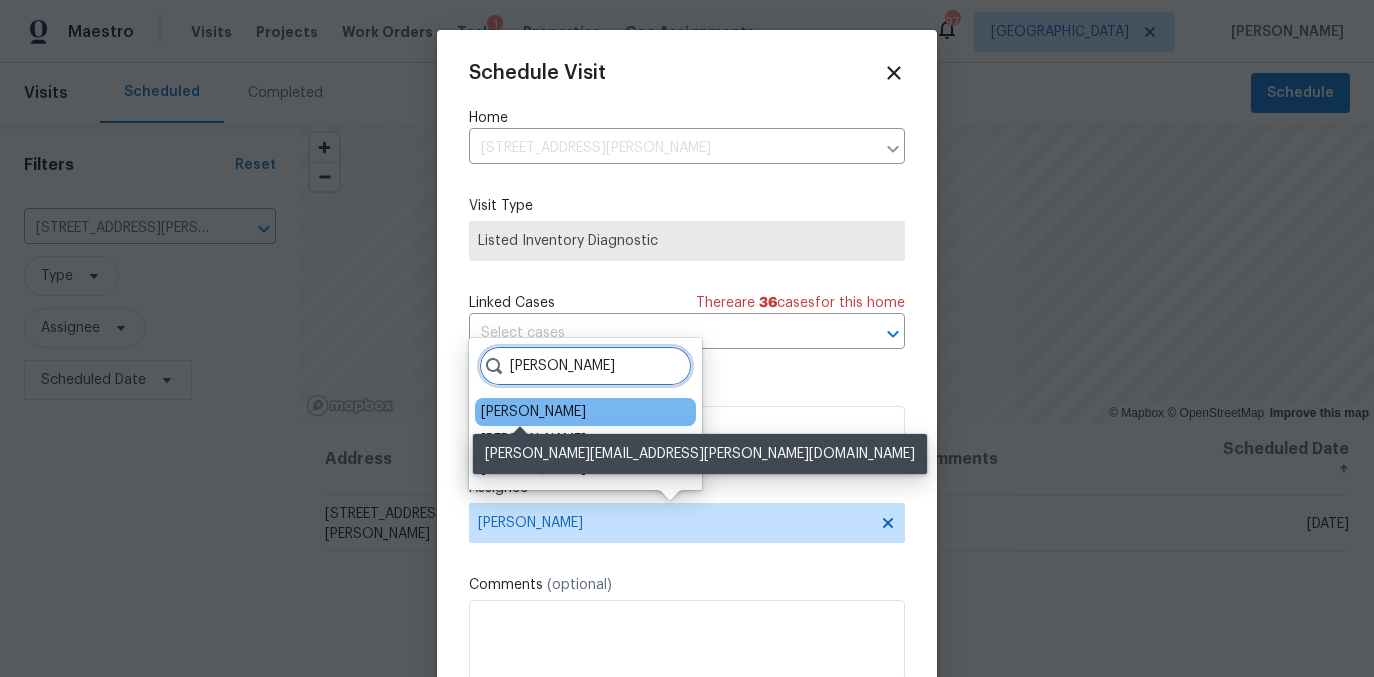 type on "tim" 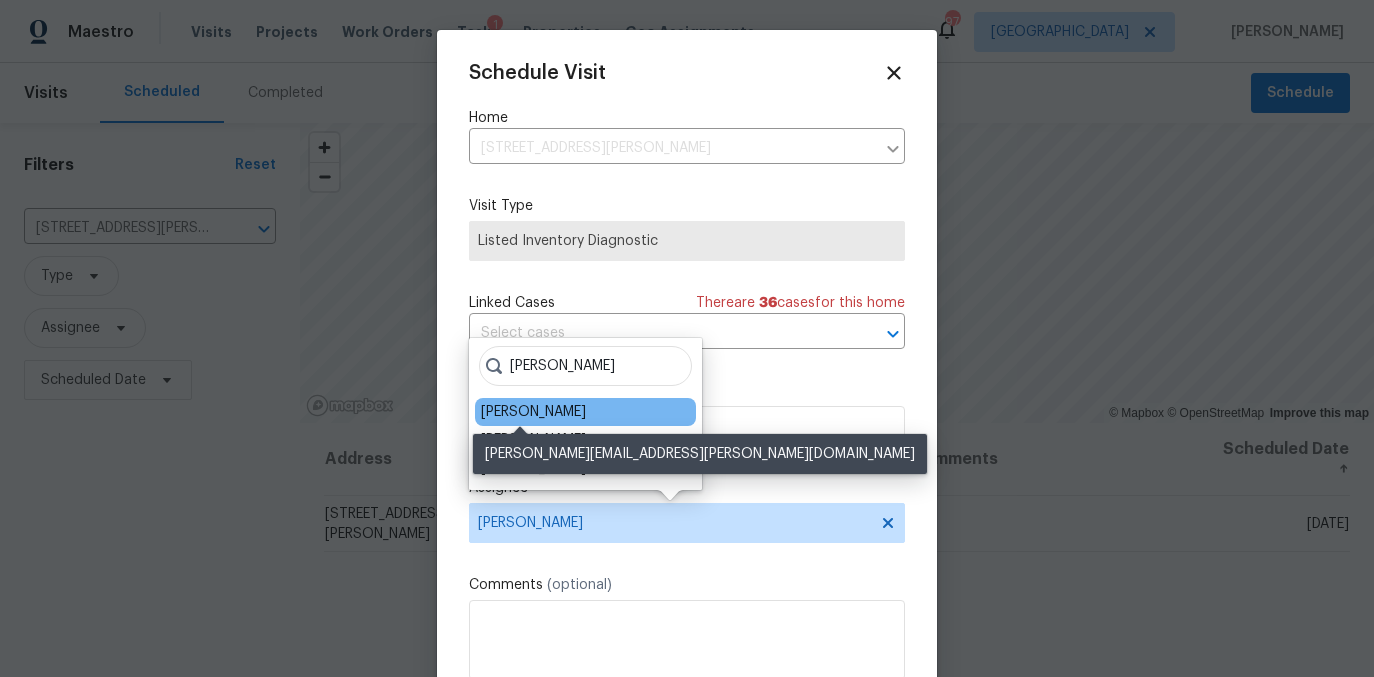 click on "[PERSON_NAME]" at bounding box center (533, 412) 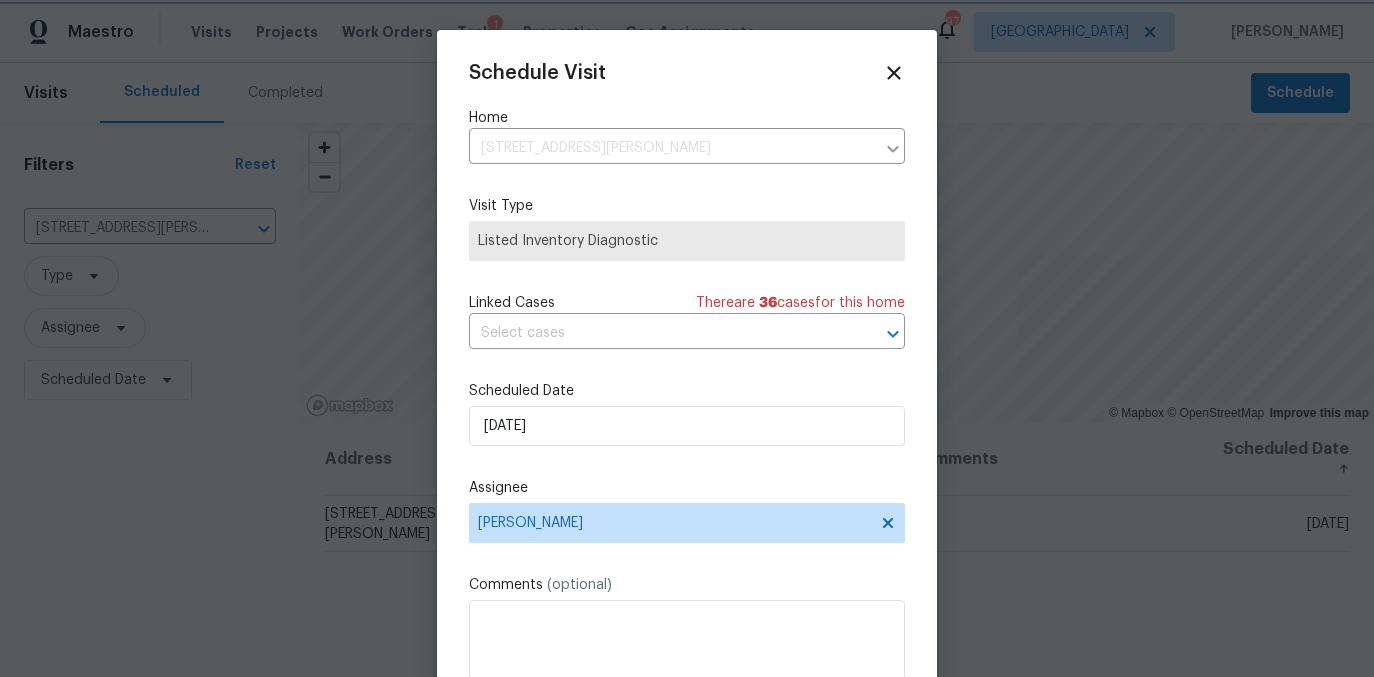 scroll, scrollTop: 36, scrollLeft: 0, axis: vertical 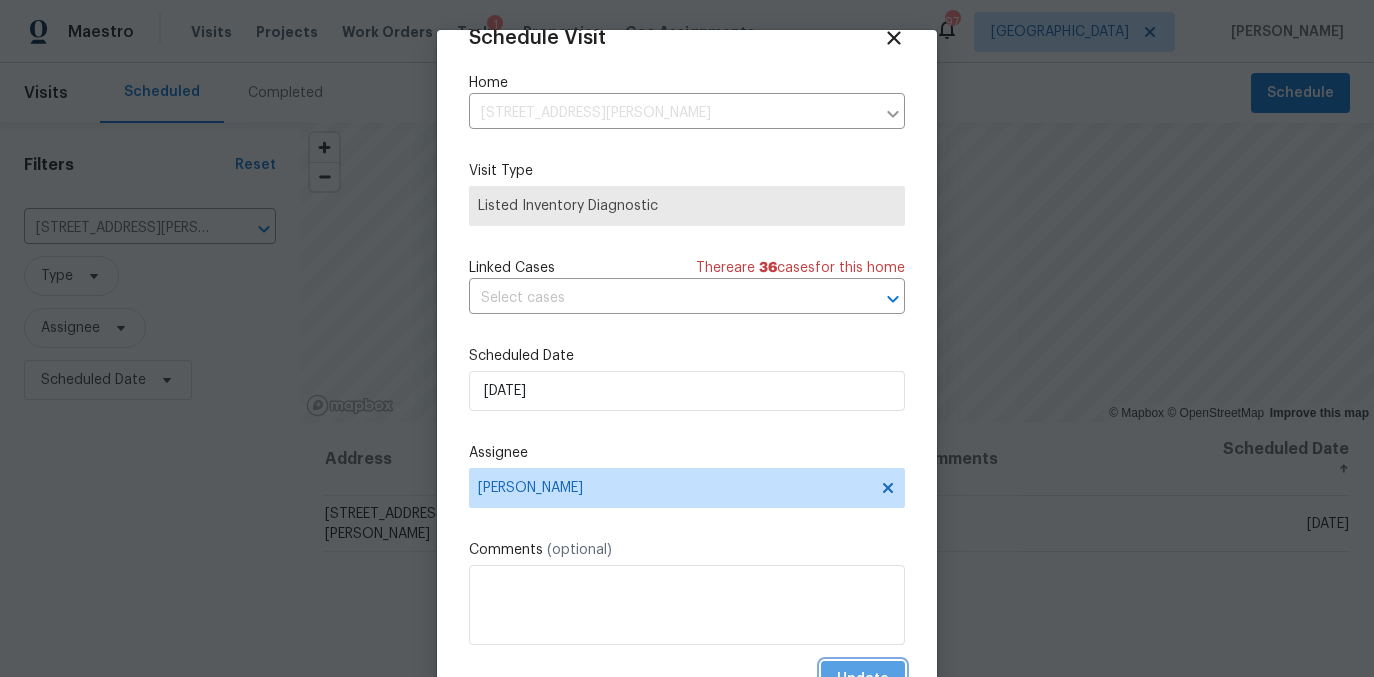 click on "Update" at bounding box center (863, 679) 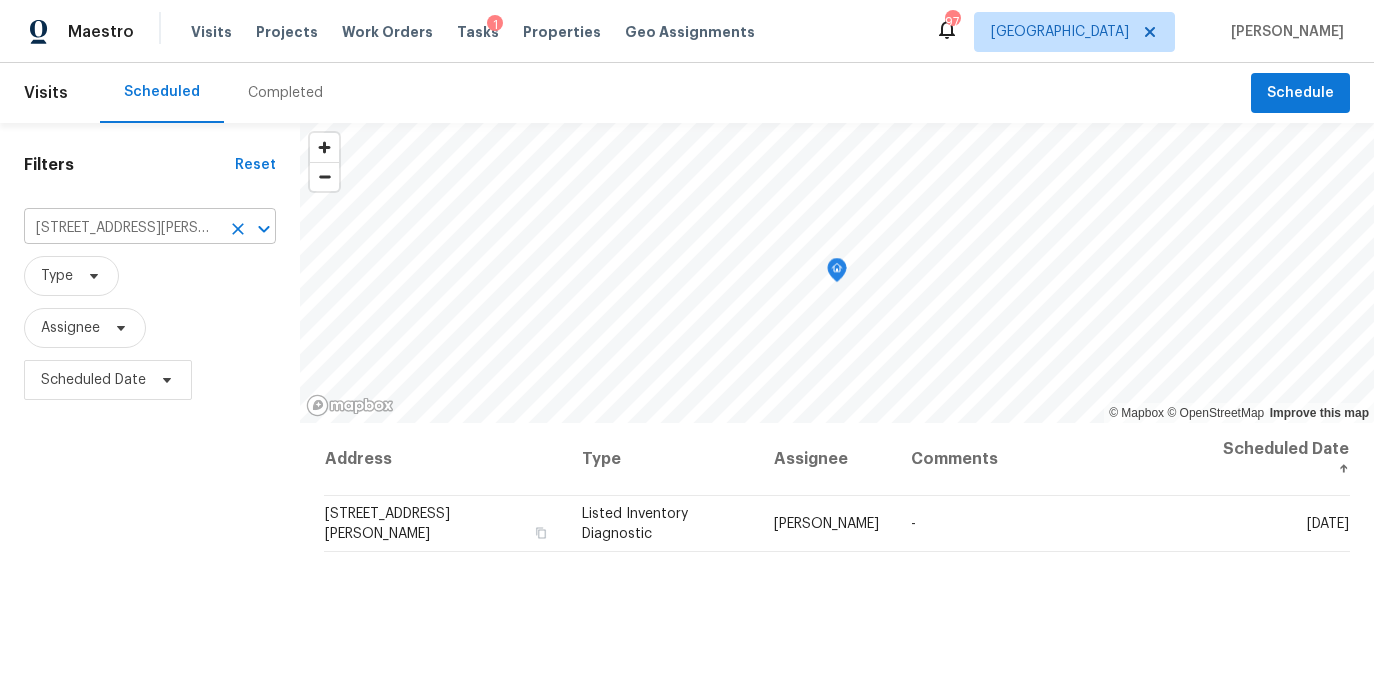 click on "6756 Blackstone Pl # 6, Mableton, GA 30126" at bounding box center (122, 228) 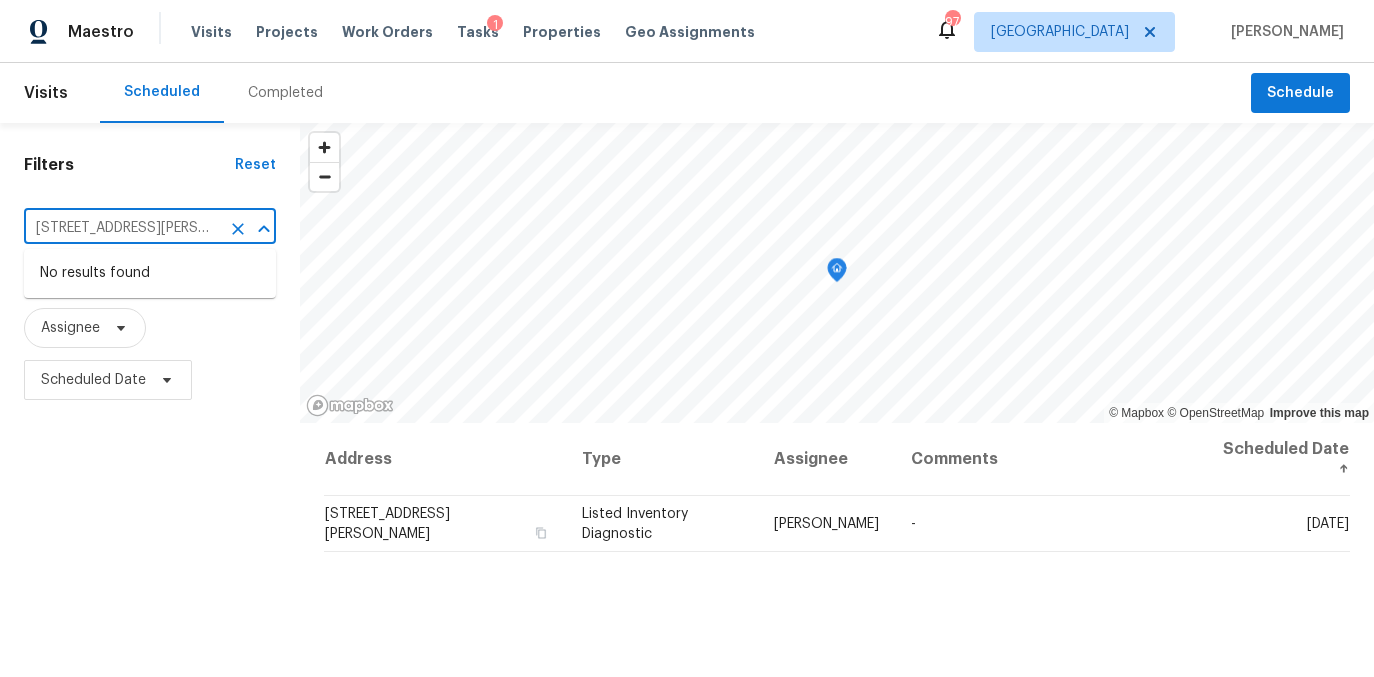 click on "6756 Blackstone Pl # 6, Mableton, GA 30126" at bounding box center (122, 228) 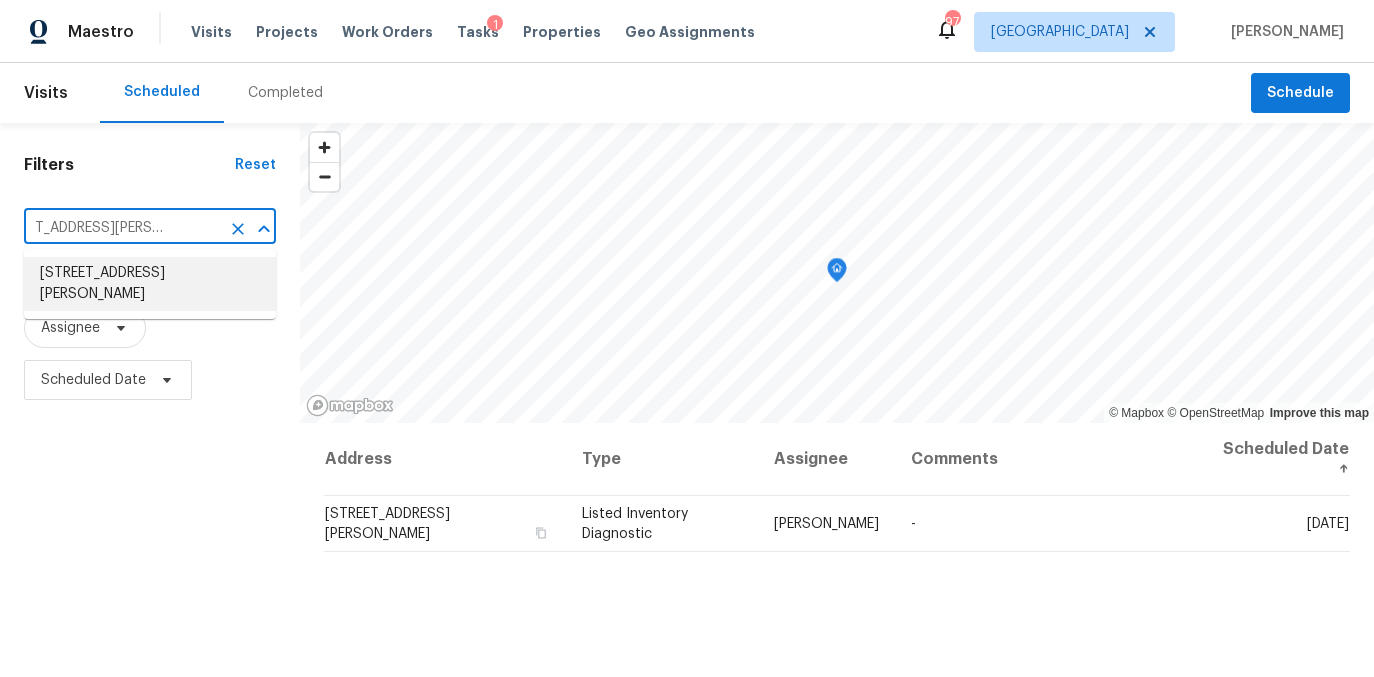 click on "3224 Clairmont North NE, Brookhaven, GA 30329" at bounding box center [150, 284] 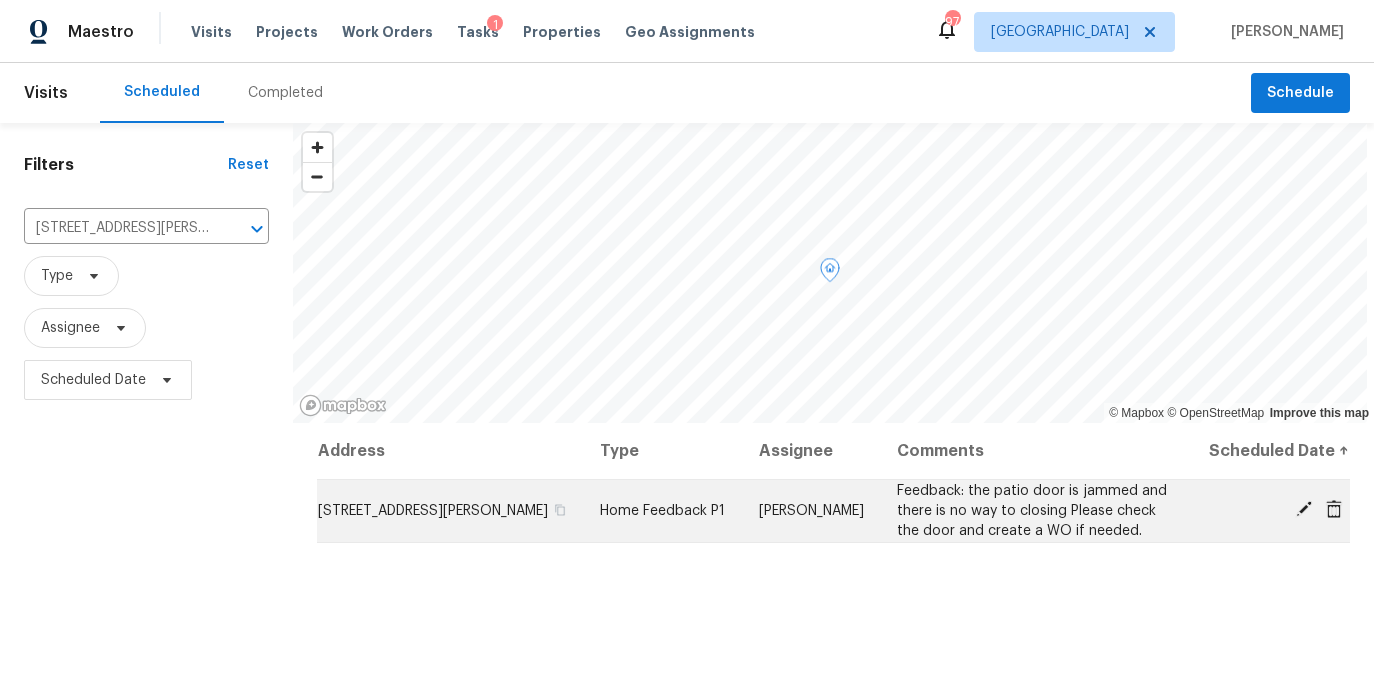 click 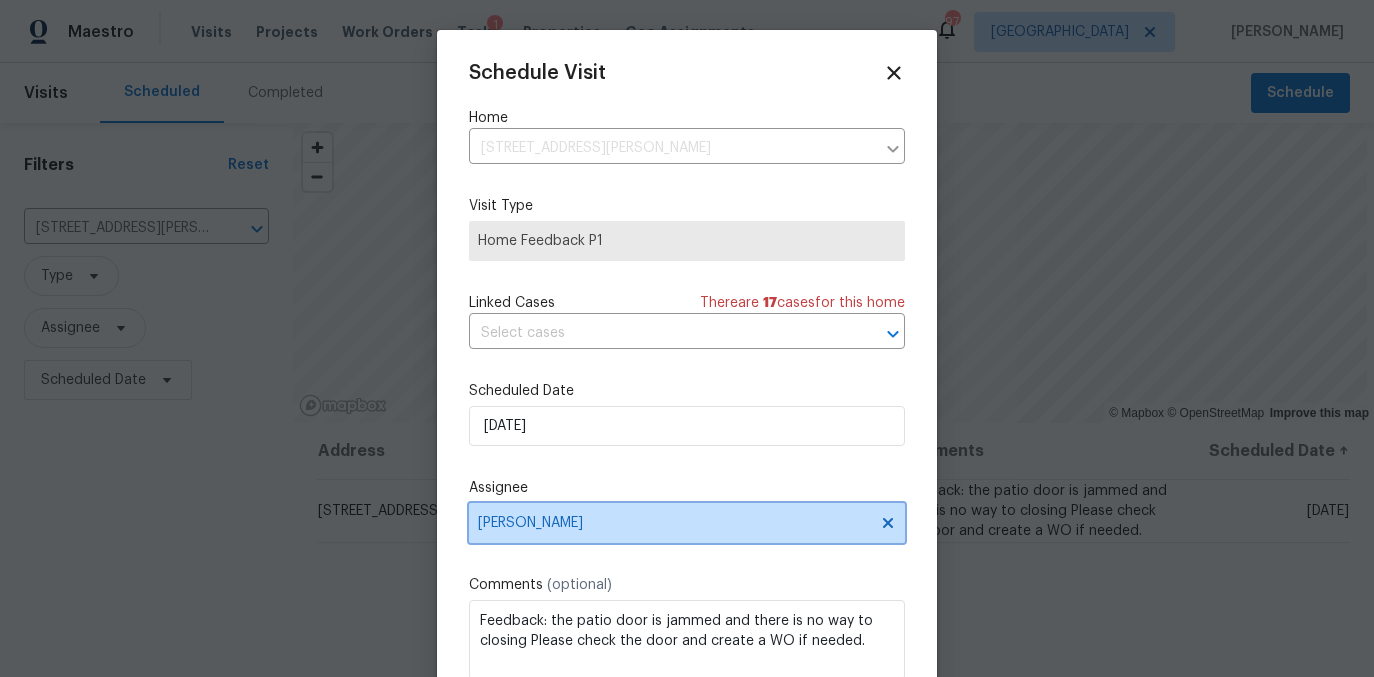 click on "[PERSON_NAME]" at bounding box center (674, 523) 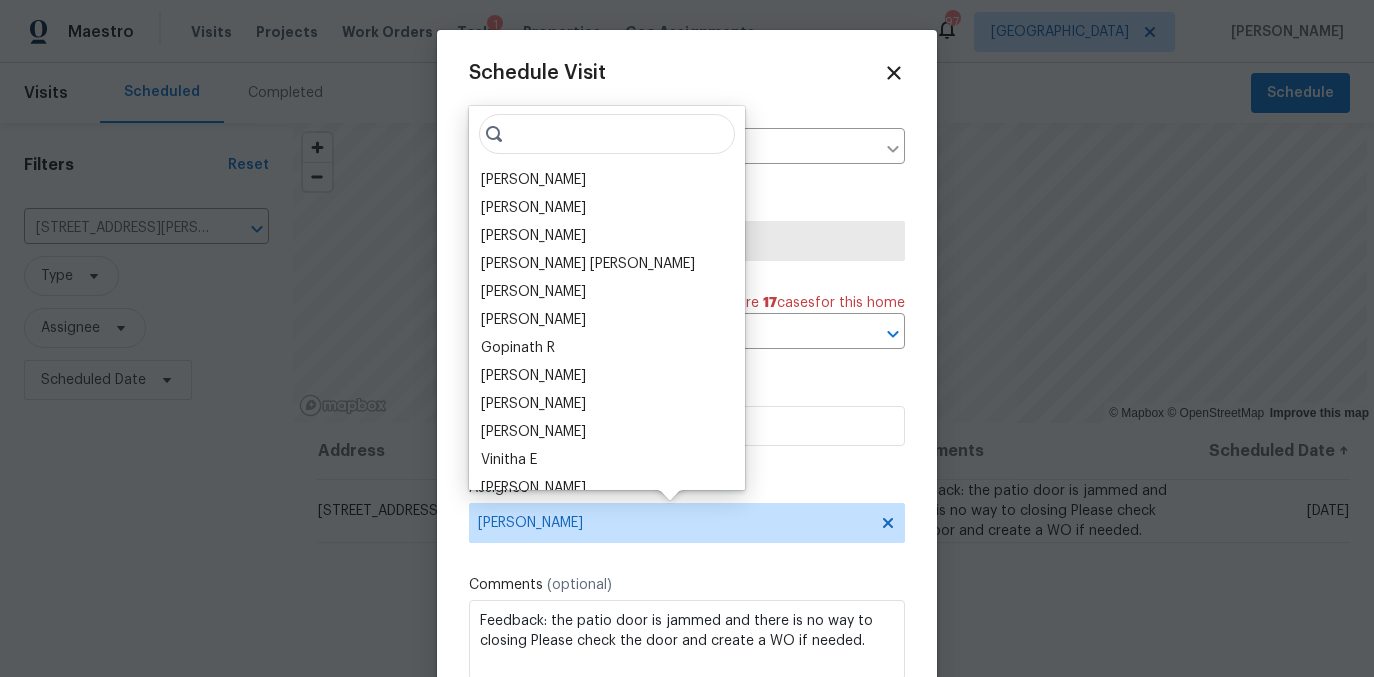 click at bounding box center (607, 134) 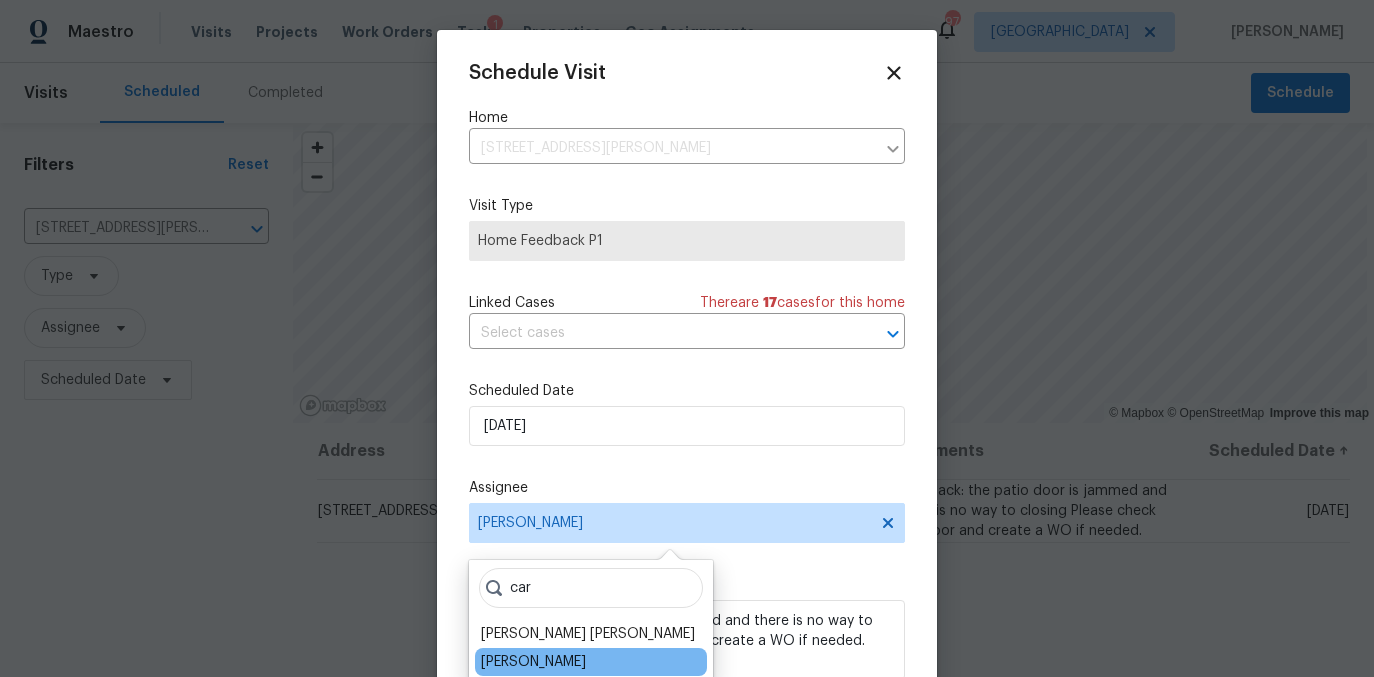 type on "car" 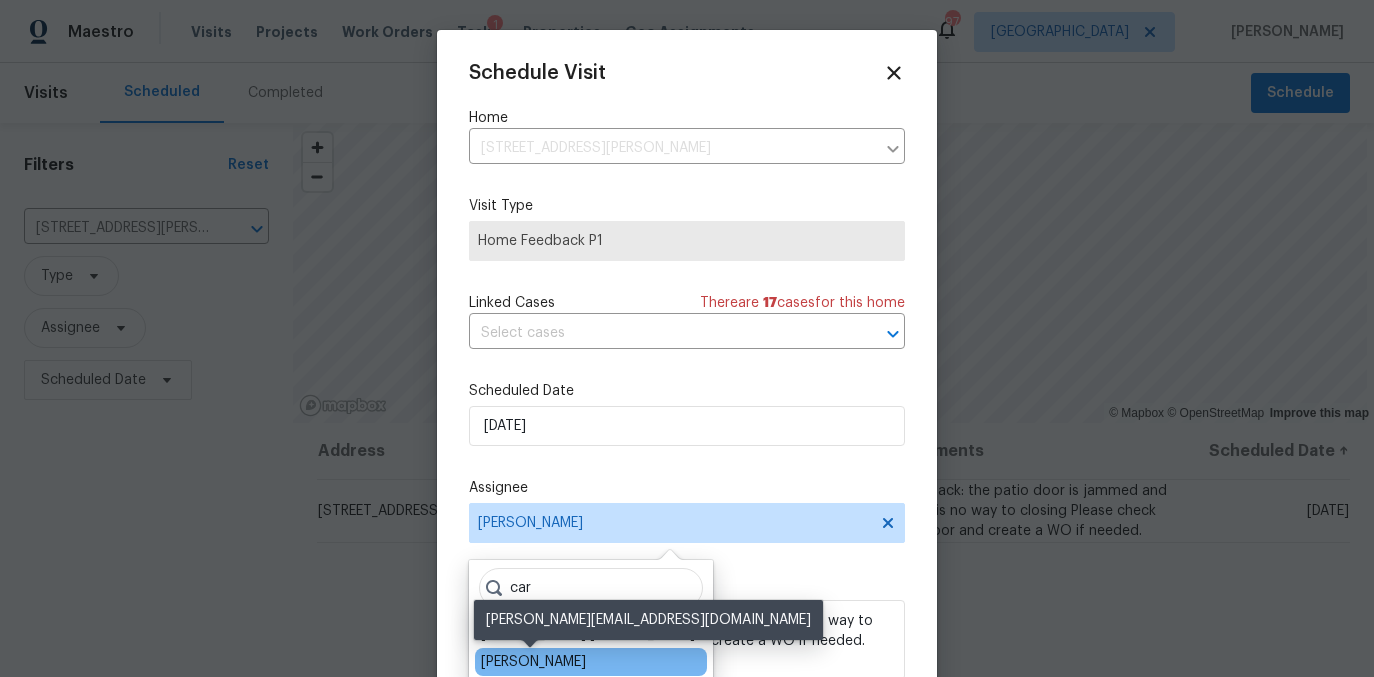 click on "[PERSON_NAME]" at bounding box center [533, 662] 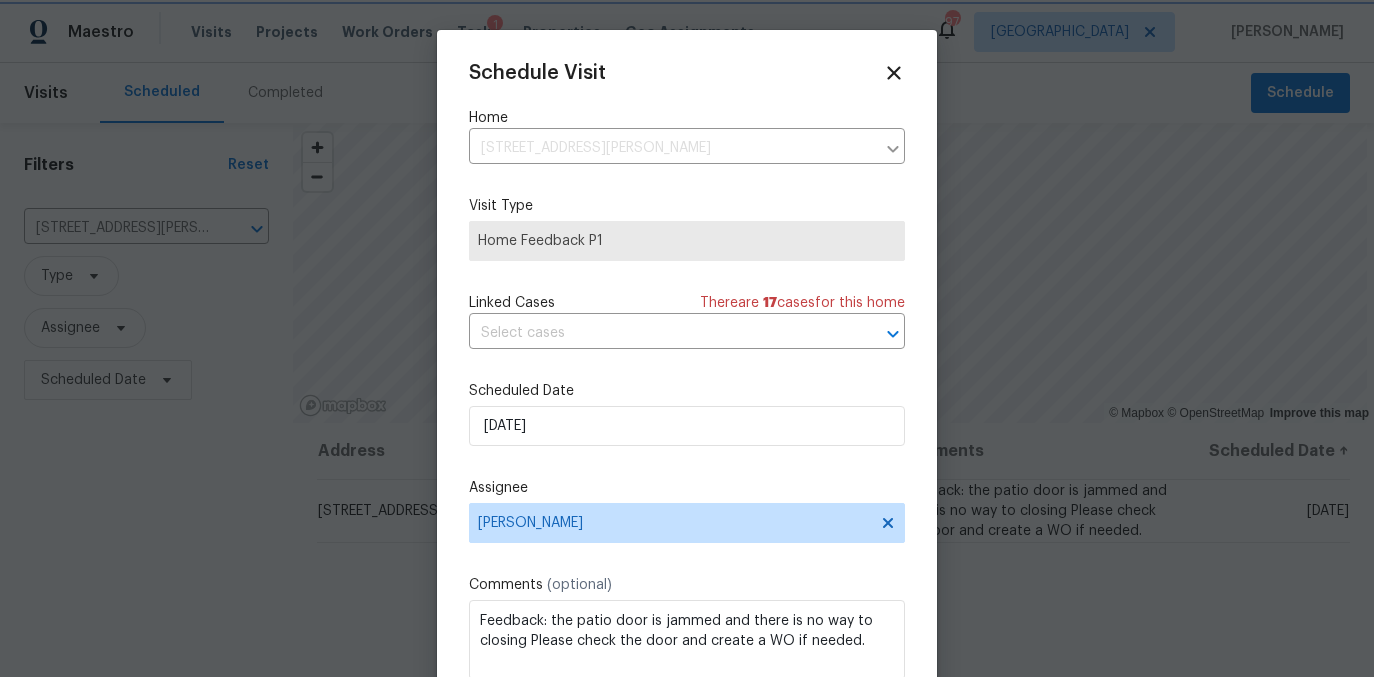 scroll, scrollTop: 36, scrollLeft: 0, axis: vertical 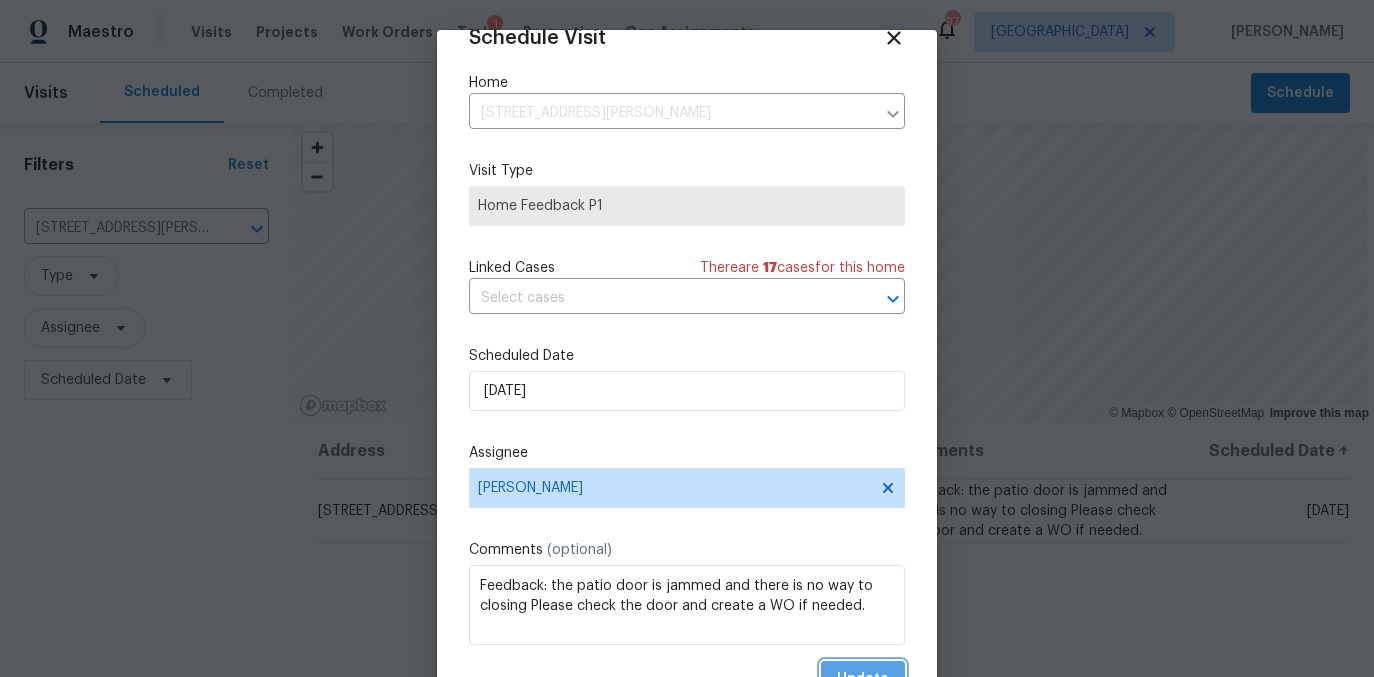 click on "Update" at bounding box center (863, 679) 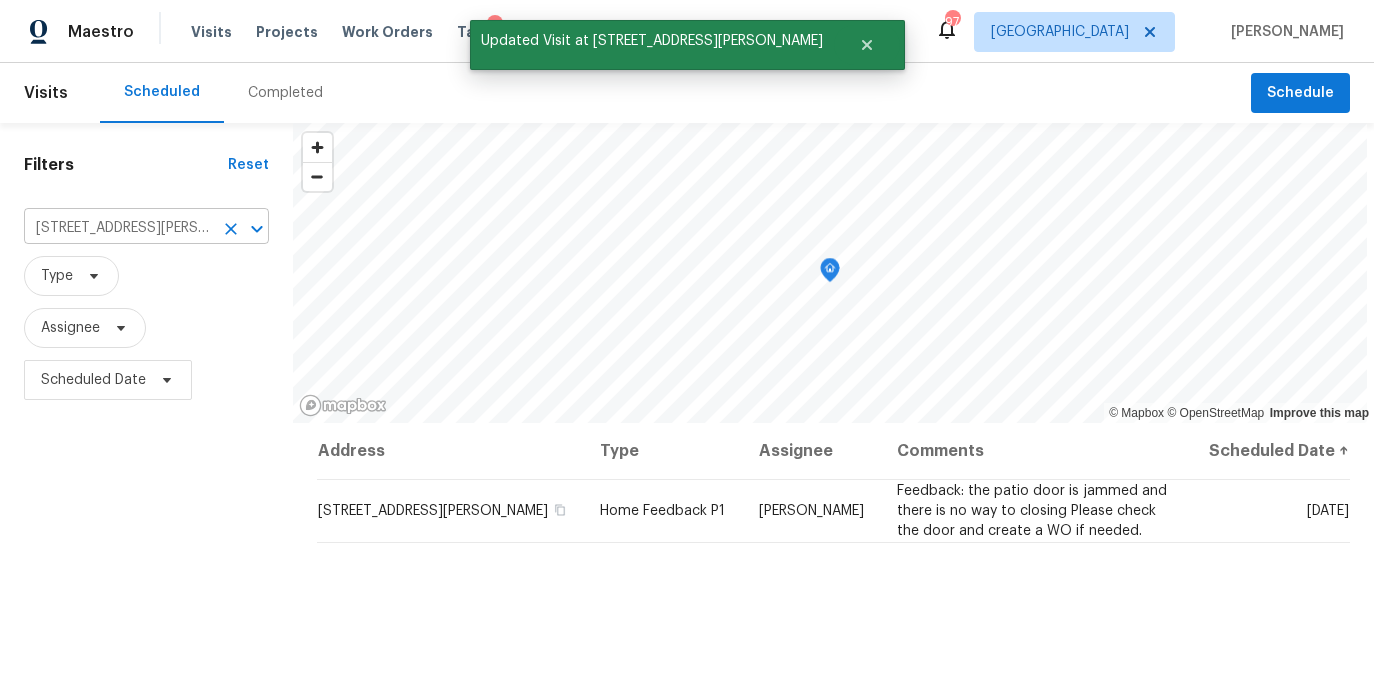click on "3224 Clairmont North NE, Brookhaven, GA 30329" at bounding box center (118, 228) 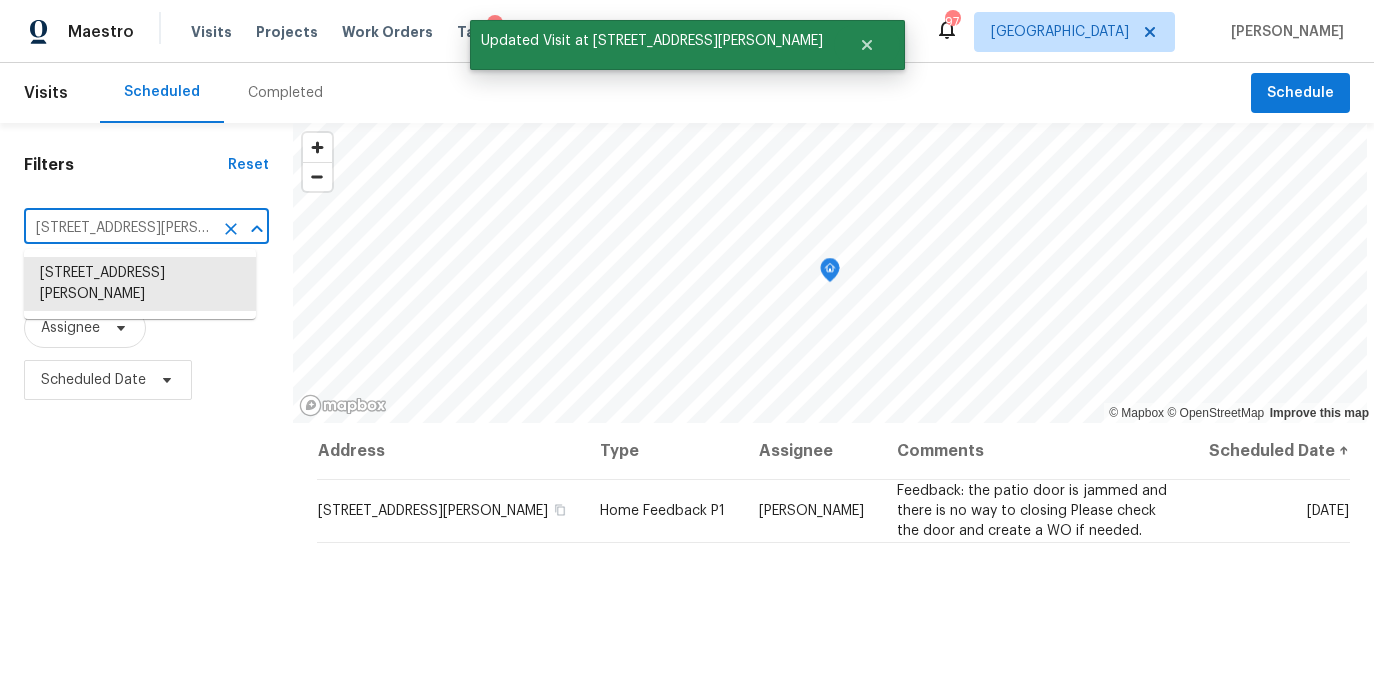 click on "3224 Clairmont North NE, Brookhaven, GA 30329" at bounding box center [118, 228] 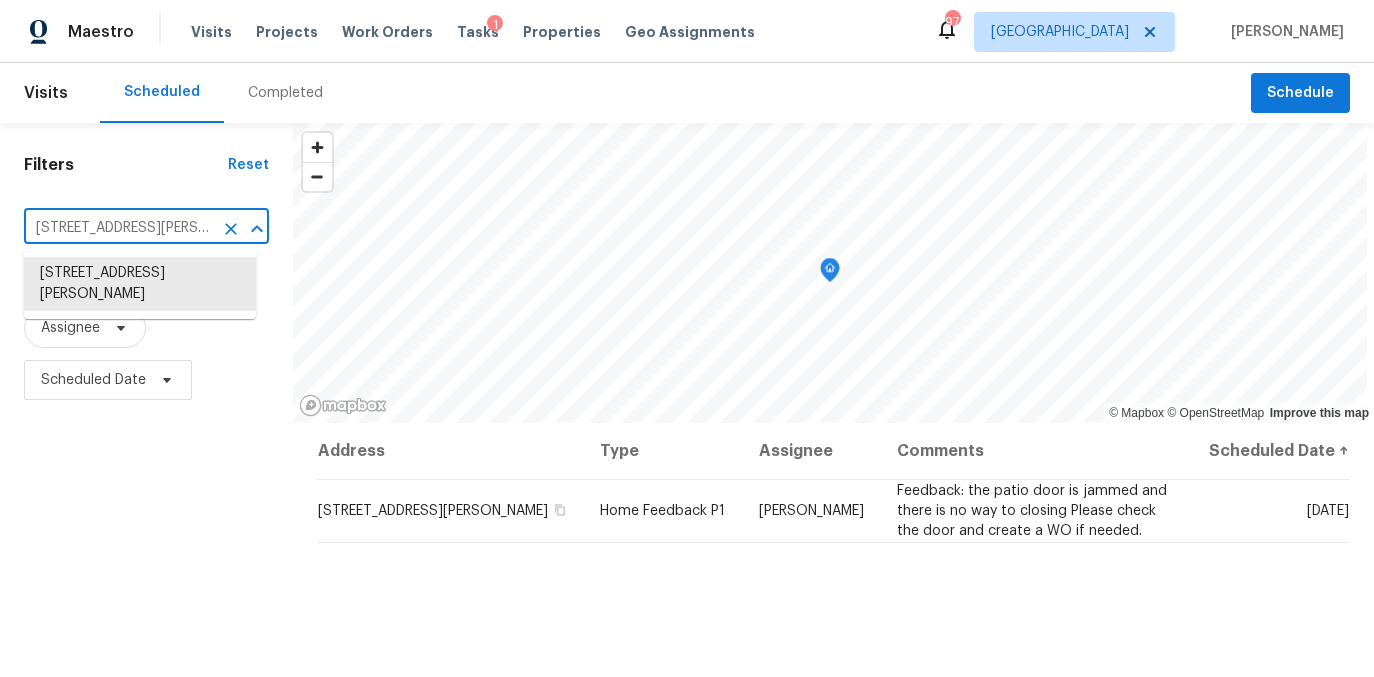 paste on "474 Berckman Dr NW, Lilburn, GA 30047" 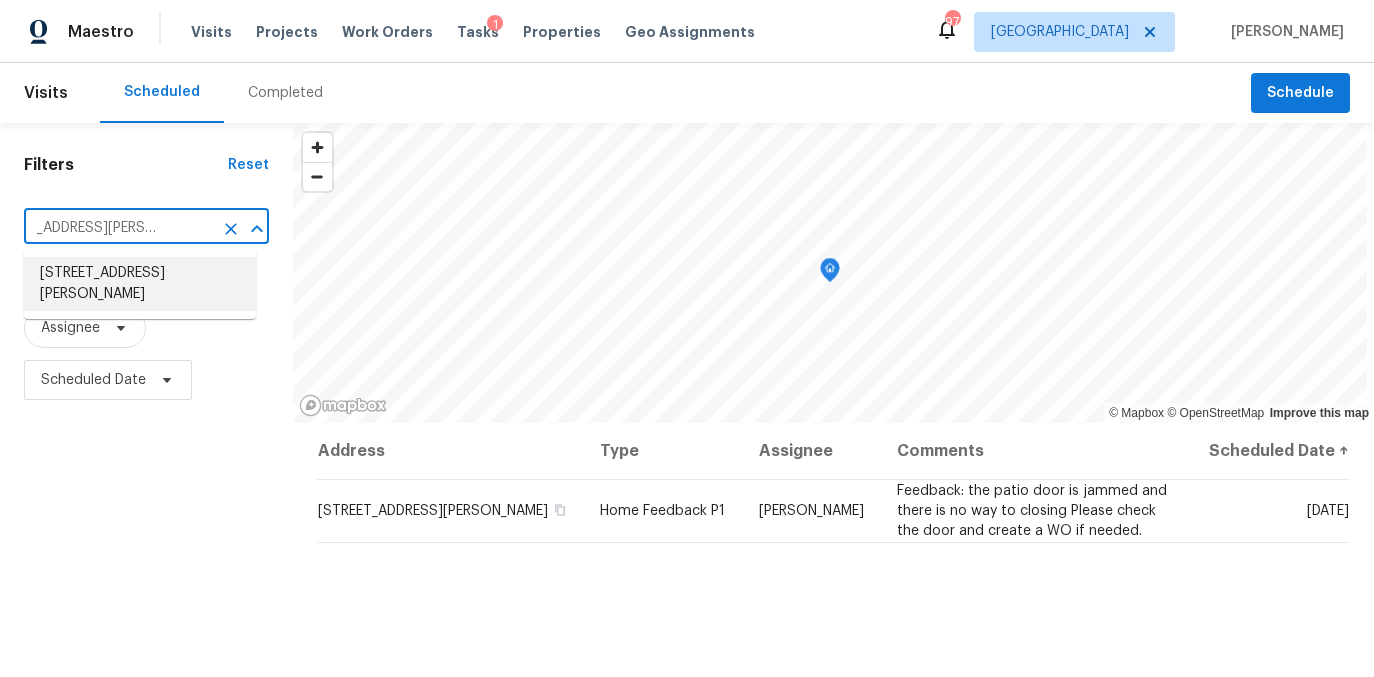 click on "474 Berckman Dr NW, Lilburn, GA 30047" at bounding box center [140, 284] 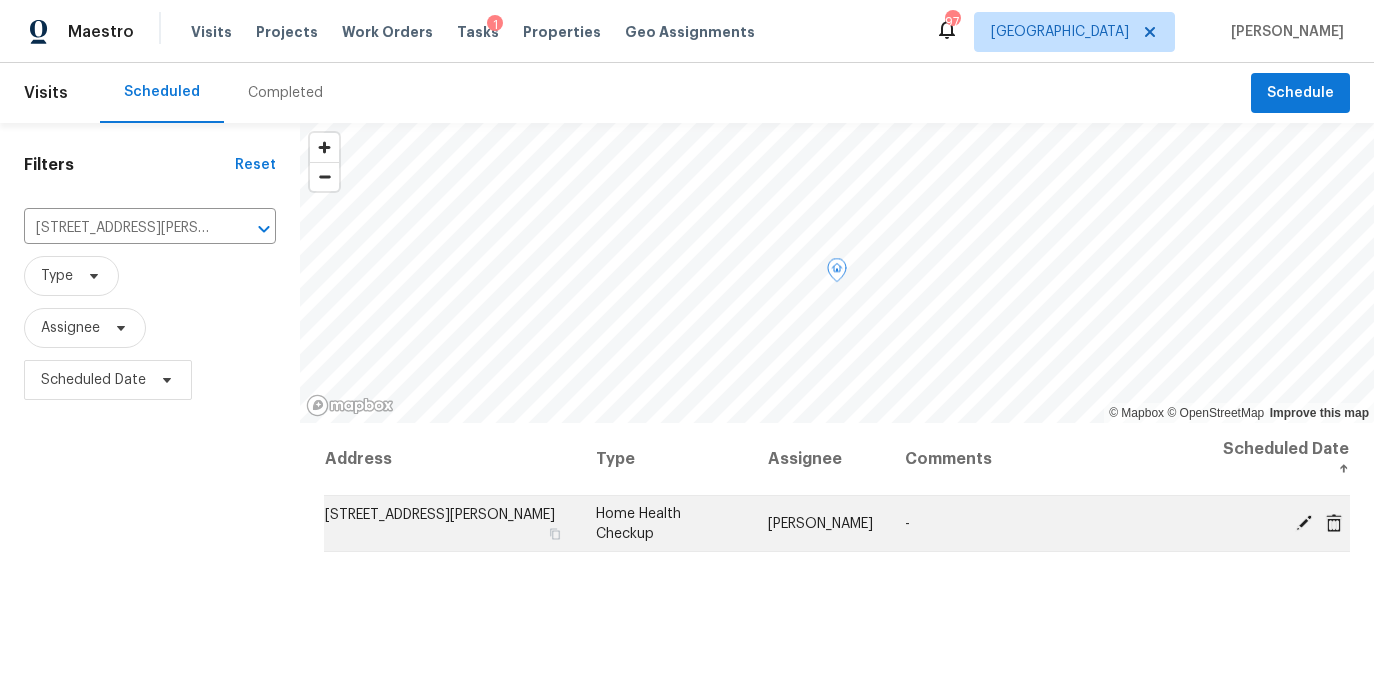 click 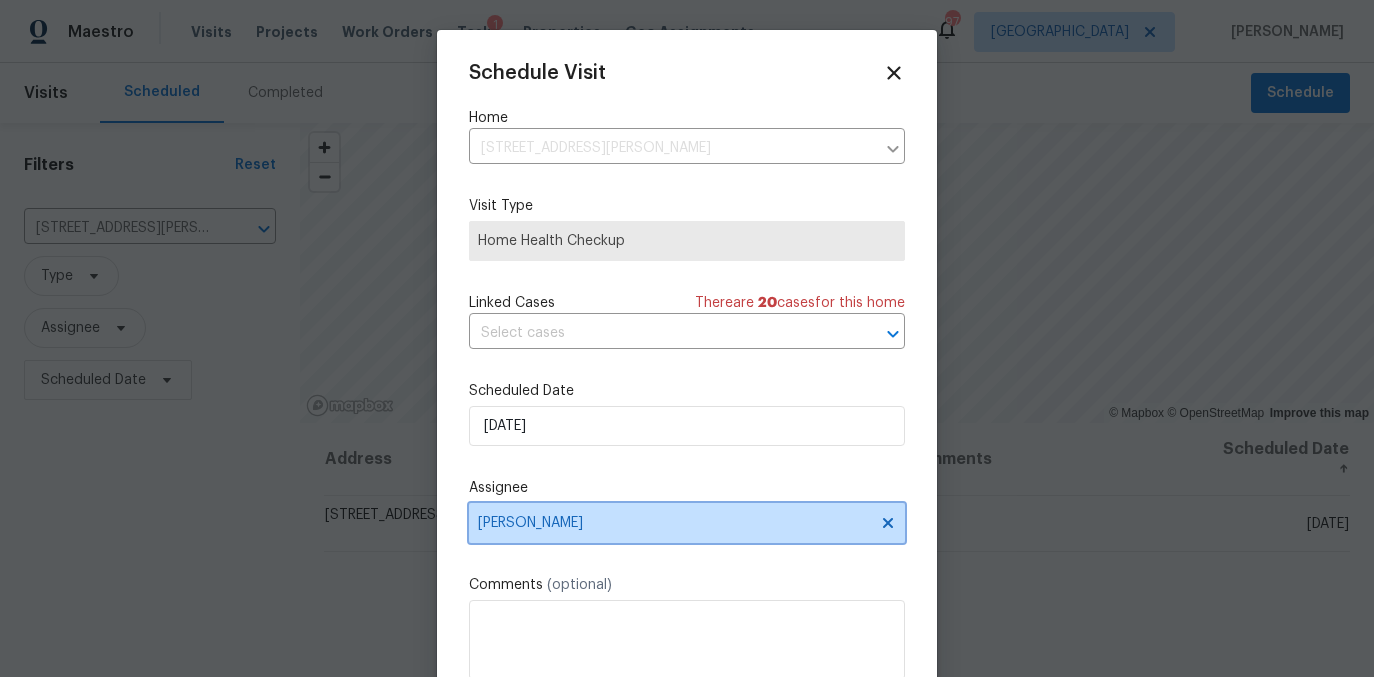 click on "[PERSON_NAME]" at bounding box center [674, 523] 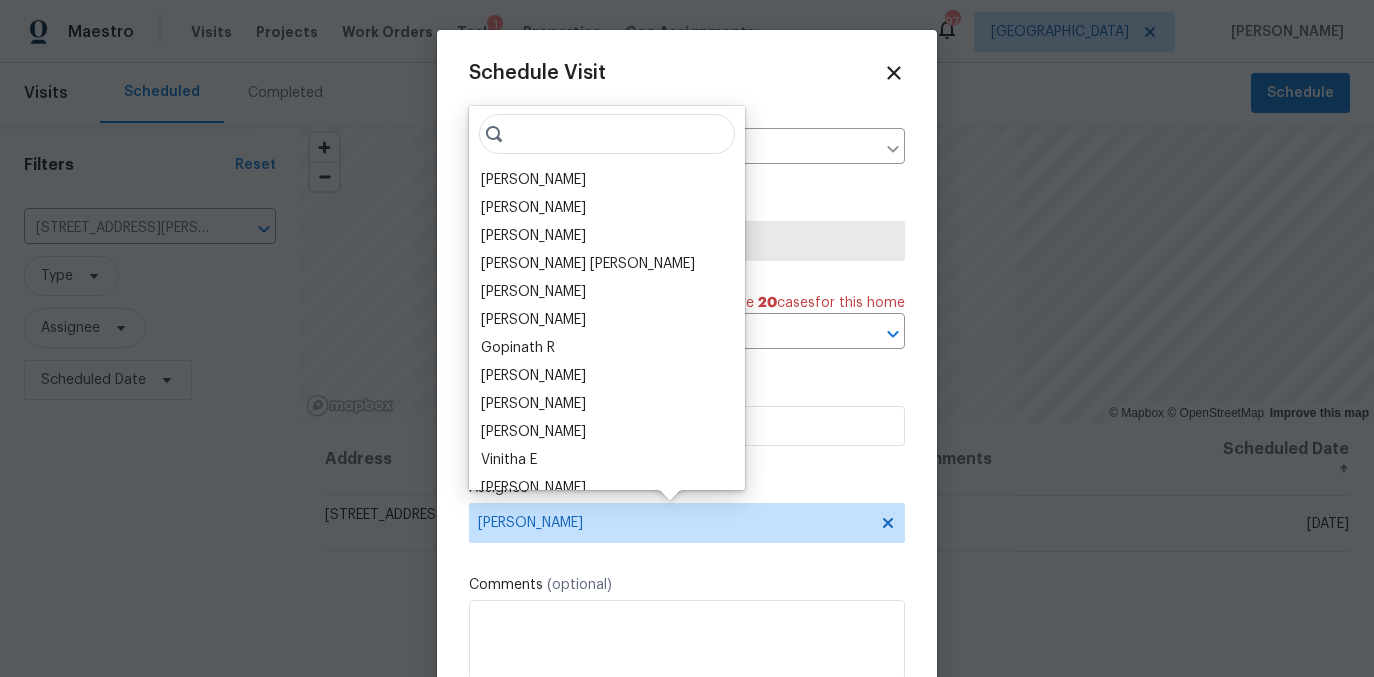click at bounding box center (607, 134) 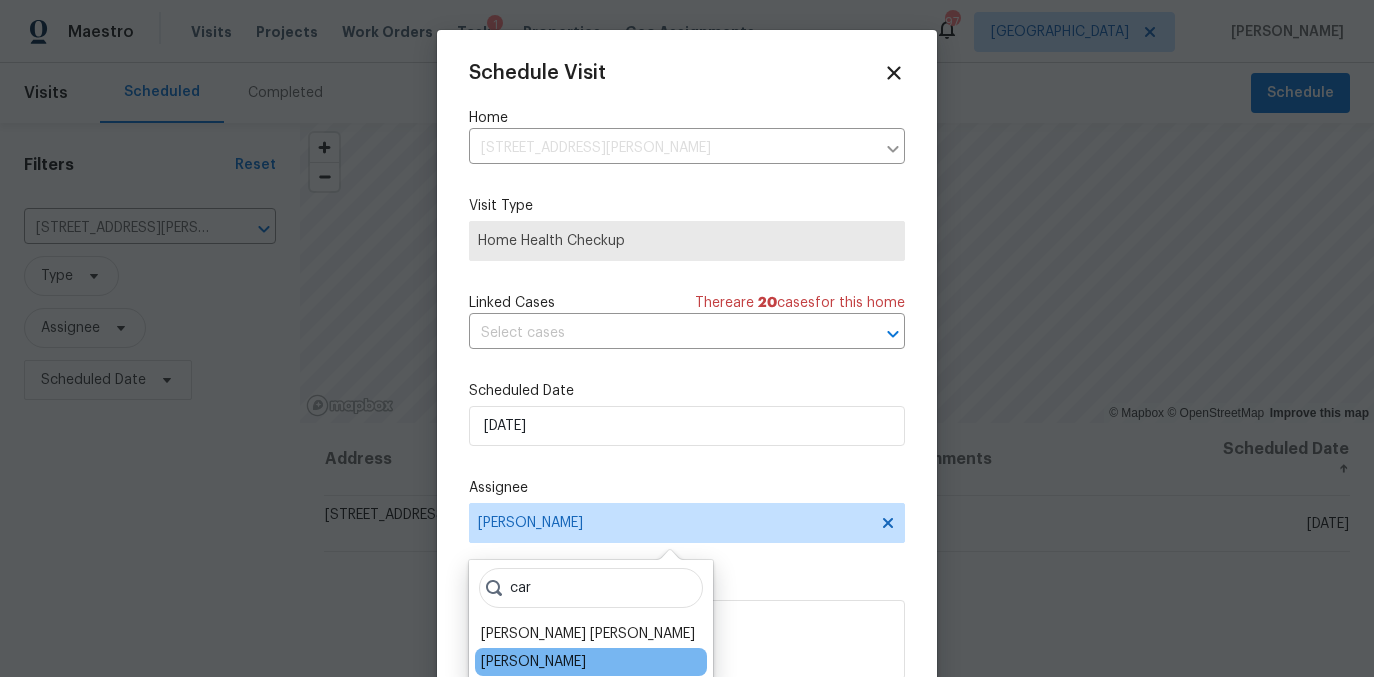 type on "car" 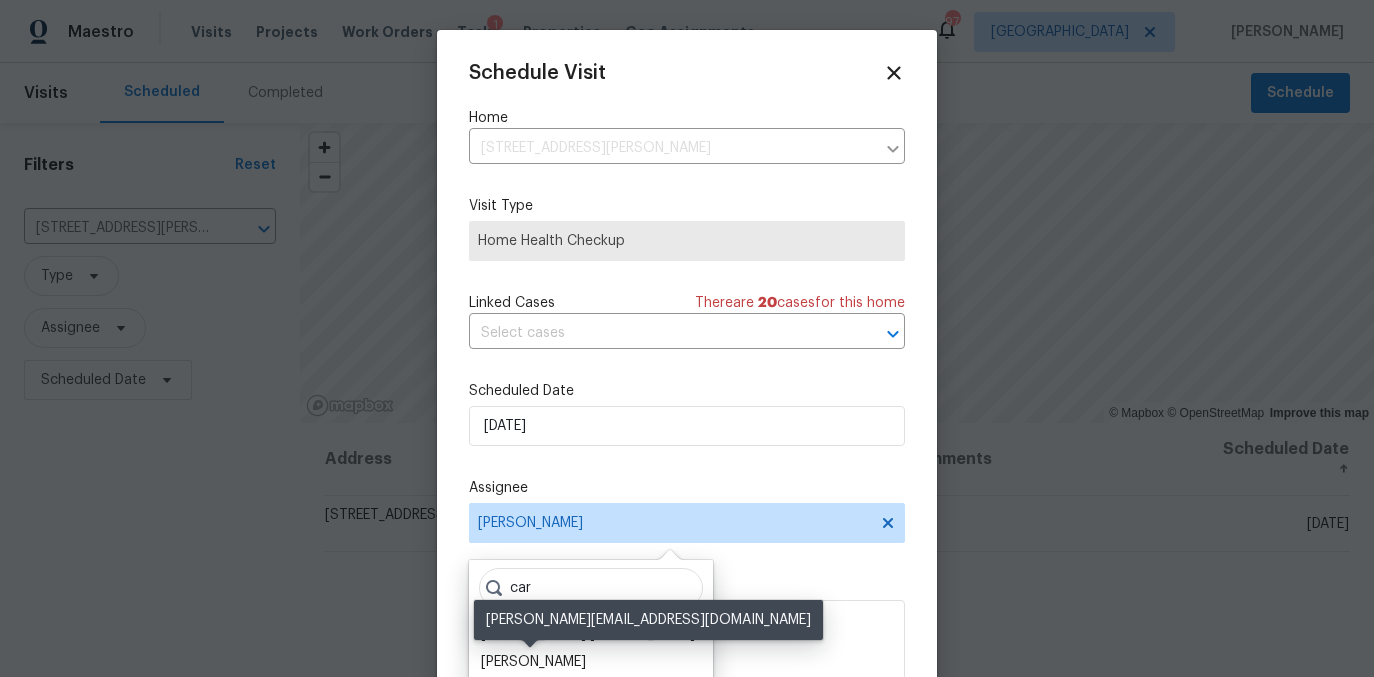 click on "[PERSON_NAME]" at bounding box center (533, 662) 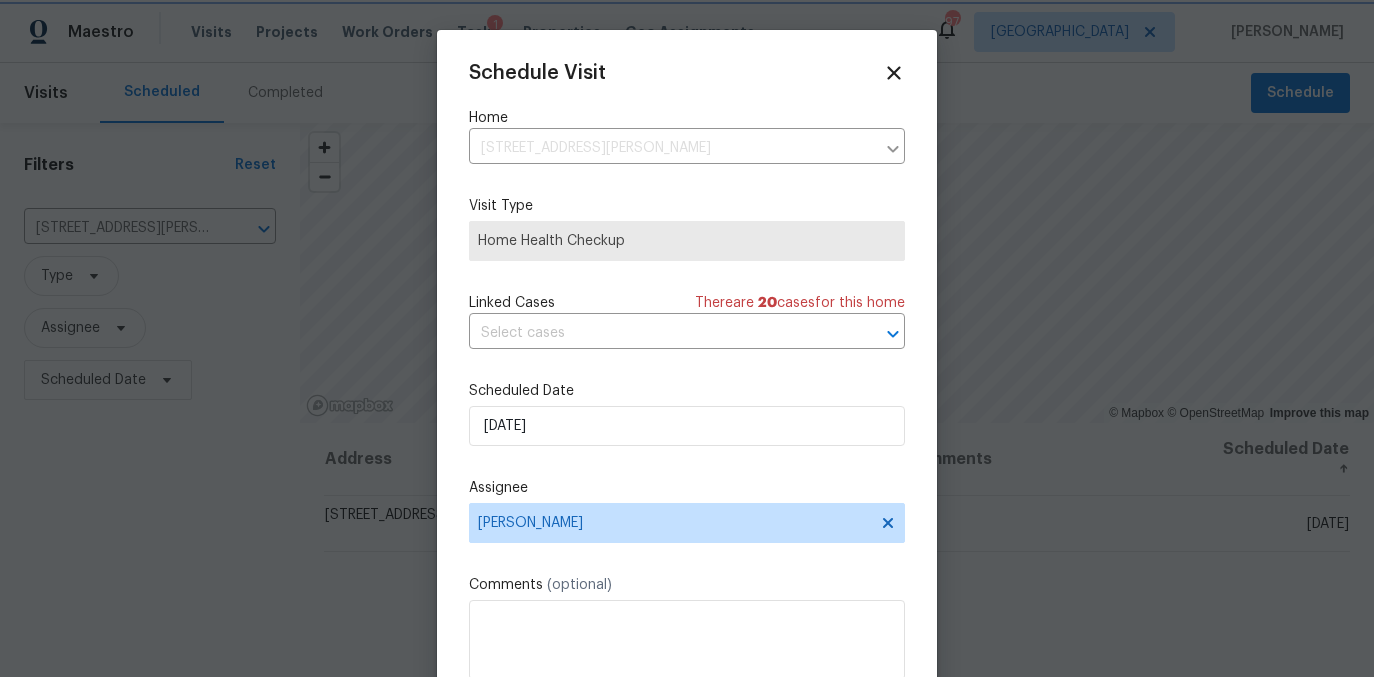 scroll, scrollTop: 36, scrollLeft: 0, axis: vertical 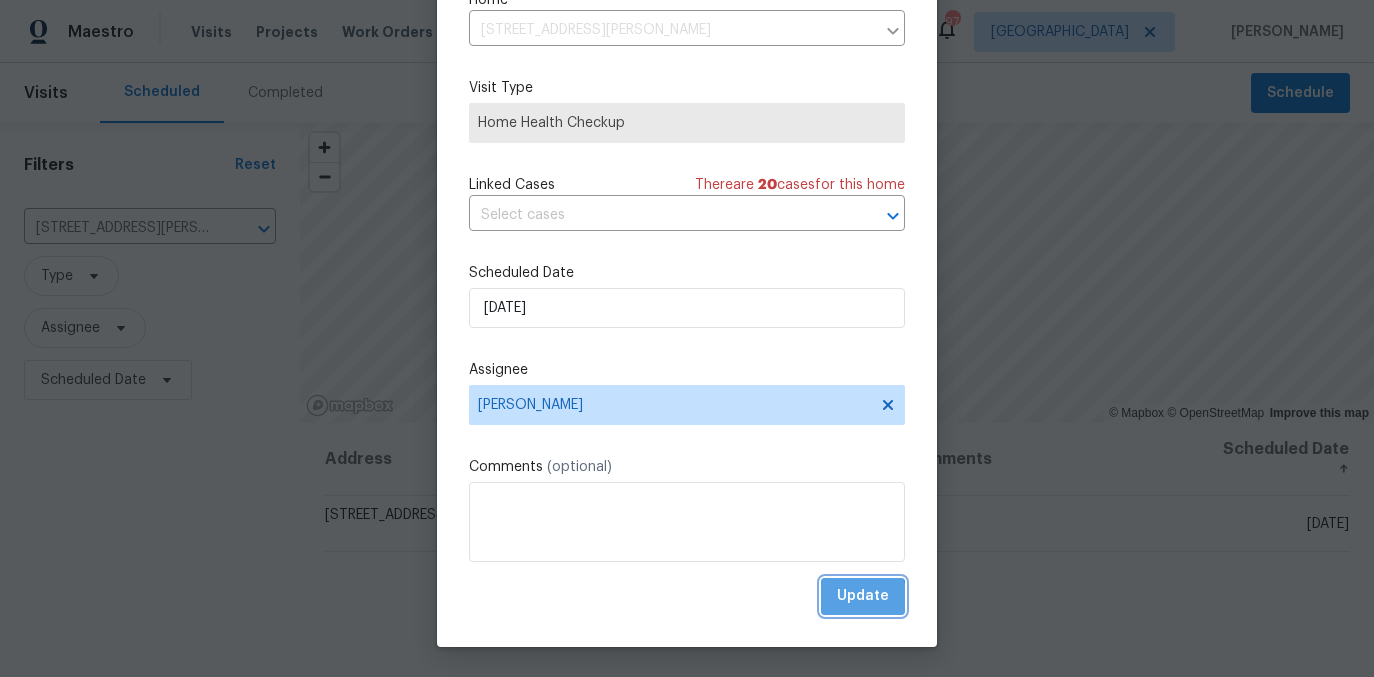 click on "Update" at bounding box center (863, 596) 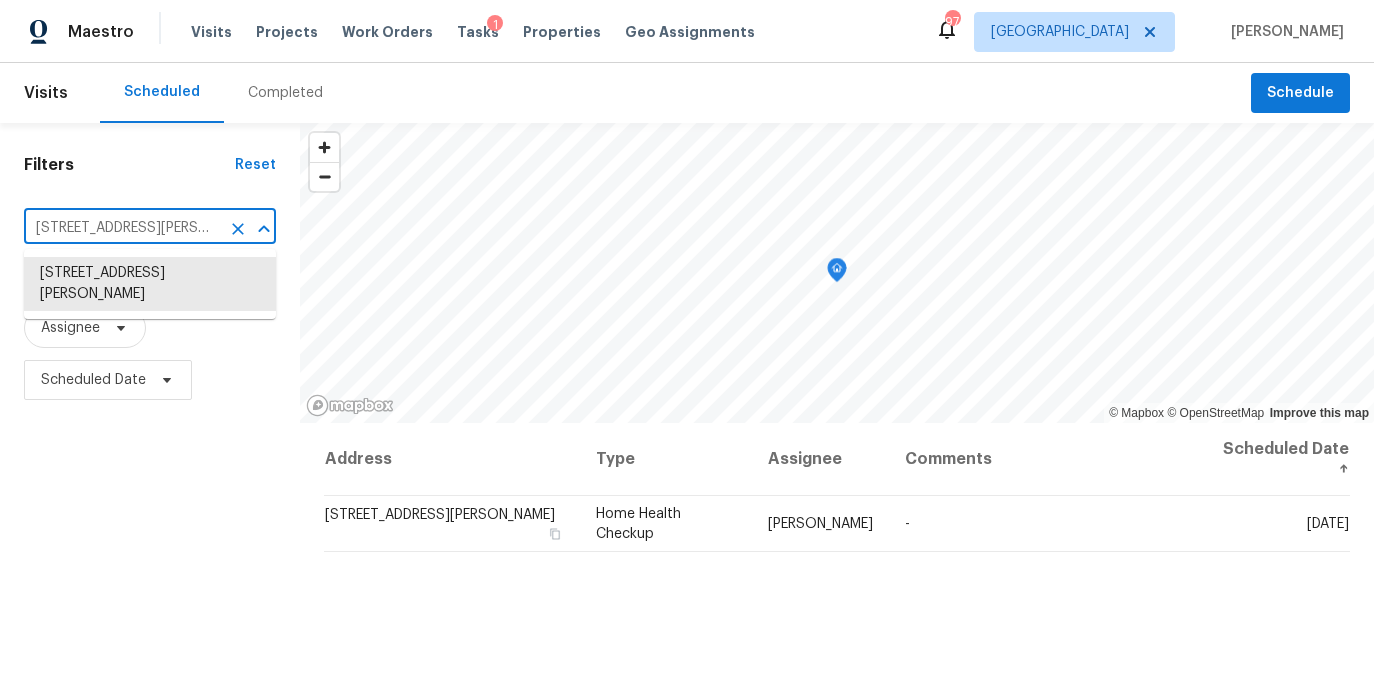 click on "474 Berckman Dr NW, Lilburn, GA 30047" at bounding box center (122, 228) 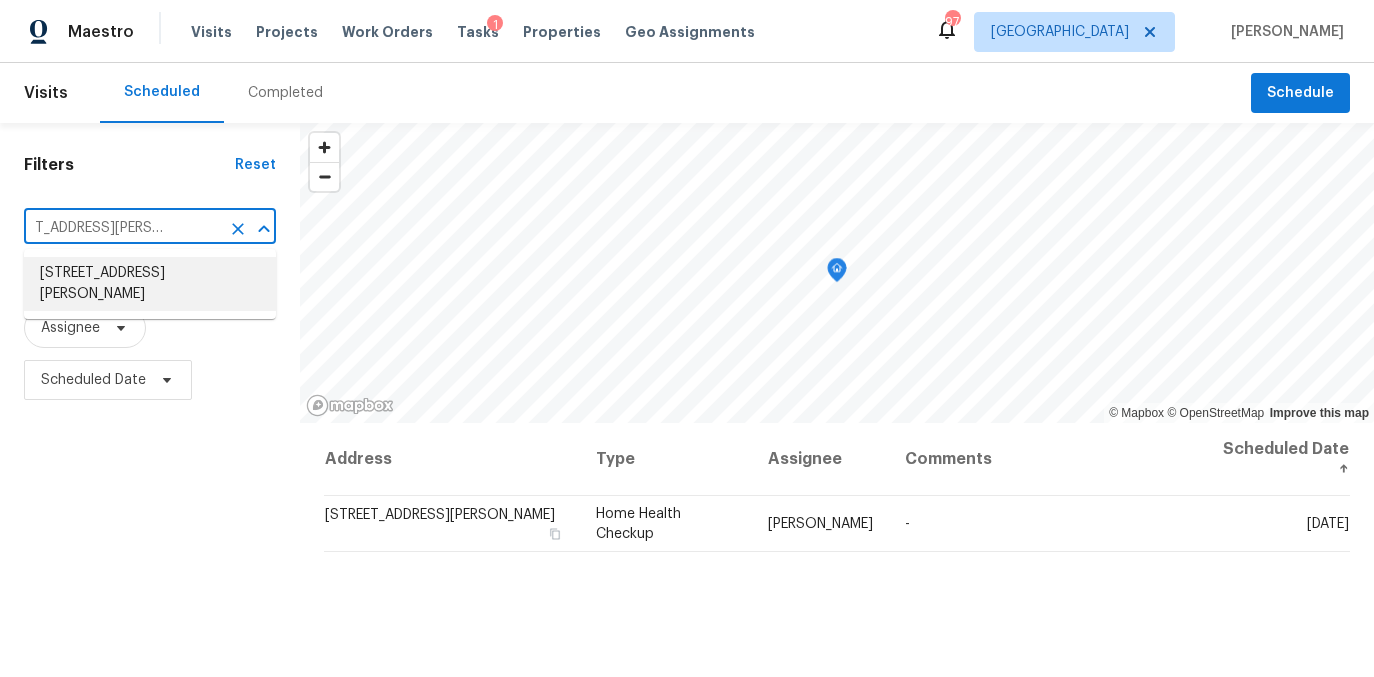 click on "6420 Wedgeview Dr, Tucker, GA 30084" at bounding box center [150, 284] 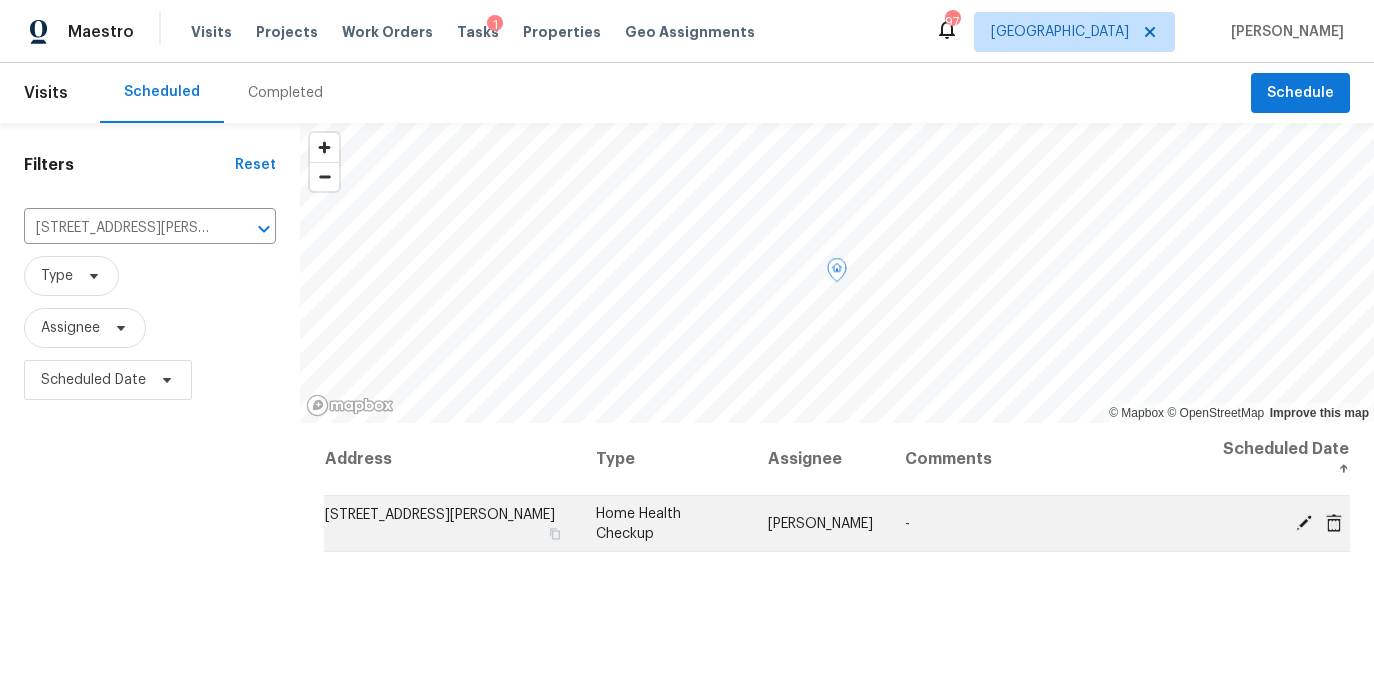 click 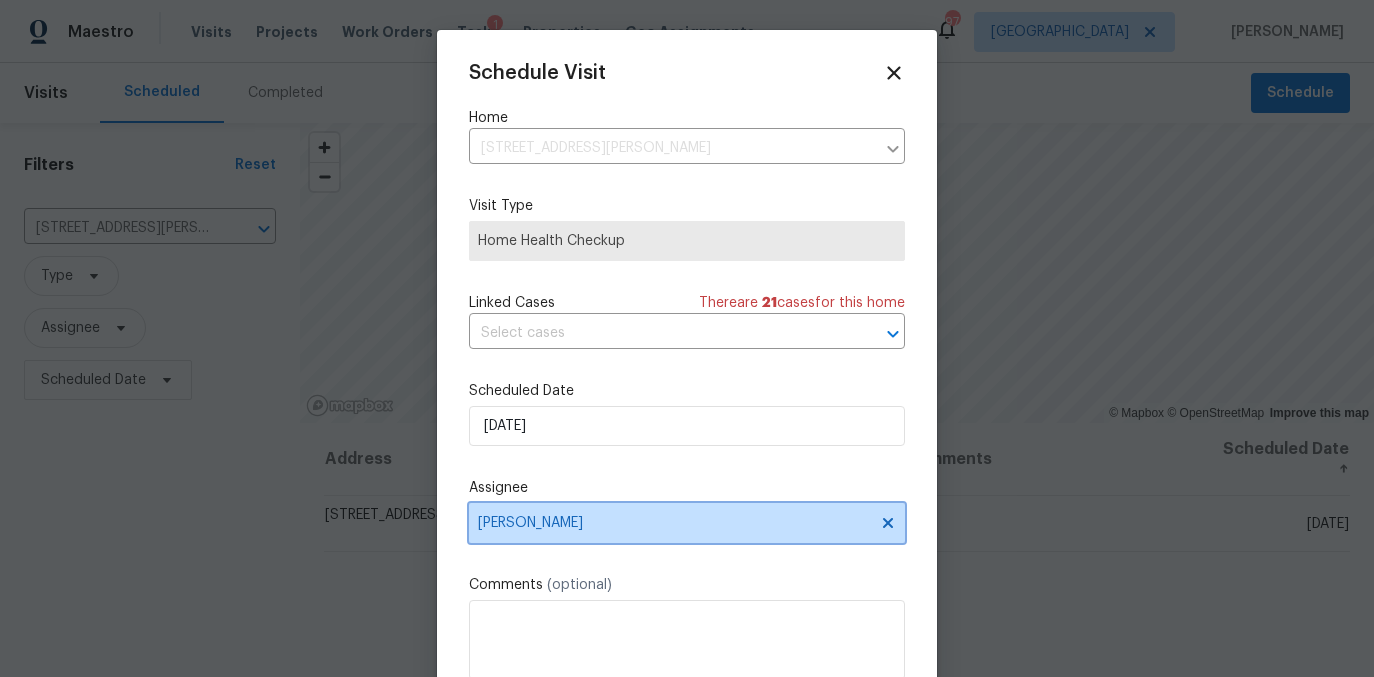 click on "[PERSON_NAME]" at bounding box center (687, 523) 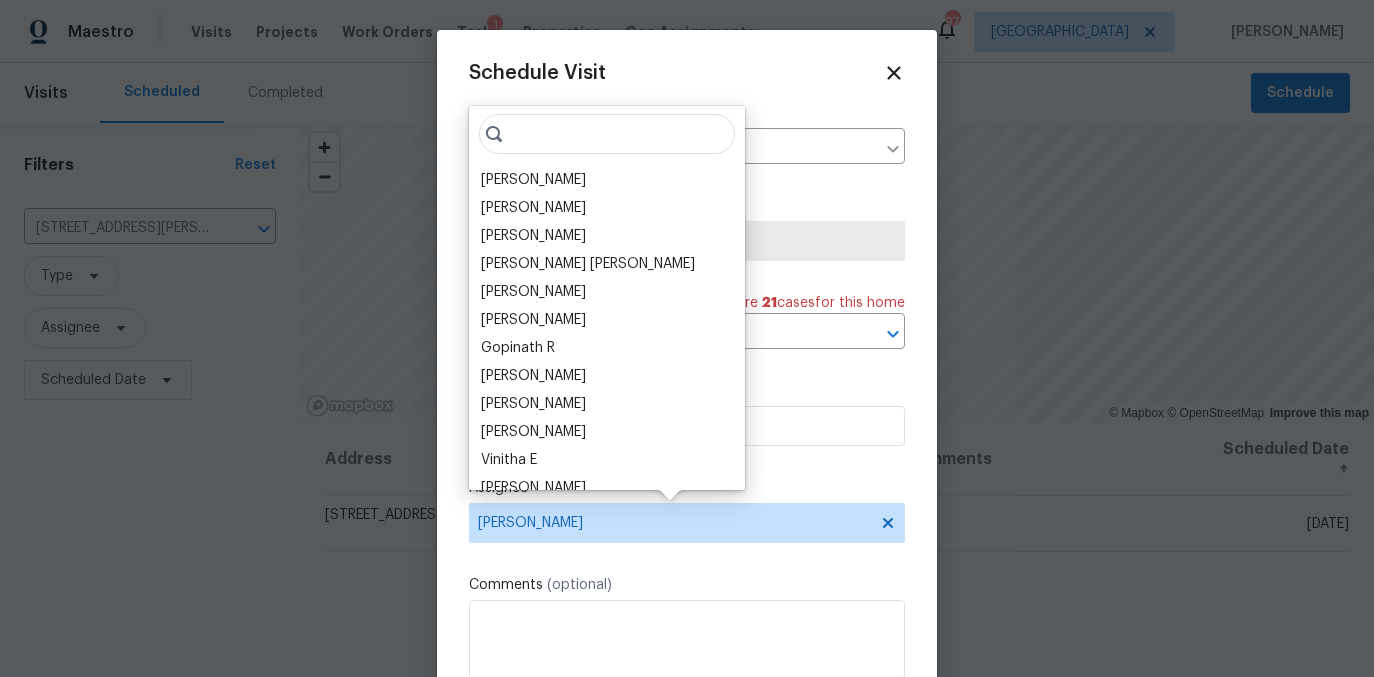 click at bounding box center [607, 134] 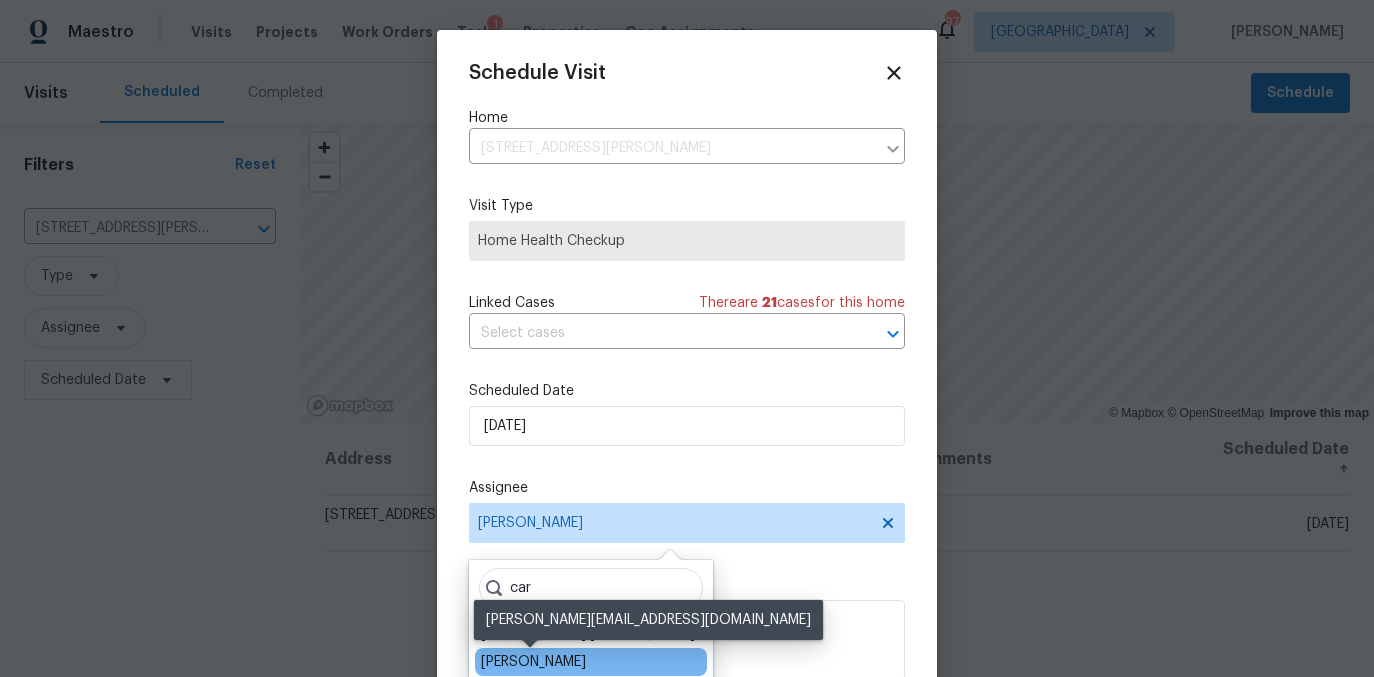 type on "car" 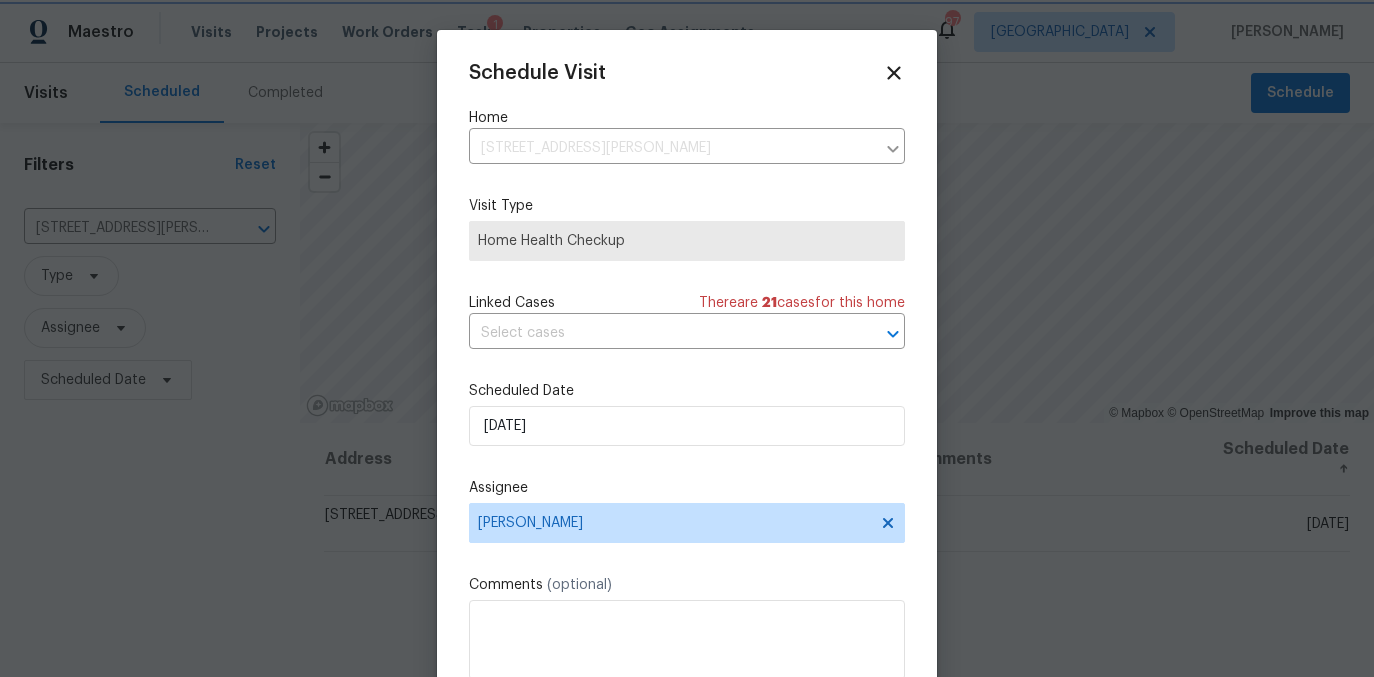 scroll, scrollTop: 36, scrollLeft: 0, axis: vertical 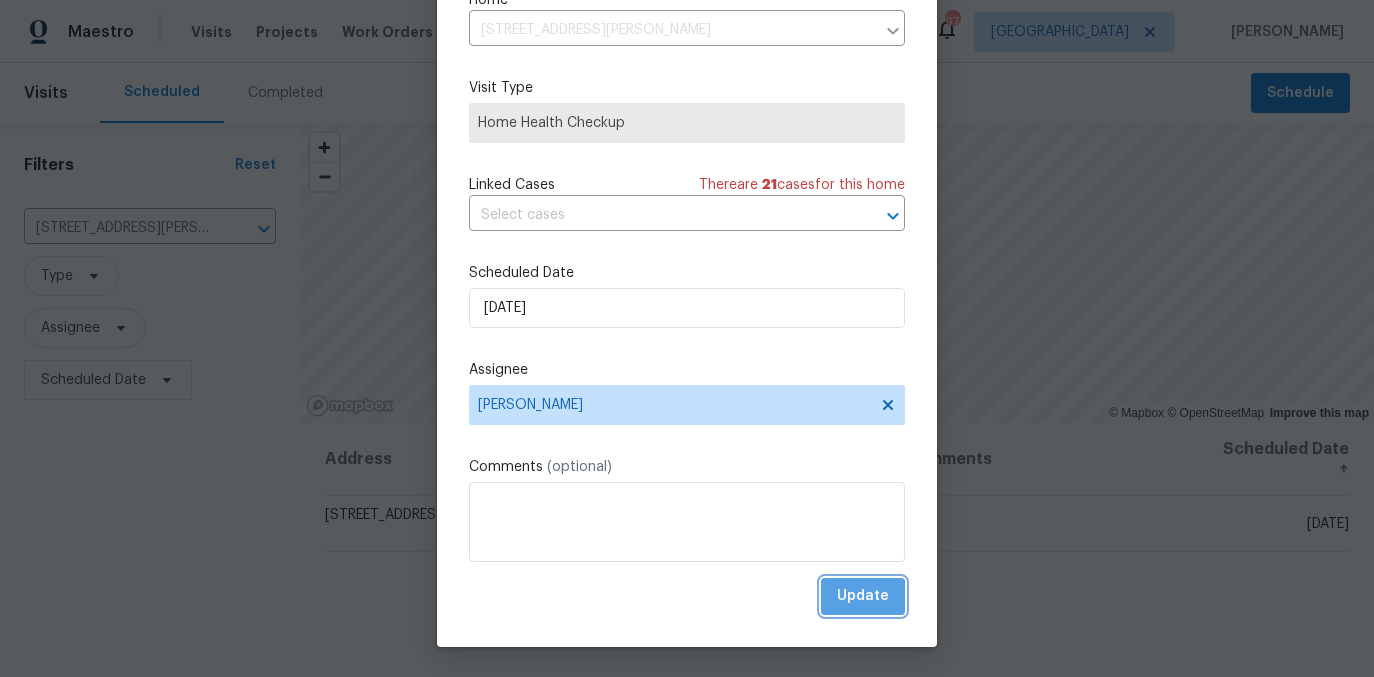 click on "Update" at bounding box center (863, 596) 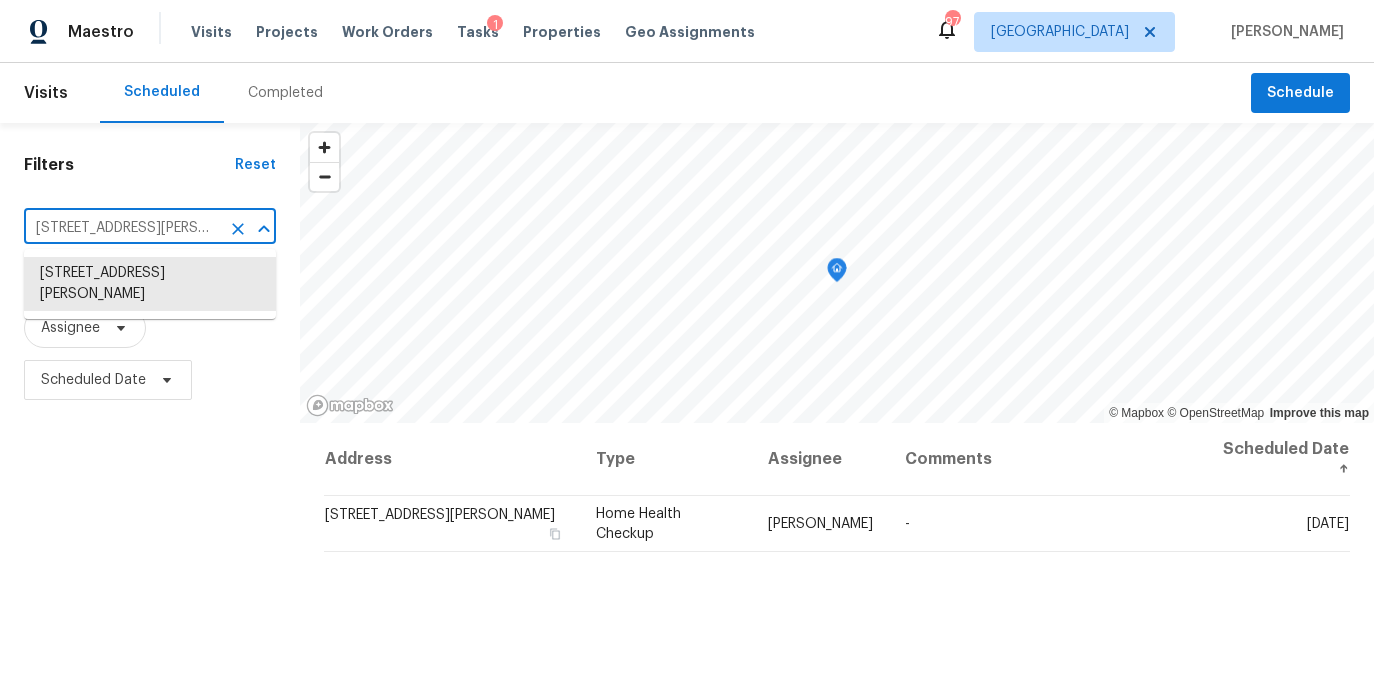 click on "6420 Wedgeview Dr, Tucker, GA 30084" at bounding box center [122, 228] 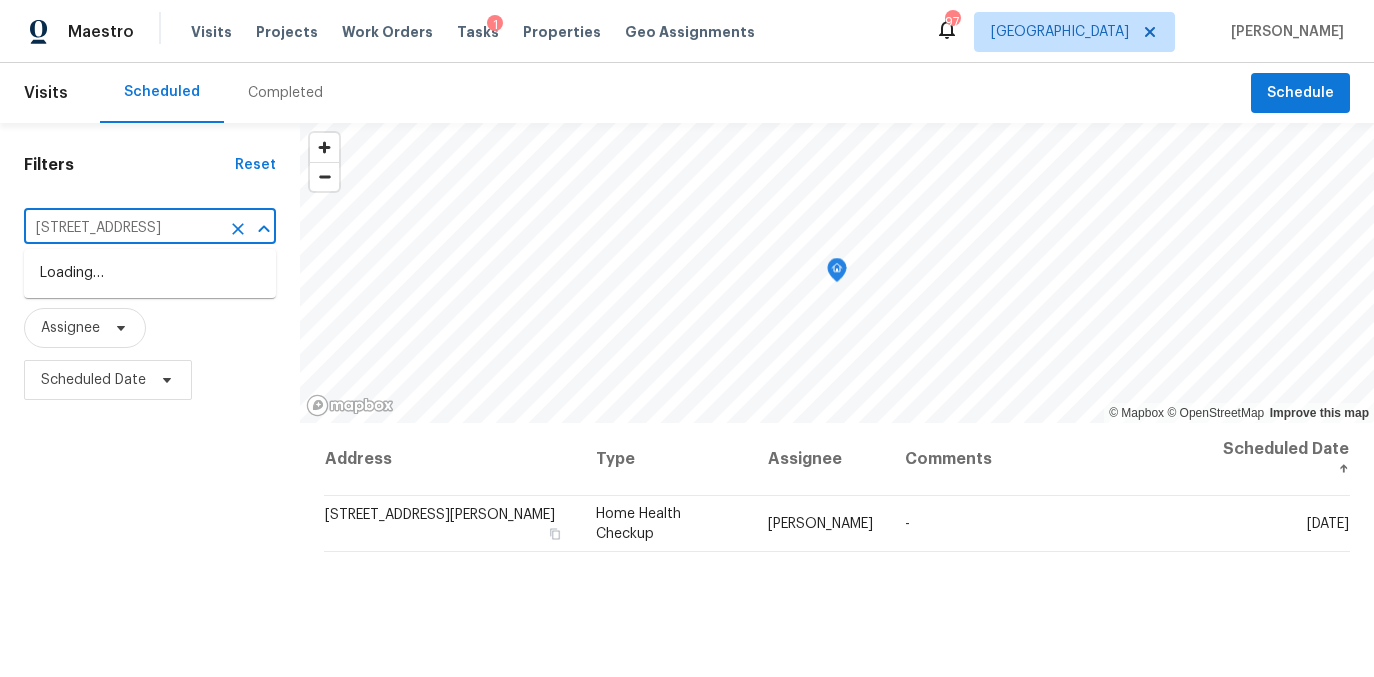 scroll, scrollTop: 0, scrollLeft: 0, axis: both 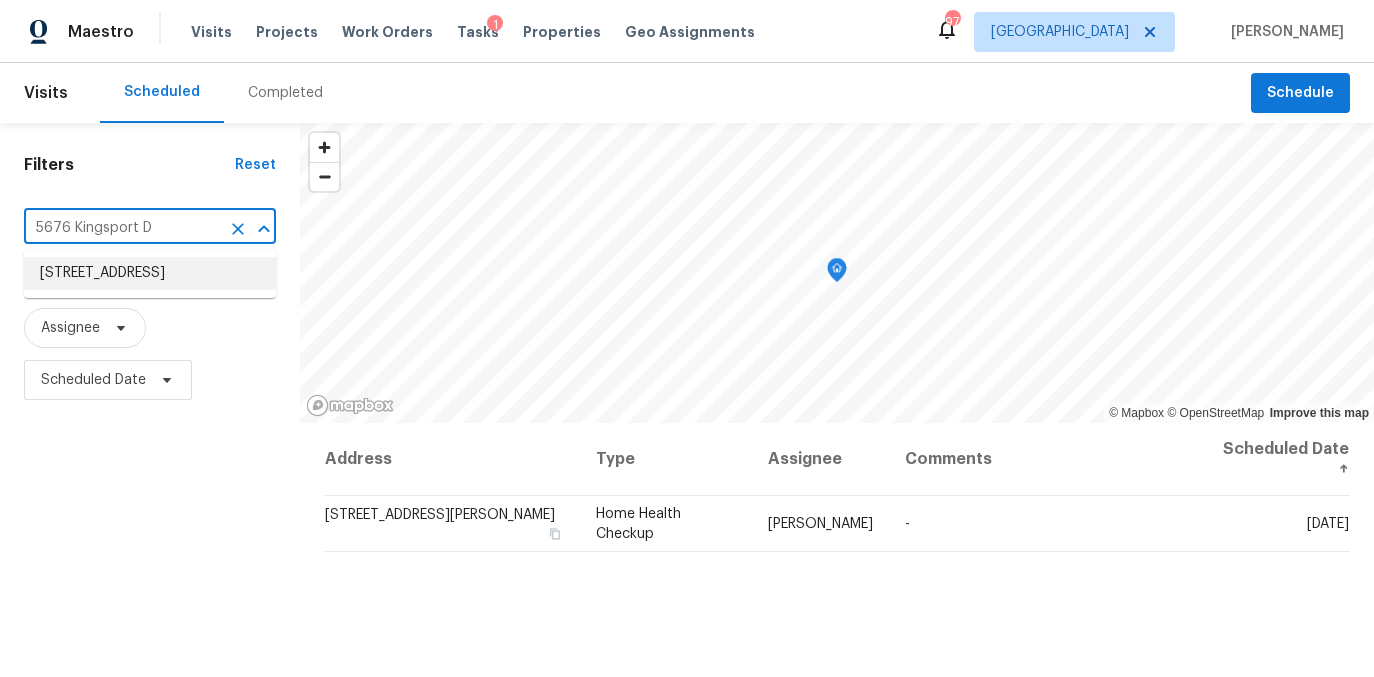 click on "5676 Kingsport Dr # 4, Atlanta, GA 30342" at bounding box center (150, 273) 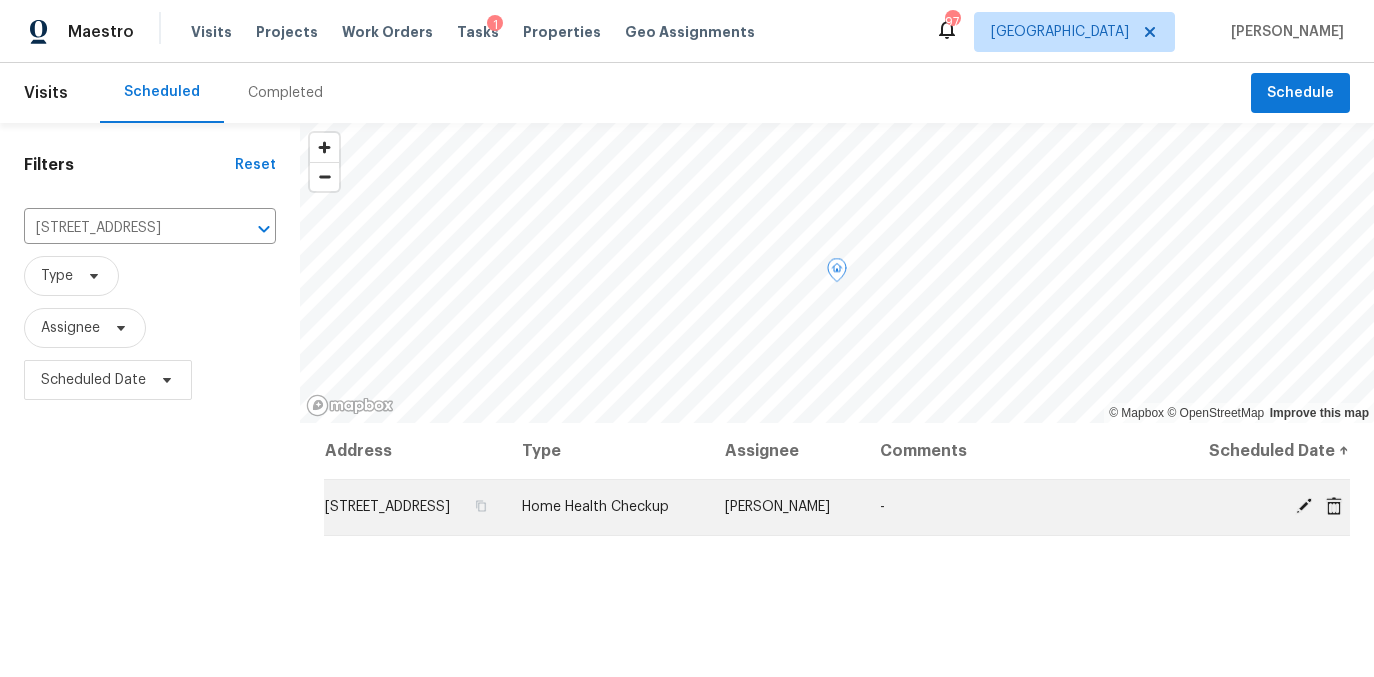 click 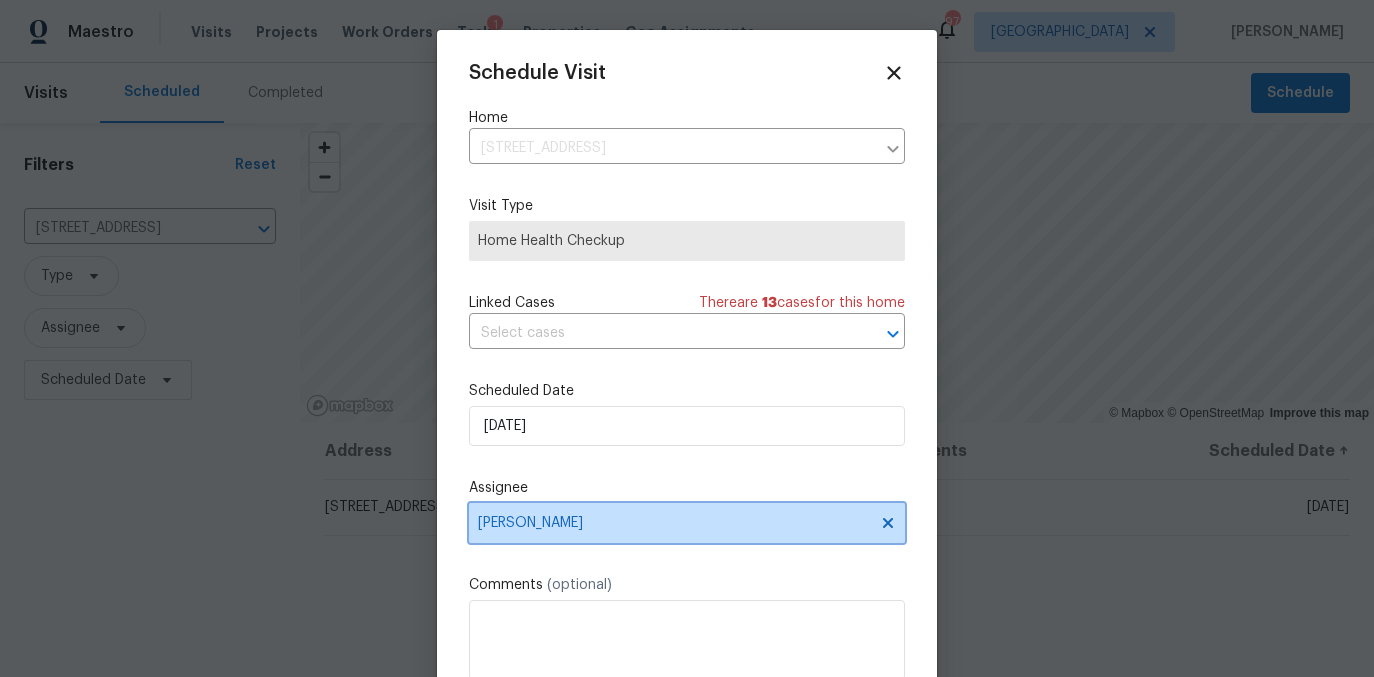 click on "[PERSON_NAME]" at bounding box center (687, 523) 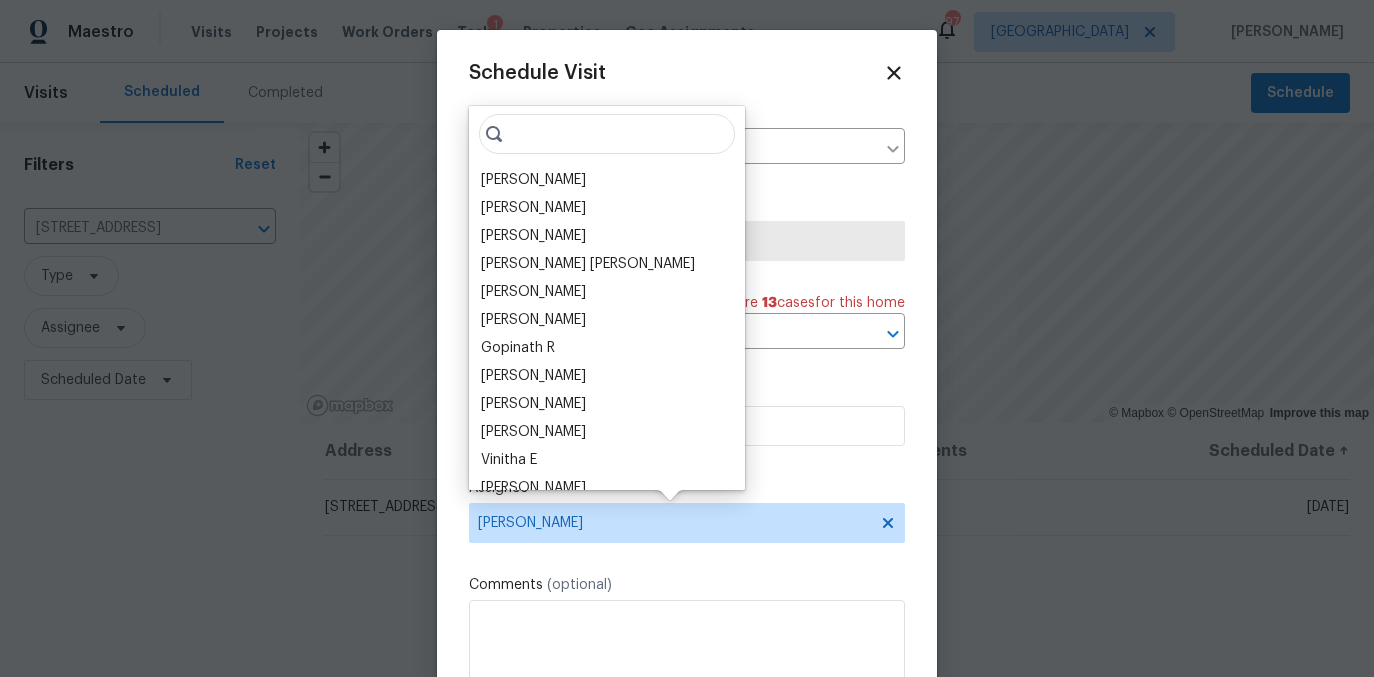 click at bounding box center (607, 134) 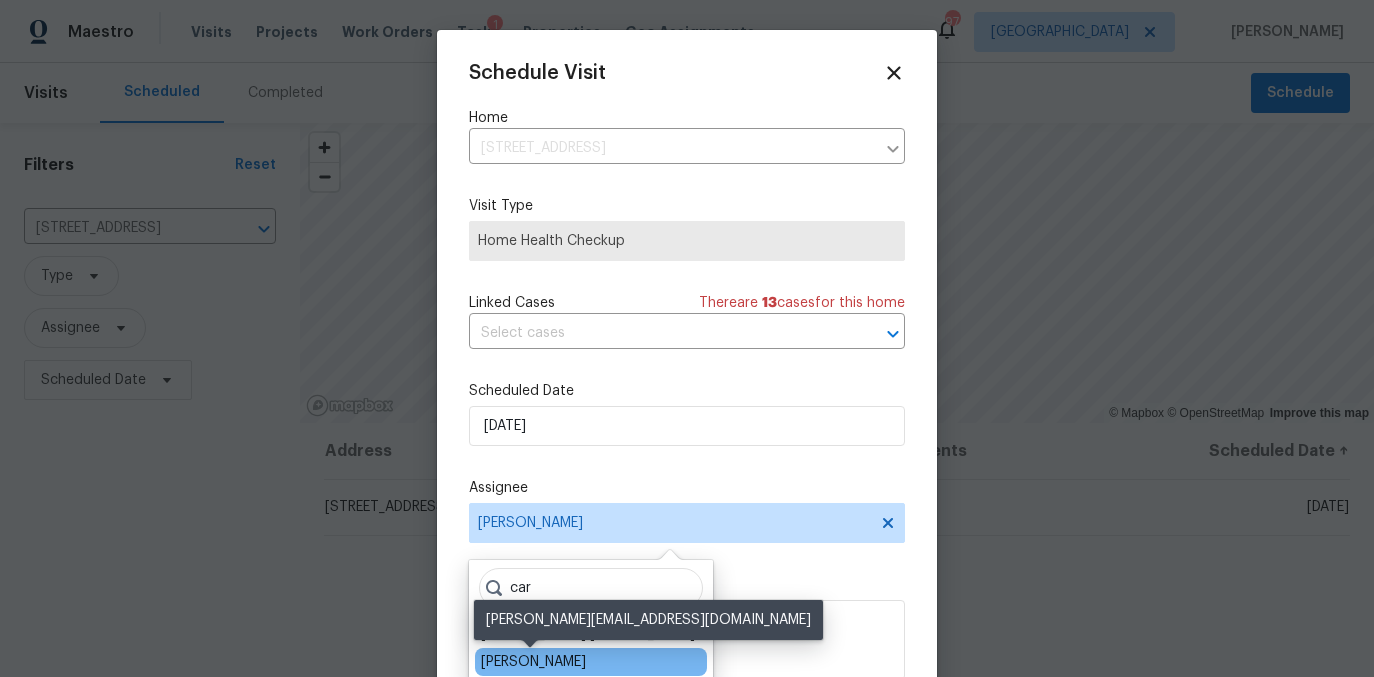 type on "car" 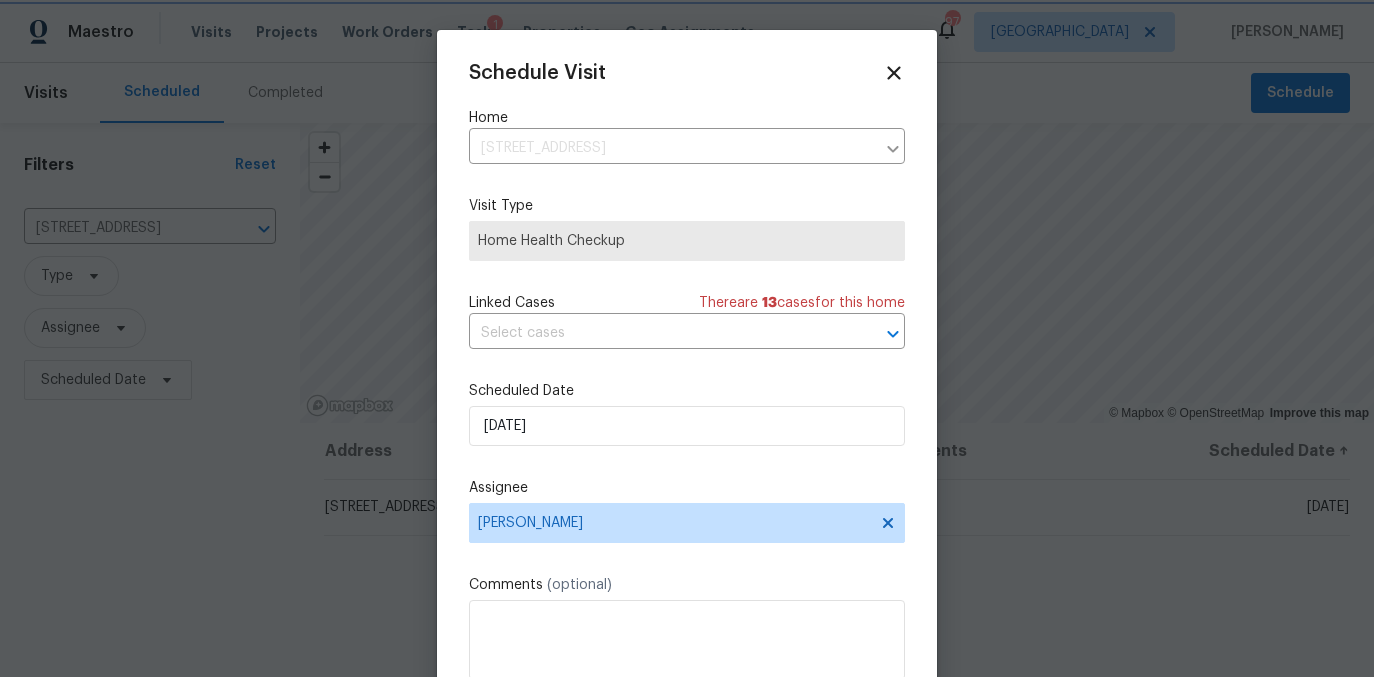 scroll, scrollTop: 36, scrollLeft: 0, axis: vertical 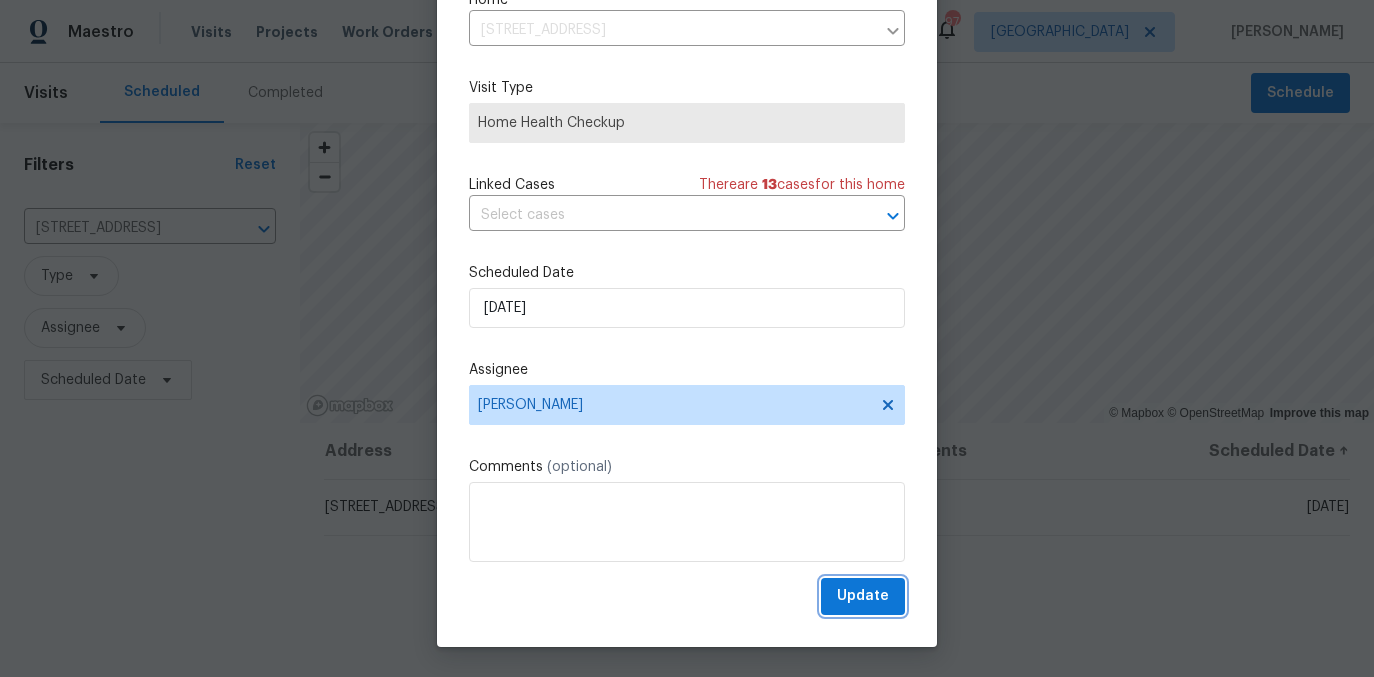 click on "Update" at bounding box center [863, 596] 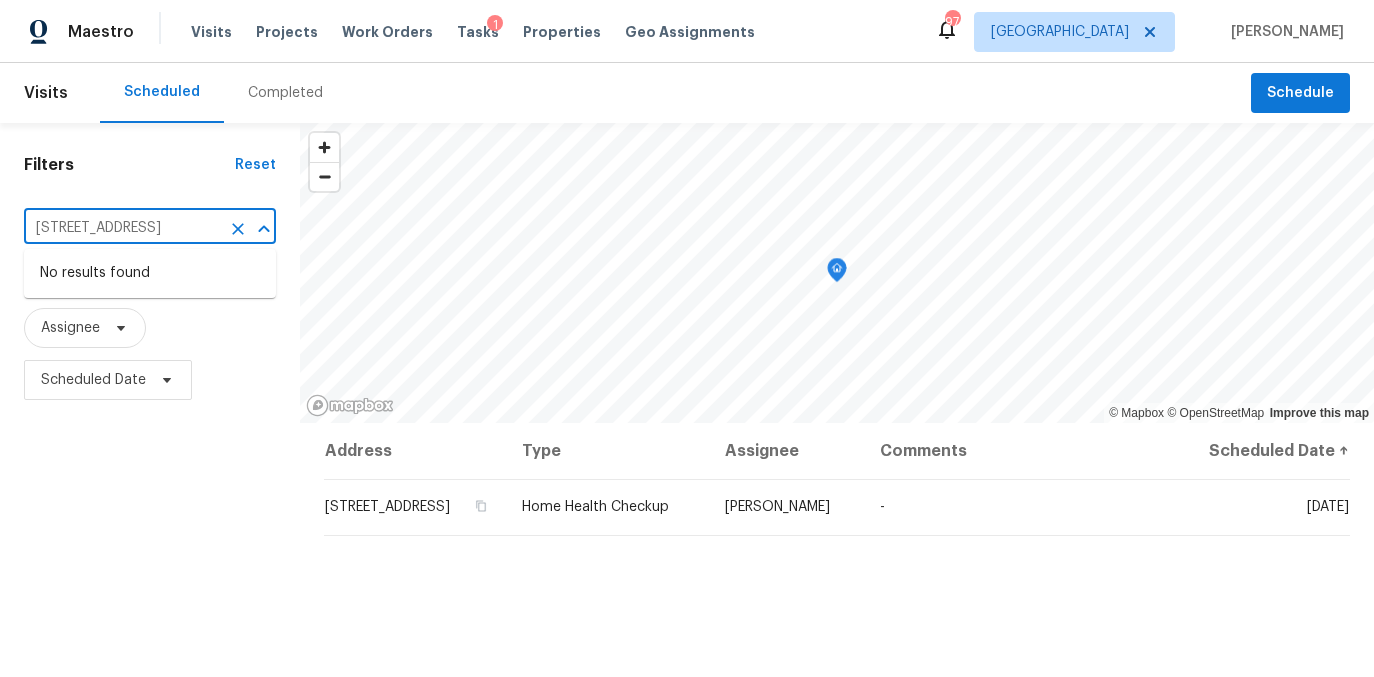 click on "5676 Kingsport Dr # 4, Atlanta, GA 30342" at bounding box center (122, 228) 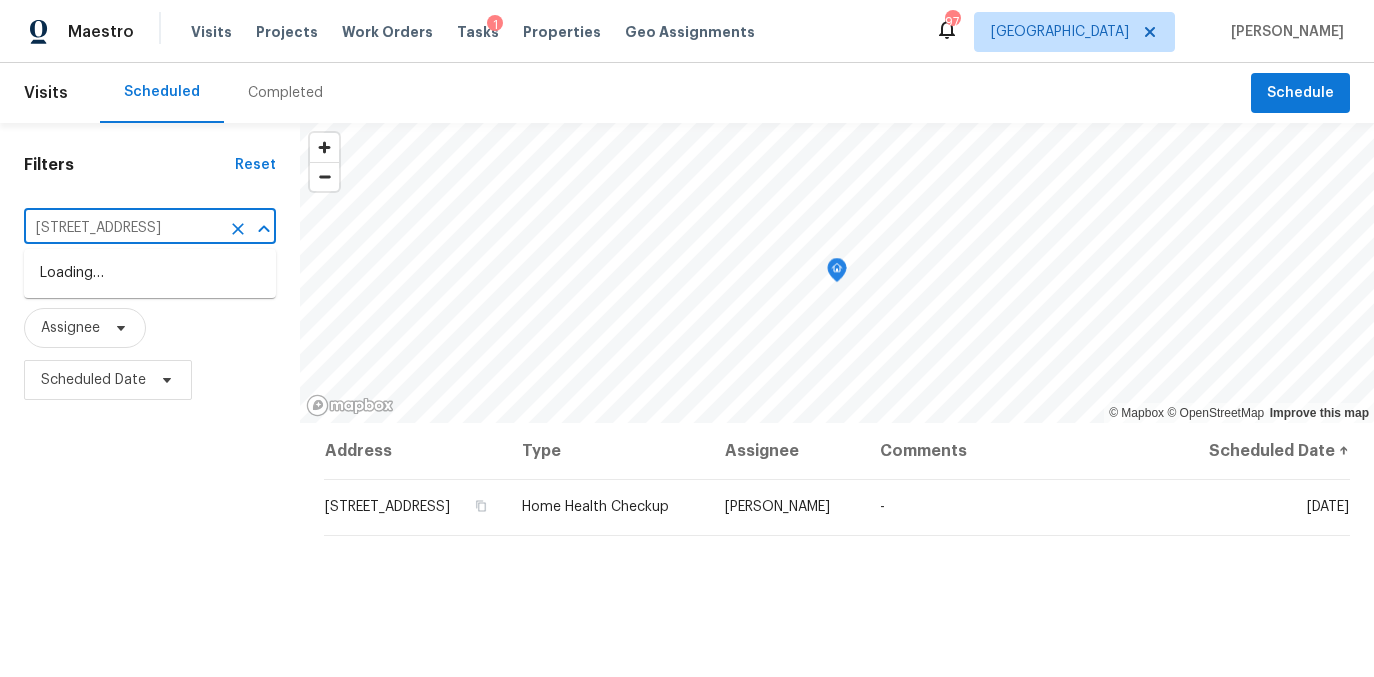 scroll, scrollTop: 0, scrollLeft: 105, axis: horizontal 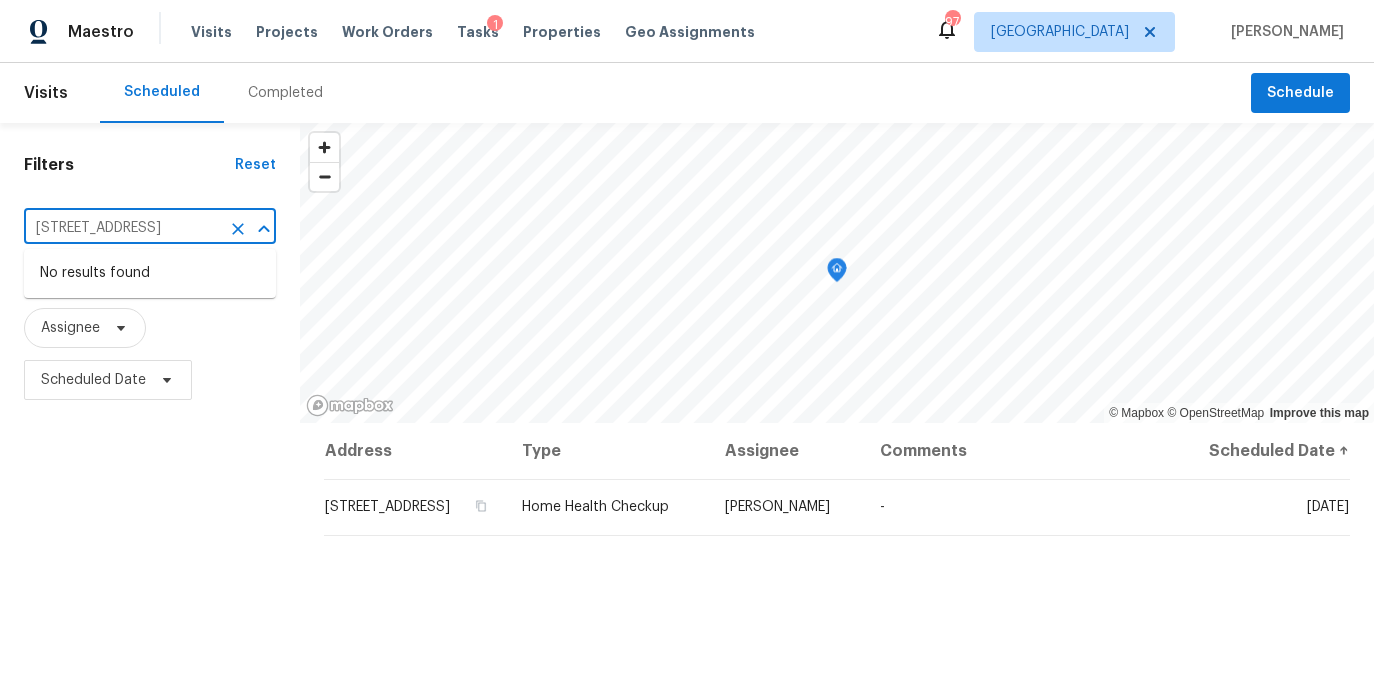 click on "Filters Reset 3085 Colonial Way Apt G, Atlanta, GA 30341 ​ Type Assignee Scheduled Date © Mapbox   © OpenStreetMap   Improve this map Address Type Assignee Comments Scheduled Date ↑ 5676 Kingsport Dr # 4, Atlanta, GA 30342 Home Health Checkup Carmen Childs - Mon, Jul 14" at bounding box center (687, 544) 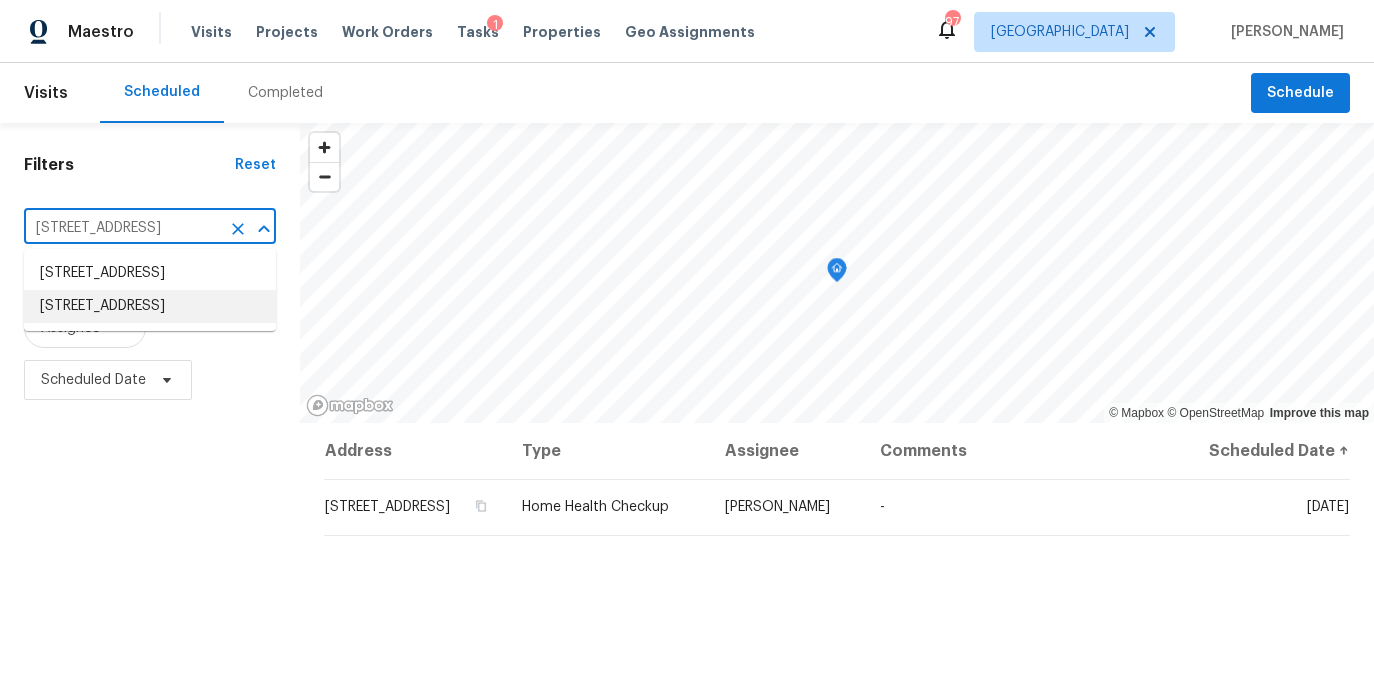 click on "3085 Colonial Way Apt G, Atlanta, GA 30341" at bounding box center (150, 306) 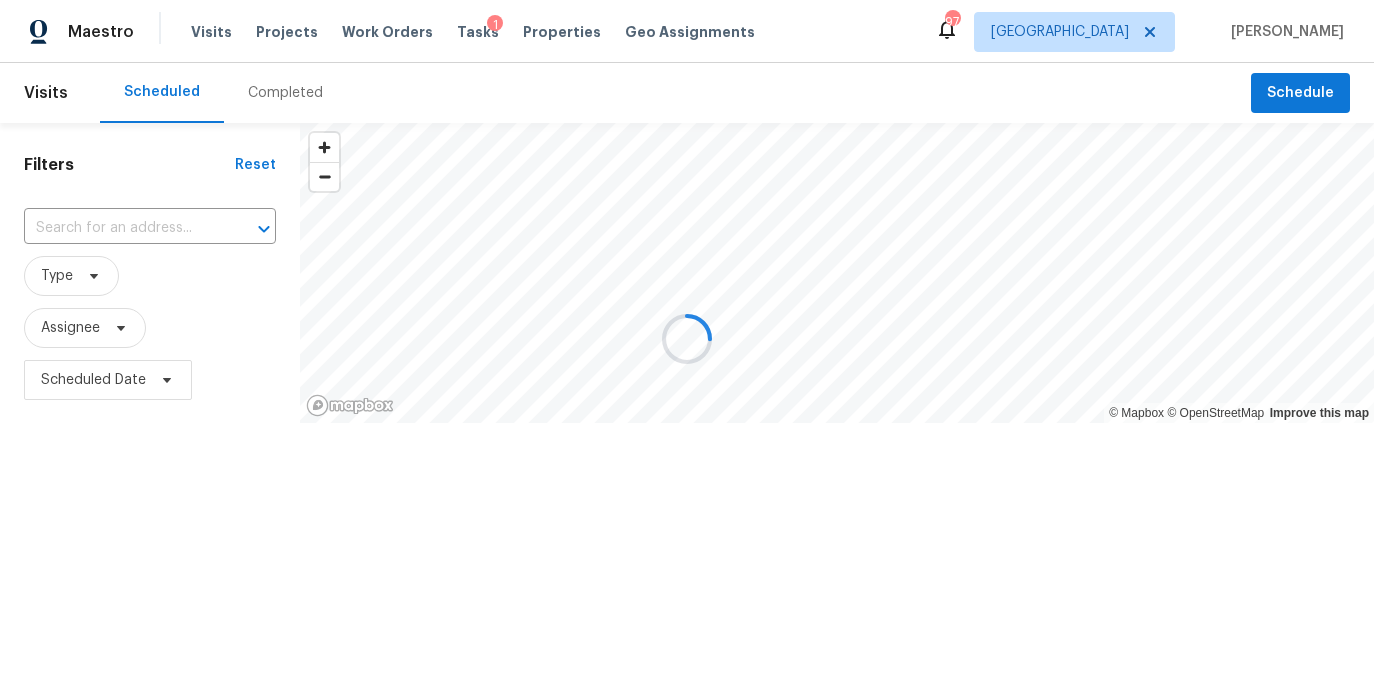type on "3085 Colonial Way Apt G, Atlanta, GA 30341" 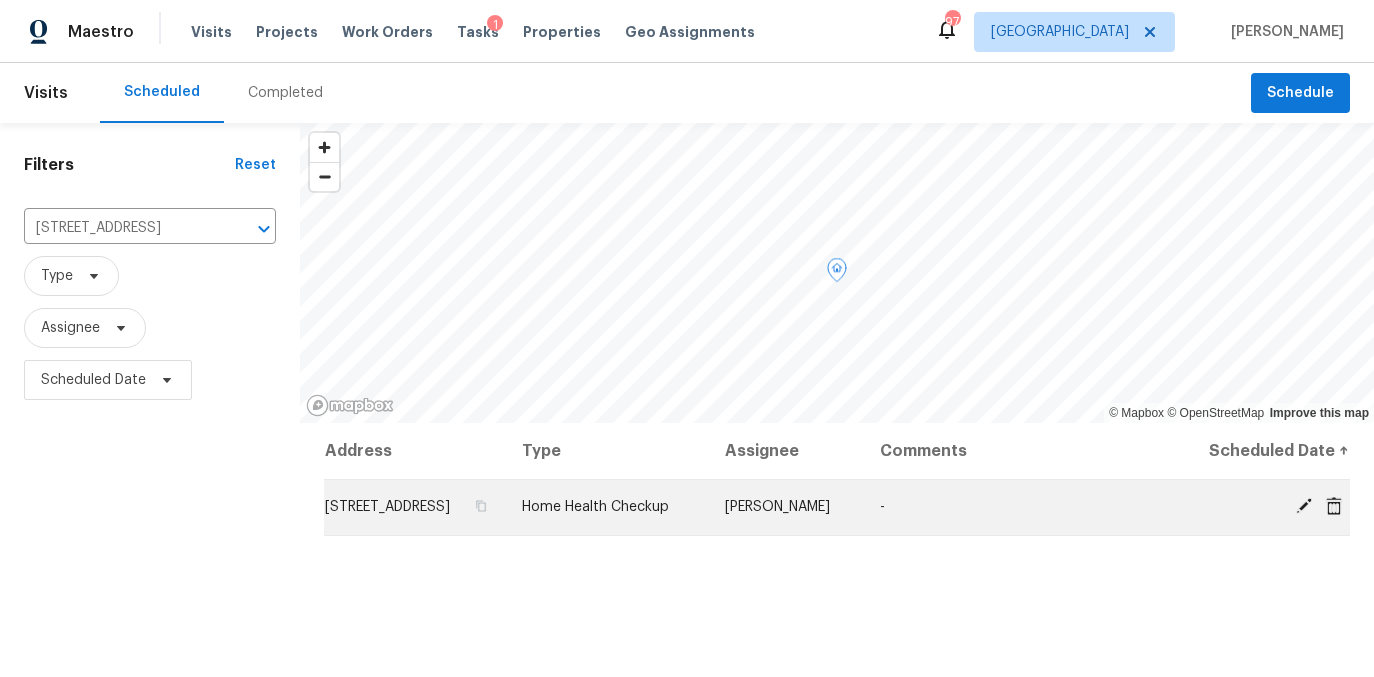 click at bounding box center [1304, 506] 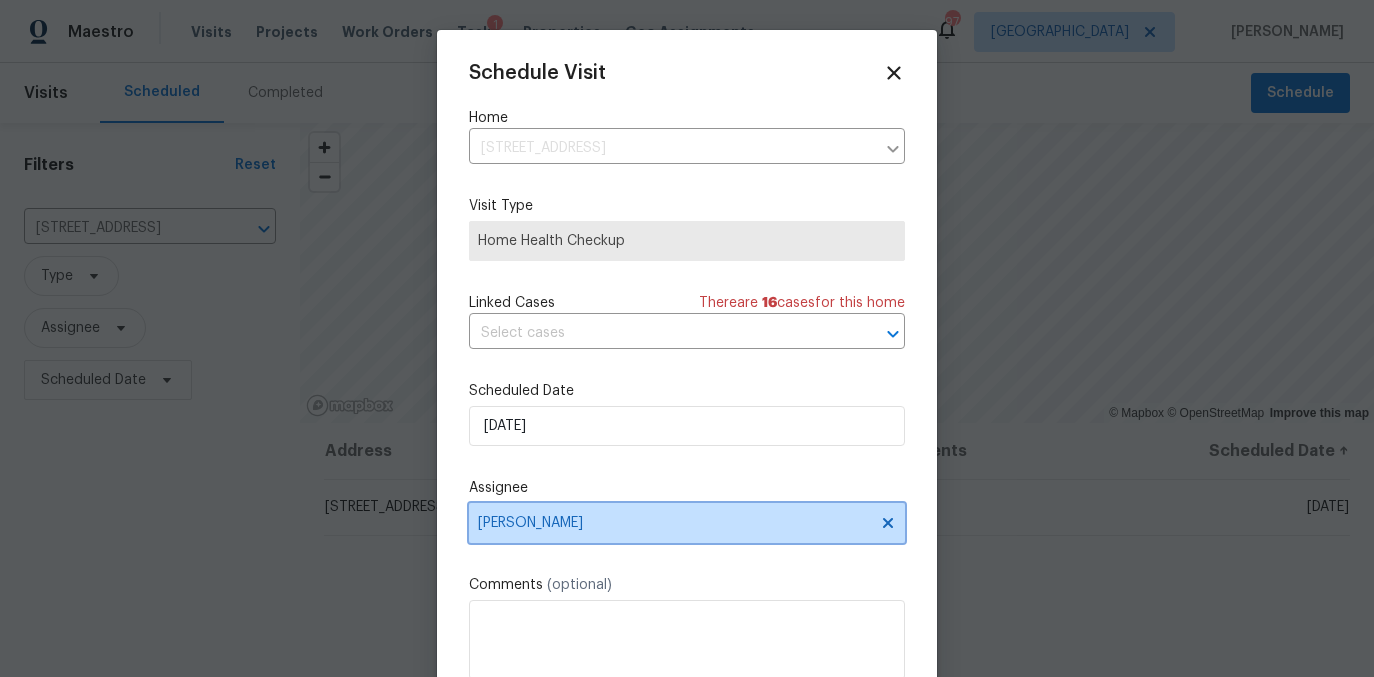 click on "[PERSON_NAME]" at bounding box center [687, 523] 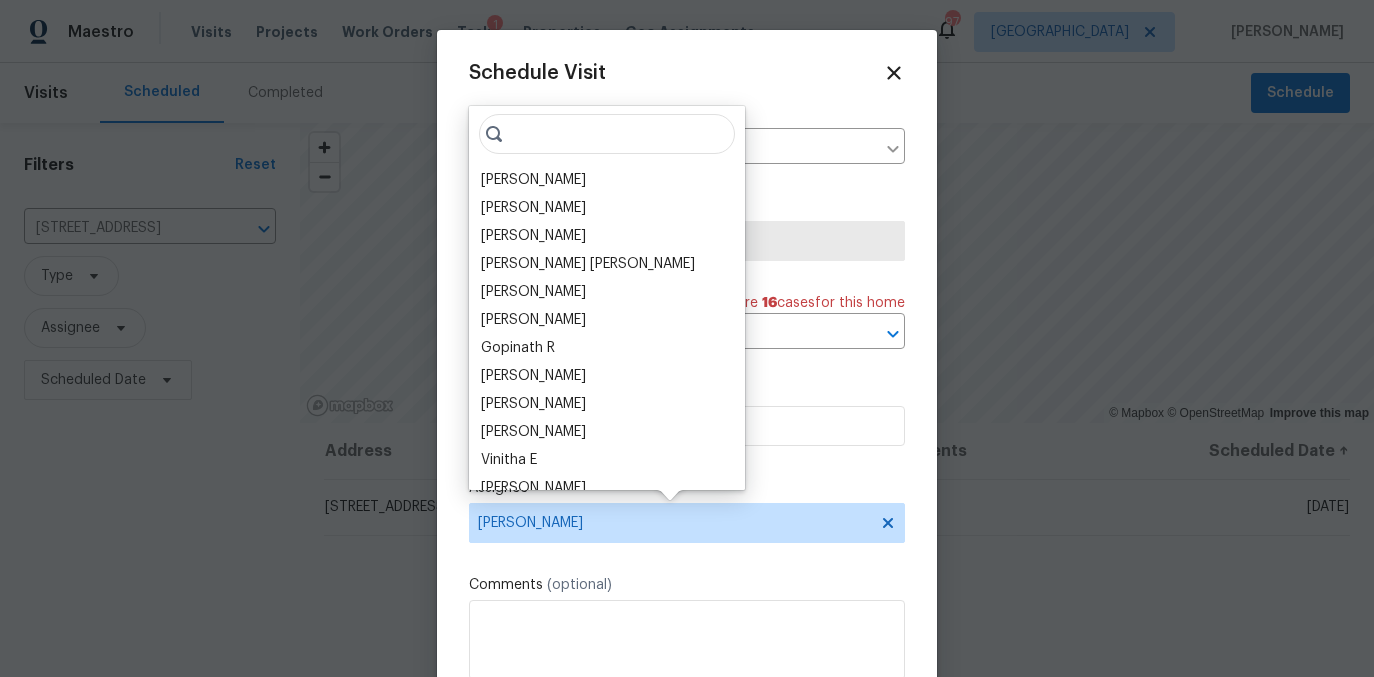click at bounding box center [607, 134] 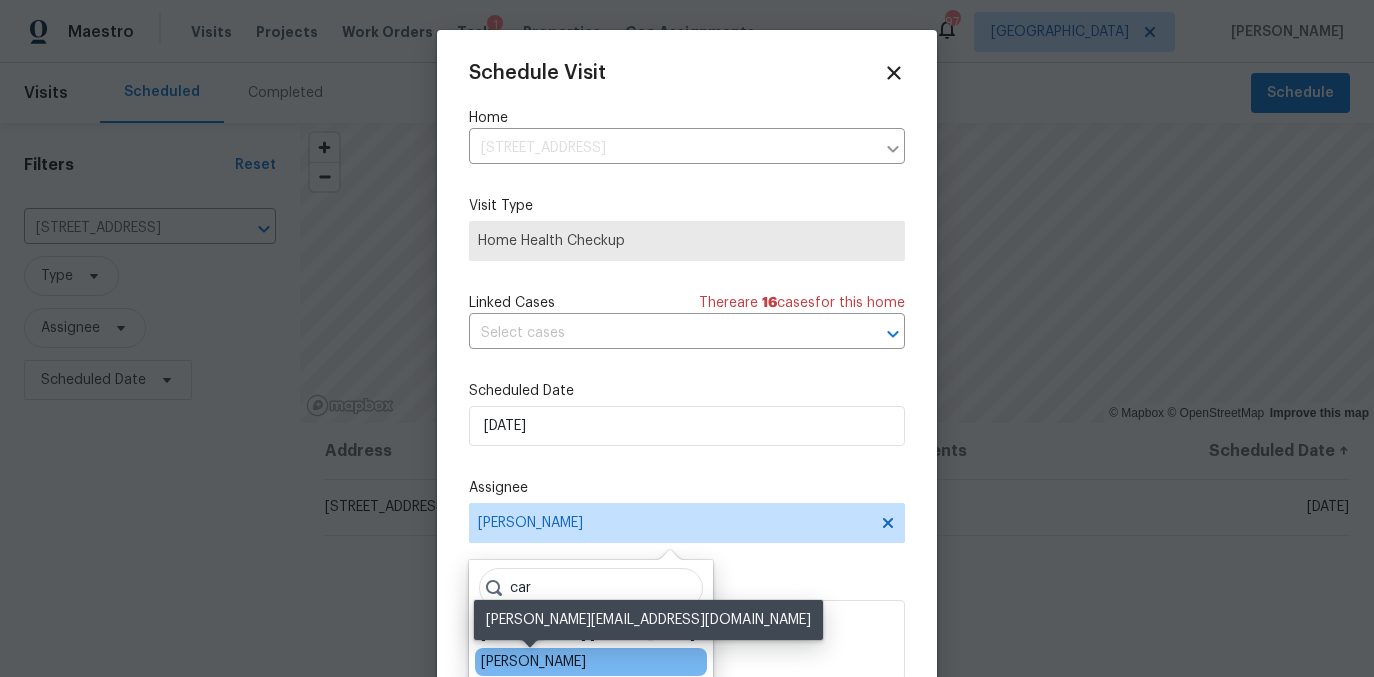 type on "car" 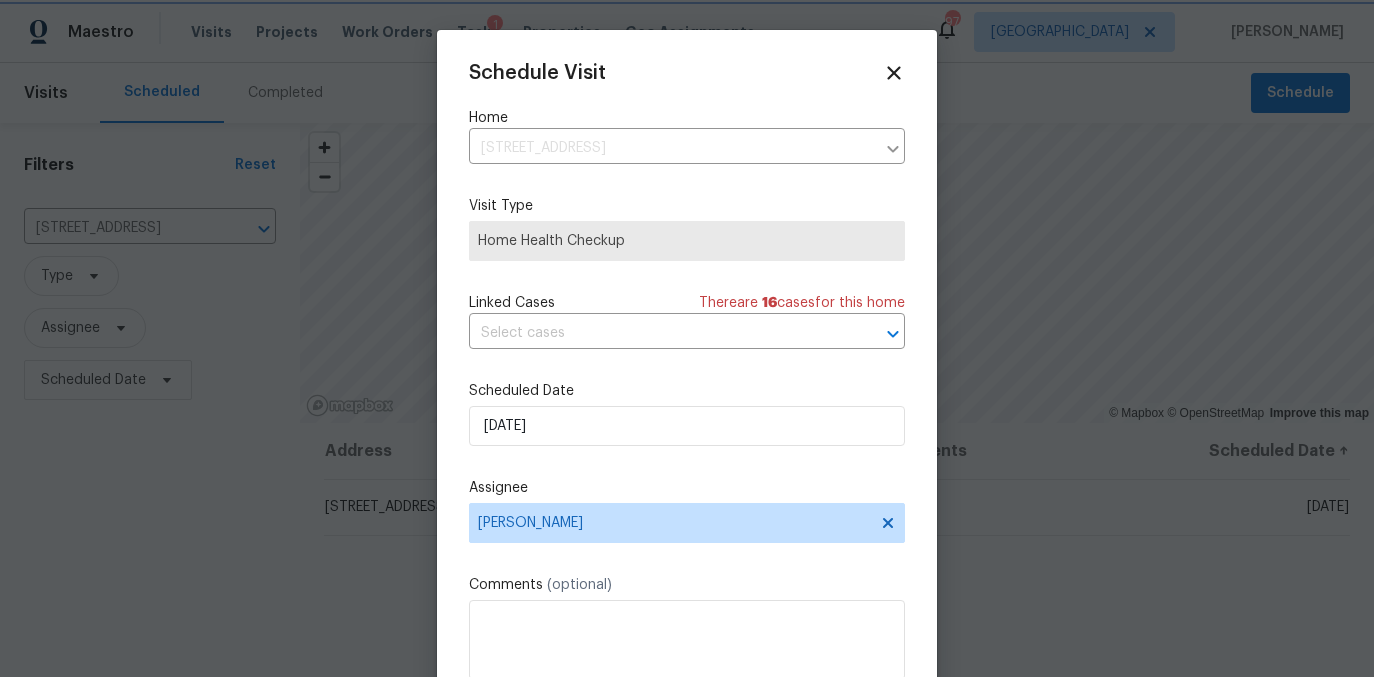 scroll, scrollTop: 36, scrollLeft: 0, axis: vertical 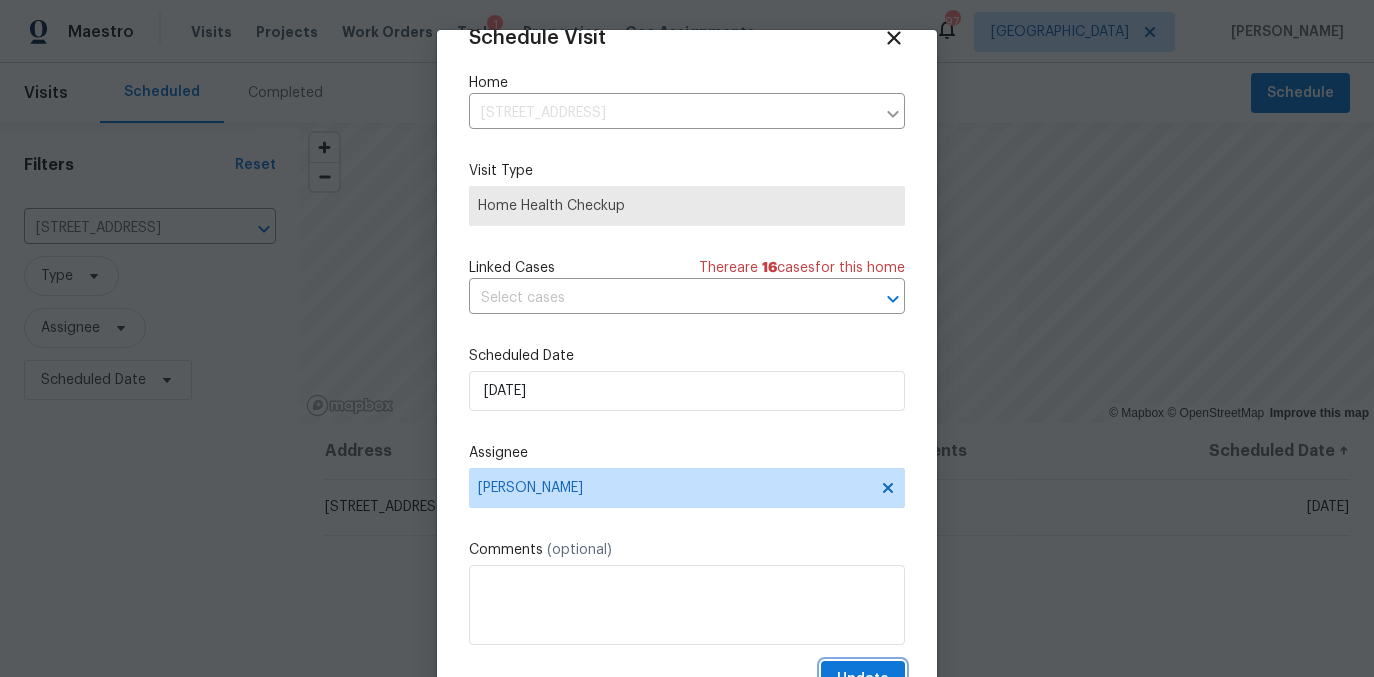 click on "Update" at bounding box center (863, 679) 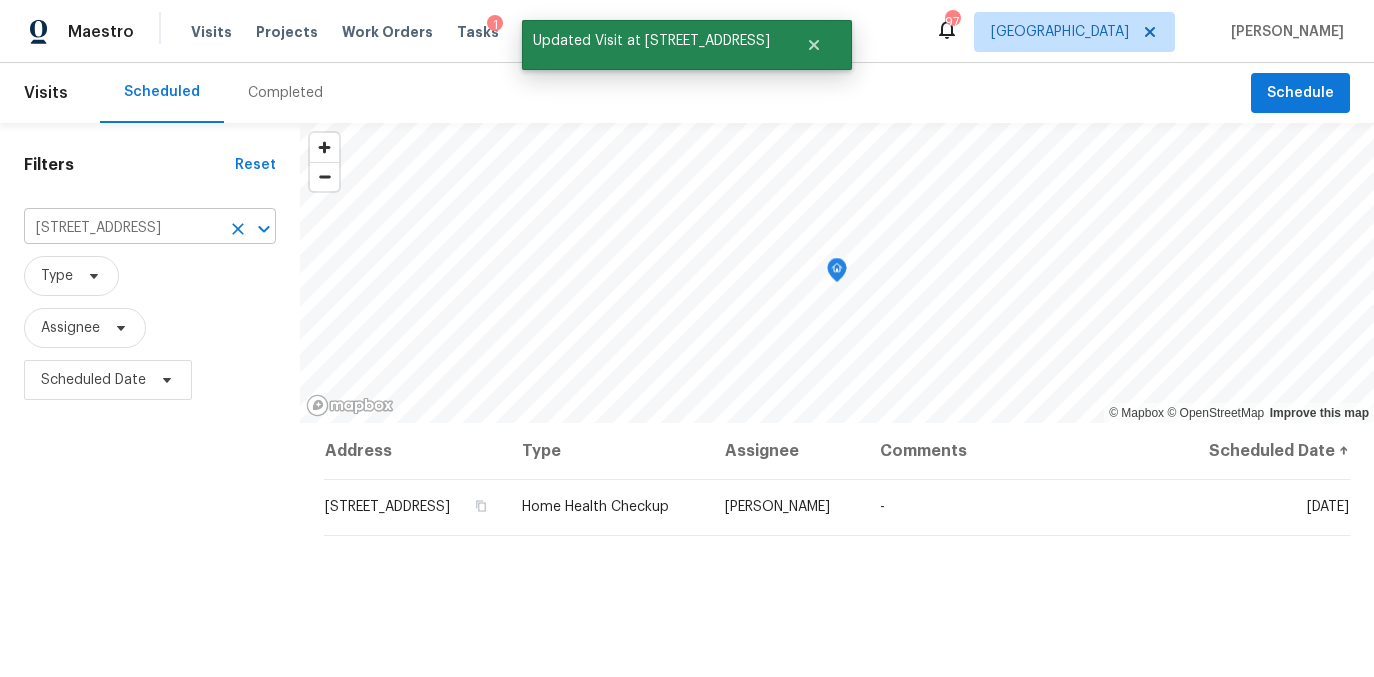 click on "3085 Colonial Way Apt G, Atlanta, GA 30341" at bounding box center (122, 228) 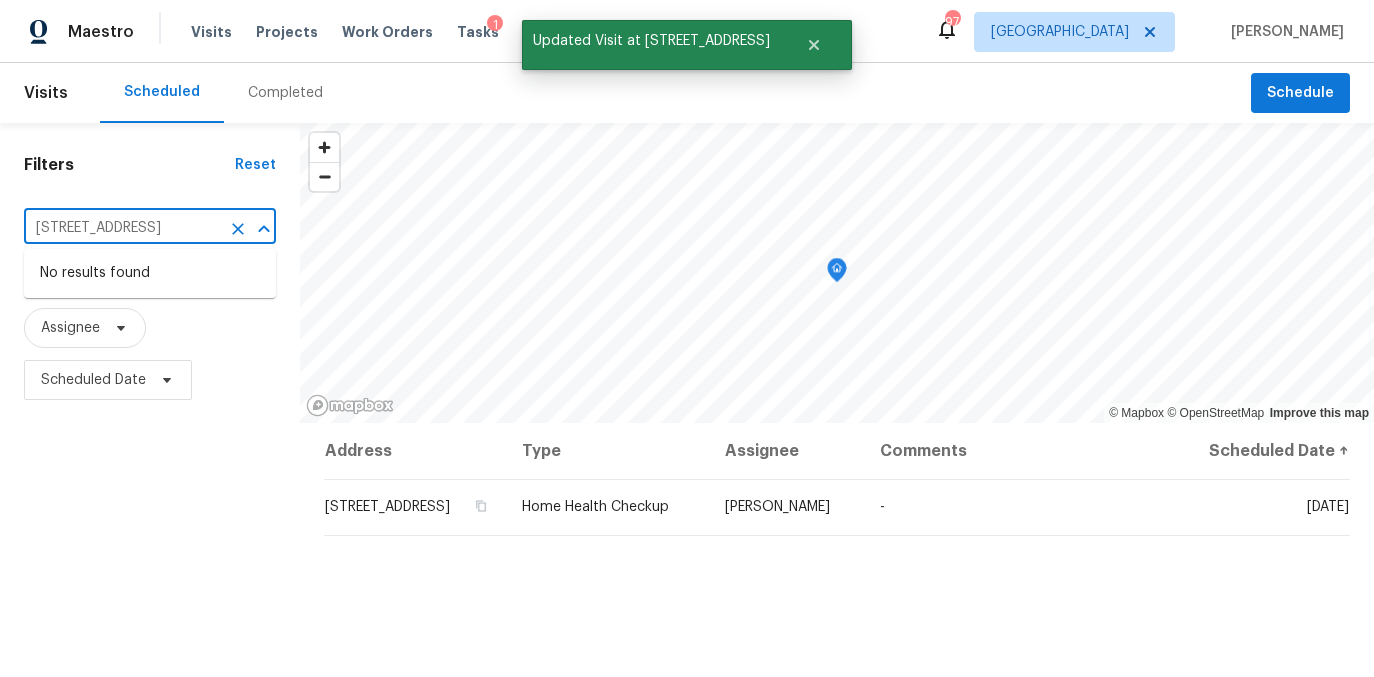click on "3085 Colonial Way Apt G, Atlanta, GA 30341" at bounding box center [122, 228] 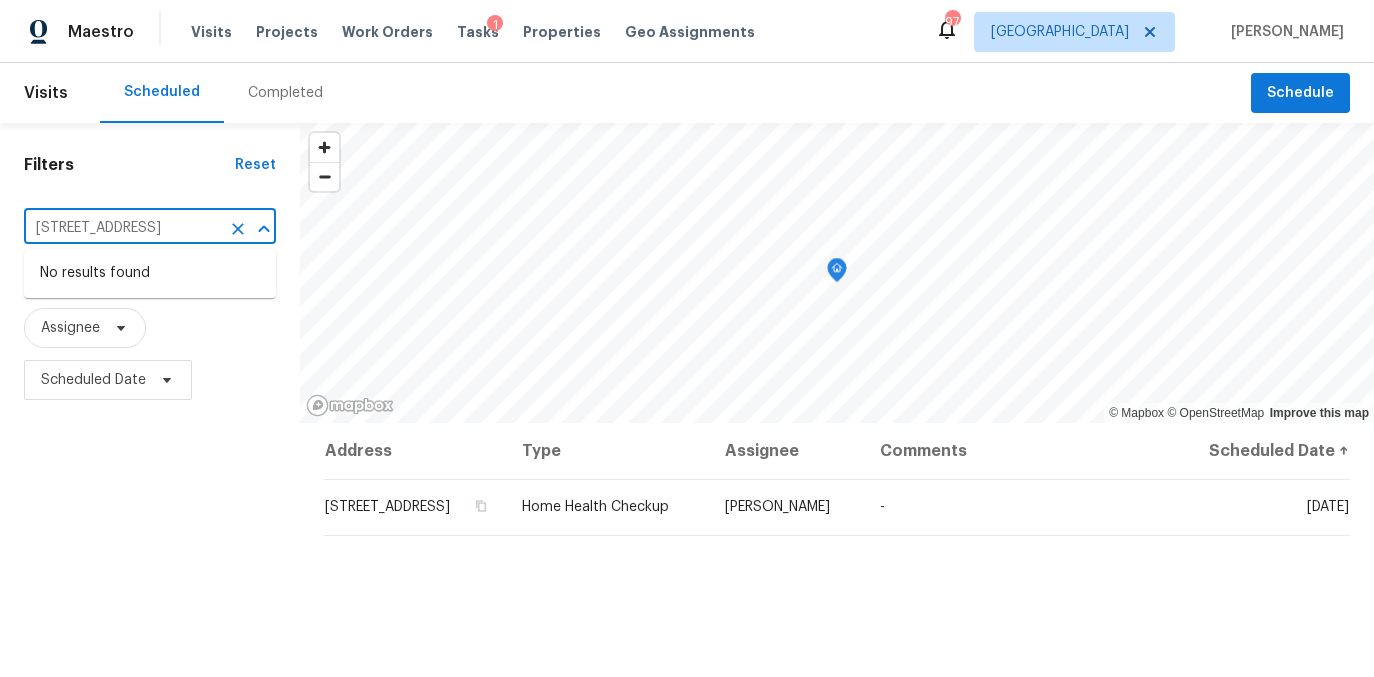 click on "3085 Colonial Way Apt G, Atlanta, GA 30341" at bounding box center (122, 228) 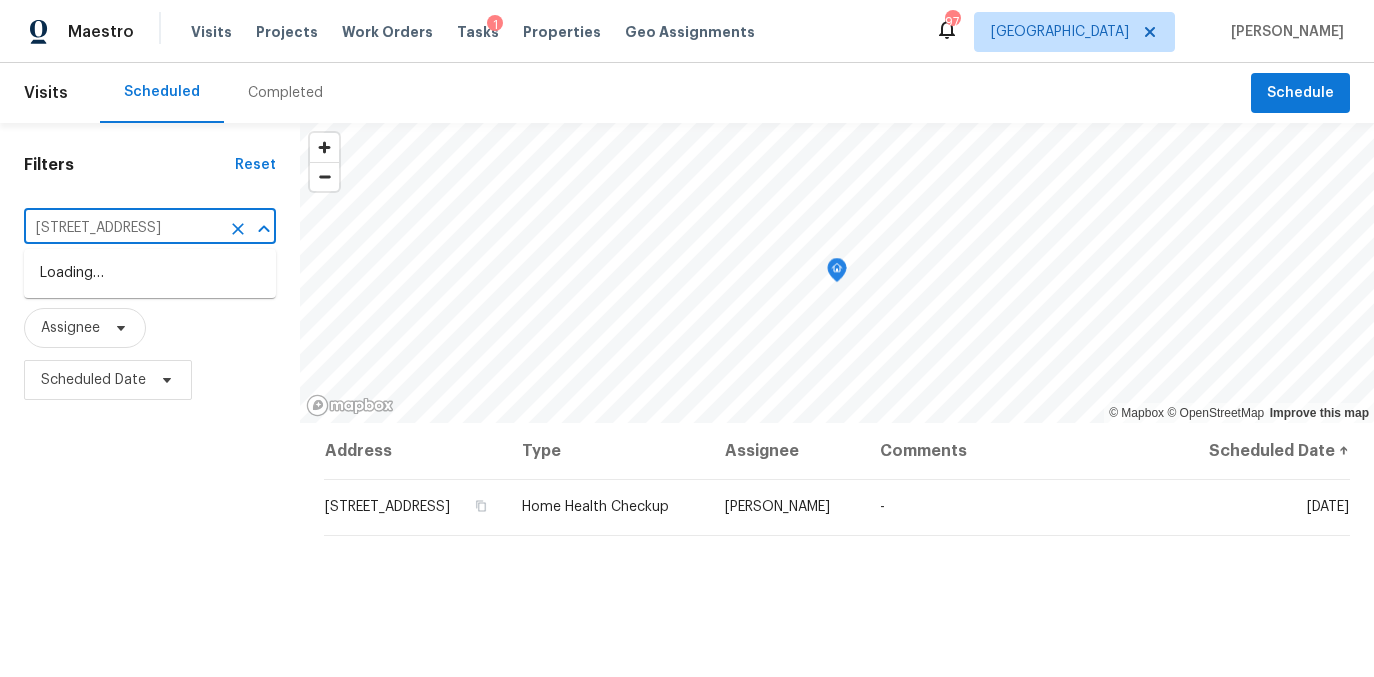 scroll, scrollTop: 0, scrollLeft: 141, axis: horizontal 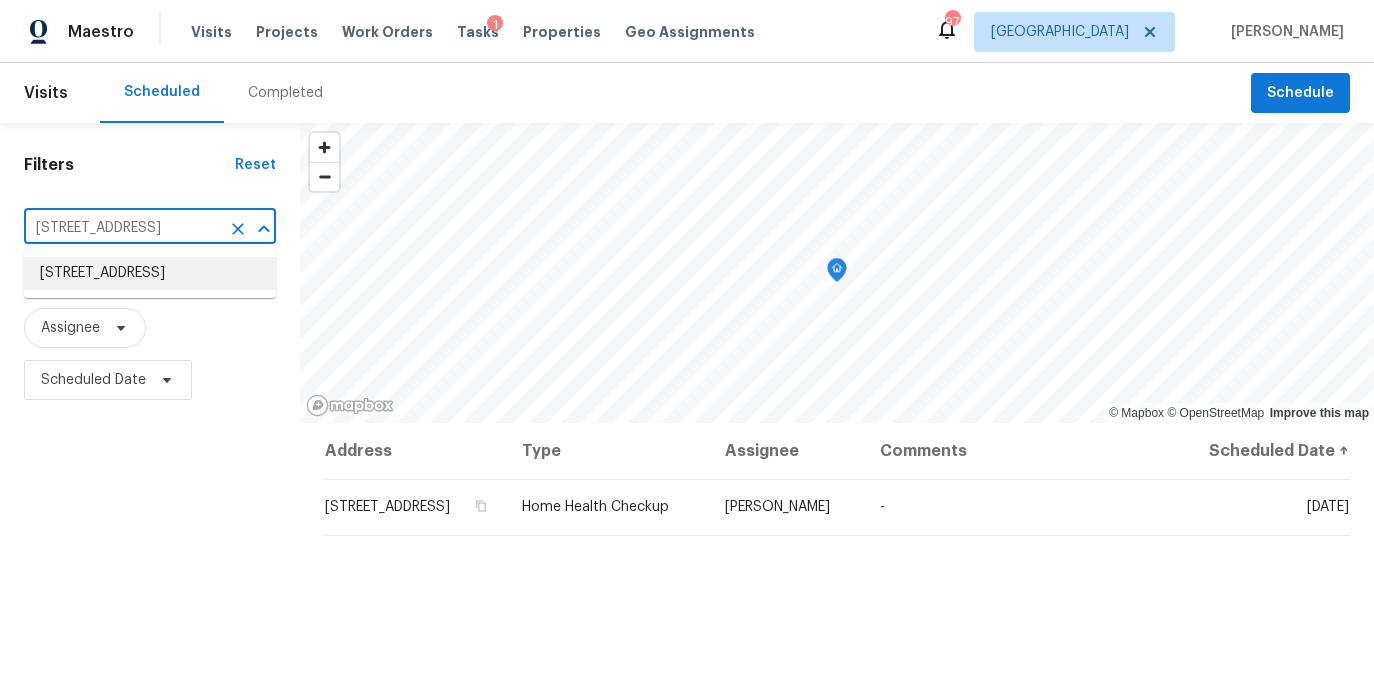 click on "1394 Orchard Park Dr, Stone Mountain, GA 30083" at bounding box center [150, 273] 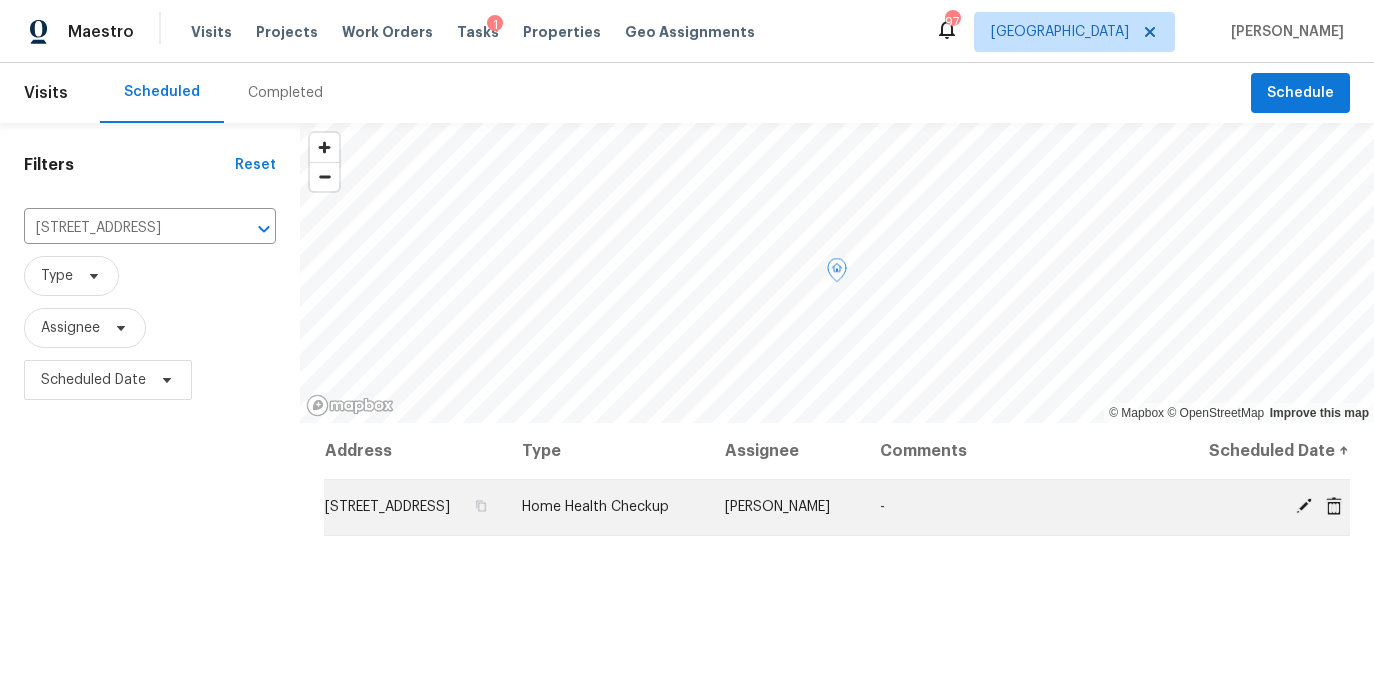 click 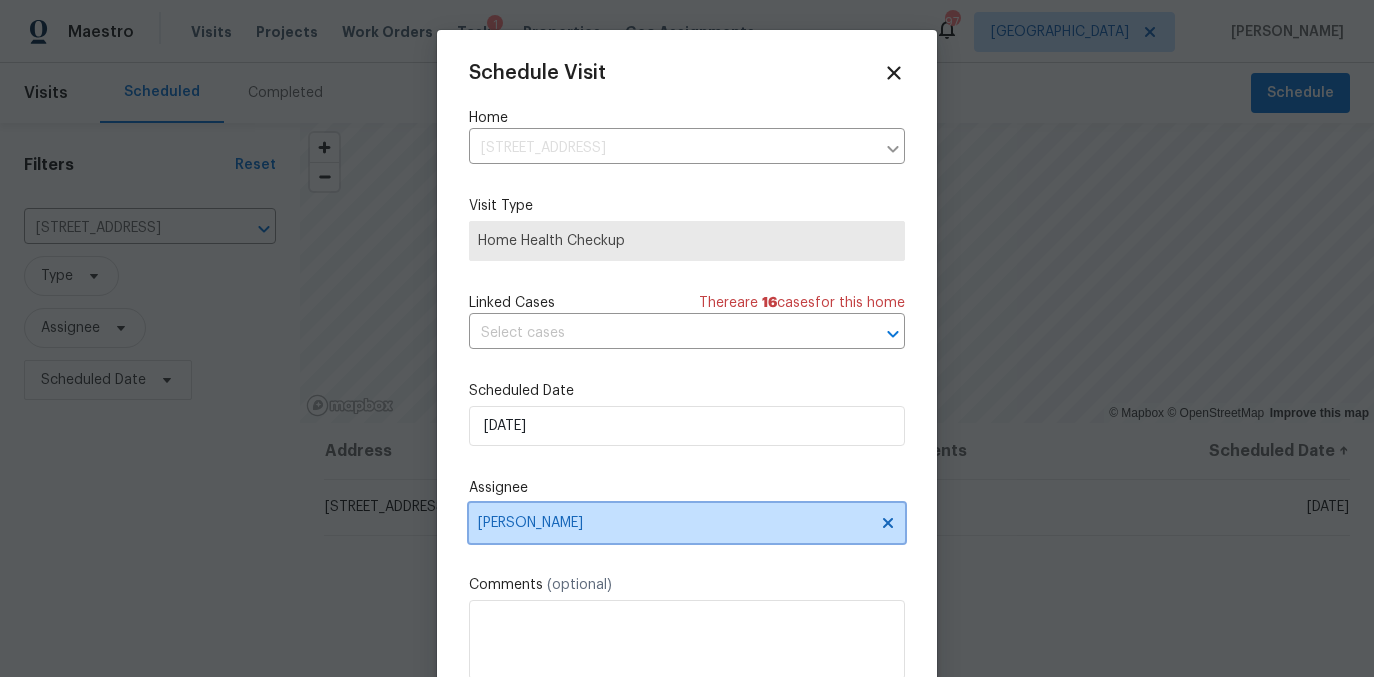 click on "[PERSON_NAME]" at bounding box center [687, 523] 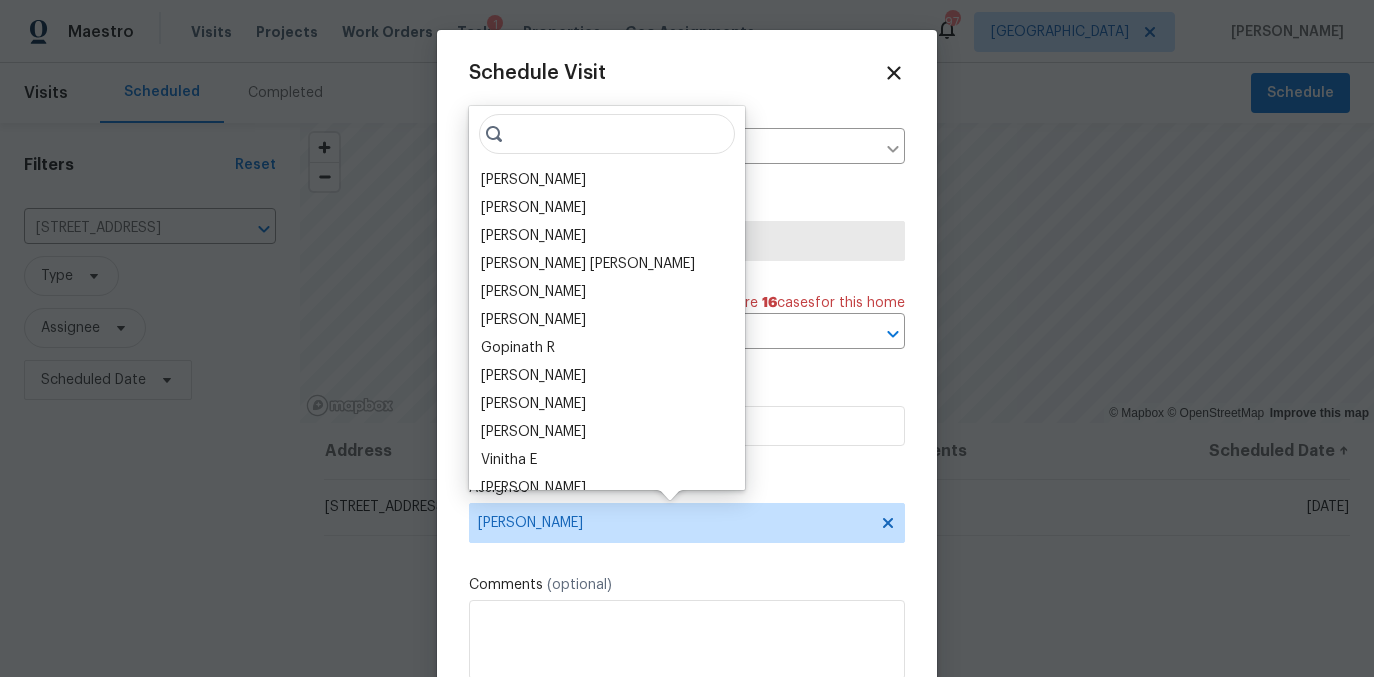 click at bounding box center [607, 134] 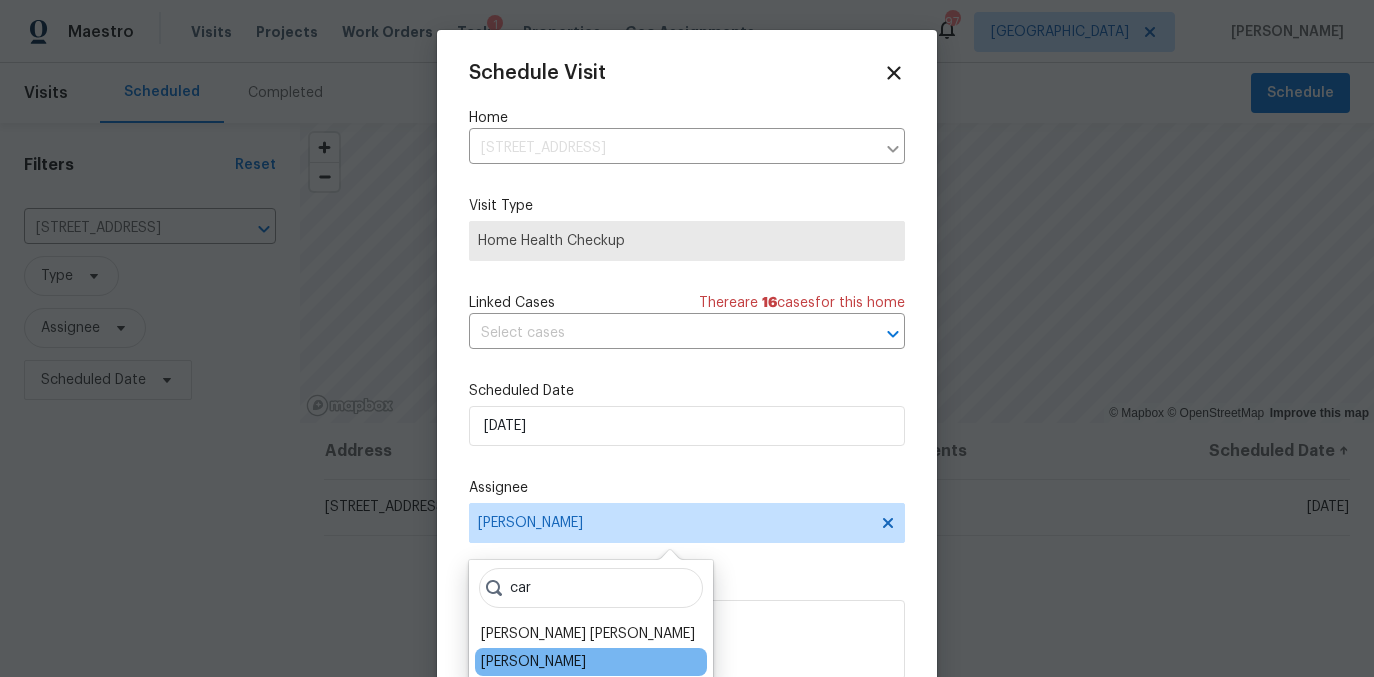 type on "car" 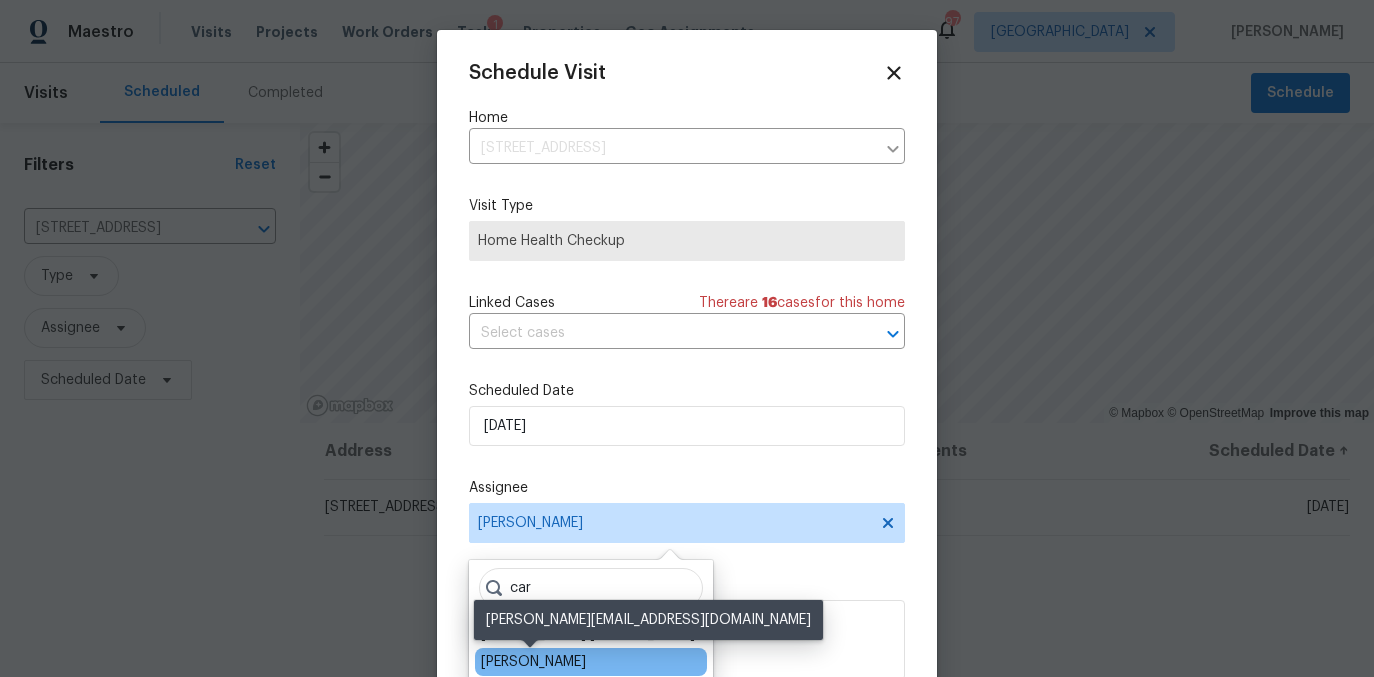 click on "[PERSON_NAME]" at bounding box center [533, 662] 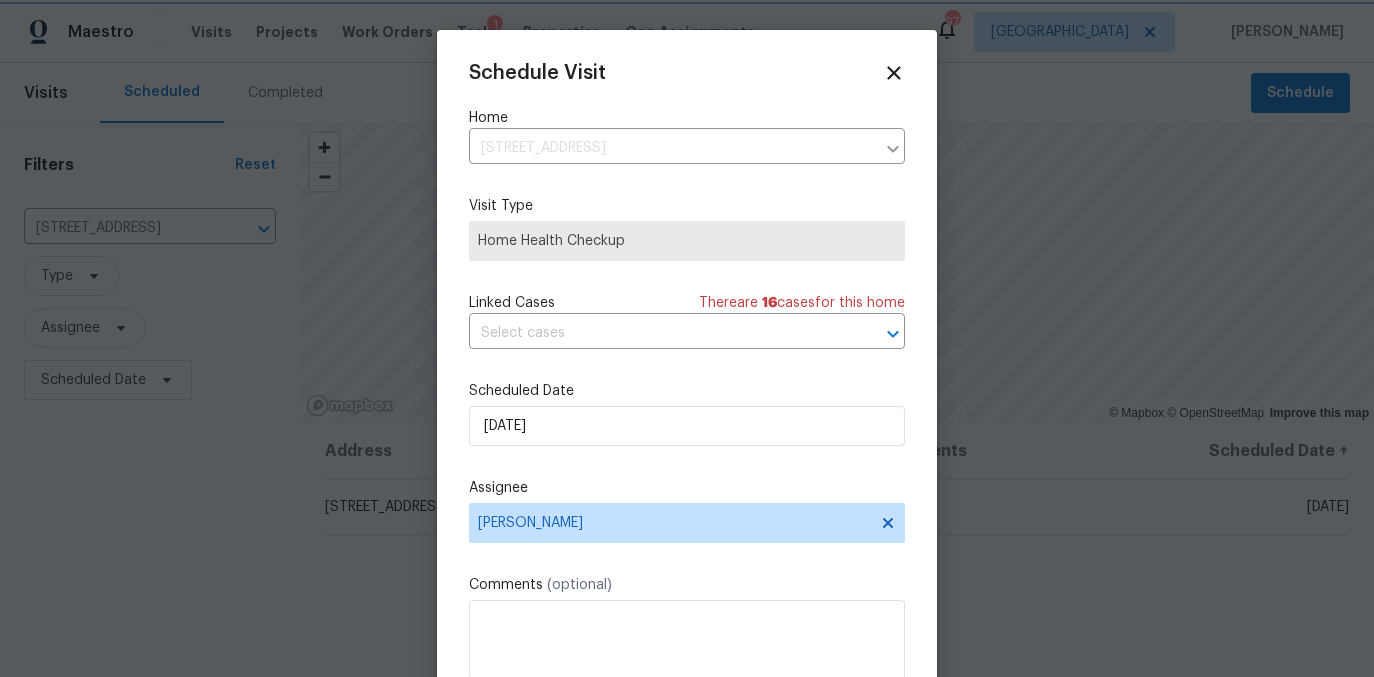 scroll, scrollTop: 36, scrollLeft: 0, axis: vertical 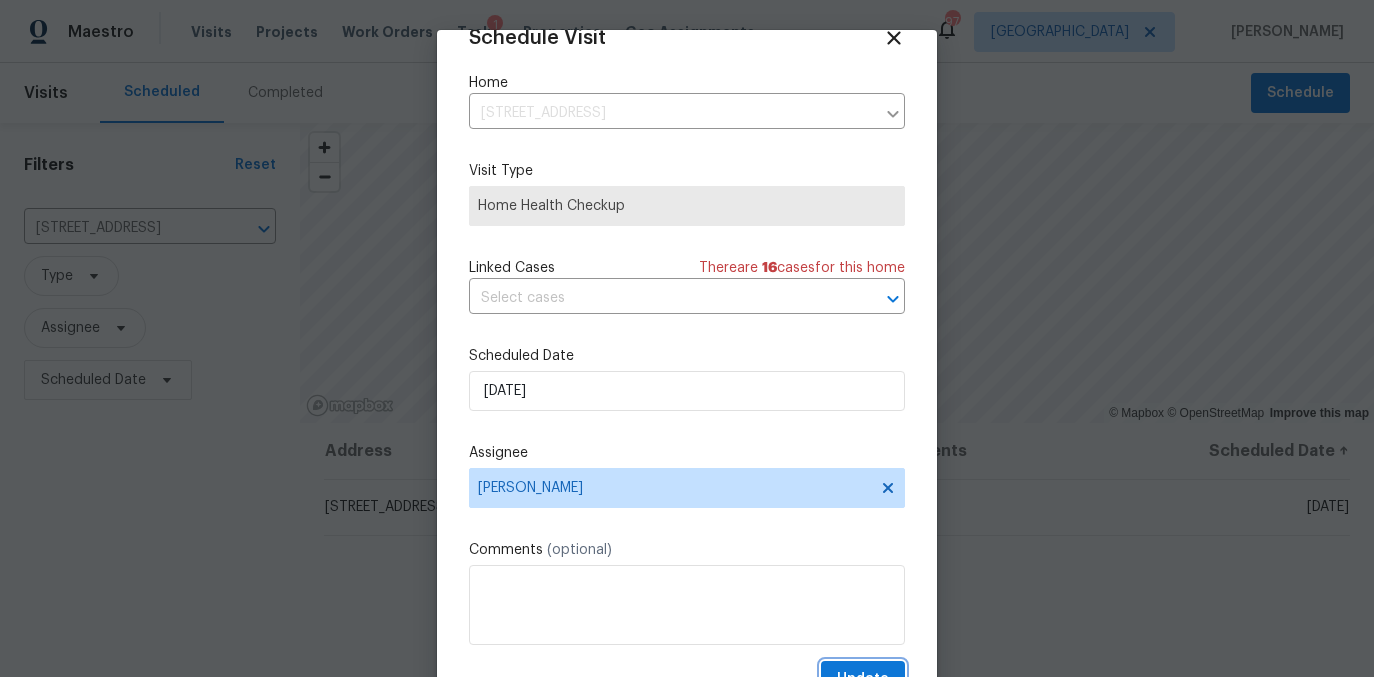 click on "Update" at bounding box center (863, 679) 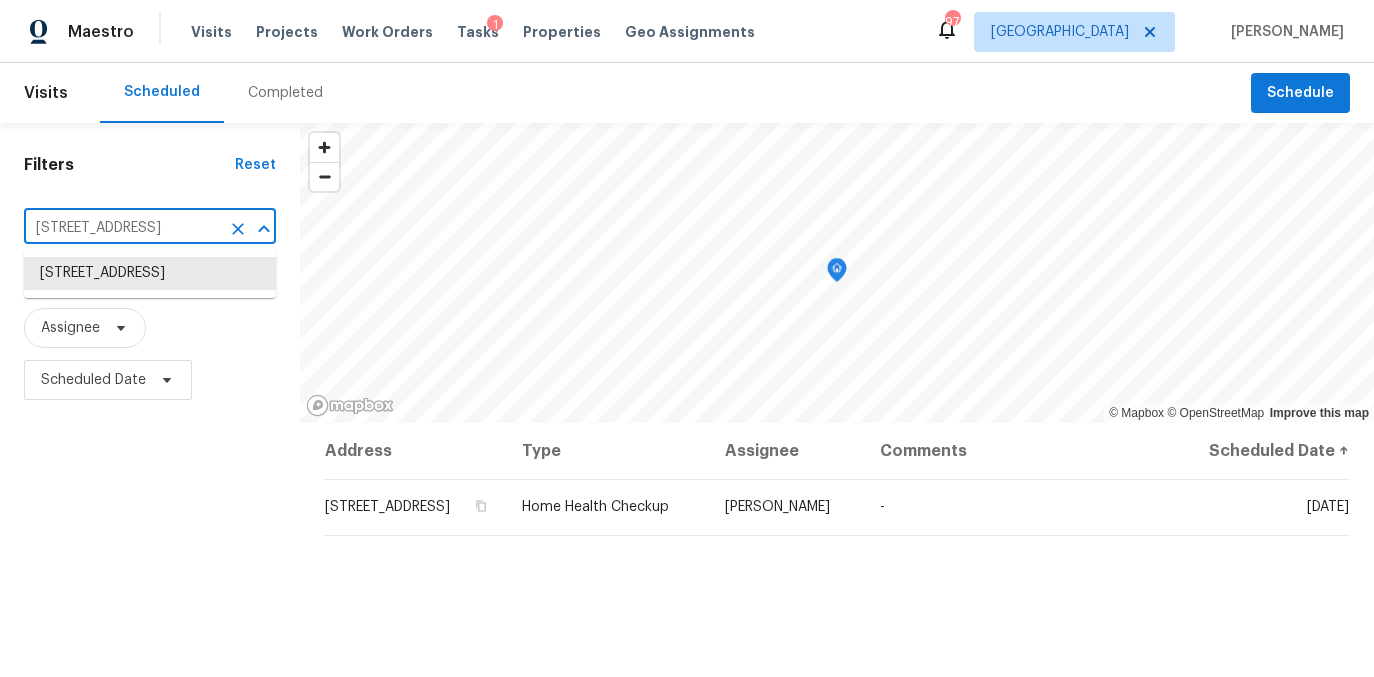 click on "1394 Orchard Park Dr, Stone Mountain, GA 30083" at bounding box center [122, 228] 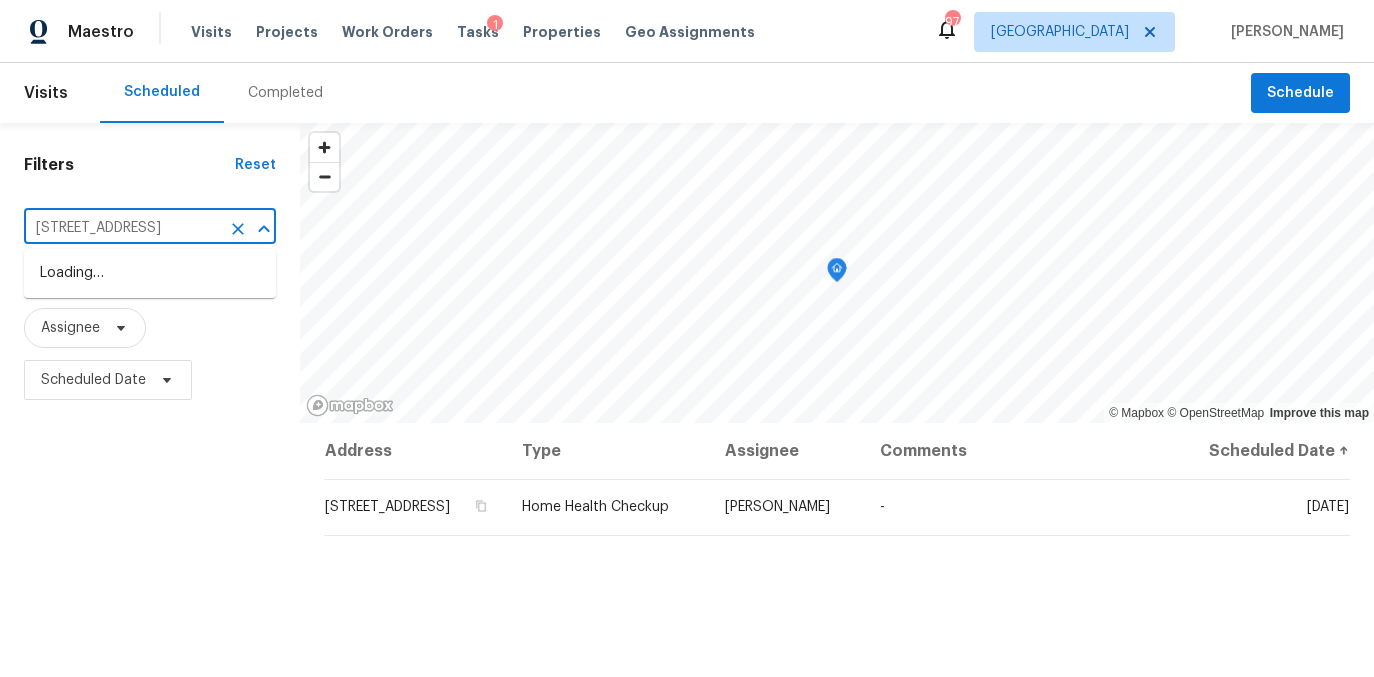 scroll, scrollTop: 0, scrollLeft: 99, axis: horizontal 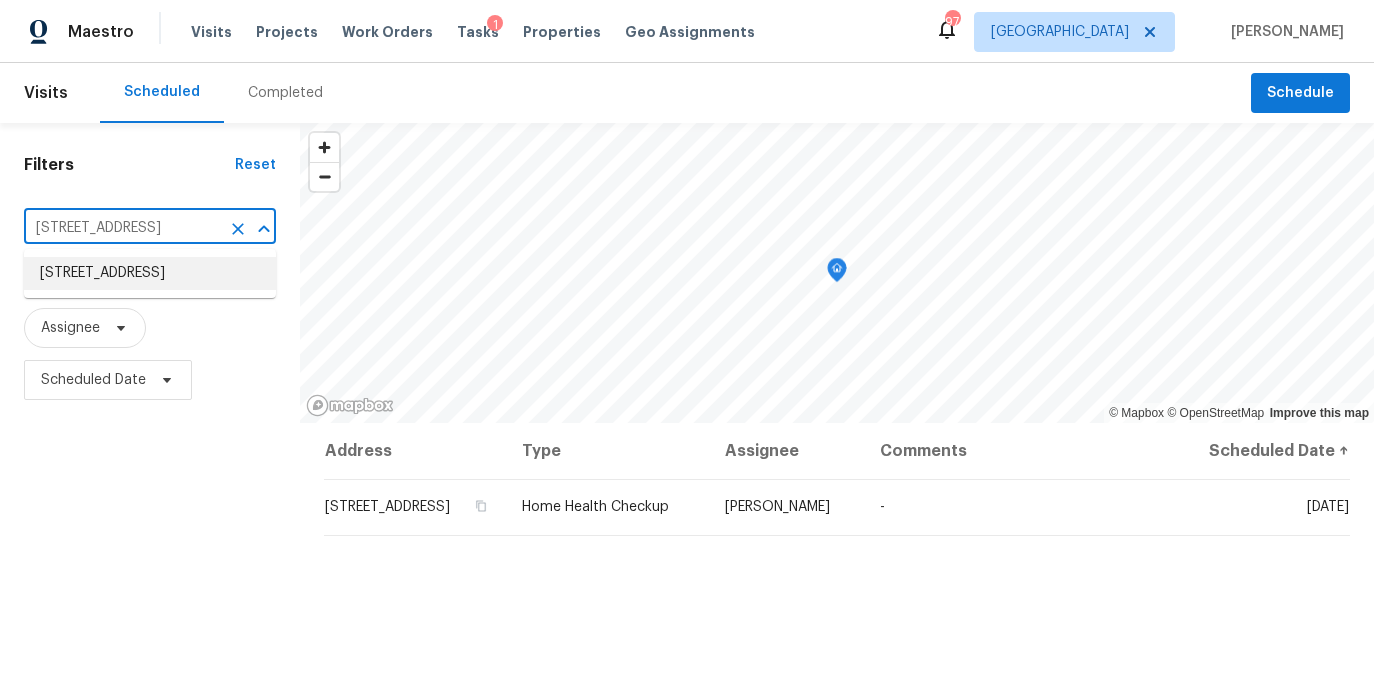 click on "6090 Wintergreen Rd, Norcross, GA 30093" at bounding box center [150, 273] 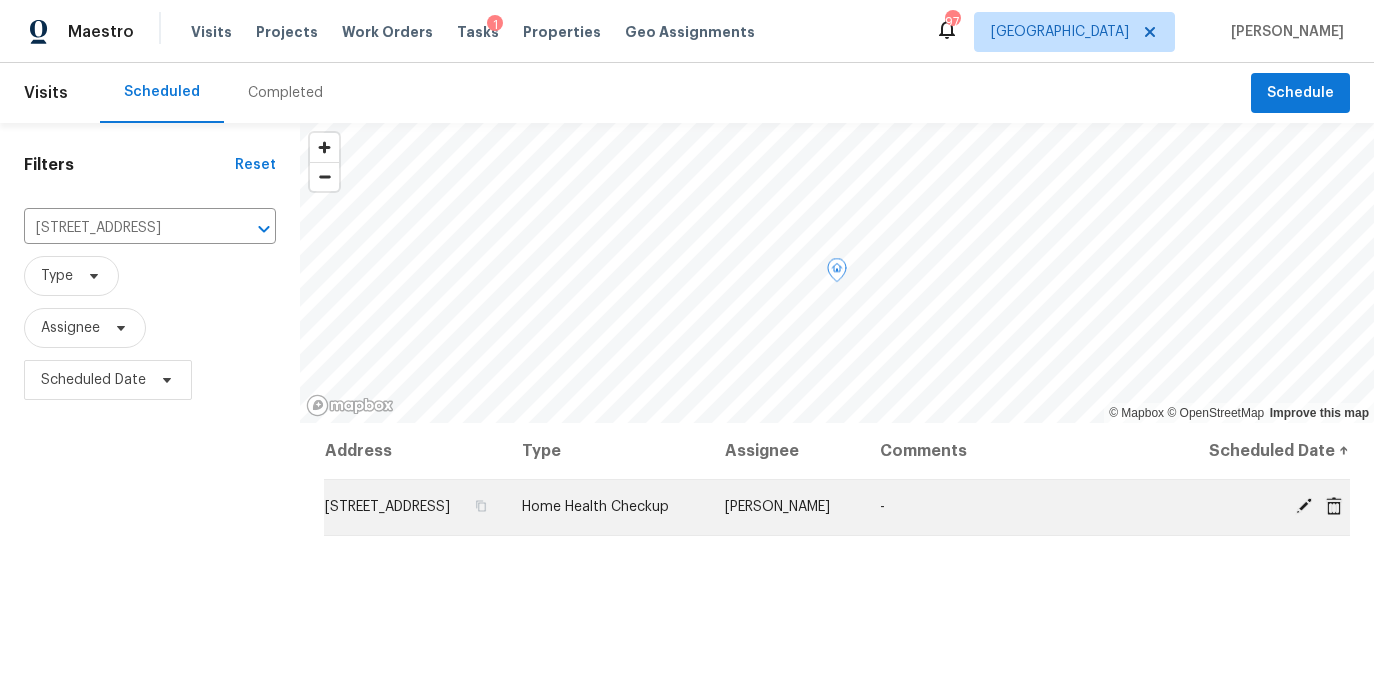 click 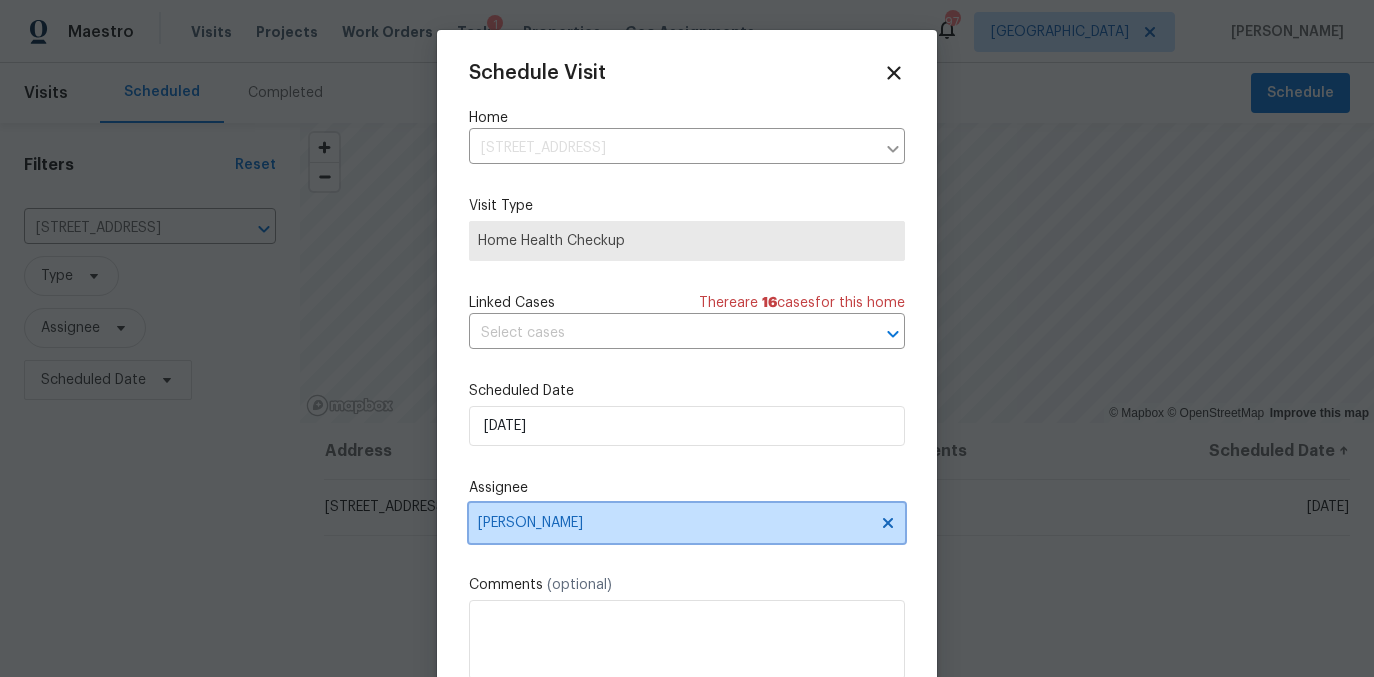 click on "[PERSON_NAME]" at bounding box center (674, 523) 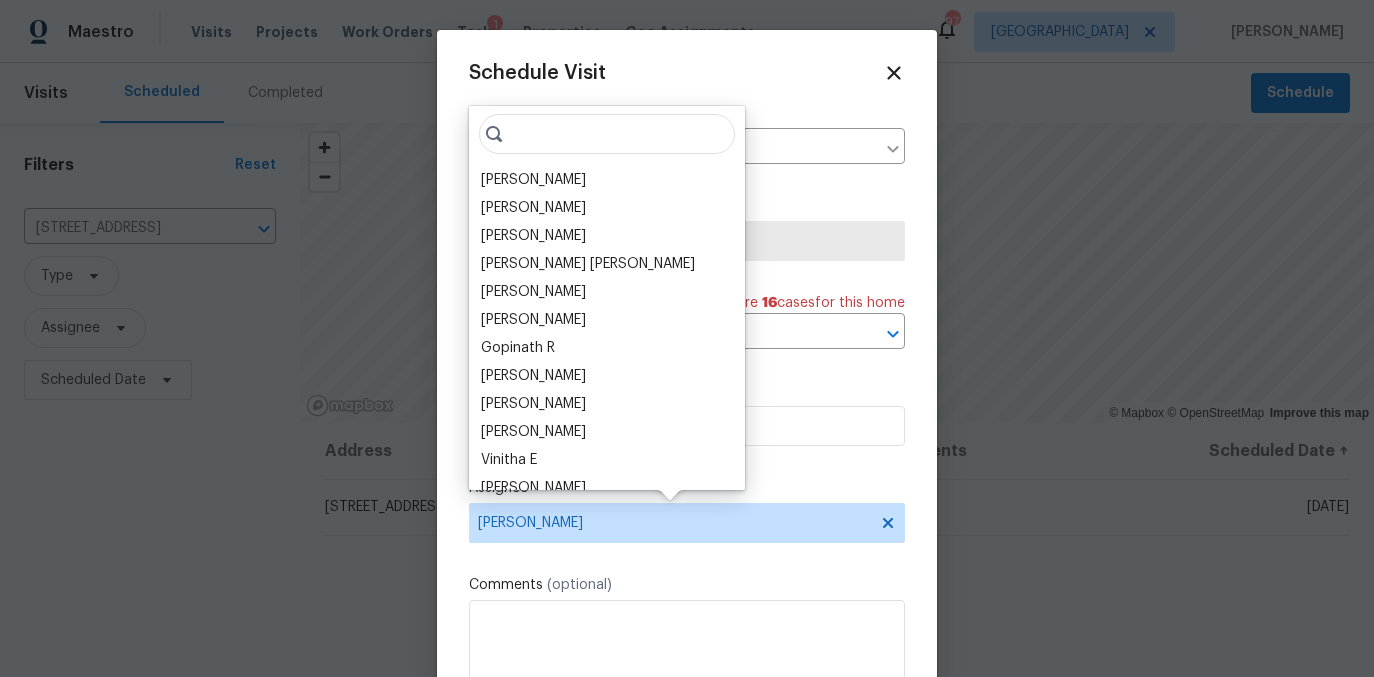 click at bounding box center [607, 134] 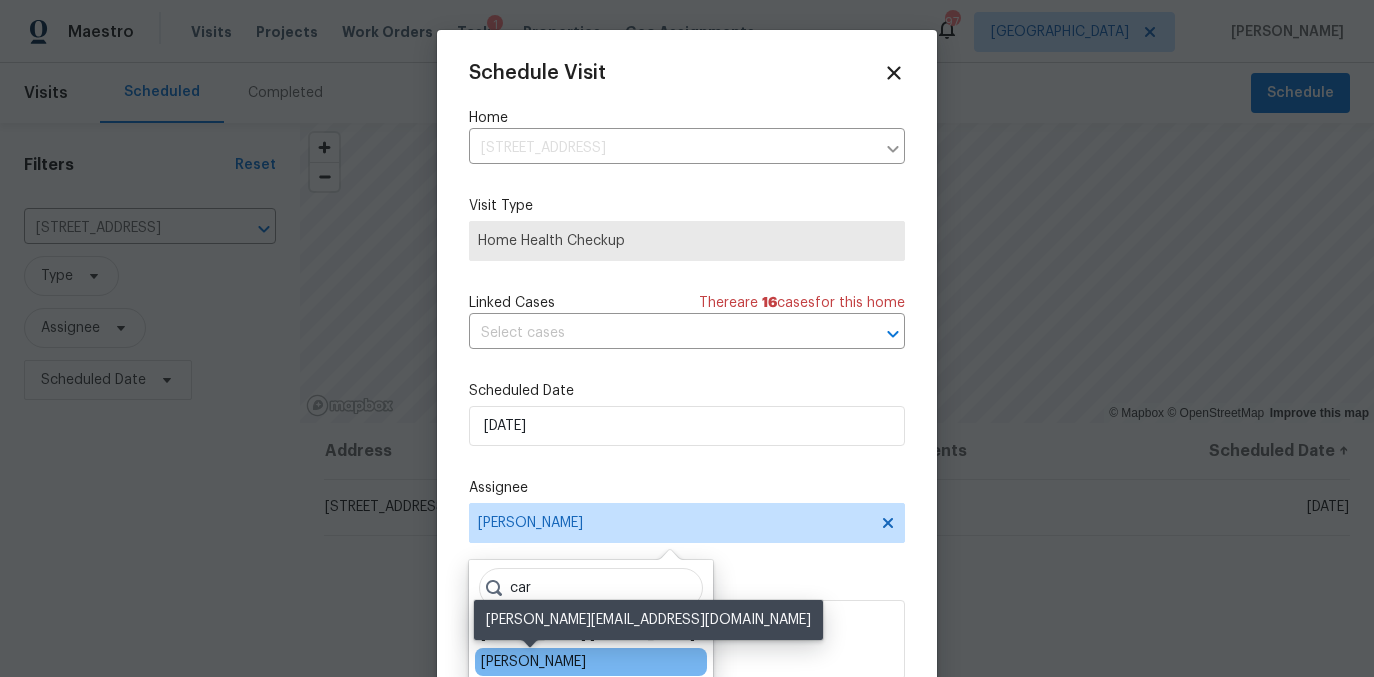 type on "car" 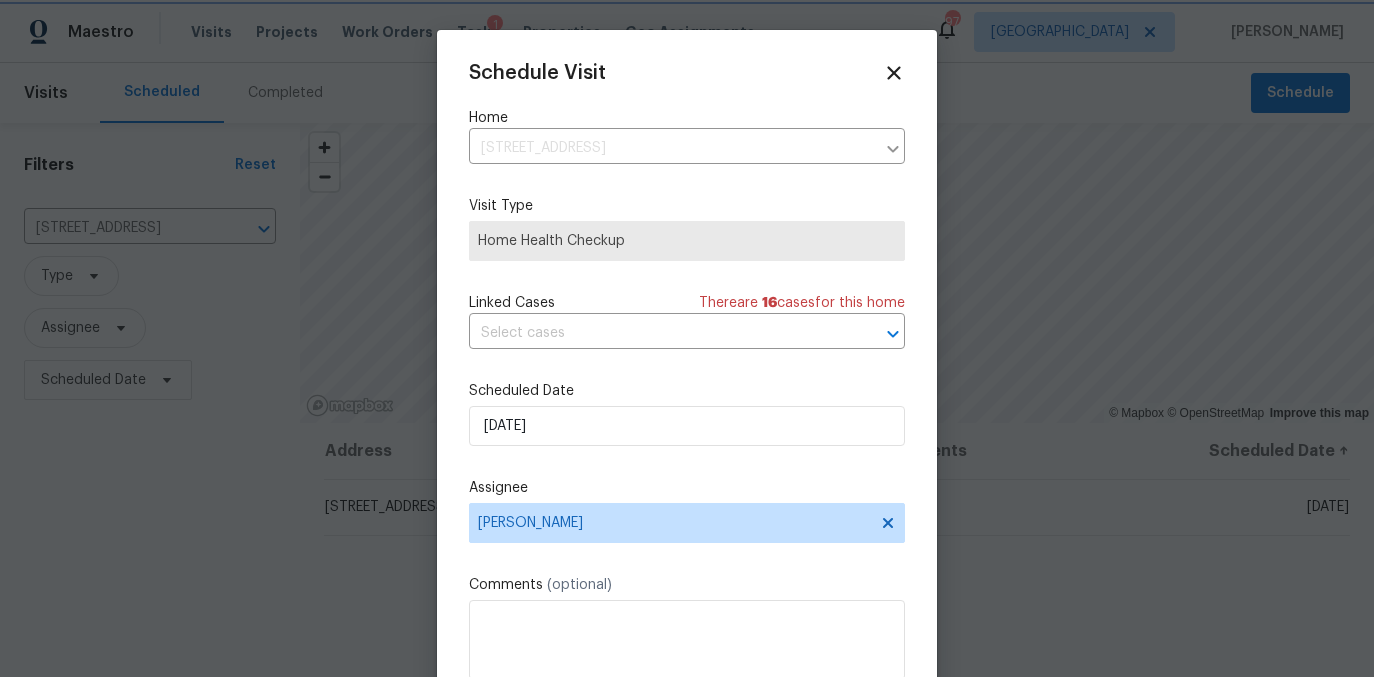 scroll, scrollTop: 36, scrollLeft: 0, axis: vertical 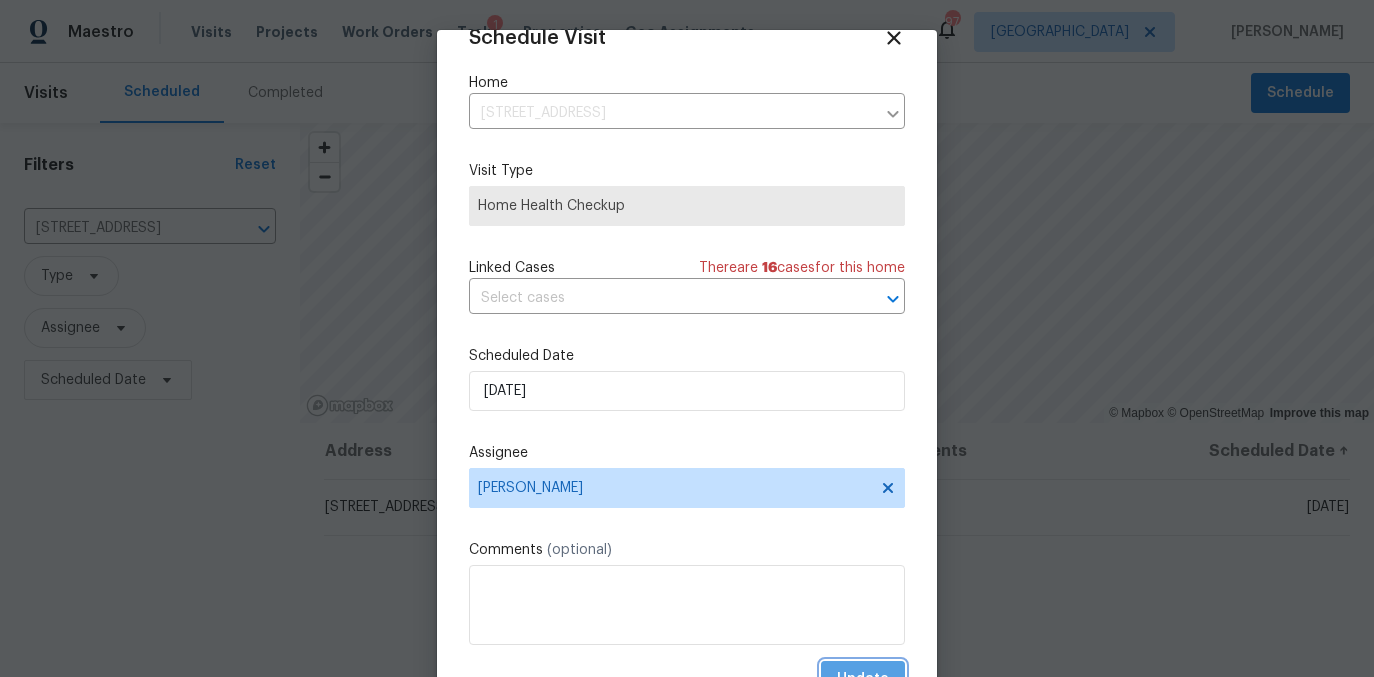 click on "Update" at bounding box center [863, 679] 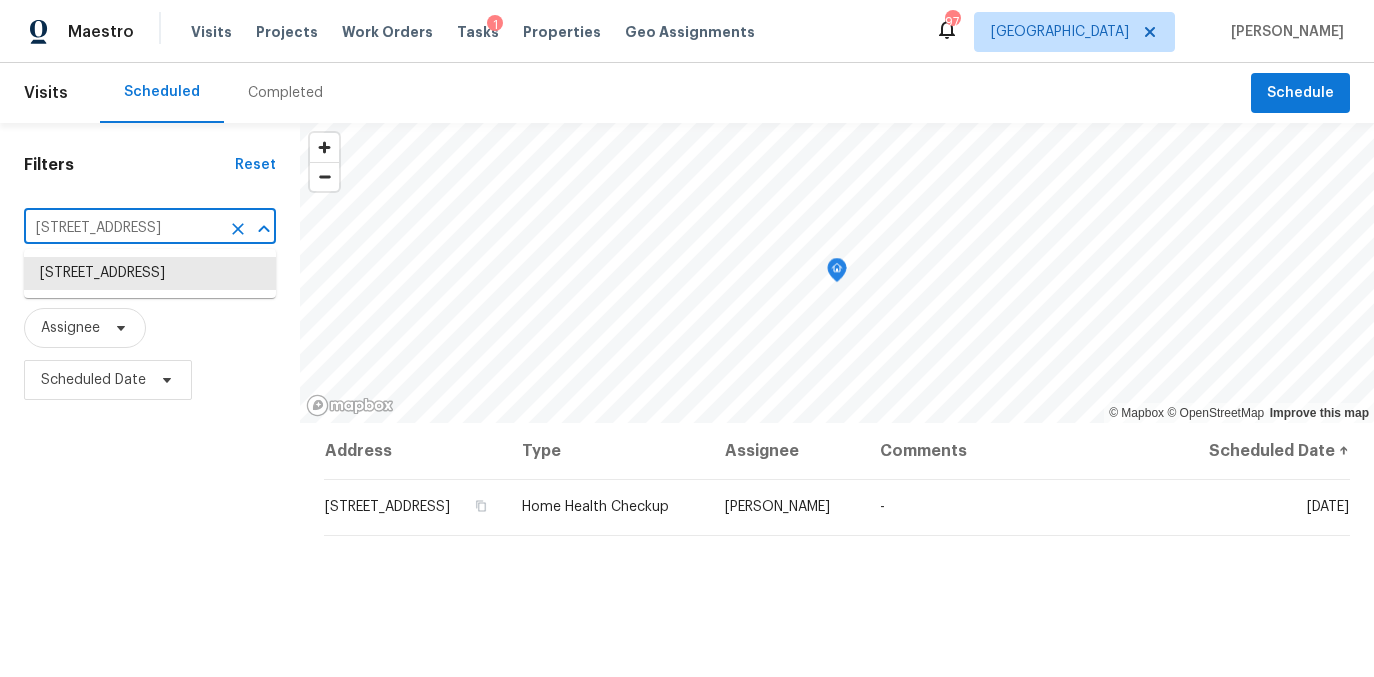 click on "6090 Wintergreen Rd, Norcross, GA 30093" at bounding box center (122, 228) 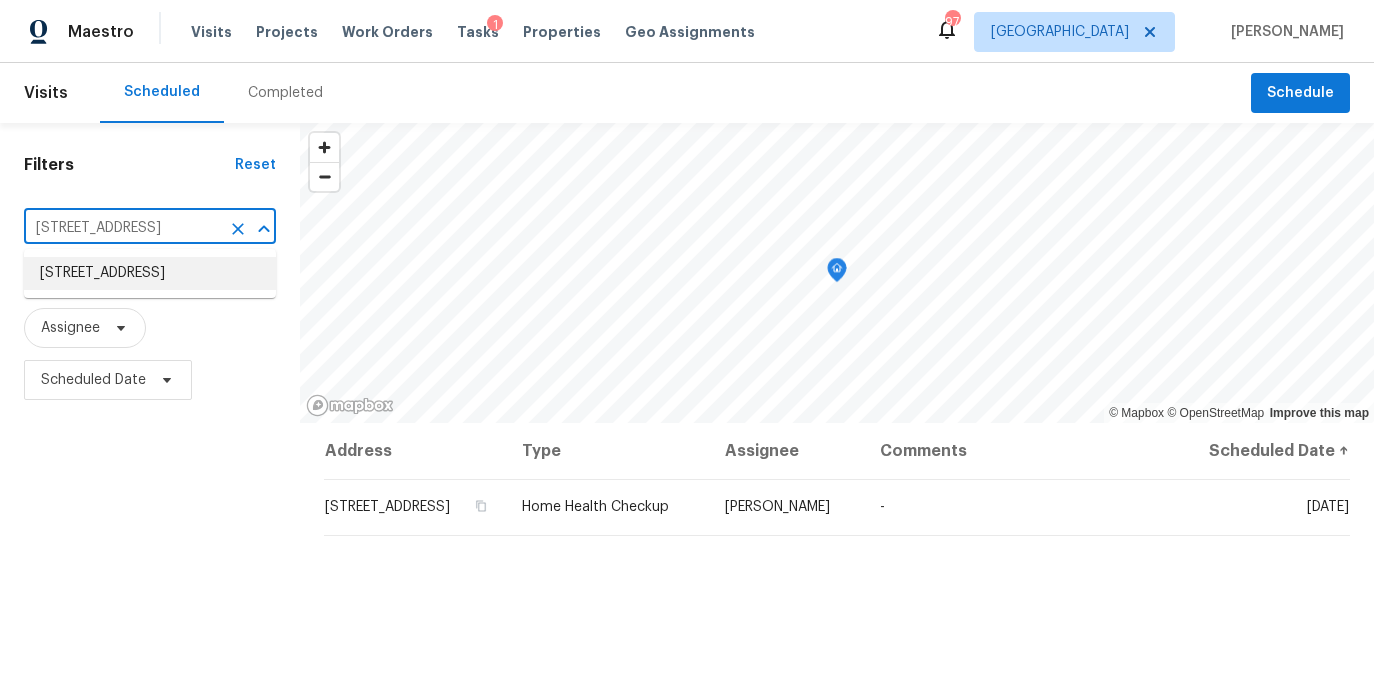 click on "1089 Brittwood Pl, Norcross, GA 30093" at bounding box center [150, 273] 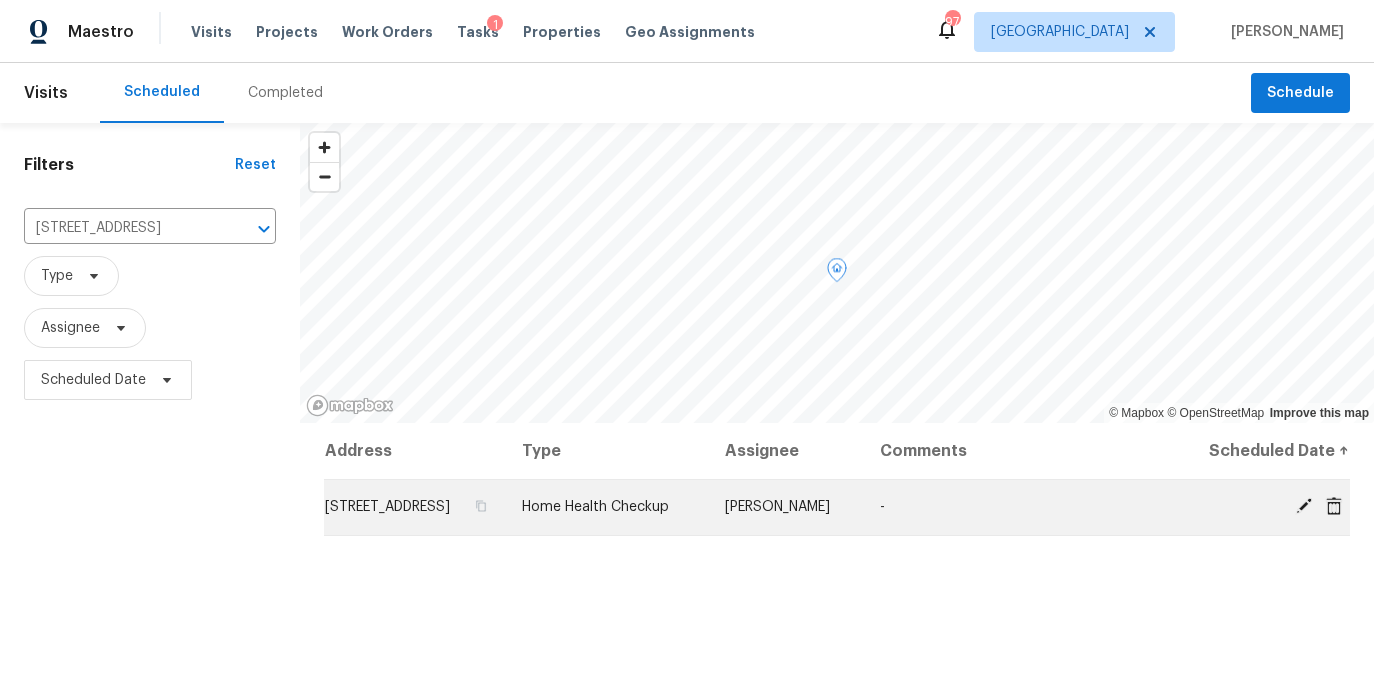 click 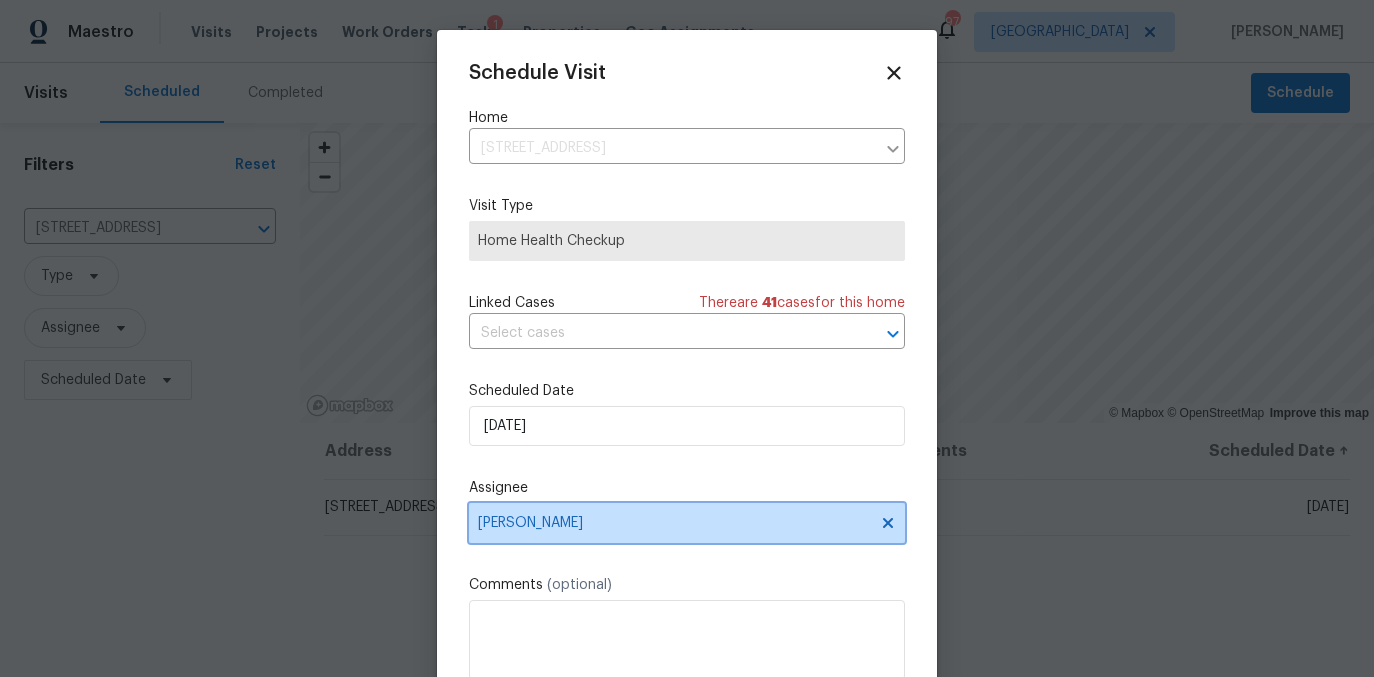 click on "[PERSON_NAME]" at bounding box center (687, 523) 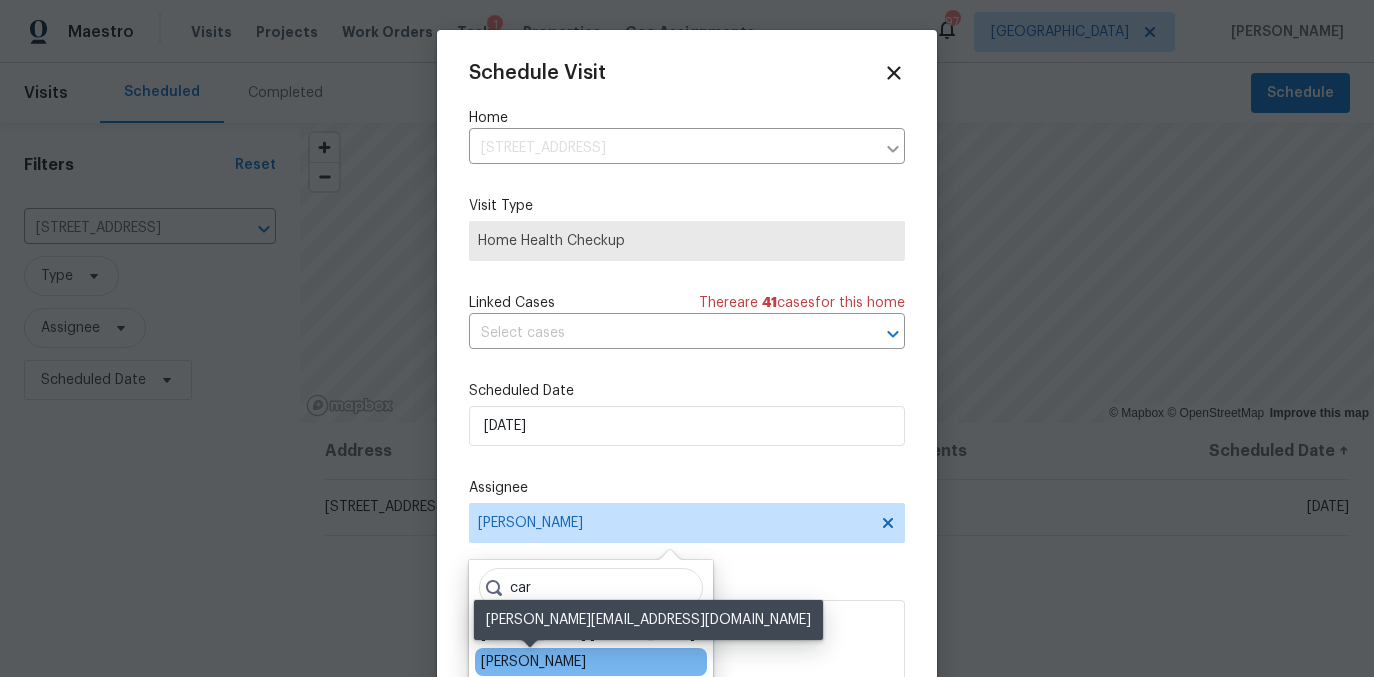 type on "car" 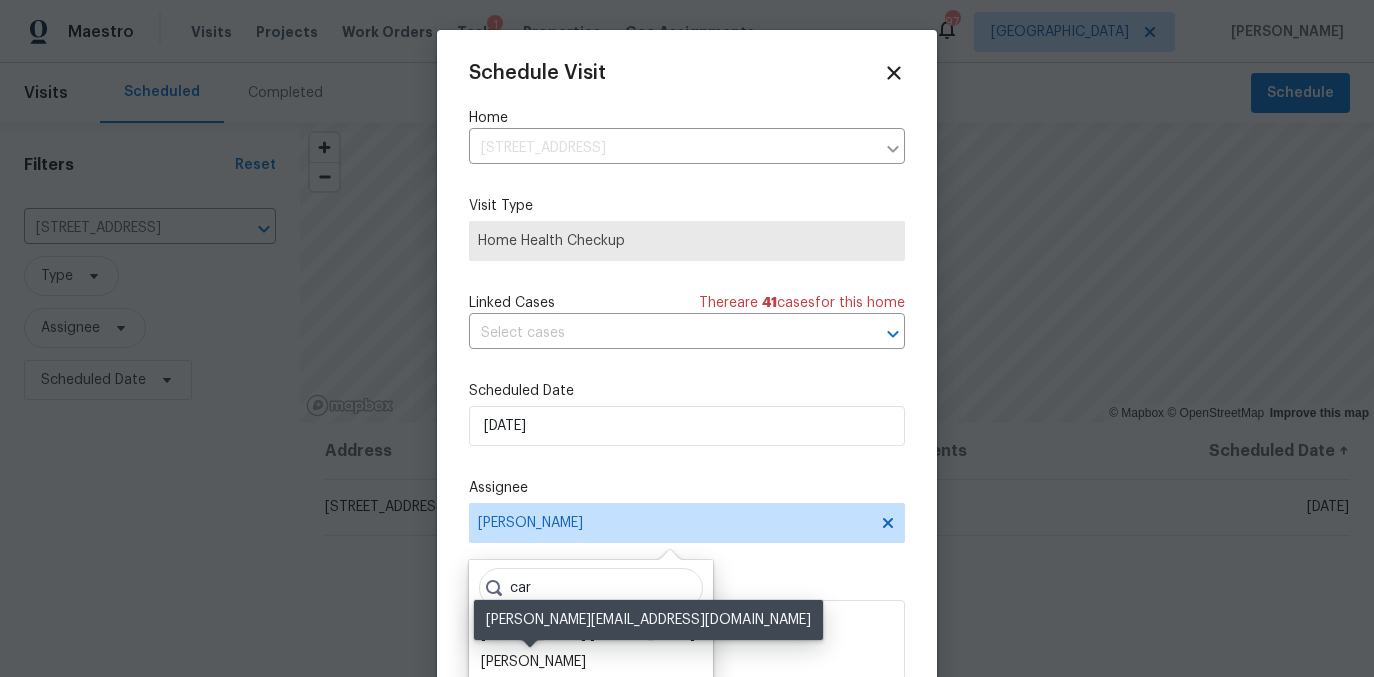drag, startPoint x: 528, startPoint y: 659, endPoint x: 552, endPoint y: 646, distance: 27.294687 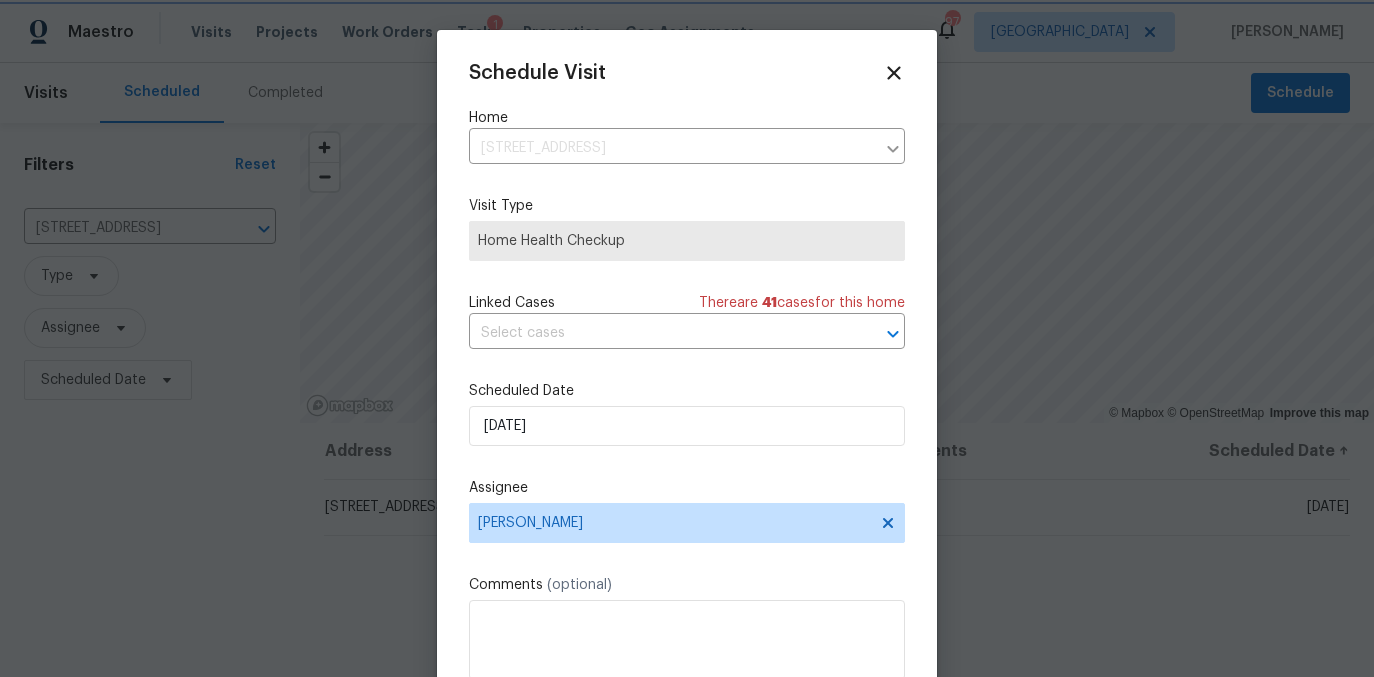 scroll, scrollTop: 36, scrollLeft: 0, axis: vertical 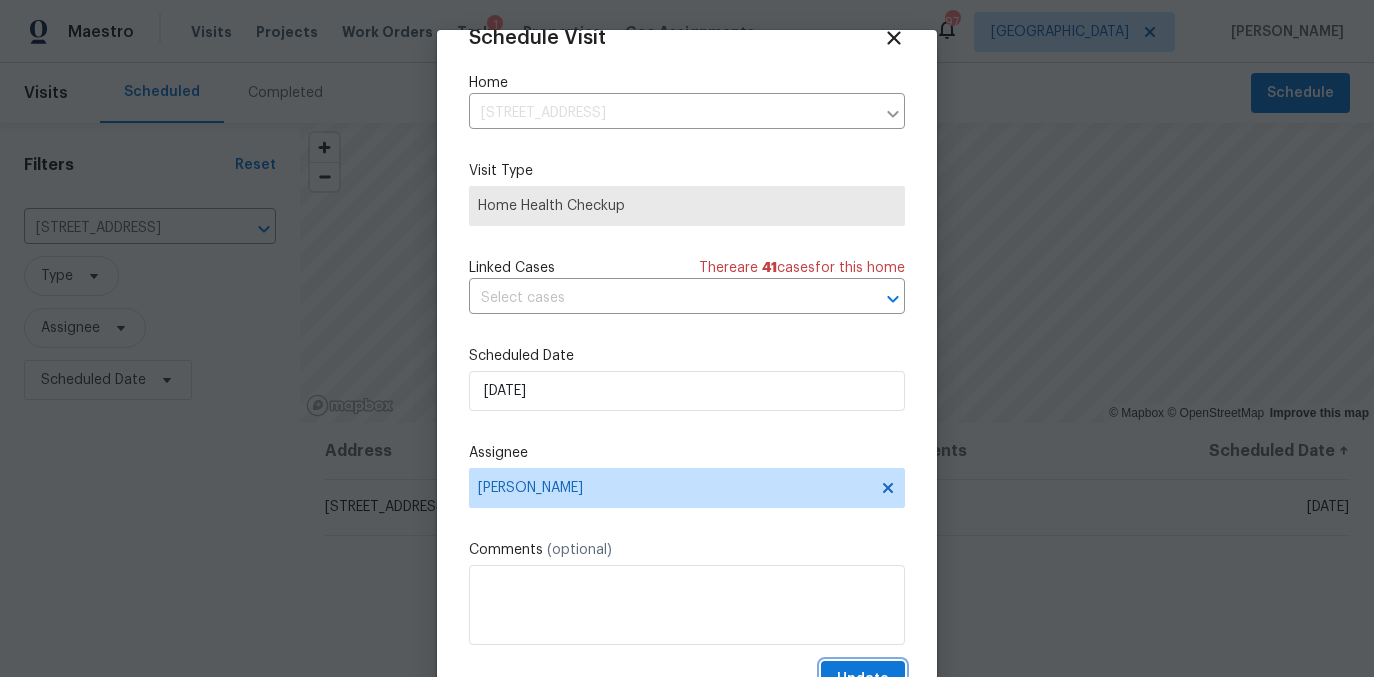 click on "Update" at bounding box center (863, 679) 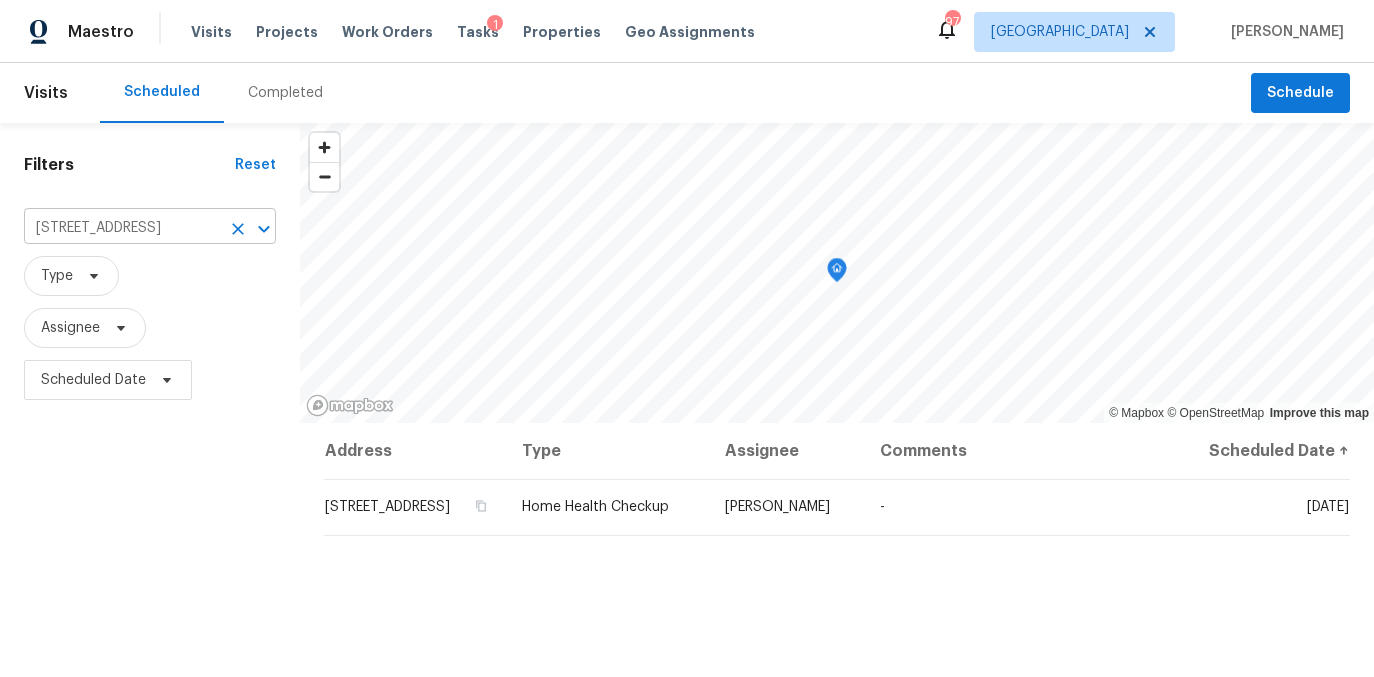 click on "1089 Brittwood Pl, Norcross, GA 30093" at bounding box center (122, 228) 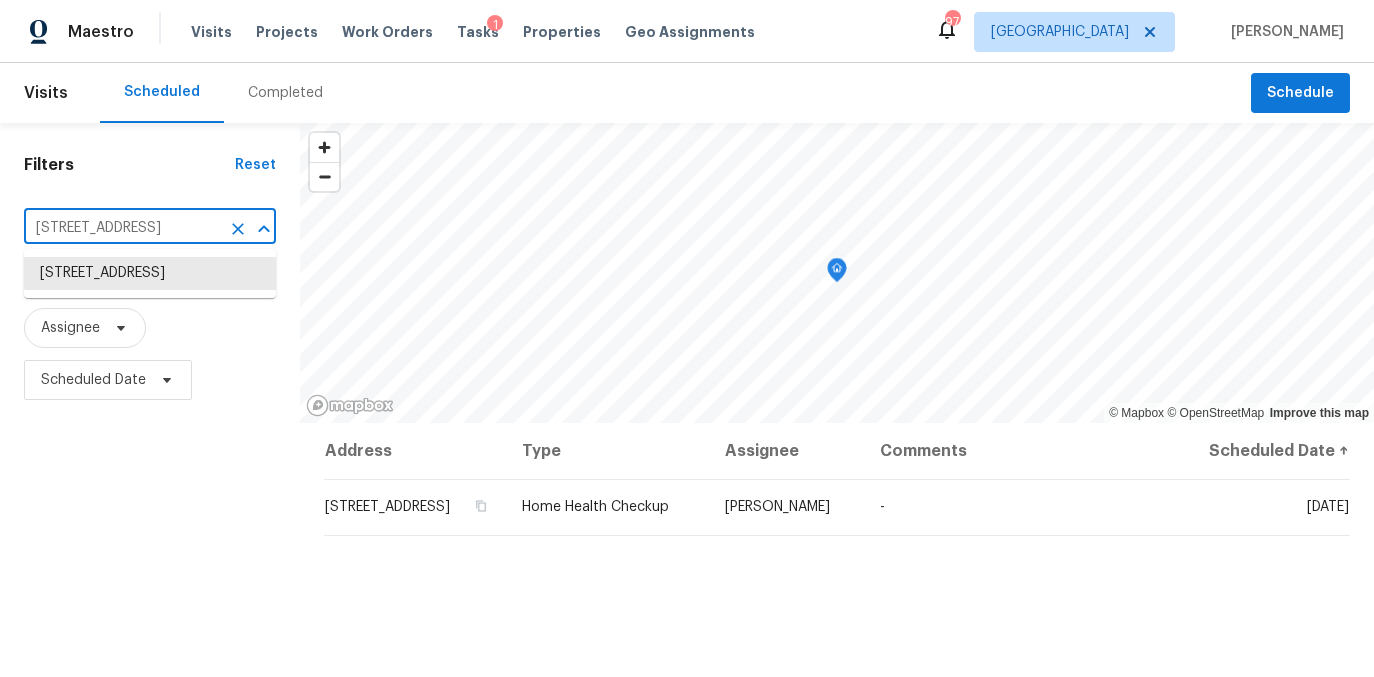 paste on "3301 Henderson Mill Rd Apt N1, Atlanta, GA 30341" 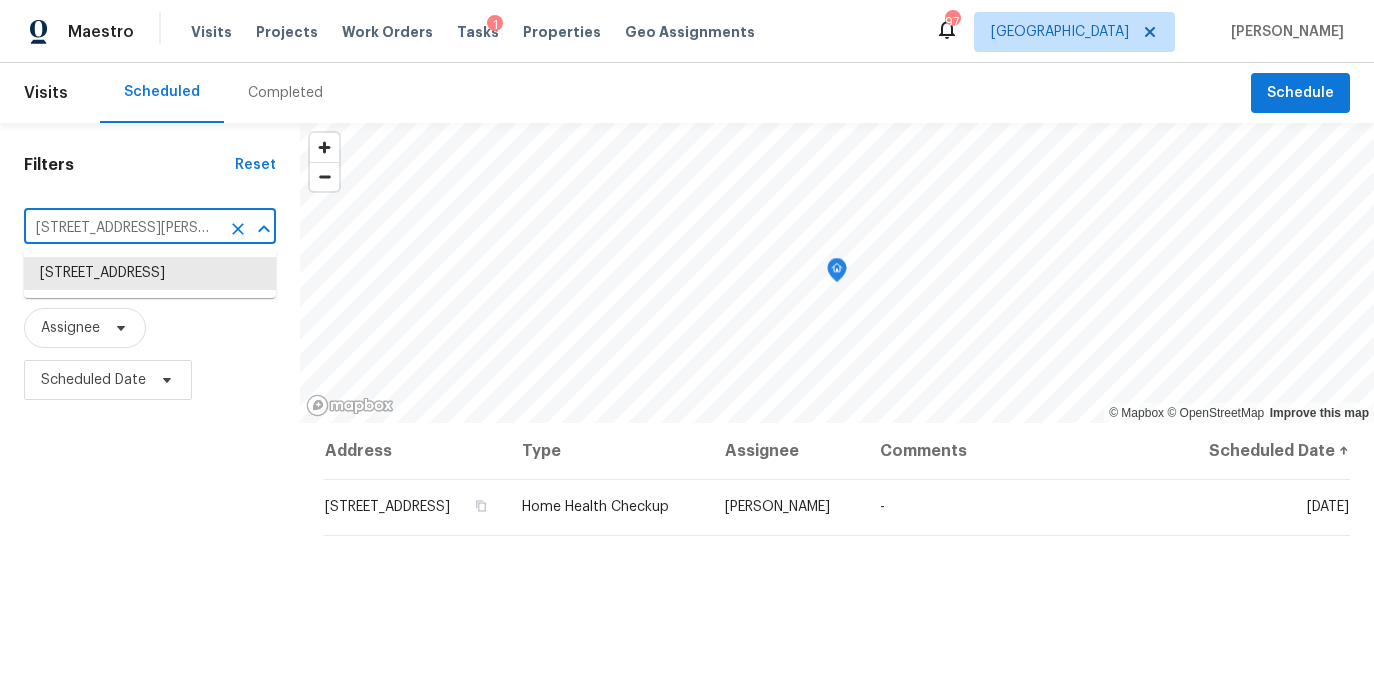 scroll, scrollTop: 0, scrollLeft: 142, axis: horizontal 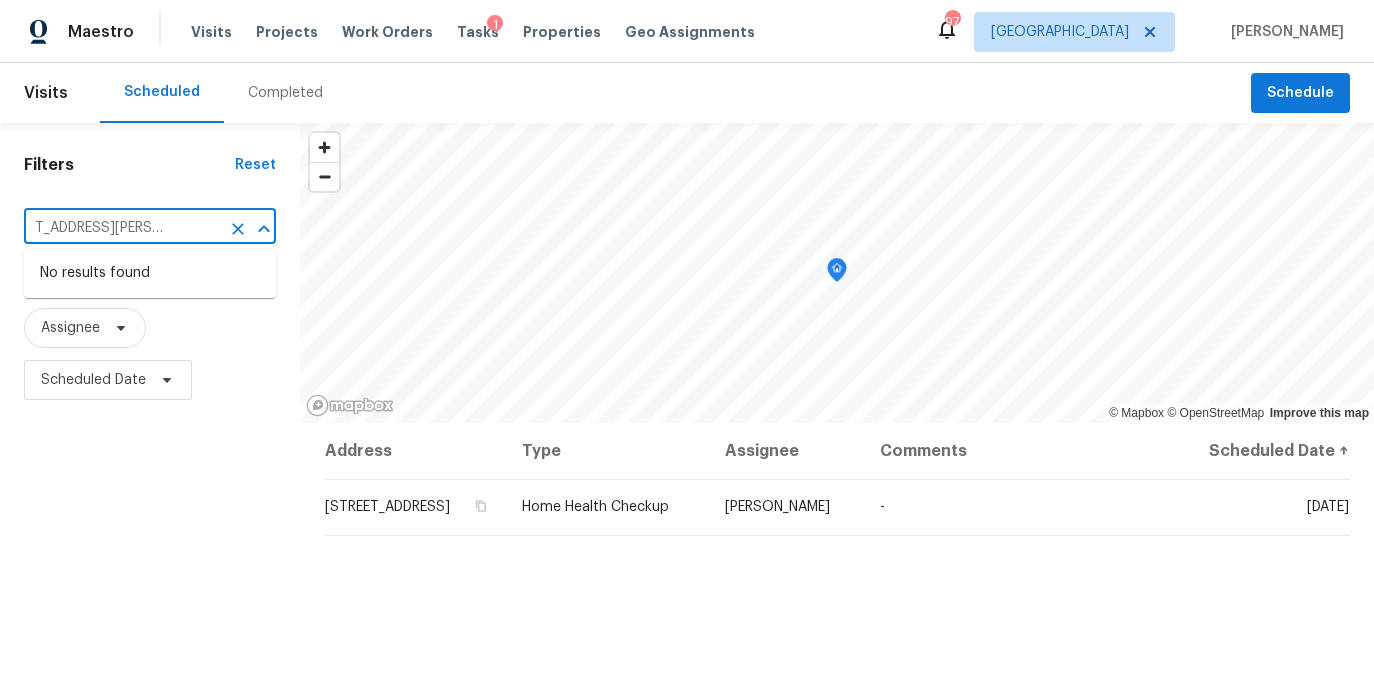 click on "Filters Reset 3301 Henderson Mill Rd Apt N1, Atlanta, GA 30341 ​ Type Assignee Scheduled Date © Mapbox   © OpenStreetMap   Improve this map Address Type Assignee Comments Scheduled Date ↑ 1089 Brittwood Pl, Norcross, GA 30093 Home Health Checkup Carmen Childs - Mon, Jul 14" at bounding box center (687, 544) 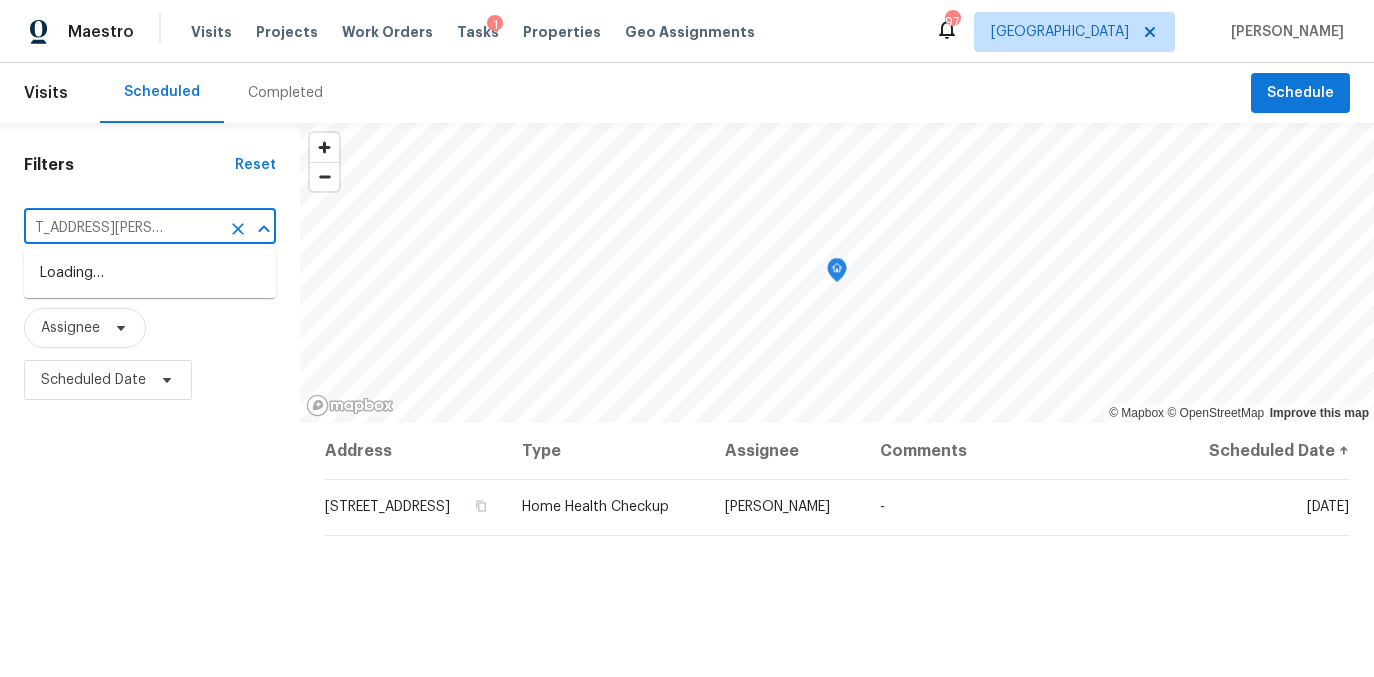 scroll, scrollTop: 0, scrollLeft: 0, axis: both 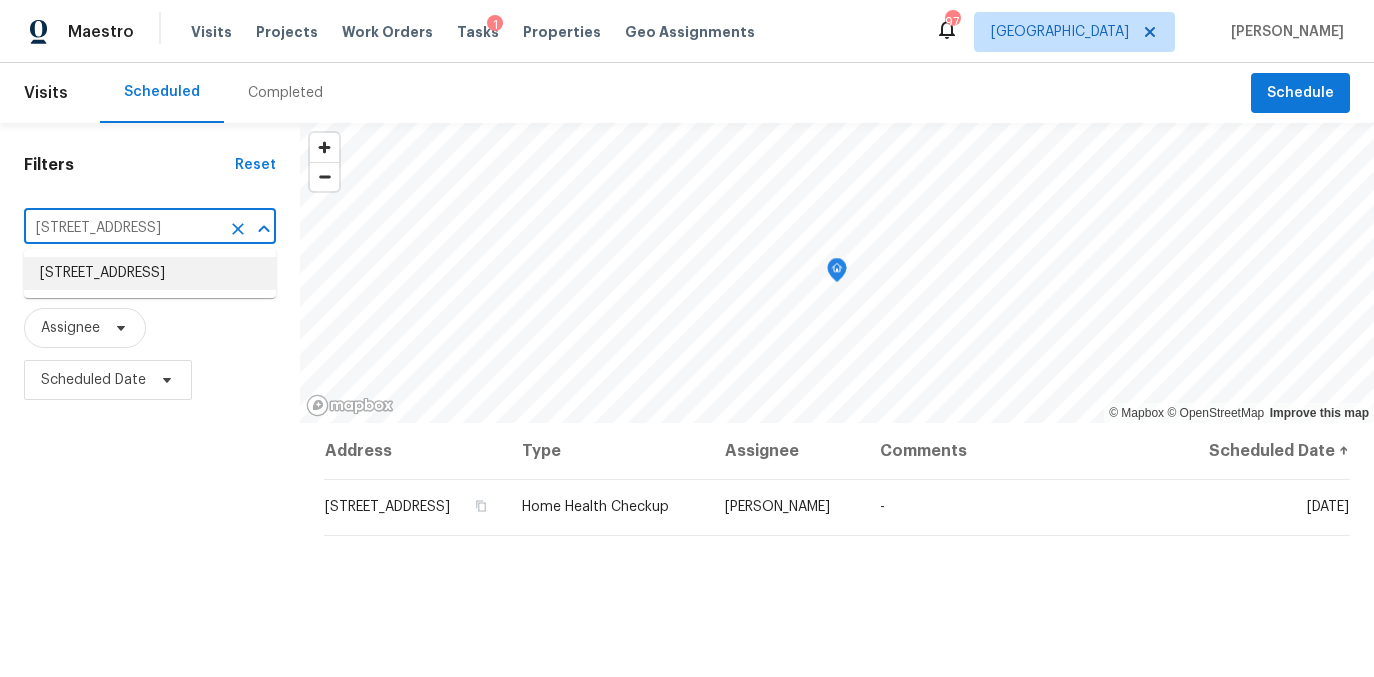click on "1089 Brittwood Pl, Norcross, GA 30093" at bounding box center (122, 228) 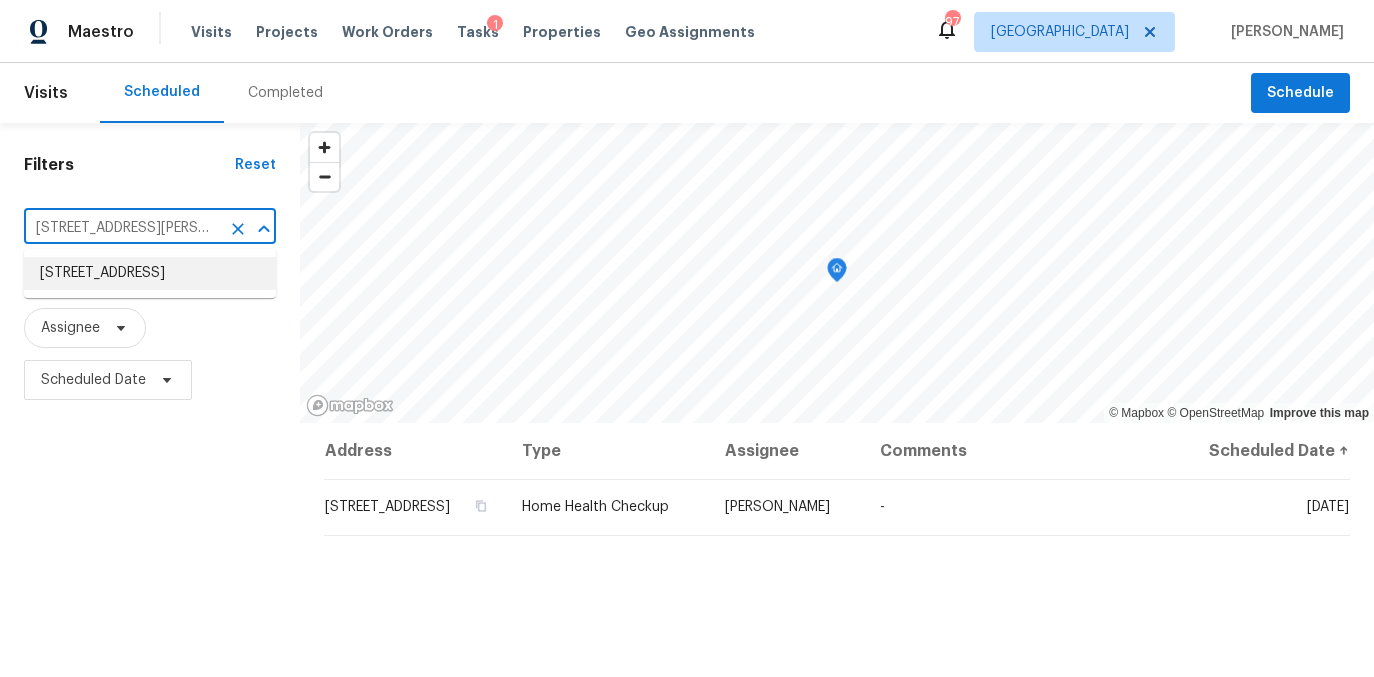 scroll, scrollTop: 0, scrollLeft: 142, axis: horizontal 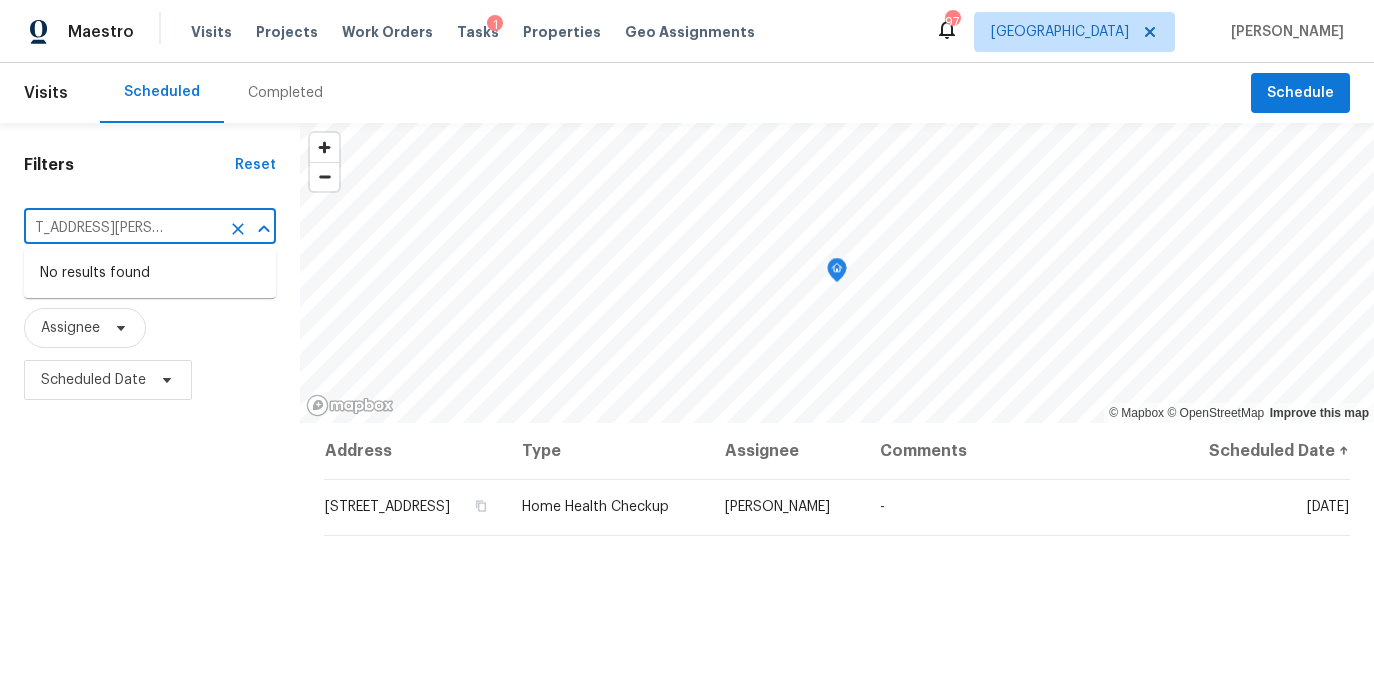 click on "Filters Reset 3301 Henderson Mill Rd Apt N1, Atlanta, GA 30341 ​ Type Assignee Scheduled Date © Mapbox   © OpenStreetMap   Improve this map Address Type Assignee Comments Scheduled Date ↑ 1089 Brittwood Pl, Norcross, GA 30093 Home Health Checkup Carmen Childs - Mon, Jul 14" at bounding box center [687, 544] 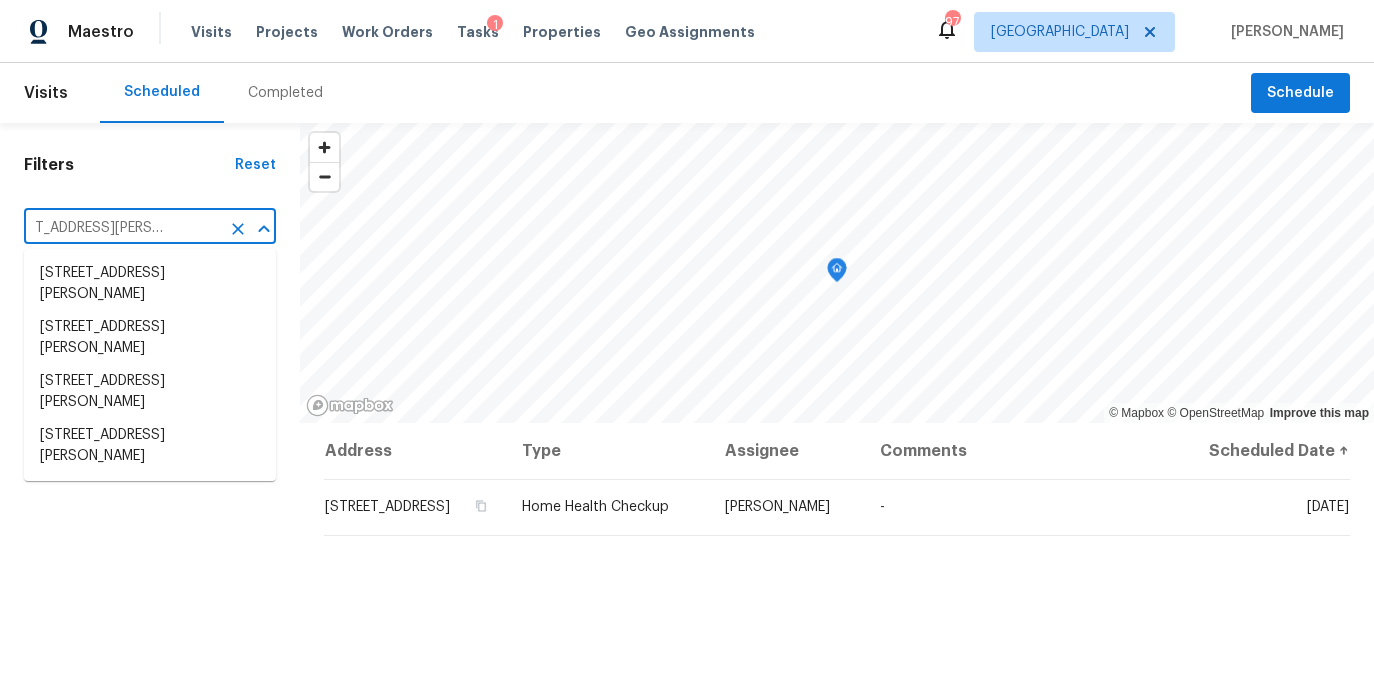scroll, scrollTop: 0, scrollLeft: 0, axis: both 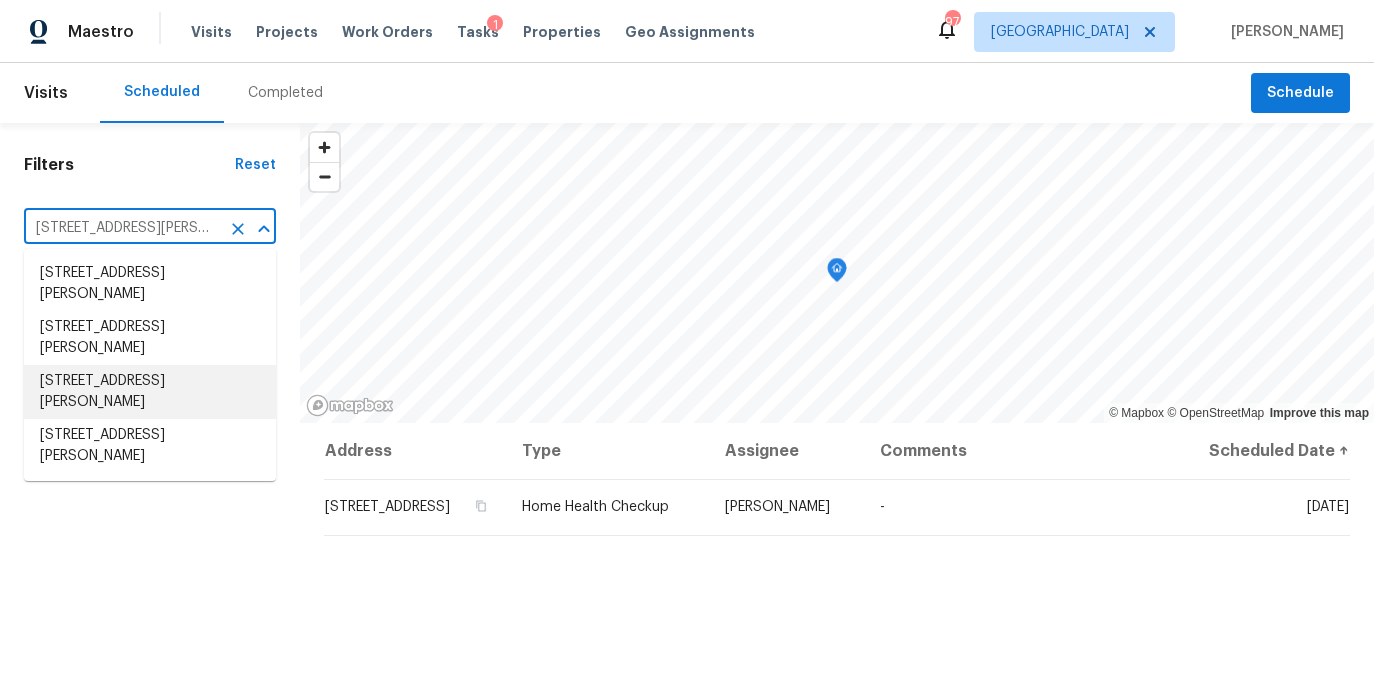 click on "3301 Henderson Mill Rd Apt N1, Atlanta, GA 30341" at bounding box center (150, 392) 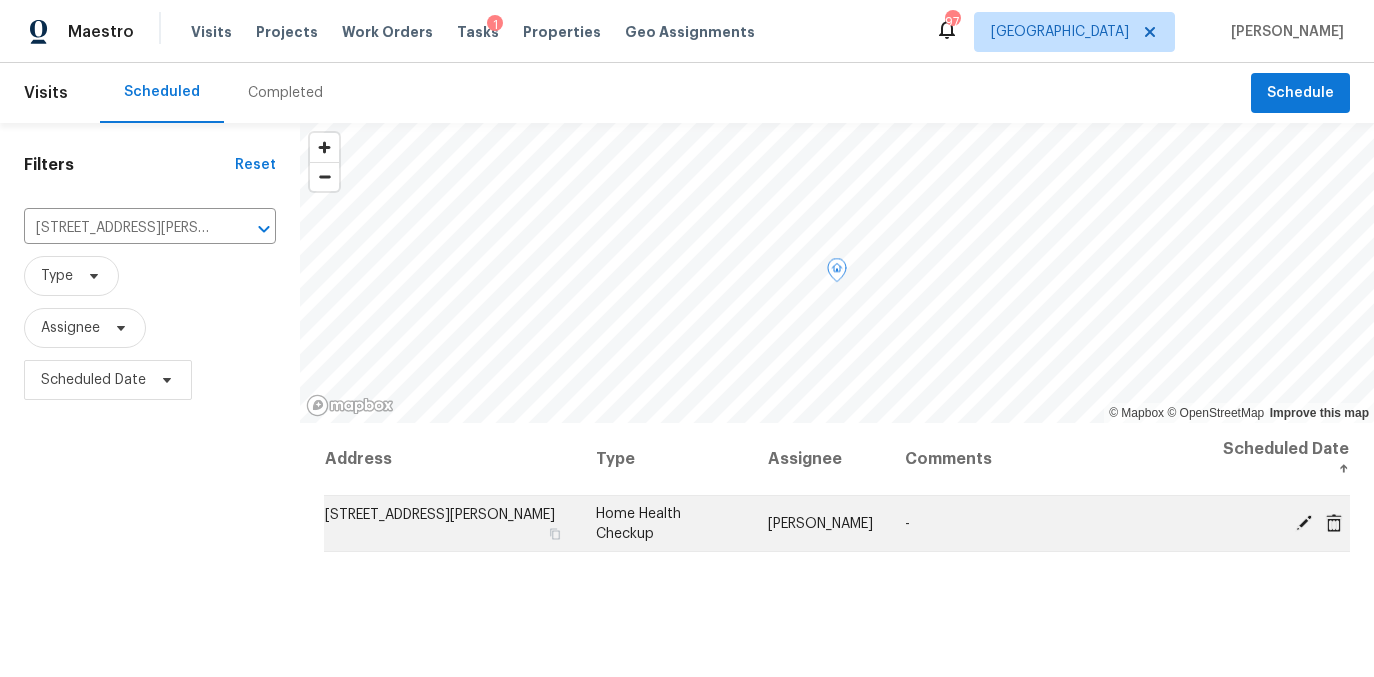 click 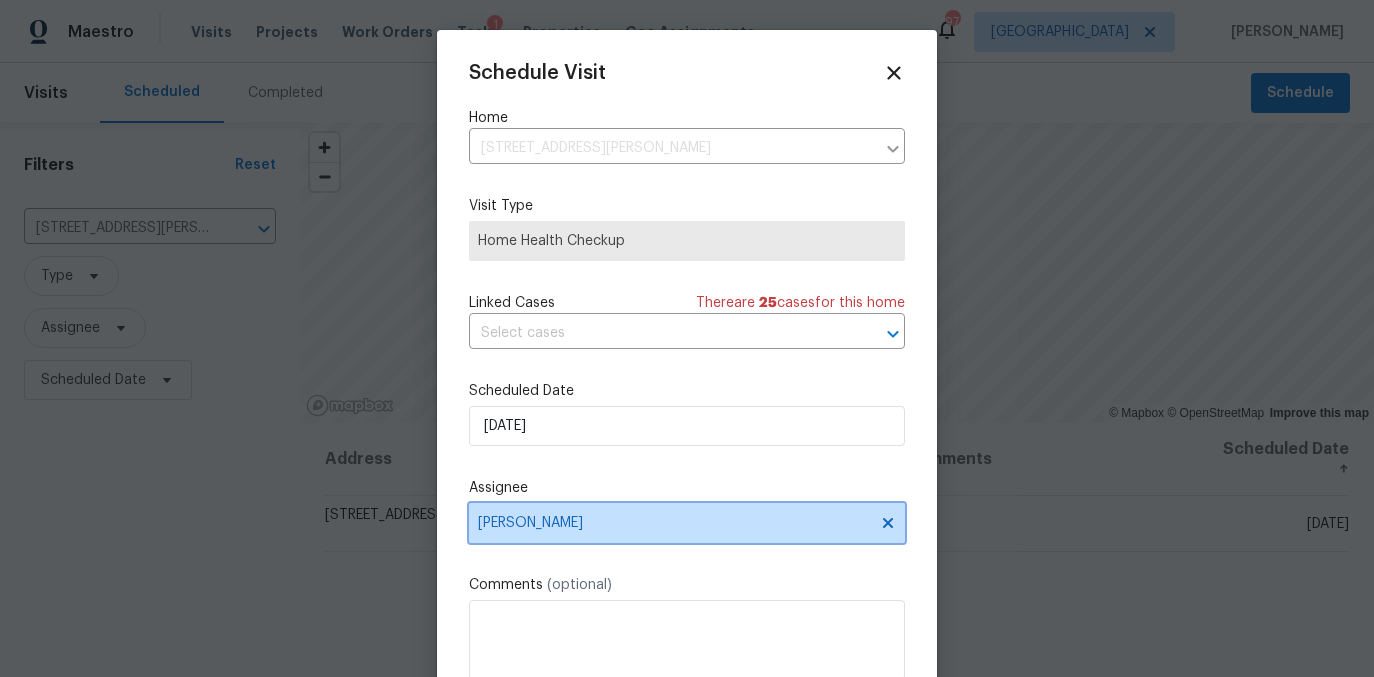 click on "[PERSON_NAME]" at bounding box center (674, 523) 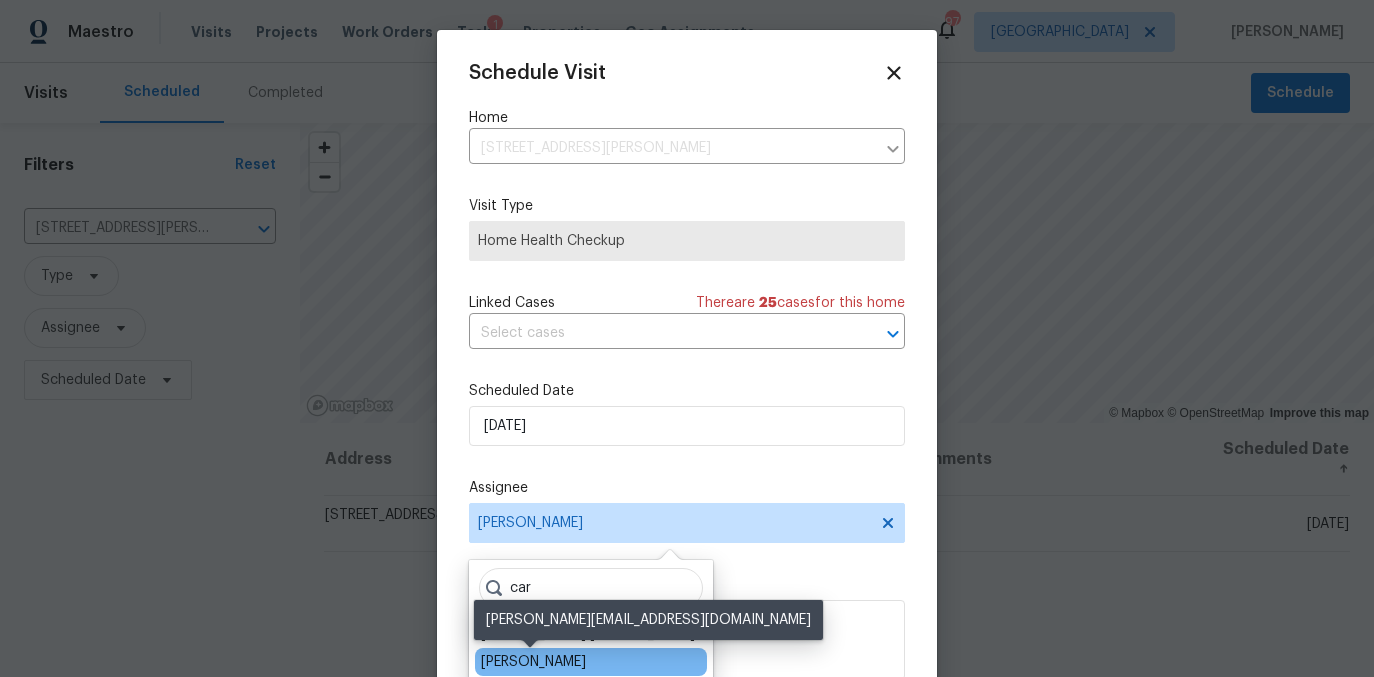 type on "car" 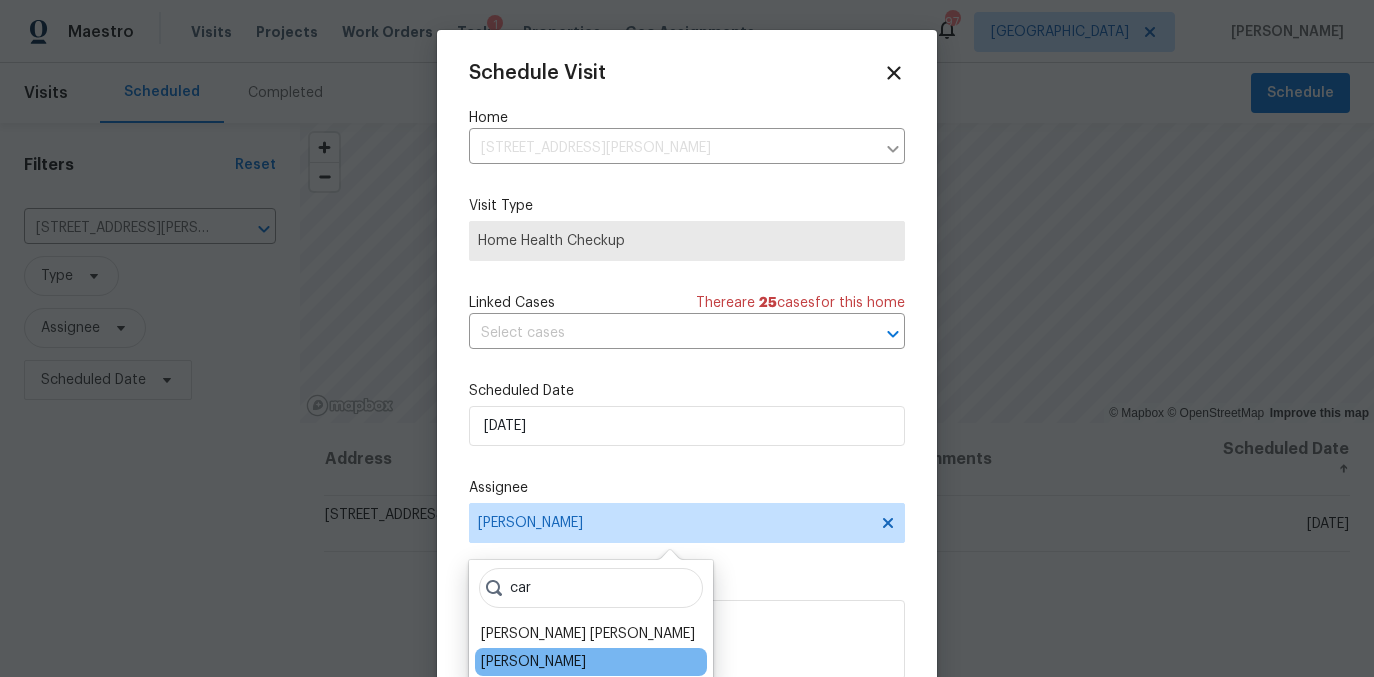 click on "[PERSON_NAME]" at bounding box center [591, 662] 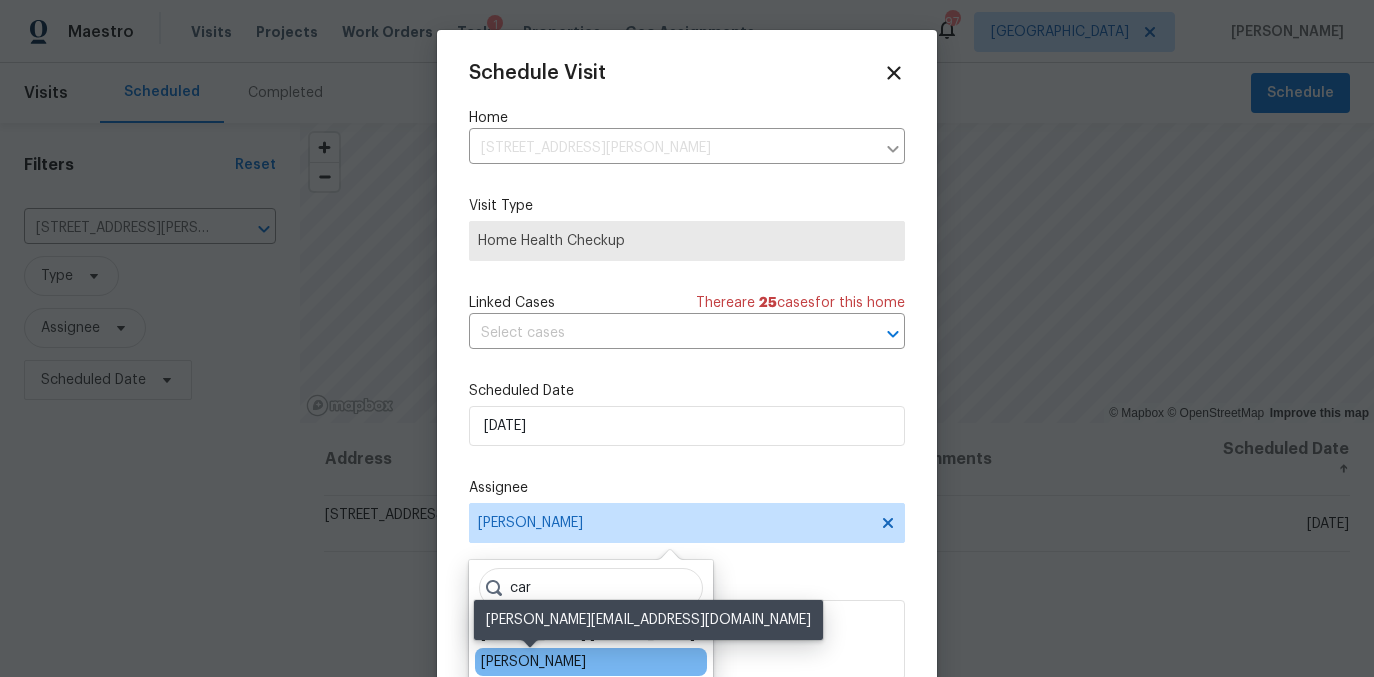 click on "[PERSON_NAME]" at bounding box center (533, 662) 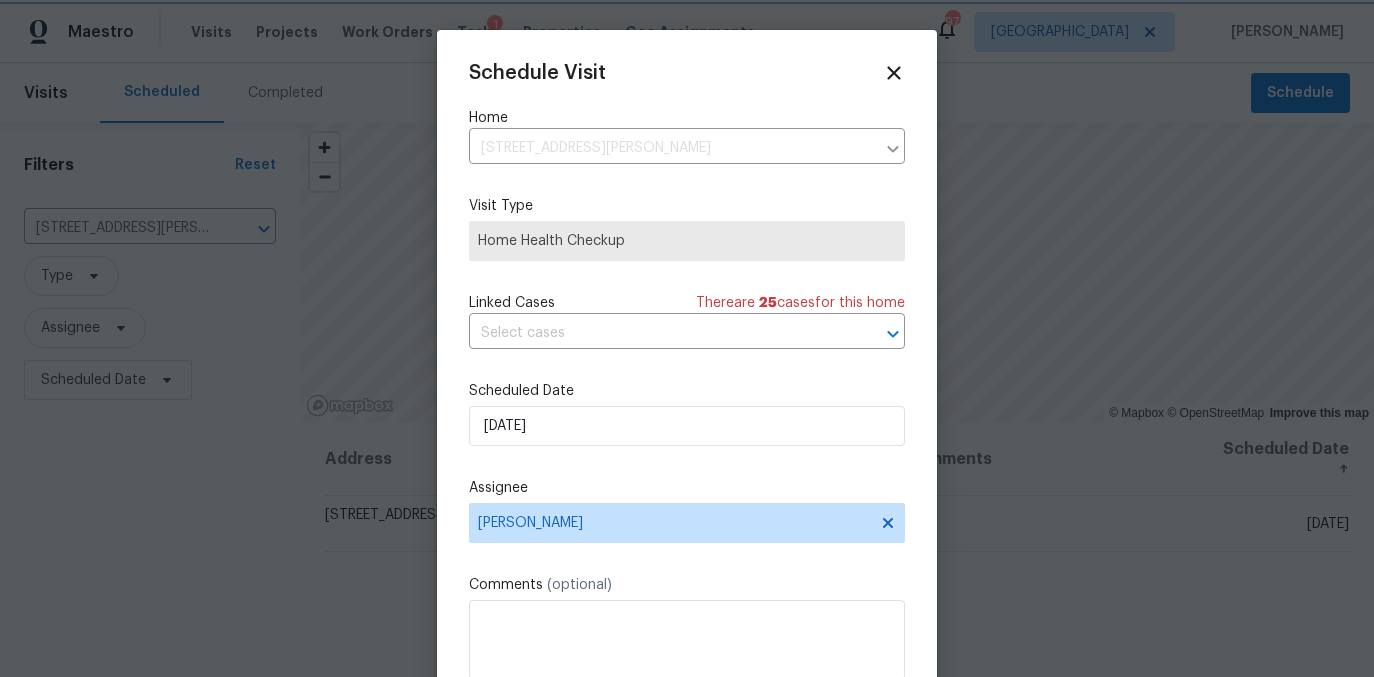 scroll, scrollTop: 36, scrollLeft: 0, axis: vertical 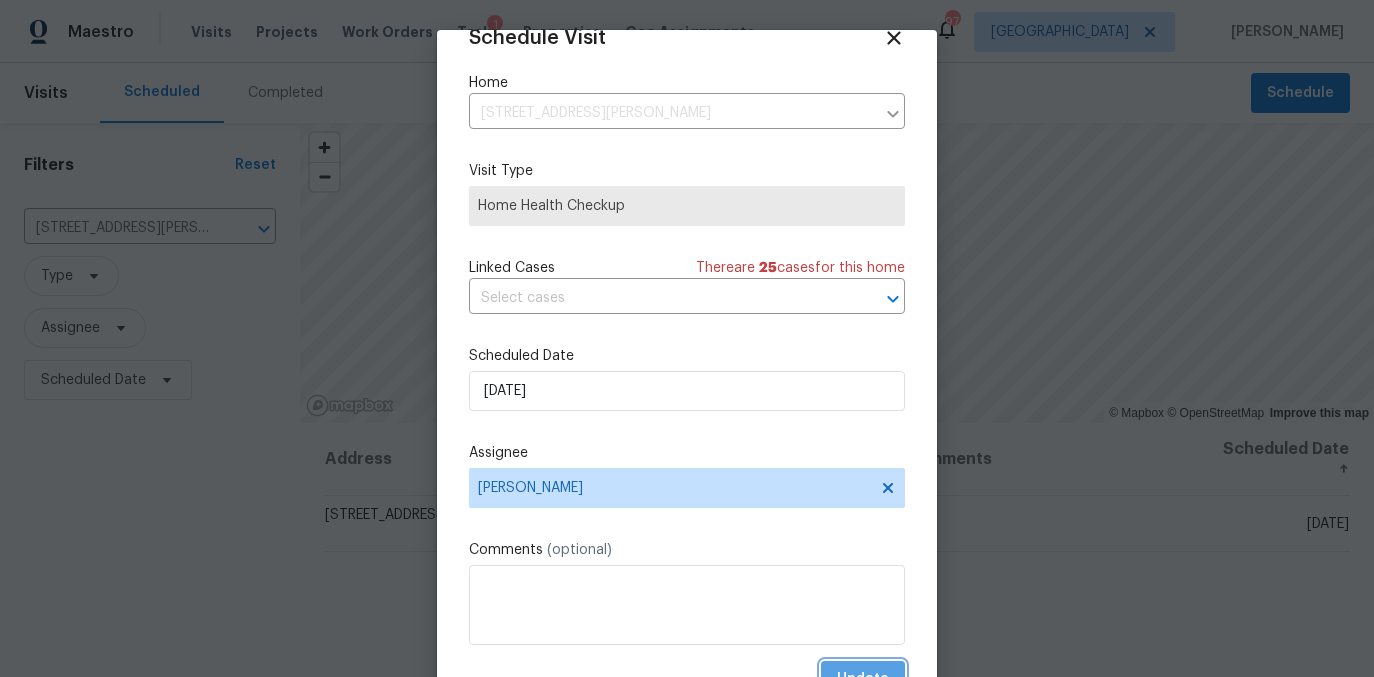 click on "Update" at bounding box center (863, 679) 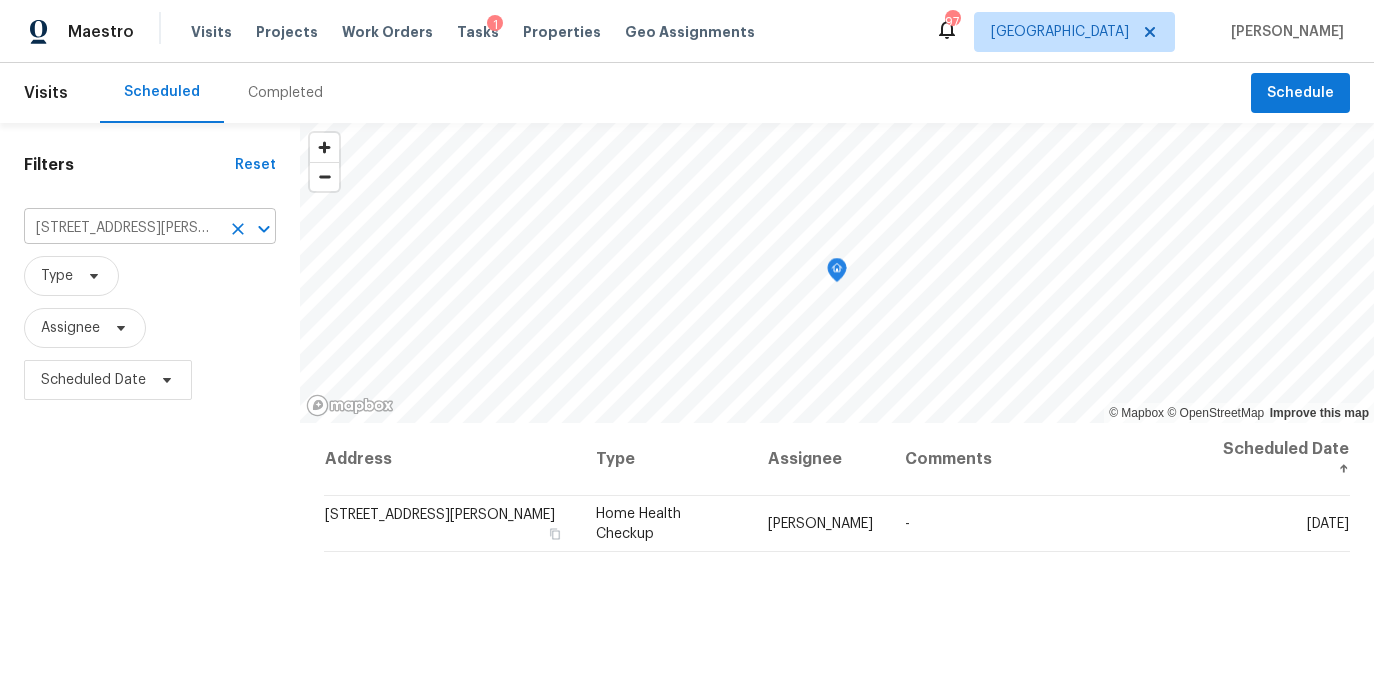 click on "3301 Henderson Mill Rd Apt N1, Atlanta, GA 30341" at bounding box center (122, 228) 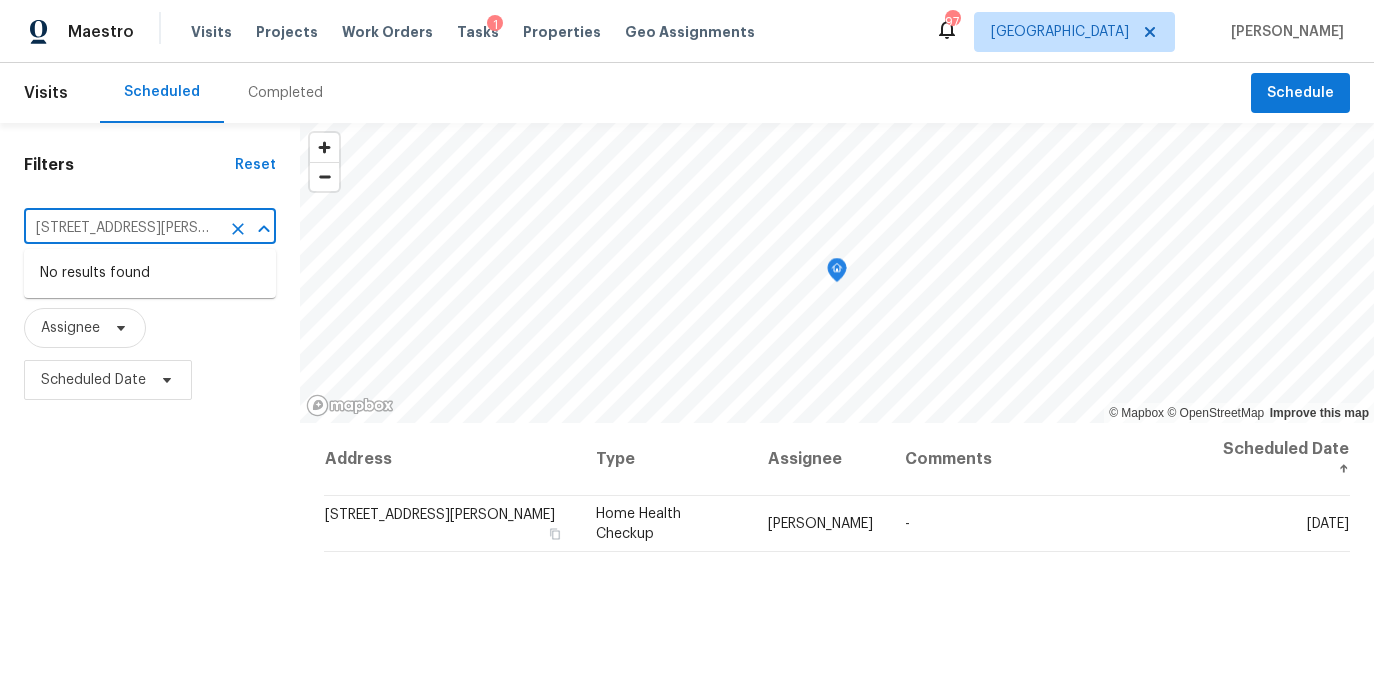 paste on "4279 Orchard Grv, Stone Mountain, GA 30083" 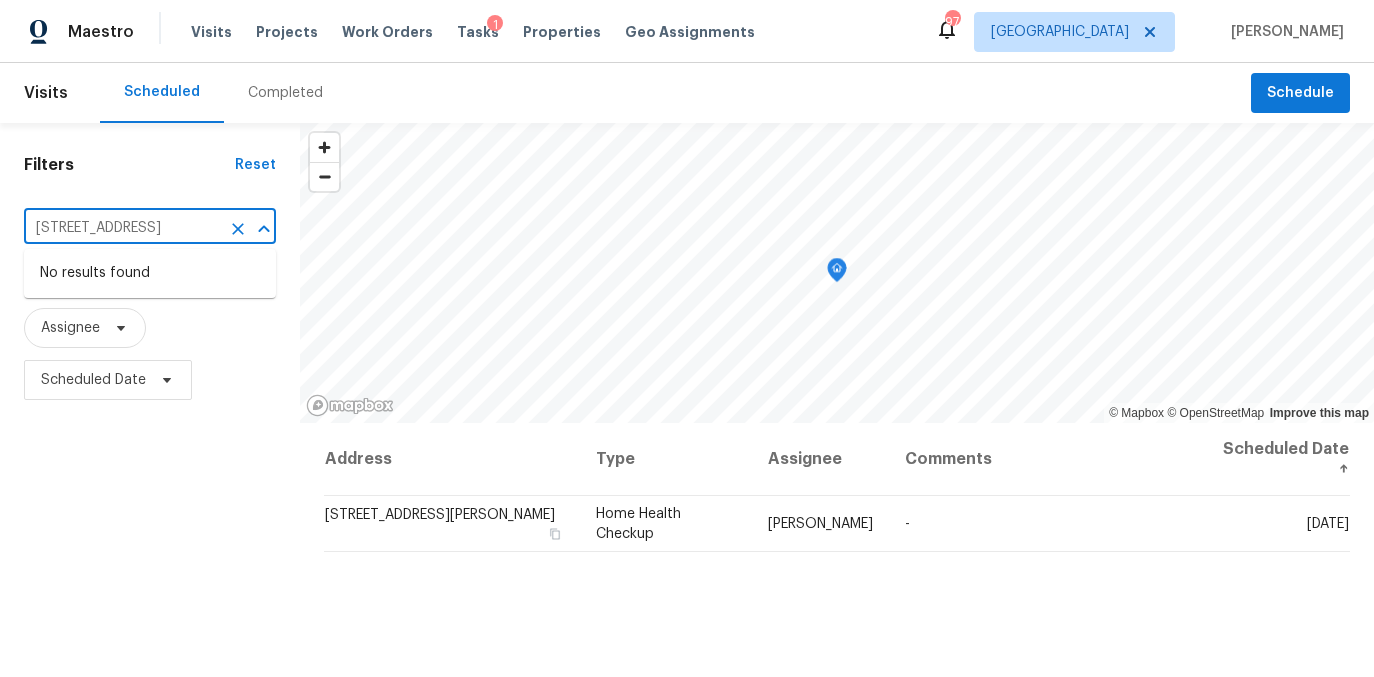 scroll, scrollTop: 0, scrollLeft: 119, axis: horizontal 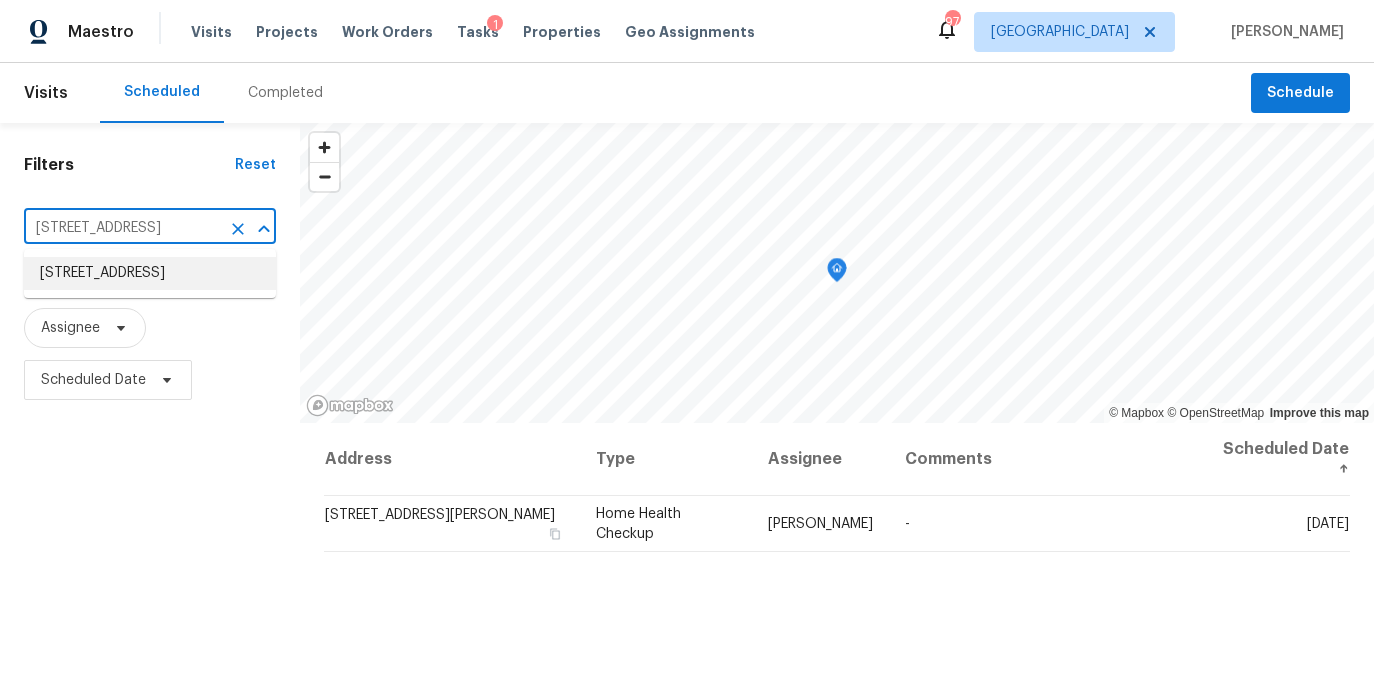 click on "4279 Orchard Grv, Stone Mountain, GA 30083" at bounding box center [150, 273] 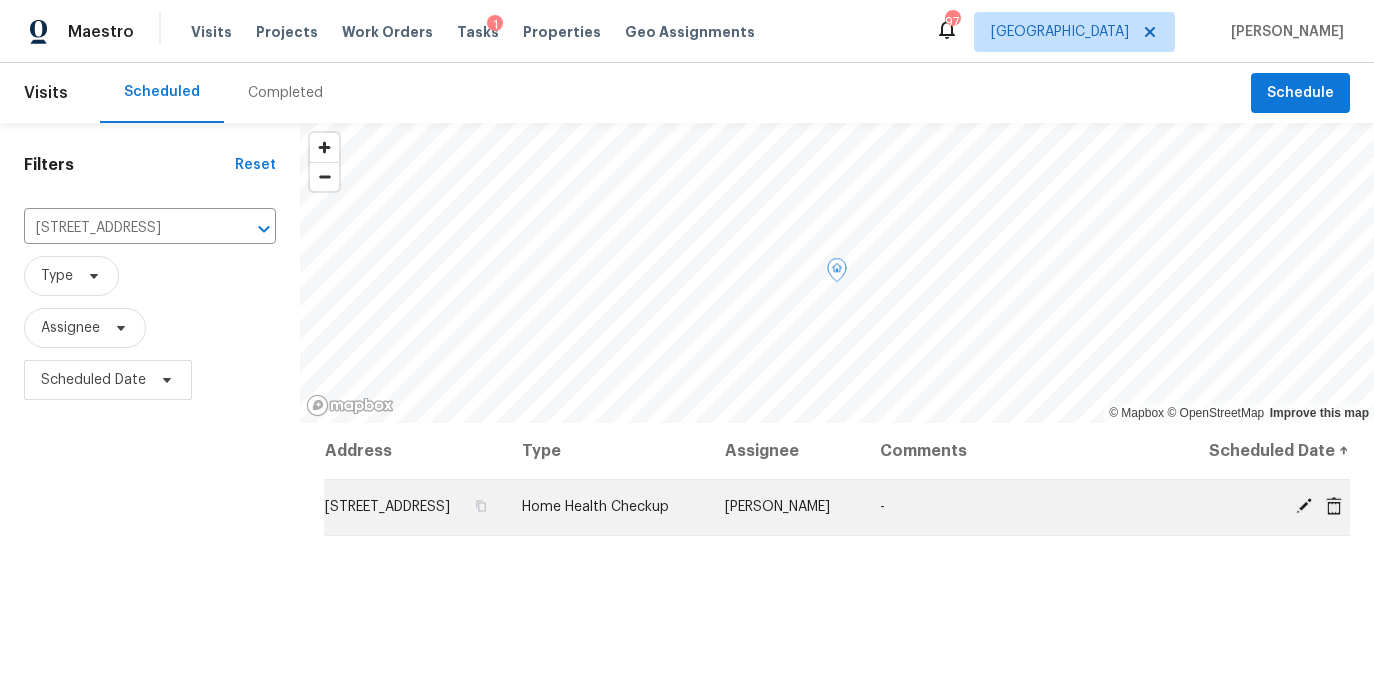 click 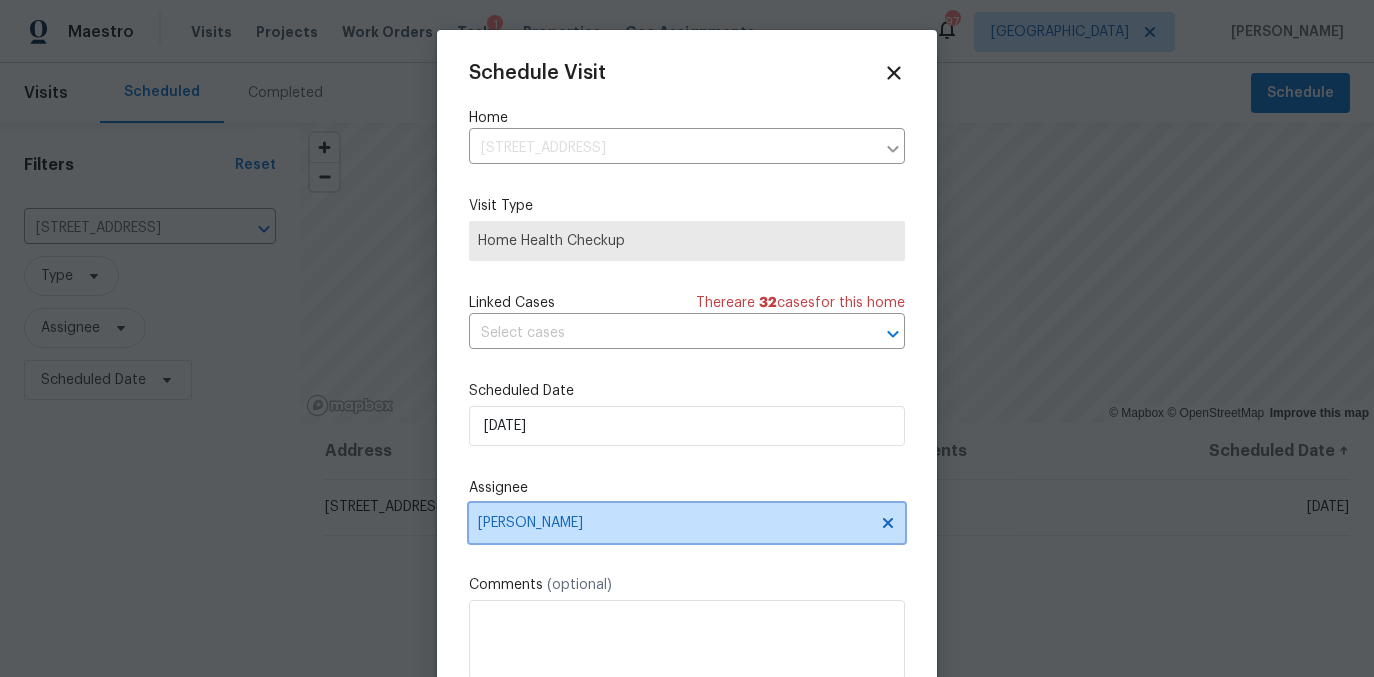click on "[PERSON_NAME]" at bounding box center [674, 523] 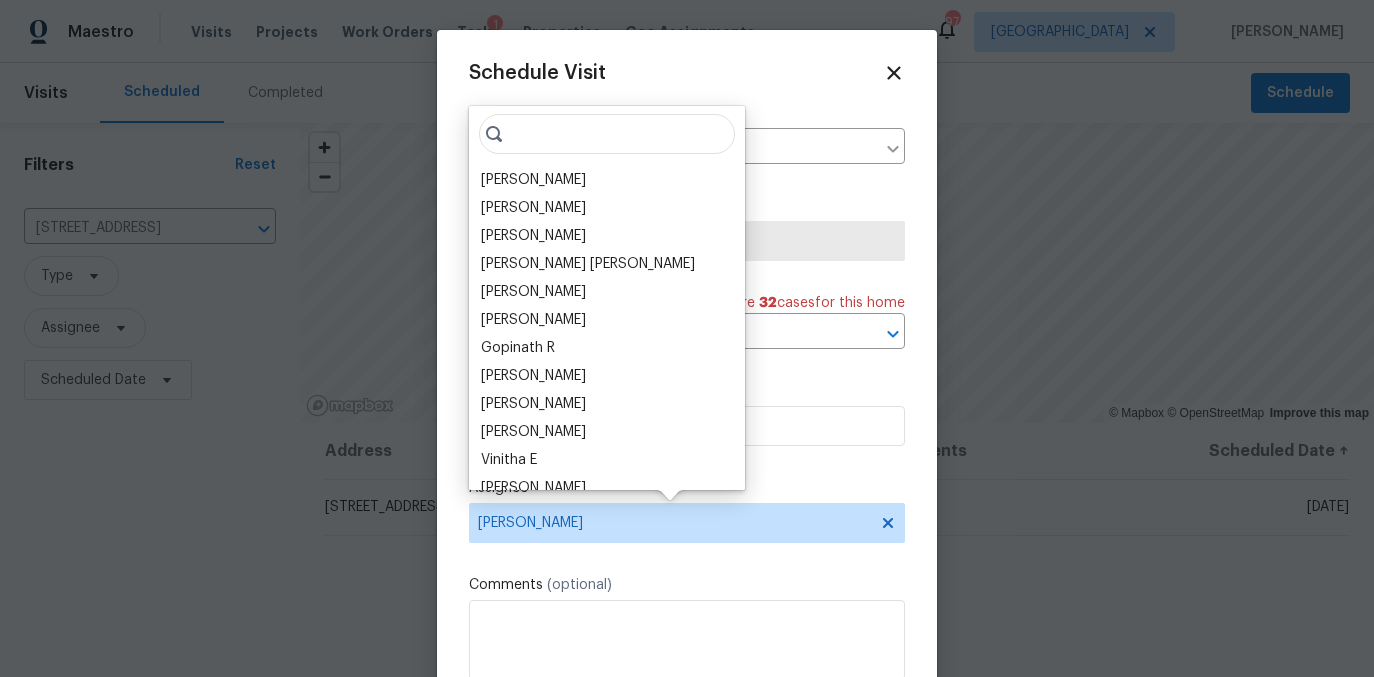 click at bounding box center [607, 134] 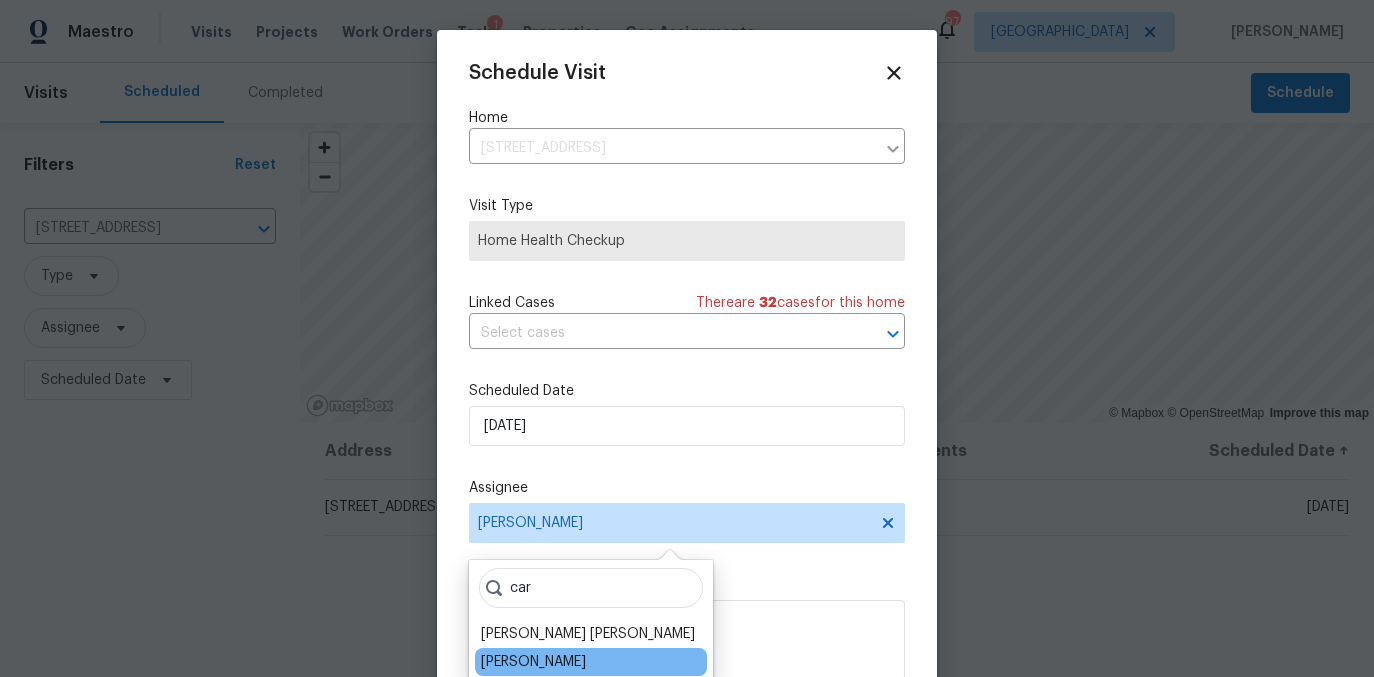 type on "car" 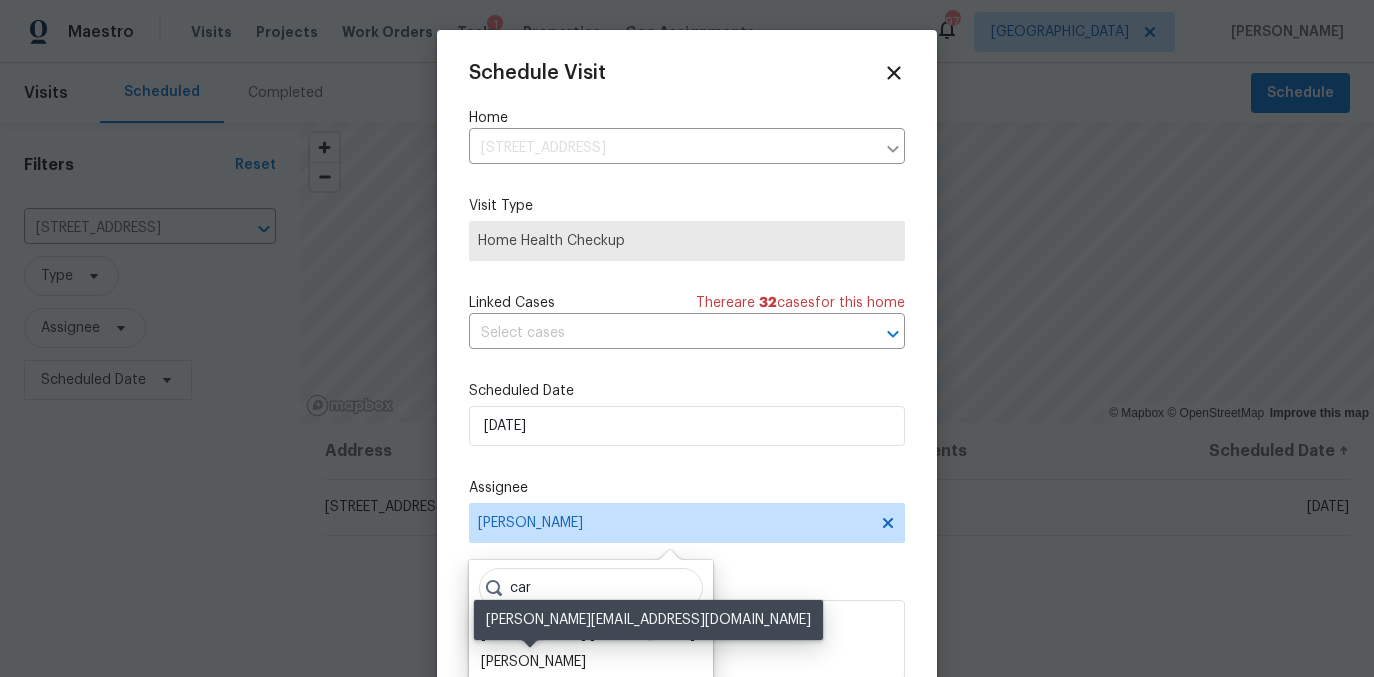 drag, startPoint x: 532, startPoint y: 660, endPoint x: 616, endPoint y: 588, distance: 110.63454 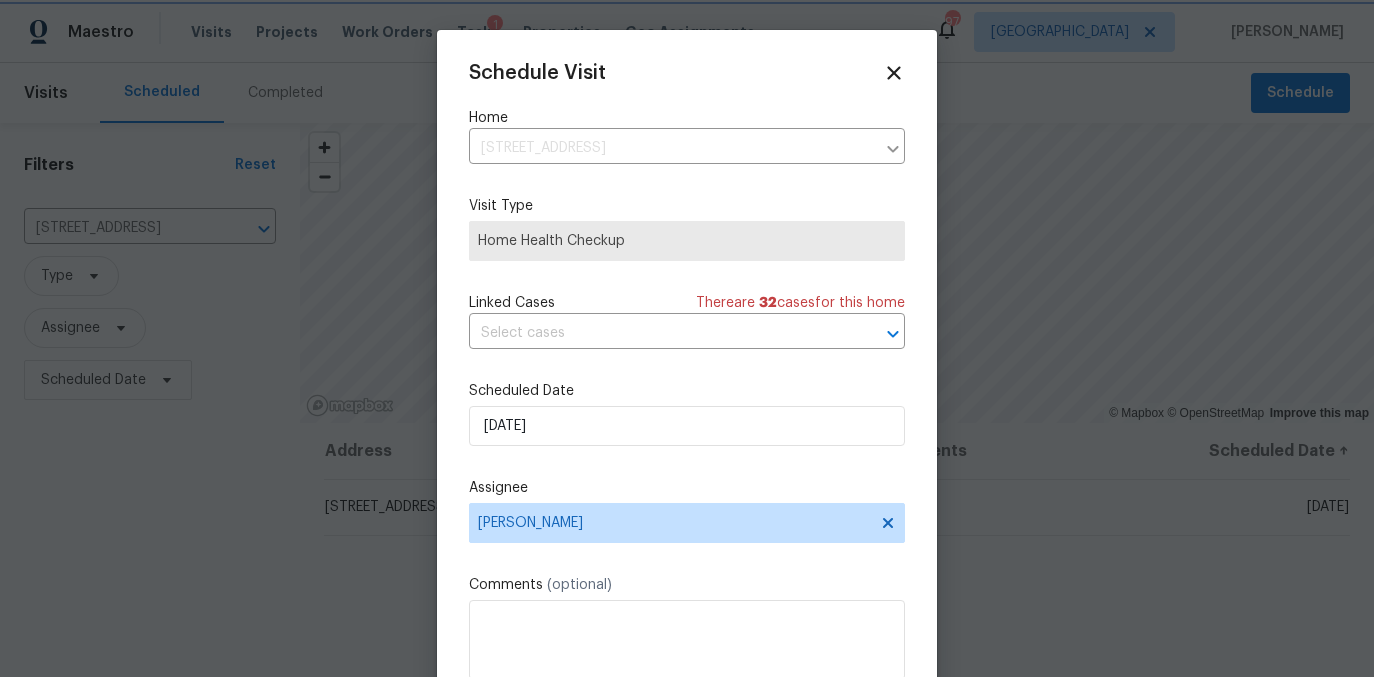 scroll, scrollTop: 36, scrollLeft: 0, axis: vertical 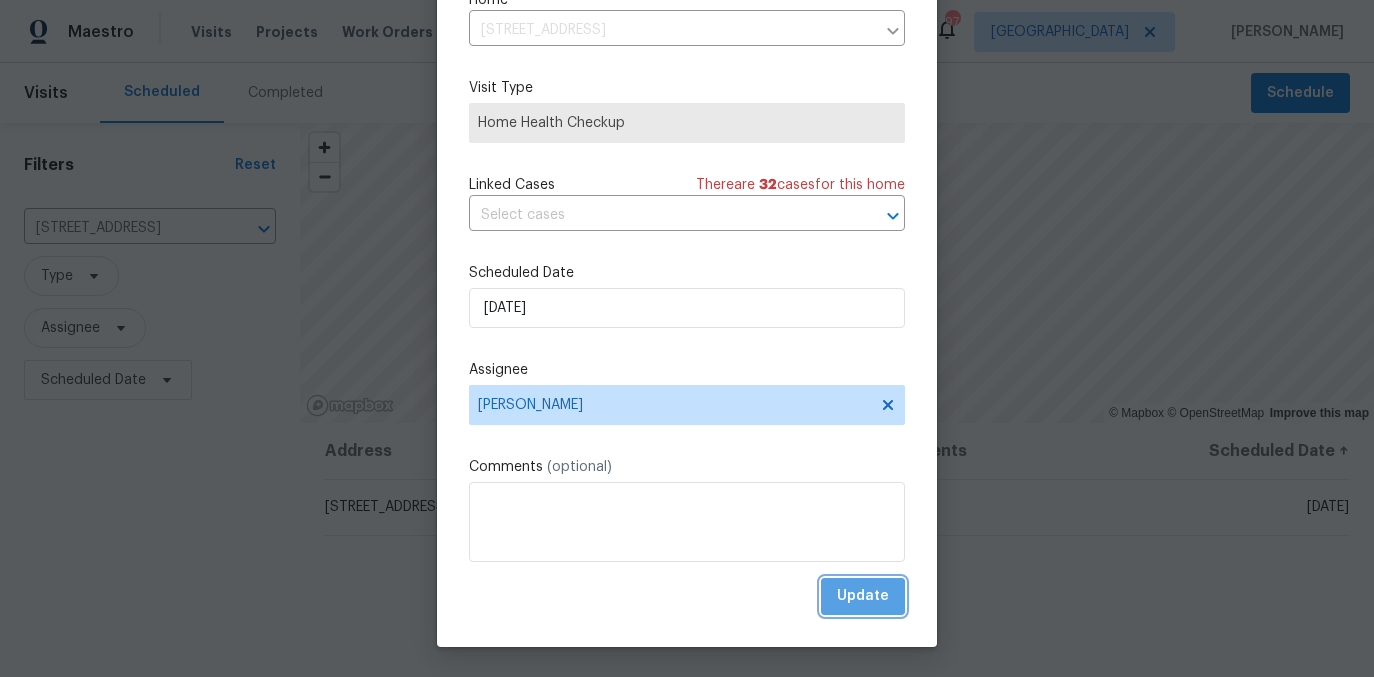 drag, startPoint x: 855, startPoint y: 607, endPoint x: 596, endPoint y: 575, distance: 260.96936 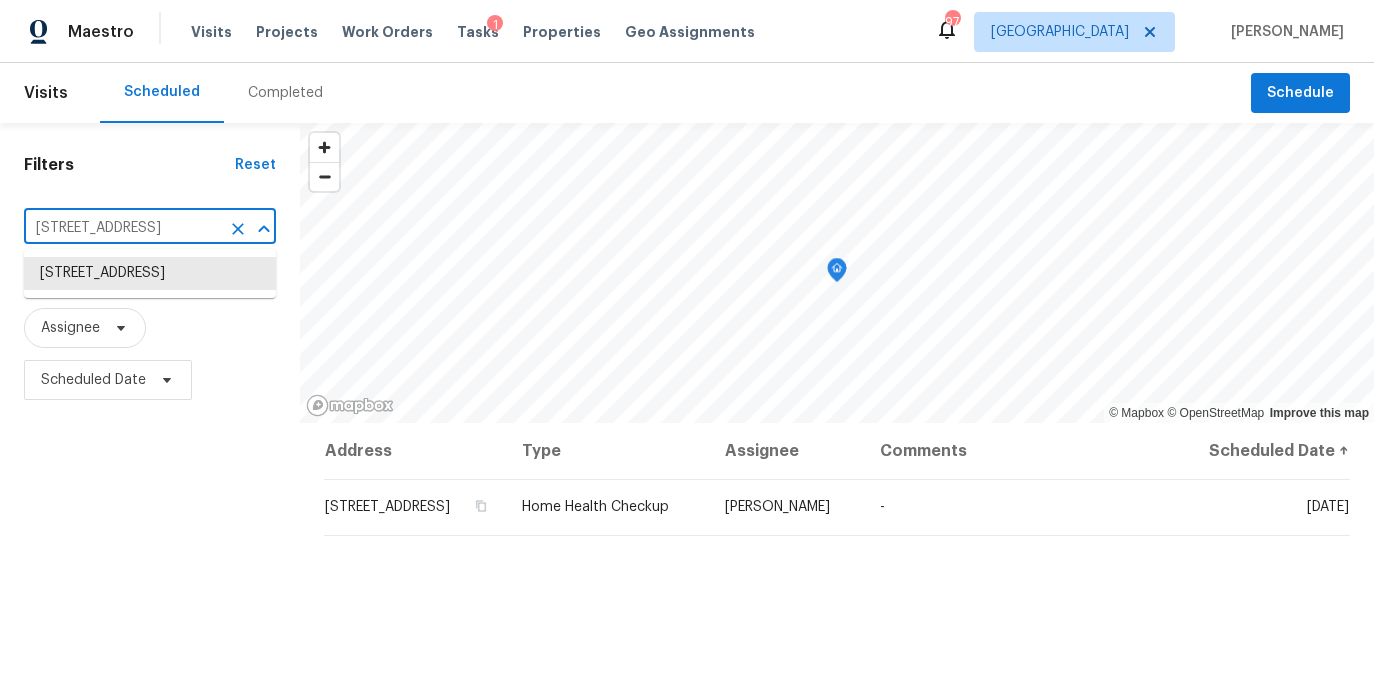 click on "4279 Orchard Grv, Stone Mountain, GA 30083" at bounding box center (122, 228) 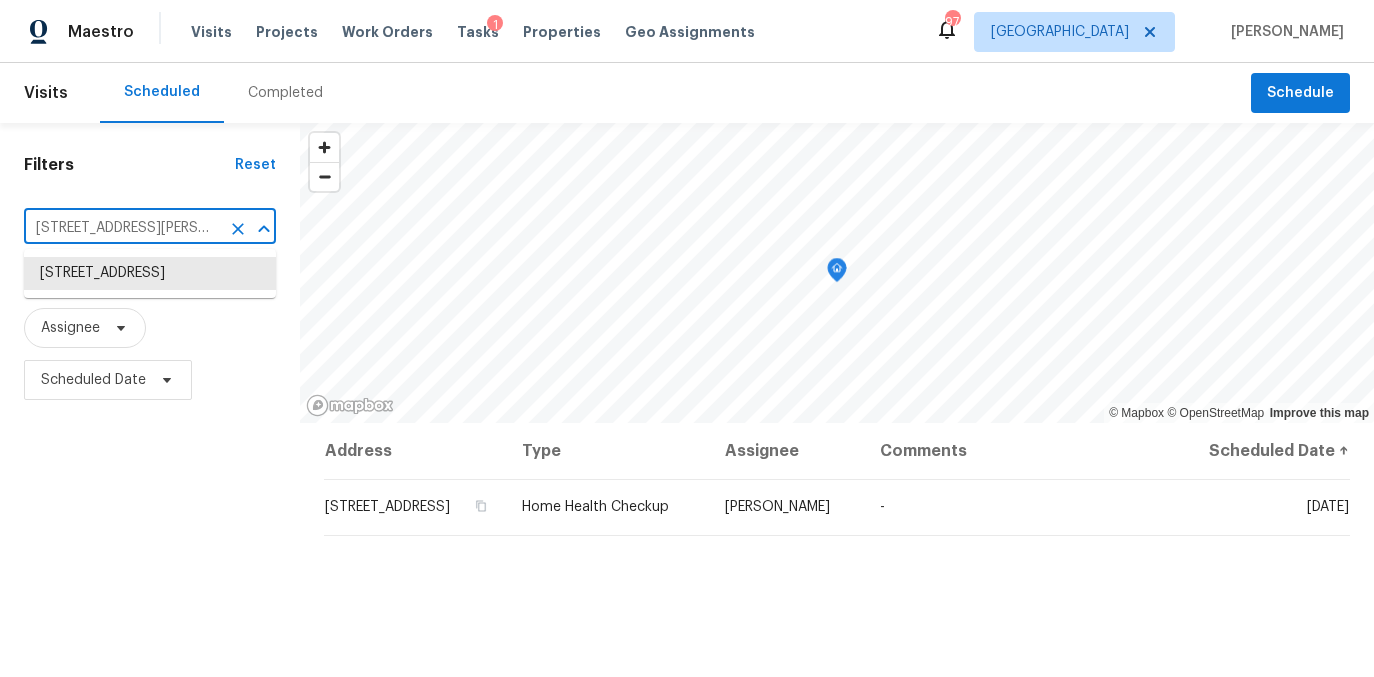 scroll, scrollTop: 0, scrollLeft: 87, axis: horizontal 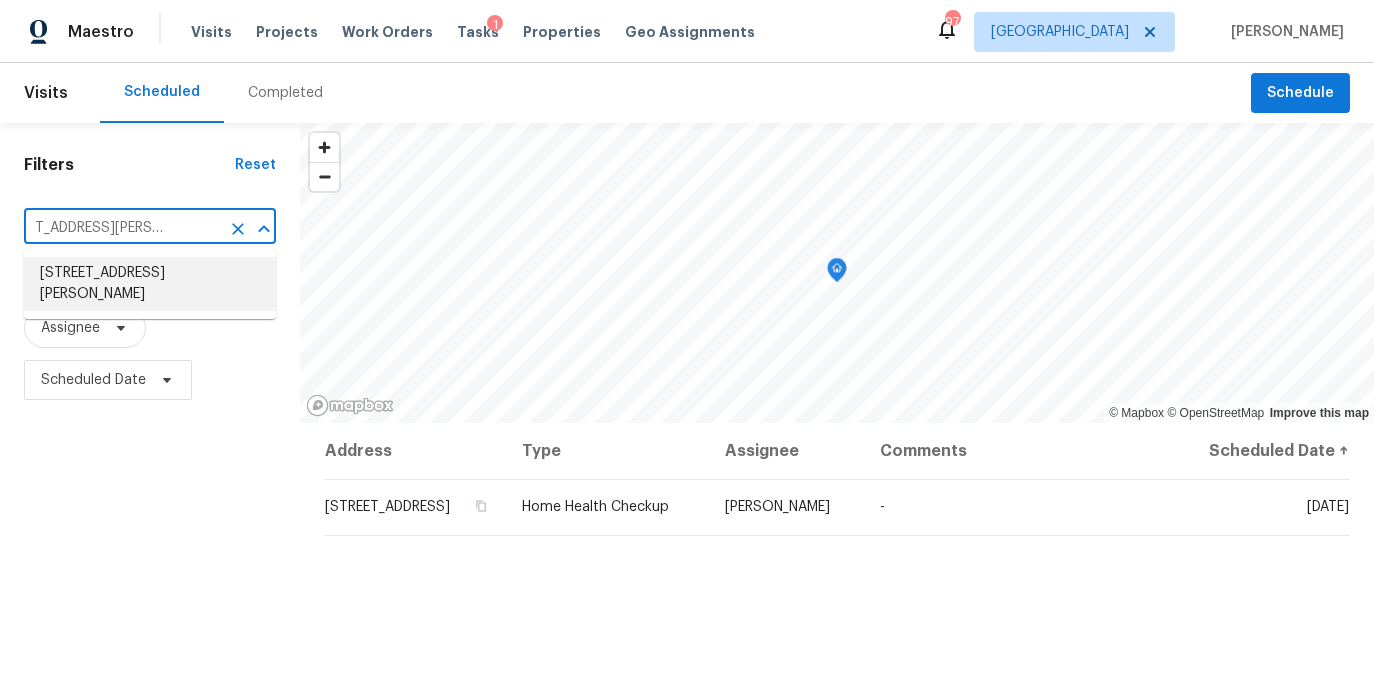 click on "[STREET_ADDRESS][PERSON_NAME]" at bounding box center [150, 284] 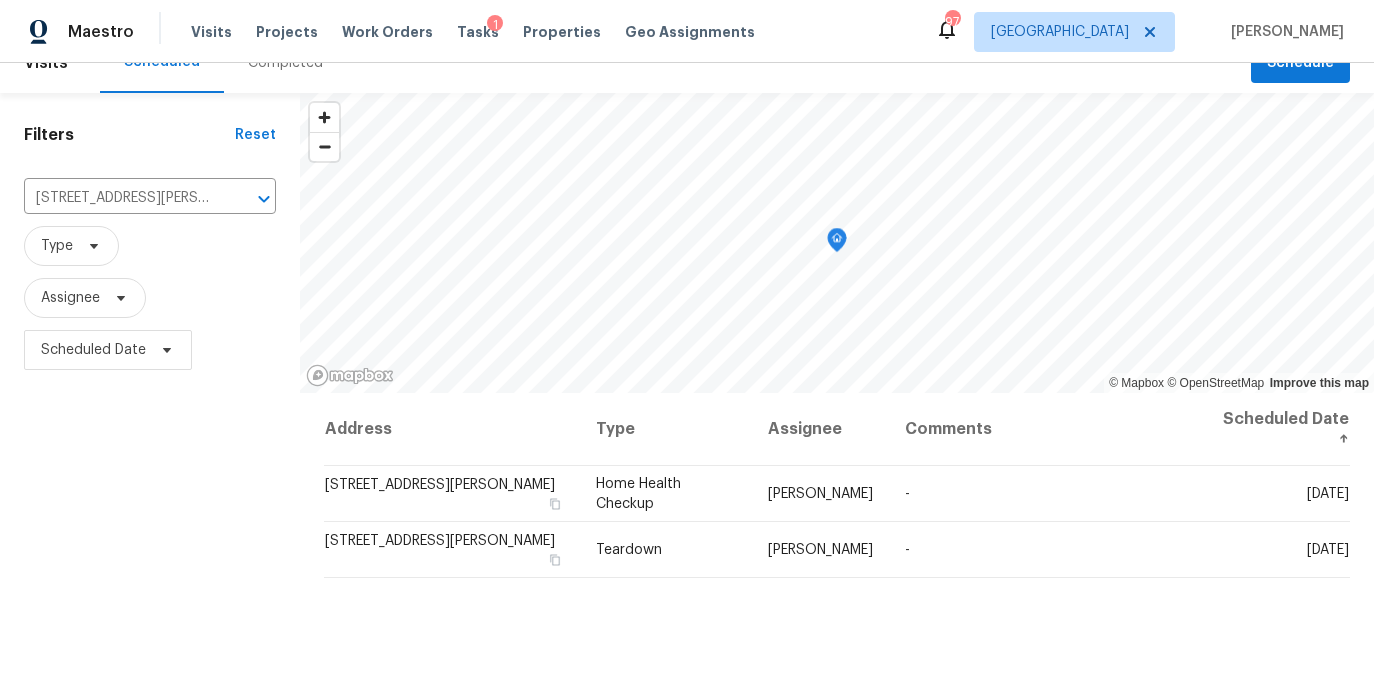 scroll, scrollTop: 35, scrollLeft: 0, axis: vertical 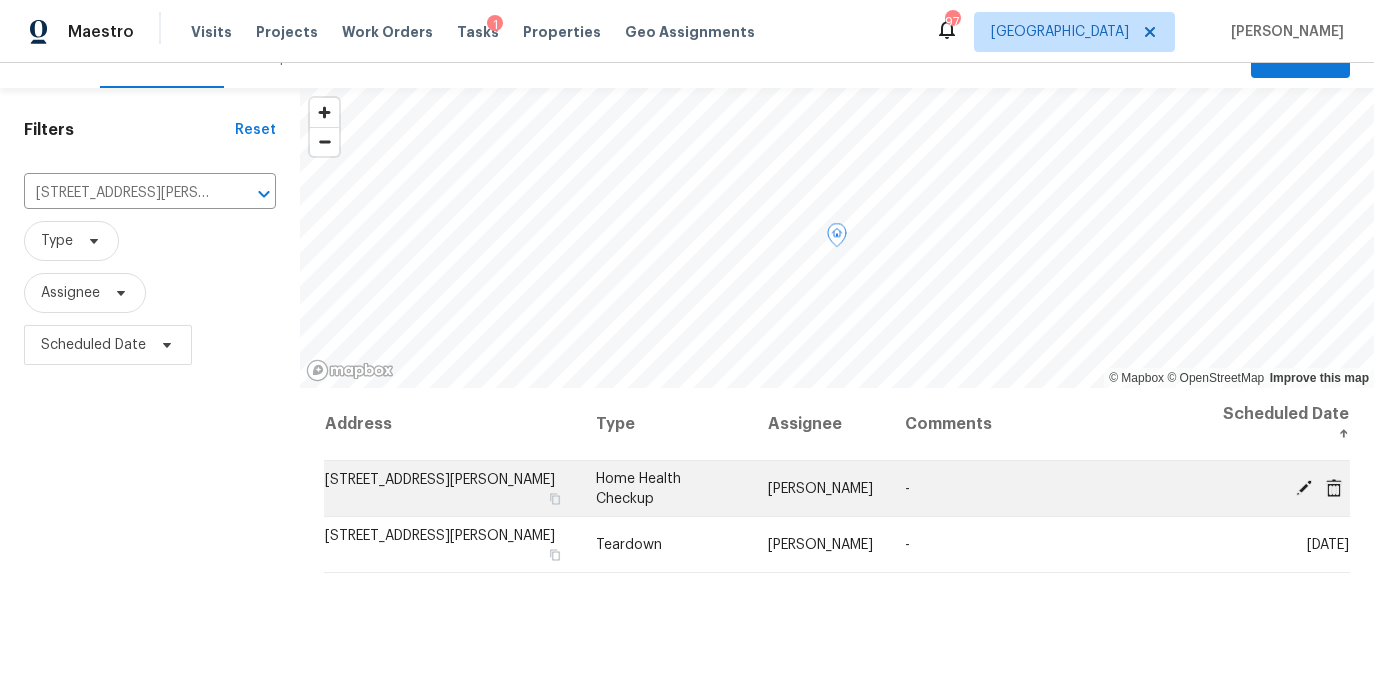 click 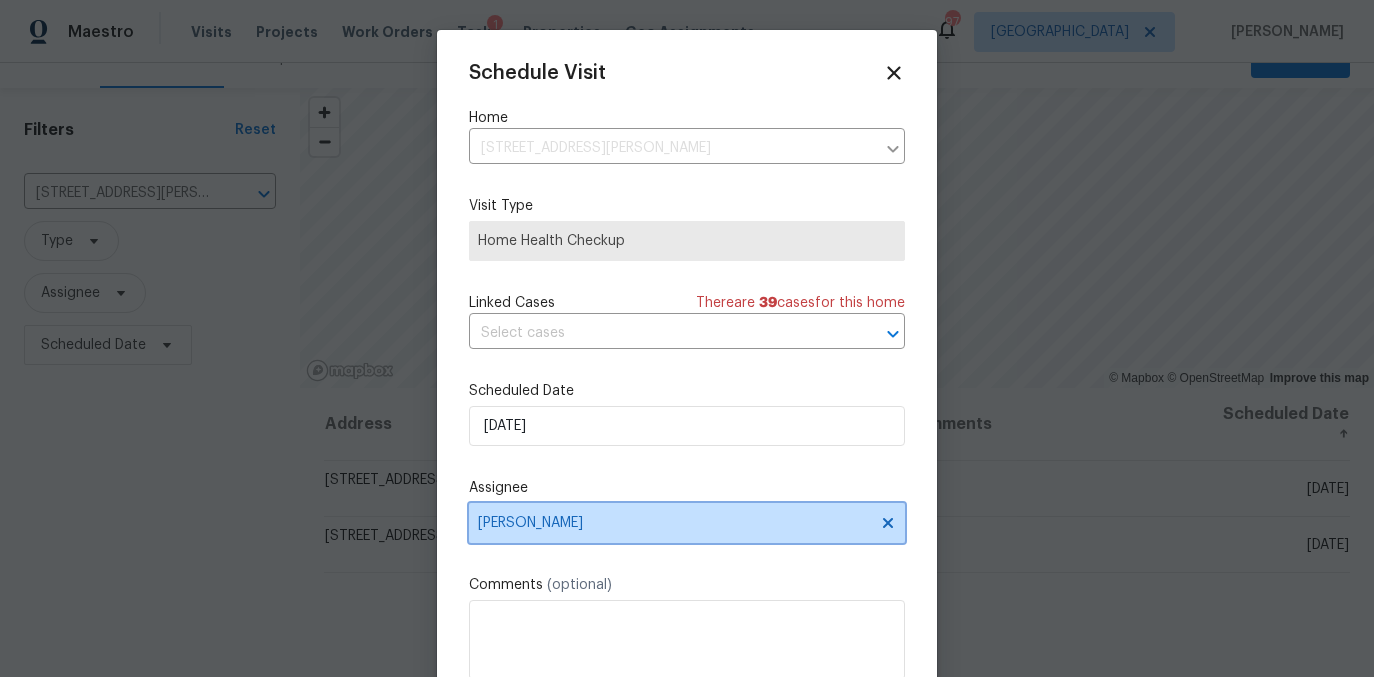 click on "[PERSON_NAME]" at bounding box center (687, 523) 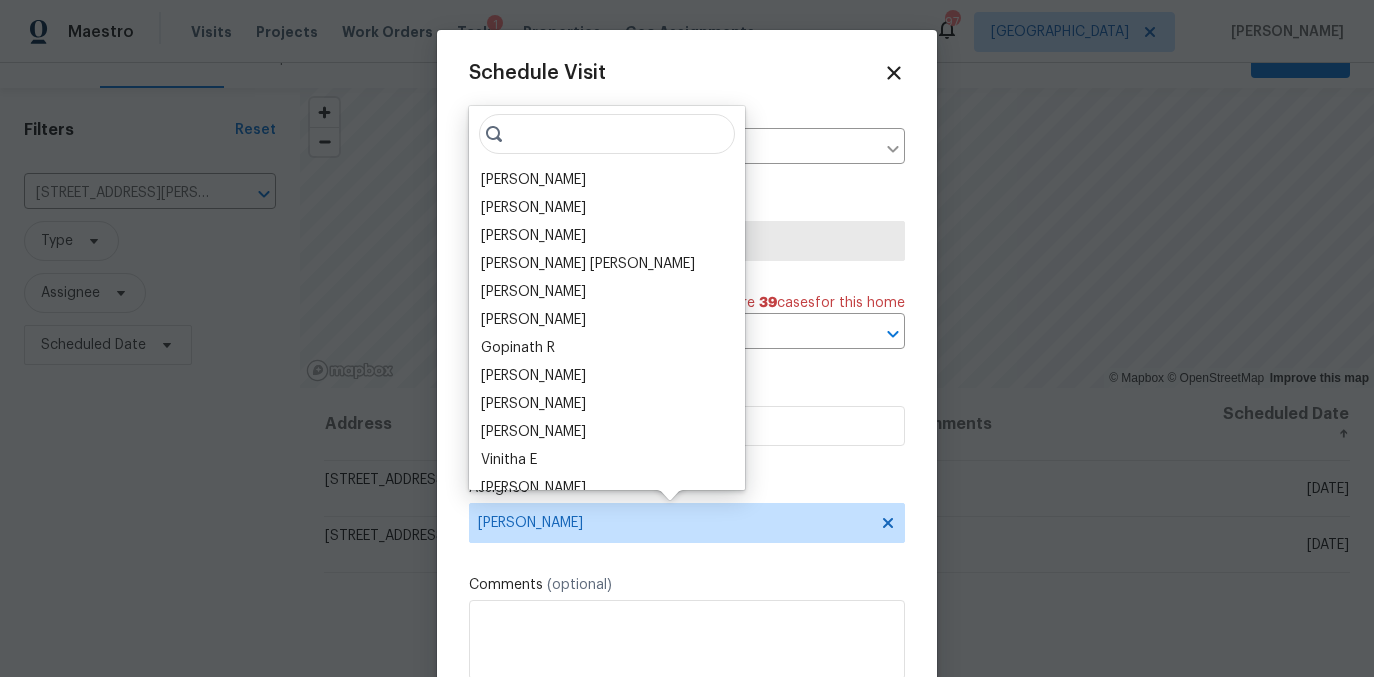 click at bounding box center [607, 134] 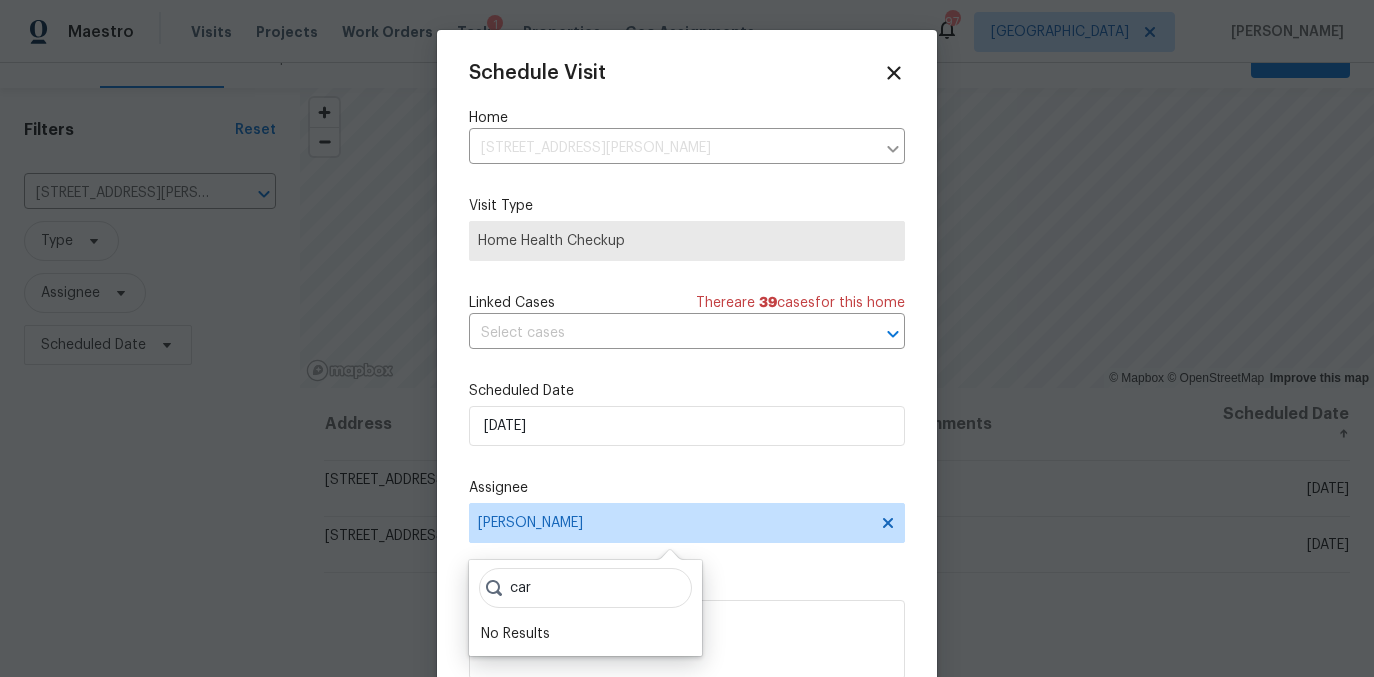 scroll, scrollTop: 11, scrollLeft: 0, axis: vertical 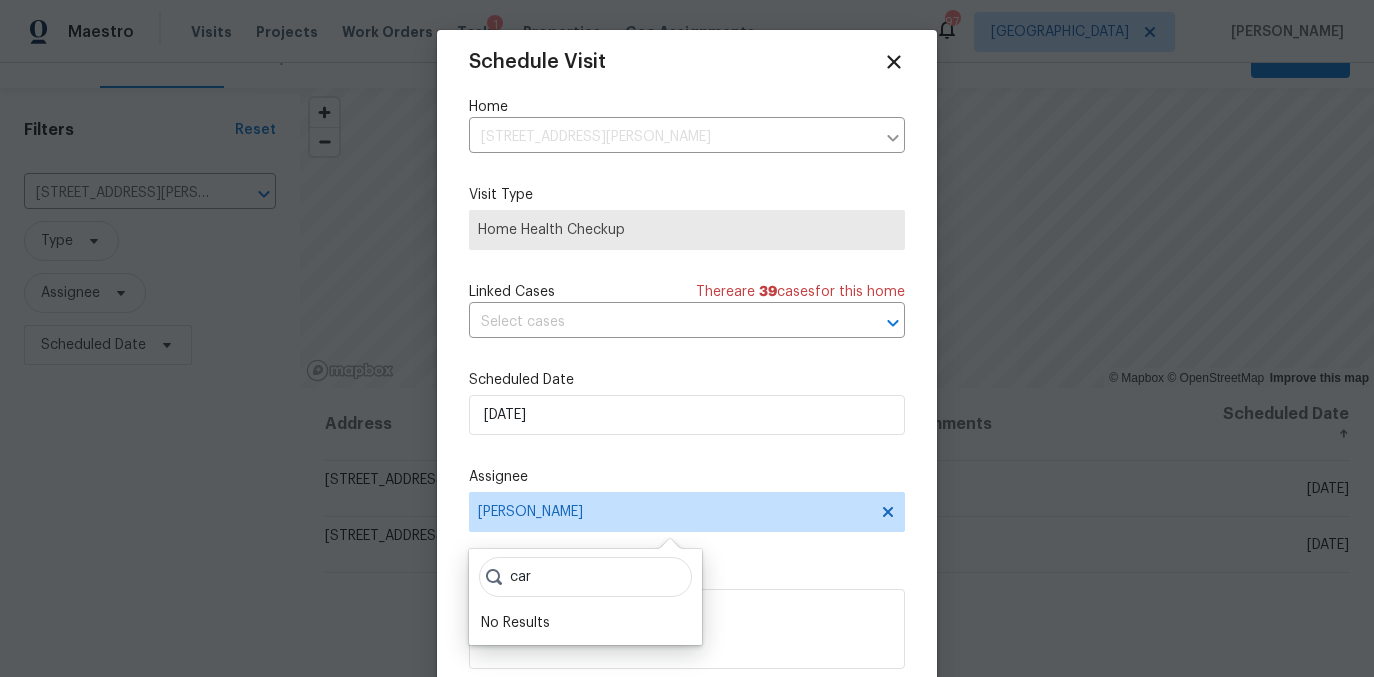 type on "car" 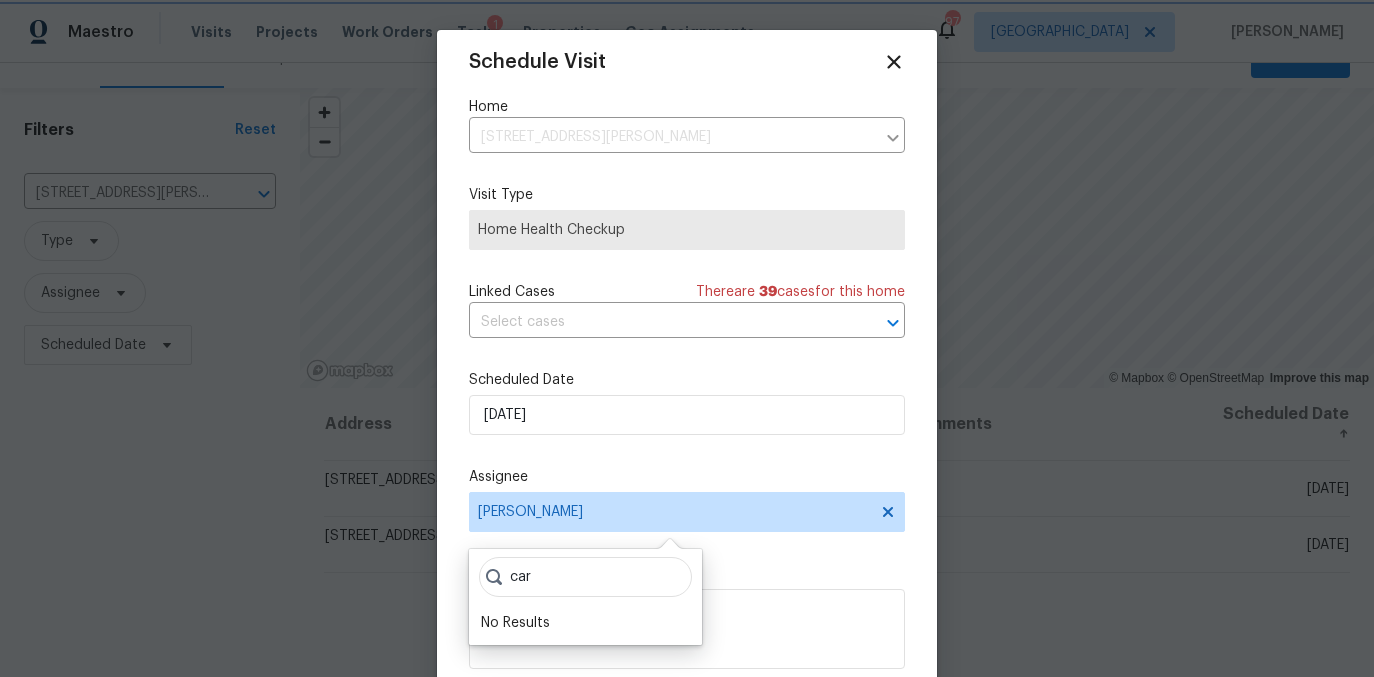 click on "Assignee" at bounding box center [687, 477] 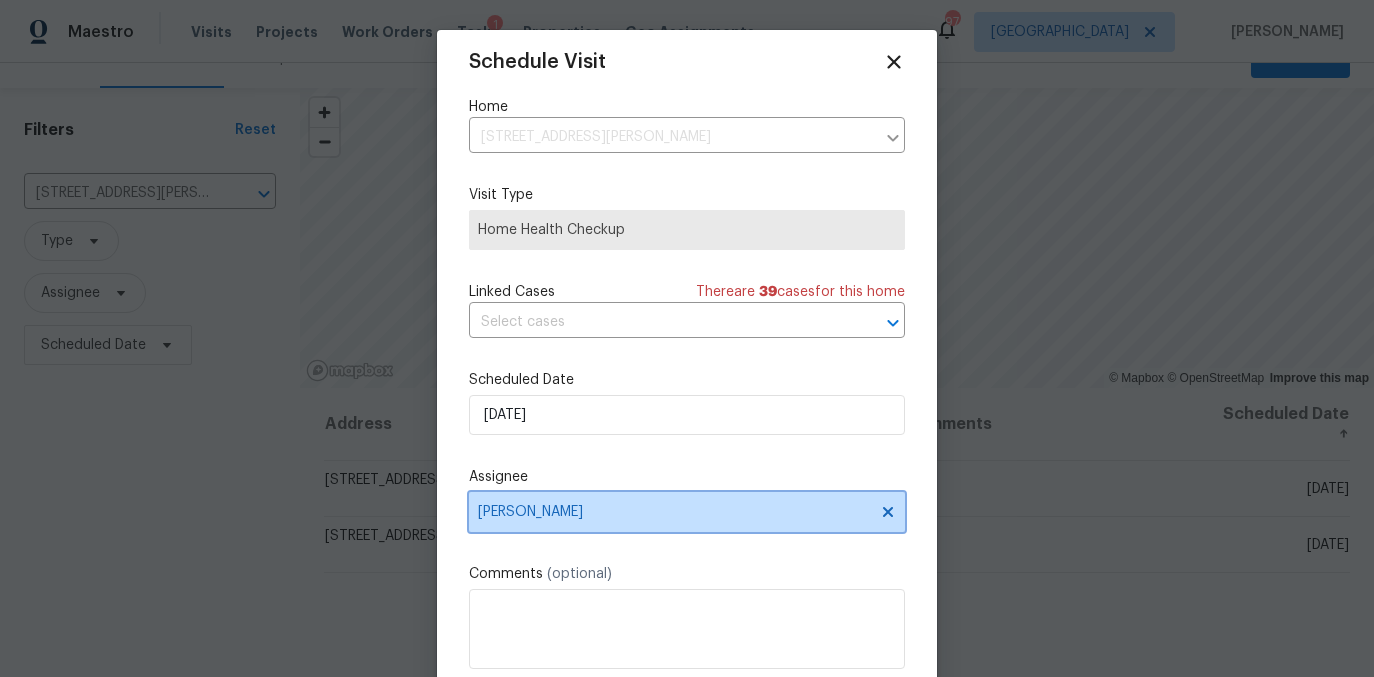 click on "[PERSON_NAME]" at bounding box center (674, 512) 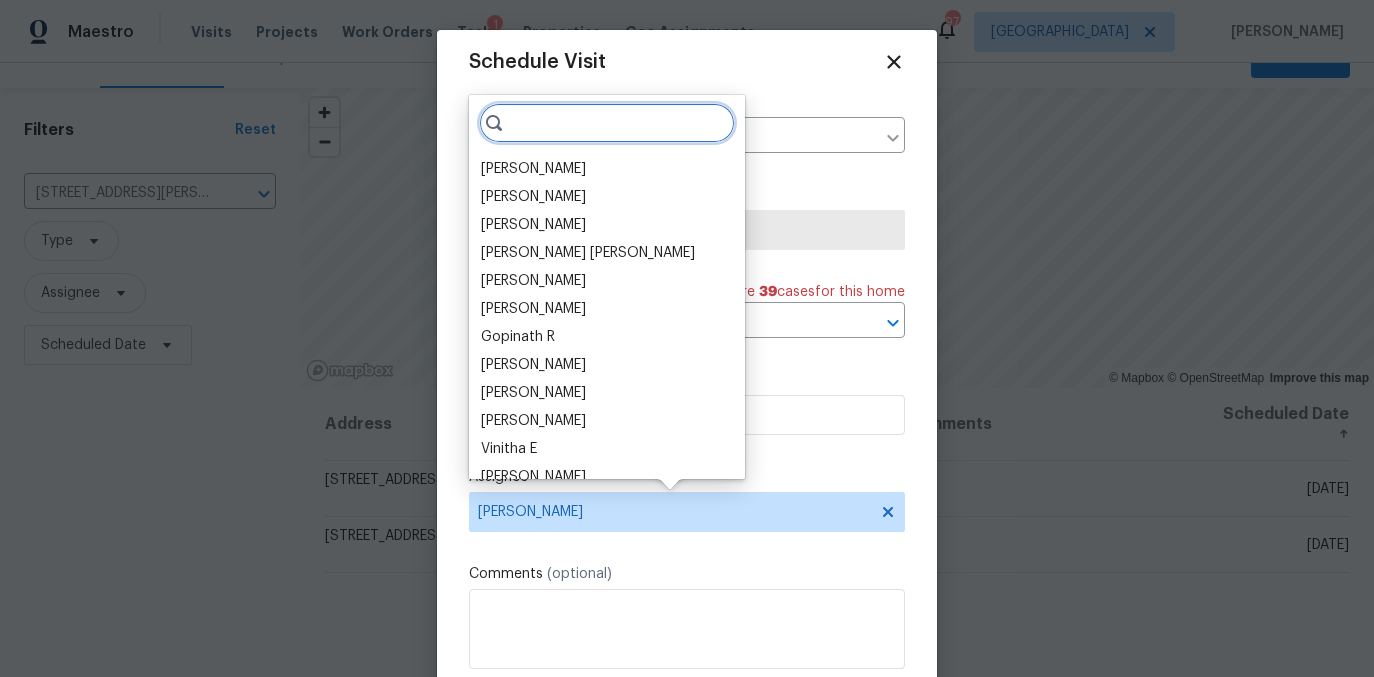 click at bounding box center (607, 123) 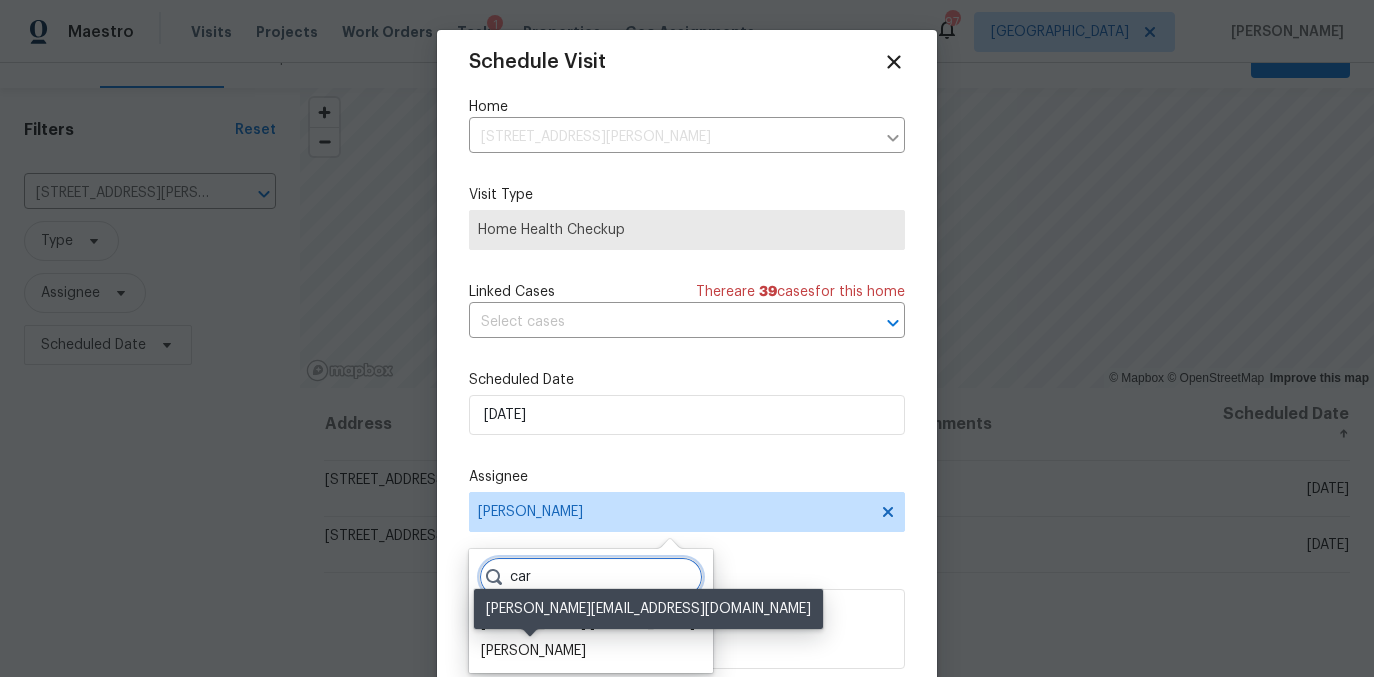 type on "car" 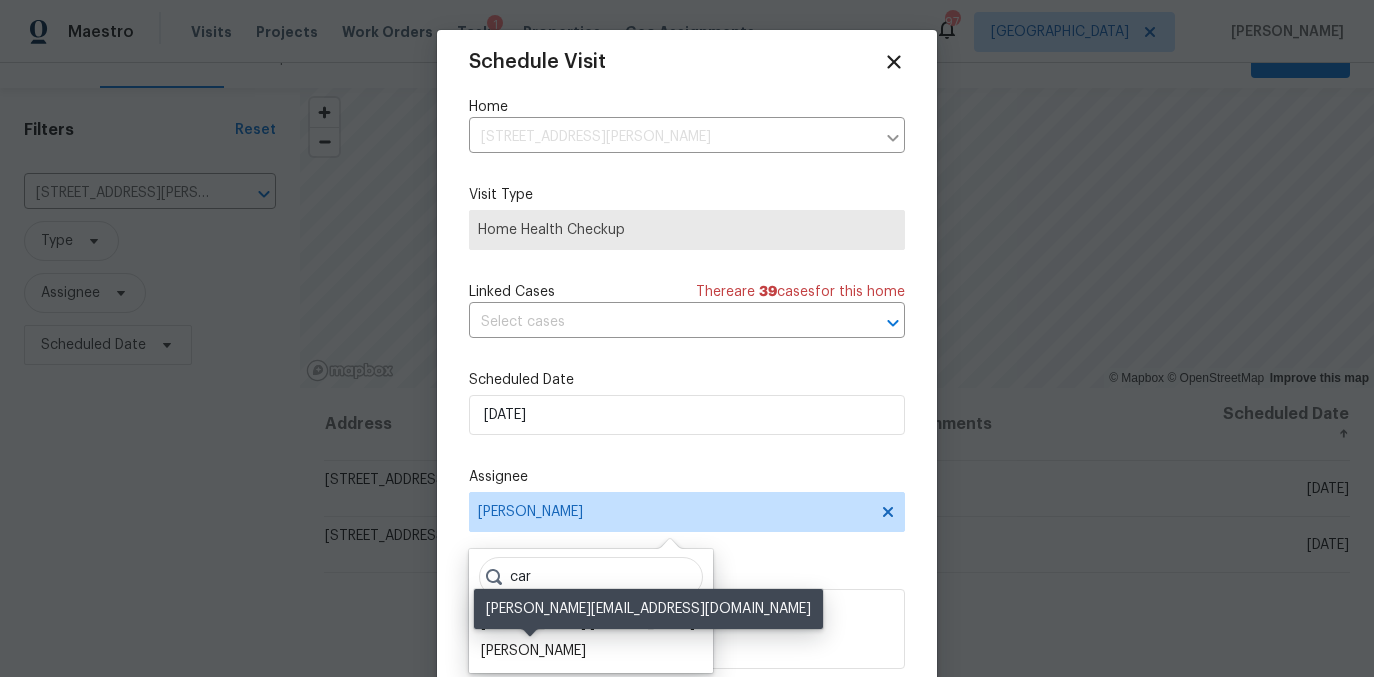 click on "[PERSON_NAME]" at bounding box center [533, 651] 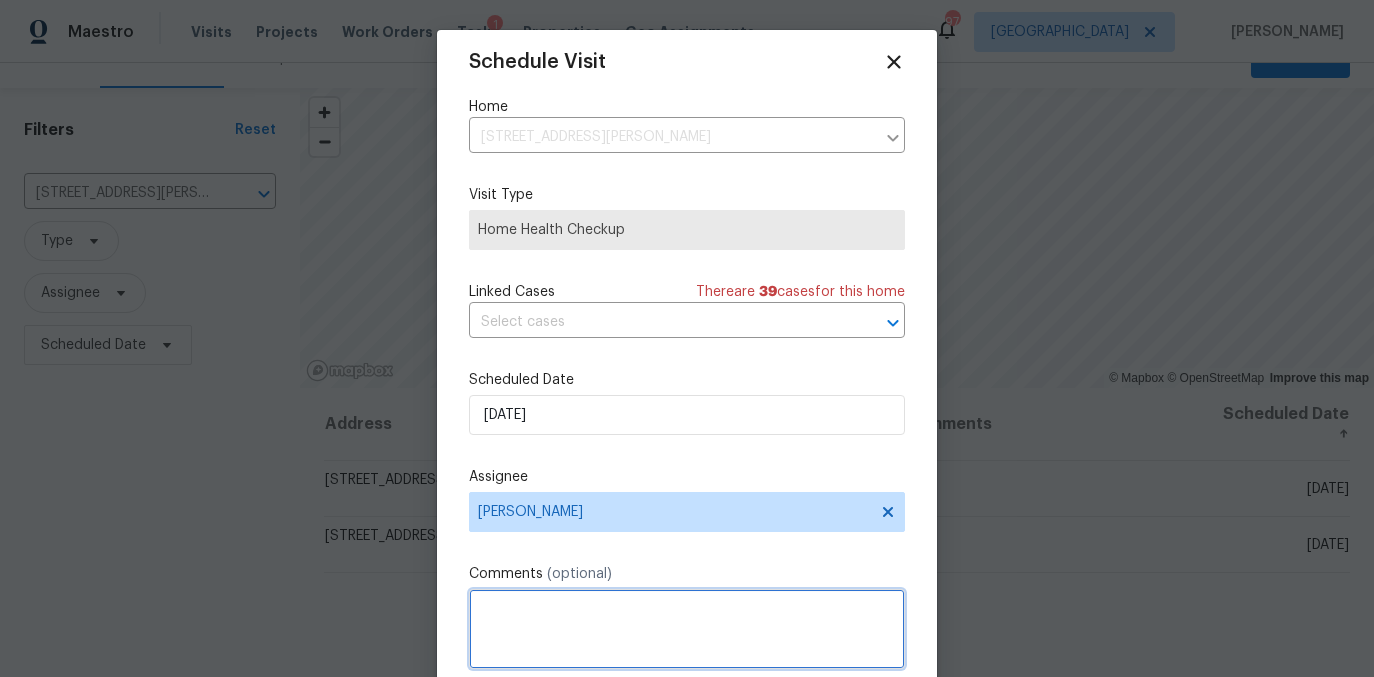 click at bounding box center (687, 629) 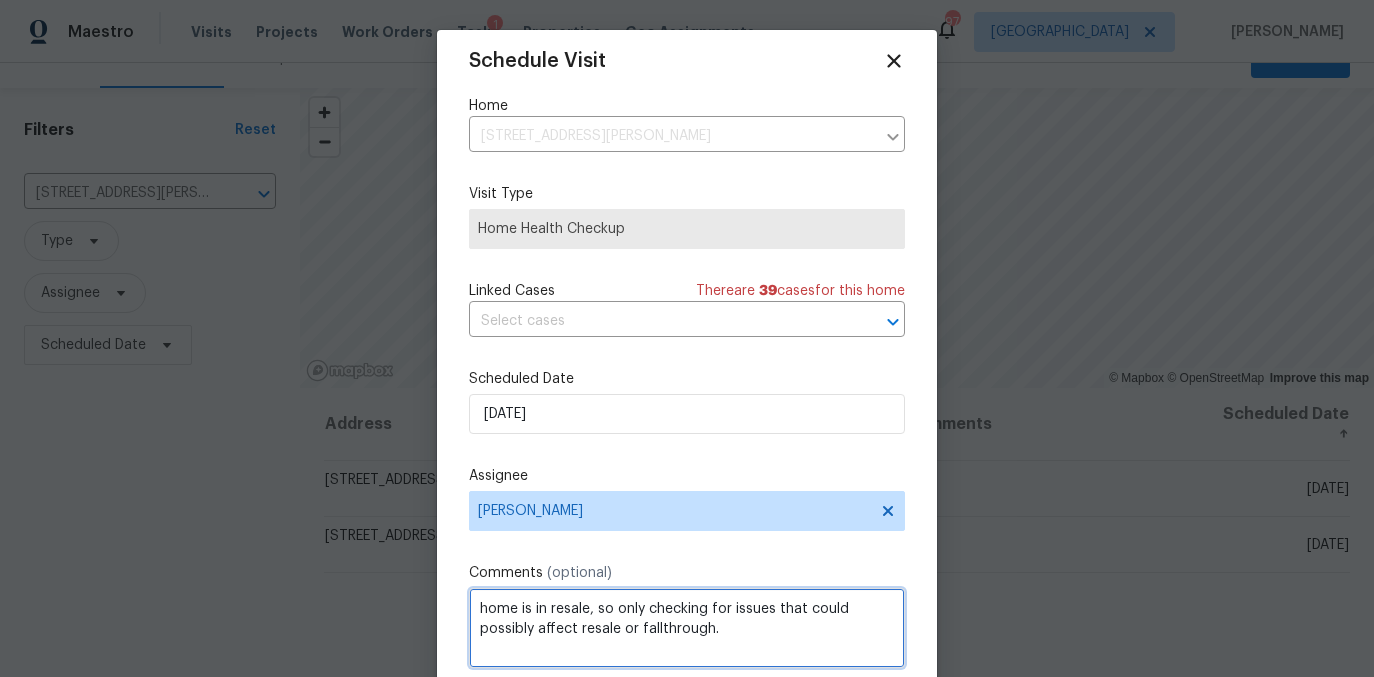 scroll, scrollTop: 36, scrollLeft: 0, axis: vertical 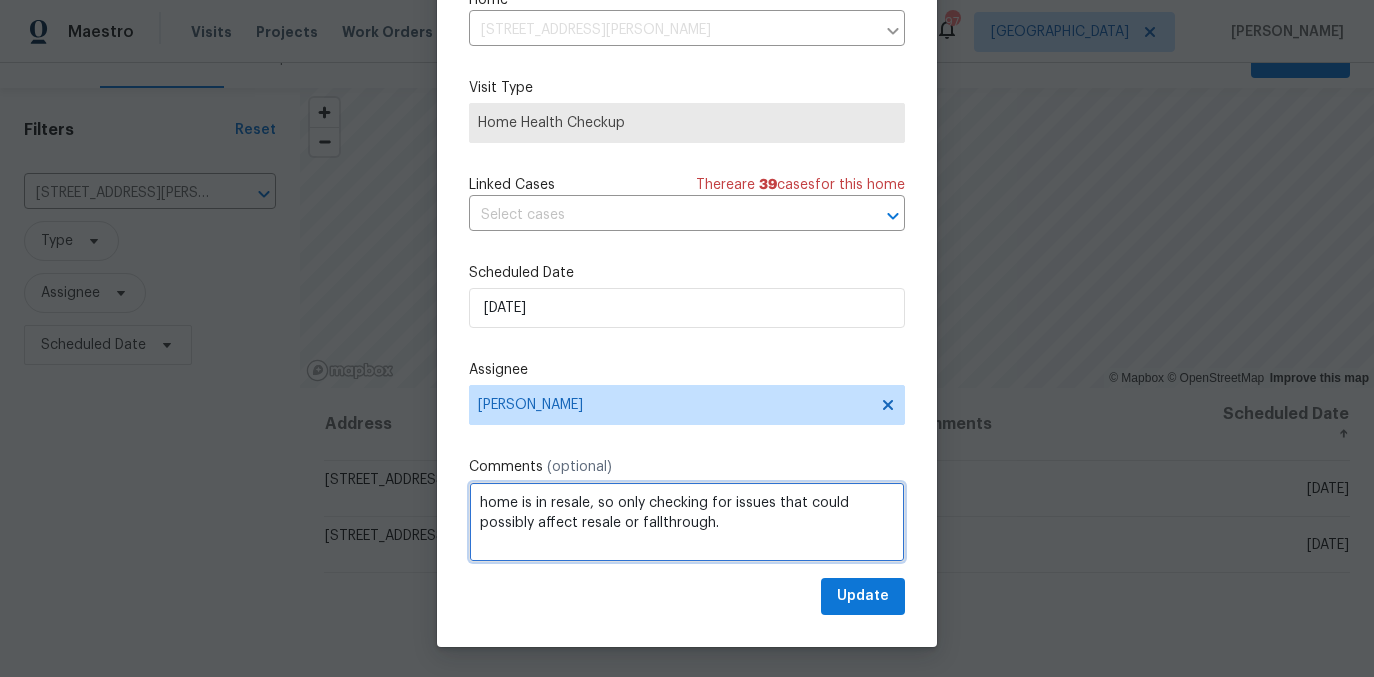 type on "home is in resale, so only checking for issues that could possibly affect resale or fallthrough." 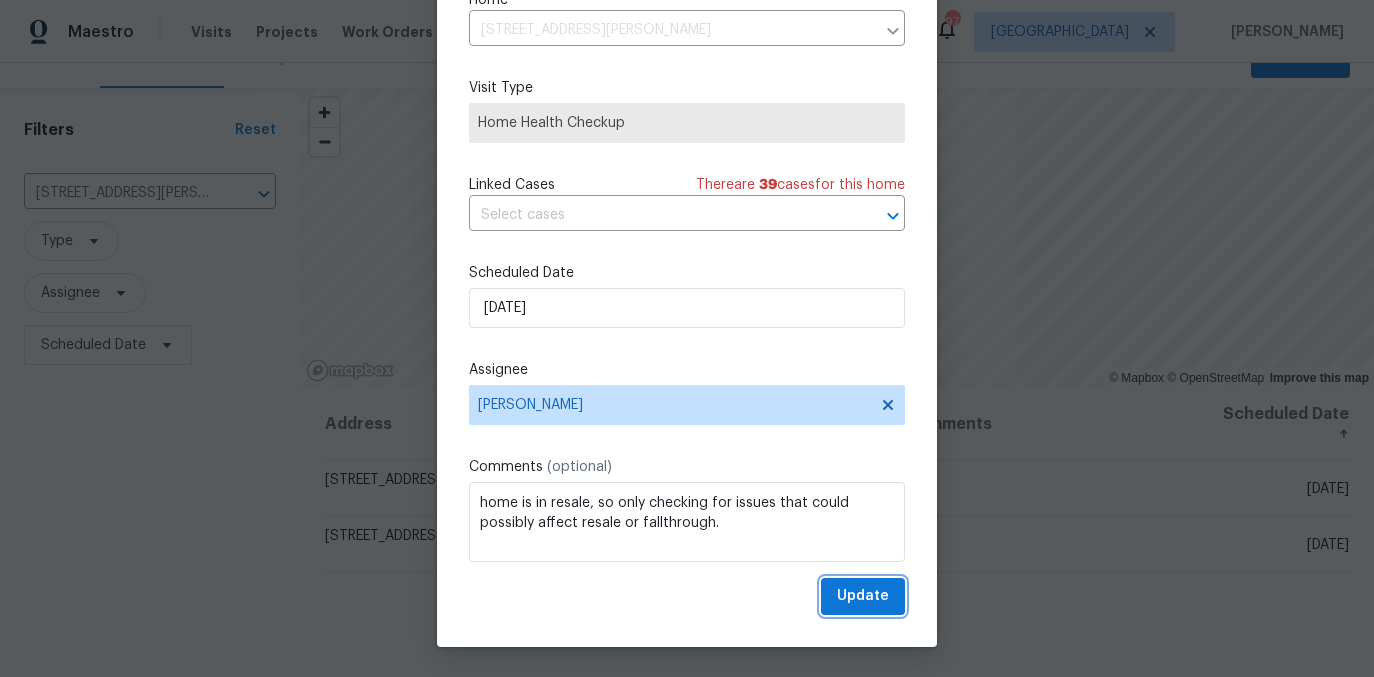 click on "Update" at bounding box center (863, 596) 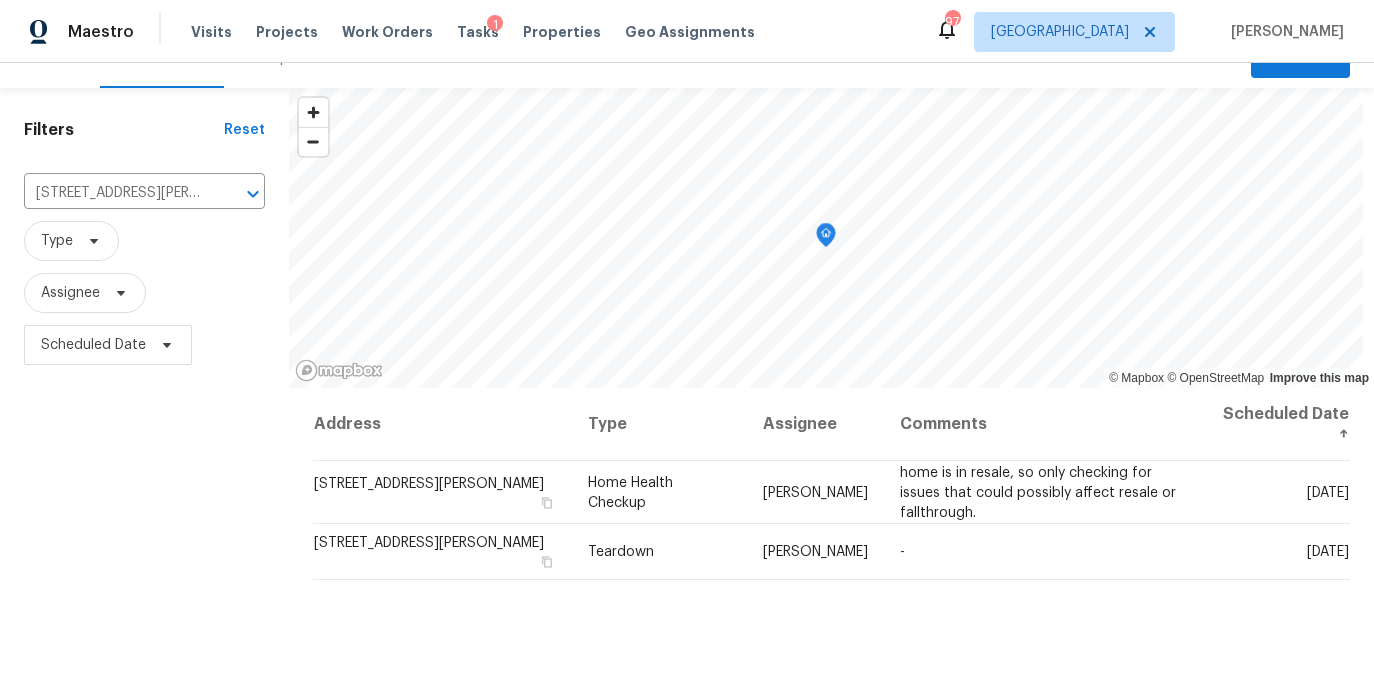 scroll, scrollTop: 0, scrollLeft: 0, axis: both 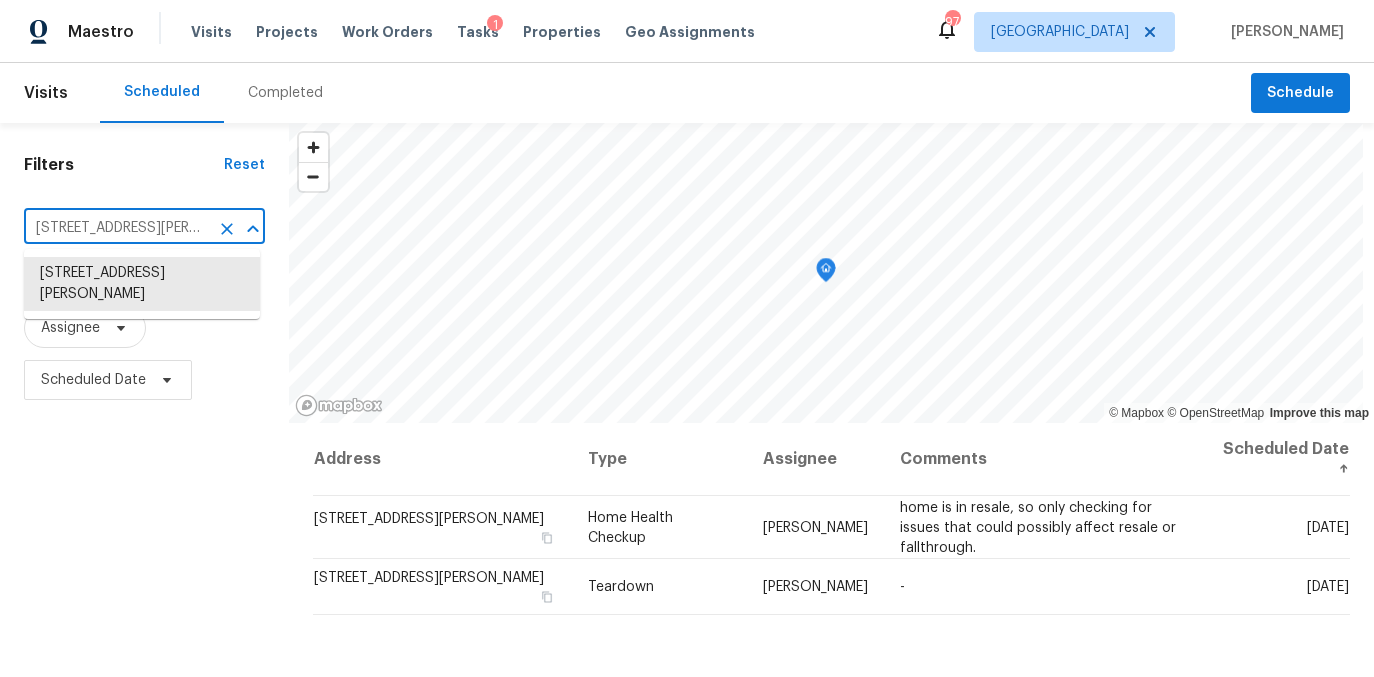 click on "[STREET_ADDRESS][PERSON_NAME]" at bounding box center [116, 228] 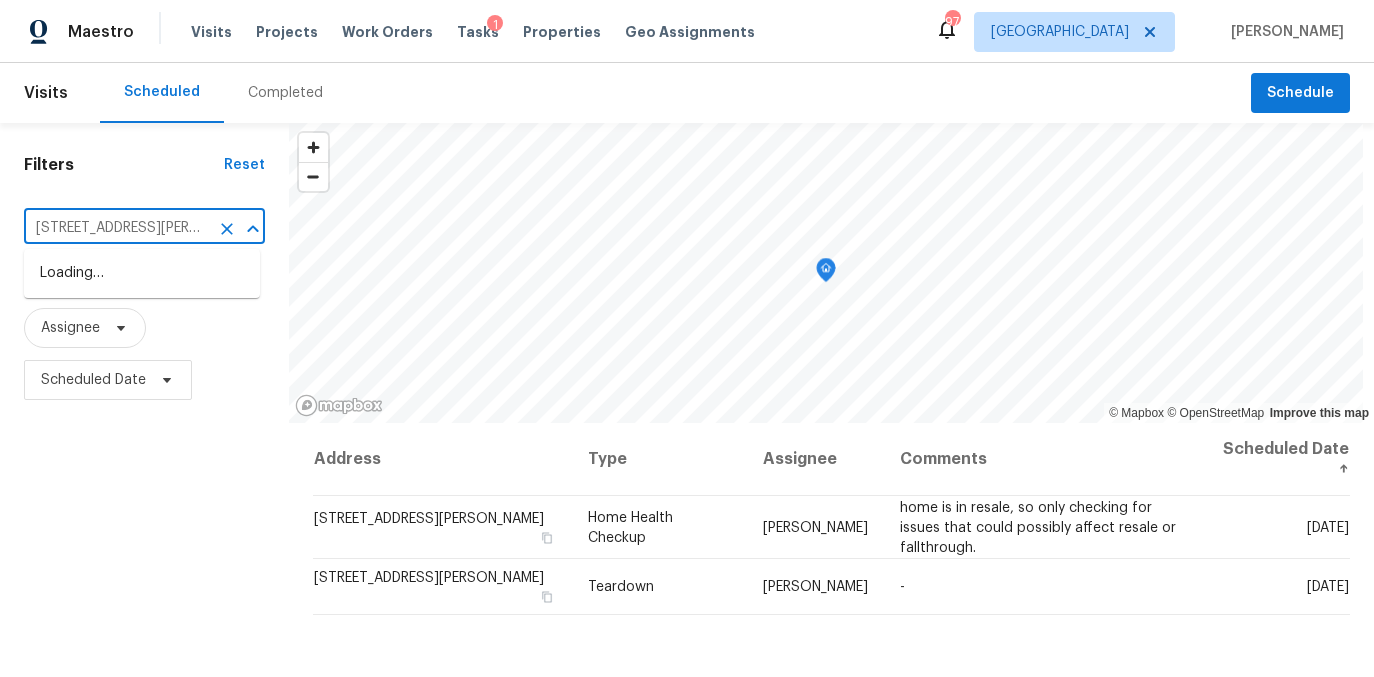 scroll, scrollTop: 0, scrollLeft: 199, axis: horizontal 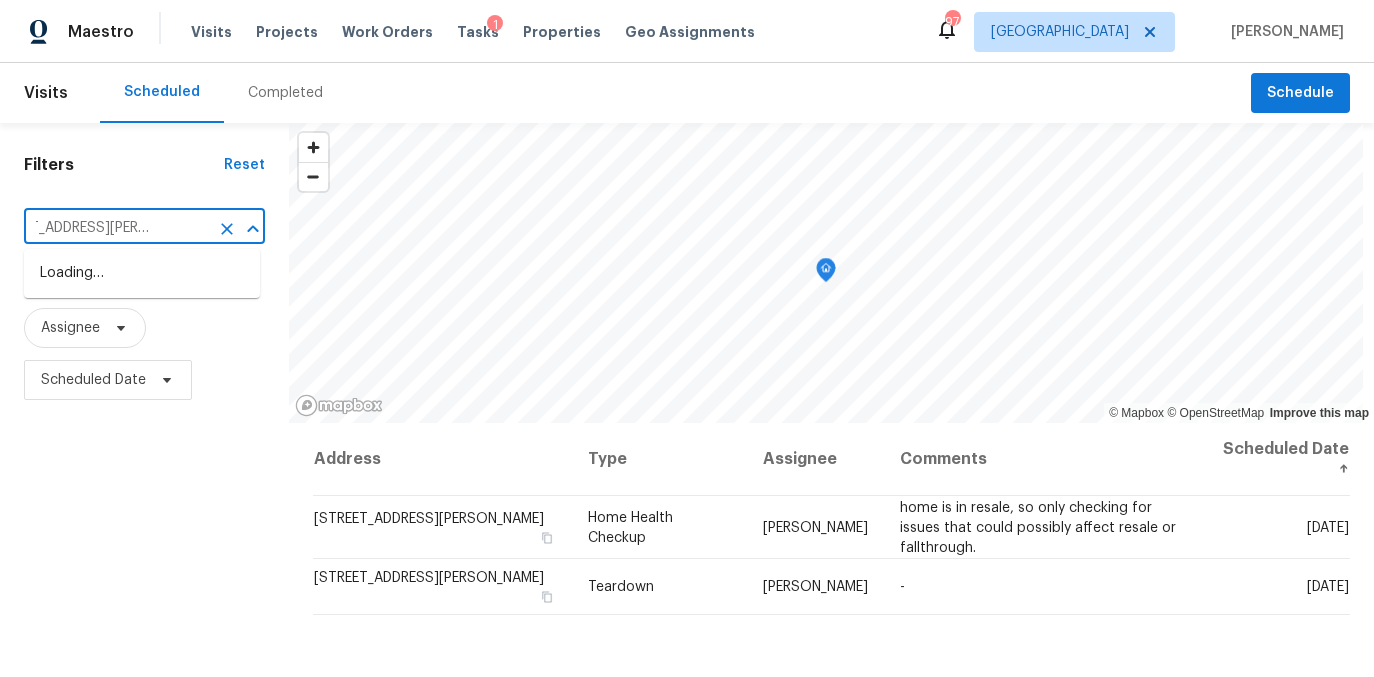 type on "3541 Old Chamblee Tucker Rd" 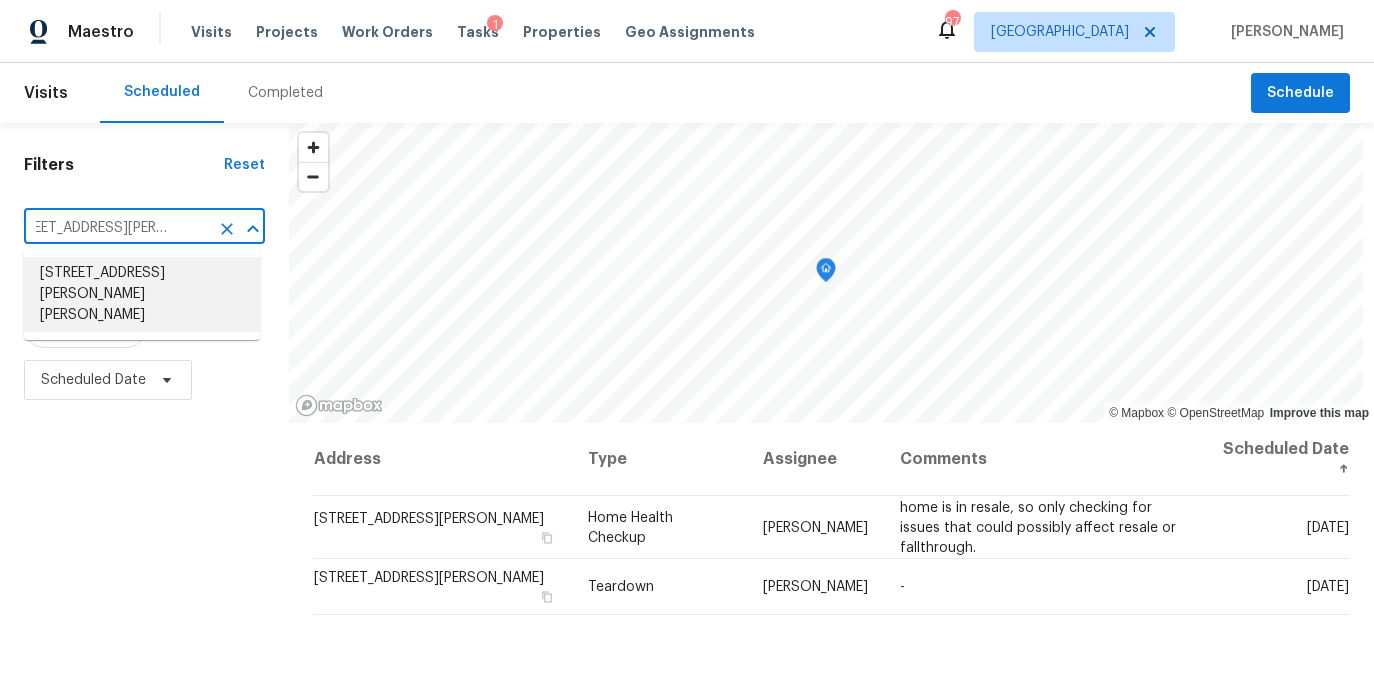click on "3541 Old Chamblee Tucker Rd Apt G, Atlanta, GA 30340" at bounding box center (142, 294) 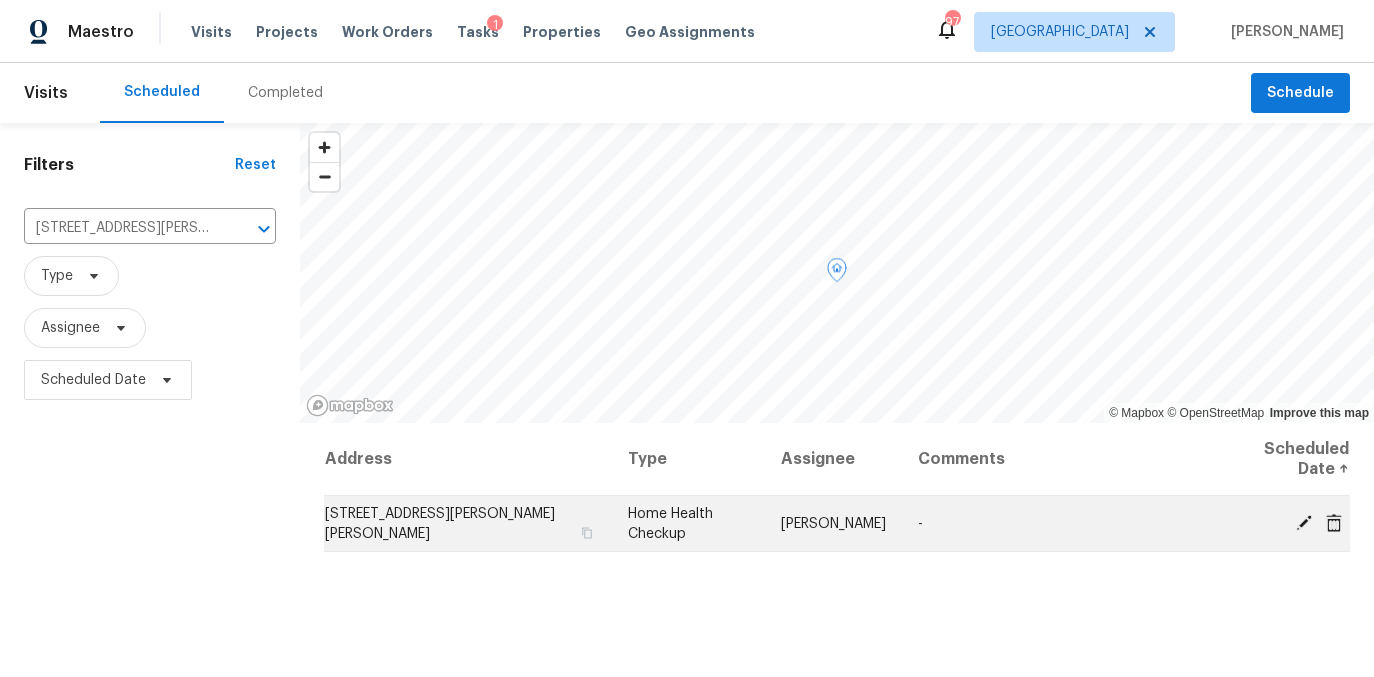 click 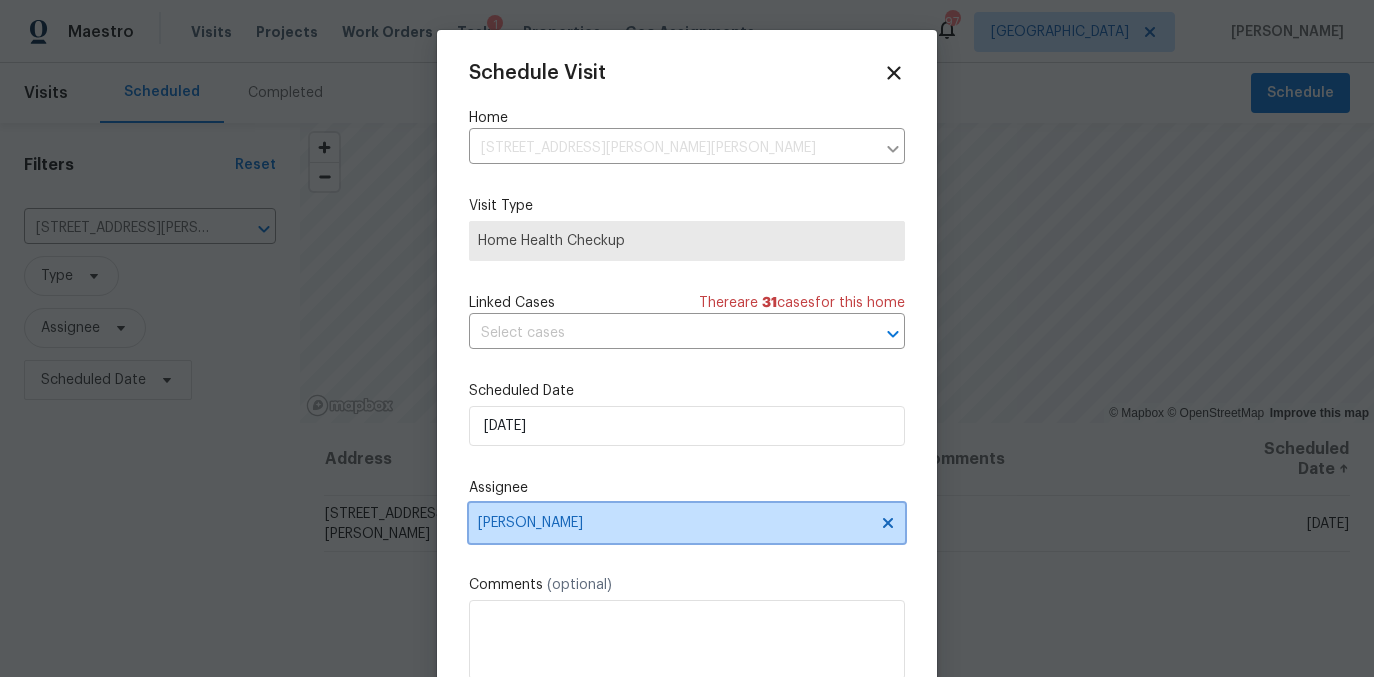 click on "[PERSON_NAME]" at bounding box center (687, 523) 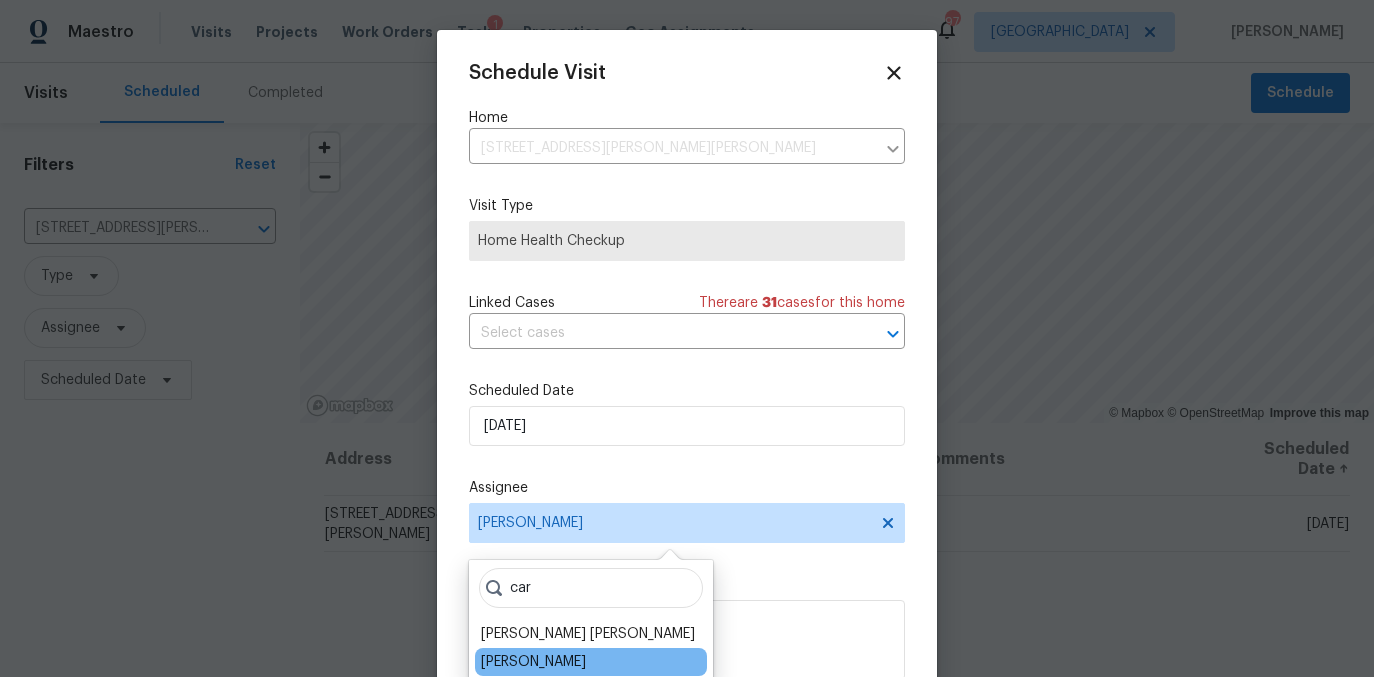 type on "car" 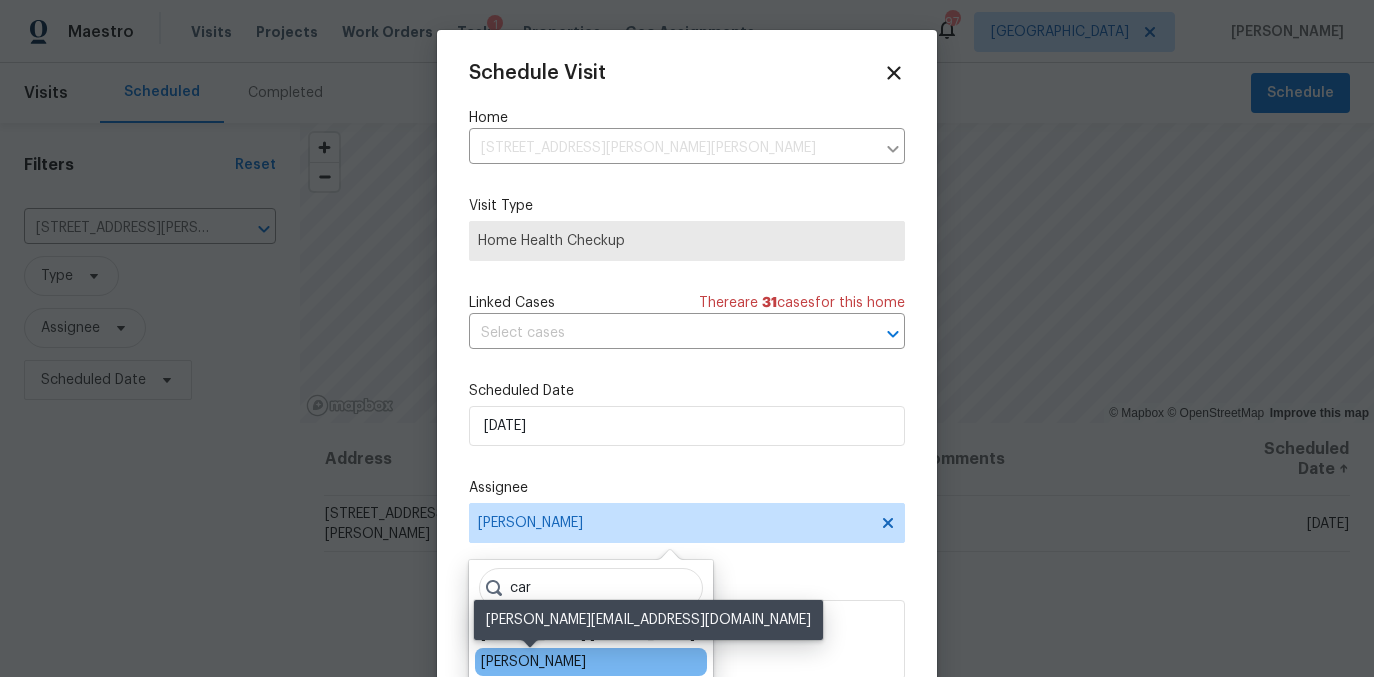 click on "[PERSON_NAME]" at bounding box center [533, 662] 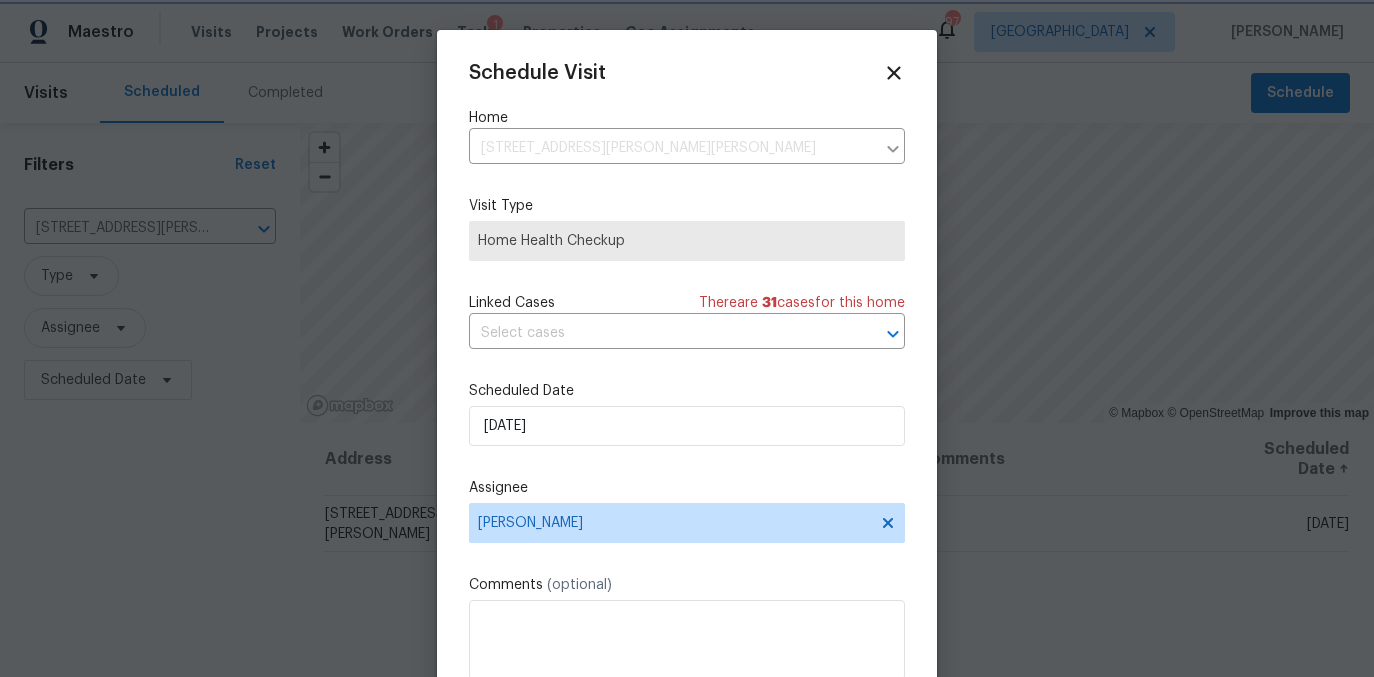scroll, scrollTop: 36, scrollLeft: 0, axis: vertical 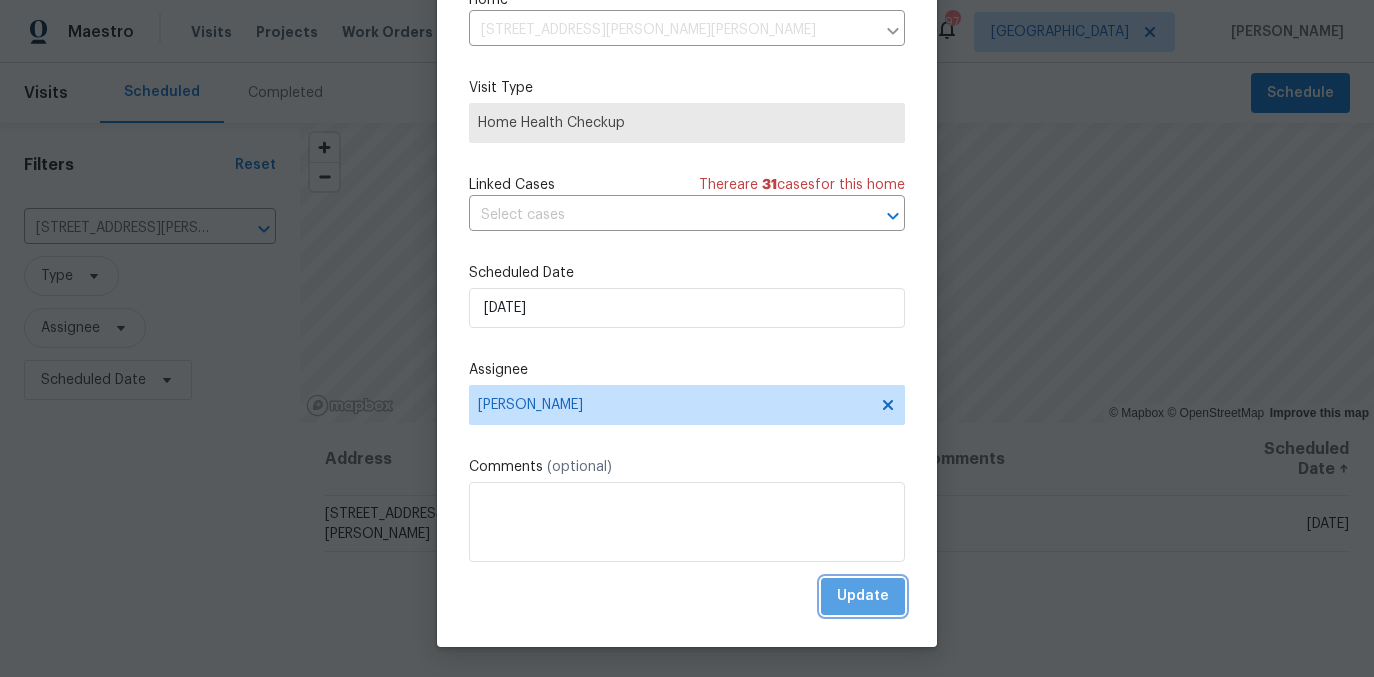 click on "Update" at bounding box center (863, 596) 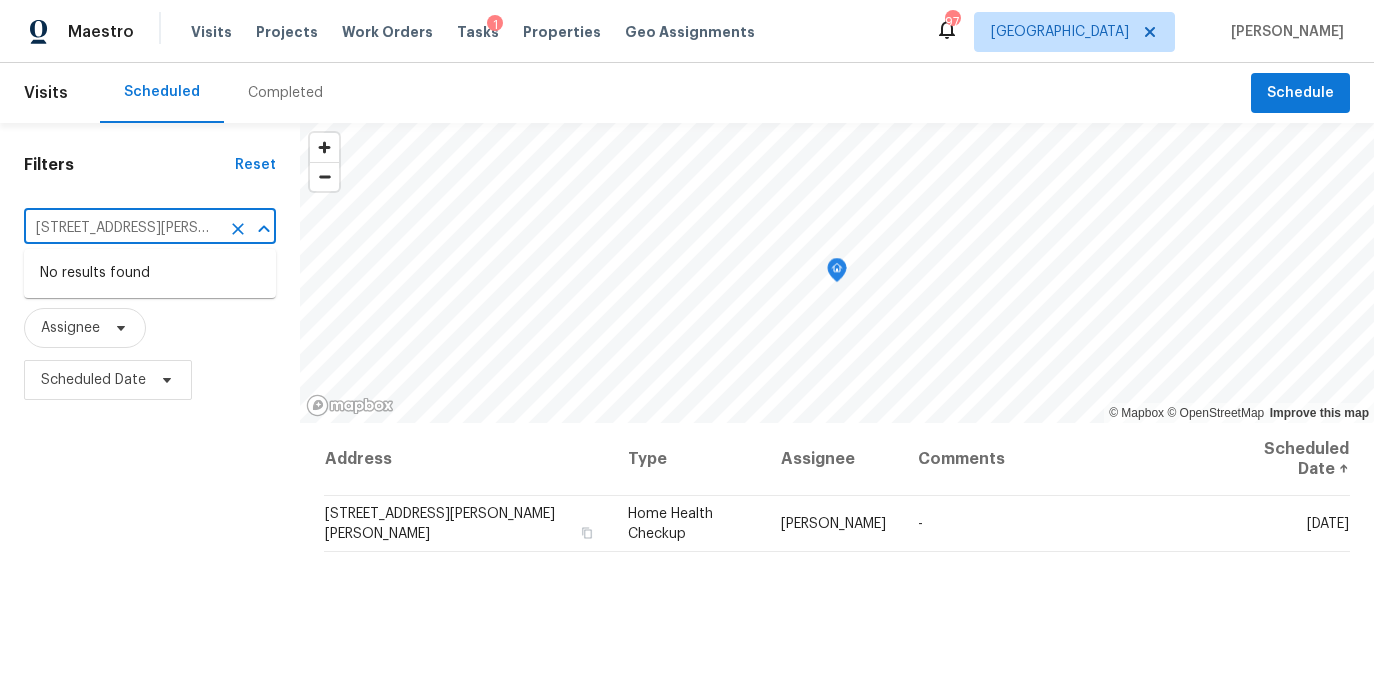 click on "3541 Old Chamblee Tucker Rd Apt G, Atlanta, GA 30340" at bounding box center [122, 228] 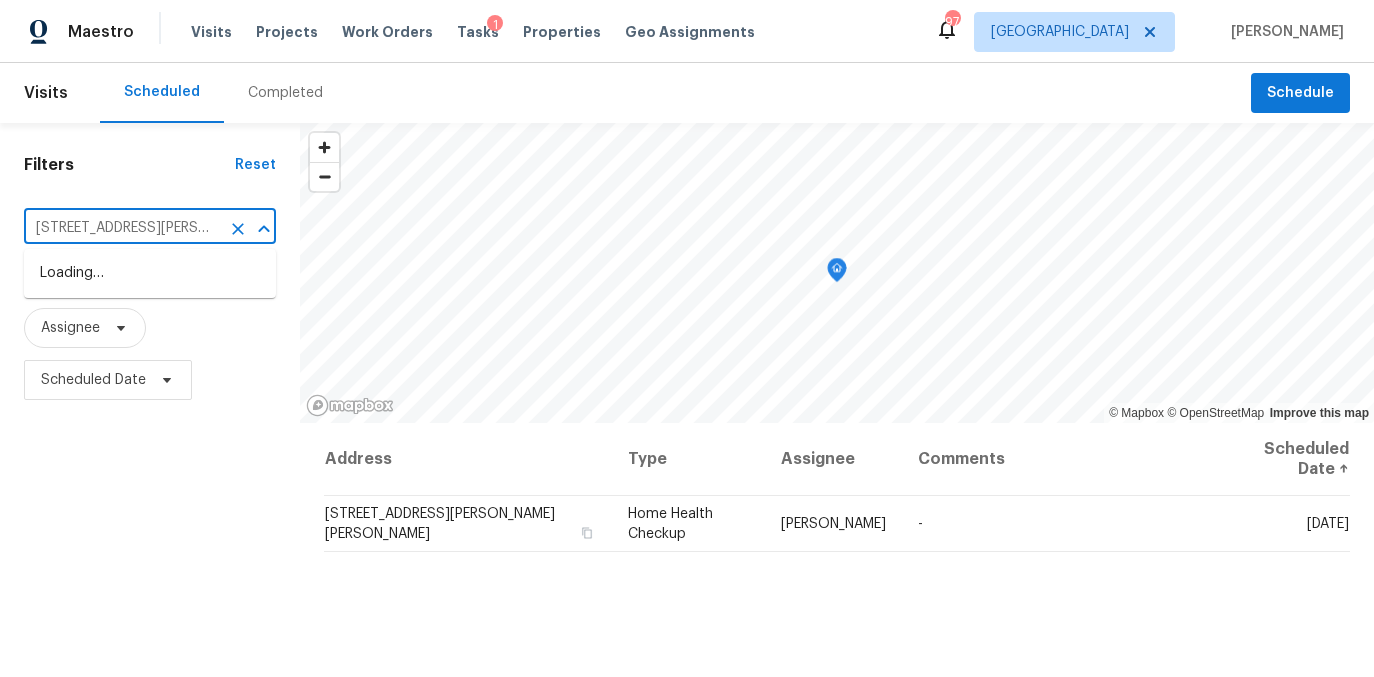 scroll, scrollTop: 0, scrollLeft: 140, axis: horizontal 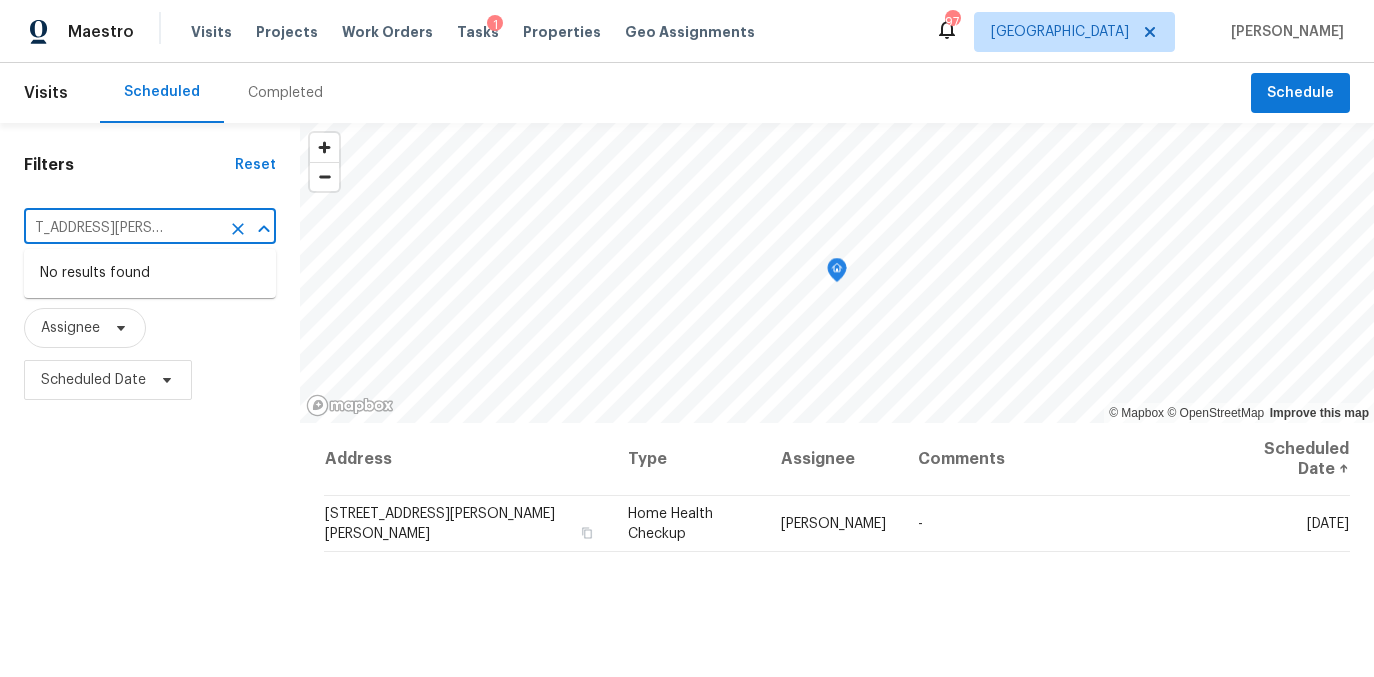 click on "Filters Reset 3301 Henderson Mill Rd Apt Z1, Atlanta, GA 30341 ​ Type Assignee Scheduled Date © Mapbox   © OpenStreetMap   Improve this map Address Type Assignee Comments Scheduled Date ↑ 3541 Old Chamblee Tucker Rd Apt G, Atlanta, GA 30340 Home Health Checkup Carmen Childs - Mon, Jul 14" at bounding box center (687, 544) 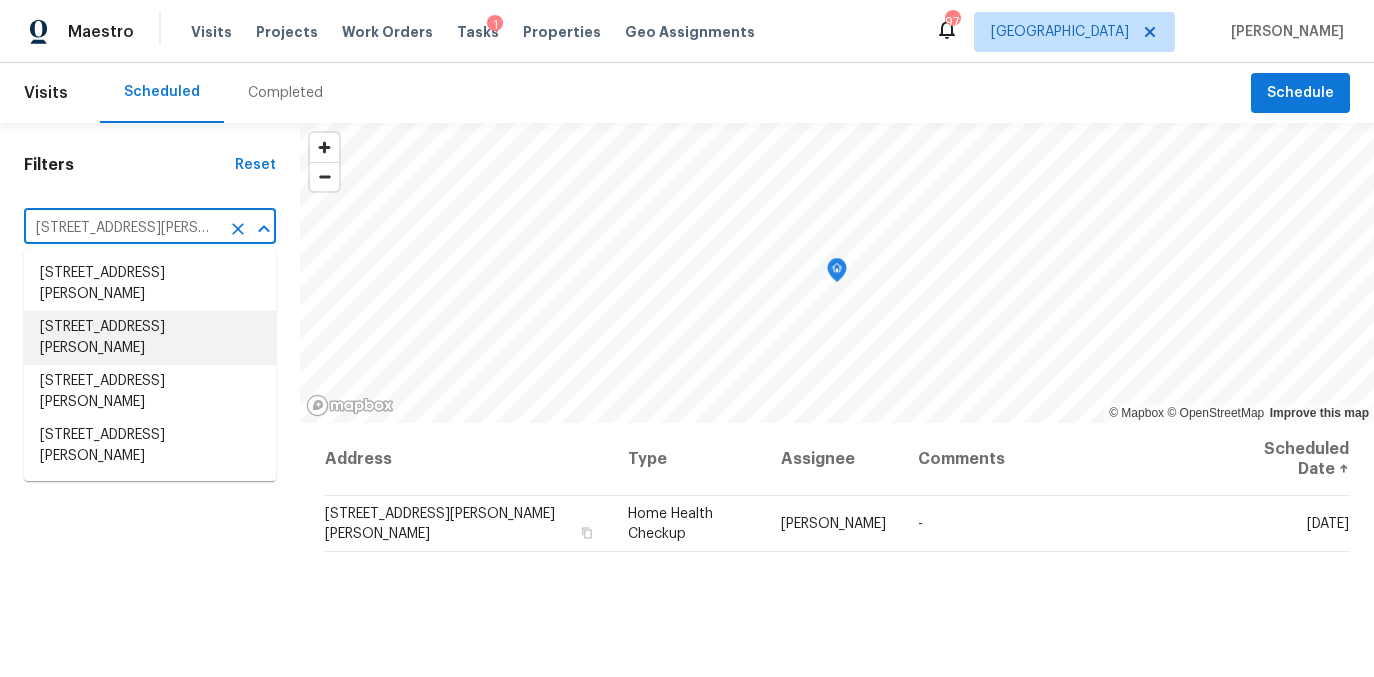click on "3301 Henderson Mill Rd Apt Z1, Atlanta, GA 30341" at bounding box center [150, 338] 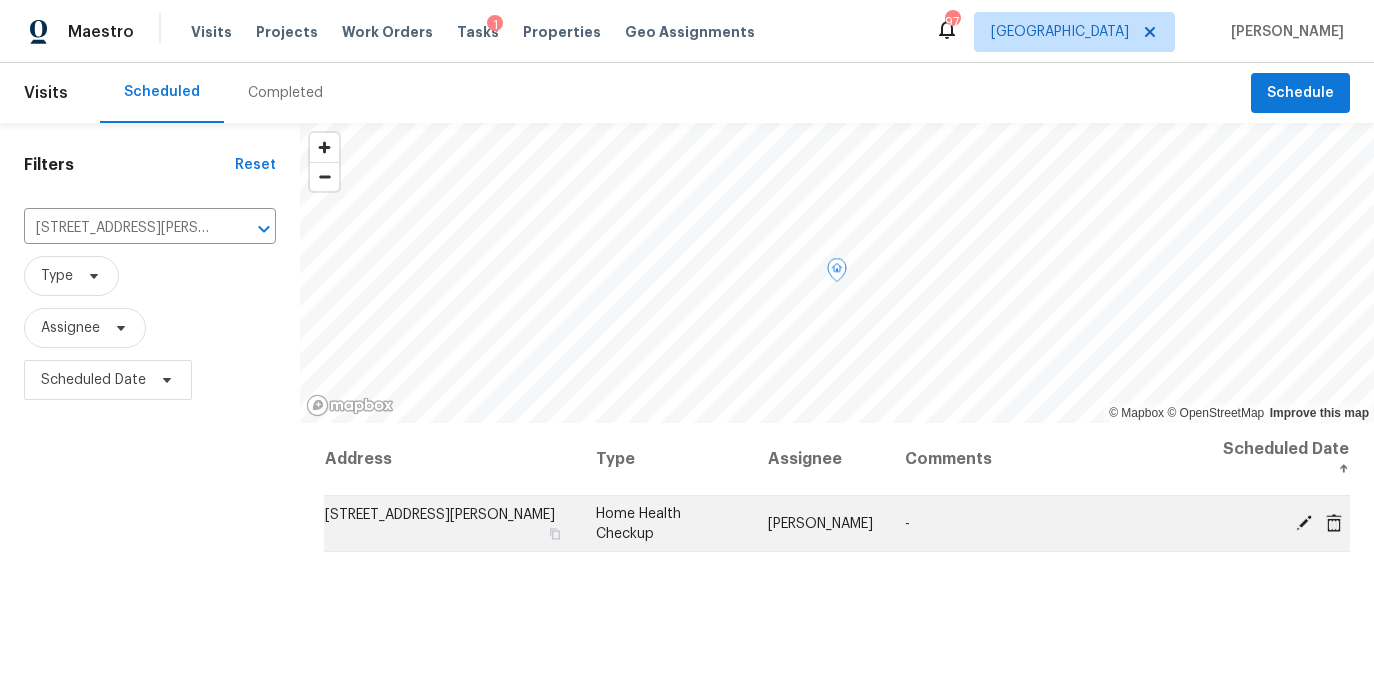 click at bounding box center [1304, 522] 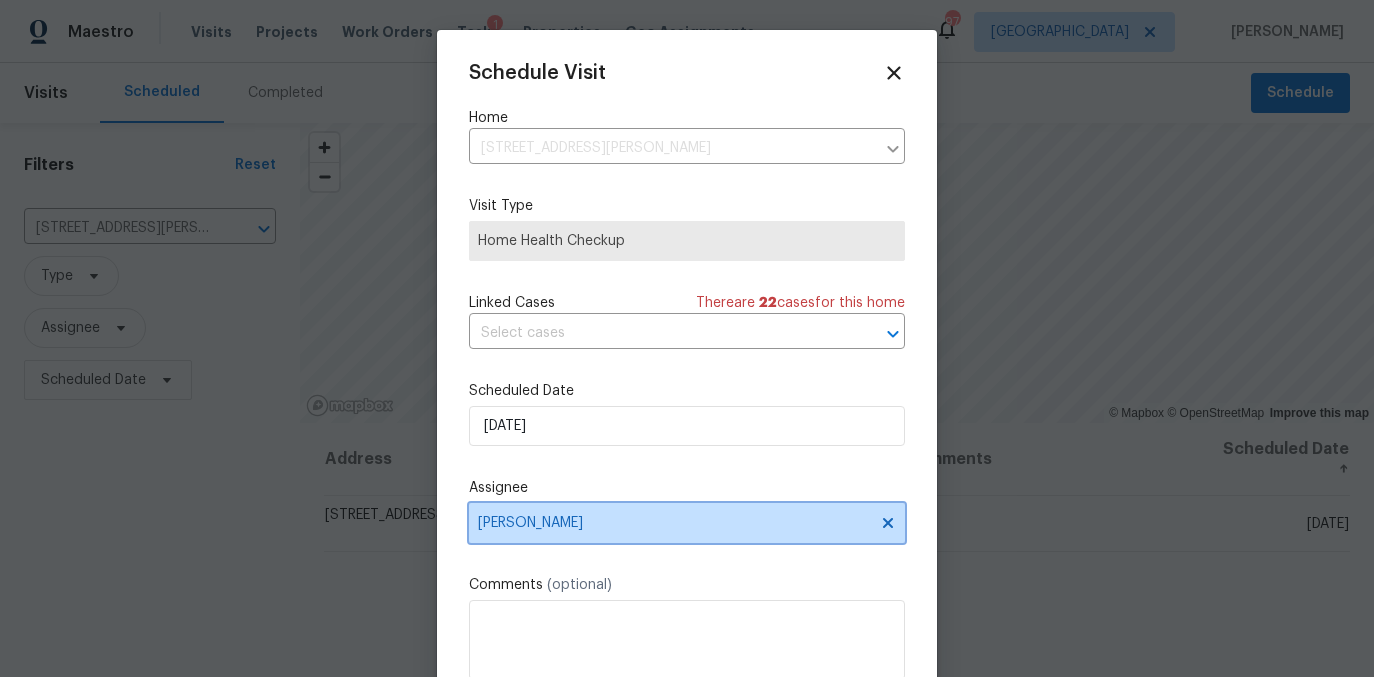 click on "[PERSON_NAME]" at bounding box center [674, 523] 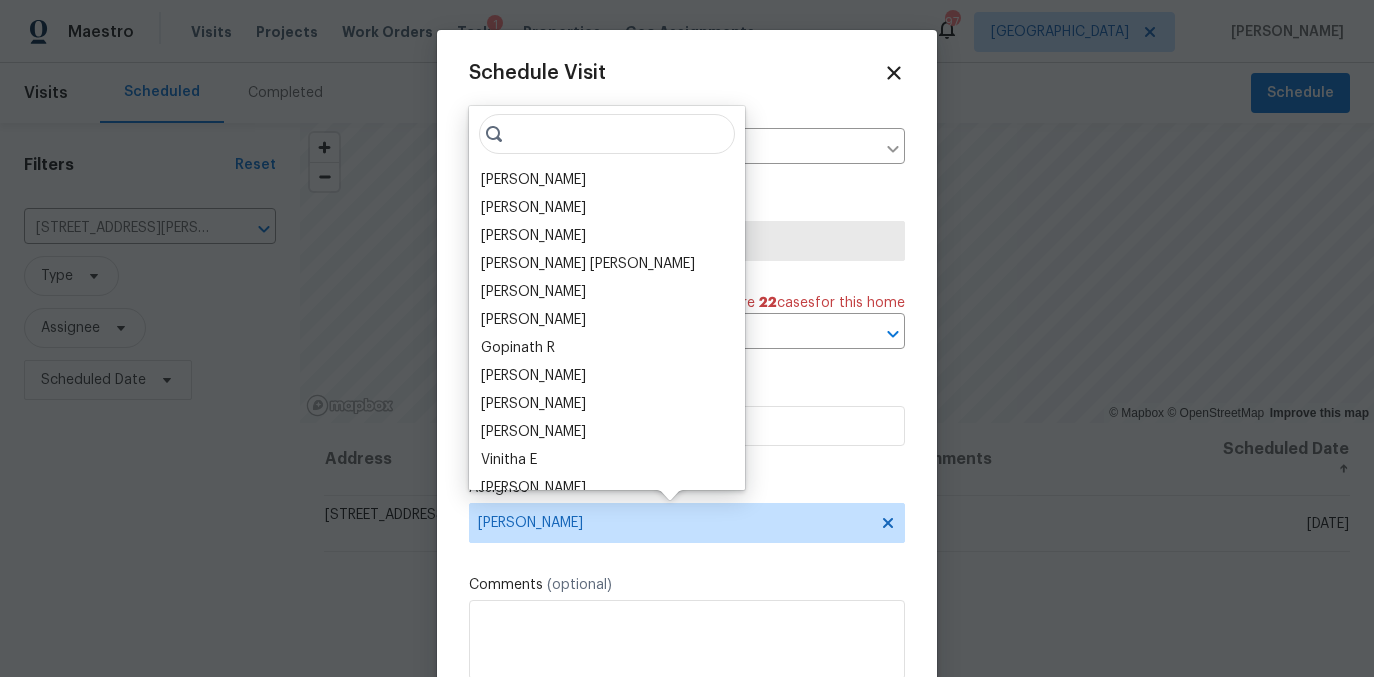 click at bounding box center (607, 134) 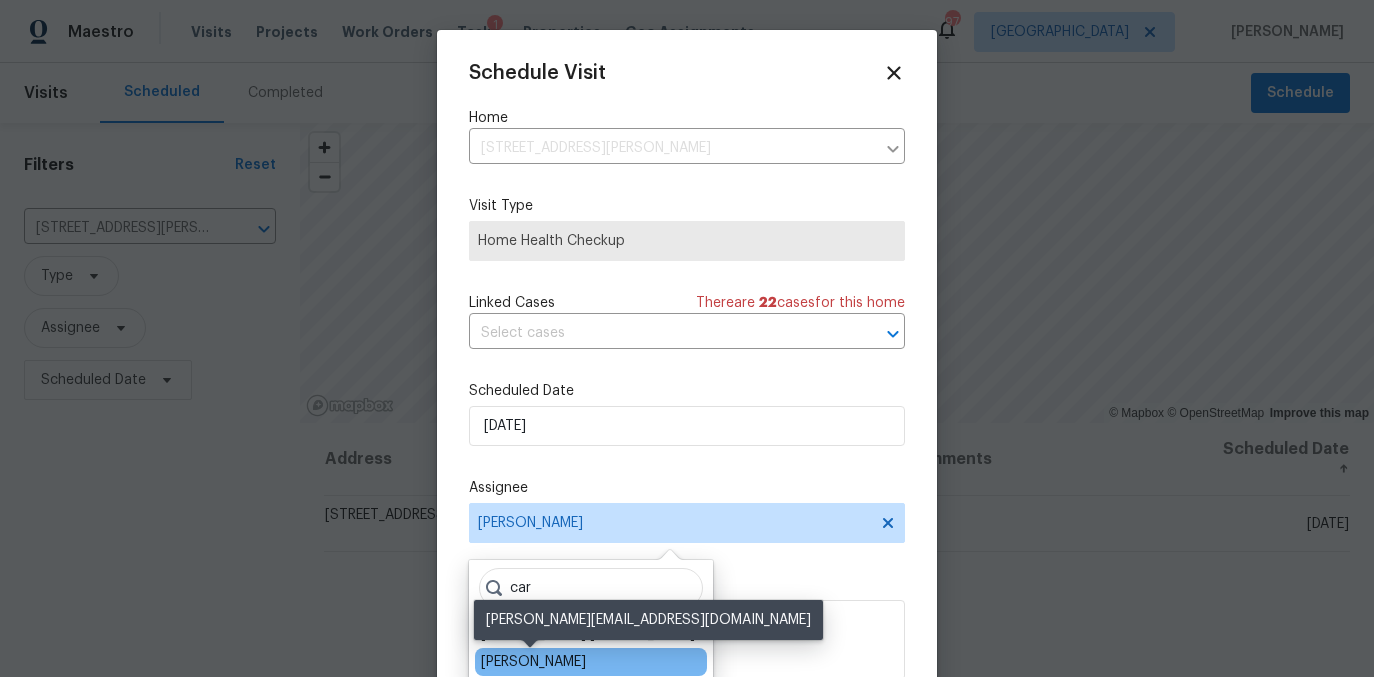 type on "car" 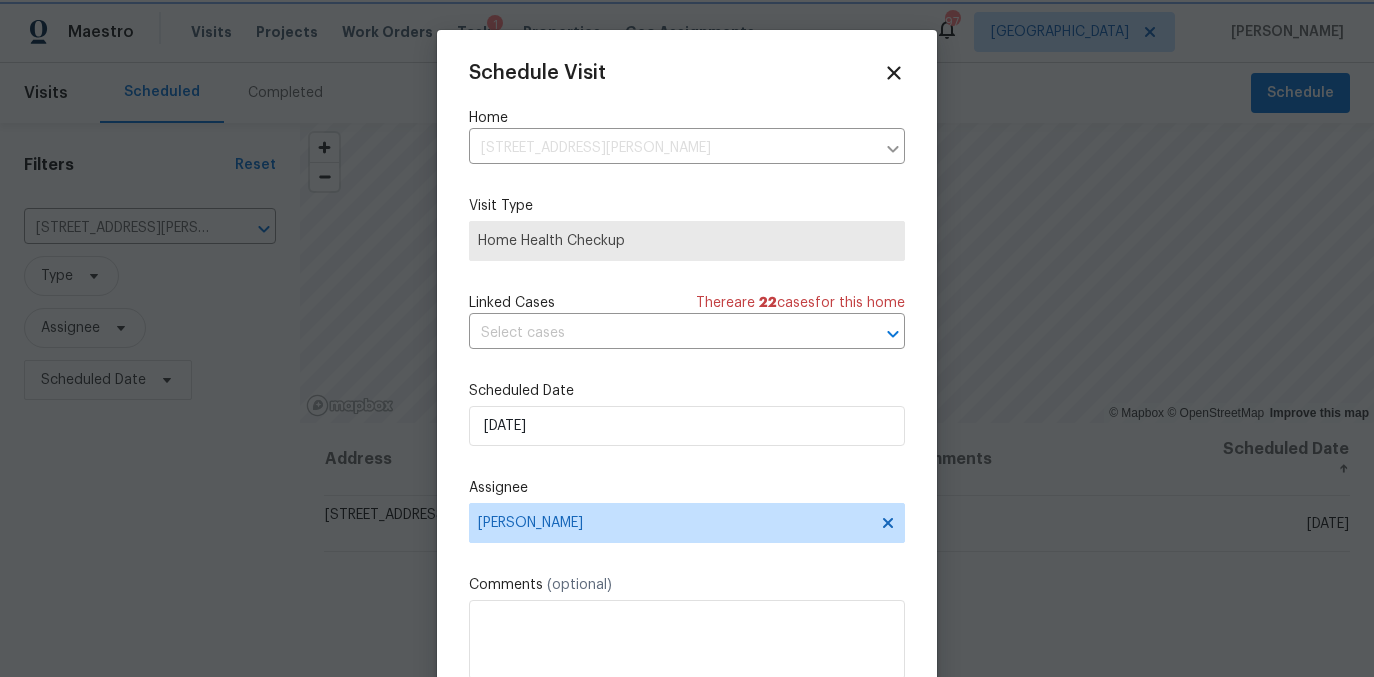 scroll, scrollTop: 36, scrollLeft: 0, axis: vertical 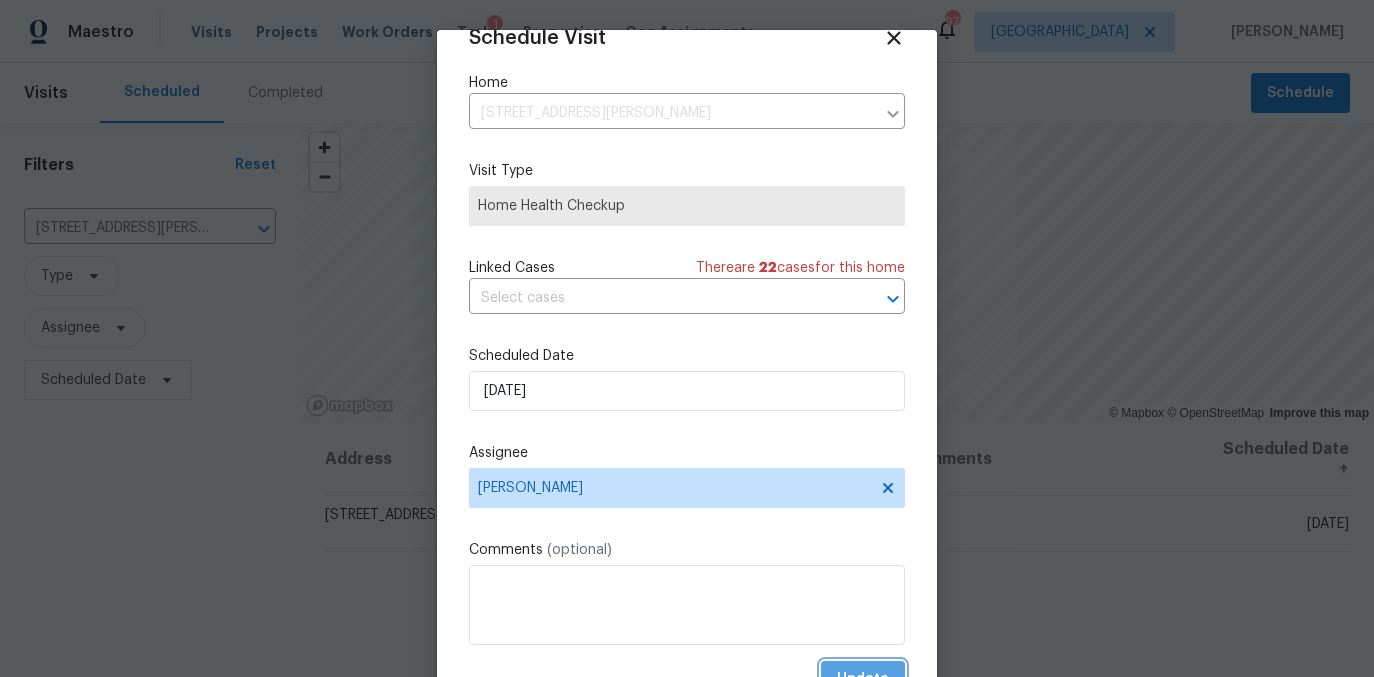 drag, startPoint x: 868, startPoint y: 666, endPoint x: 814, endPoint y: 660, distance: 54.33231 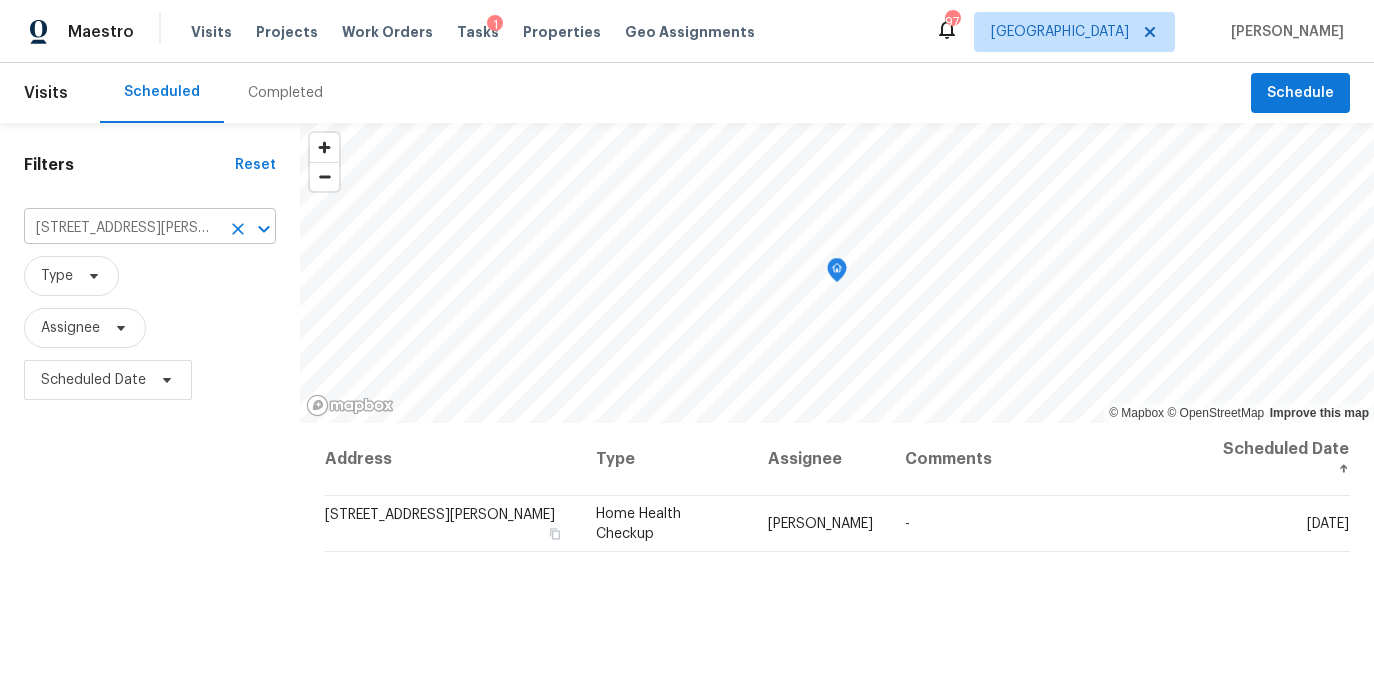 click on "3301 Henderson Mill Rd Apt Z1, Atlanta, GA 30341" at bounding box center [122, 228] 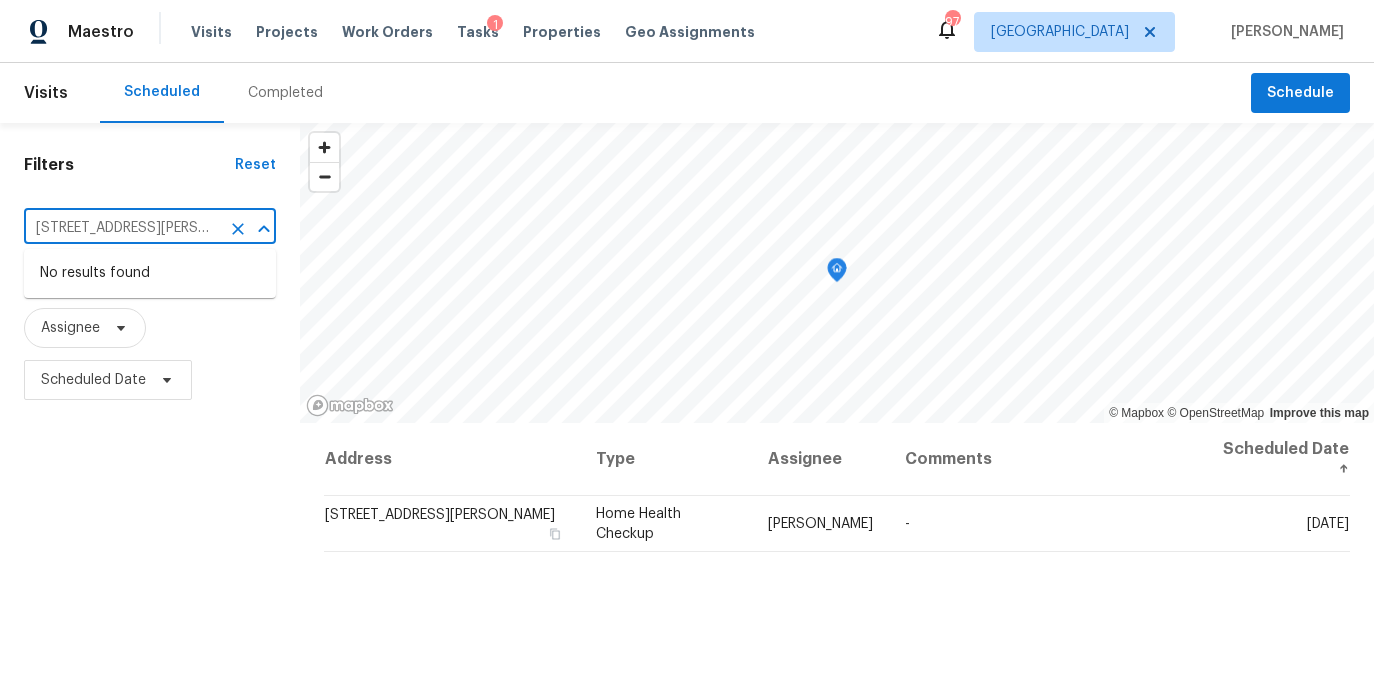 paste on "1097 Rock Creek Ln, Norcross, GA 30093" 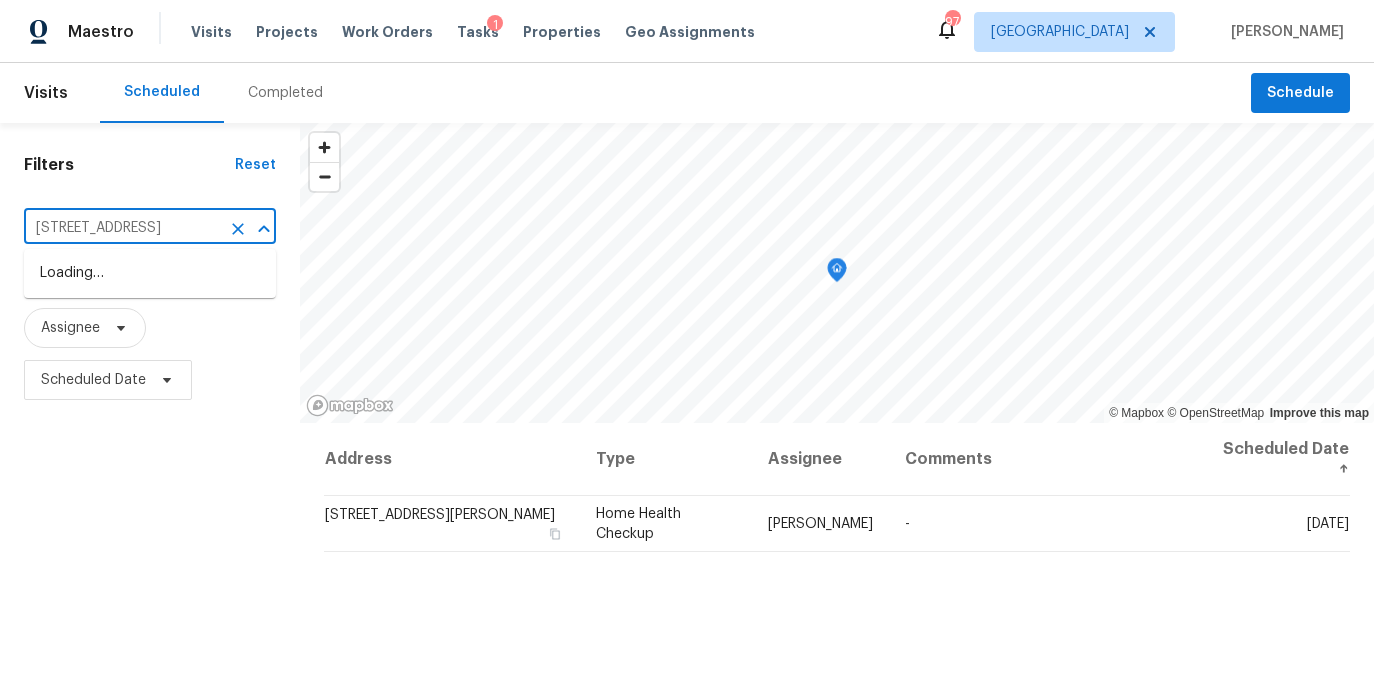 scroll, scrollTop: 0, scrollLeft: 85, axis: horizontal 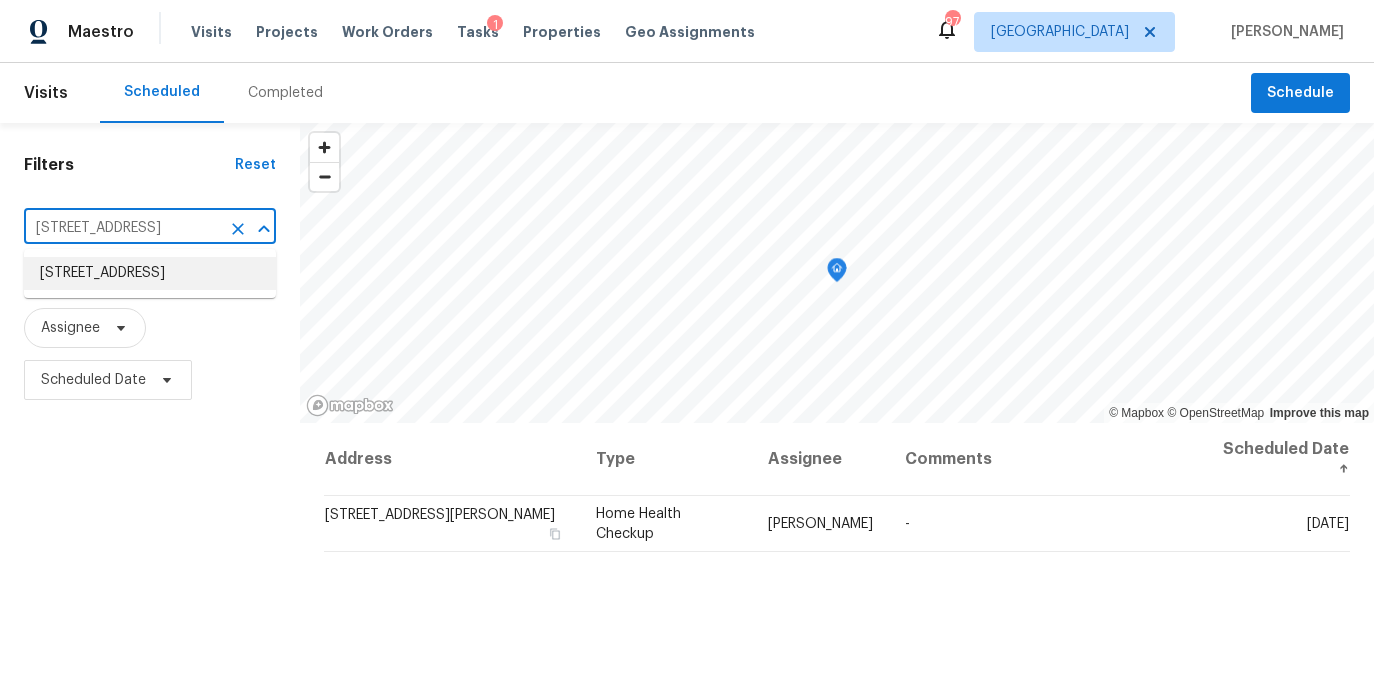 click on "1097 Rock Creek Ln, Norcross, GA 30093" at bounding box center [150, 273] 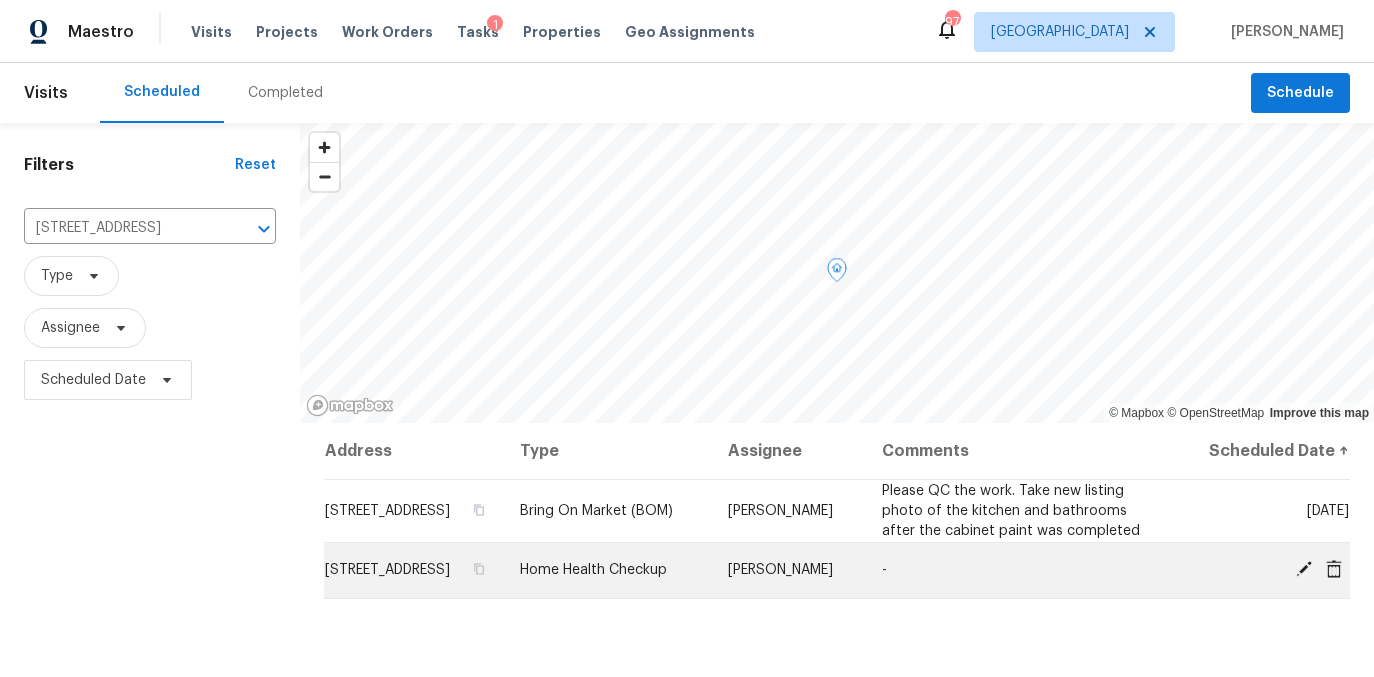 click 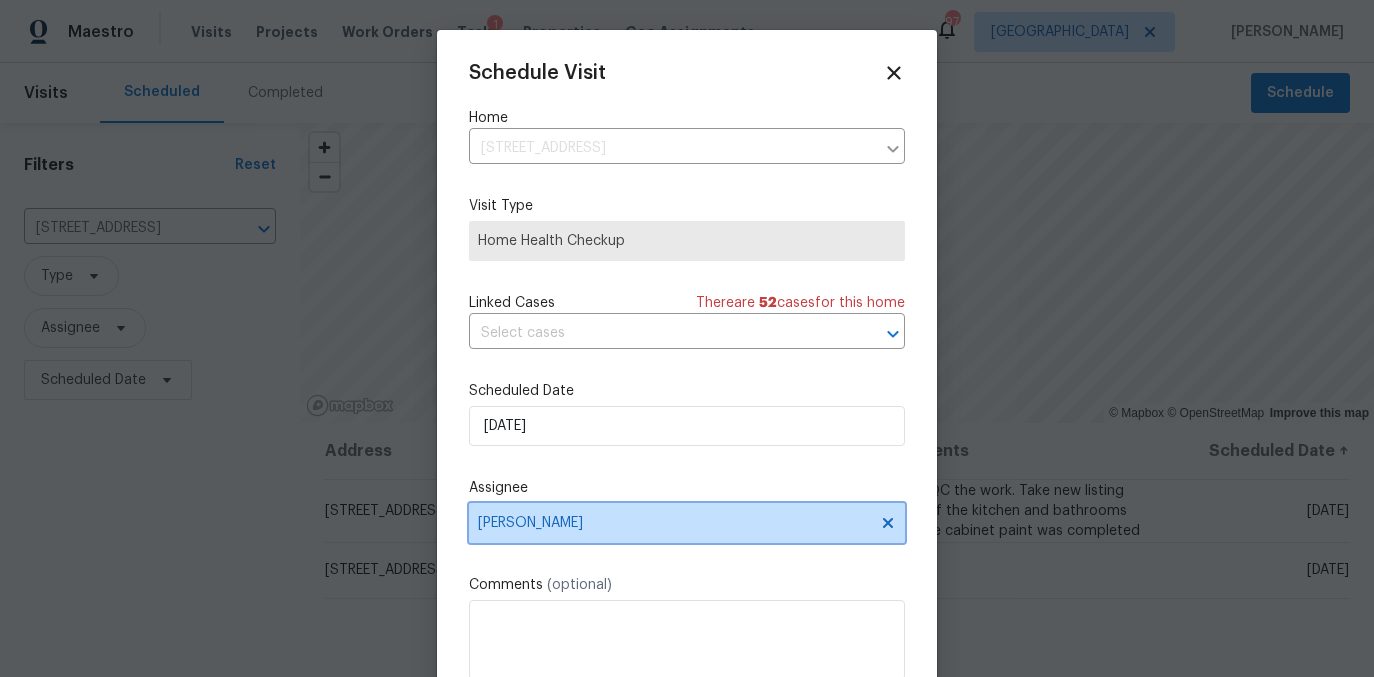 click on "[PERSON_NAME]" at bounding box center [687, 523] 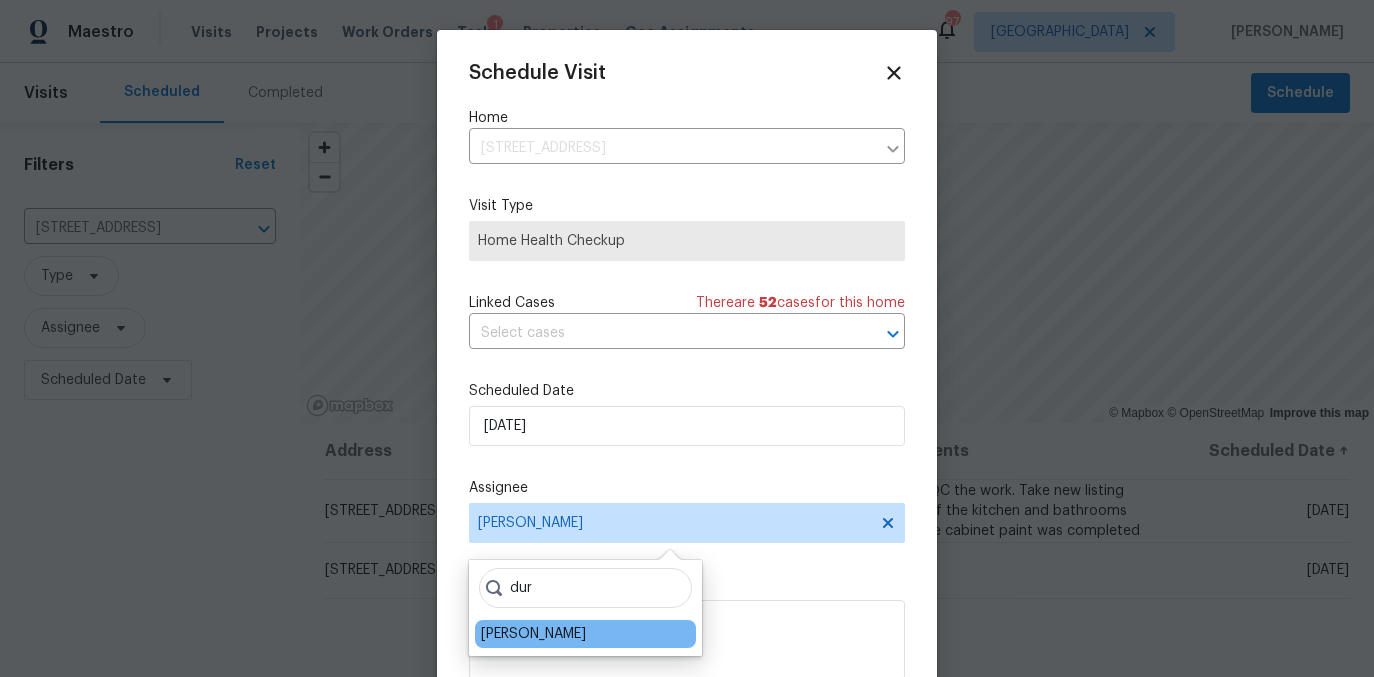 type on "dur" 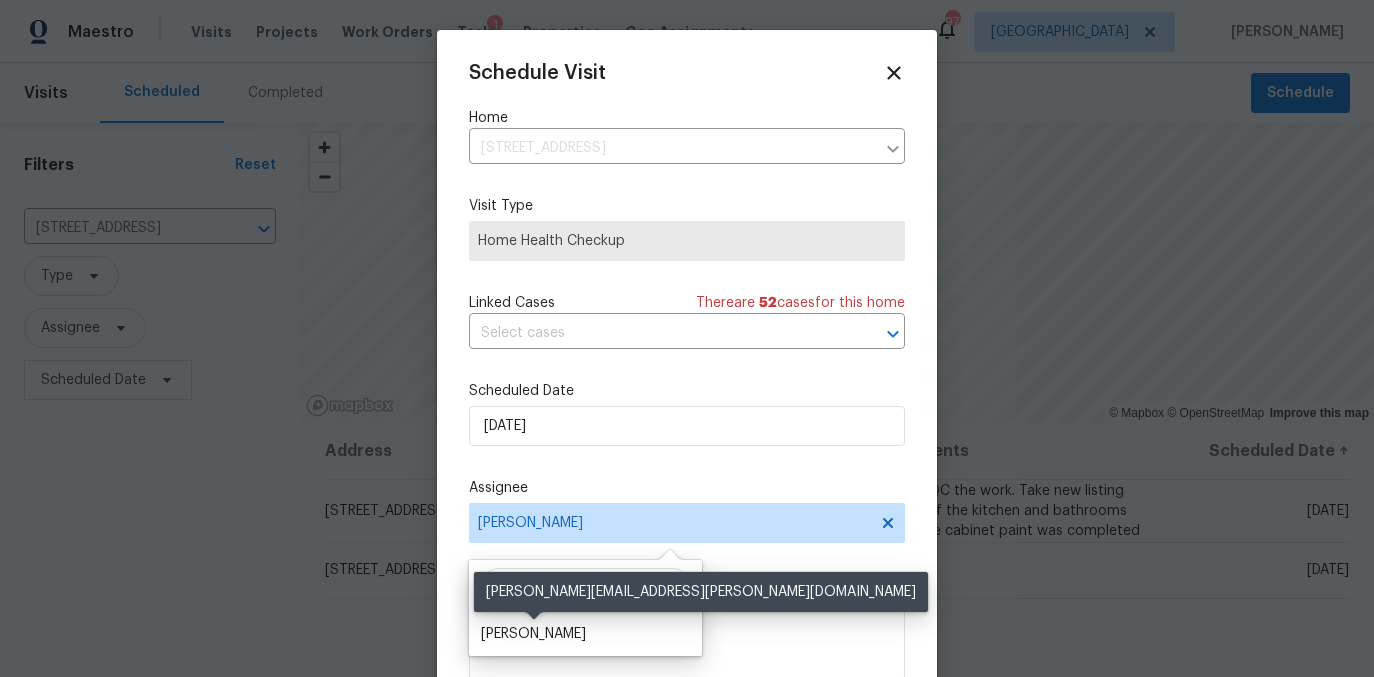click on "[PERSON_NAME]" at bounding box center (533, 634) 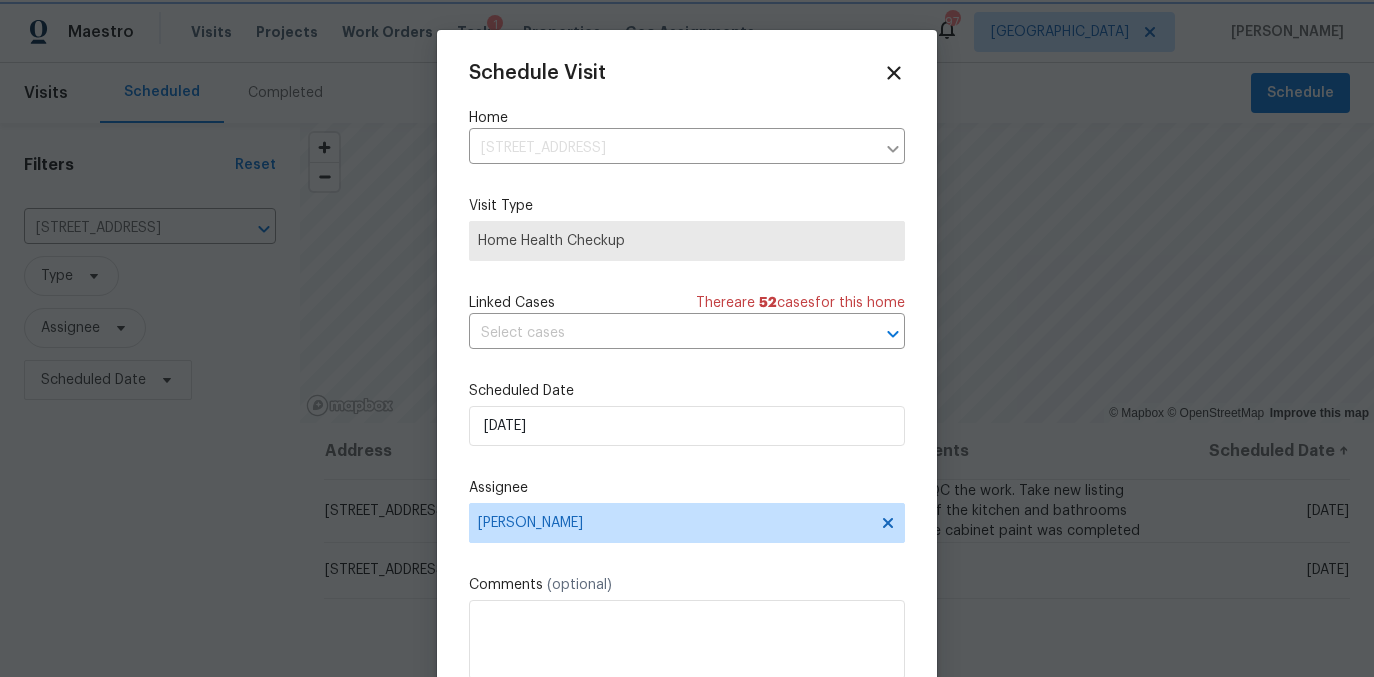 scroll, scrollTop: 36, scrollLeft: 0, axis: vertical 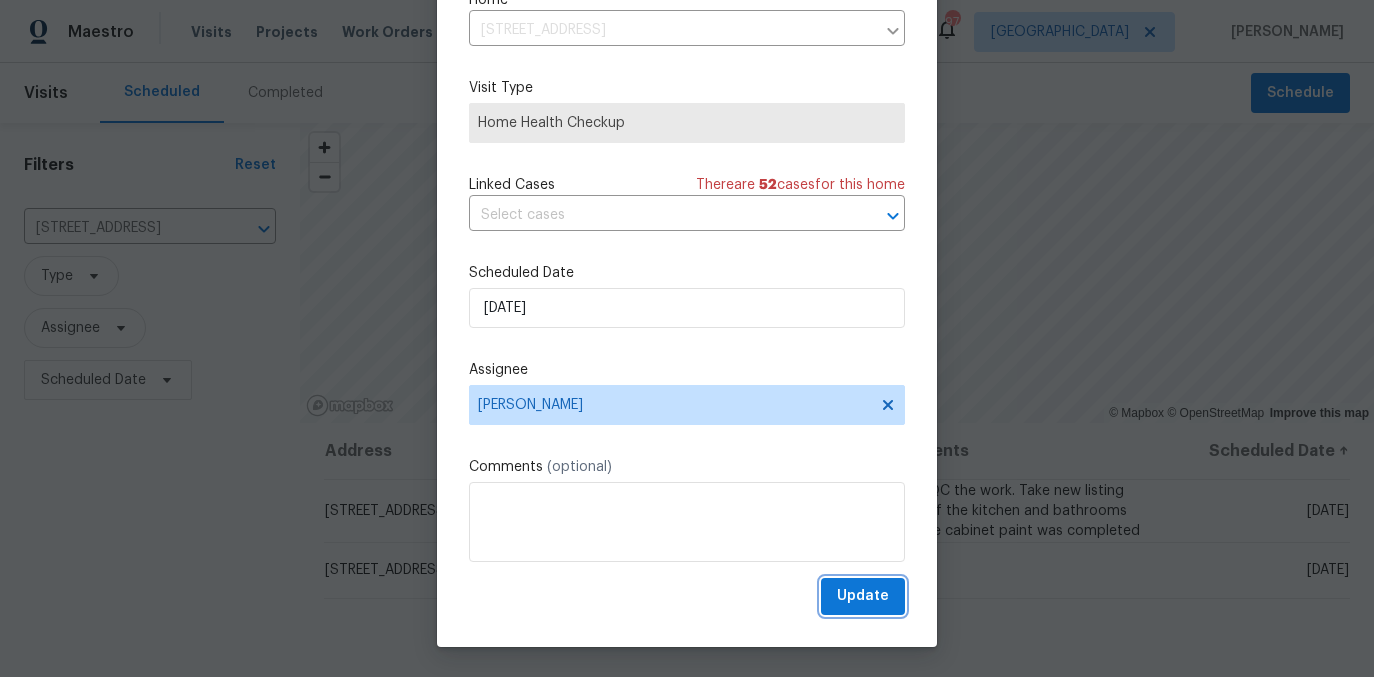 drag, startPoint x: 852, startPoint y: 601, endPoint x: 565, endPoint y: 560, distance: 289.9138 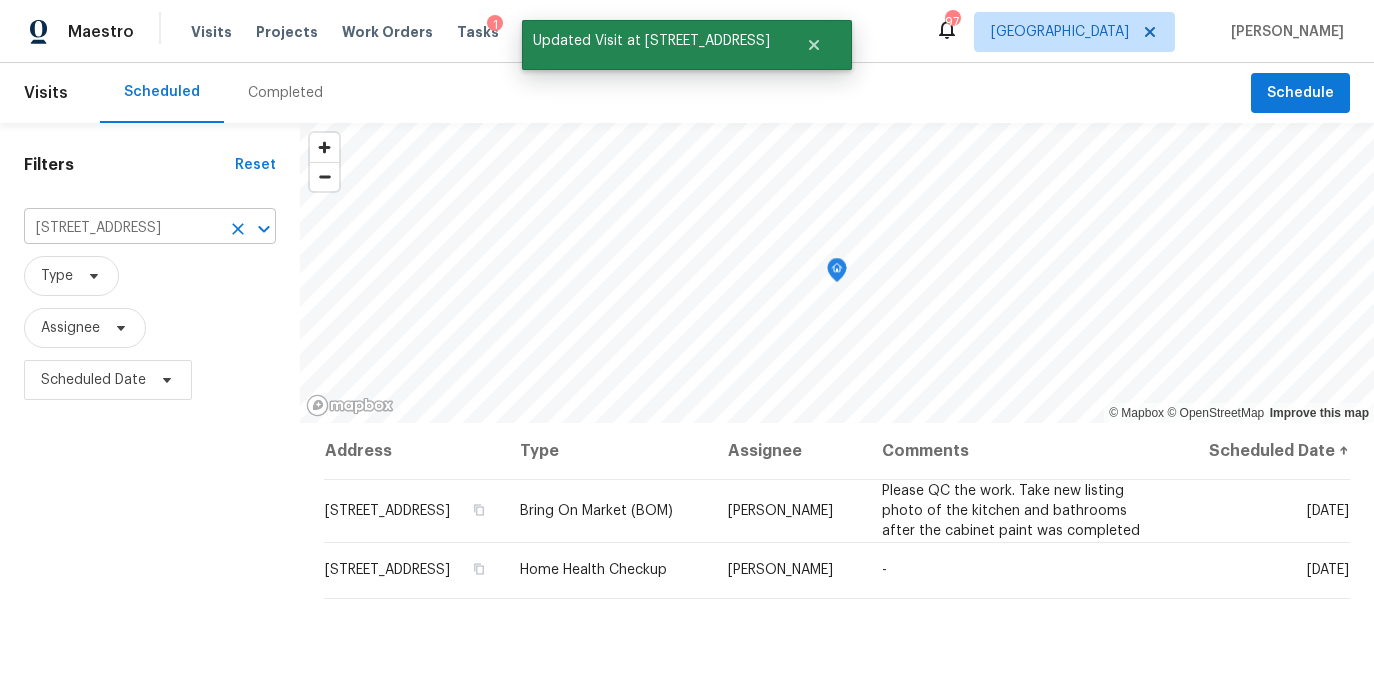 click on "1097 Rock Creek Ln, Norcross, GA 30093" at bounding box center [122, 228] 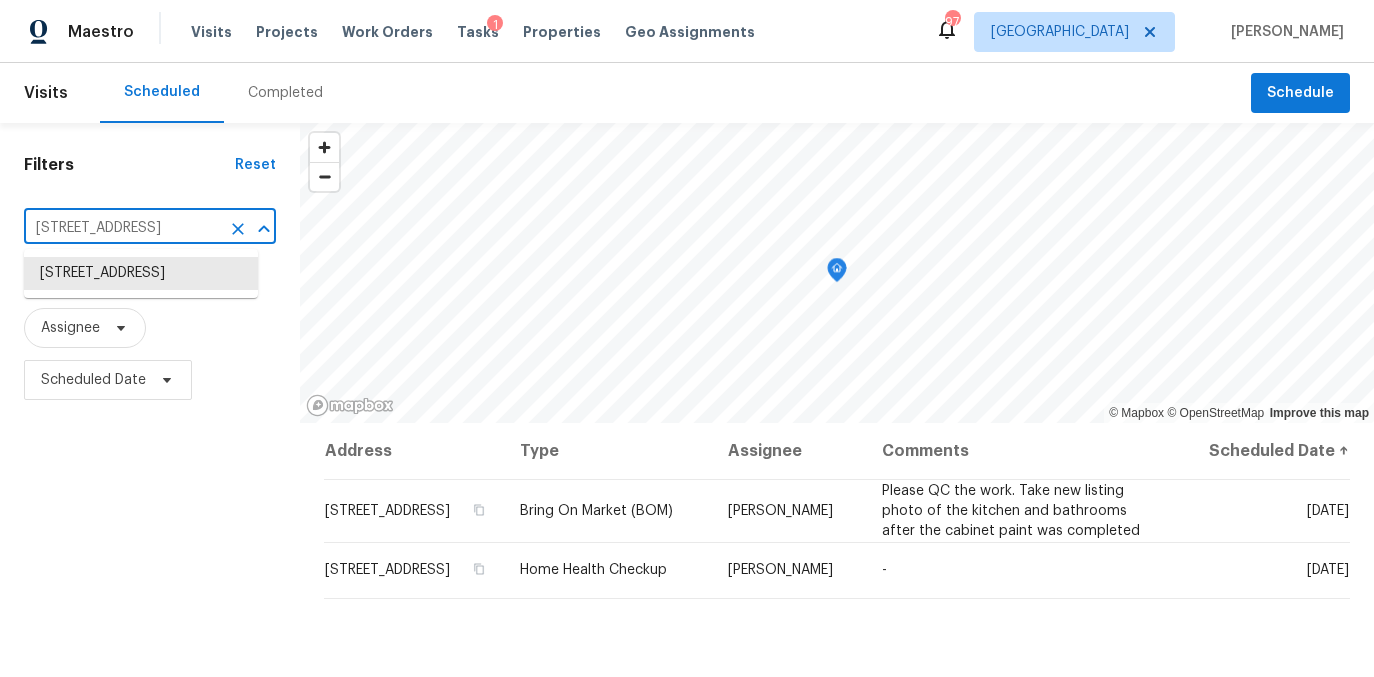 paste on "608 Summer Pl, Norcross, GA 30071" 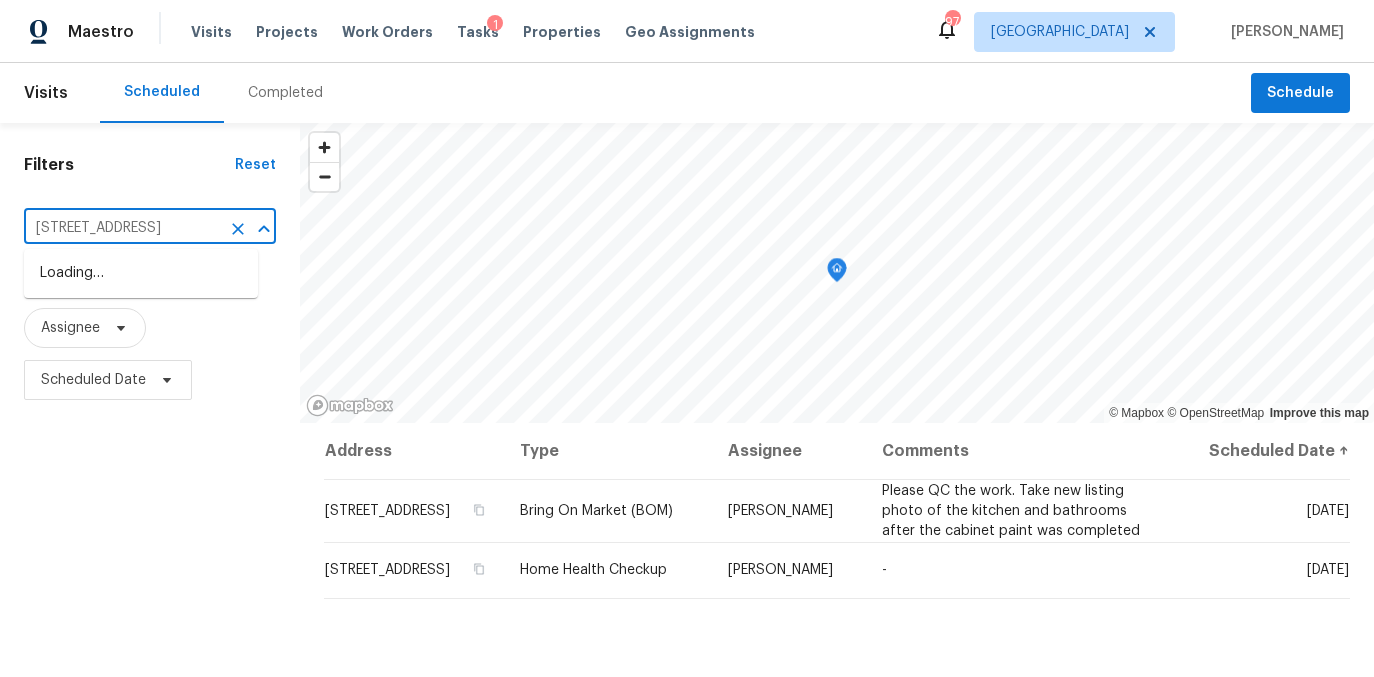 scroll, scrollTop: 0, scrollLeft: 72, axis: horizontal 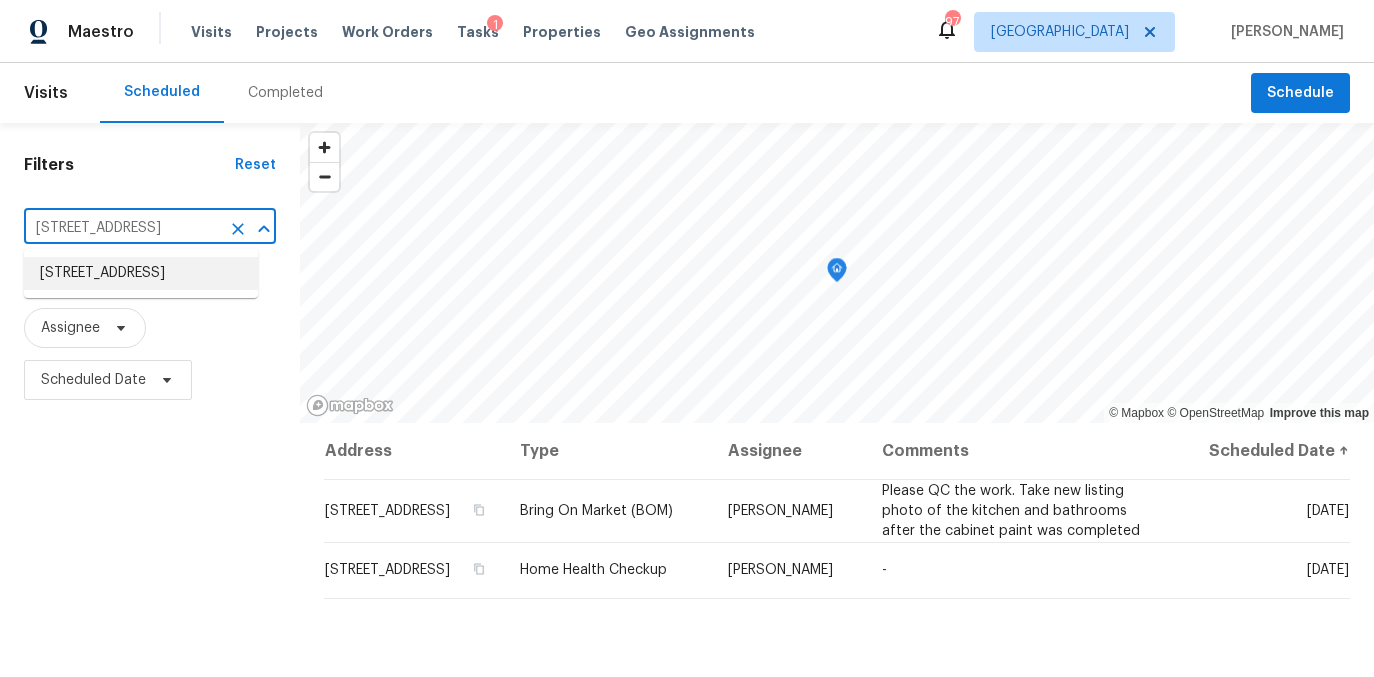 click on "608 Summer Pl, Norcross, GA 30071" at bounding box center [141, 273] 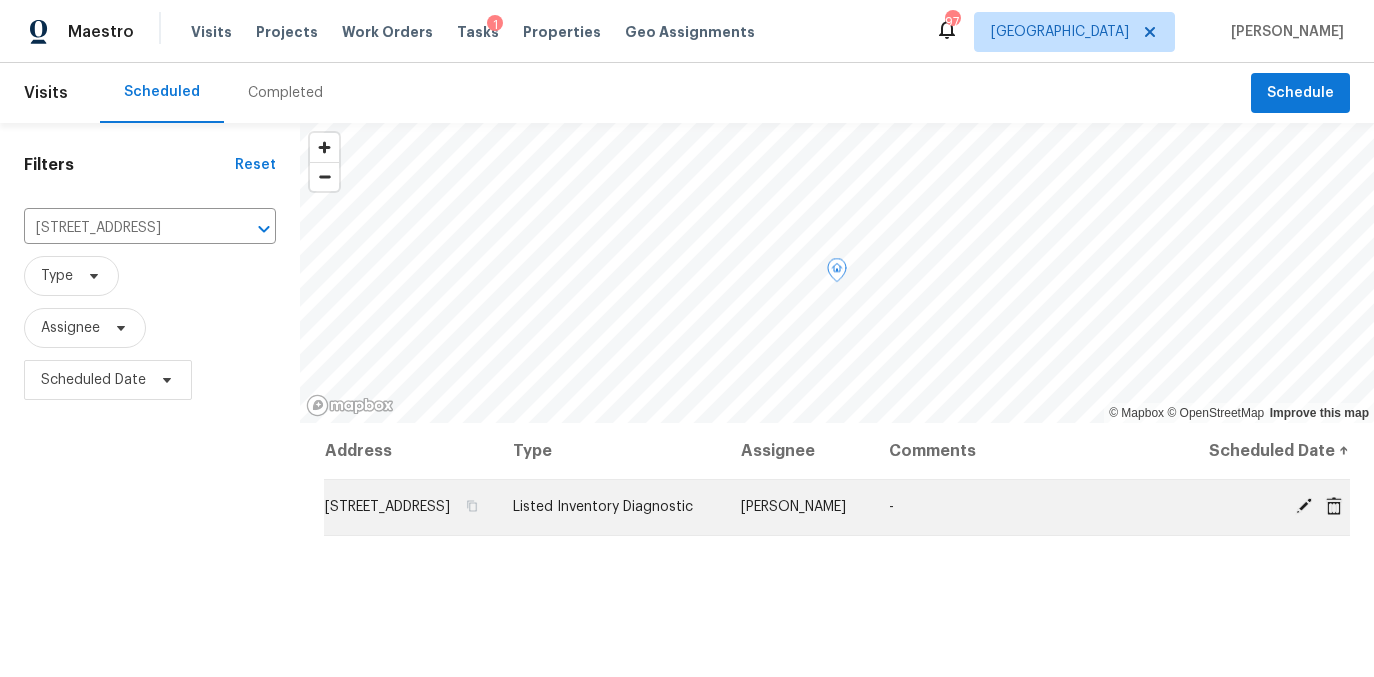 click 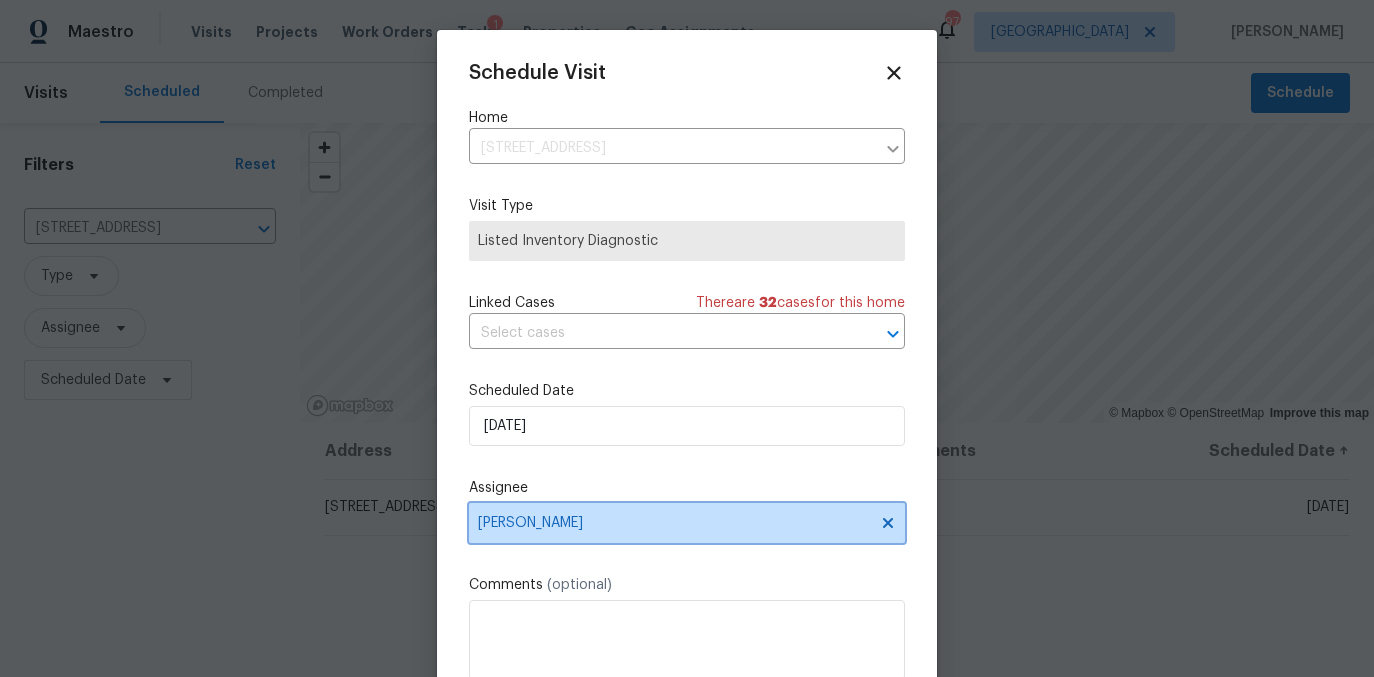 click on "[PERSON_NAME]" at bounding box center (674, 523) 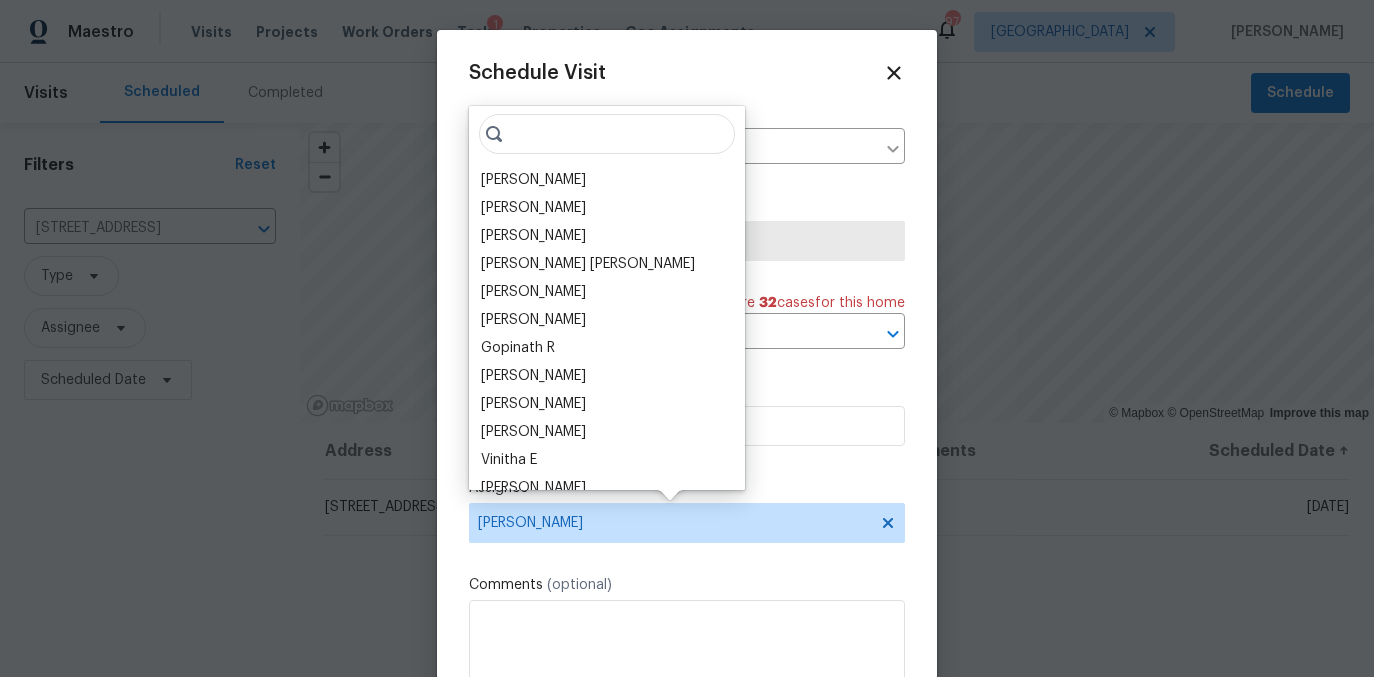 click at bounding box center (607, 134) 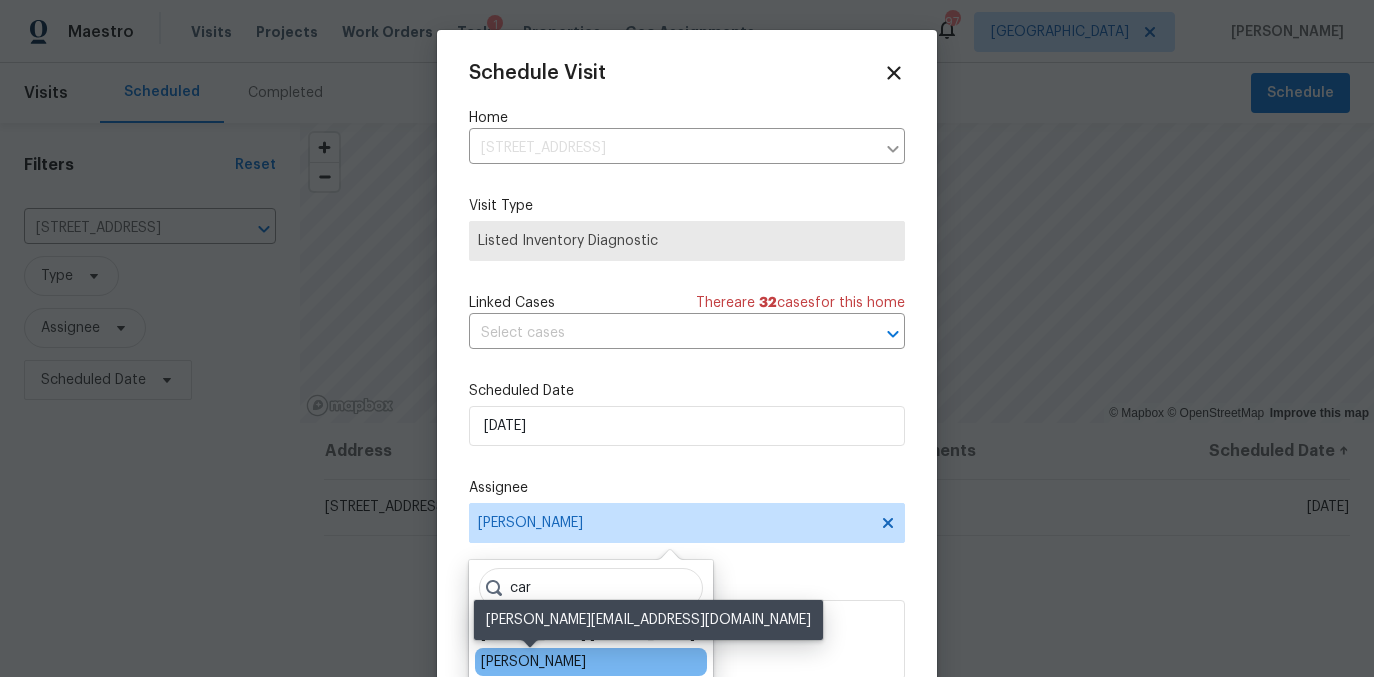 type on "car" 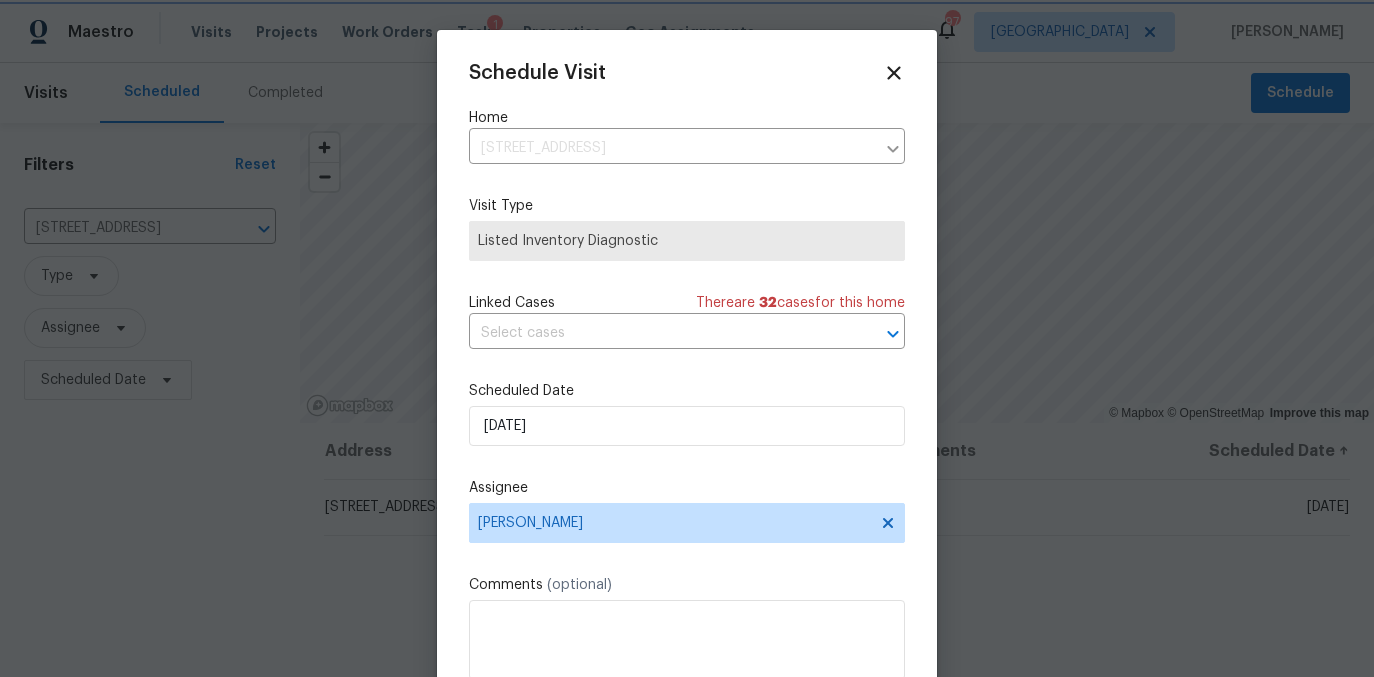 scroll, scrollTop: 36, scrollLeft: 0, axis: vertical 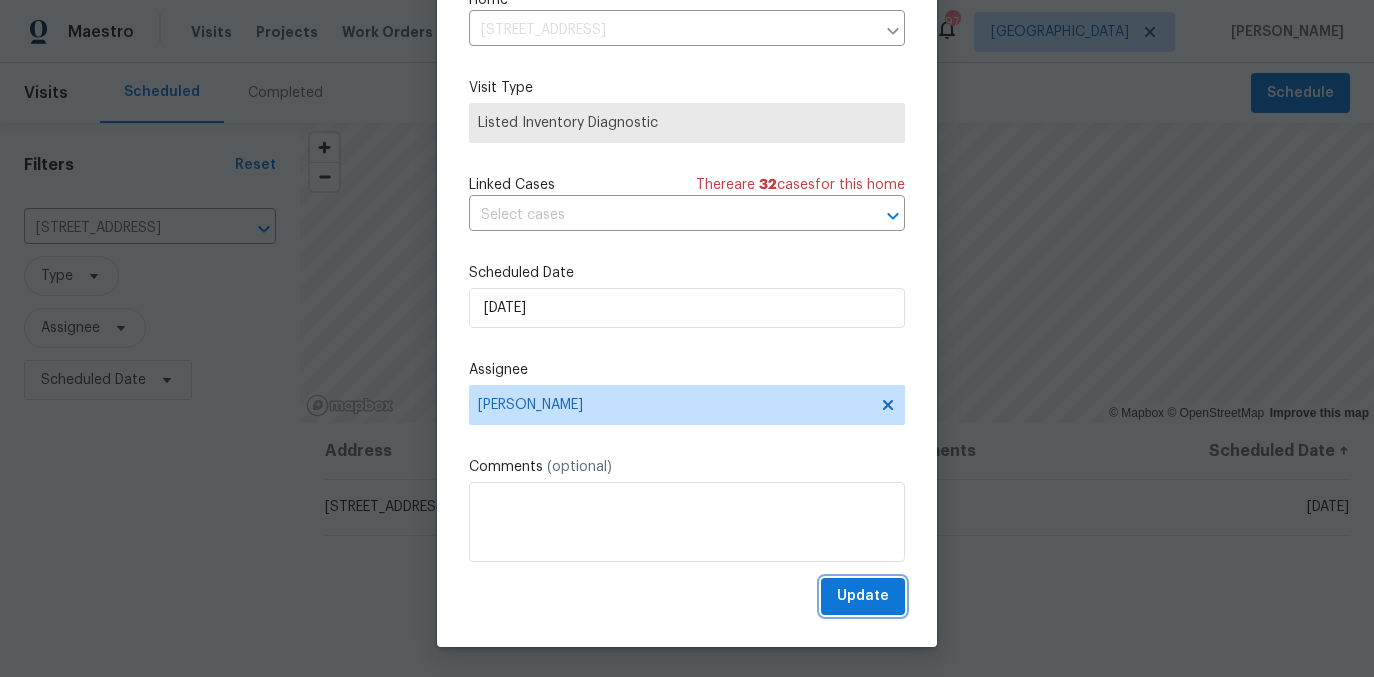 click on "Update" at bounding box center (863, 596) 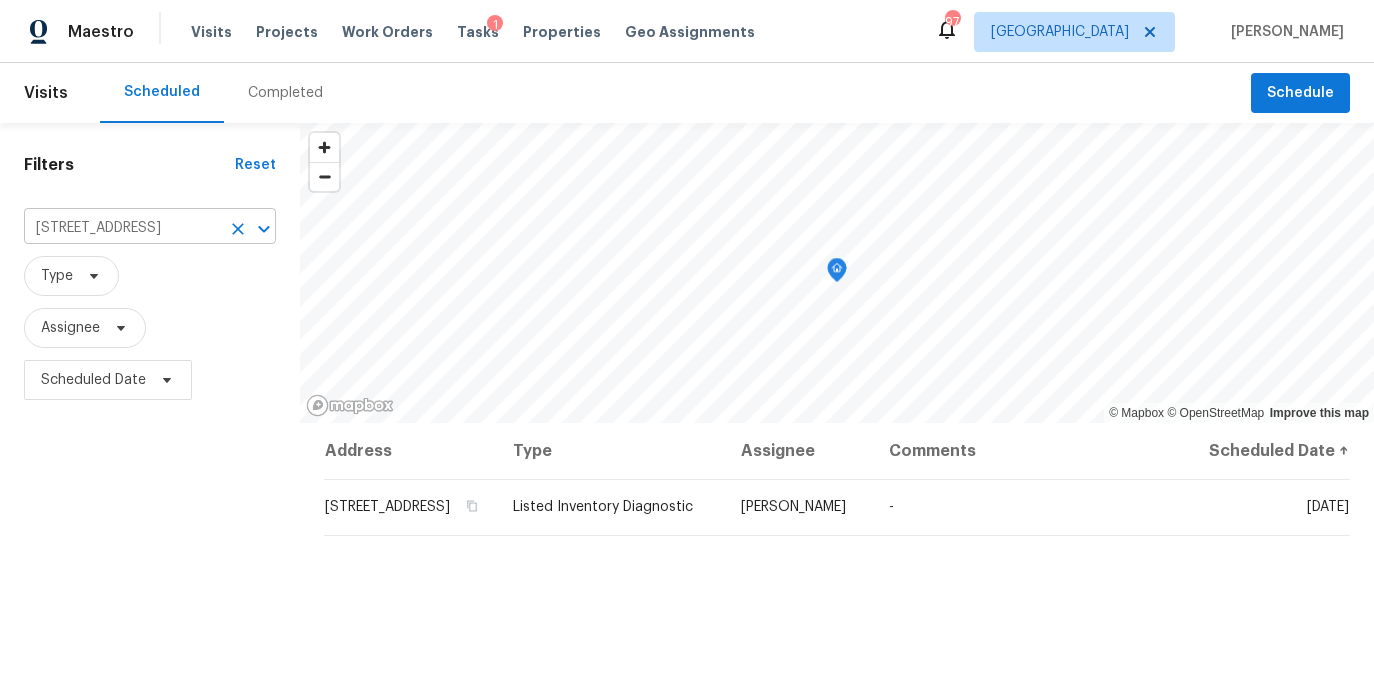 click on "608 Summer Pl, Norcross, GA 30071" at bounding box center (122, 228) 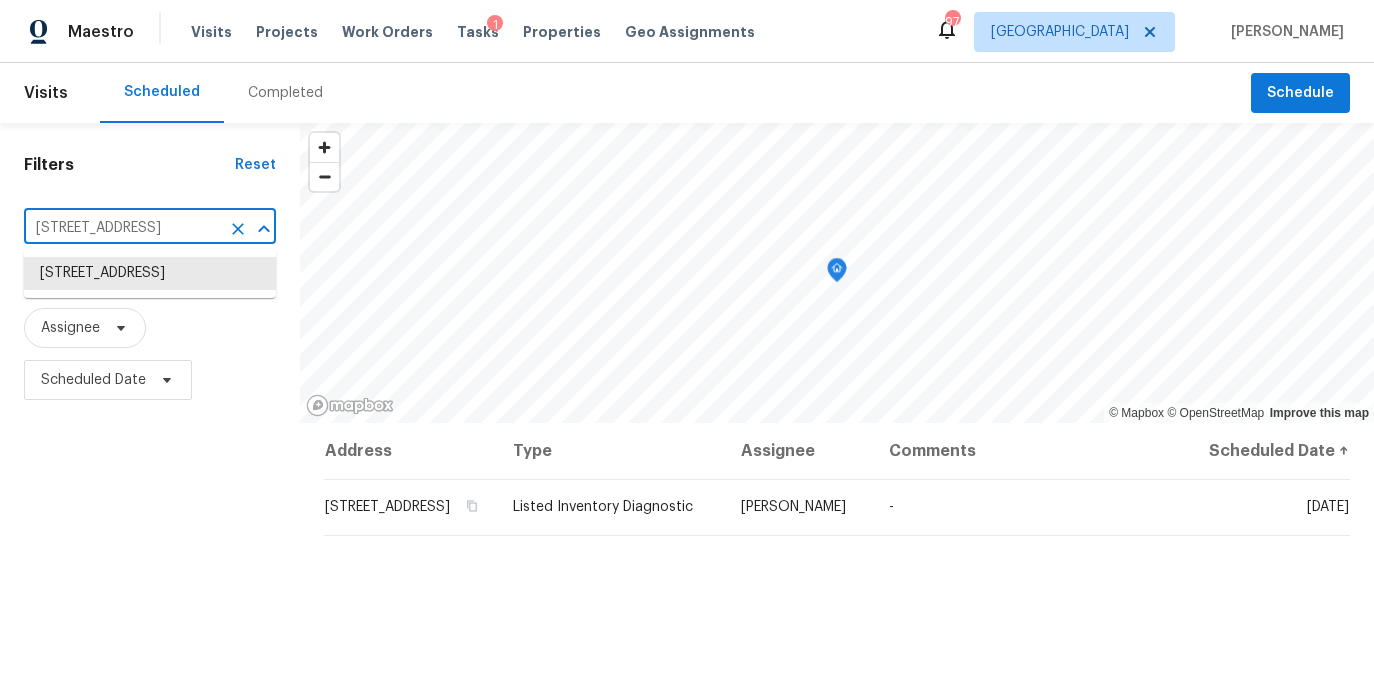paste on "4028 Orchard Hill Ter, Stone Mountain, GA 30083" 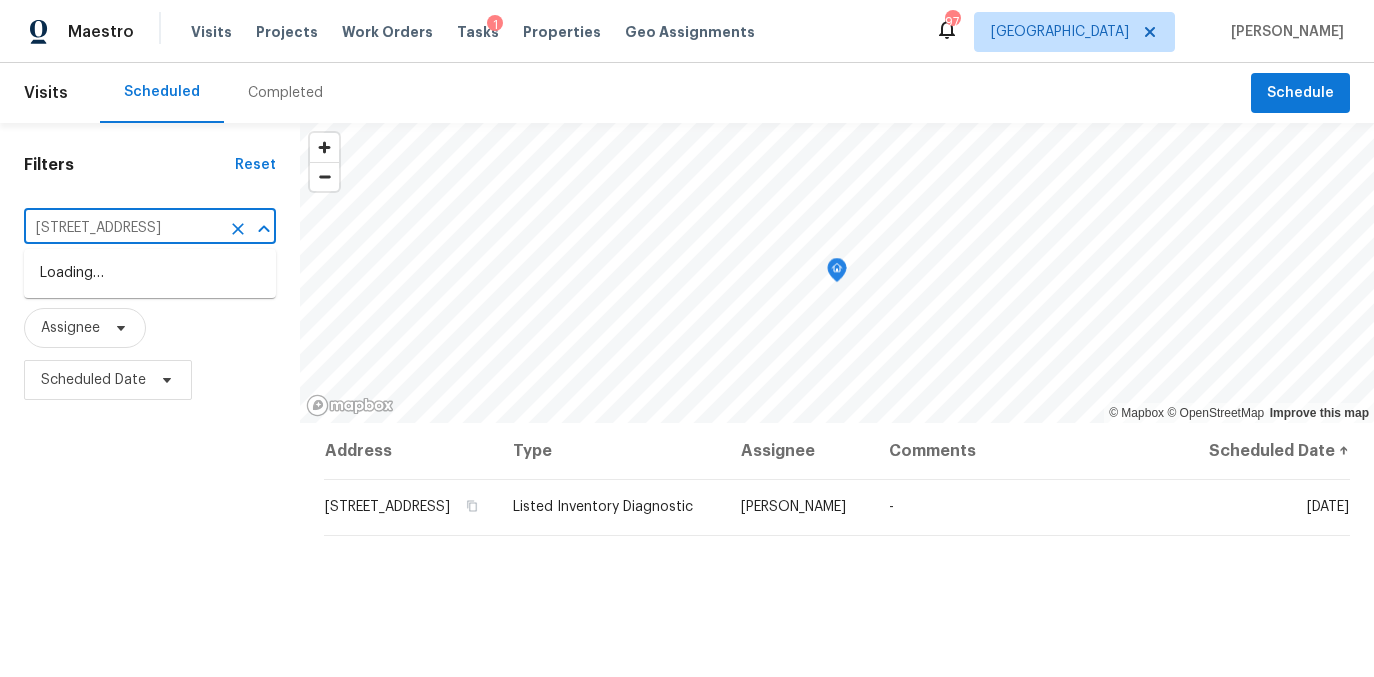 scroll, scrollTop: 0, scrollLeft: 142, axis: horizontal 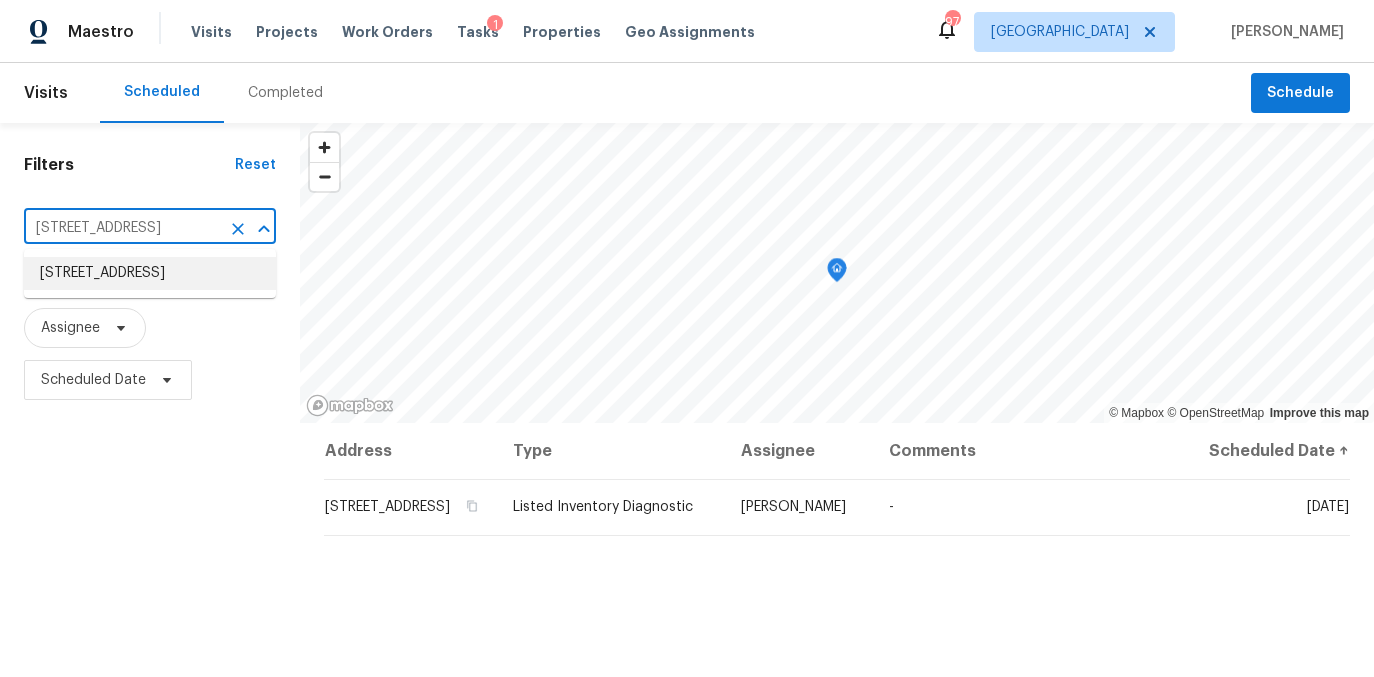 click on "4028 Orchard Hill Ter, Stone Mountain, GA 30083" at bounding box center (150, 273) 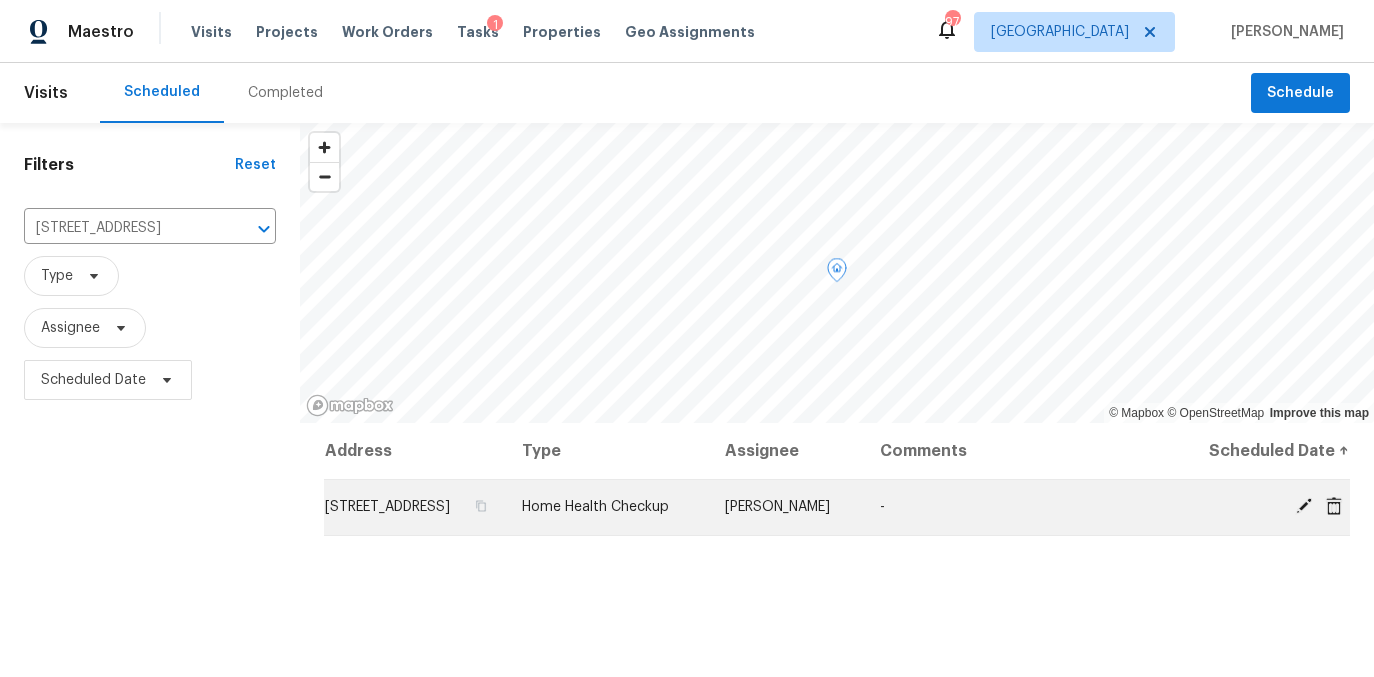 click 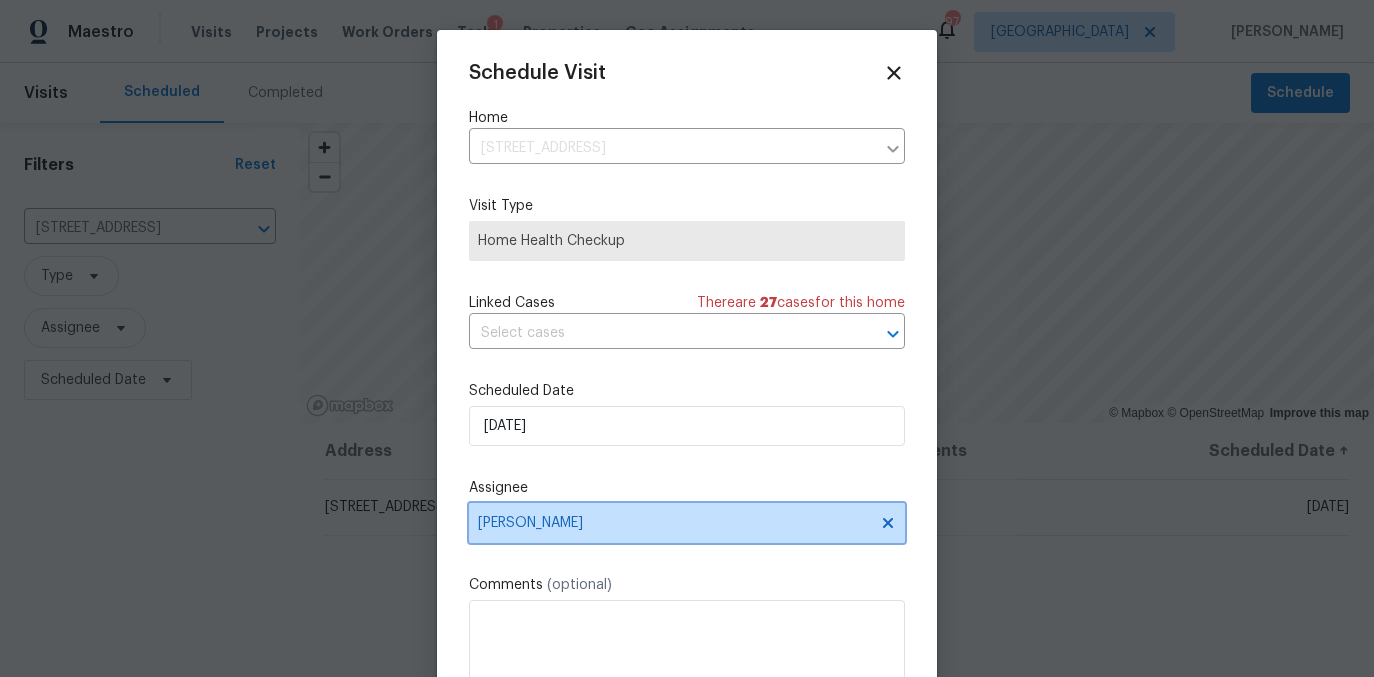 click on "[PERSON_NAME]" at bounding box center [674, 523] 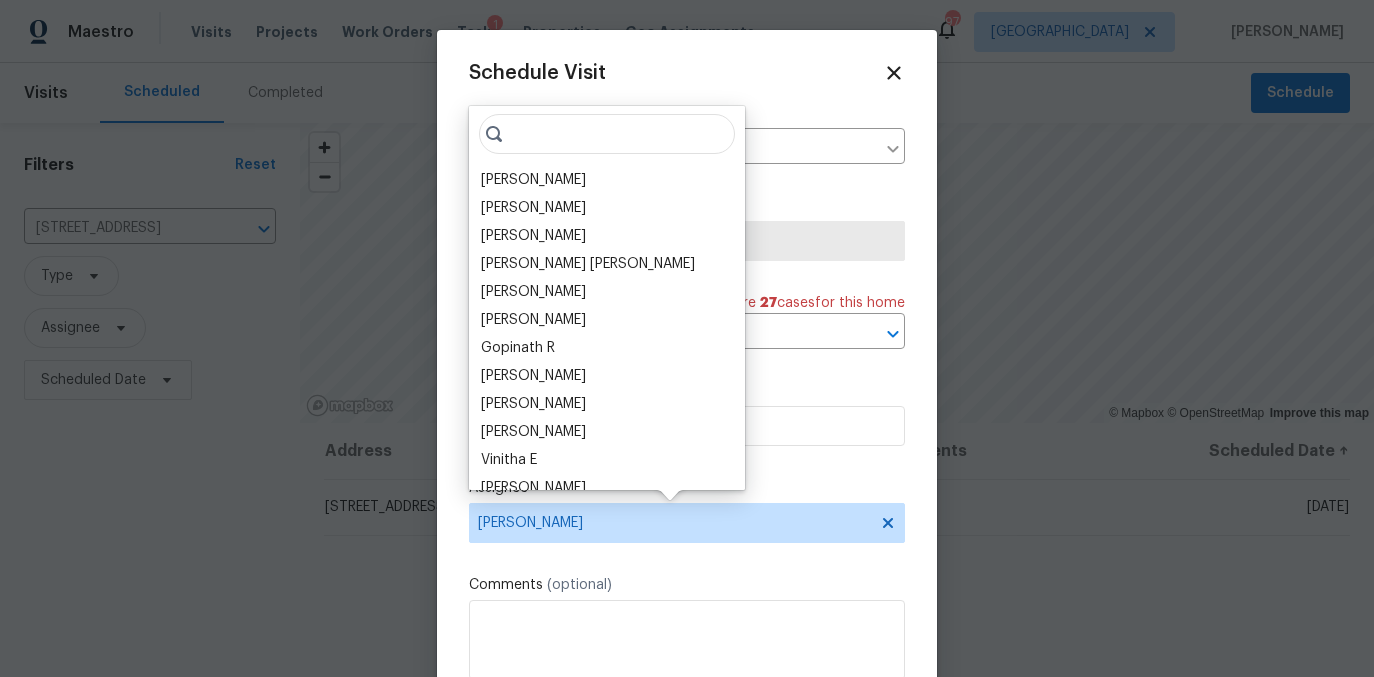 click at bounding box center [607, 134] 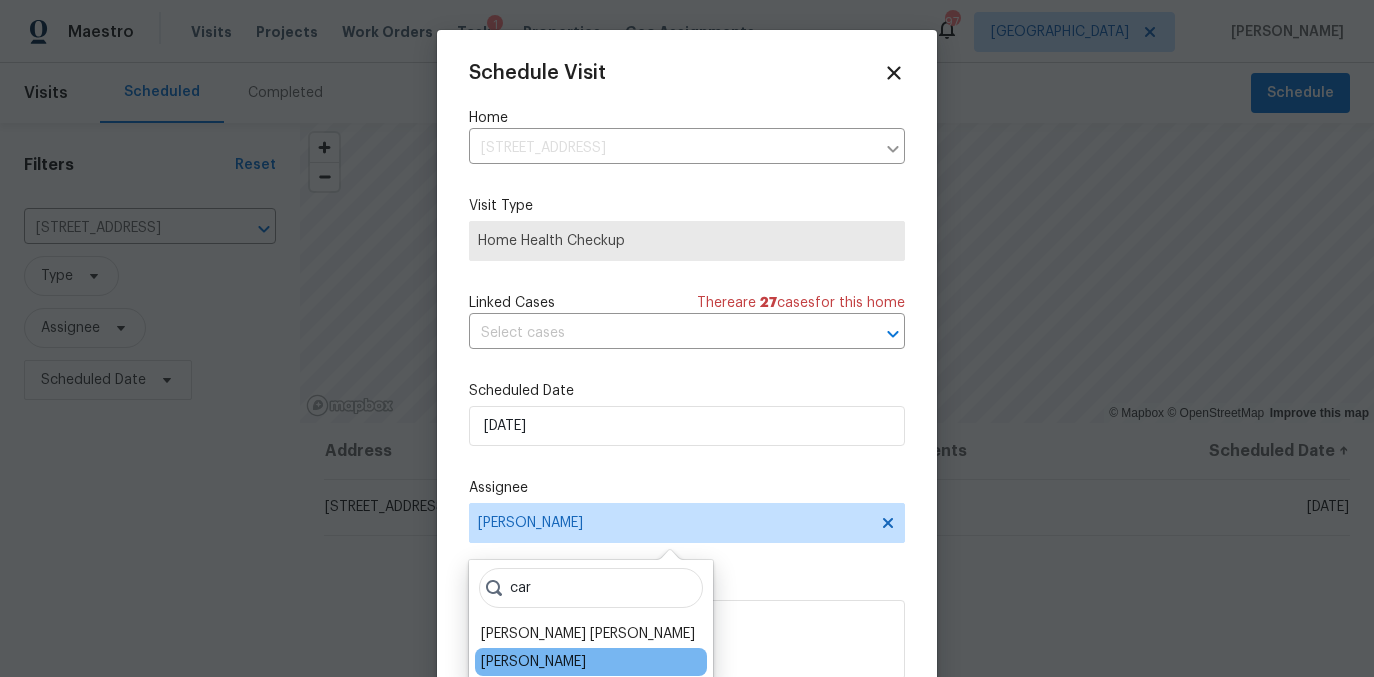 type on "car" 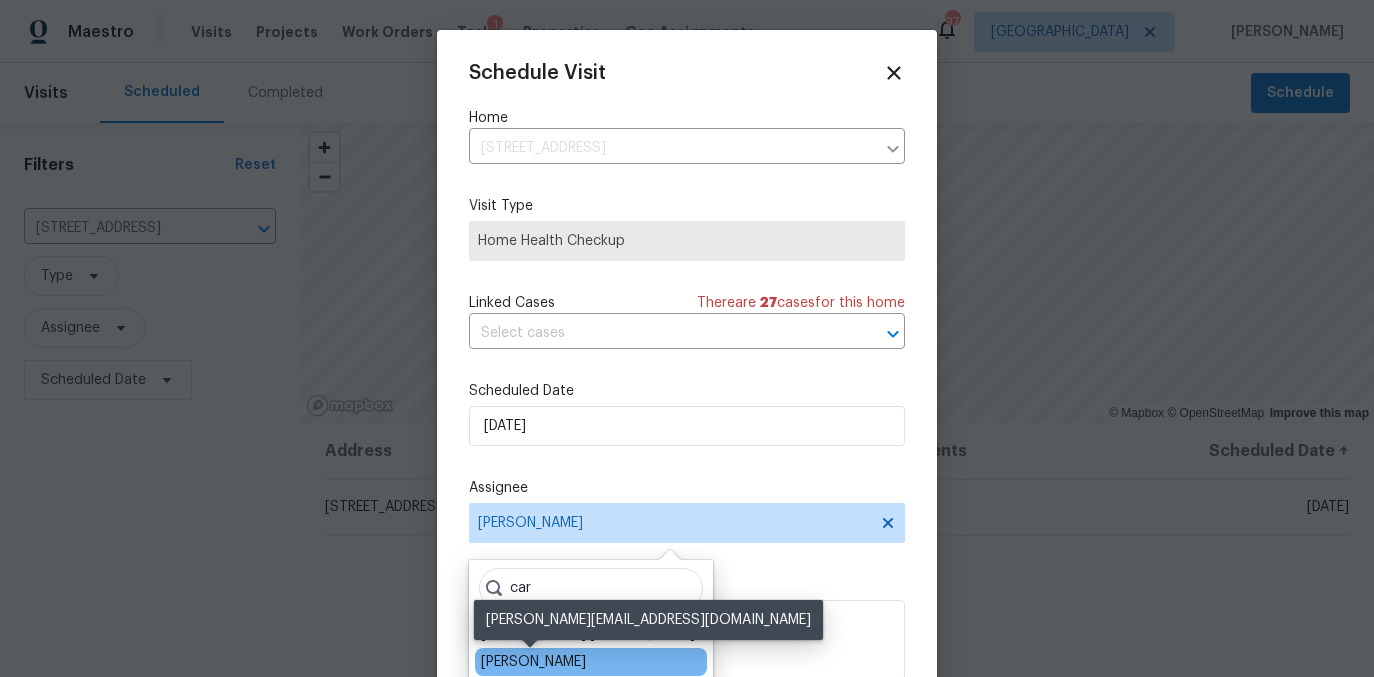 click on "[PERSON_NAME]" at bounding box center [533, 662] 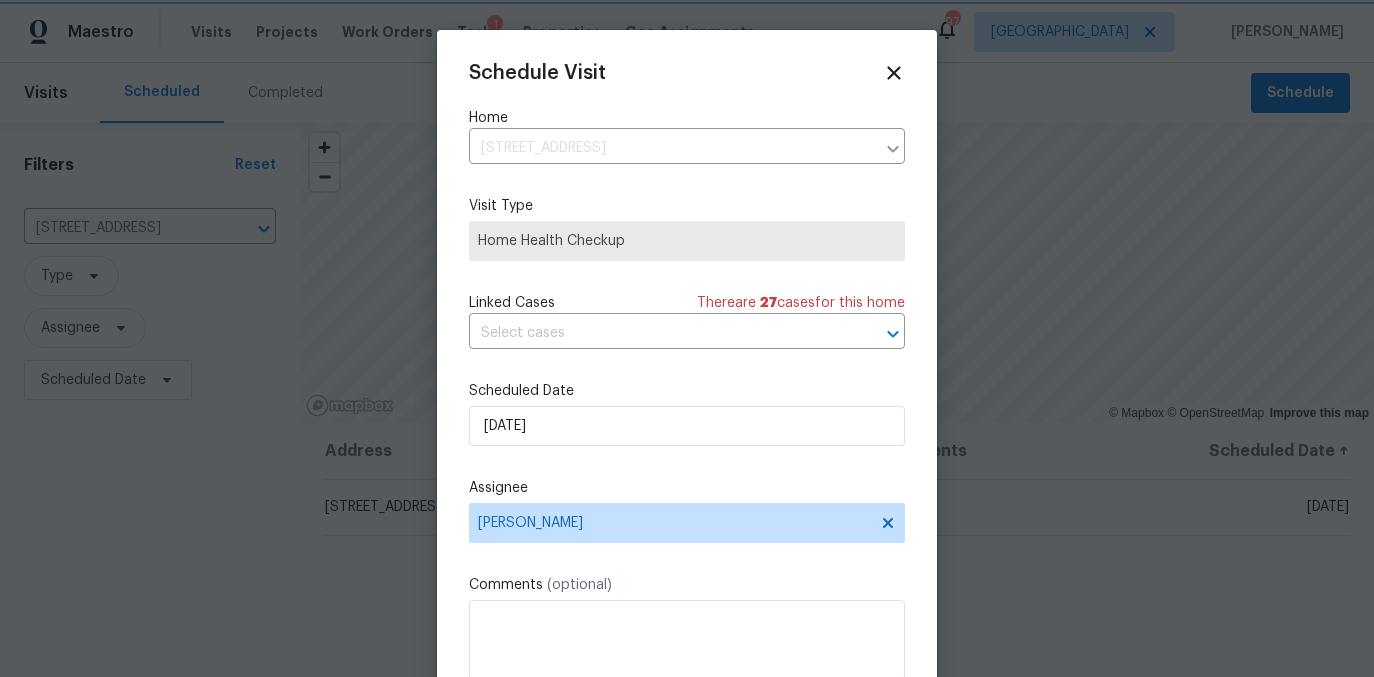 scroll, scrollTop: 36, scrollLeft: 0, axis: vertical 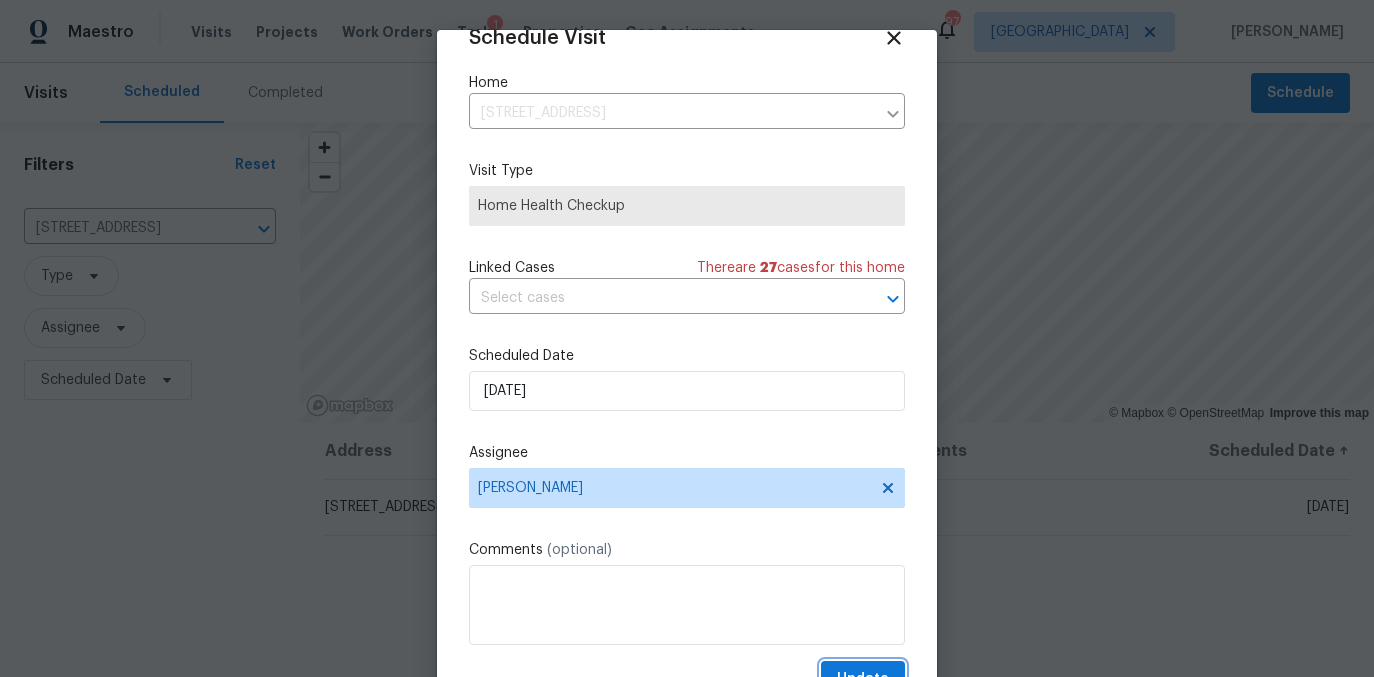 click on "Update" at bounding box center [863, 679] 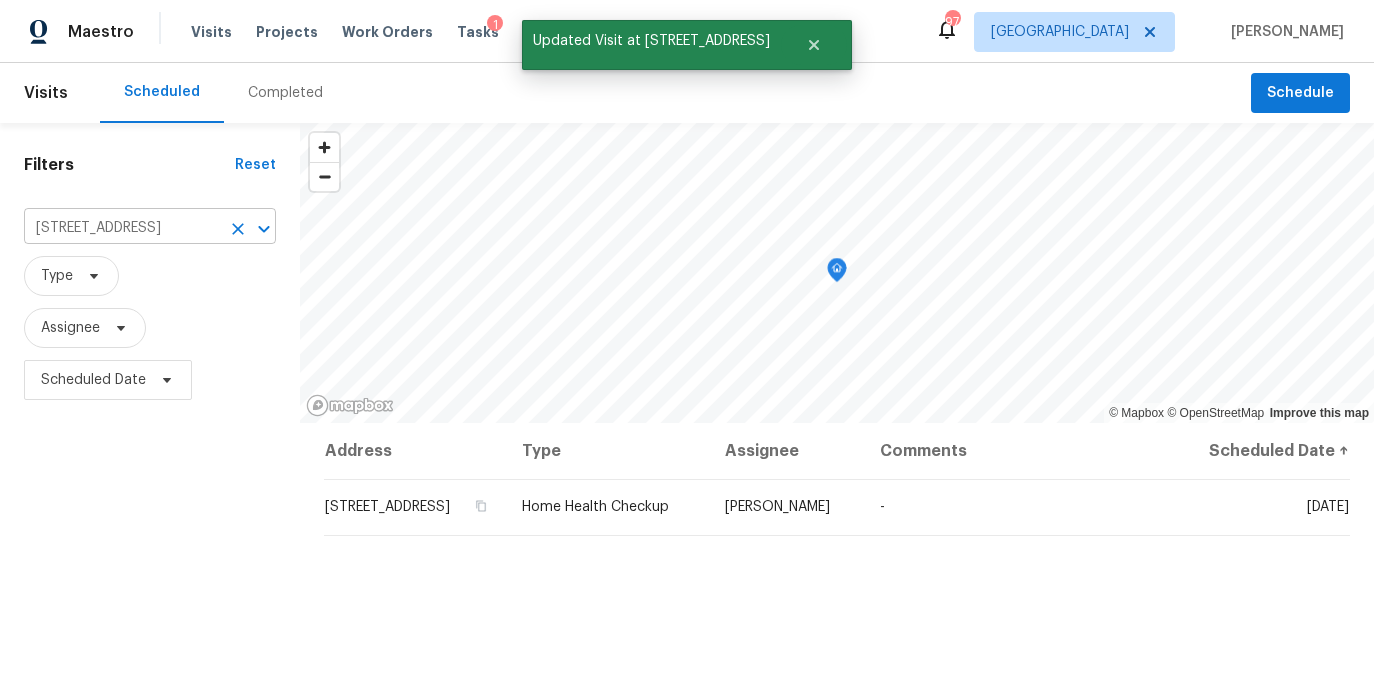 click on "4028 Orchard Hill Ter, Stone Mountain, GA 30083" at bounding box center [122, 228] 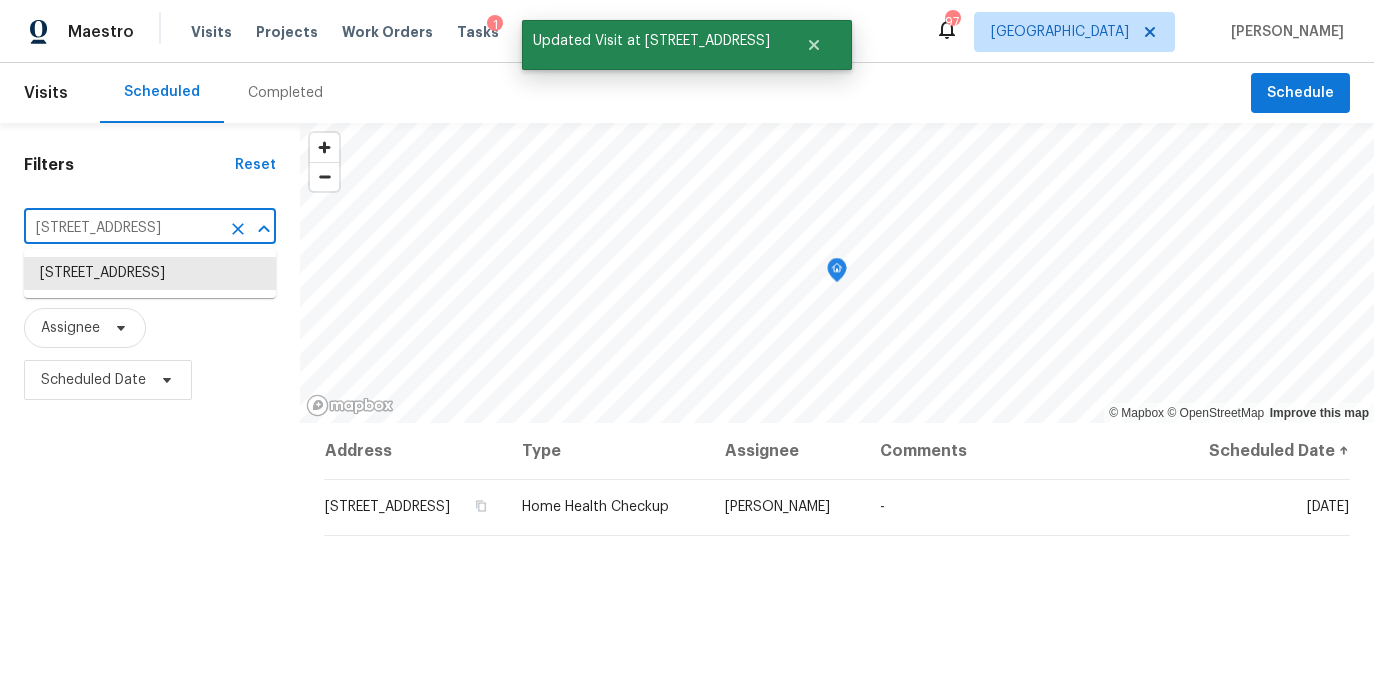 click on "4028 Orchard Hill Ter, Stone Mountain, GA 30083" at bounding box center (122, 228) 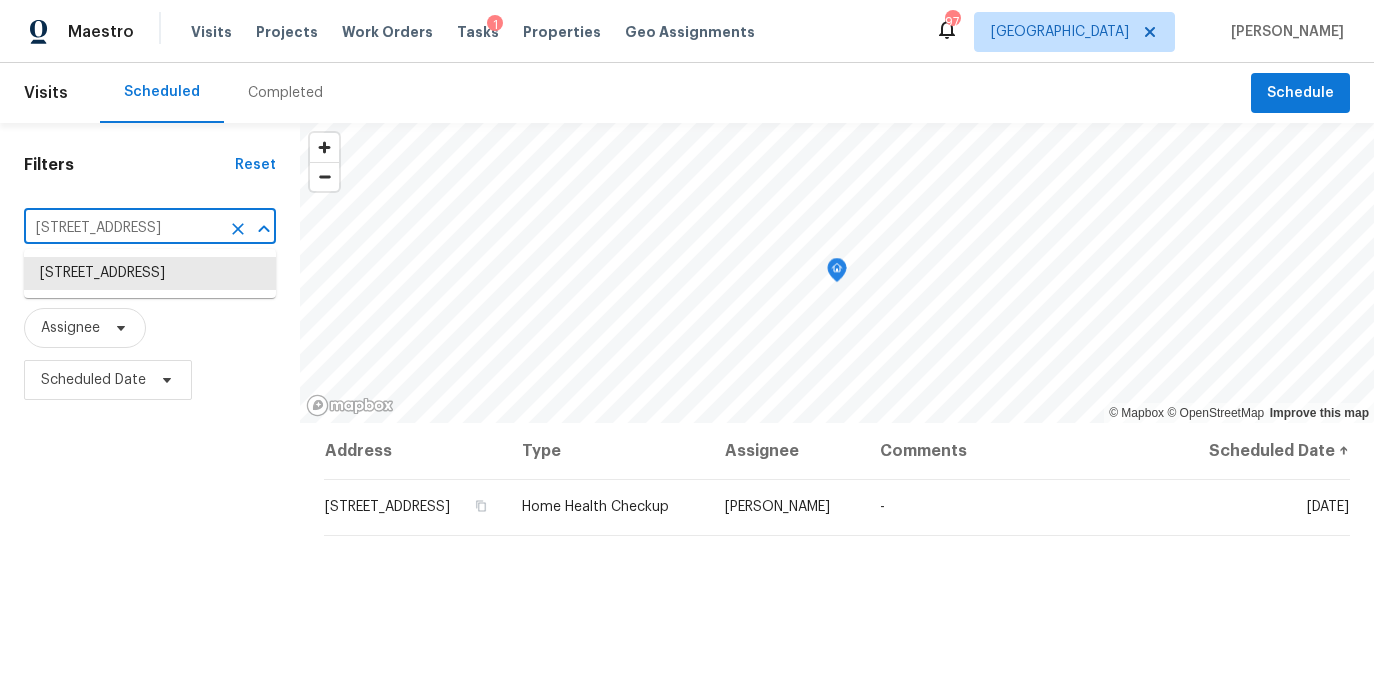 click on "4028 Orchard Hill Ter, Stone Mountain, GA 30083" at bounding box center (122, 228) 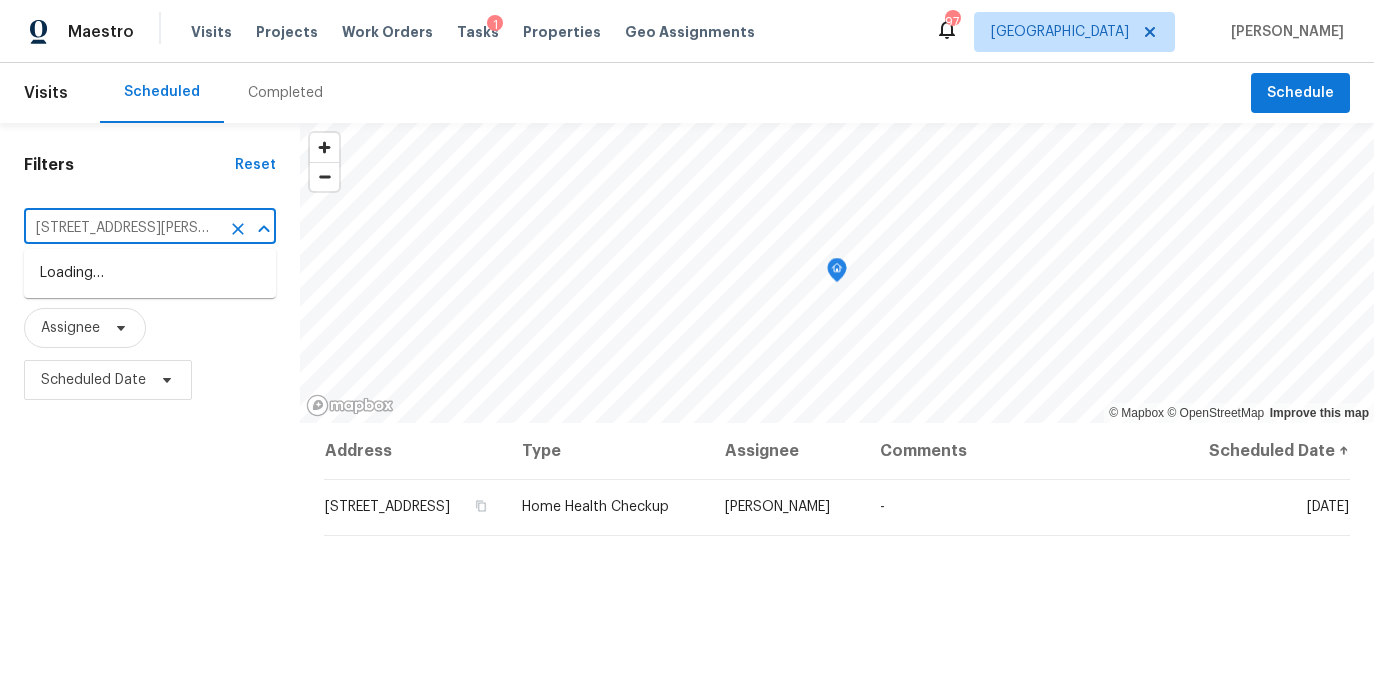 scroll, scrollTop: 0, scrollLeft: 149, axis: horizontal 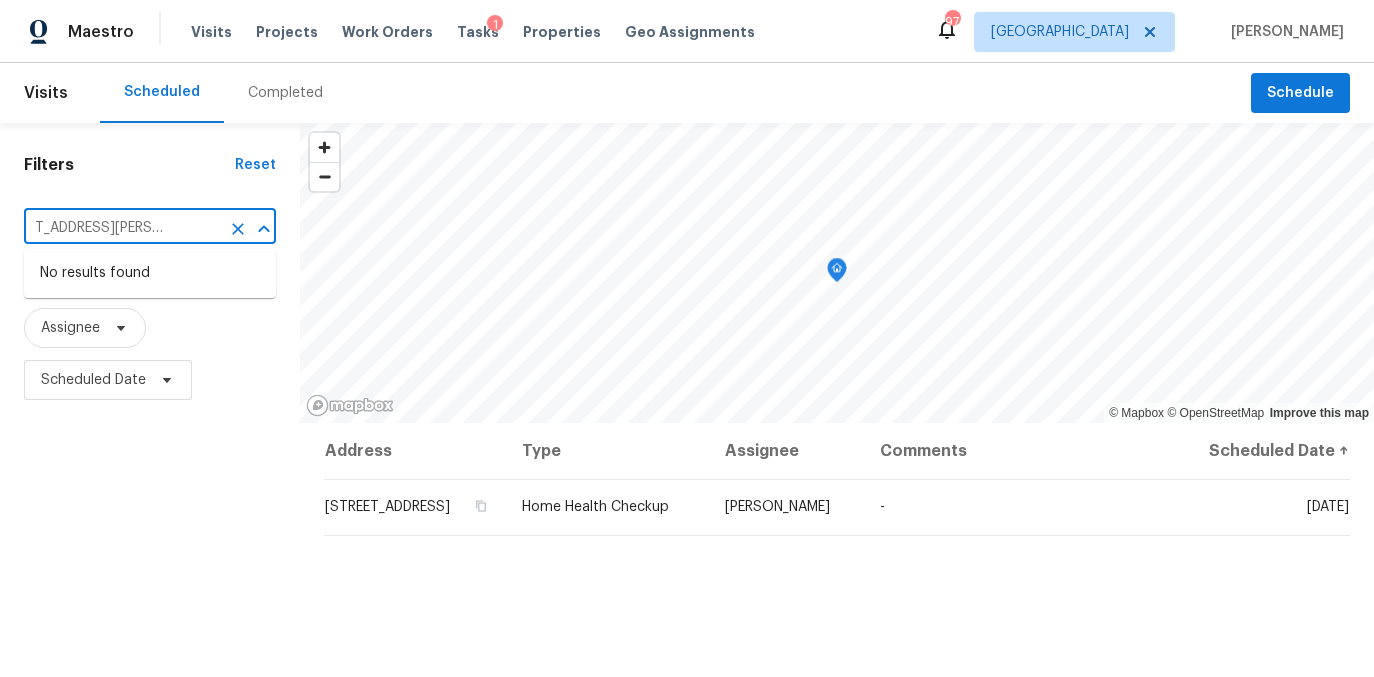 click on "Filters Reset 2232 Dunseath Ave NW Apt 202, Atlanta, GA 30318 ​ Type Assignee Scheduled Date © Mapbox   © OpenStreetMap   Improve this map Address Type Assignee Comments Scheduled Date ↑ 4028 Orchard Hill Ter, Stone Mountain, GA 30083 Home Health Checkup Carmen Childs - Mon, Jul 14" at bounding box center [687, 544] 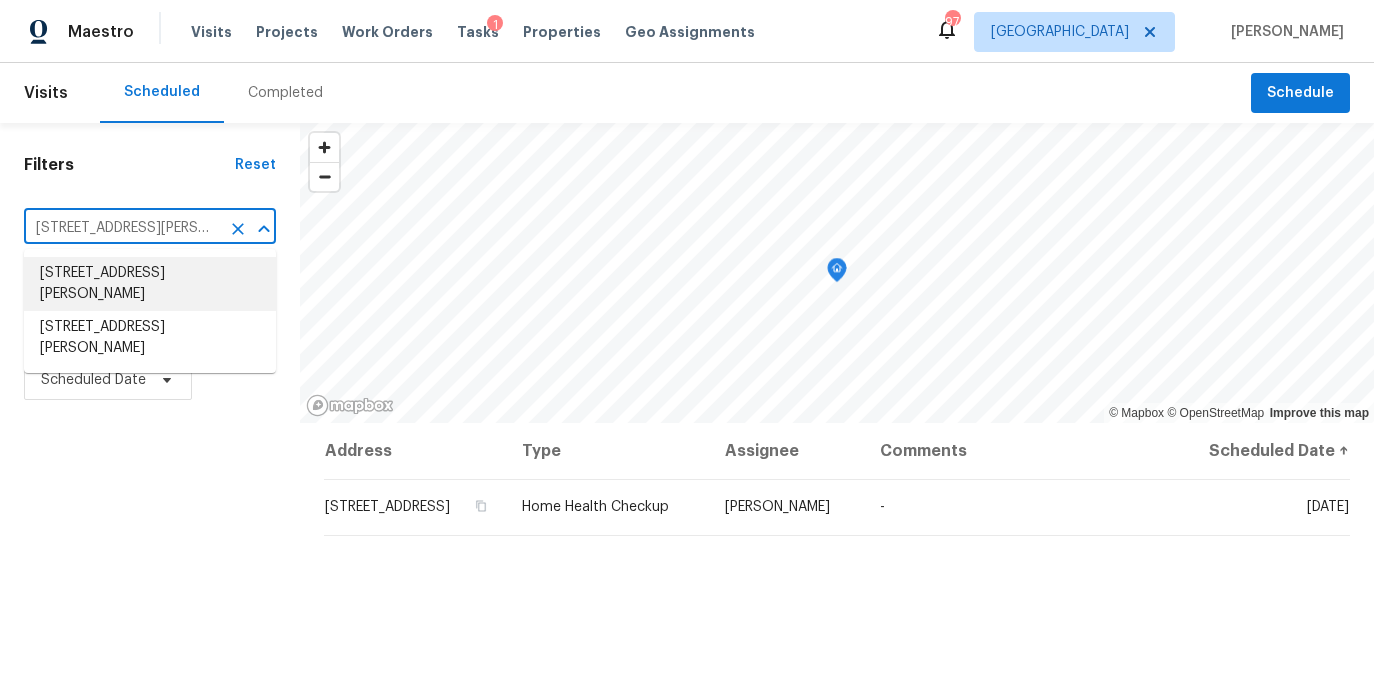 click on "2232 Dunseath Ave NW Apt 202, Atlanta, GA 30318" at bounding box center (150, 284) 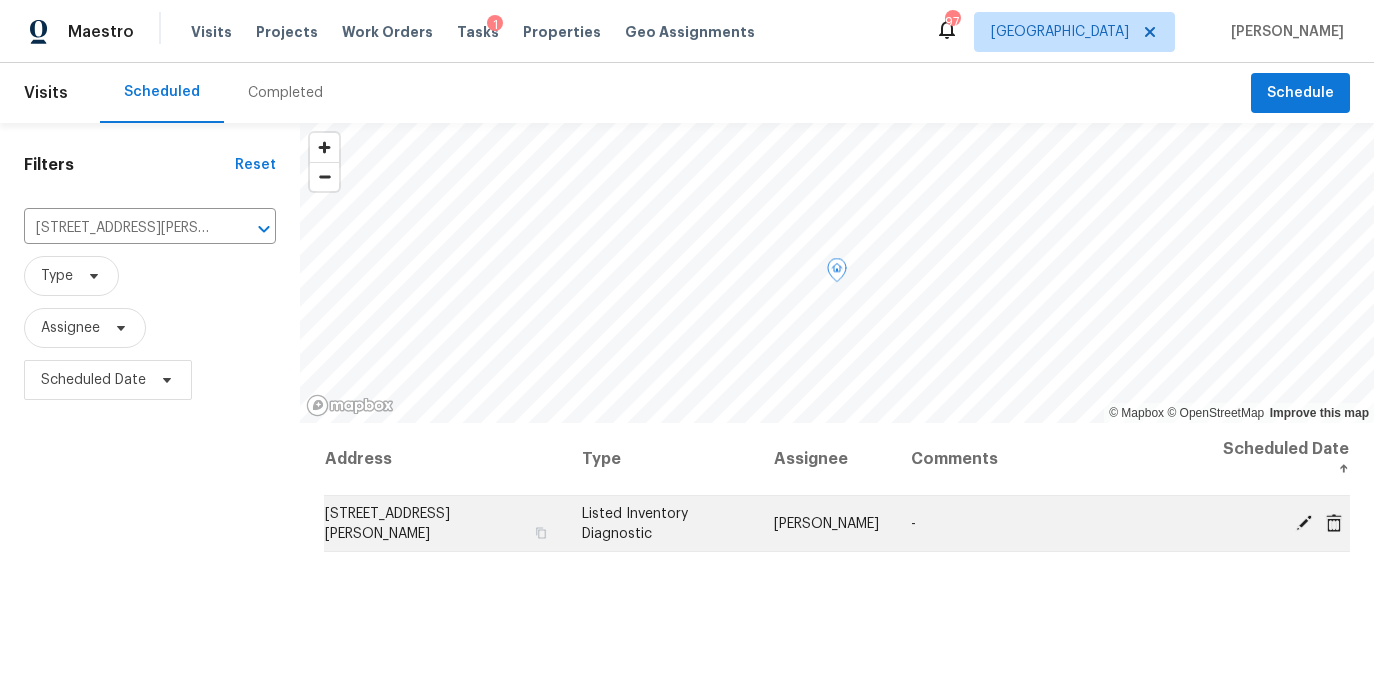 click 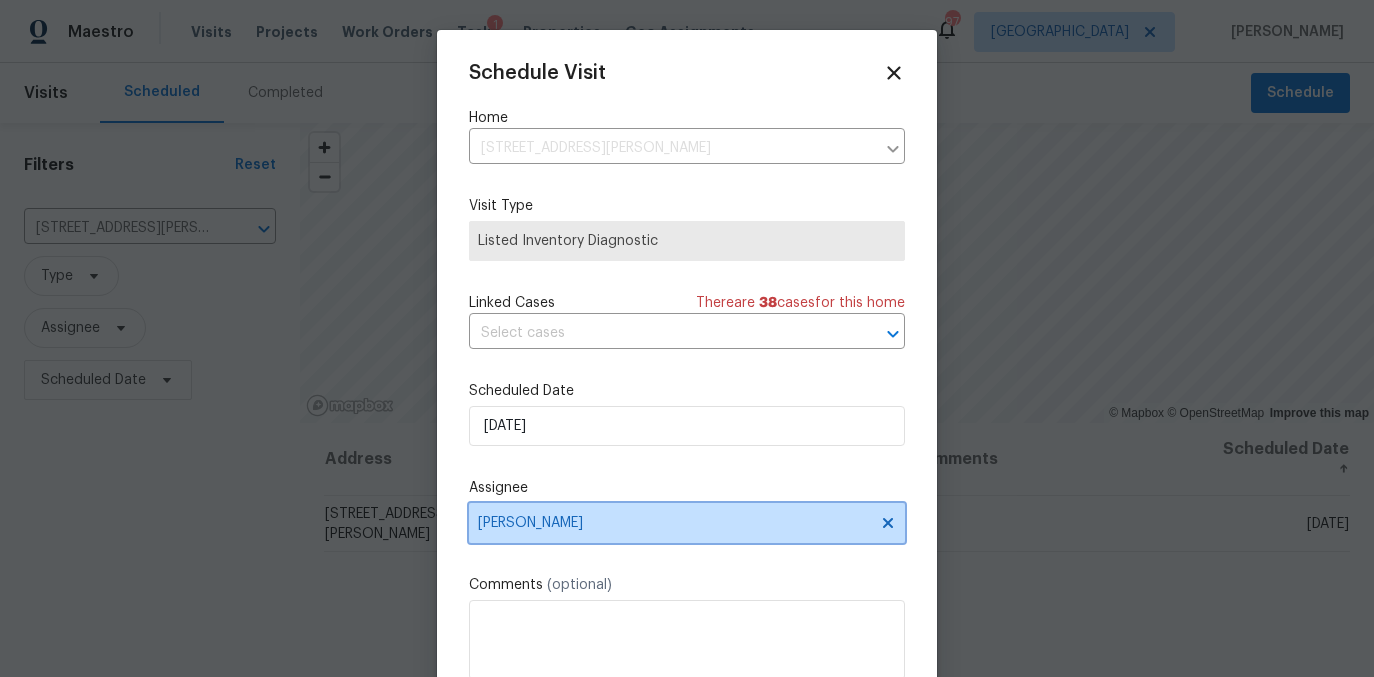 click on "[PERSON_NAME]" at bounding box center (674, 523) 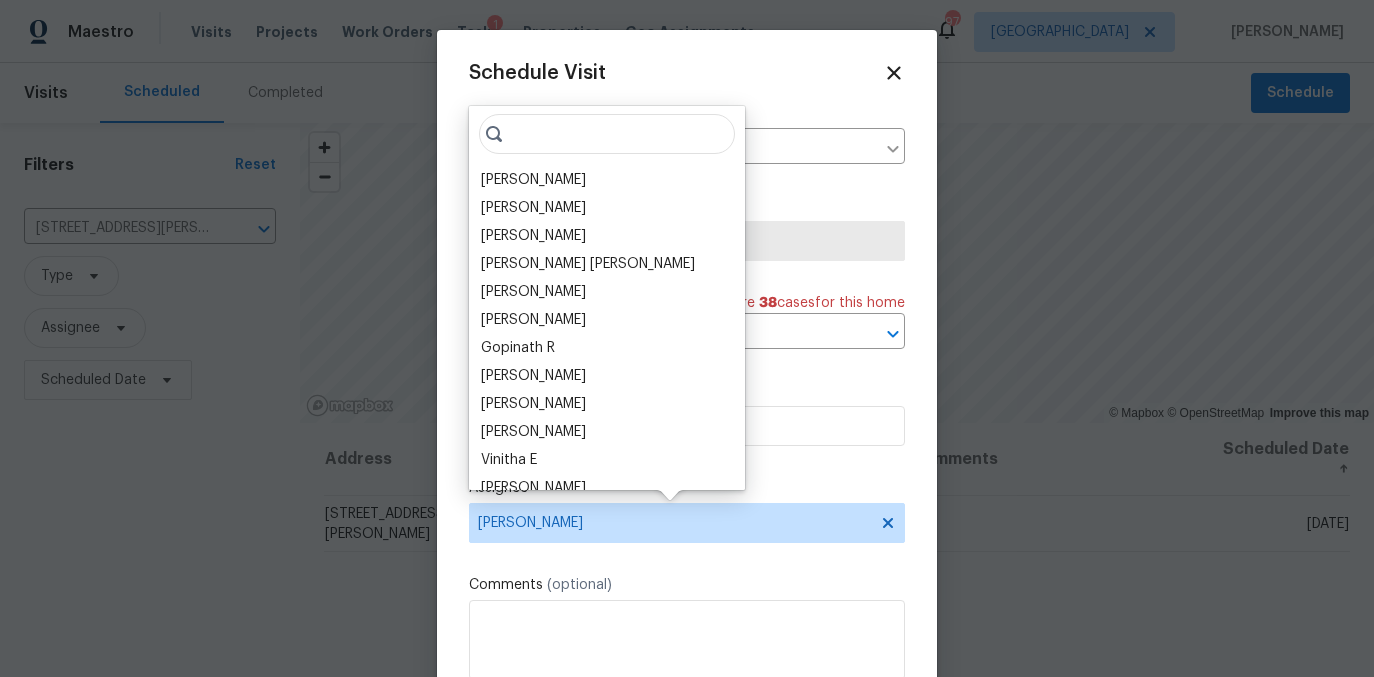 click at bounding box center [607, 134] 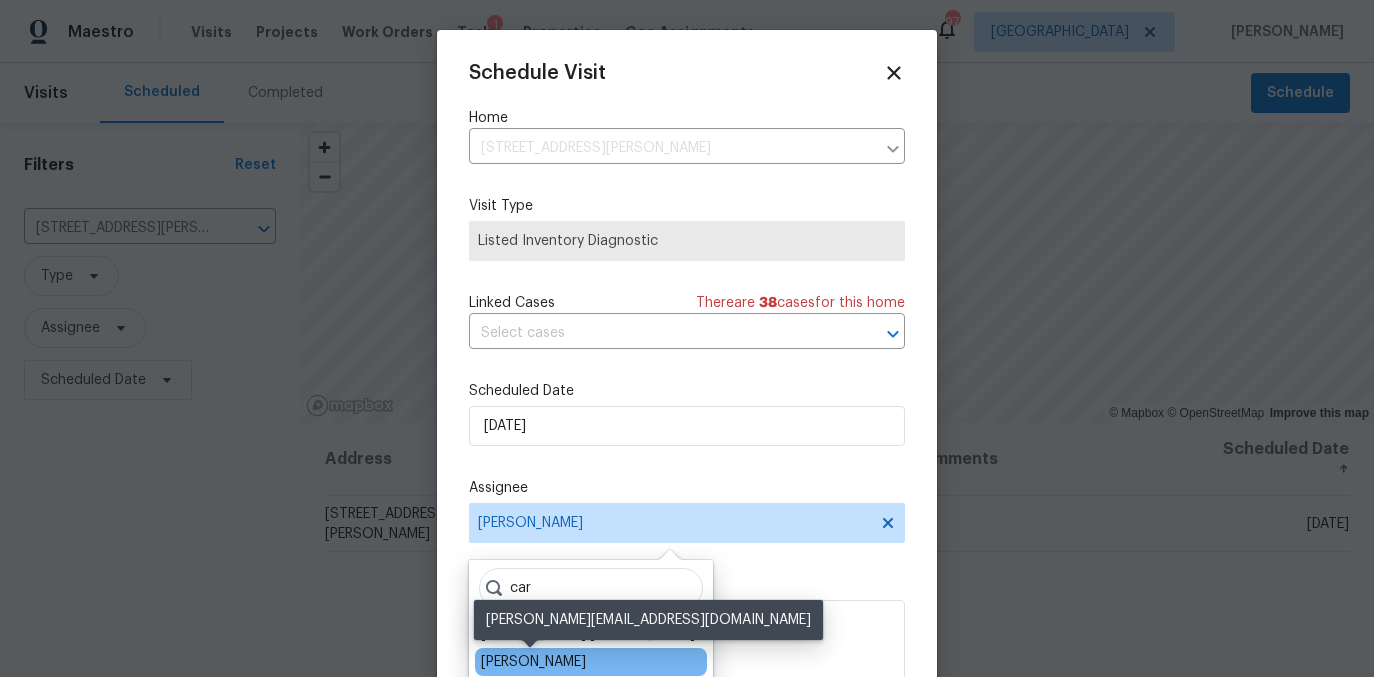 type on "car" 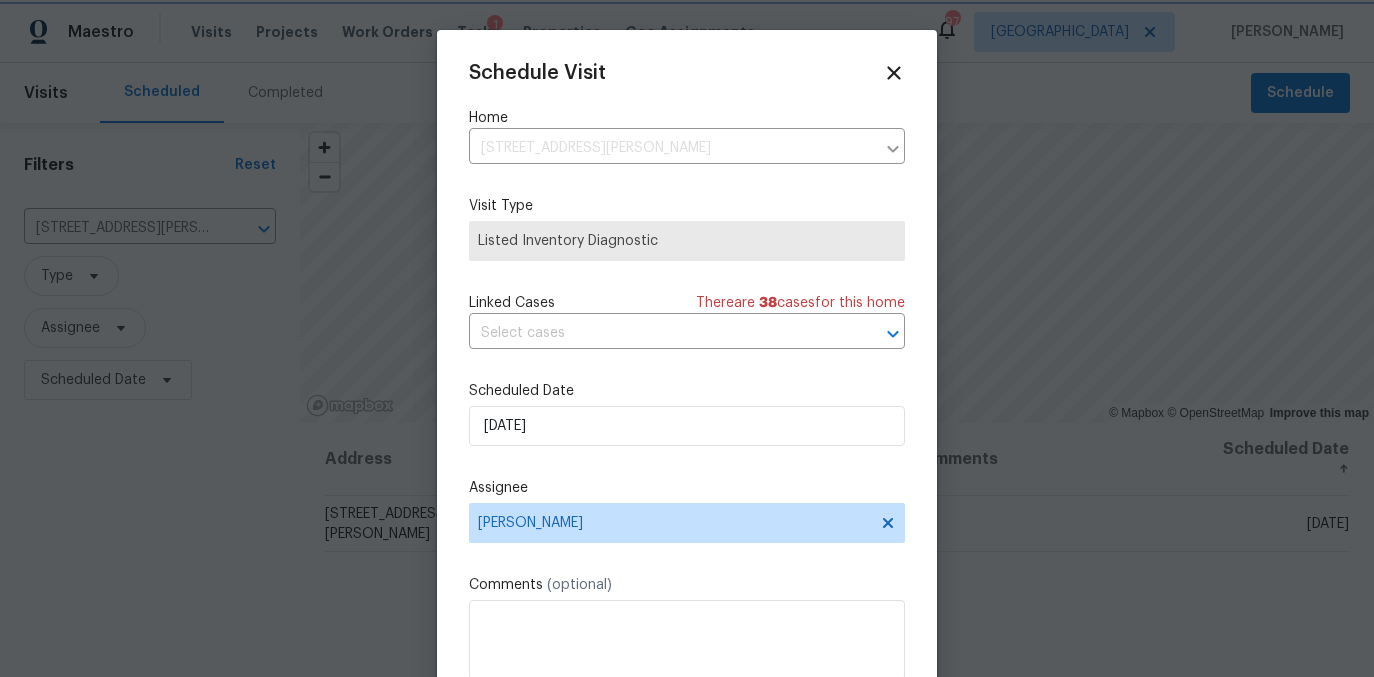 scroll, scrollTop: 36, scrollLeft: 0, axis: vertical 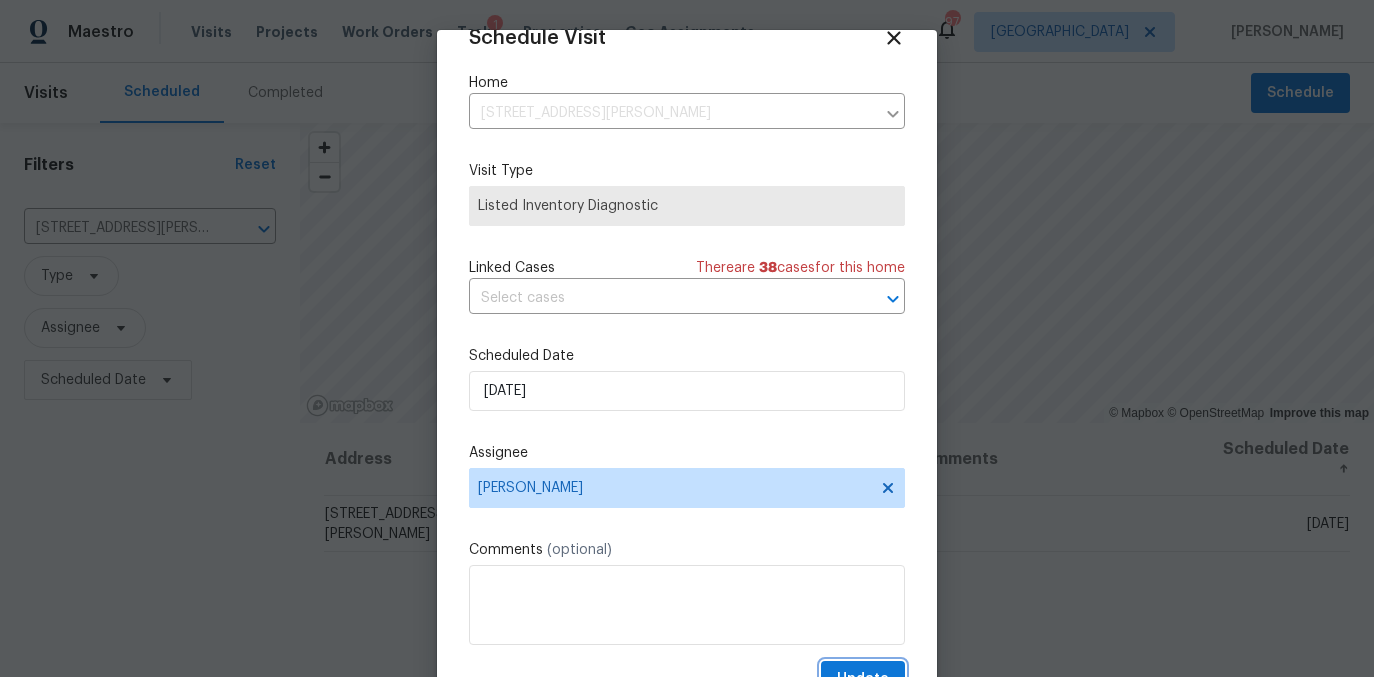 click on "Update" at bounding box center [863, 679] 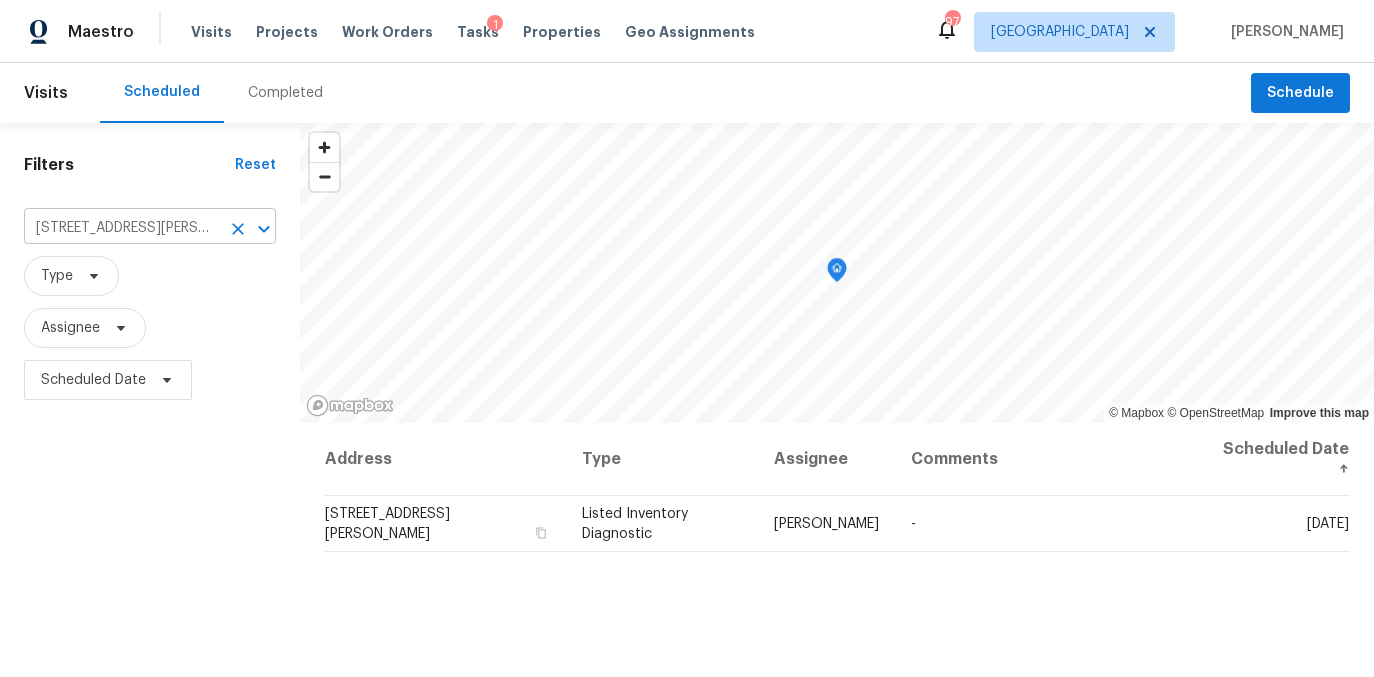 click on "2232 Dunseath Ave NW Apt 202, Atlanta, GA 30318" at bounding box center (122, 228) 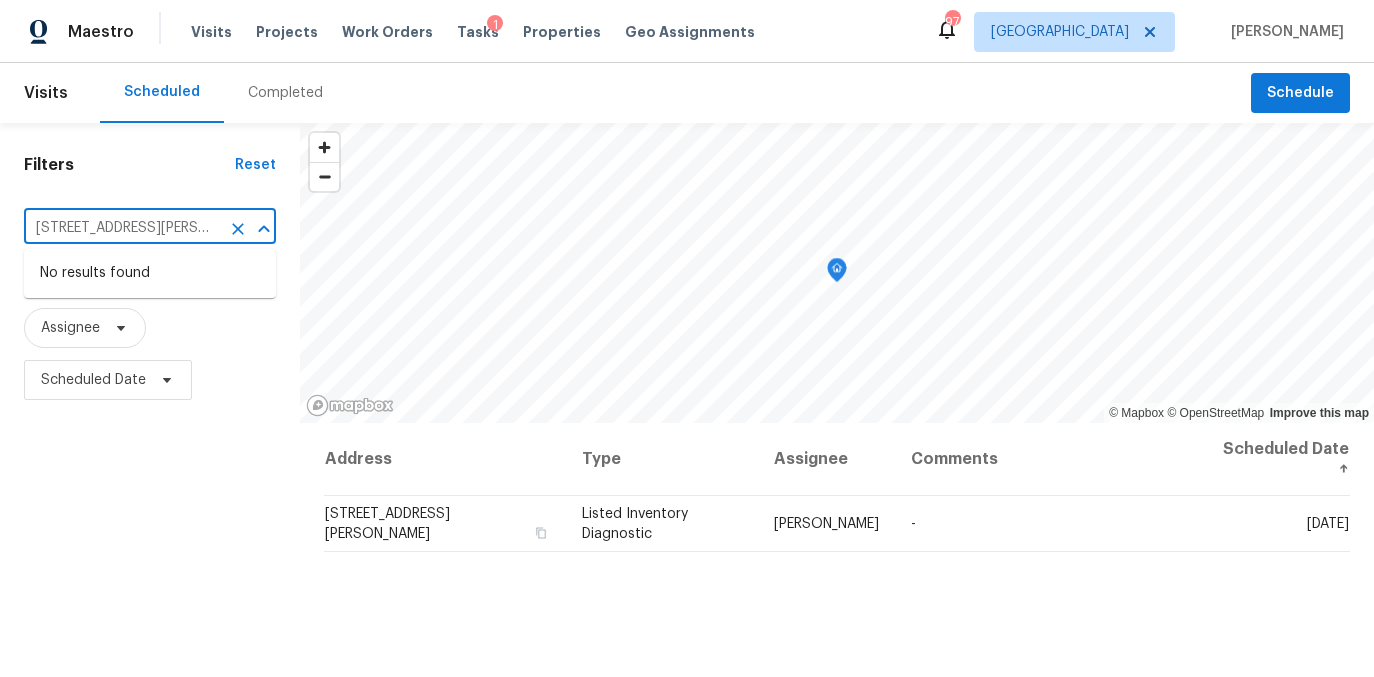 click on "2232 Dunseath Ave NW Apt 202, Atlanta, GA 30318" at bounding box center (122, 228) 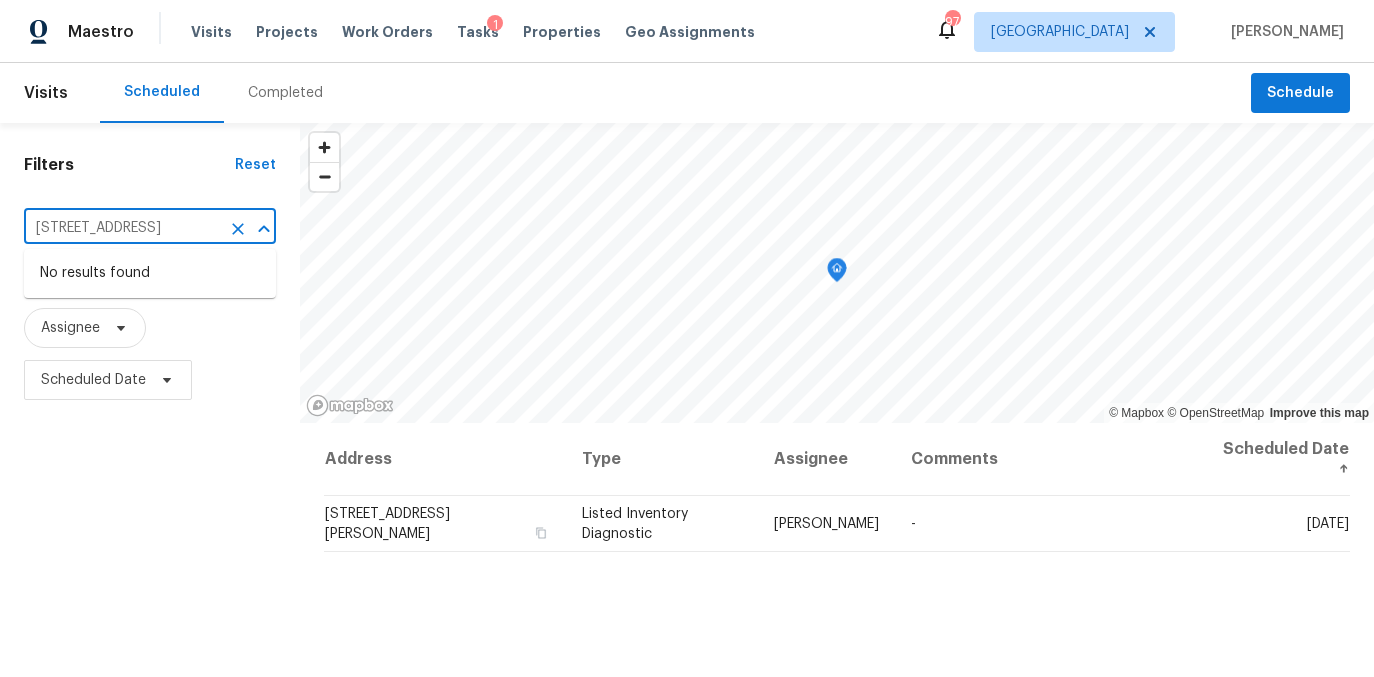 scroll, scrollTop: 0, scrollLeft: 103, axis: horizontal 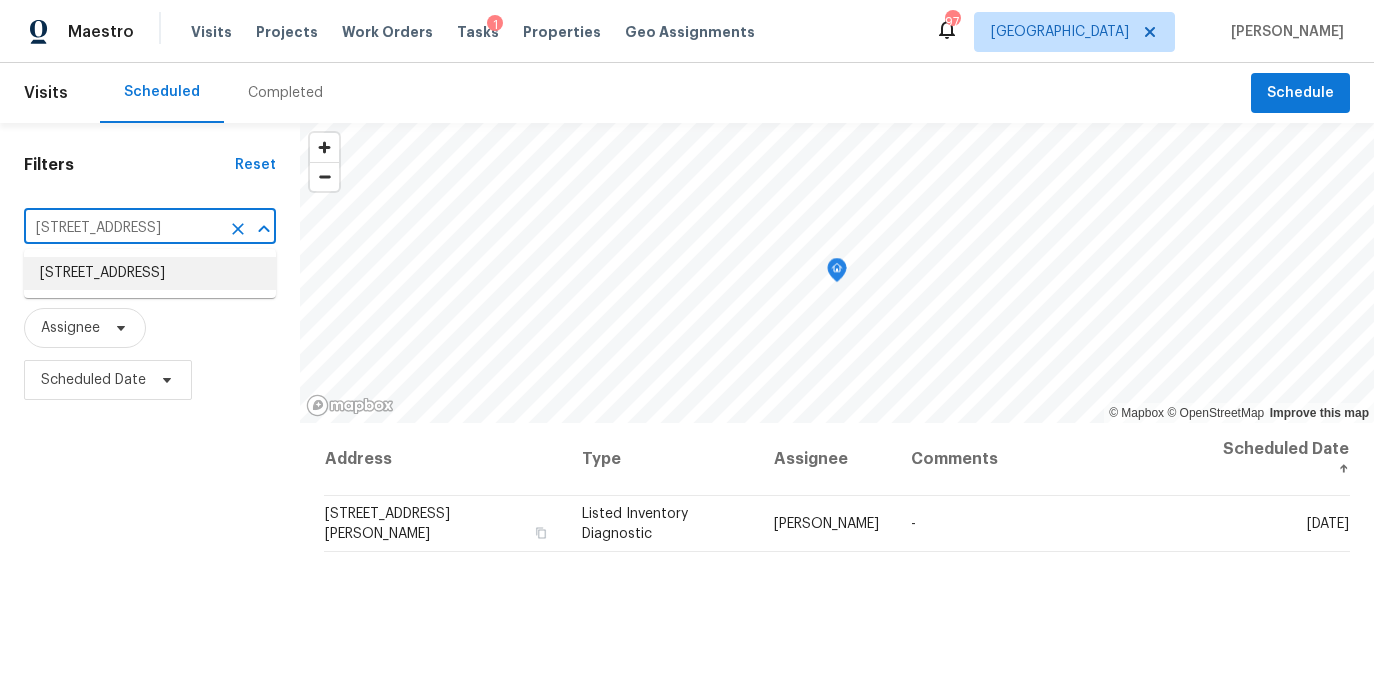click on "1734 Brookside Lay Cir, Norcross, GA 30093" at bounding box center [150, 273] 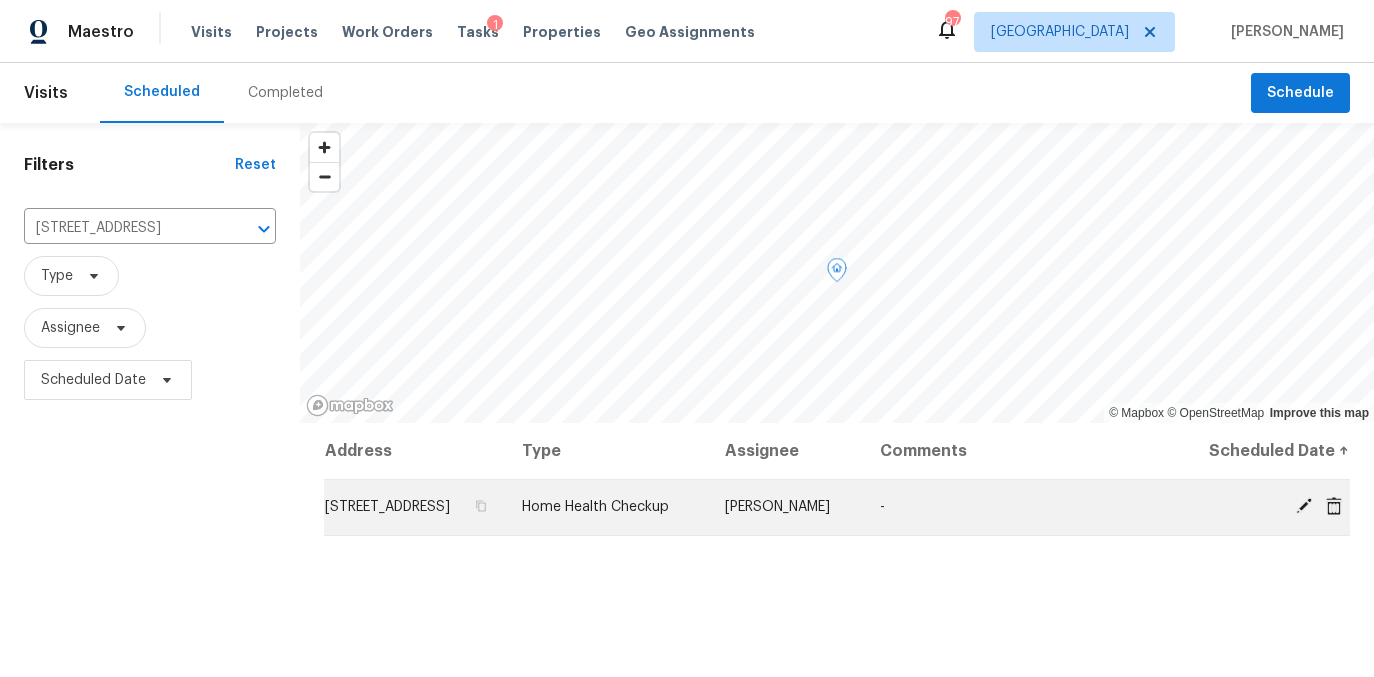 click at bounding box center [1304, 506] 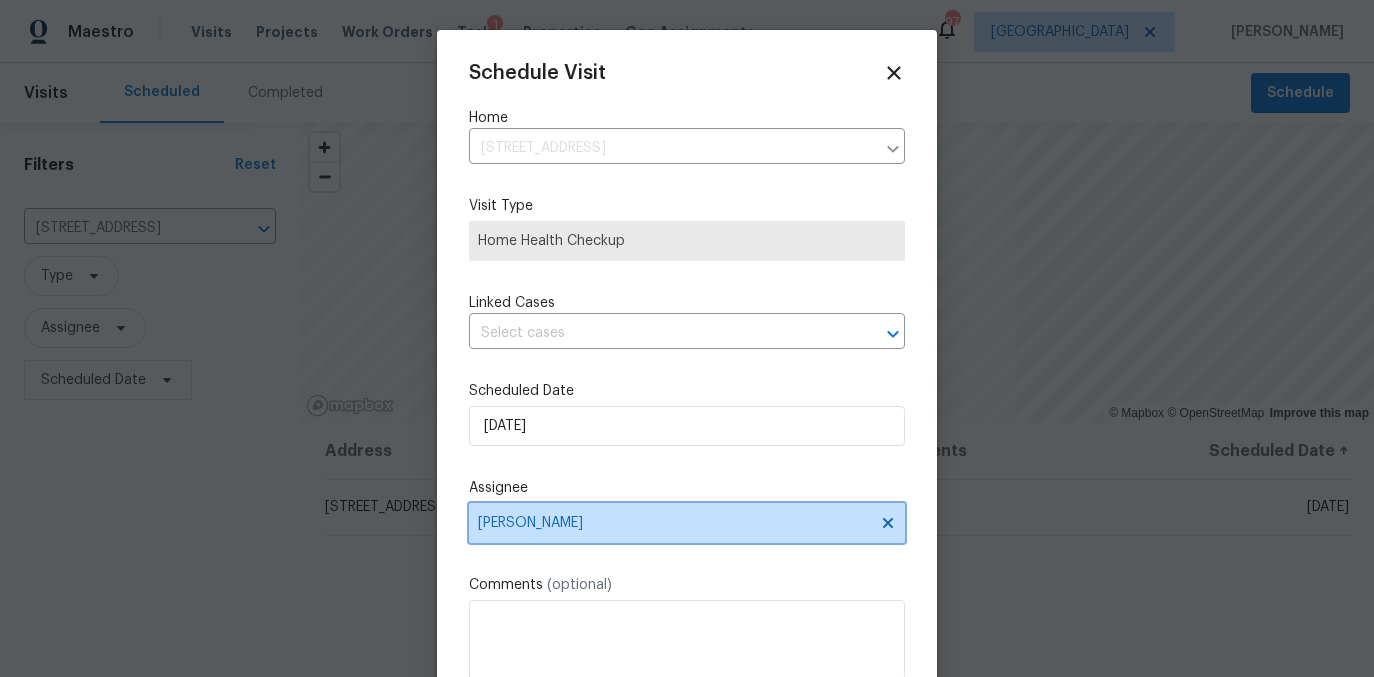 click on "[PERSON_NAME]" at bounding box center [687, 523] 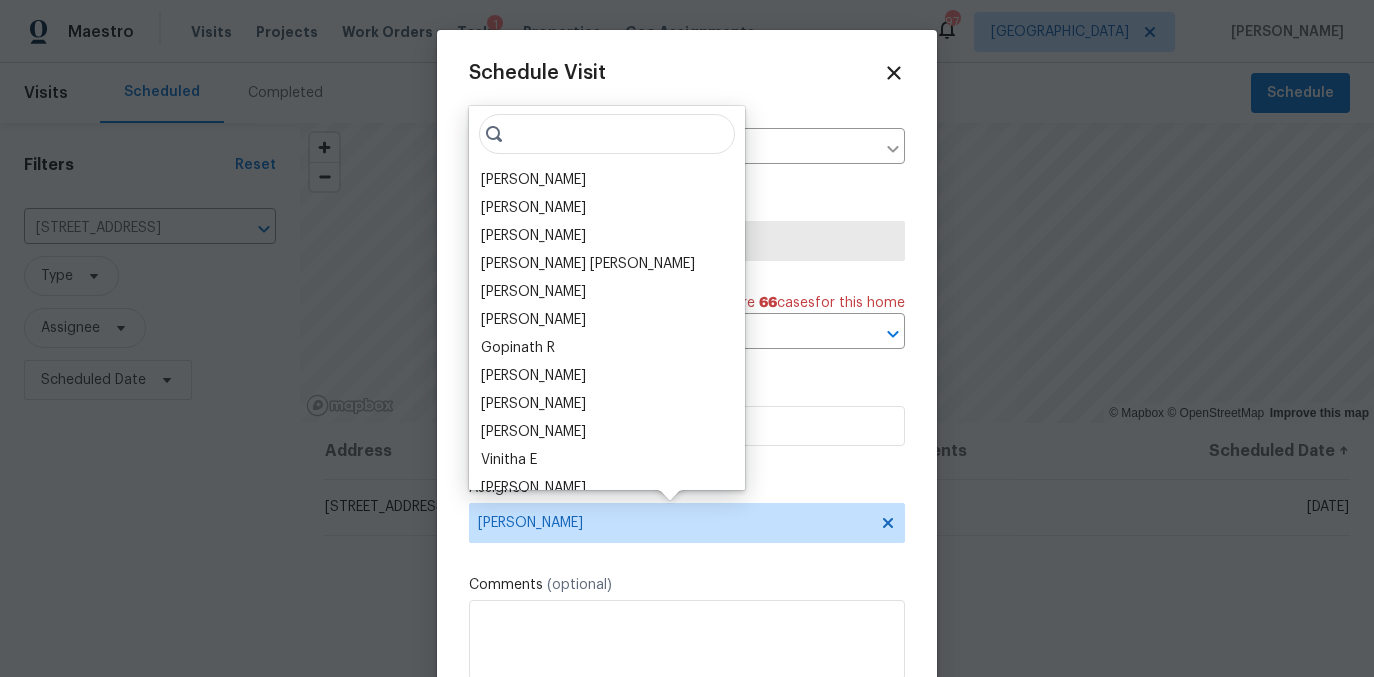 click at bounding box center (607, 134) 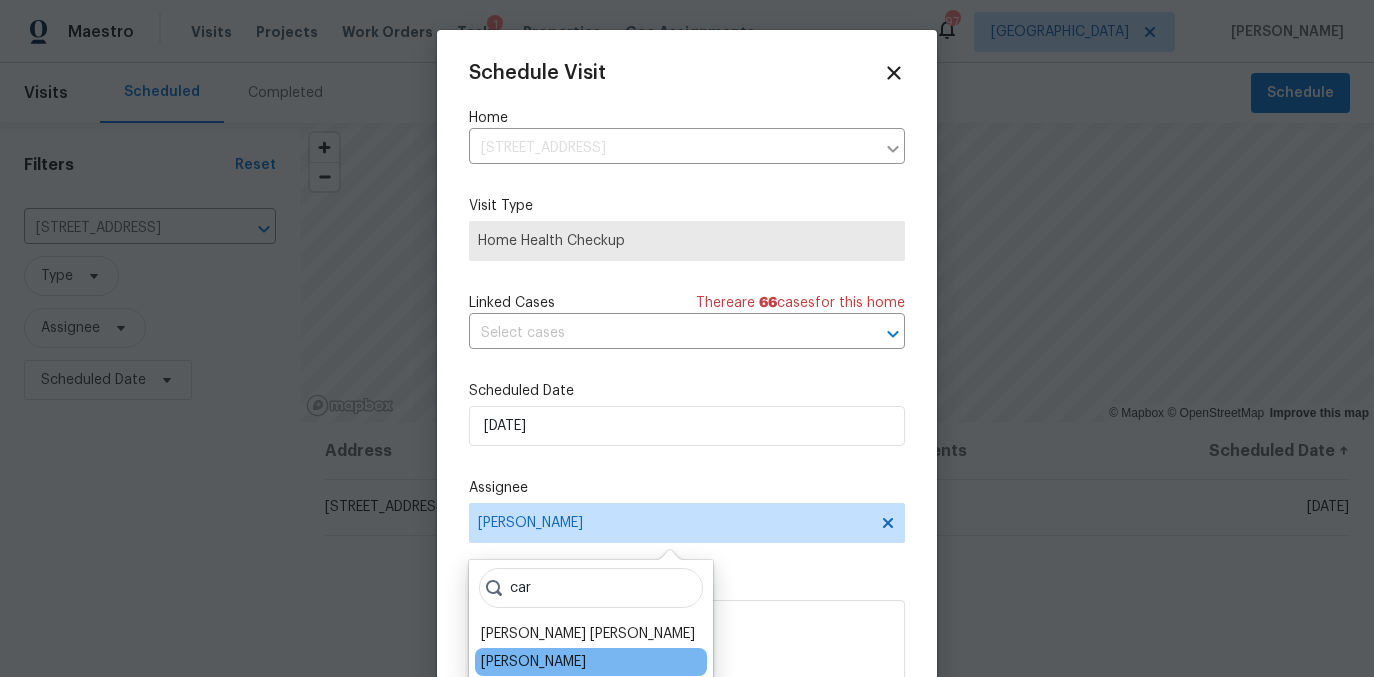 type on "car" 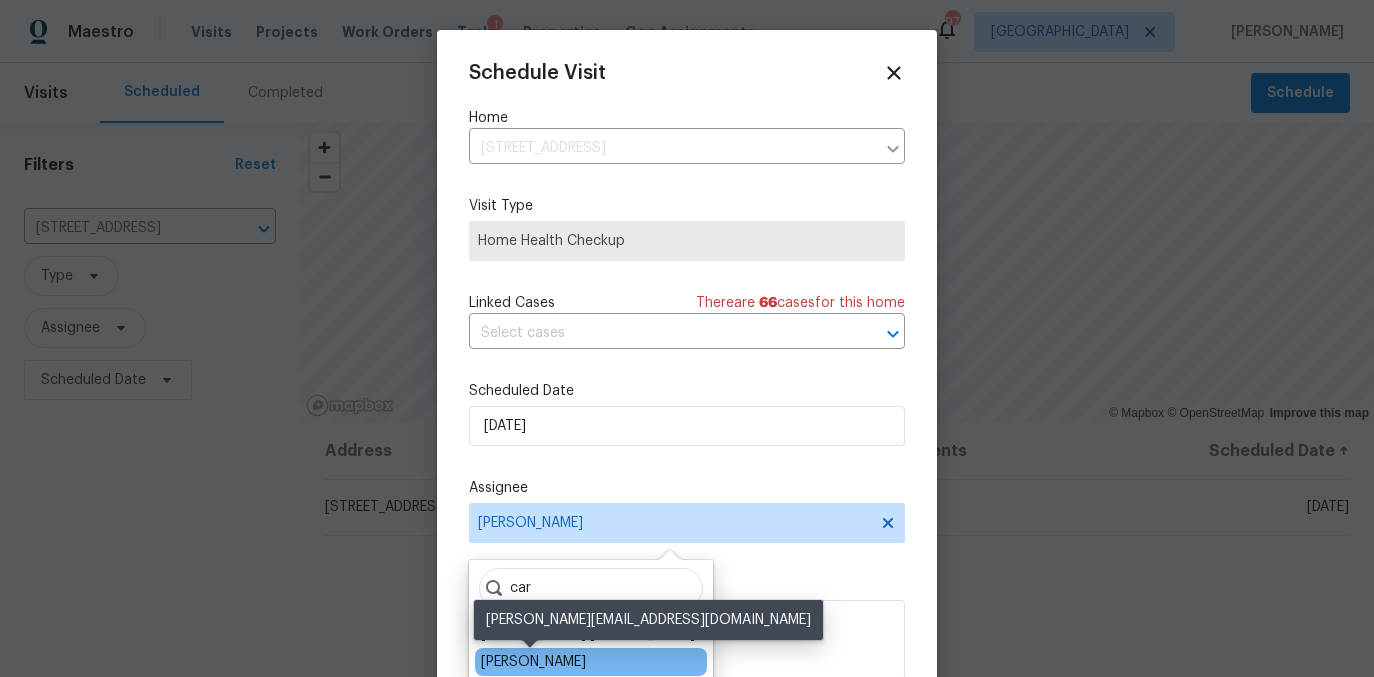 click on "[PERSON_NAME]" at bounding box center (533, 662) 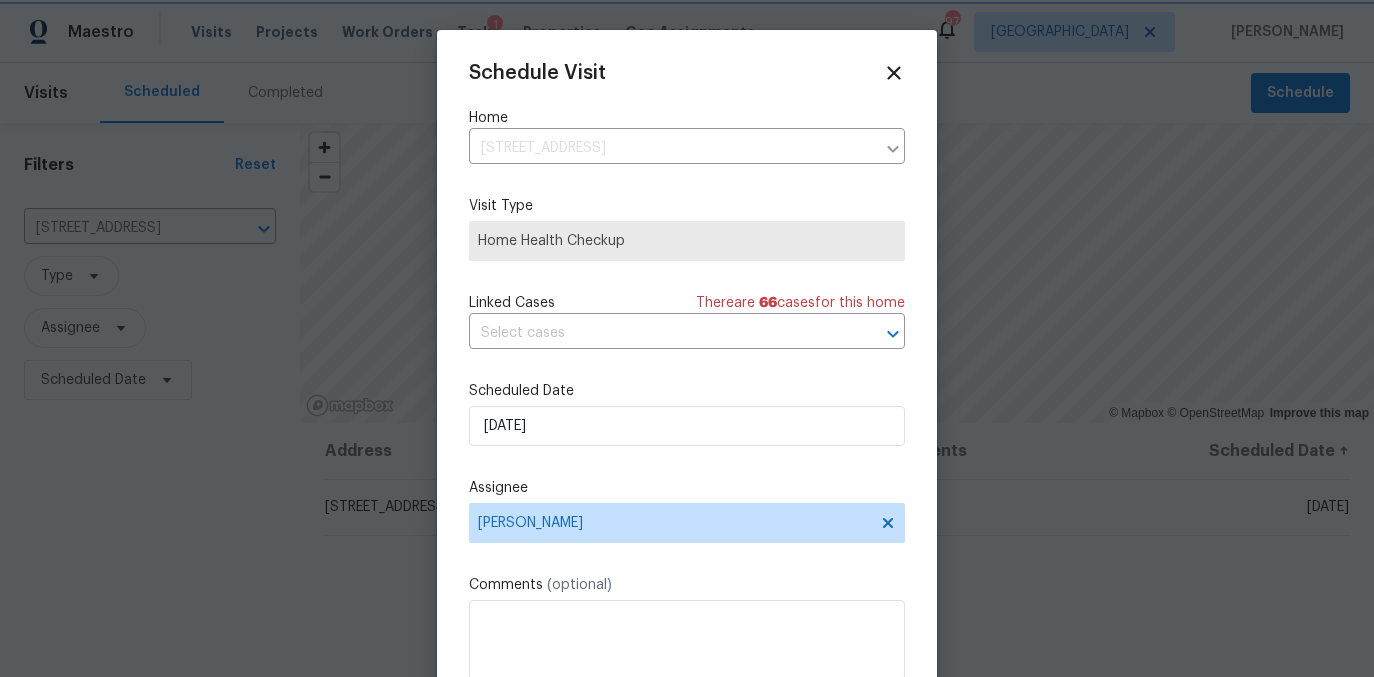 scroll, scrollTop: 36, scrollLeft: 0, axis: vertical 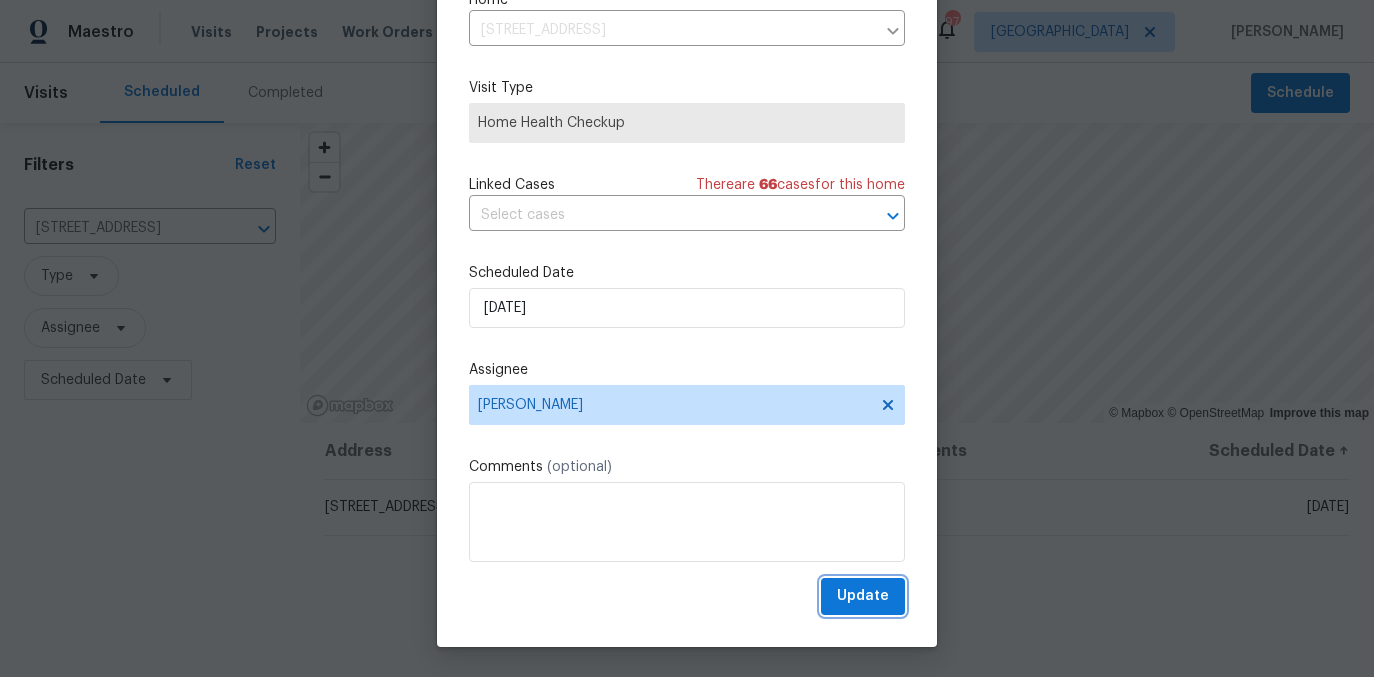 drag, startPoint x: 840, startPoint y: 600, endPoint x: 817, endPoint y: 598, distance: 23.086792 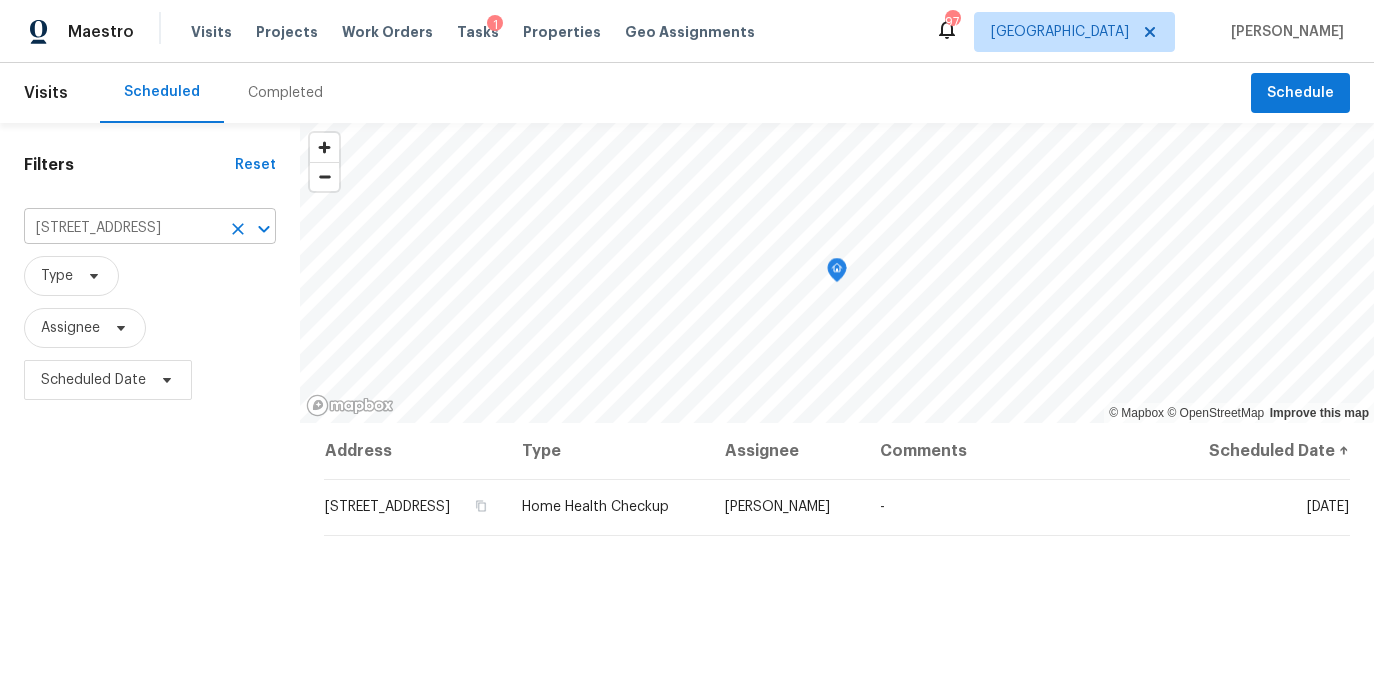 click on "1734 Brookside Lay Cir, Norcross, GA 30093" at bounding box center [122, 228] 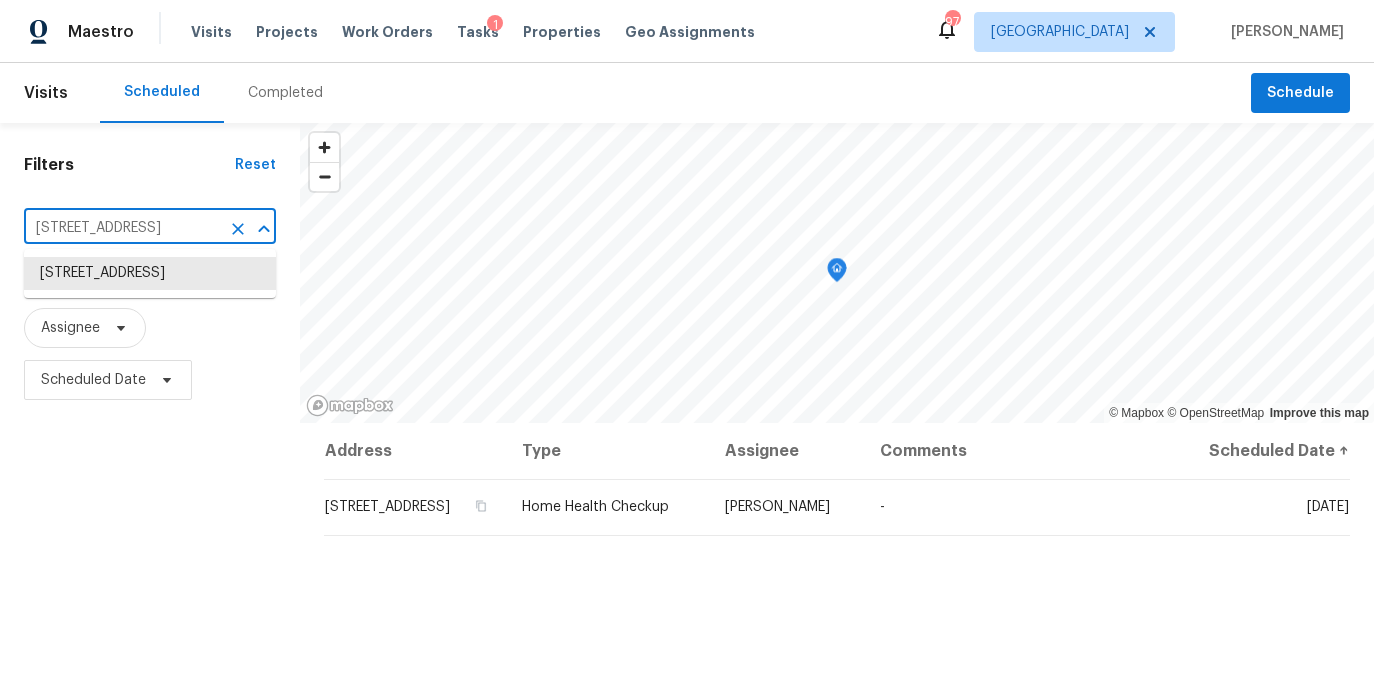 paste on "097 Rock Creek Ln" 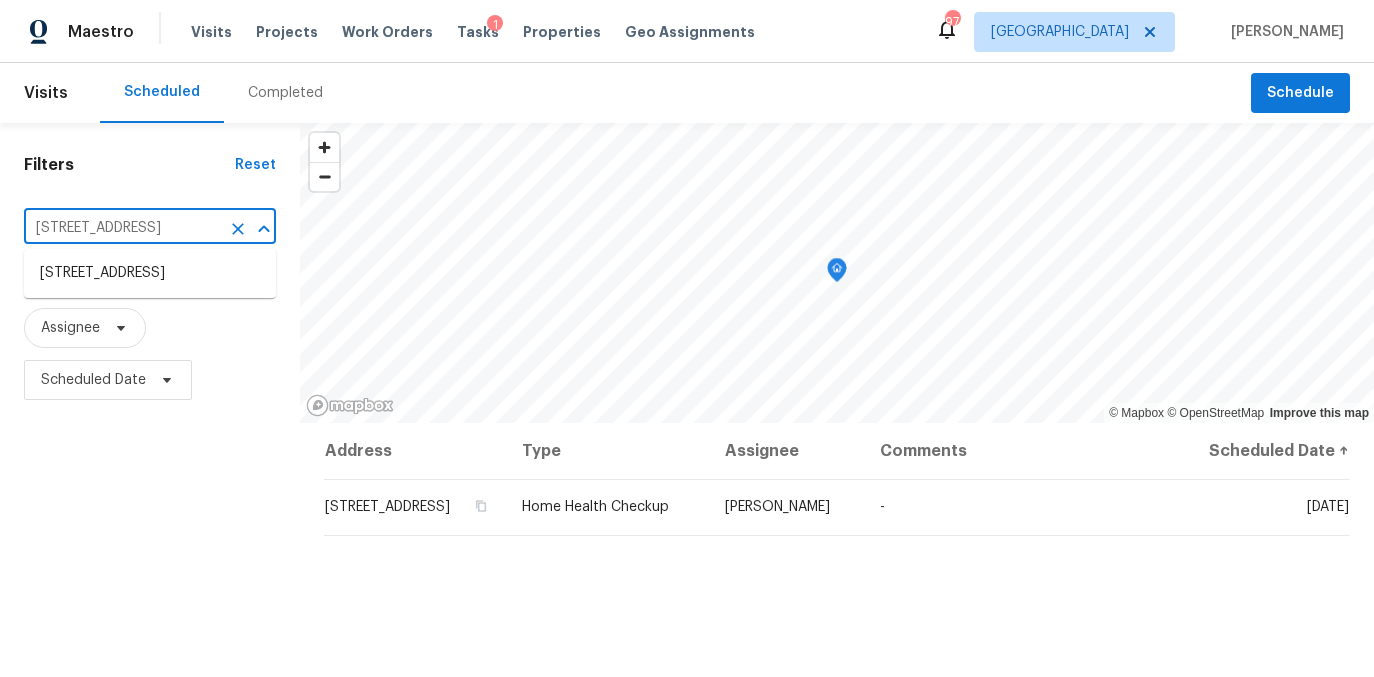 scroll, scrollTop: 0, scrollLeft: 85, axis: horizontal 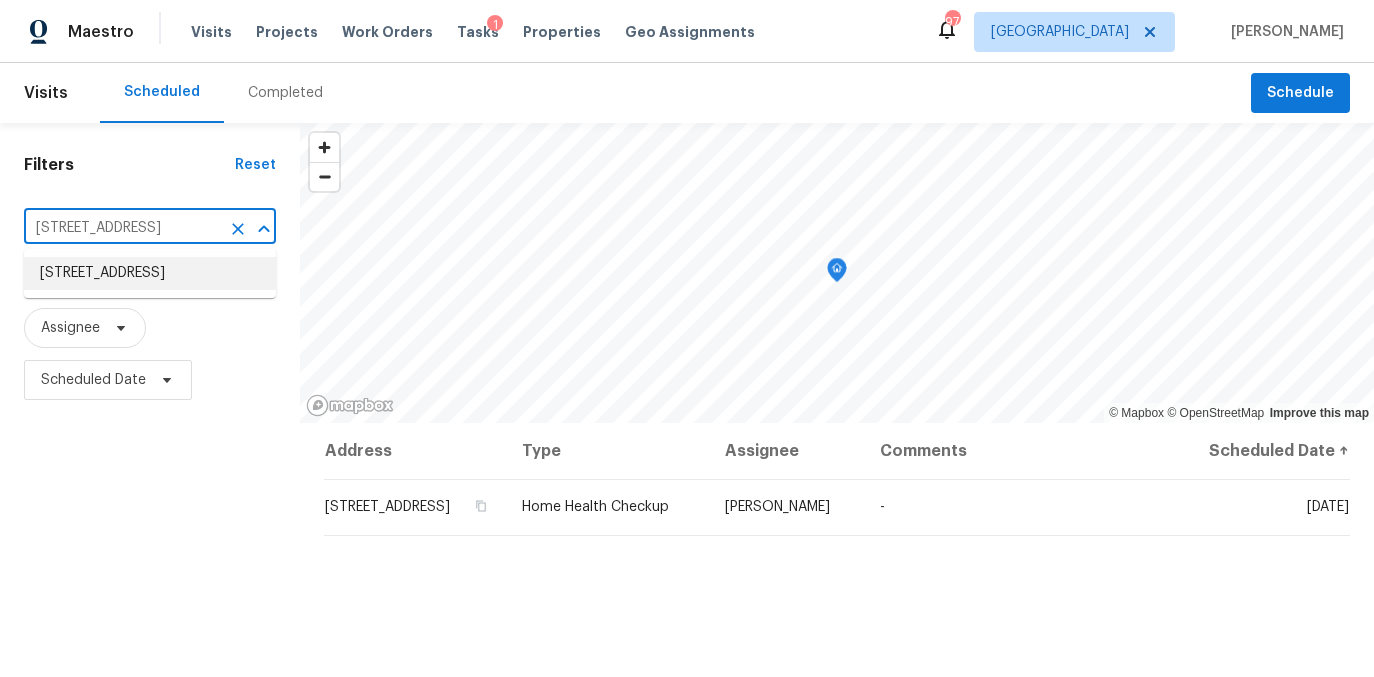 click on "1097 Rock Creek Ln, Norcross, GA 30093" at bounding box center [150, 273] 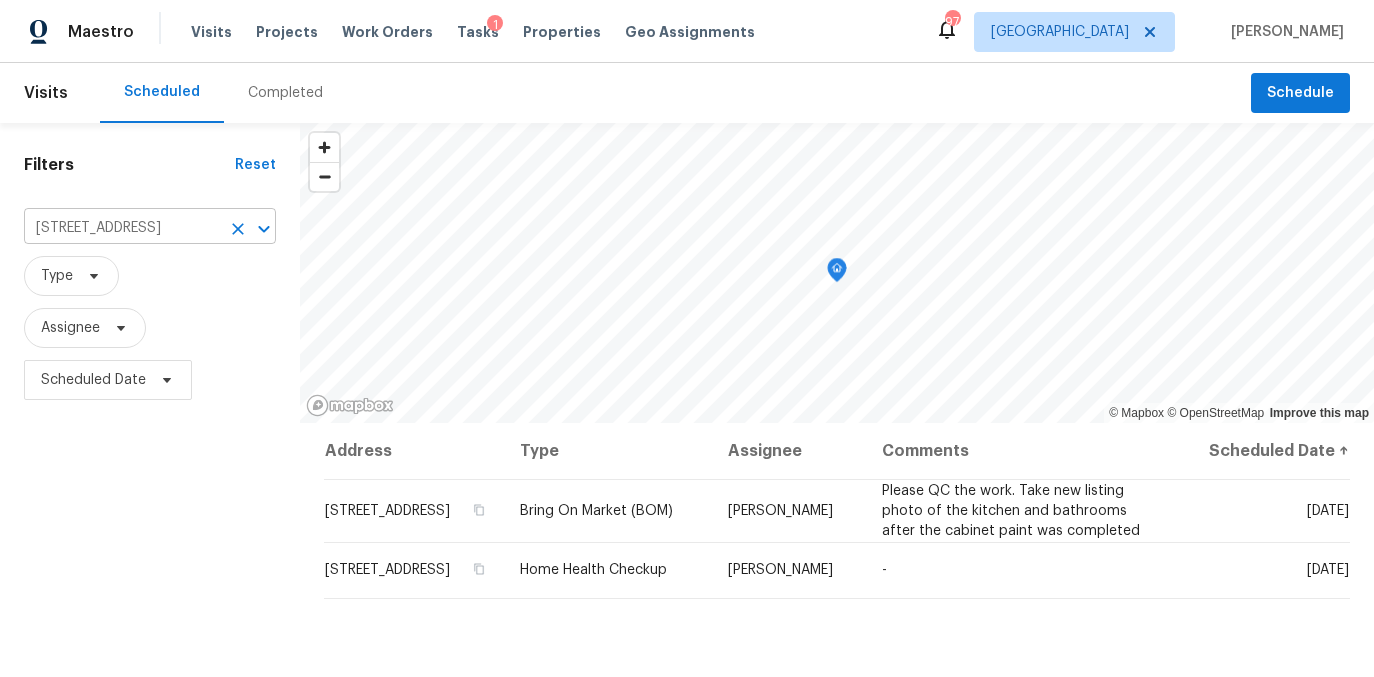 click on "1097 Rock Creek Ln, Norcross, GA 30093" at bounding box center (122, 228) 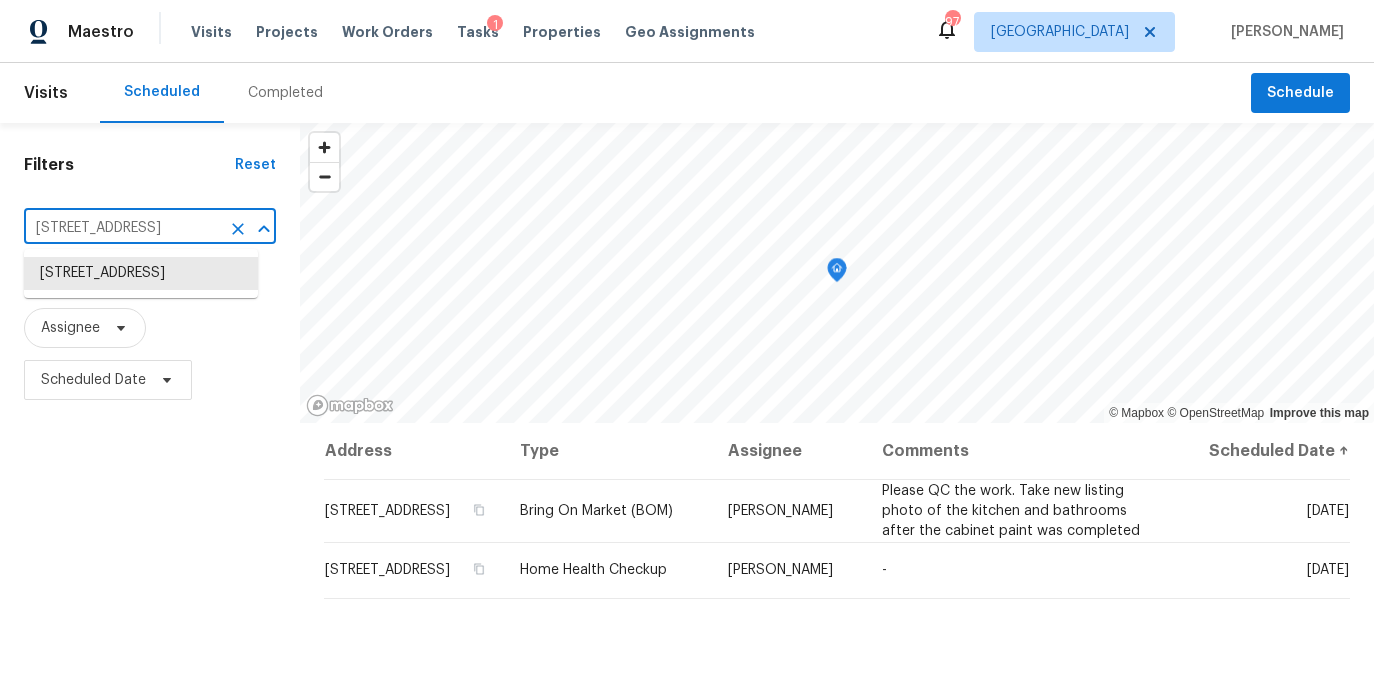 paste on "745 Fountainhead Ln NE" 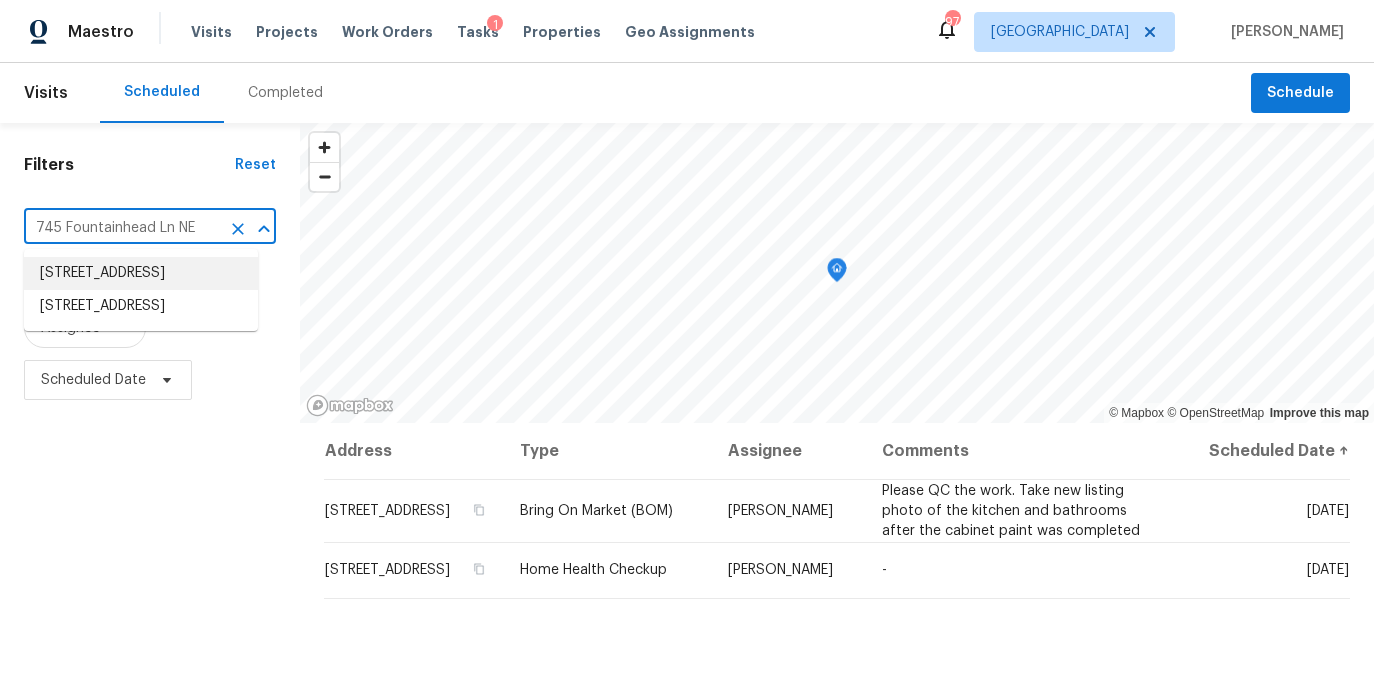click on "745 Fountainhead Ln NE Unit 113, Atlanta, GA 30324" at bounding box center (141, 273) 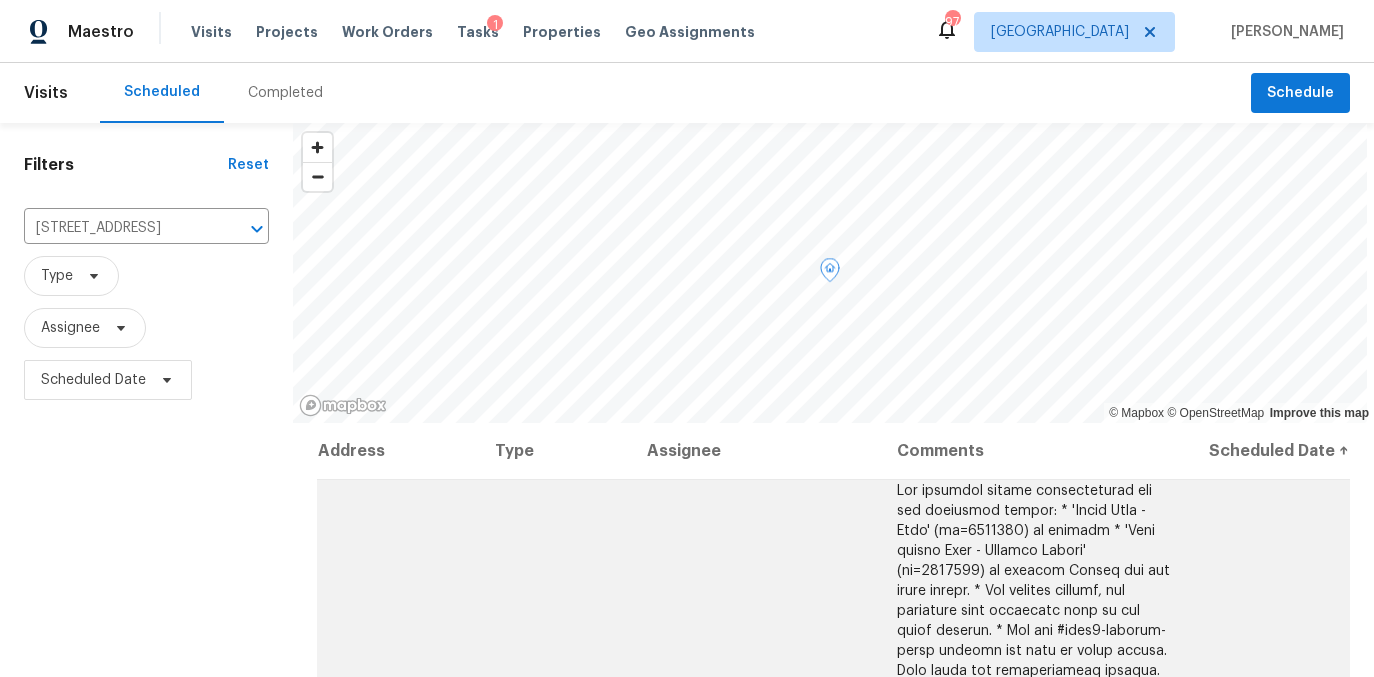 scroll, scrollTop: 162, scrollLeft: 0, axis: vertical 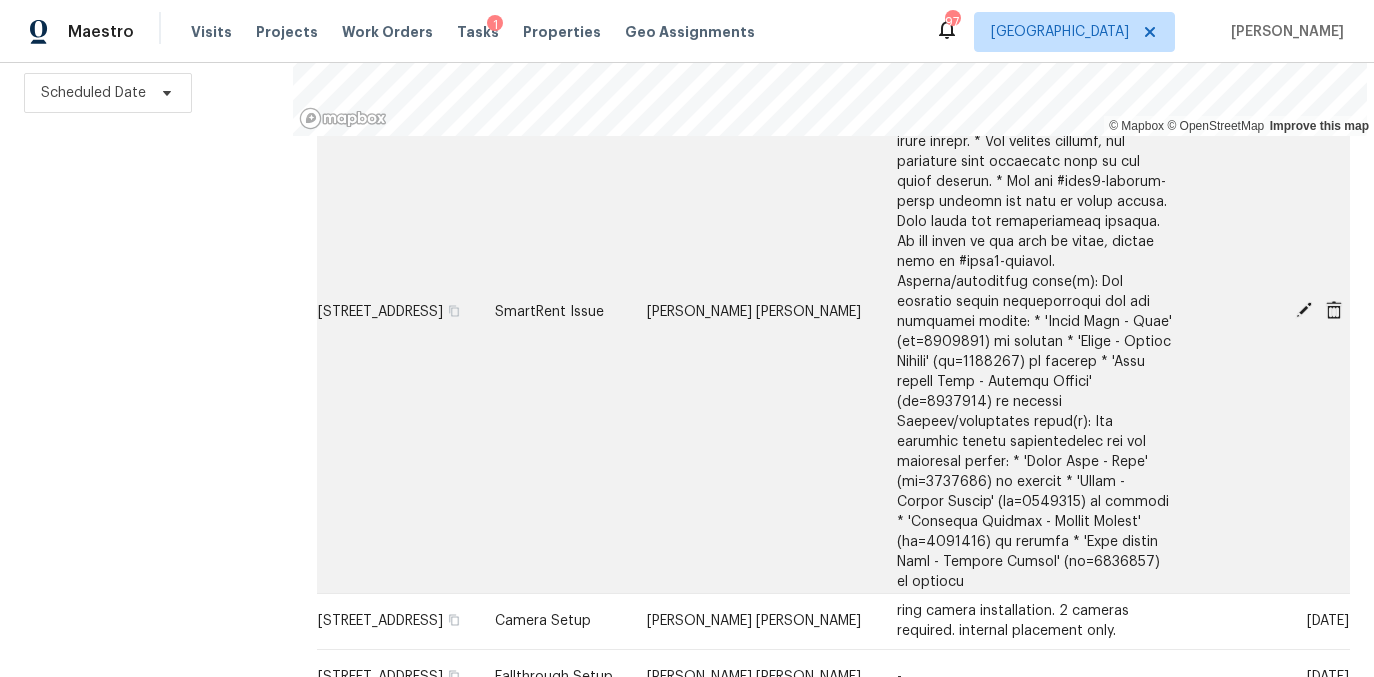 click 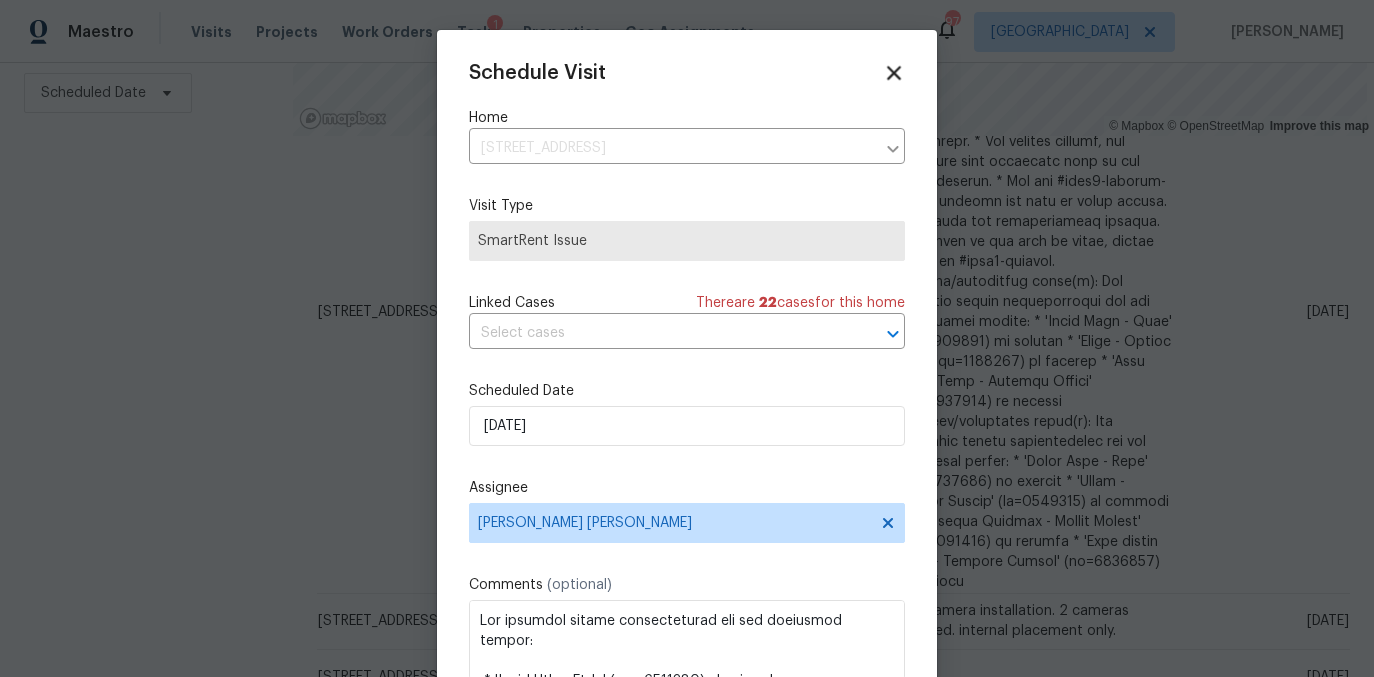 click 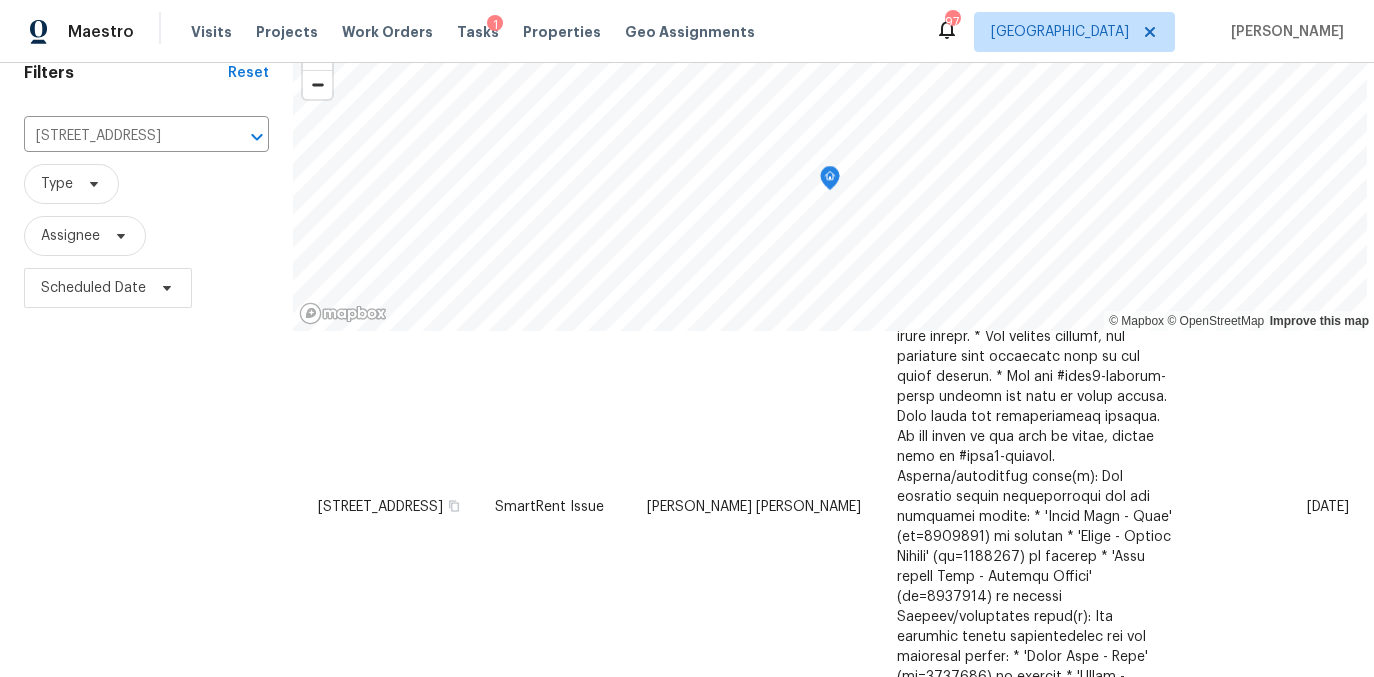 scroll, scrollTop: 75, scrollLeft: 0, axis: vertical 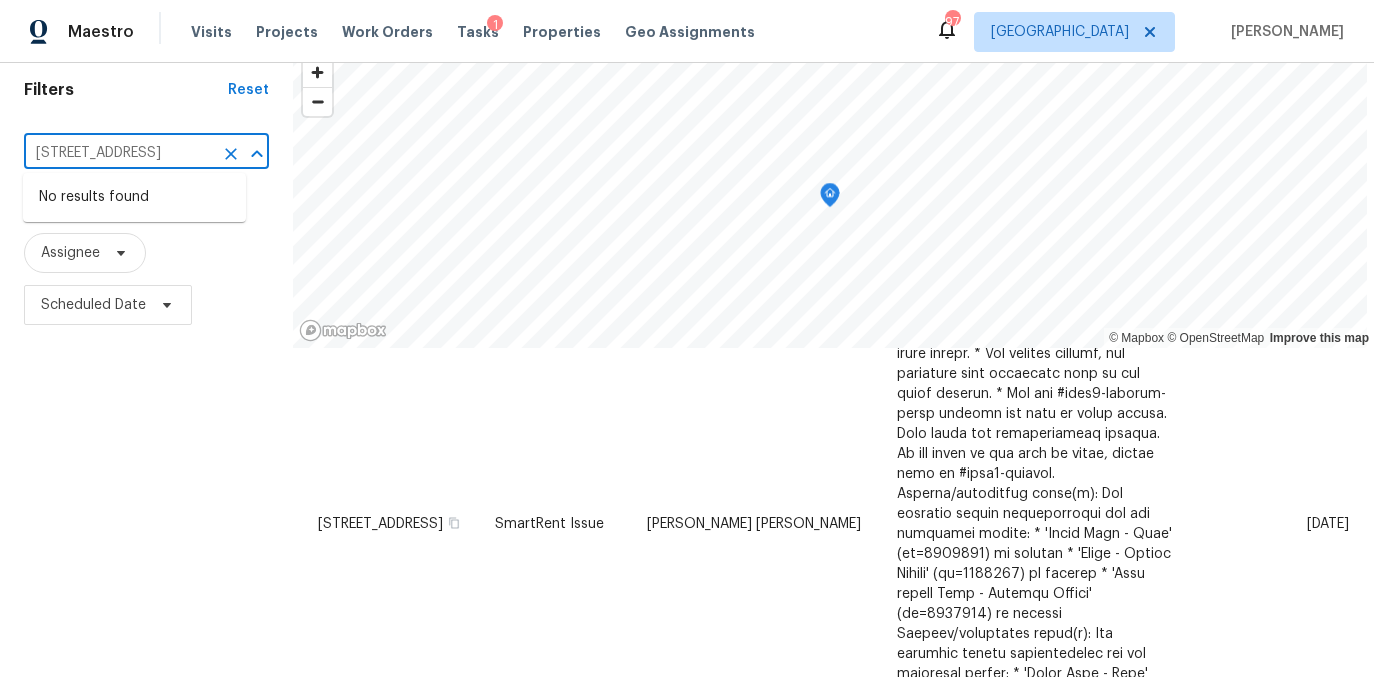 click on "745 Fountainhead Ln NE Unit 113, Atlanta, GA 30324" at bounding box center [118, 153] 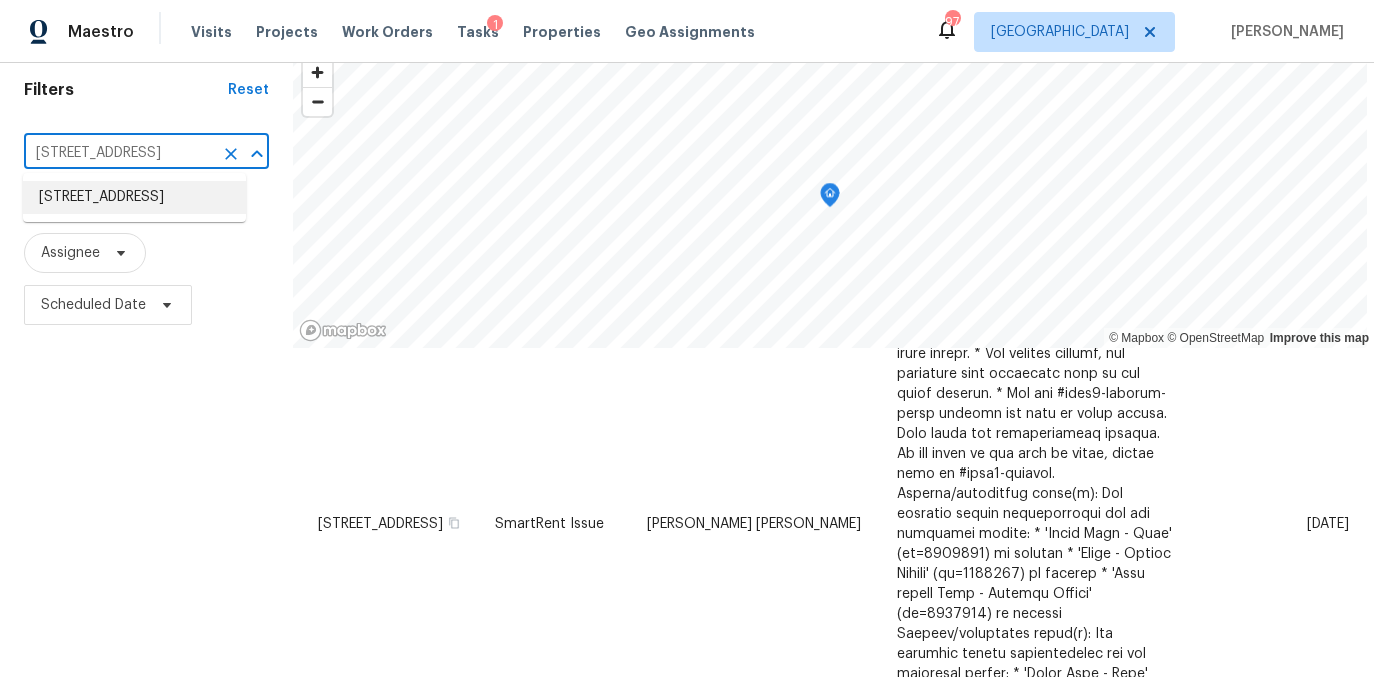 click on "2811 Spring St, Dacula, GA 30019" at bounding box center (134, 197) 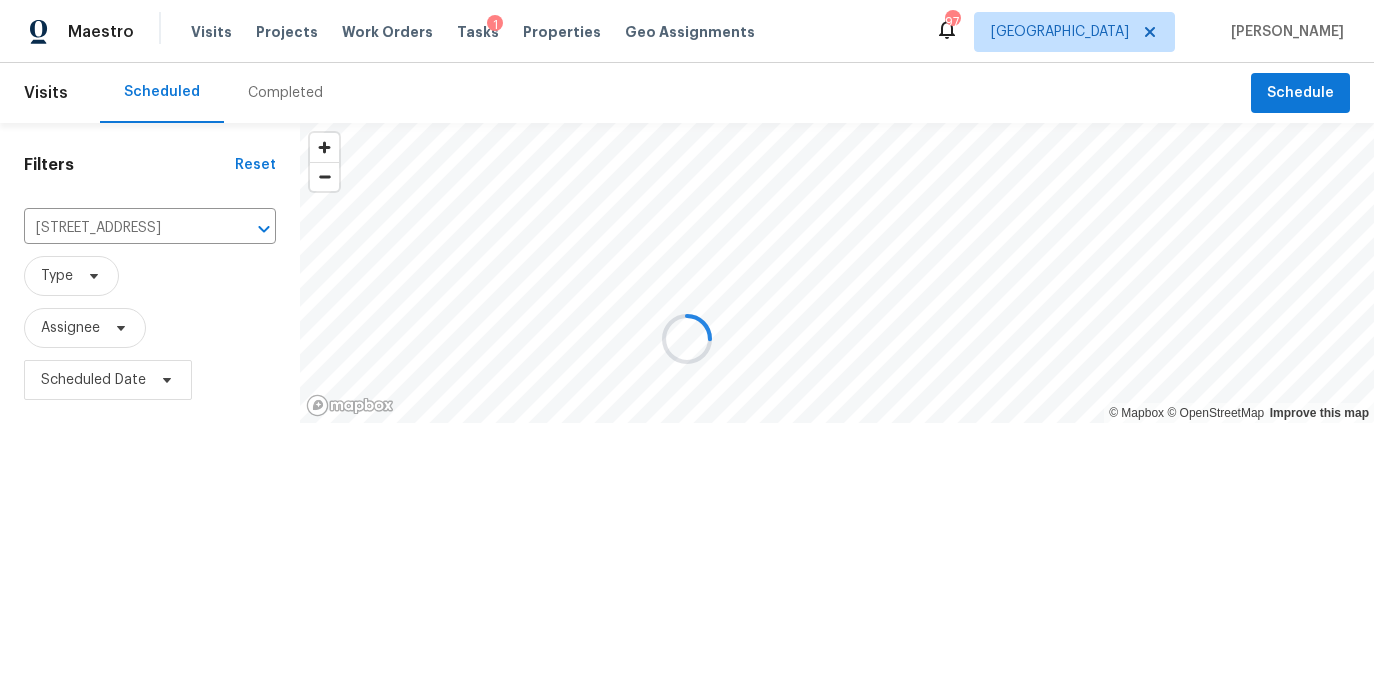 scroll, scrollTop: 0, scrollLeft: 0, axis: both 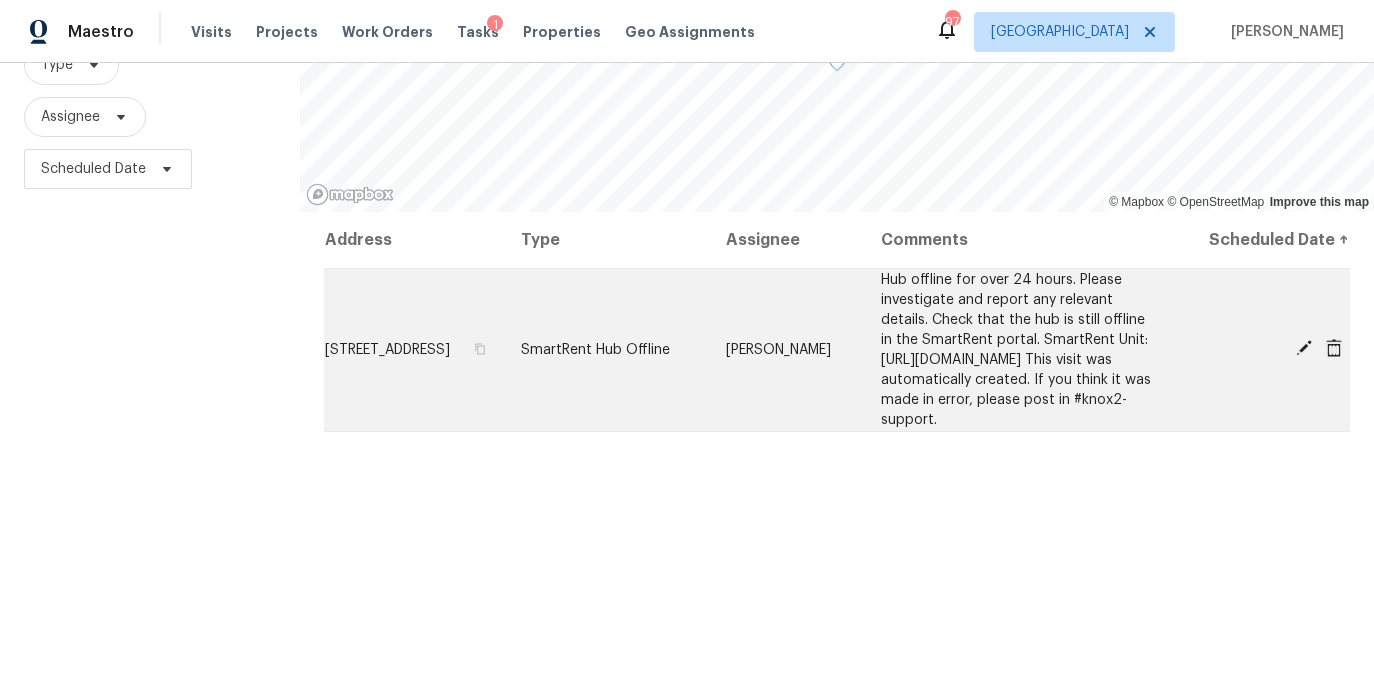 click 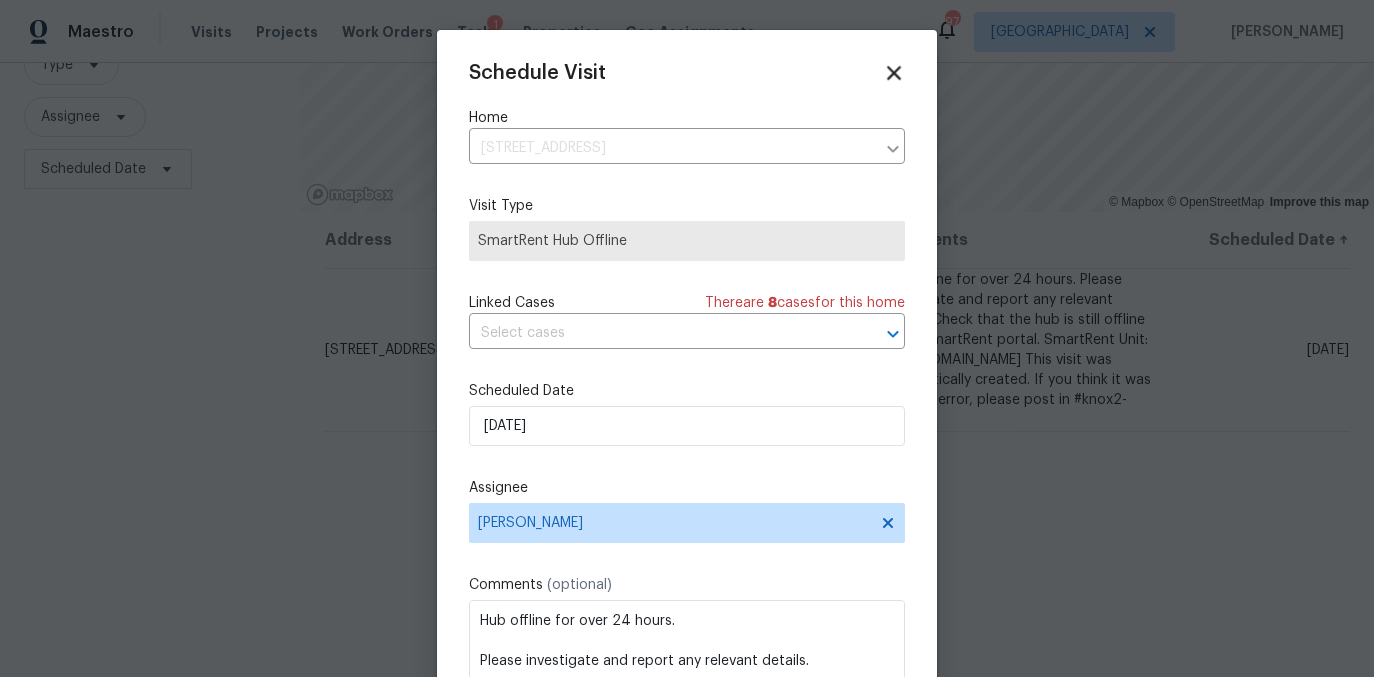 click 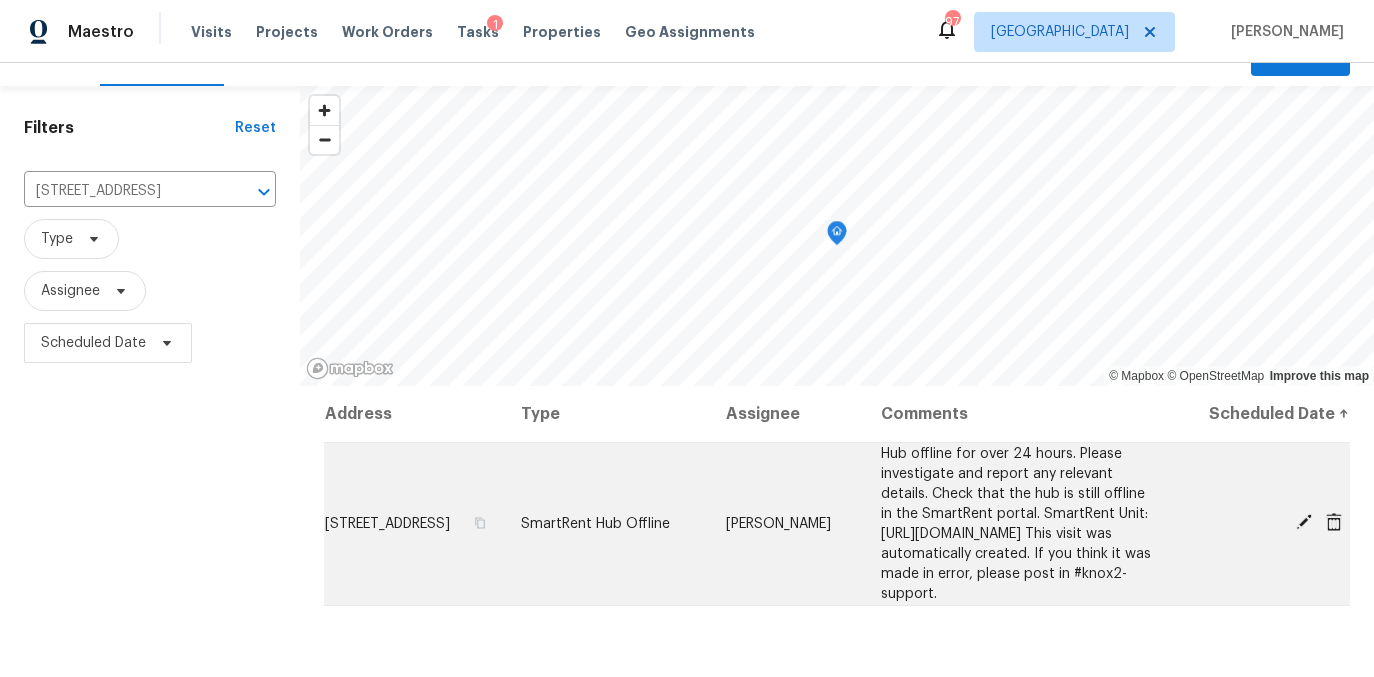 scroll, scrollTop: 0, scrollLeft: 0, axis: both 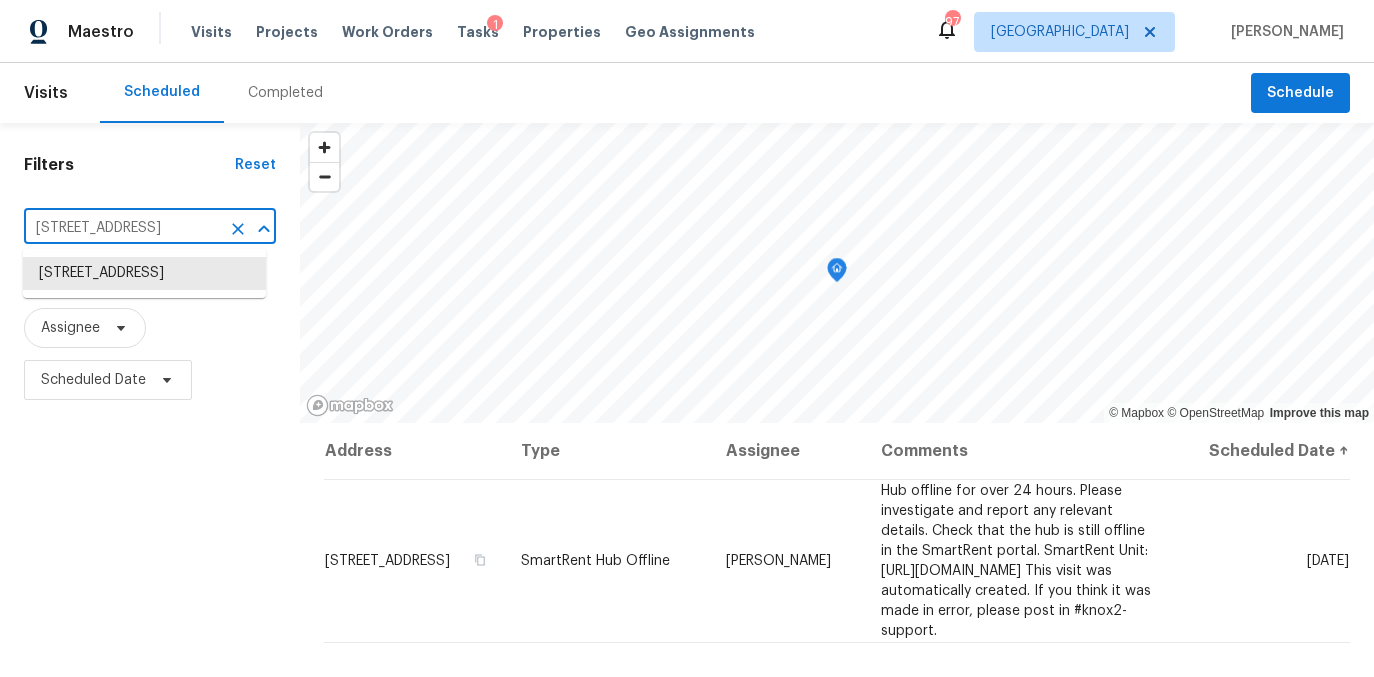 click on "2811 Spring St, Dacula, GA 30019" at bounding box center [122, 228] 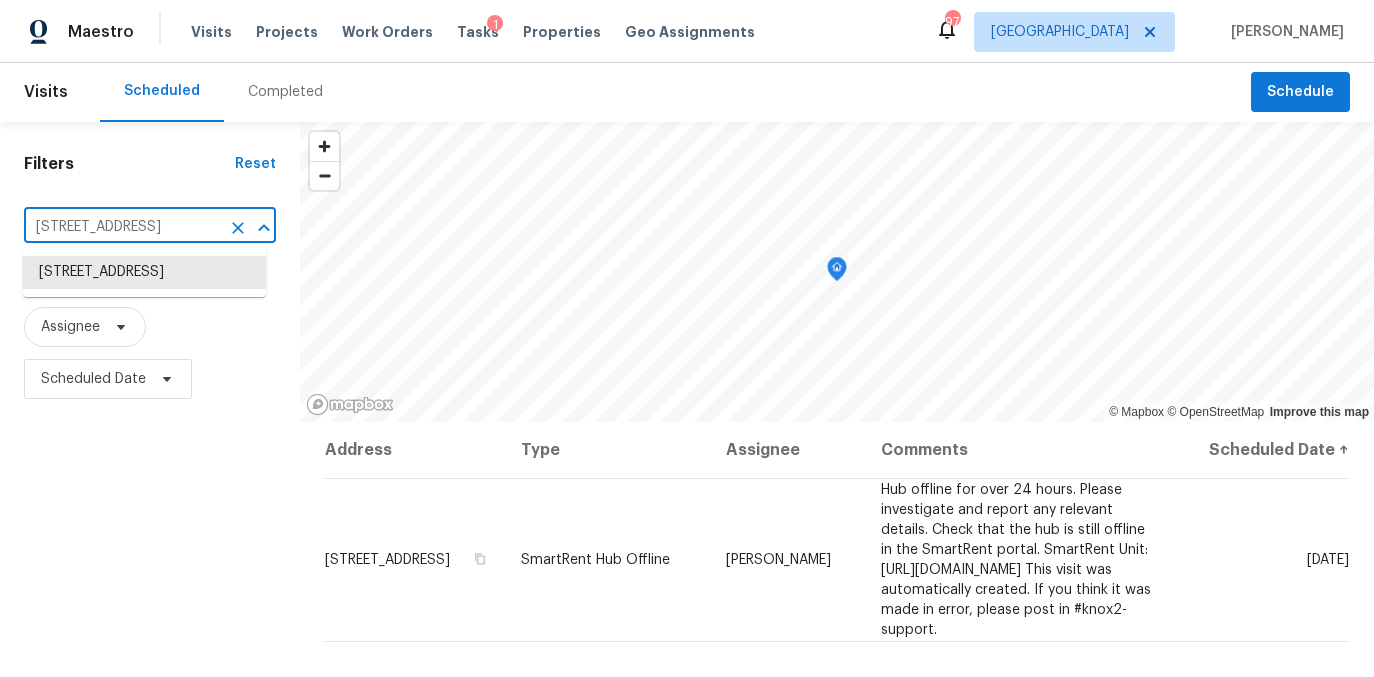 paste on "4504 Cedar Ridge Trl, Stone Mountain, GA 30083" 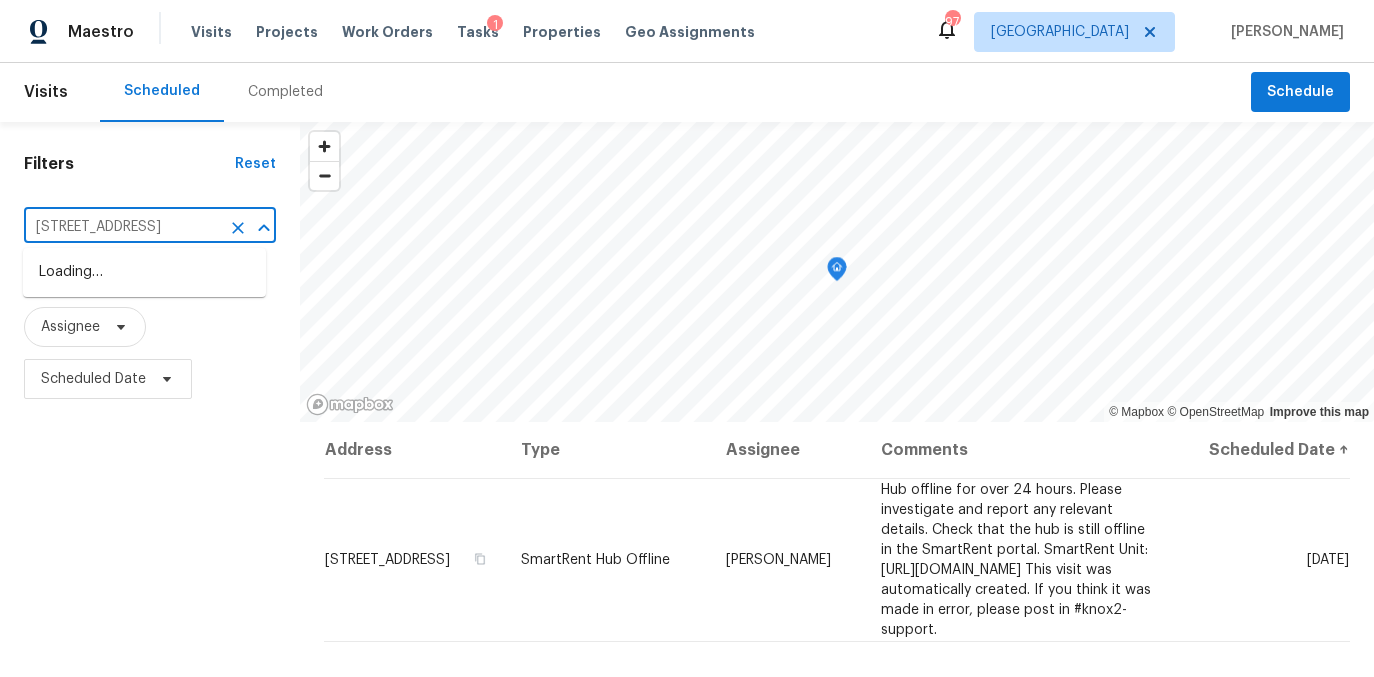 scroll, scrollTop: 0, scrollLeft: 150, axis: horizontal 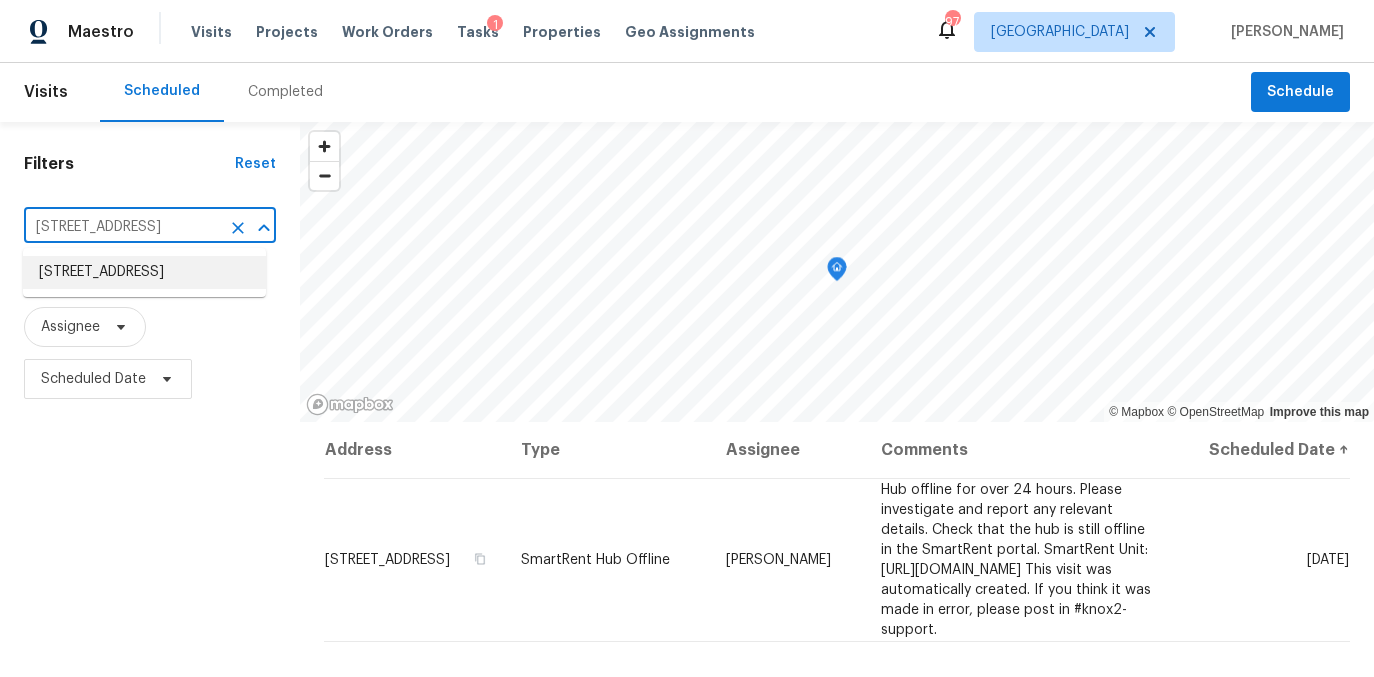 click on "4504 Cedar Ridge Trl, Stone Mountain, GA 30083" at bounding box center (144, 272) 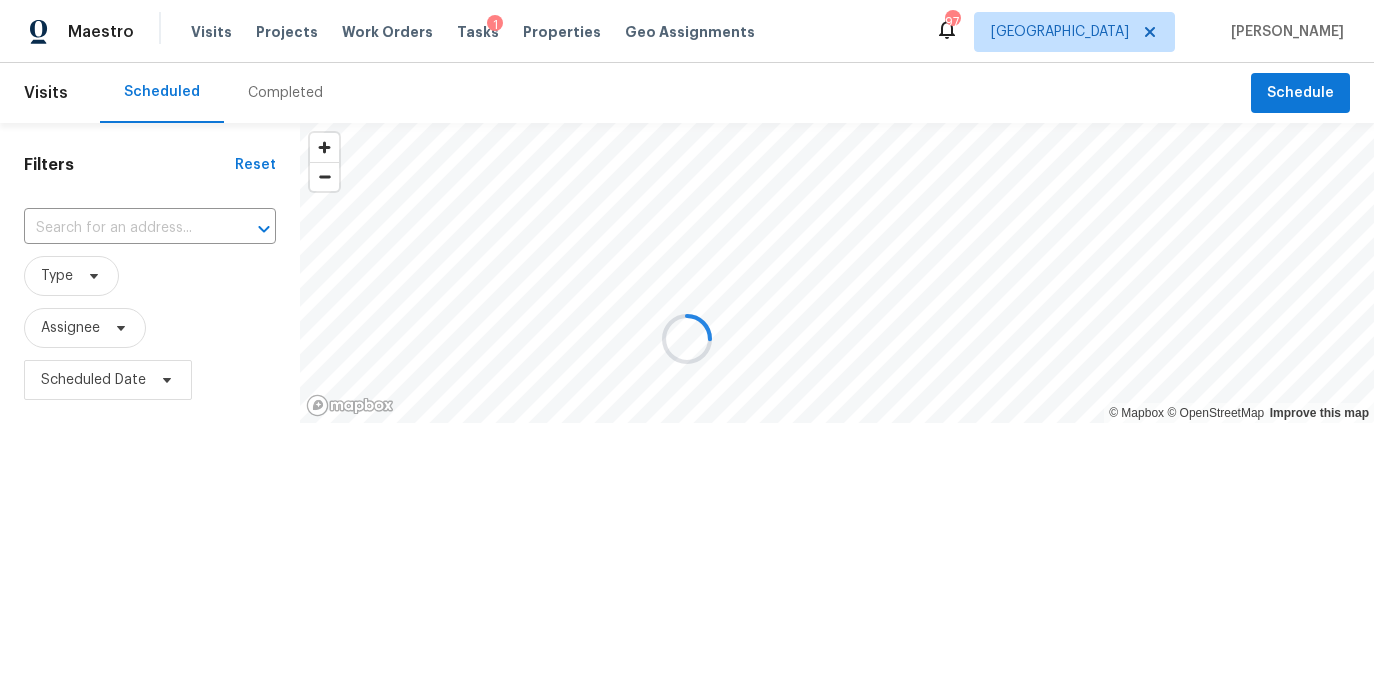 type on "4504 Cedar Ridge Trl, Stone Mountain, GA 30083" 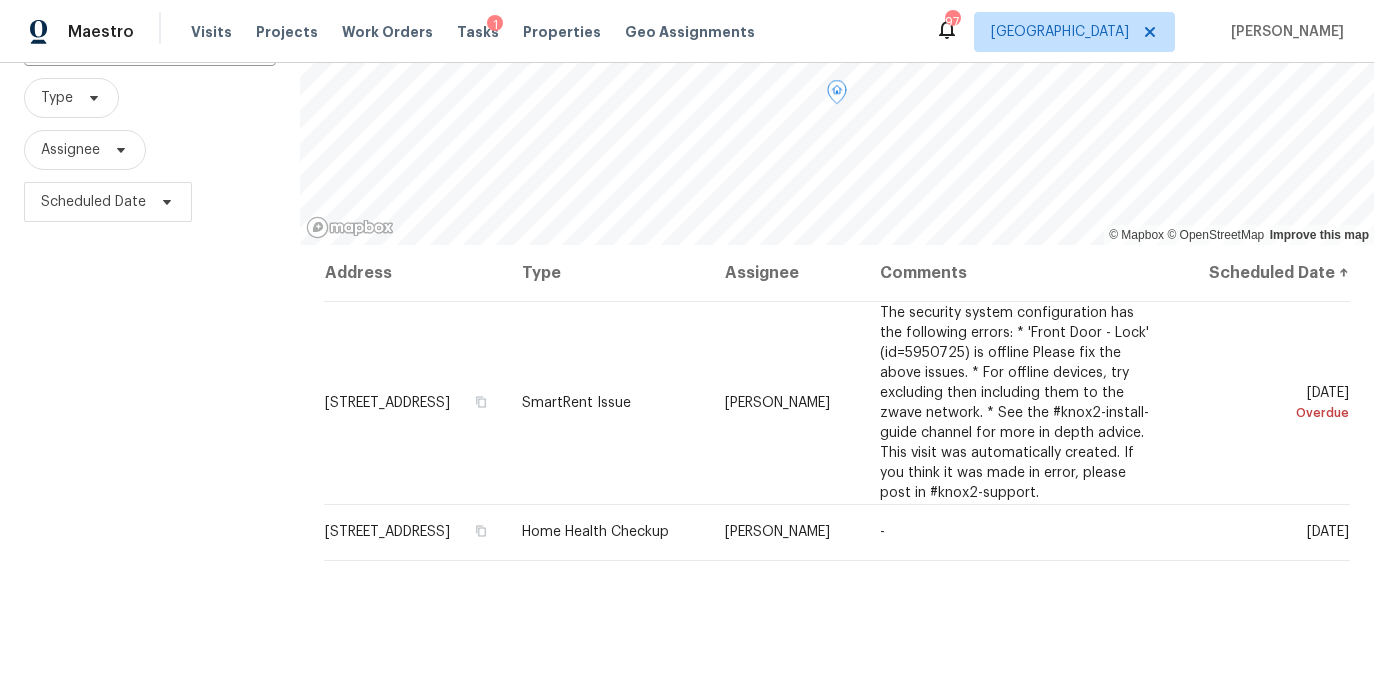 scroll, scrollTop: 209, scrollLeft: 0, axis: vertical 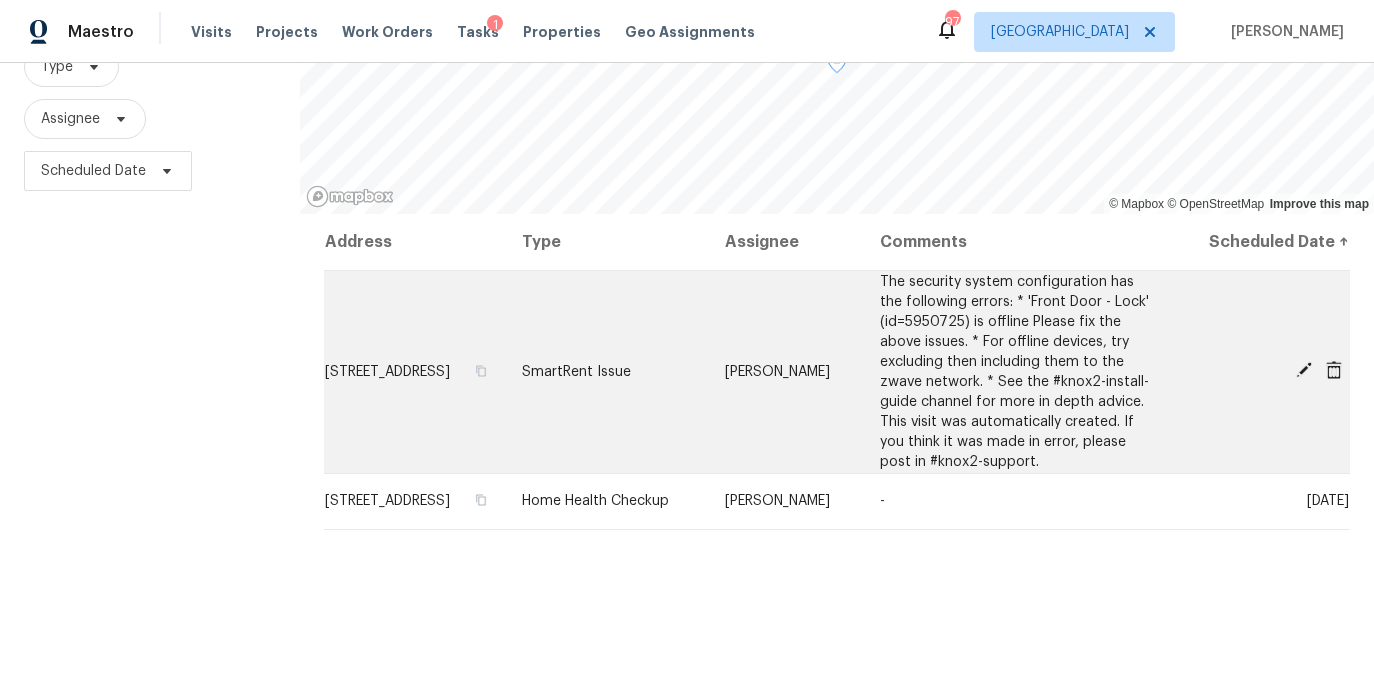 click 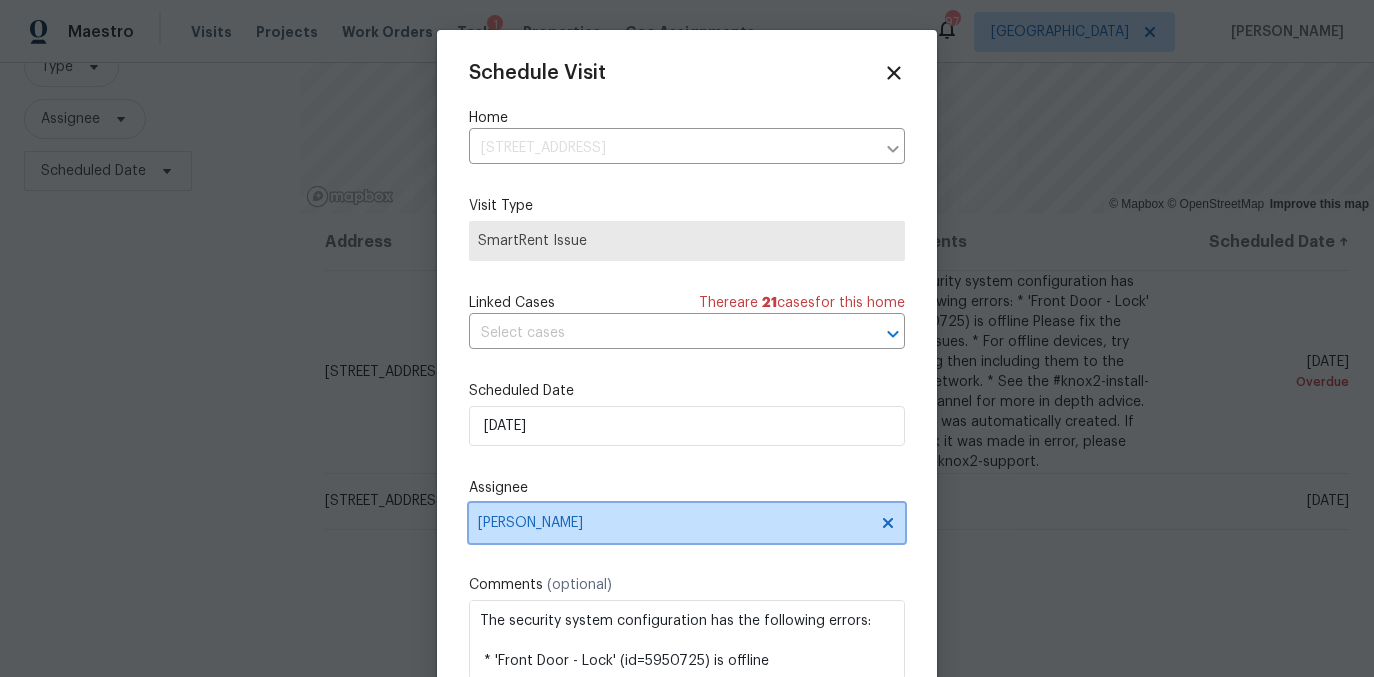 drag, startPoint x: 548, startPoint y: 525, endPoint x: 551, endPoint y: 500, distance: 25.179358 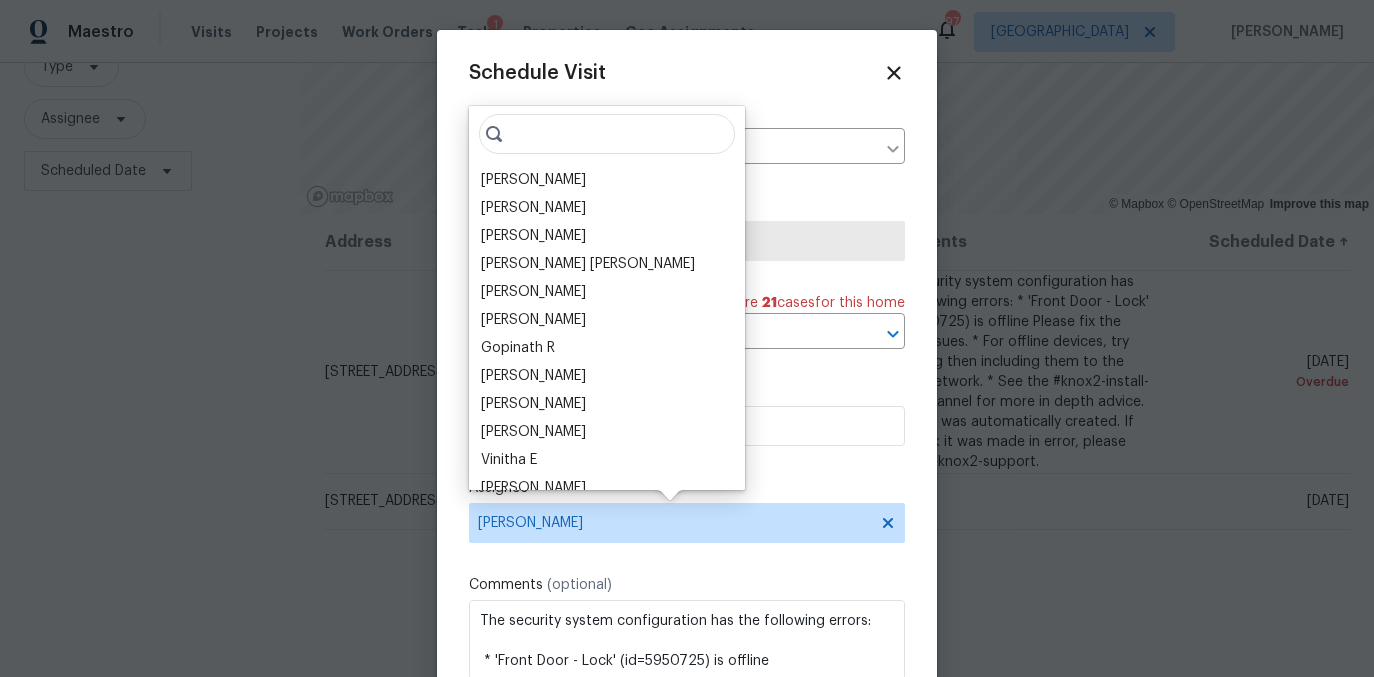 click at bounding box center (607, 134) 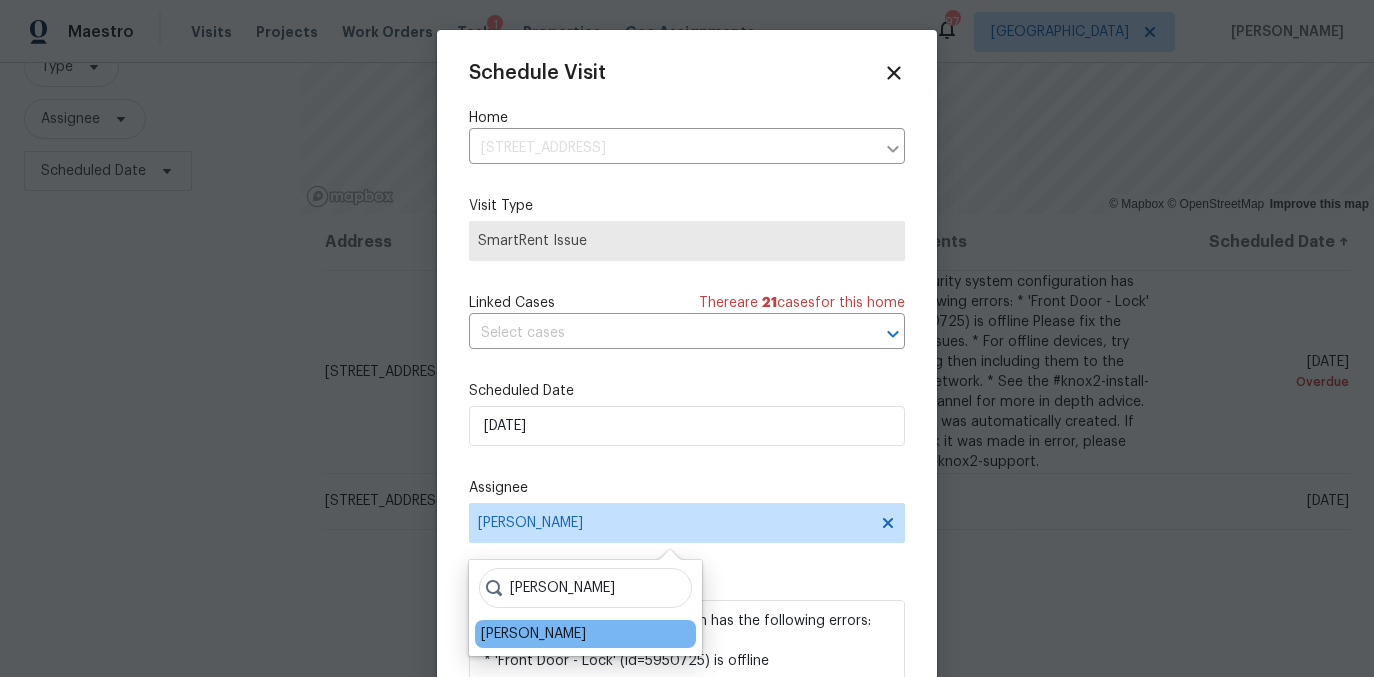 type on "juan" 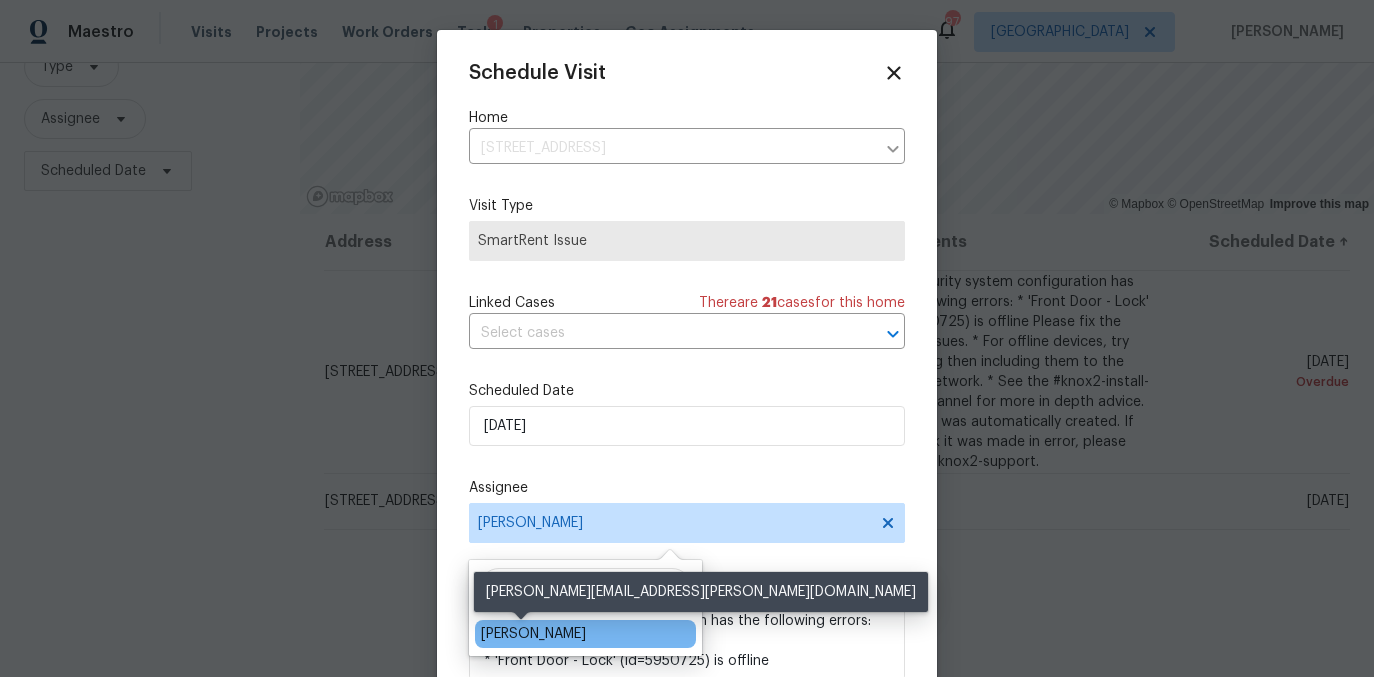 click on "[PERSON_NAME]" at bounding box center (533, 634) 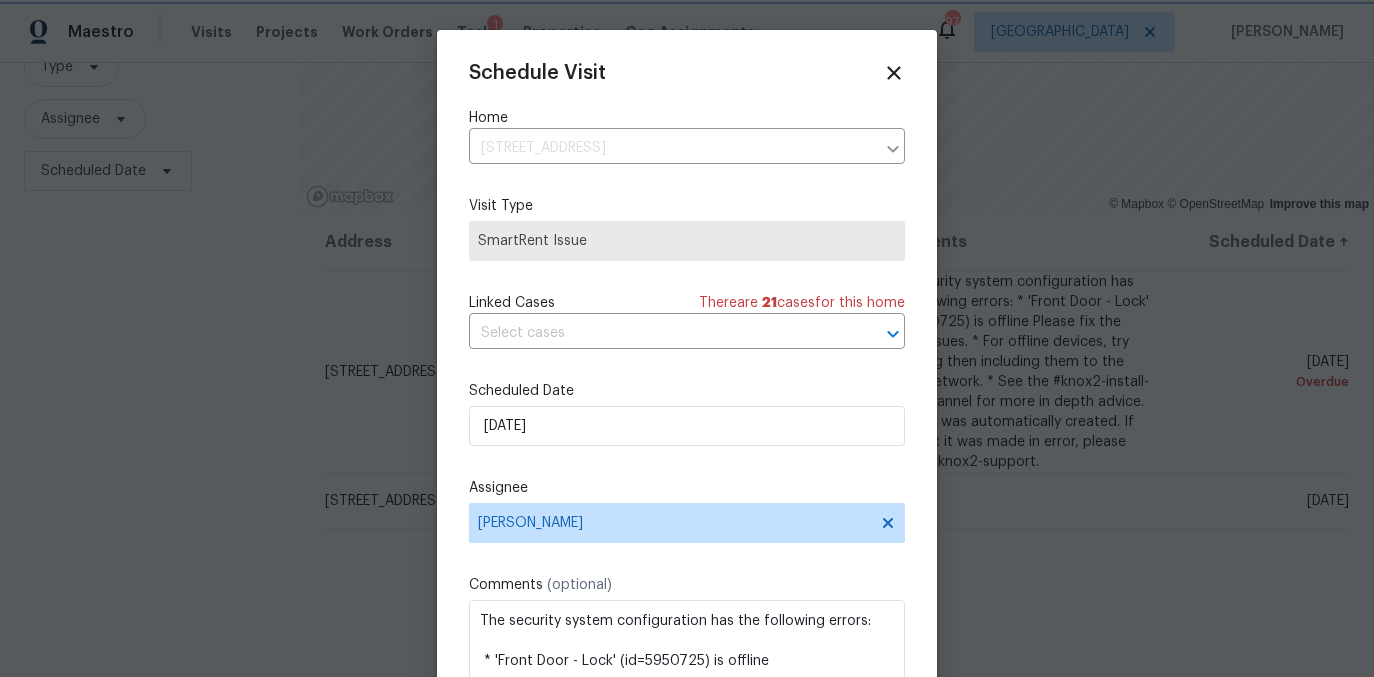scroll, scrollTop: 282, scrollLeft: 0, axis: vertical 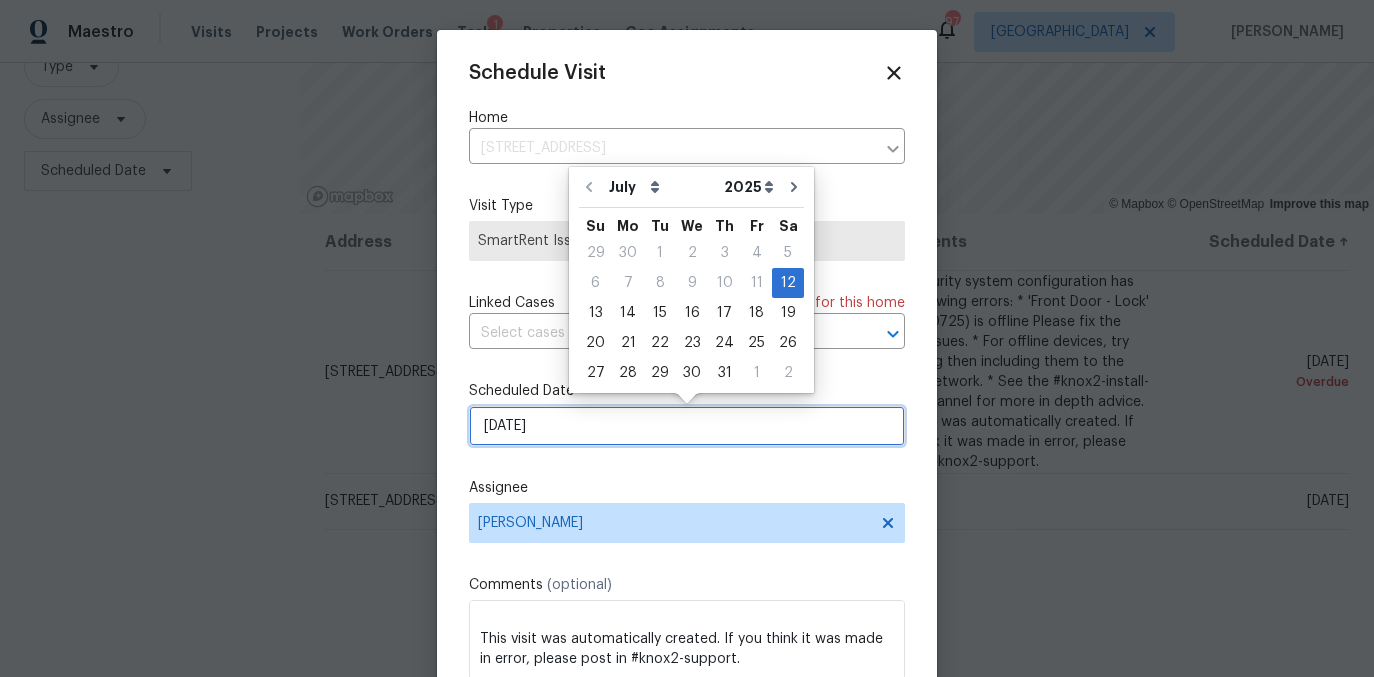click on "7/12/2025" at bounding box center (687, 426) 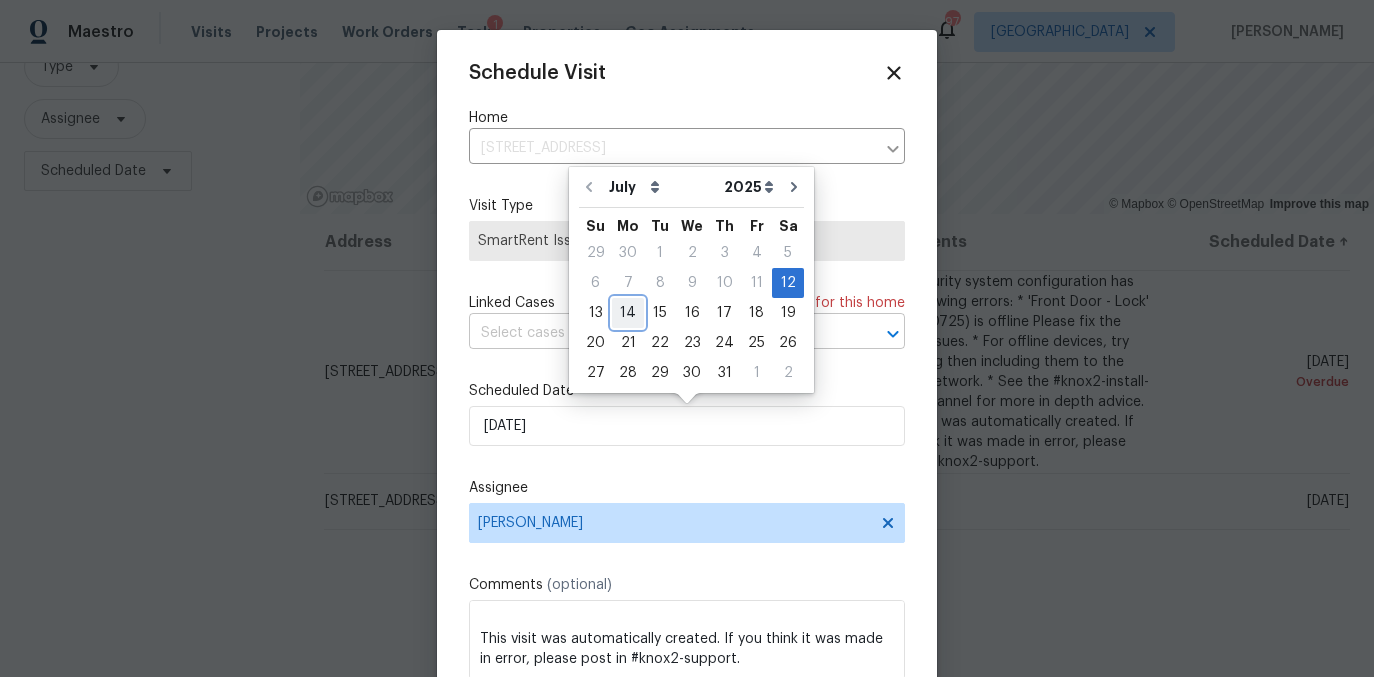 click on "14" at bounding box center [628, 313] 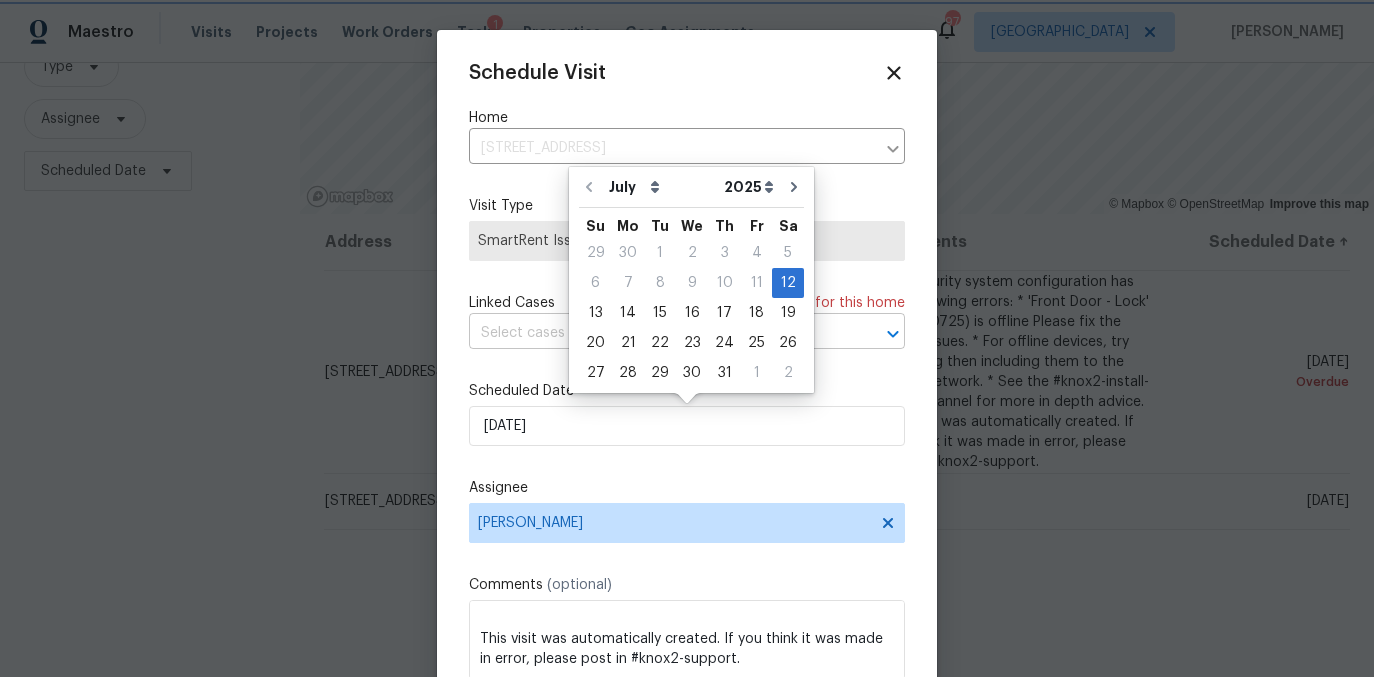 type on "[DATE]" 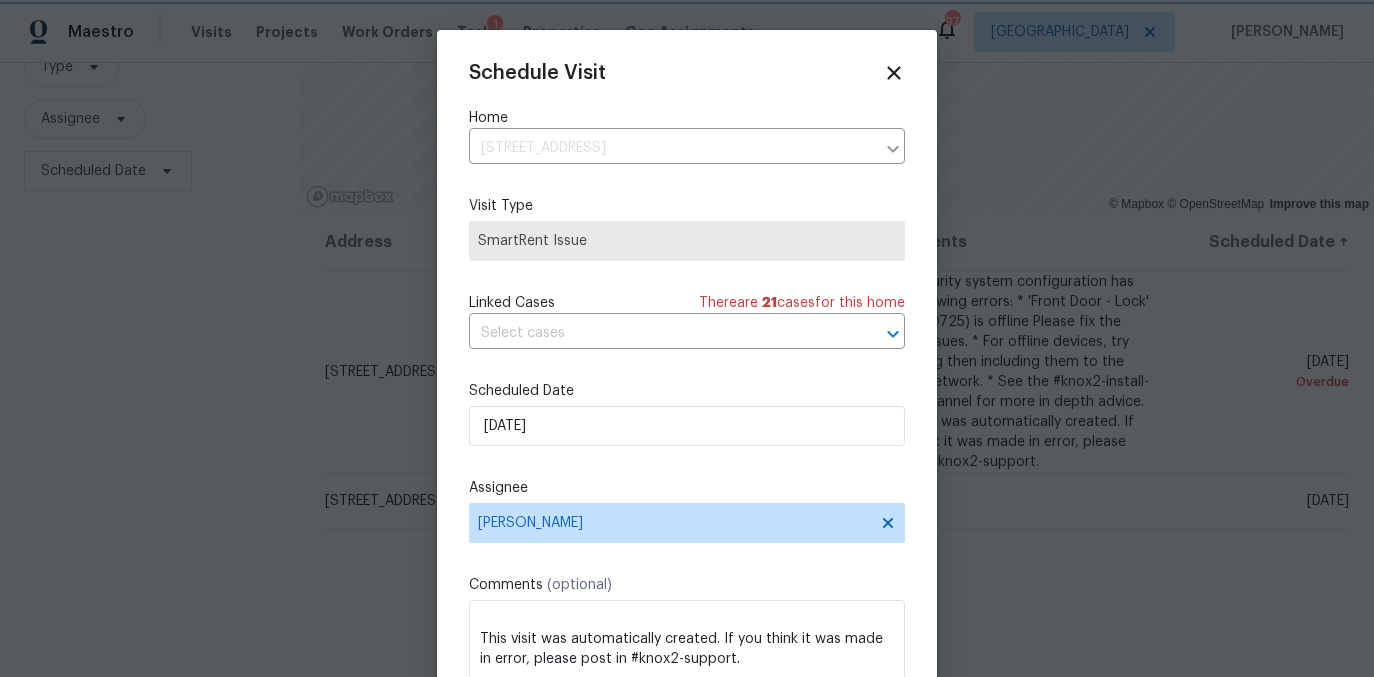 scroll, scrollTop: 36, scrollLeft: 0, axis: vertical 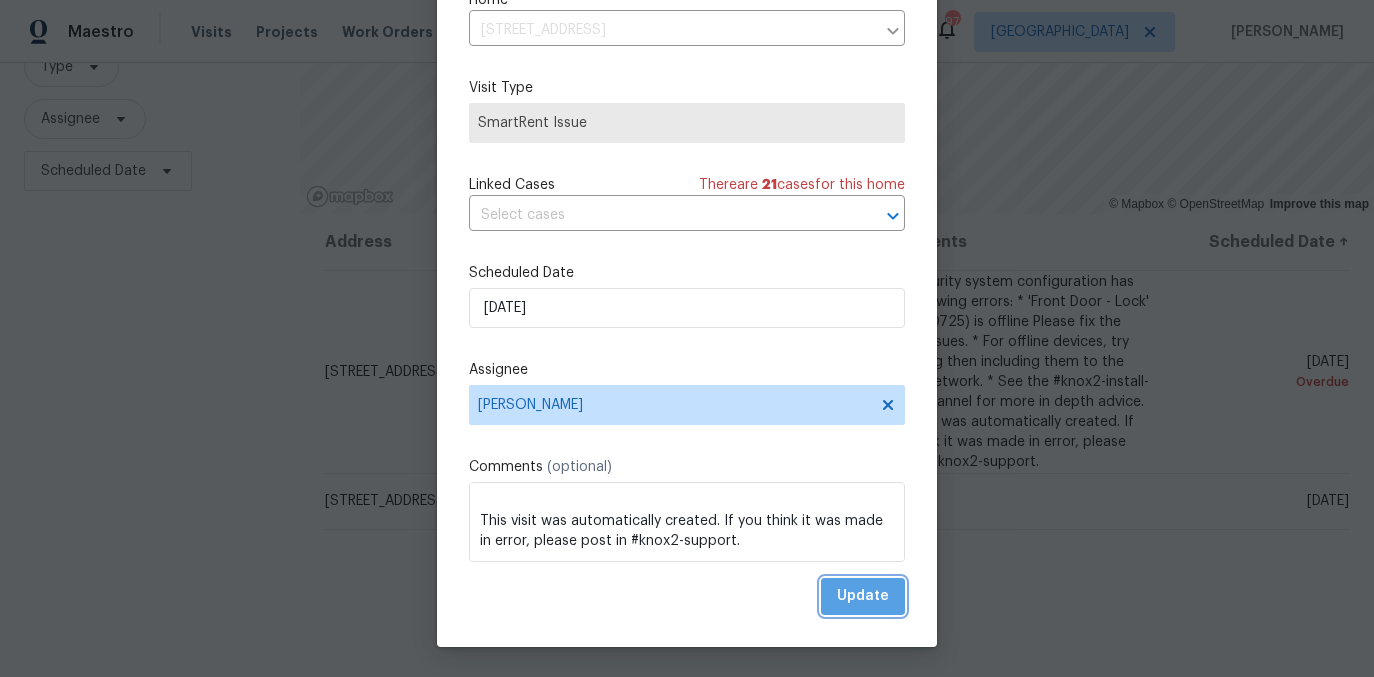 click on "Update" at bounding box center (863, 596) 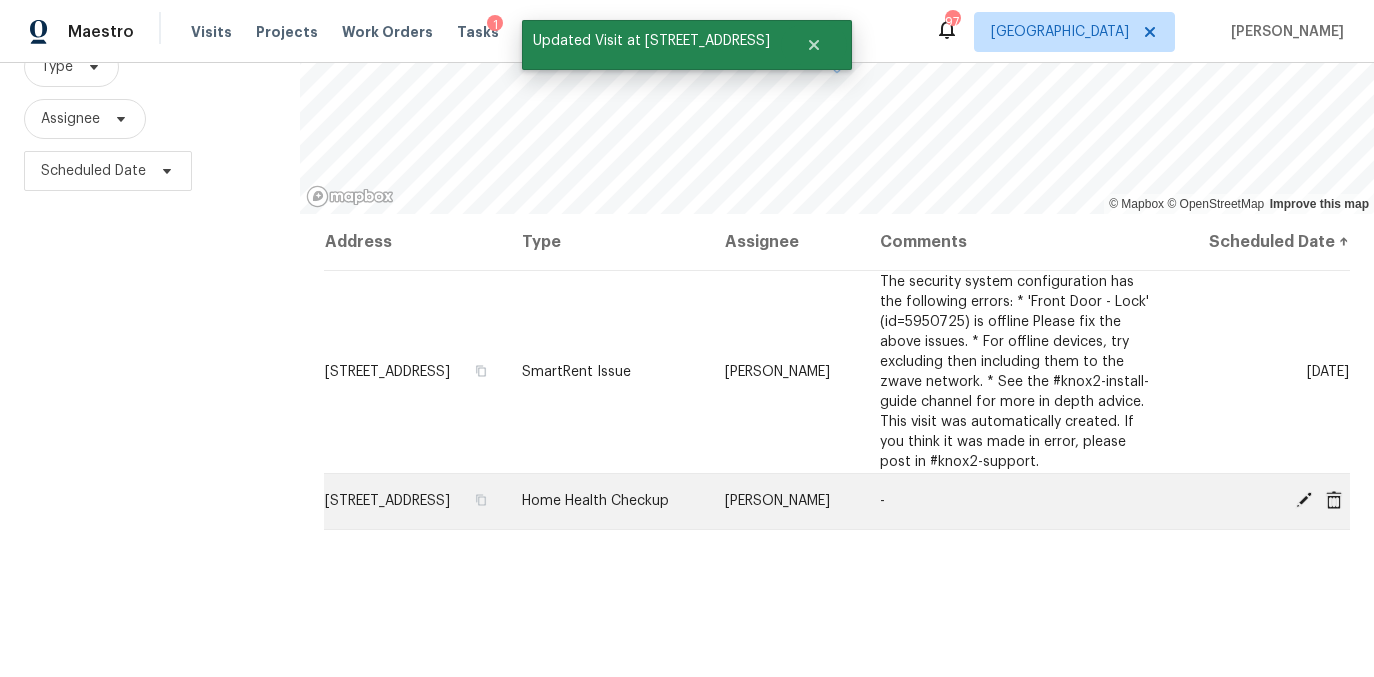 click 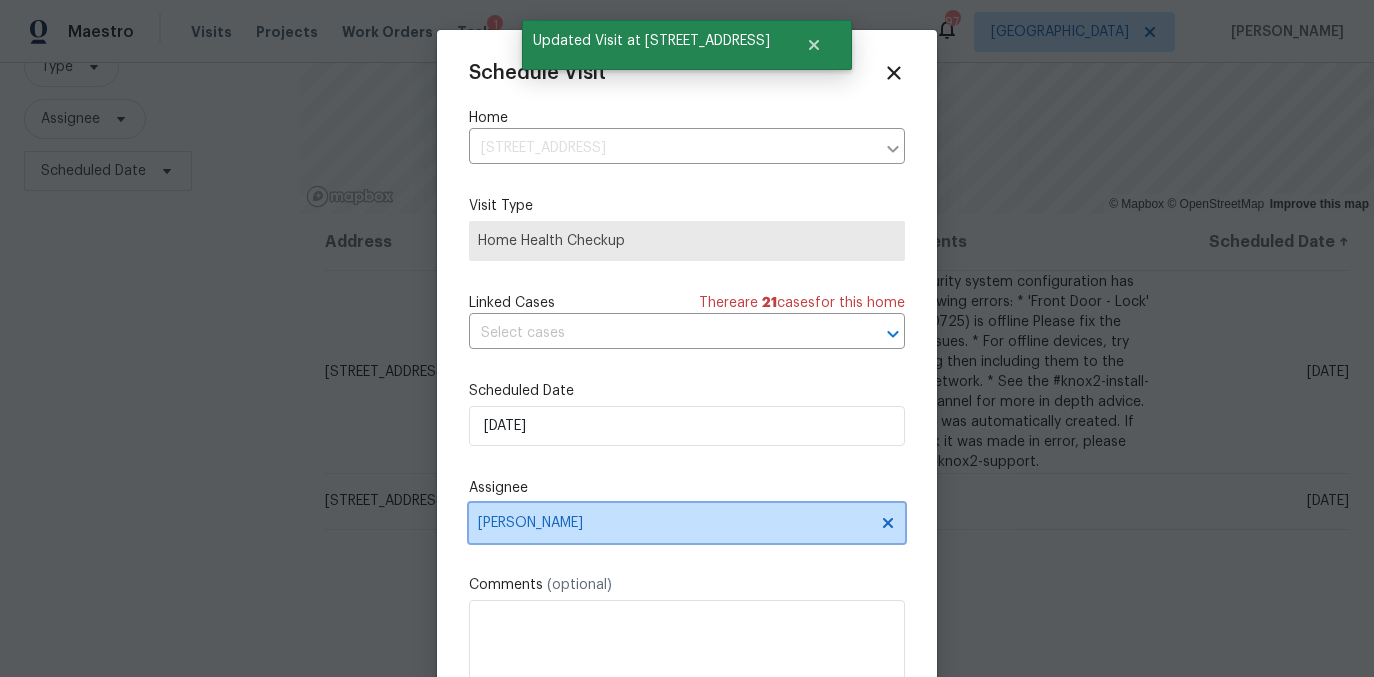 click on "[PERSON_NAME]" at bounding box center [687, 523] 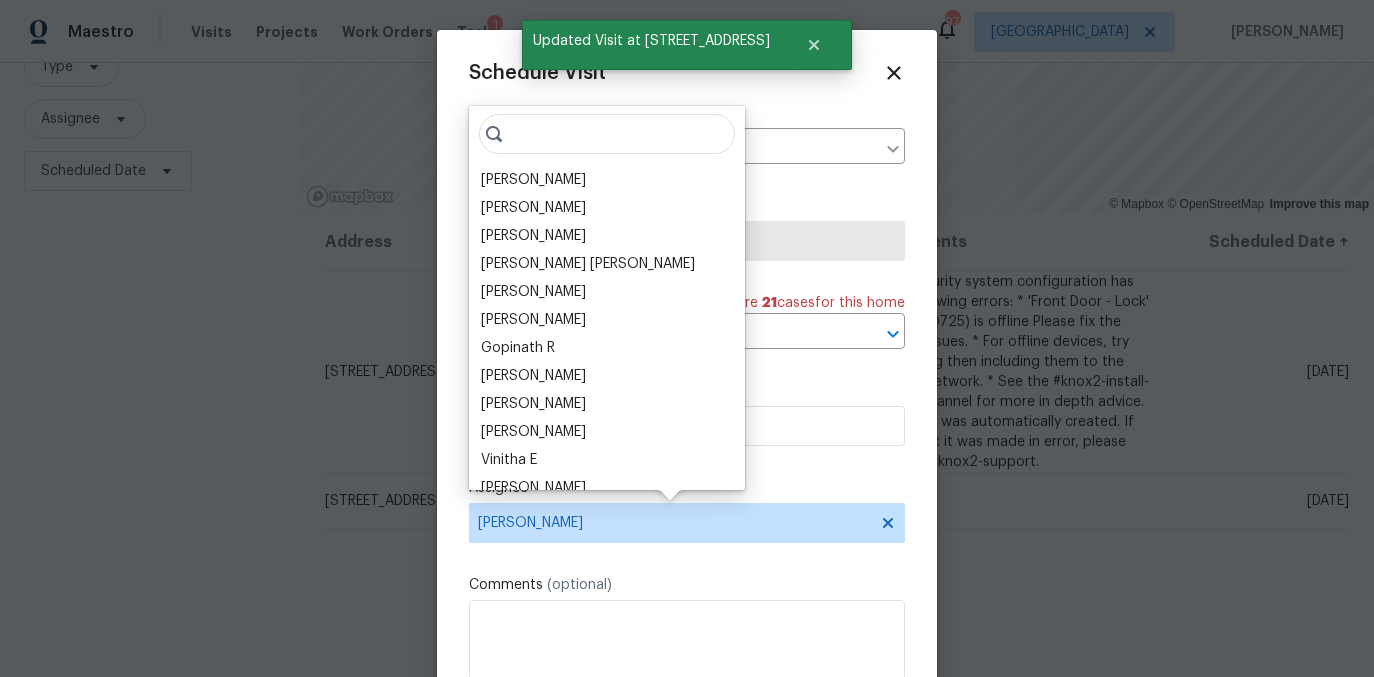 click at bounding box center [607, 134] 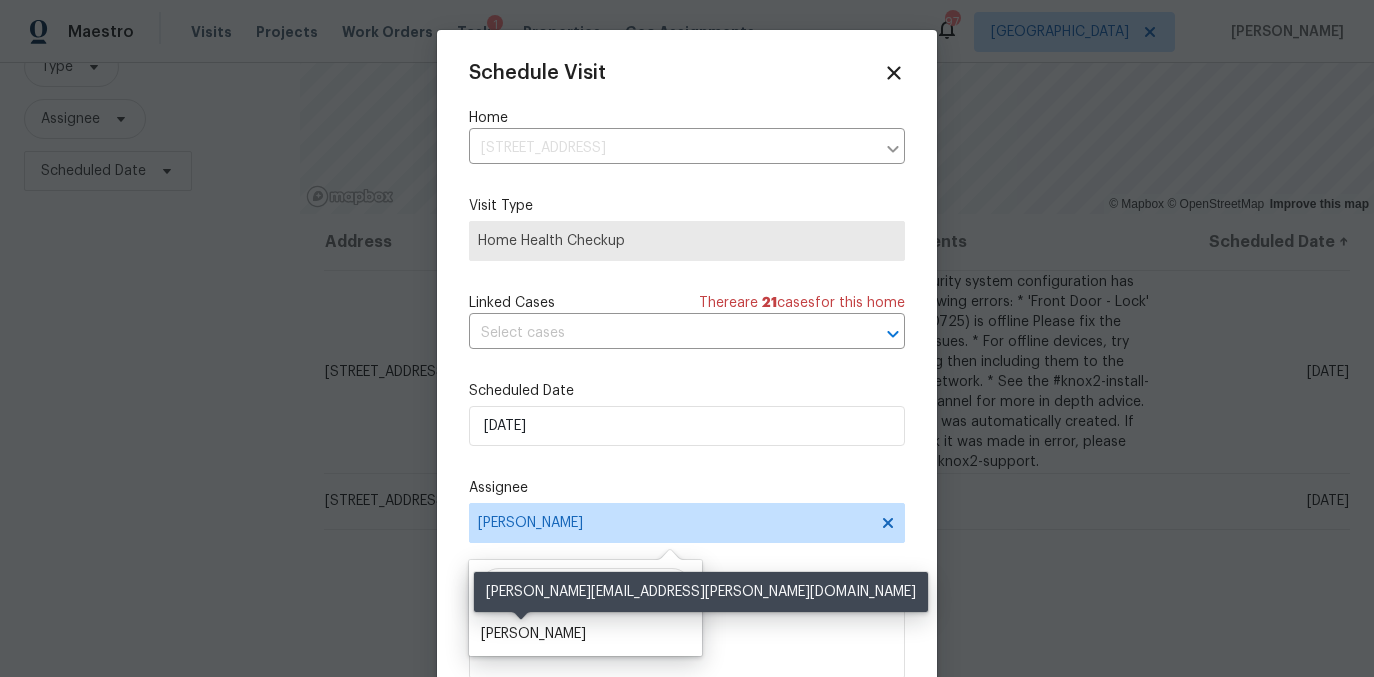 type on "juan" 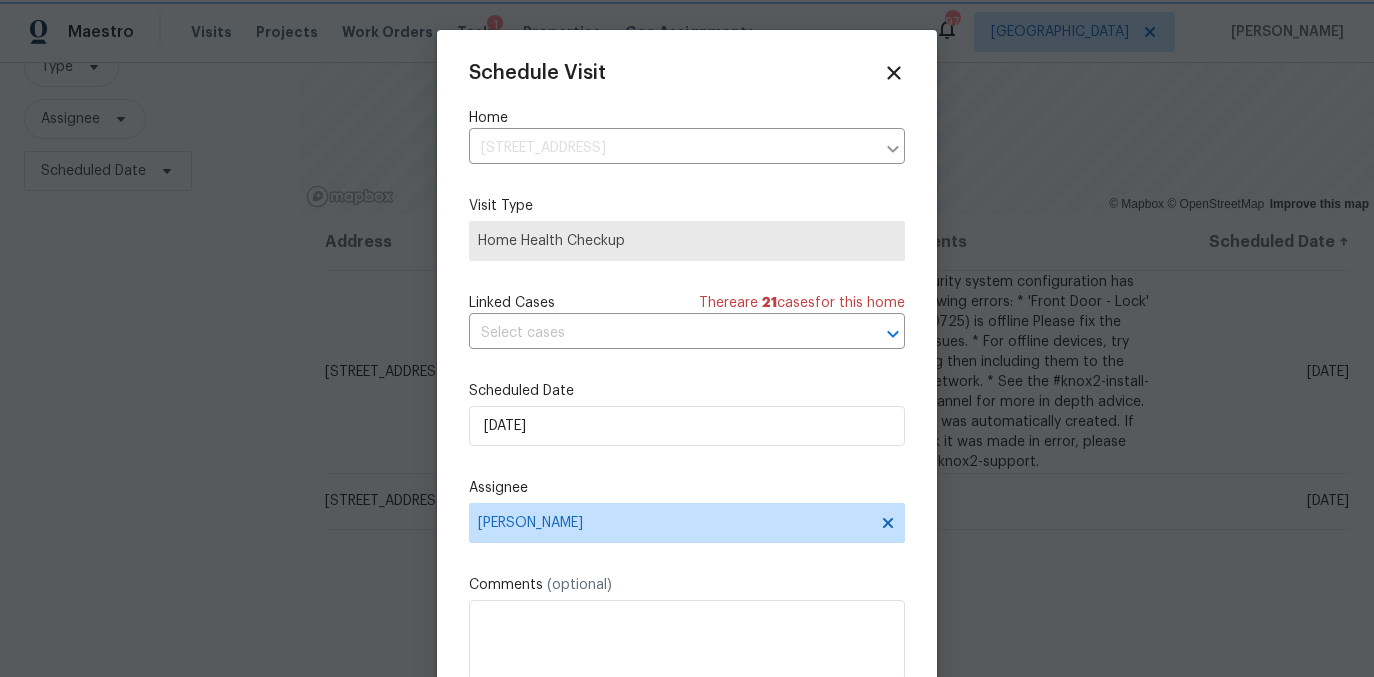 scroll, scrollTop: 36, scrollLeft: 0, axis: vertical 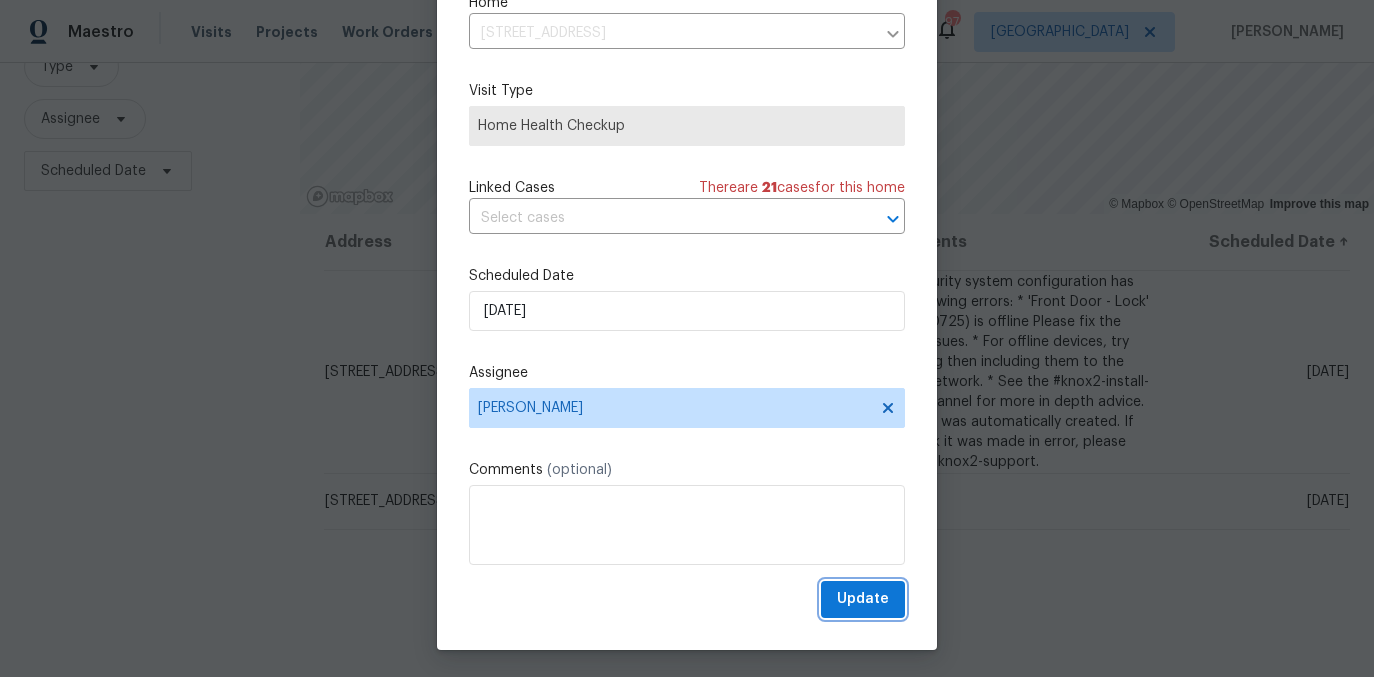 click on "Update" at bounding box center (863, 599) 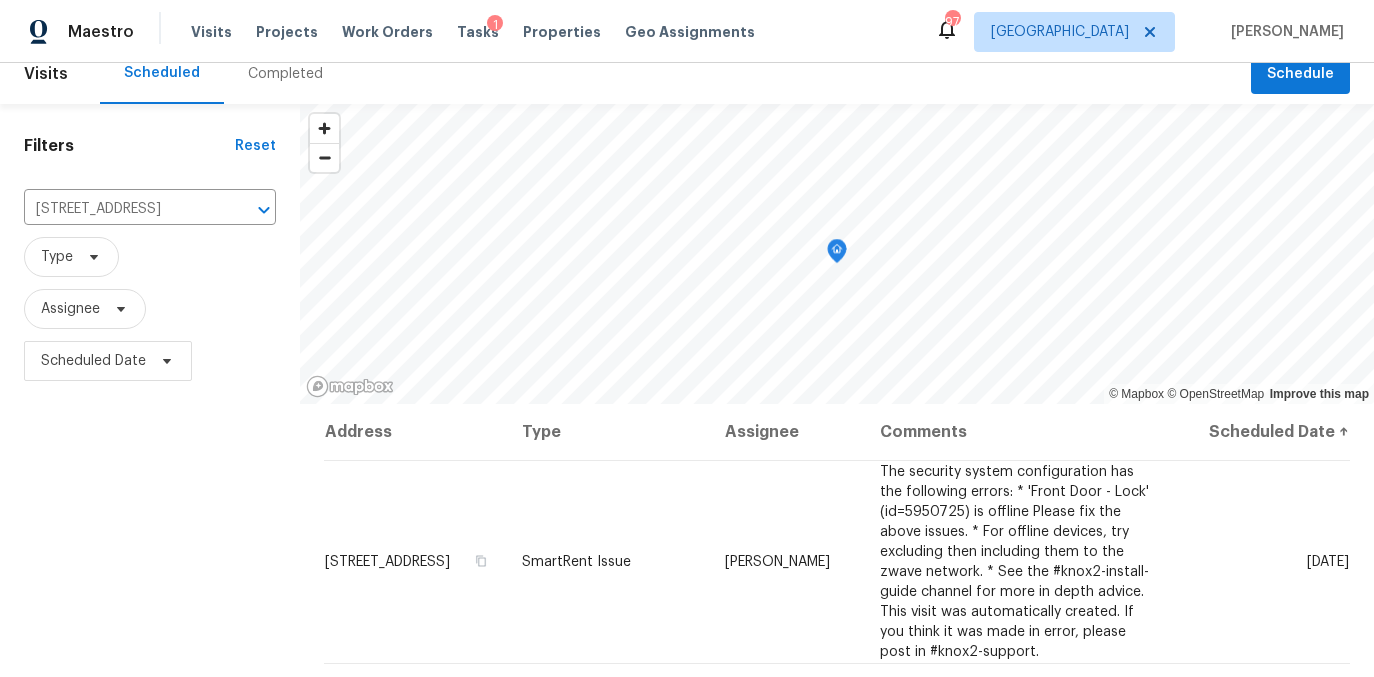 scroll, scrollTop: 17, scrollLeft: 0, axis: vertical 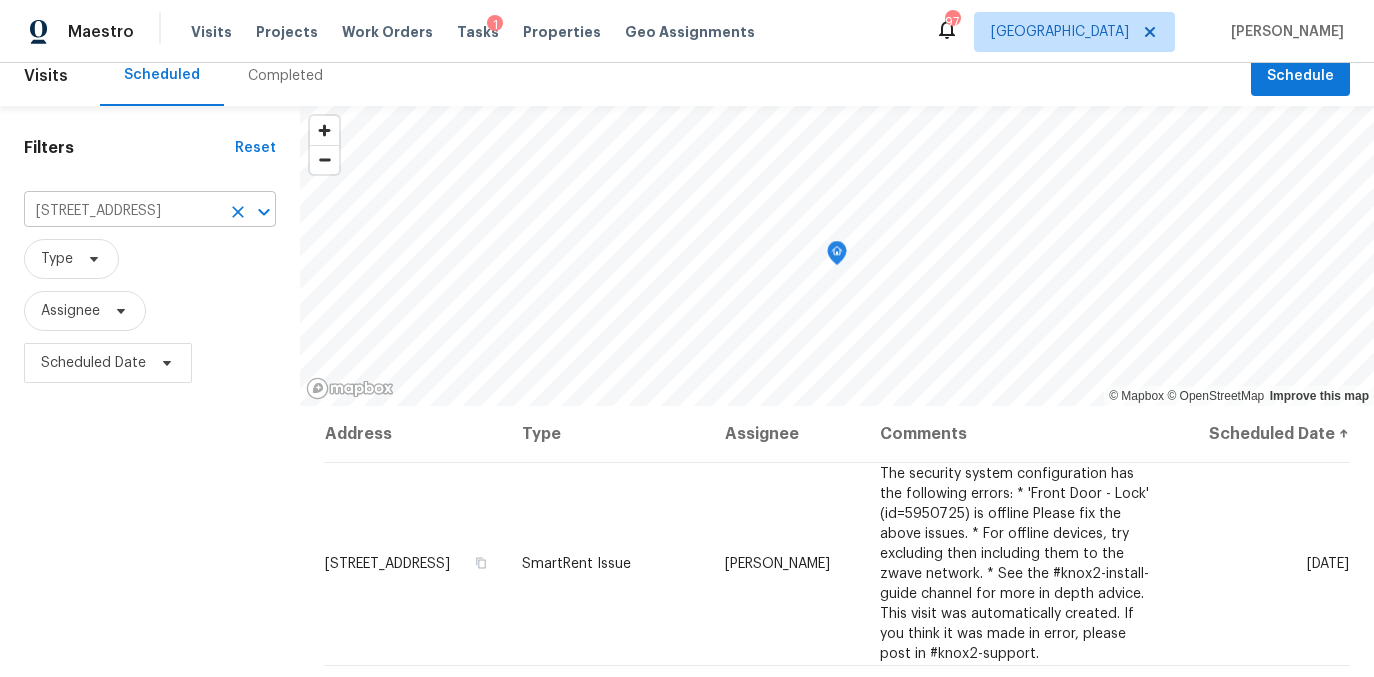 click on "4504 Cedar Ridge Trl, Stone Mountain, GA 30083" at bounding box center [122, 211] 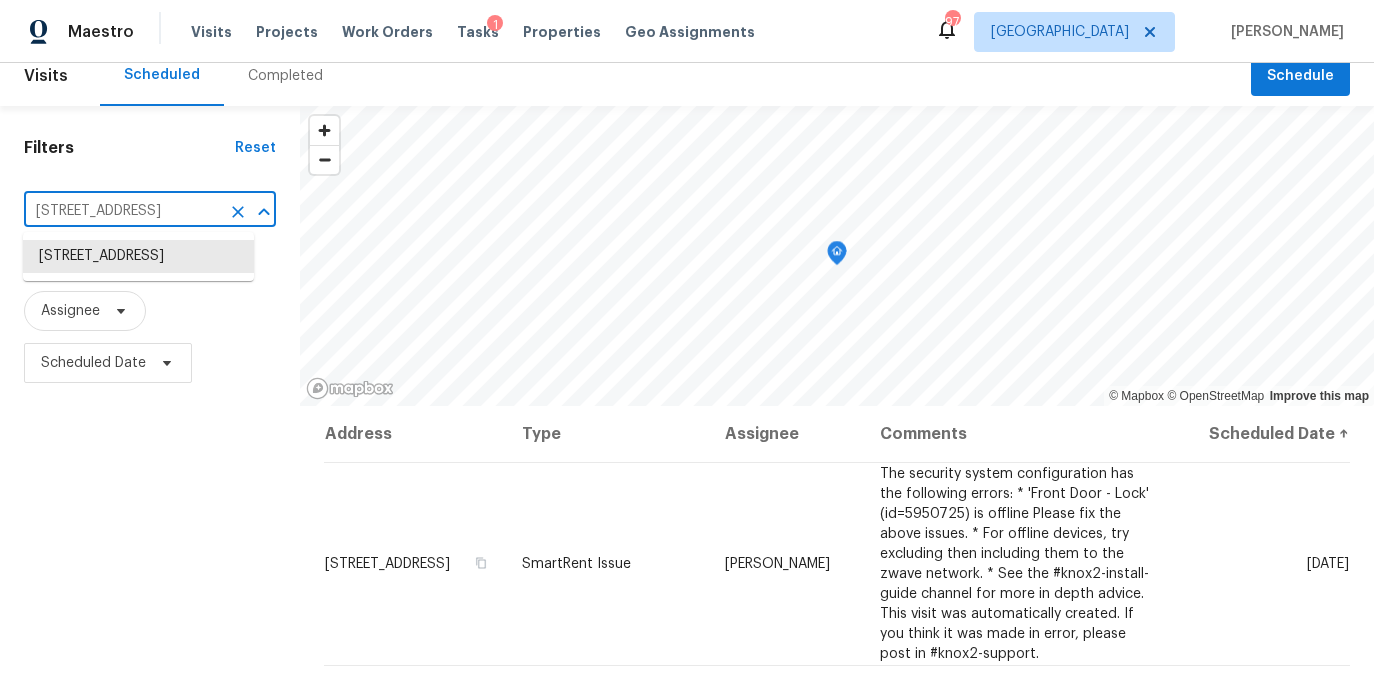paste on "[STREET_ADDRESS]" 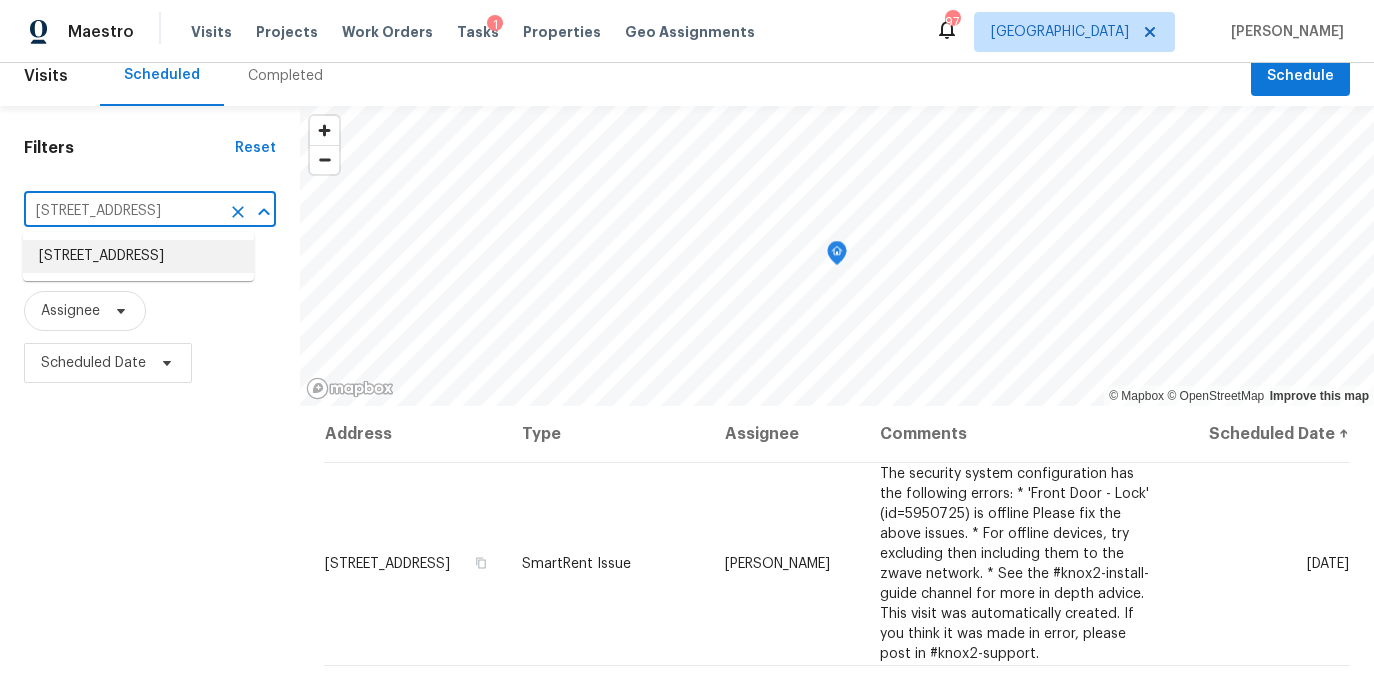 click on "[STREET_ADDRESS]" at bounding box center [138, 256] 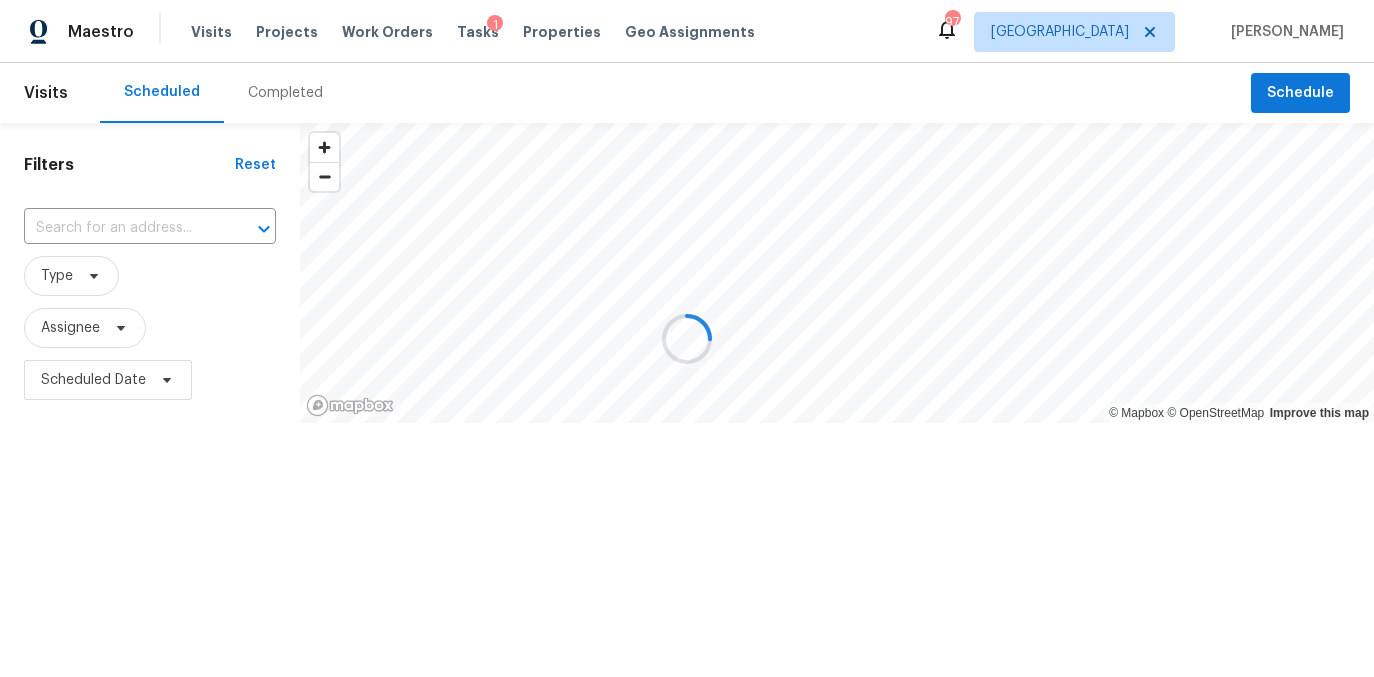 type on "[STREET_ADDRESS]" 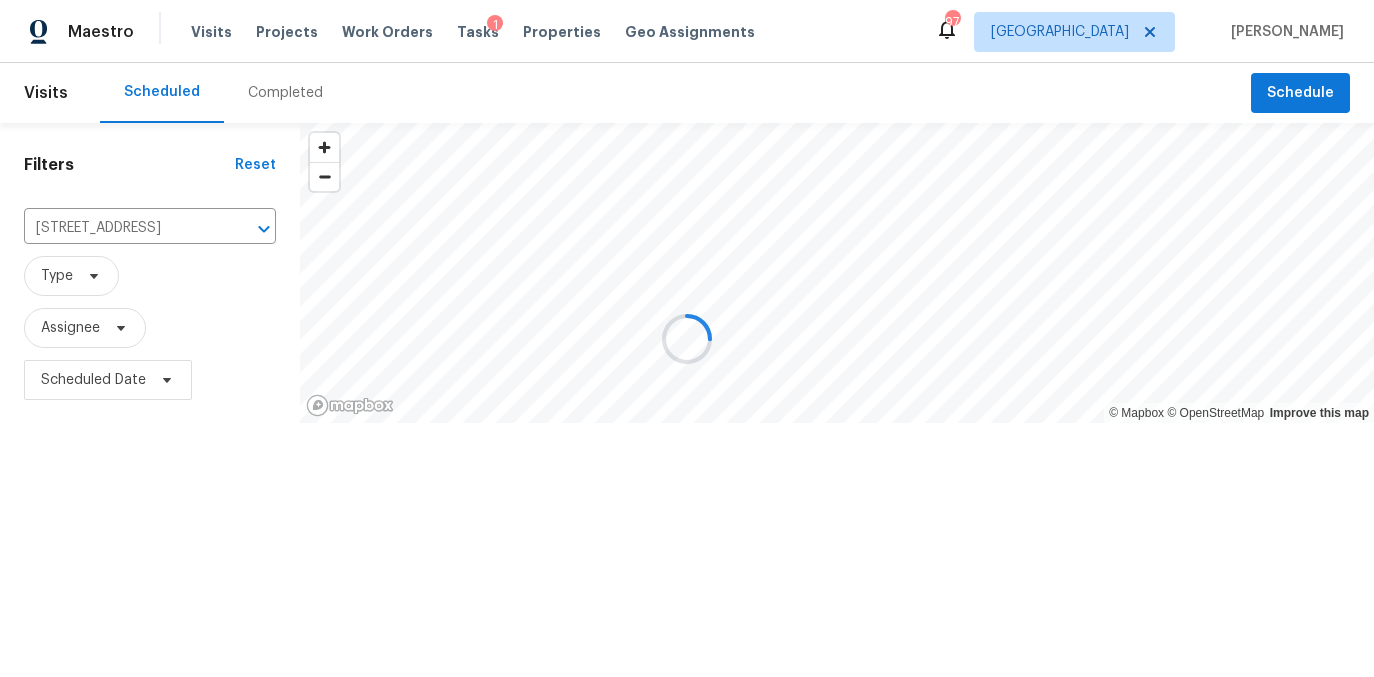 scroll, scrollTop: 0, scrollLeft: 0, axis: both 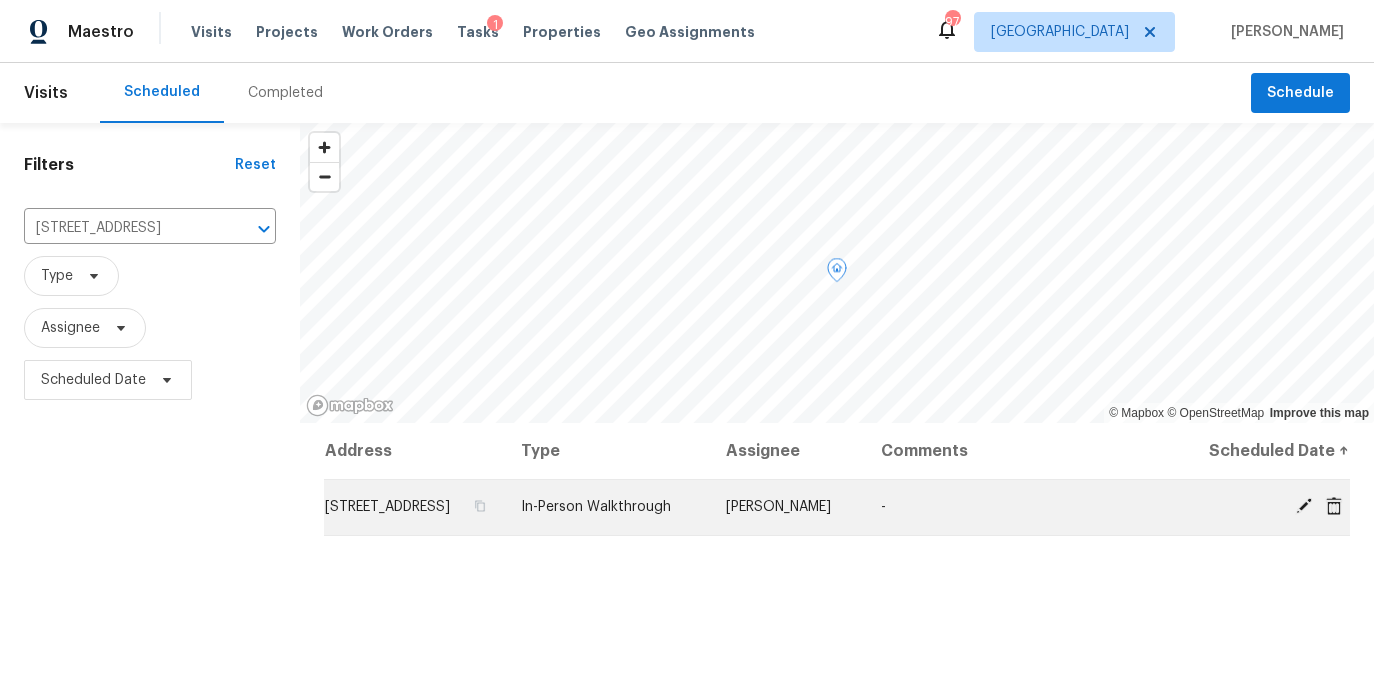 click at bounding box center (1304, 506) 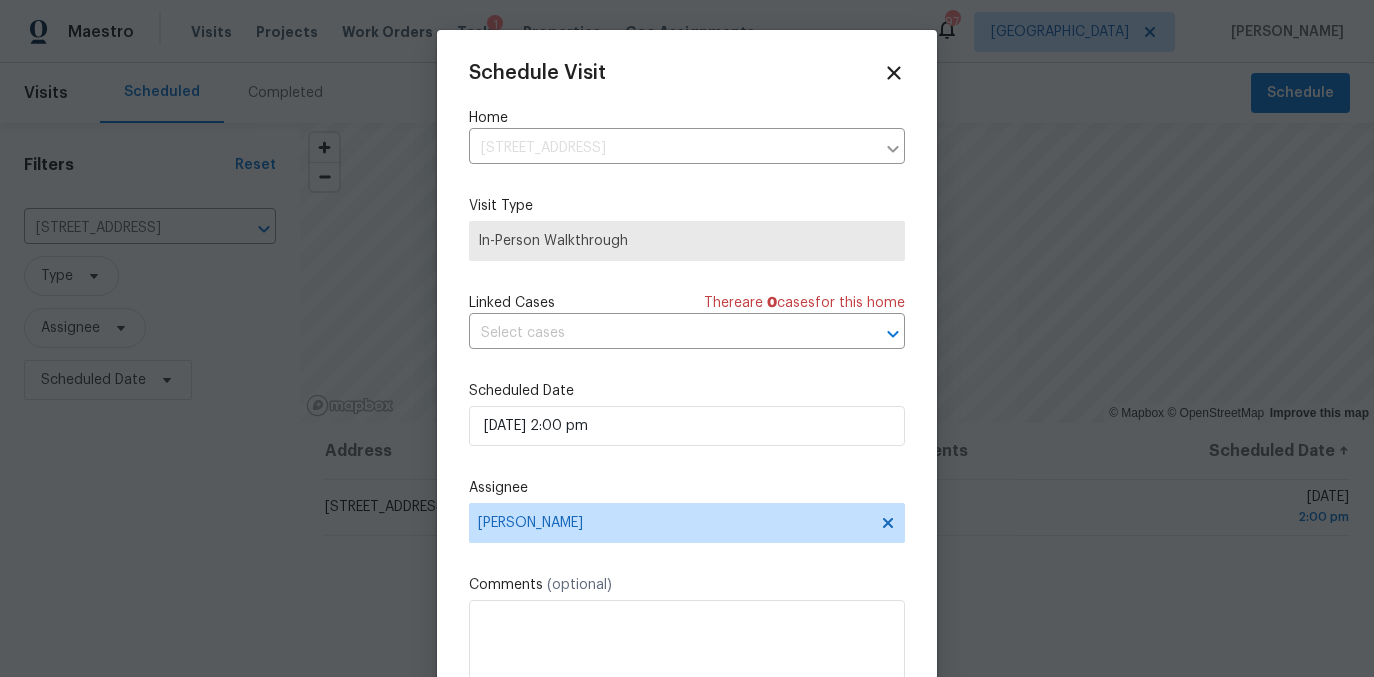 click on "Schedule Visit Home   5640 Mountain Meadow Ct, Stone Mountain, GA 30087 ​ Visit Type   In-Person Walkthrough Linked Cases There  are   0  case s  for this home   ​ Scheduled Date   07/16/2025 2:00 pm Assignee   Samuel Vetrik Comments   (optional) Update" at bounding box center [687, 397] 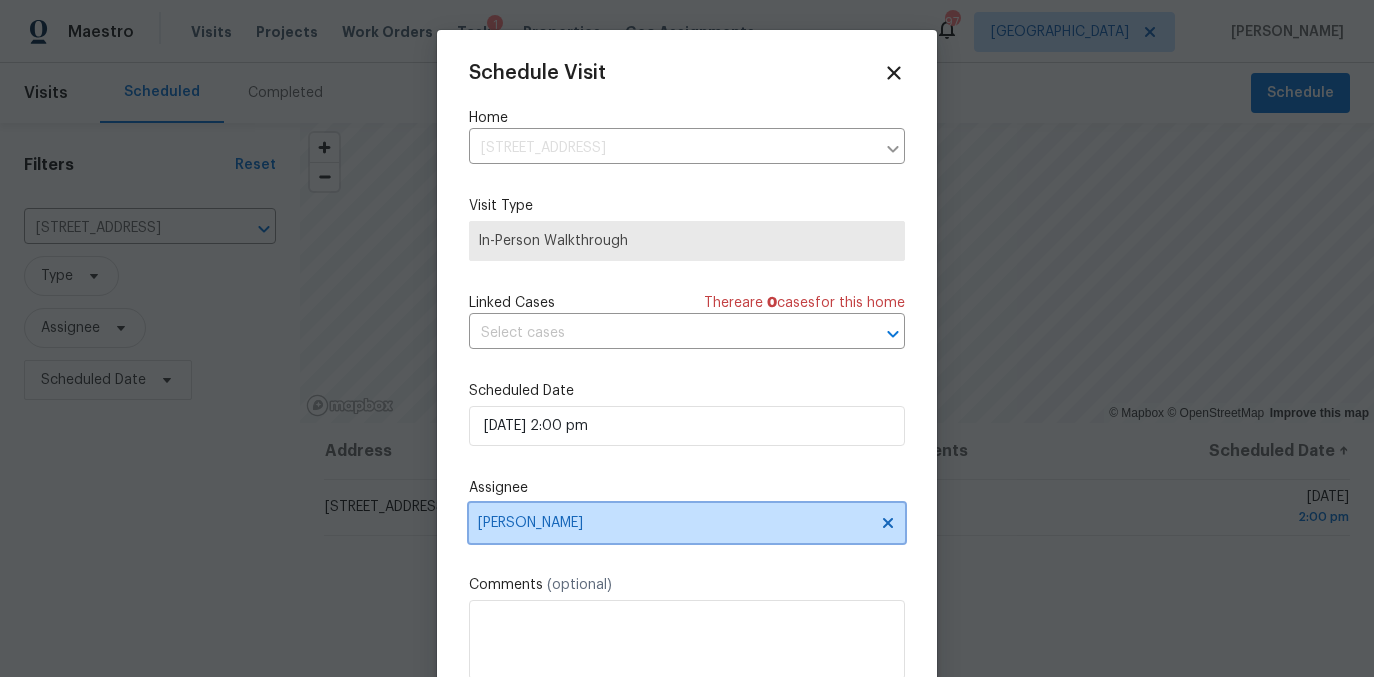 click on "[PERSON_NAME]" at bounding box center (687, 523) 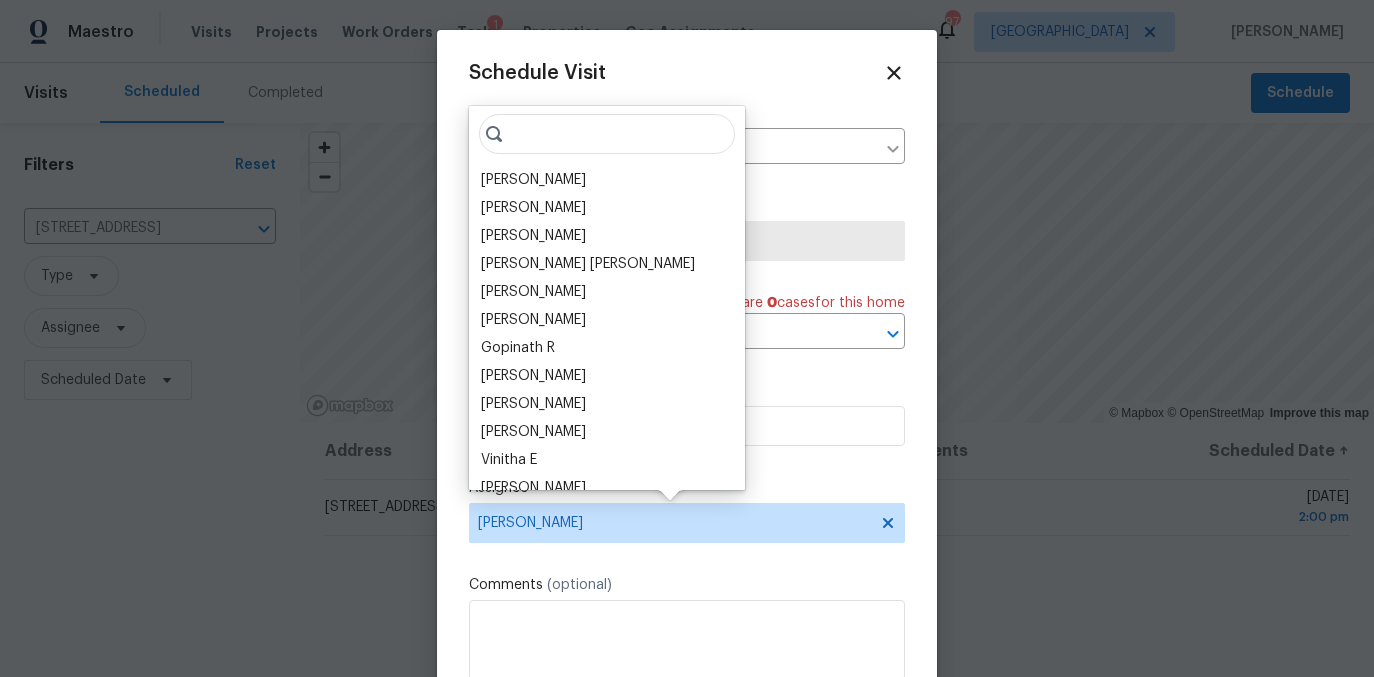 click at bounding box center (607, 134) 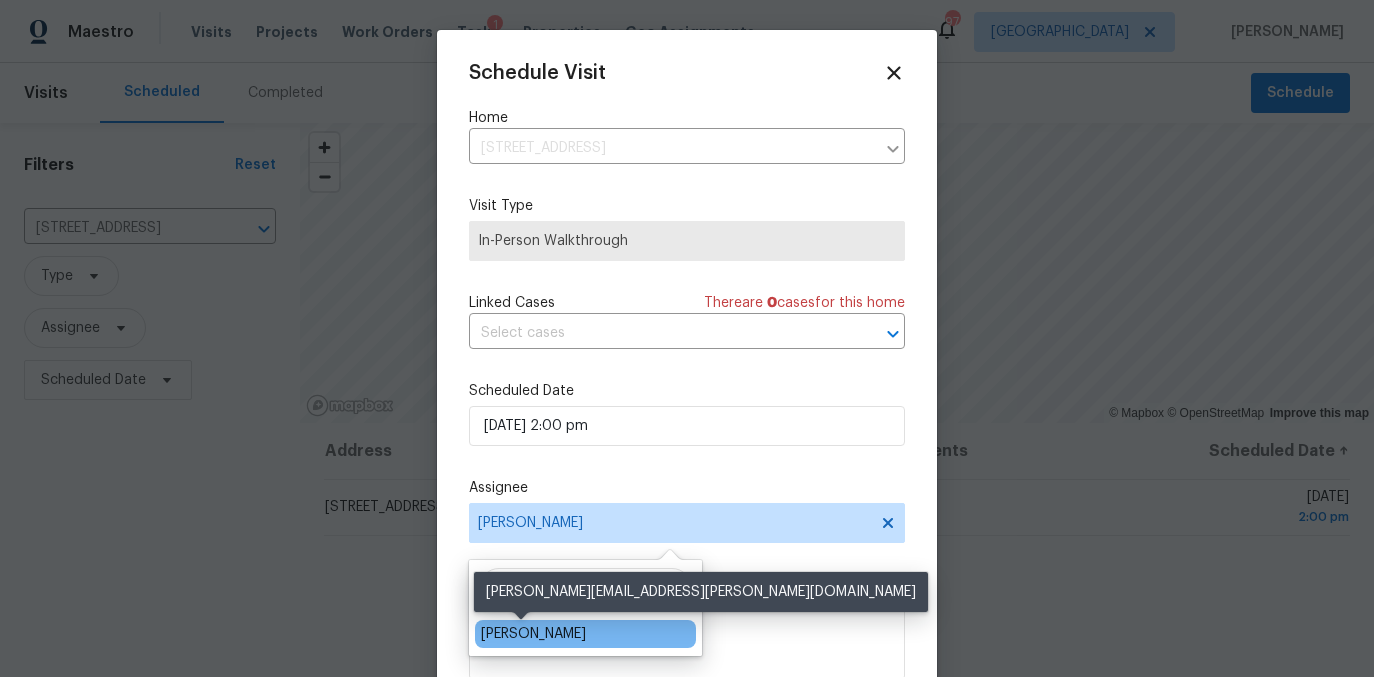type on "juan" 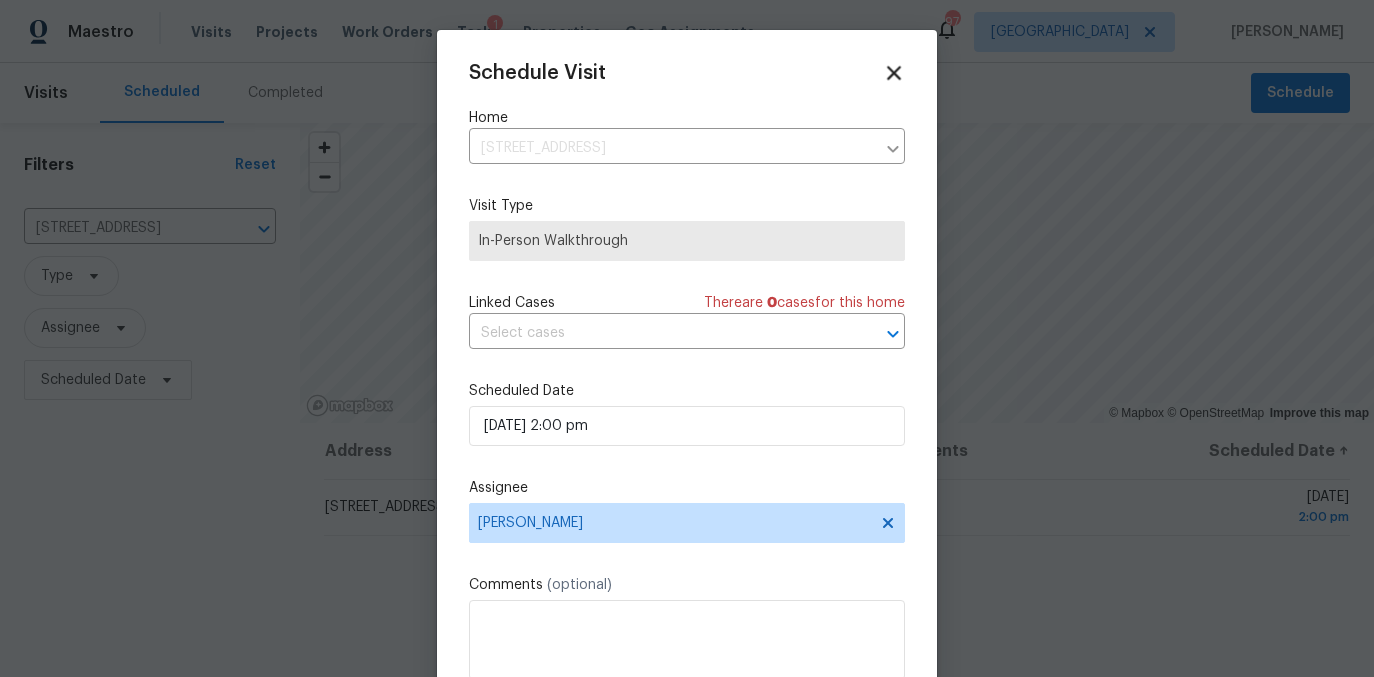 click 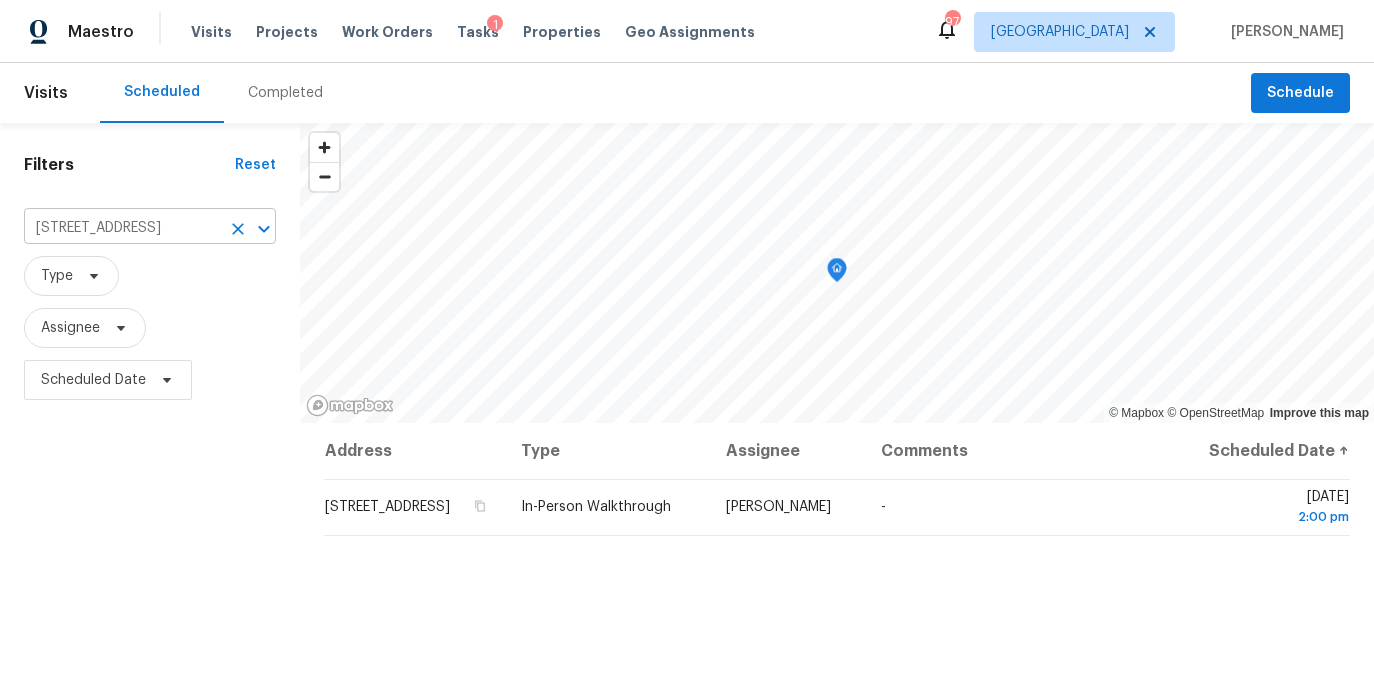 click on "[STREET_ADDRESS]" at bounding box center [122, 228] 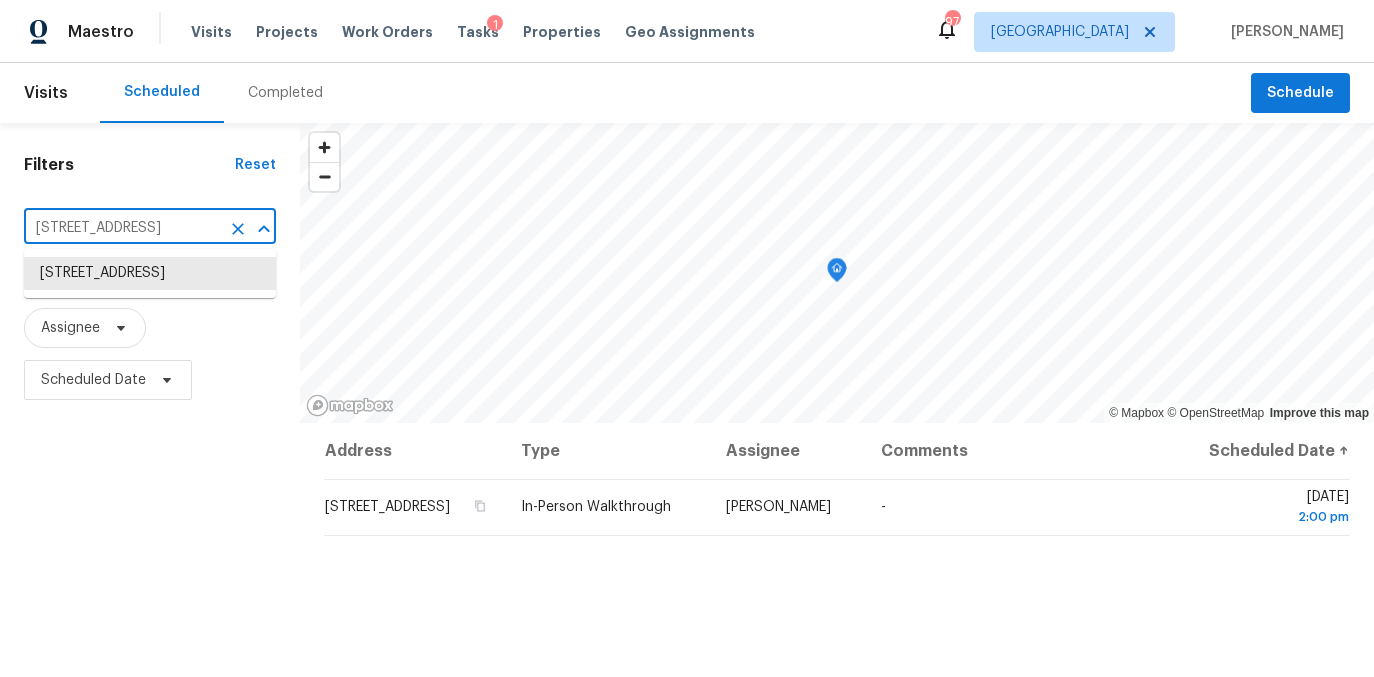 paste on "1043 Carriage Trace Cir" 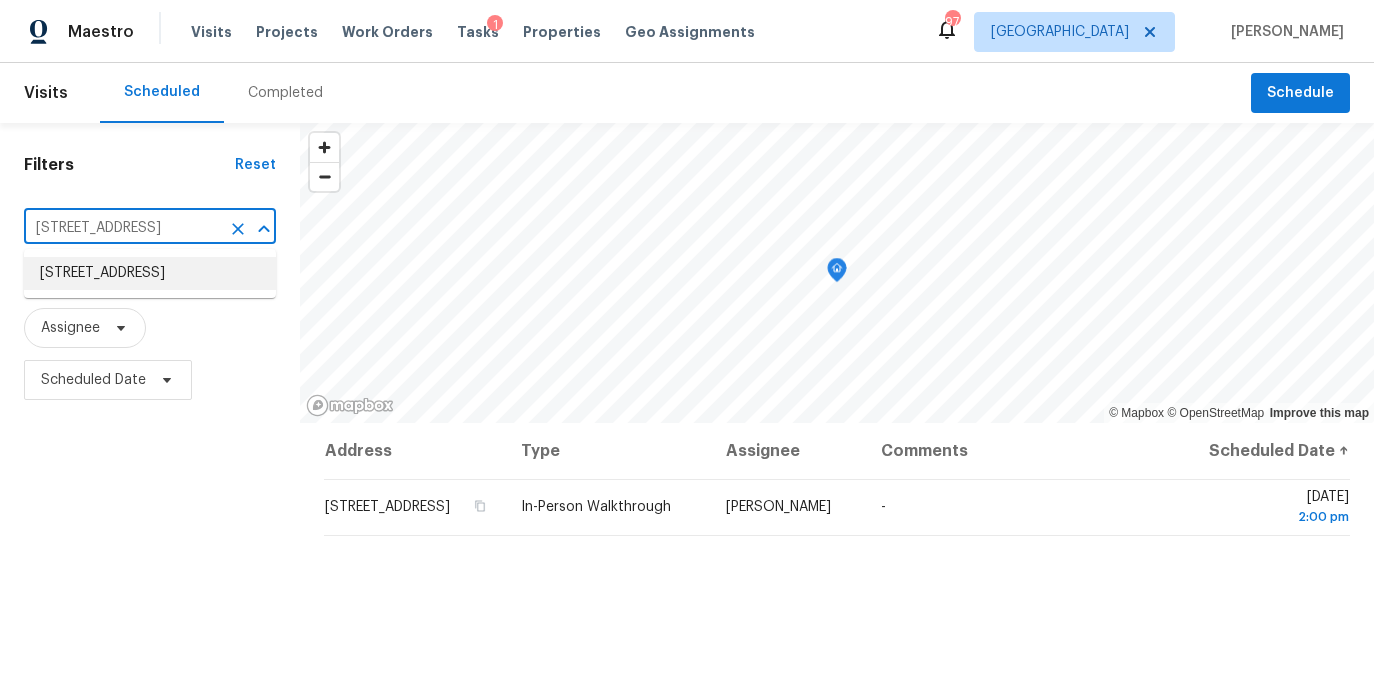 click on "[STREET_ADDRESS]" at bounding box center (150, 273) 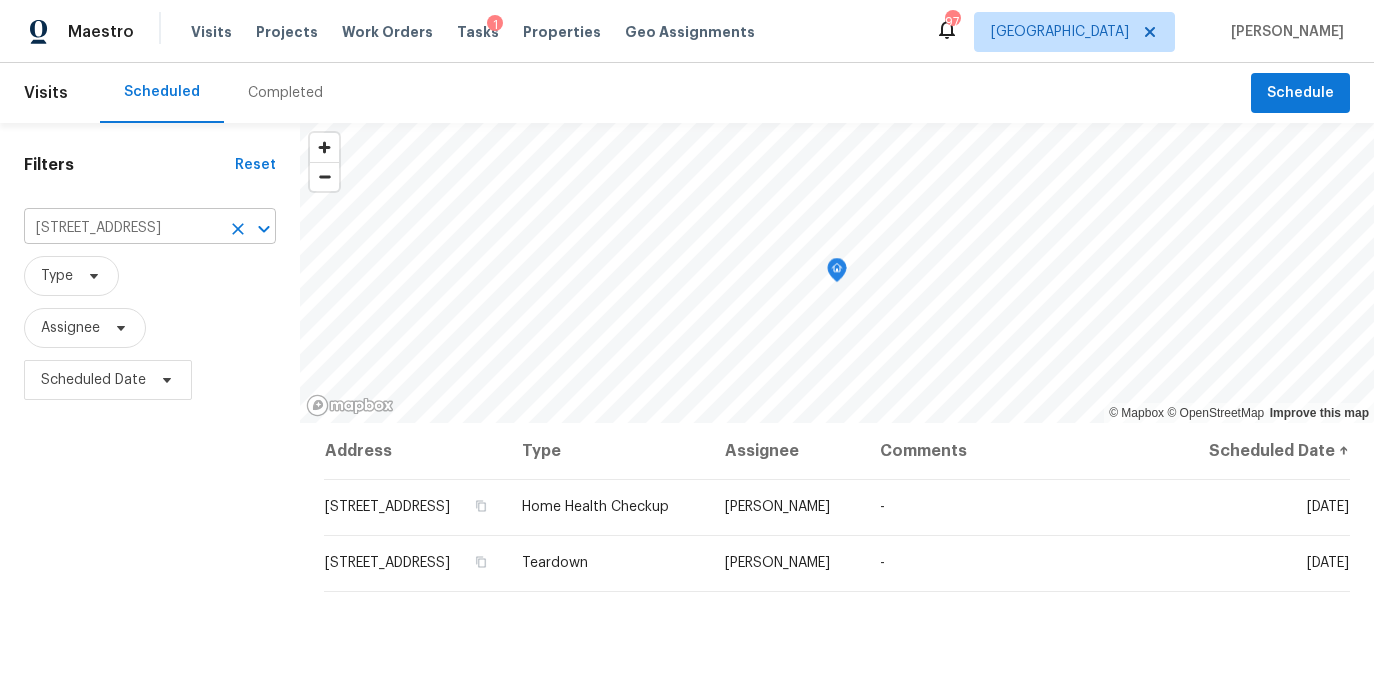click on "[STREET_ADDRESS]" at bounding box center [122, 228] 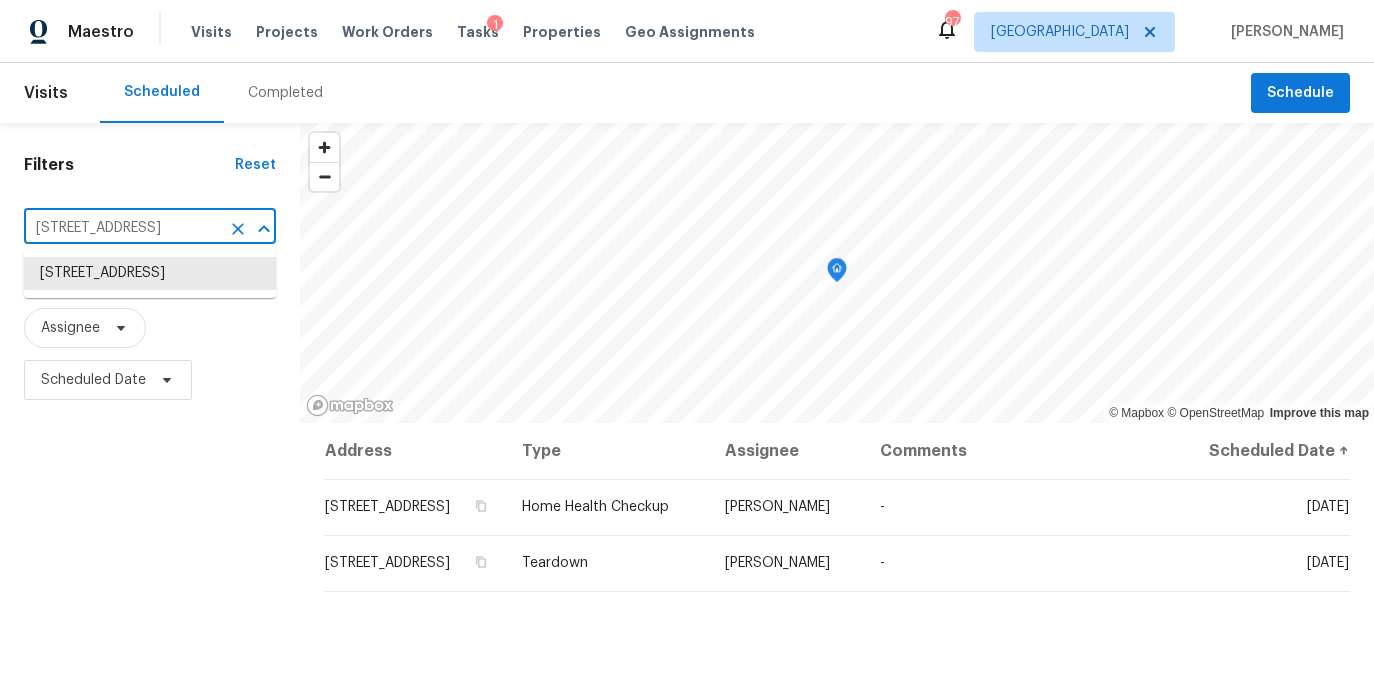 click on "[STREET_ADDRESS]" at bounding box center (122, 228) 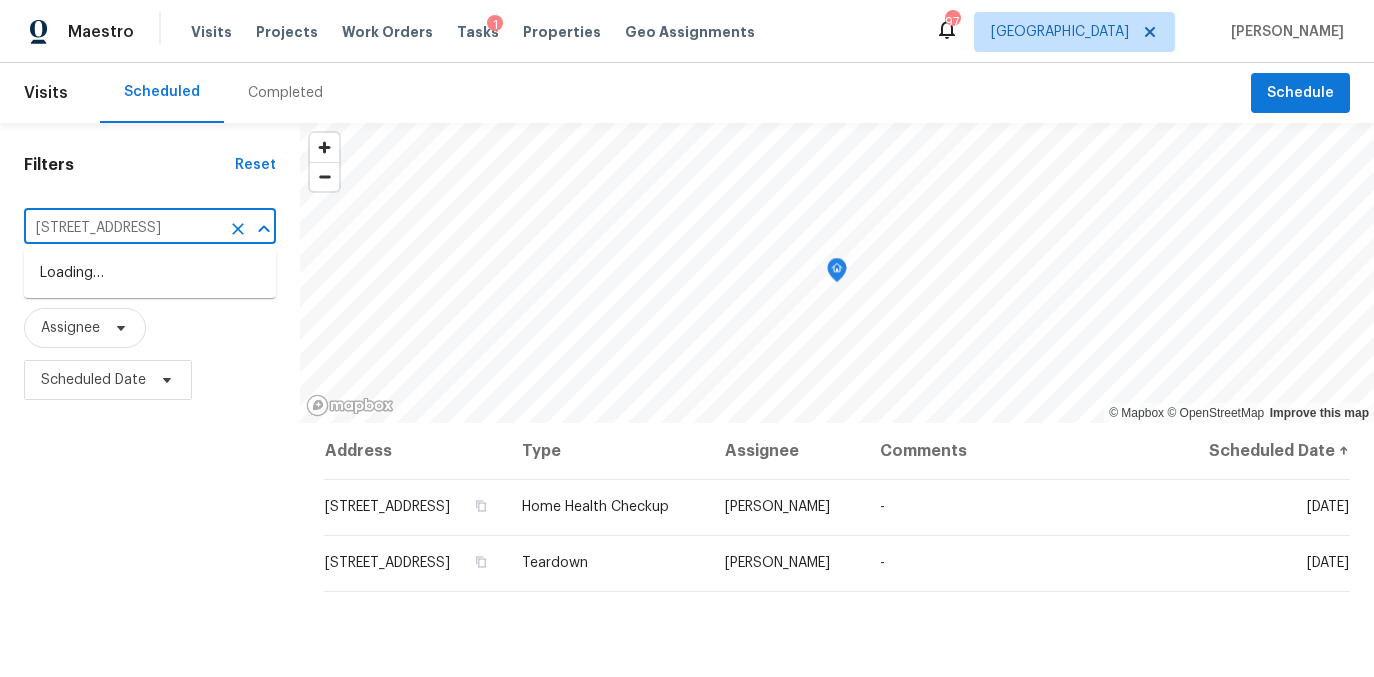 scroll, scrollTop: 0, scrollLeft: 49, axis: horizontal 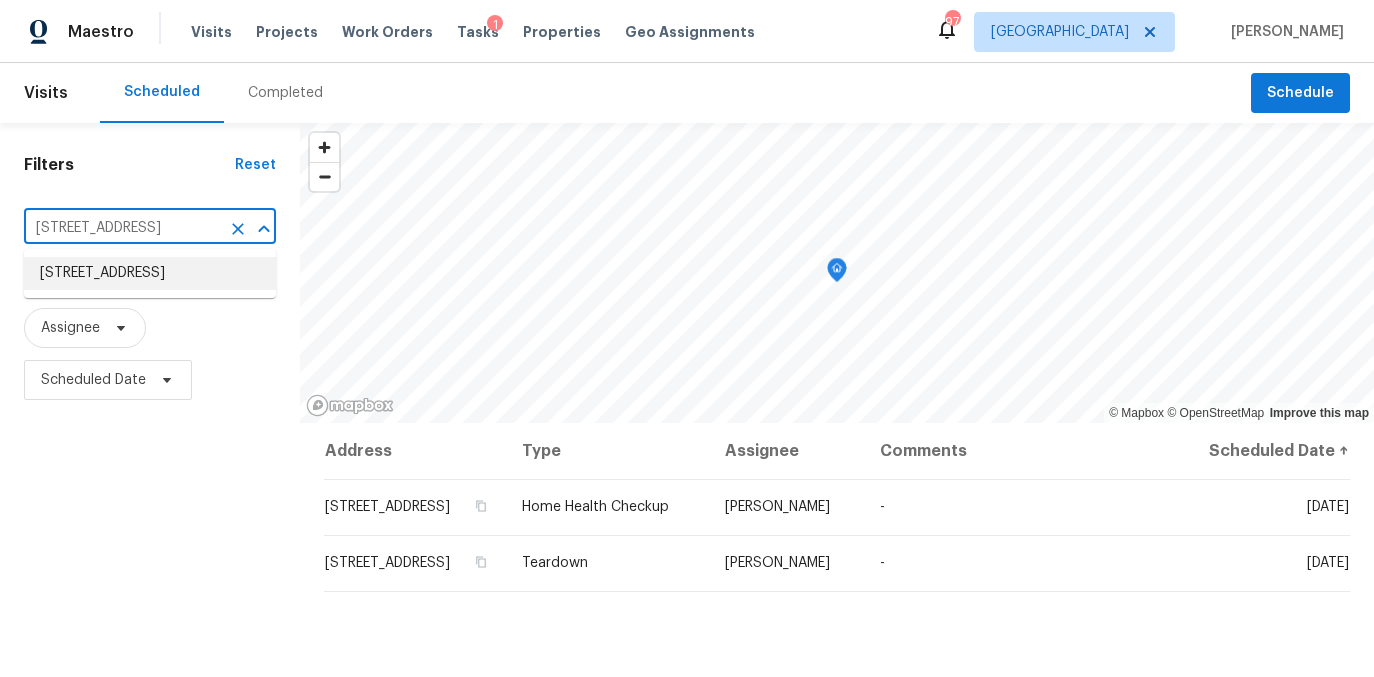 drag, startPoint x: 120, startPoint y: 276, endPoint x: 112, endPoint y: 288, distance: 14.422205 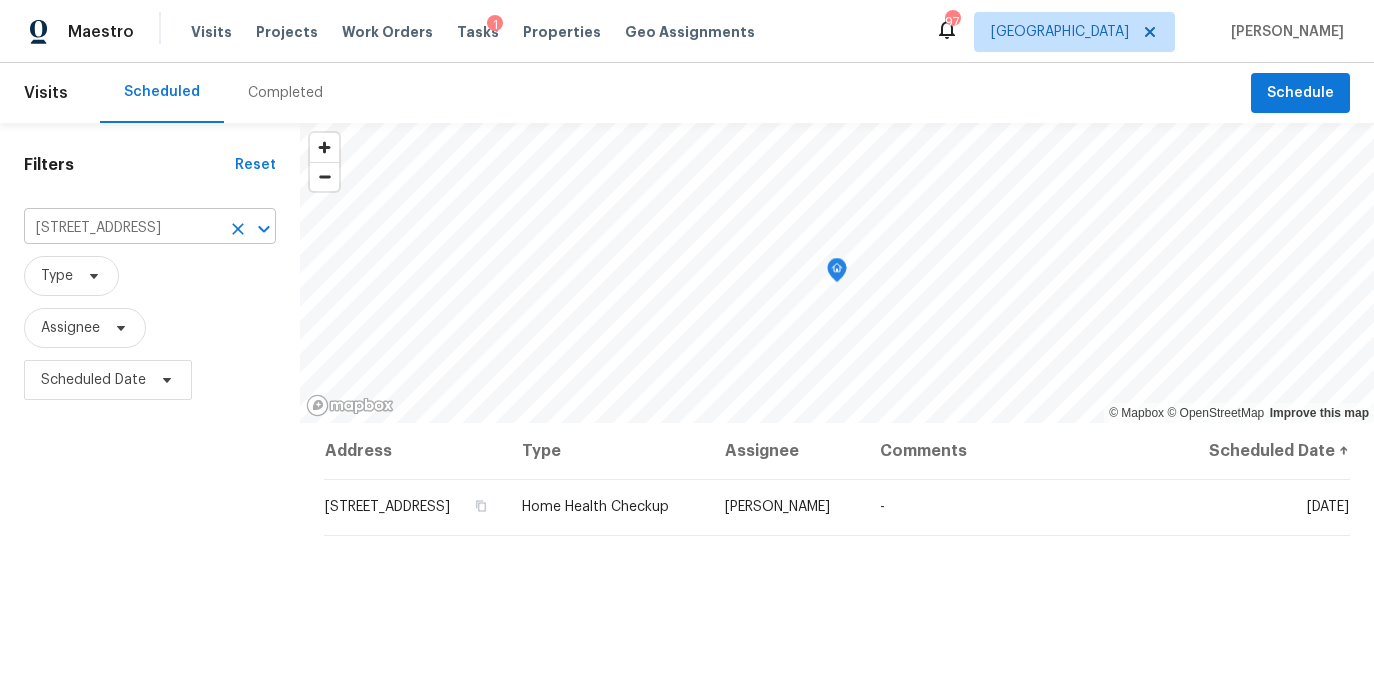 click on "53 Monet Ct NW, Atlanta, GA 30327" at bounding box center (122, 228) 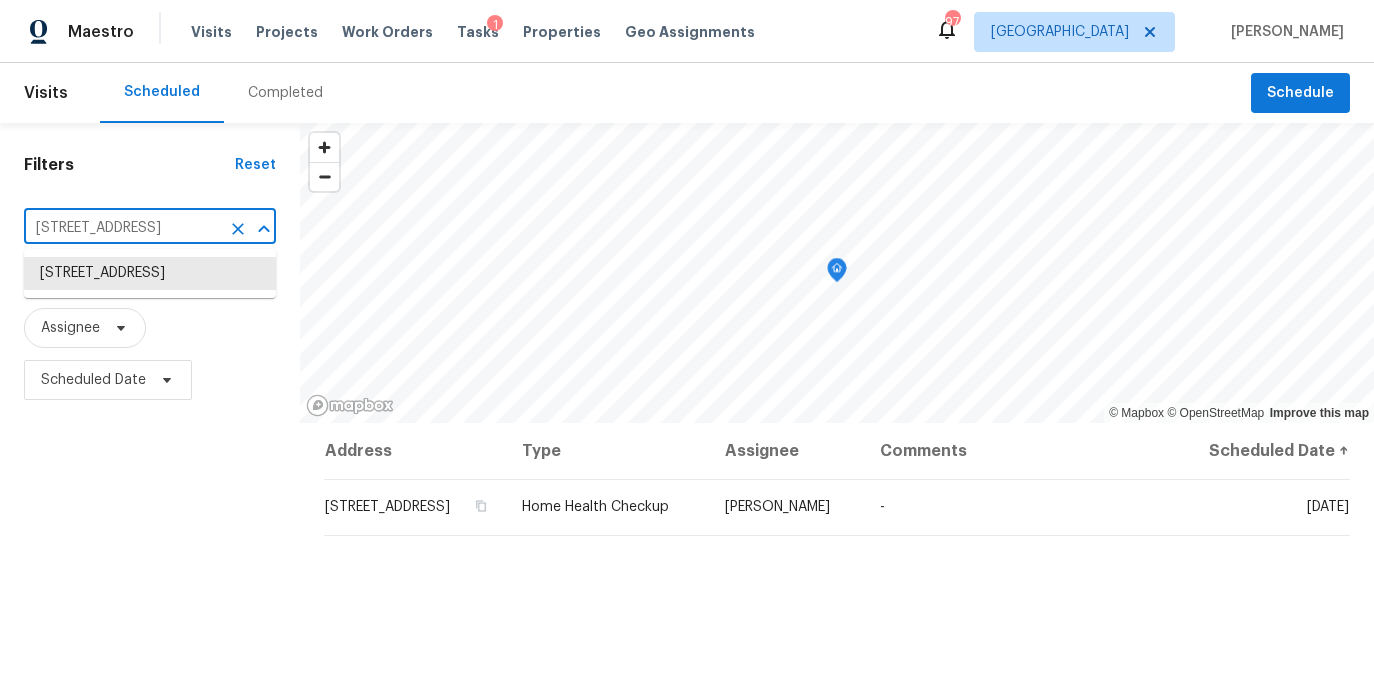 click on "53 Monet Ct NW, Atlanta, GA 30327" at bounding box center (122, 228) 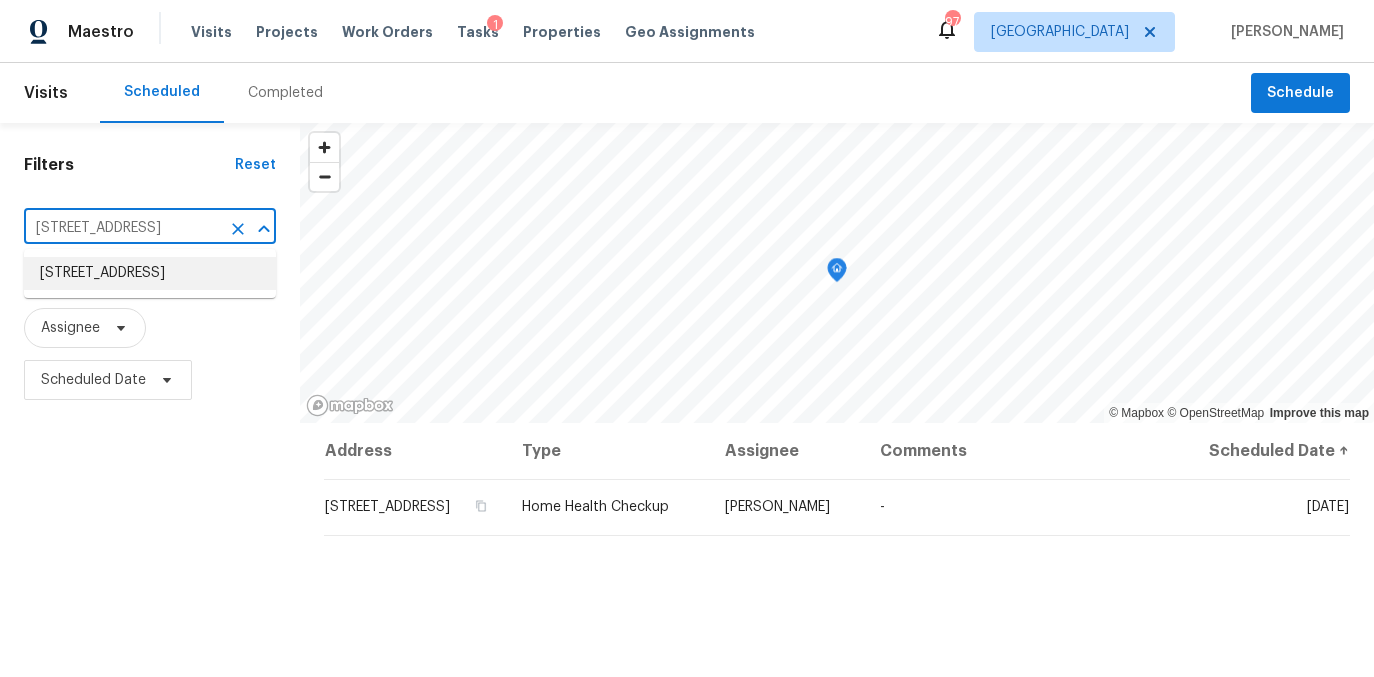 click on "53 Monet Ct NW, Atlanta, GA 30327" at bounding box center [150, 273] 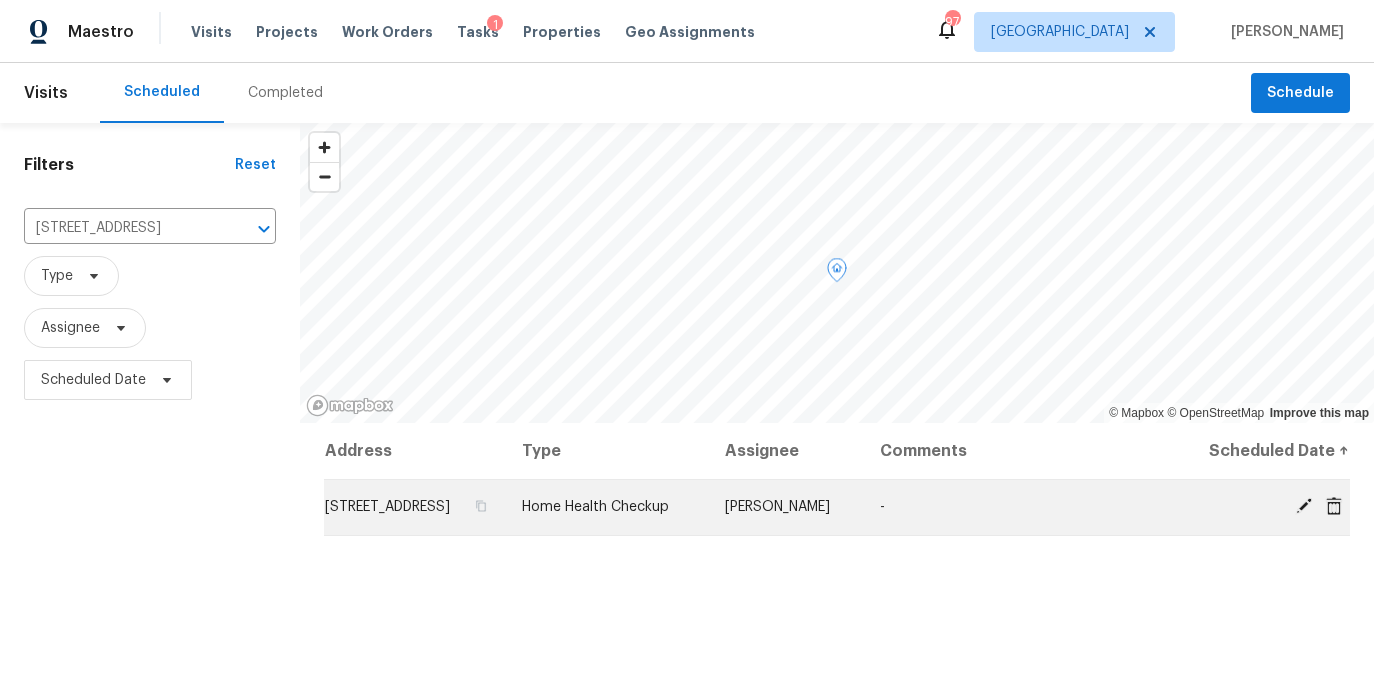 scroll, scrollTop: 0, scrollLeft: 0, axis: both 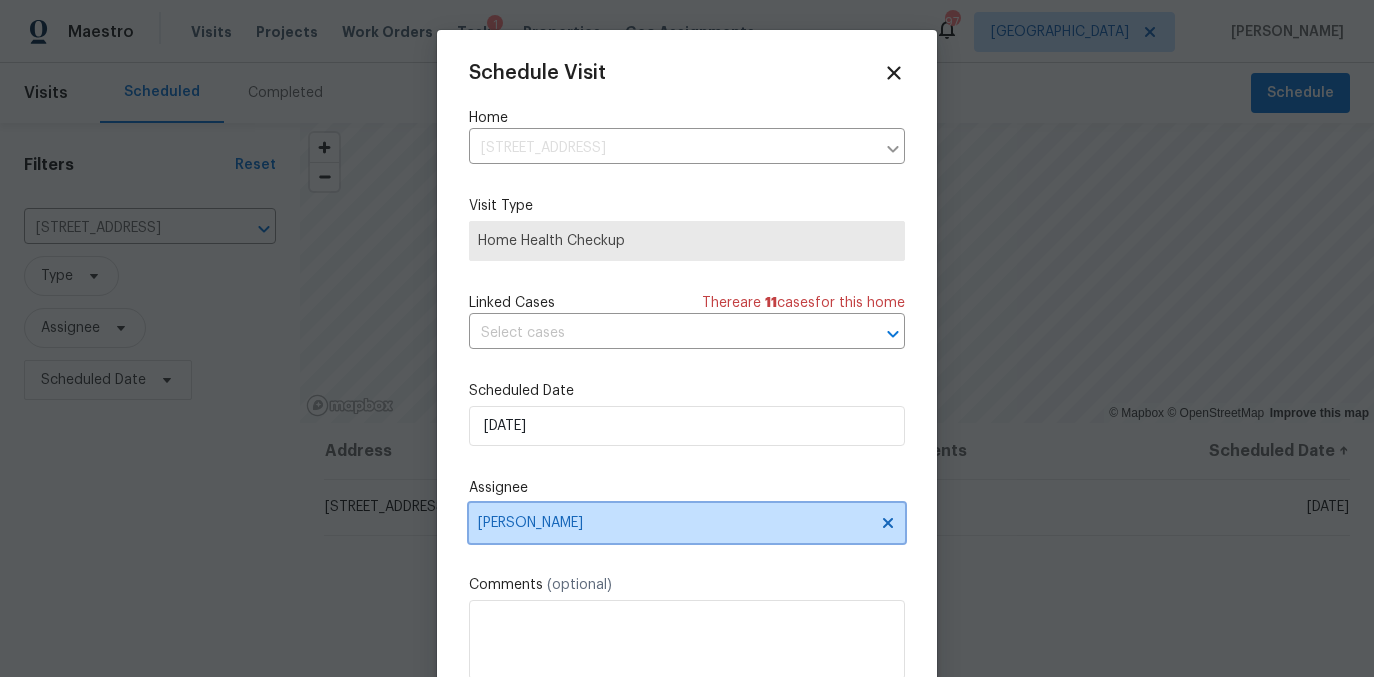 click on "[PERSON_NAME]" at bounding box center [674, 523] 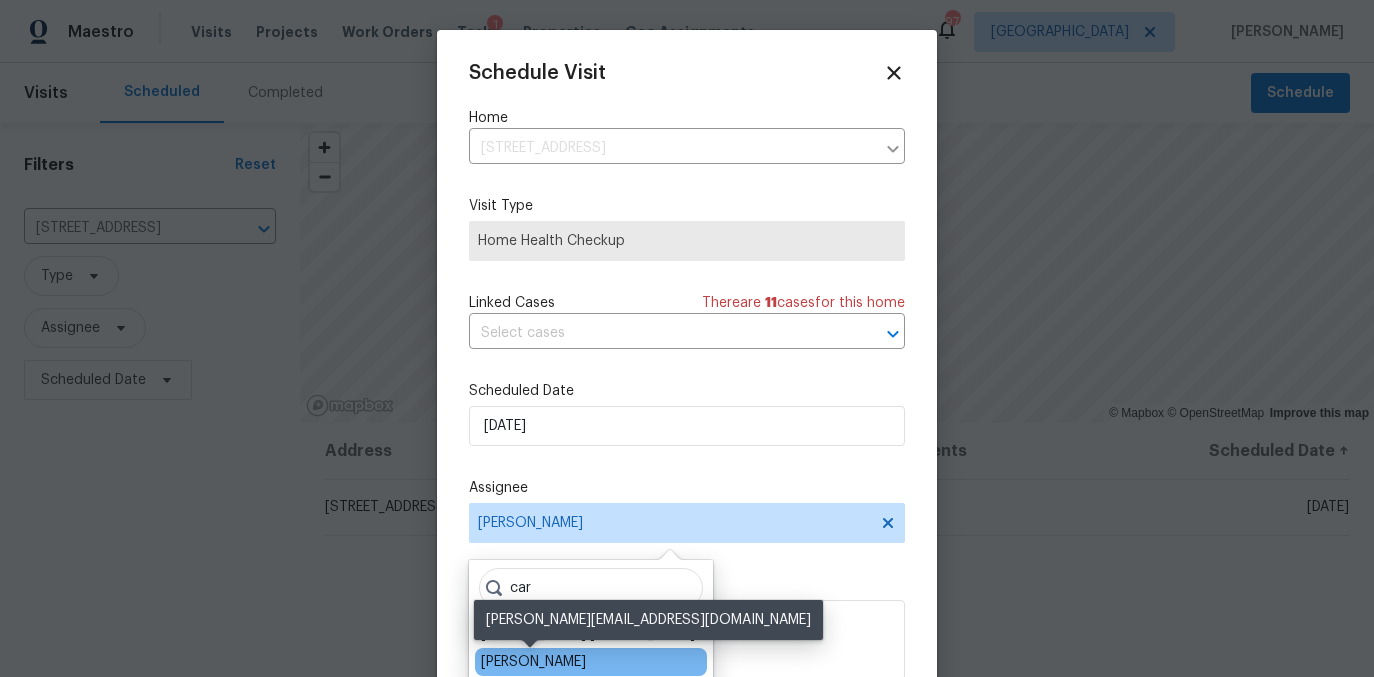 type on "car" 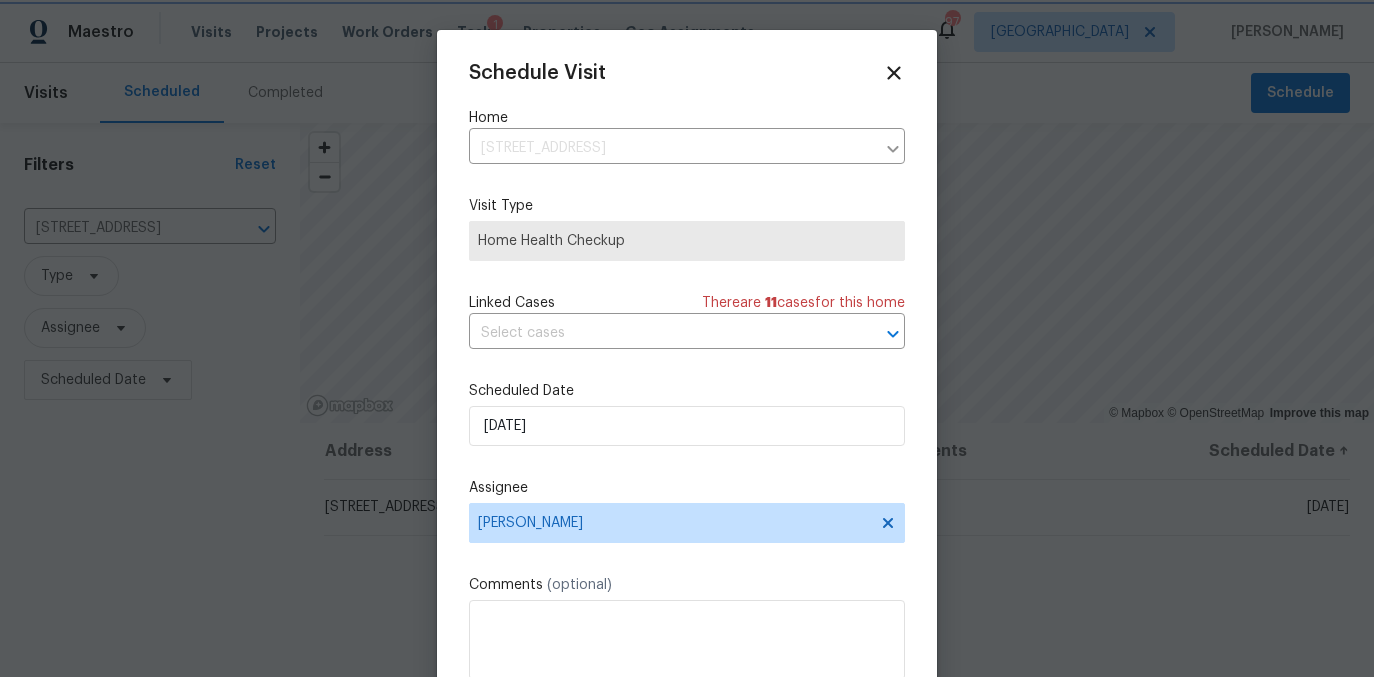 scroll, scrollTop: 36, scrollLeft: 0, axis: vertical 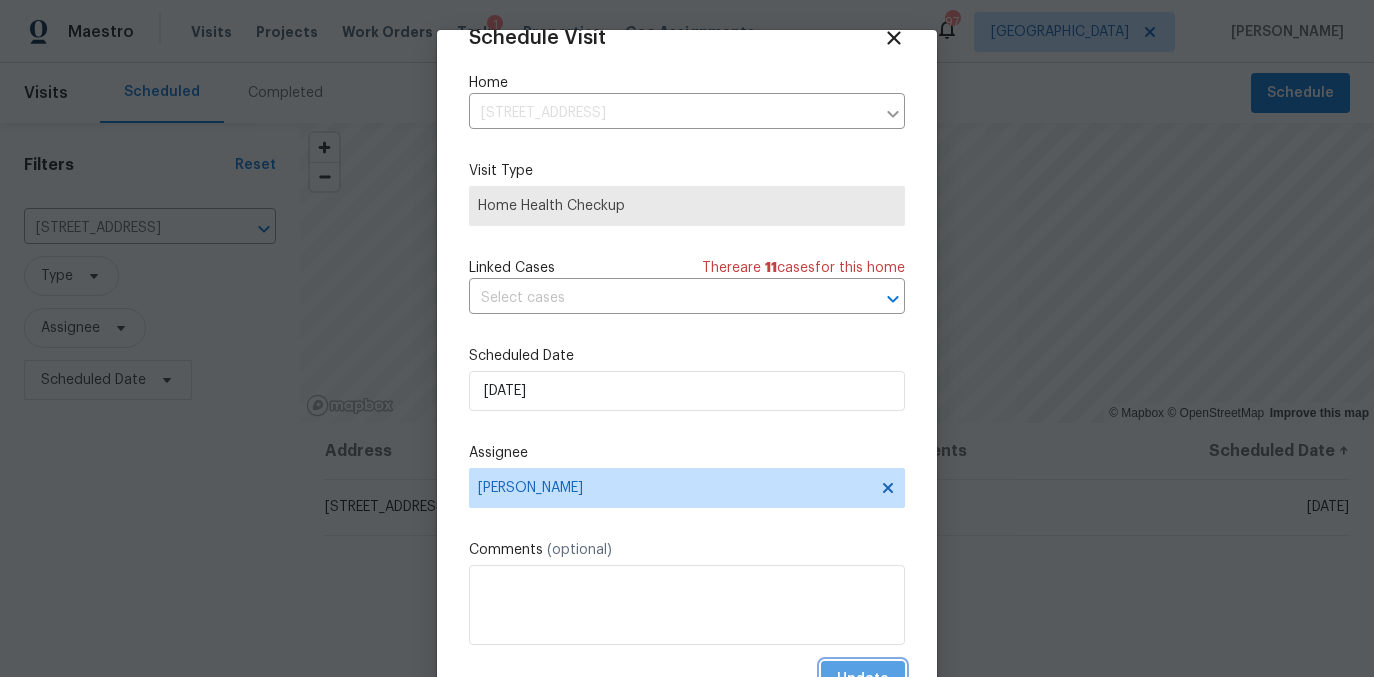 click on "Update" at bounding box center (863, 679) 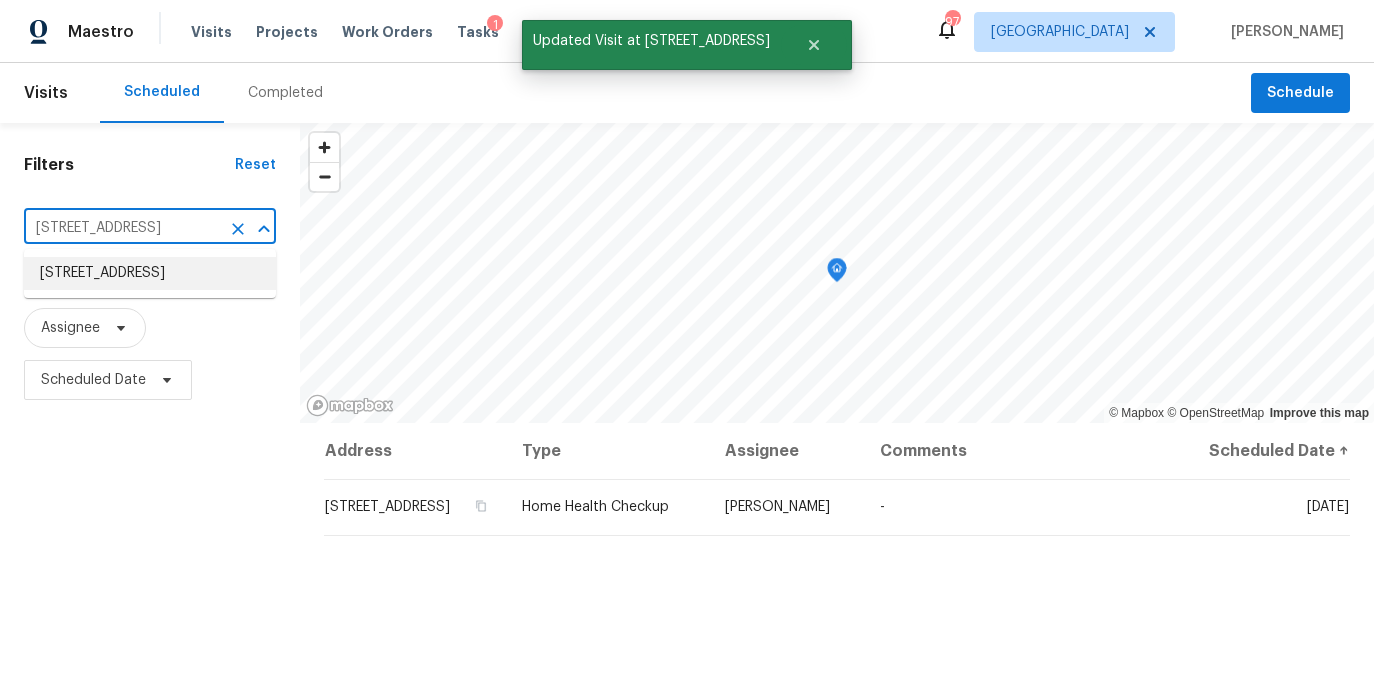 click on "53 Monet Ct NW, Atlanta, GA 30327" at bounding box center [122, 228] 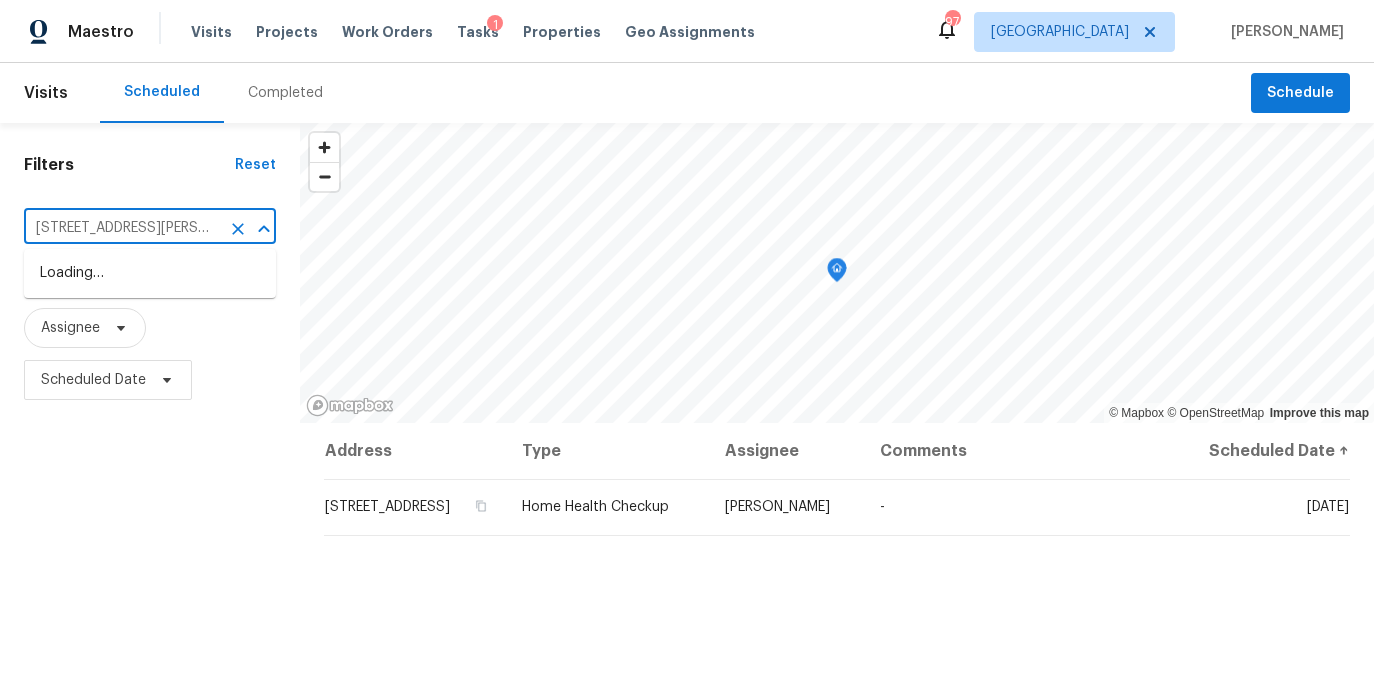 scroll, scrollTop: 0, scrollLeft: 108, axis: horizontal 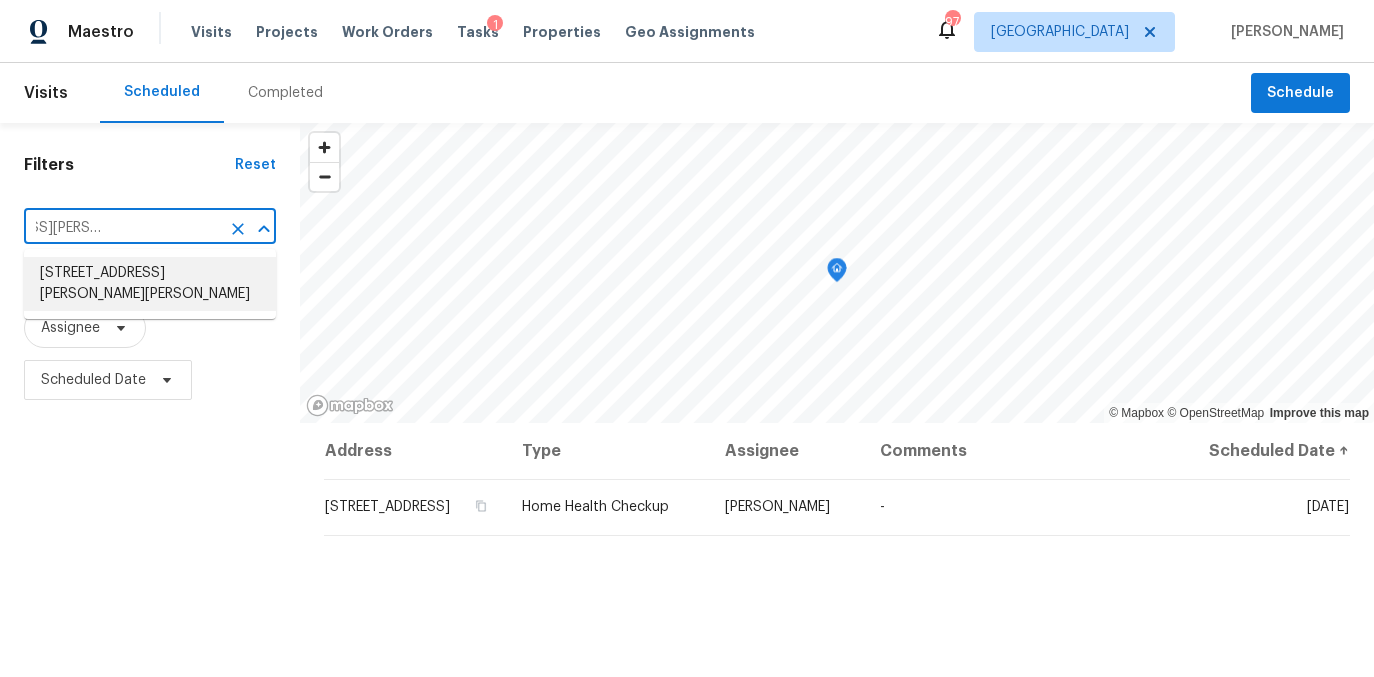 click on "724 Dukehart Ct, Stone Mountain, GA 30083" at bounding box center [150, 284] 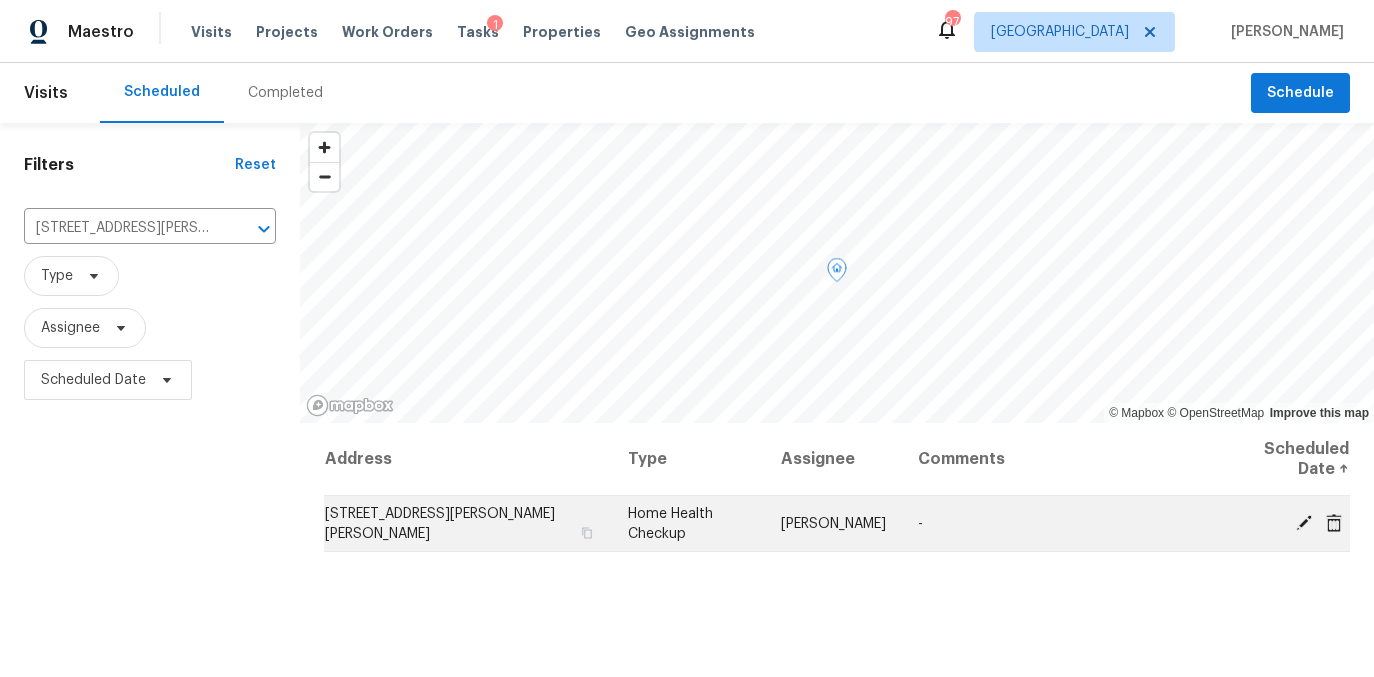 click 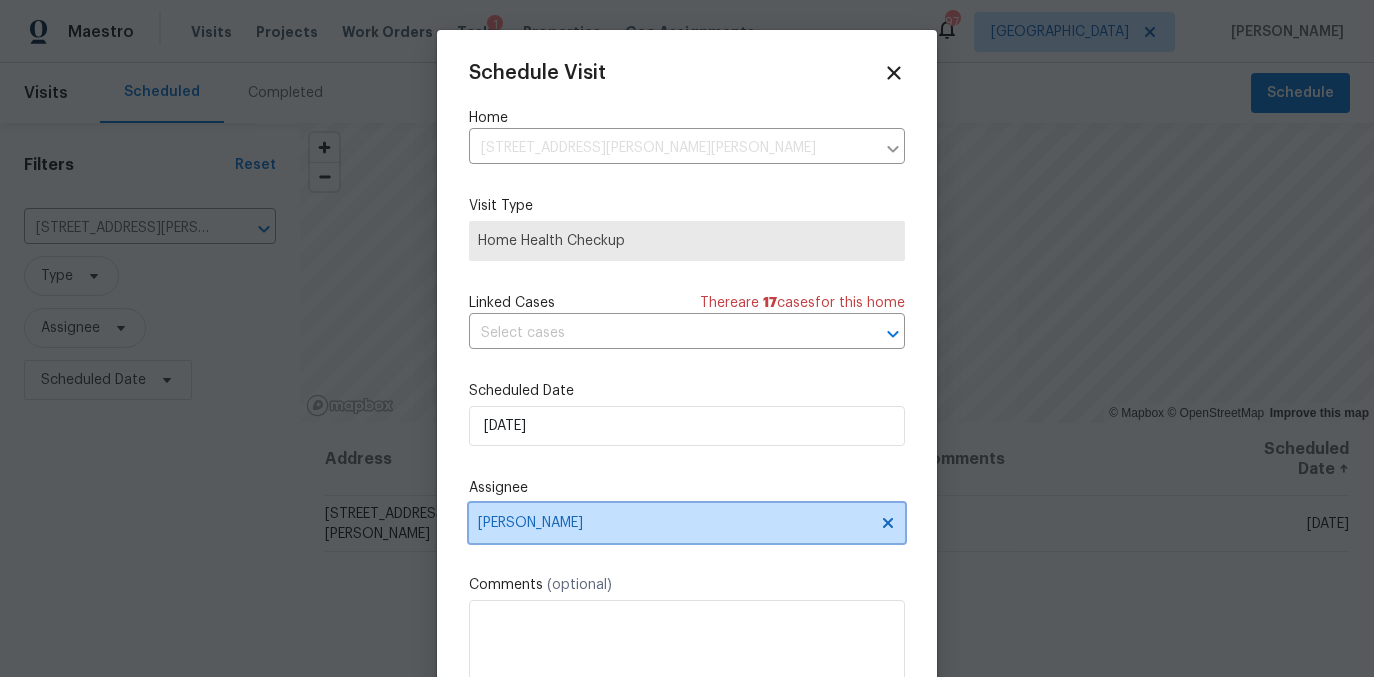 click on "[PERSON_NAME]" at bounding box center [674, 523] 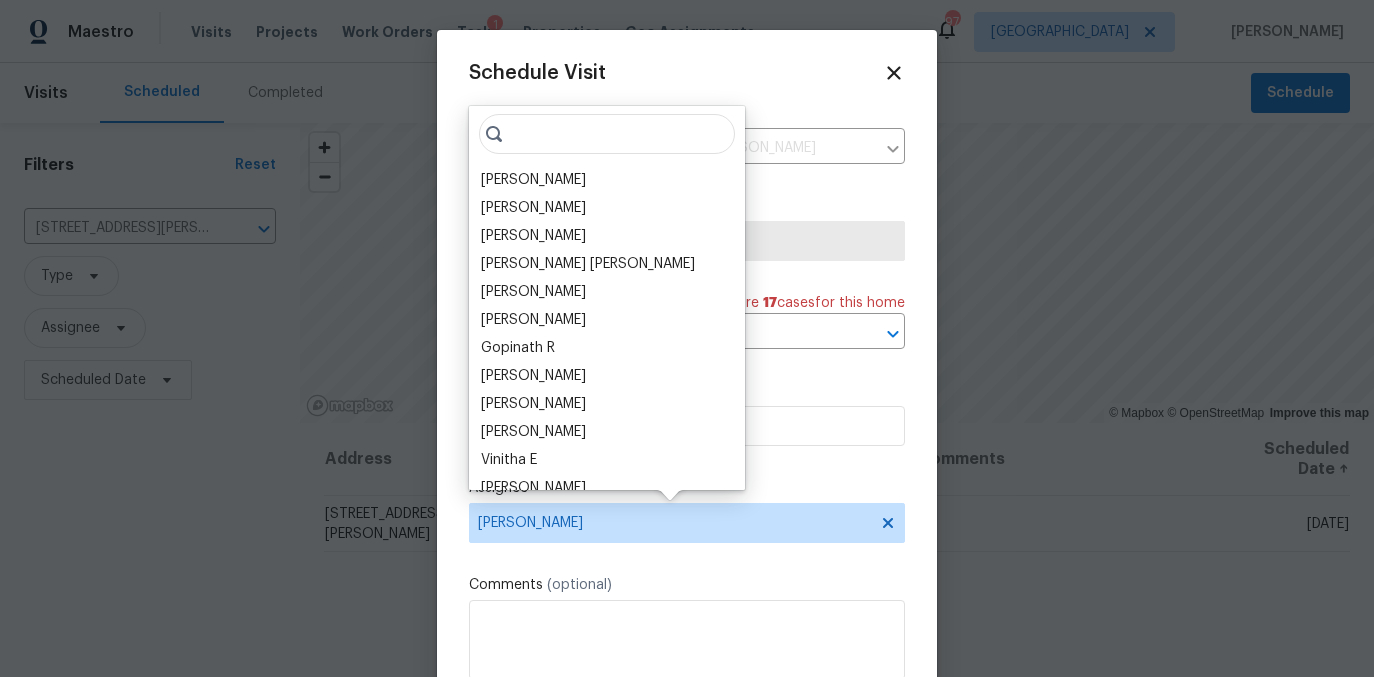 click at bounding box center [607, 134] 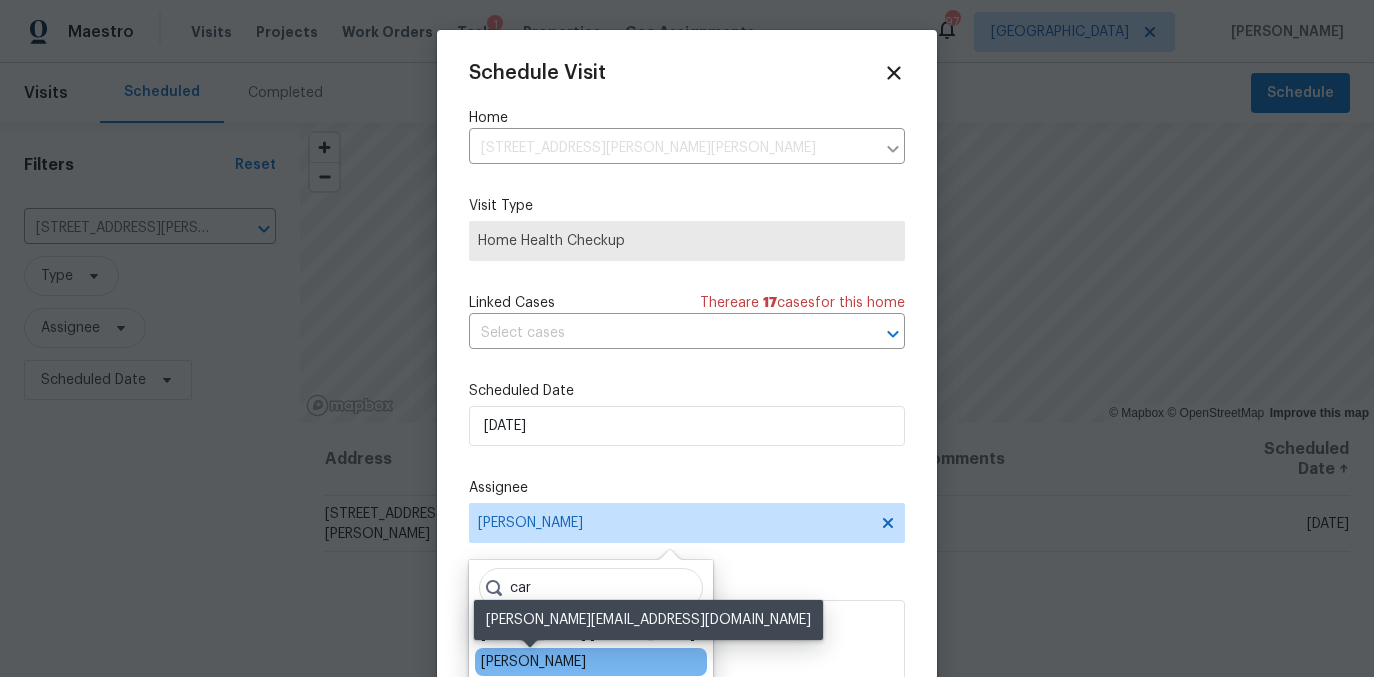 type on "car" 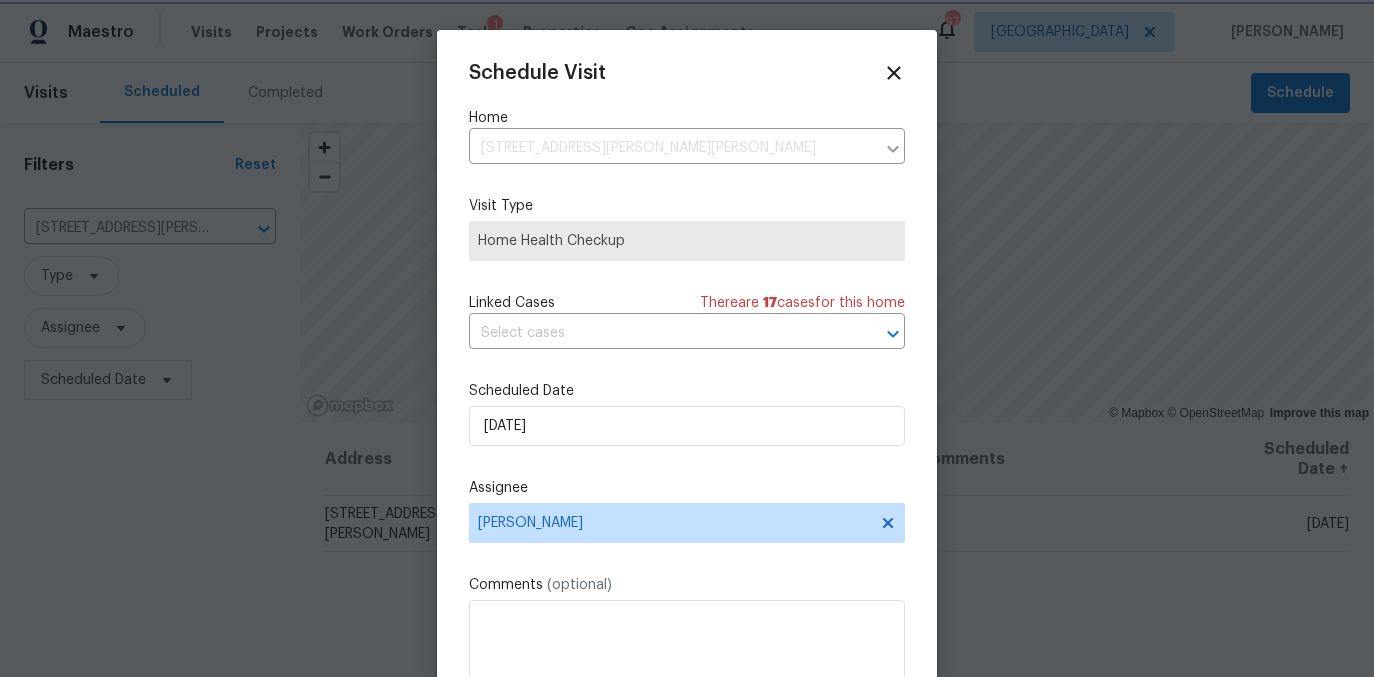 scroll, scrollTop: 36, scrollLeft: 0, axis: vertical 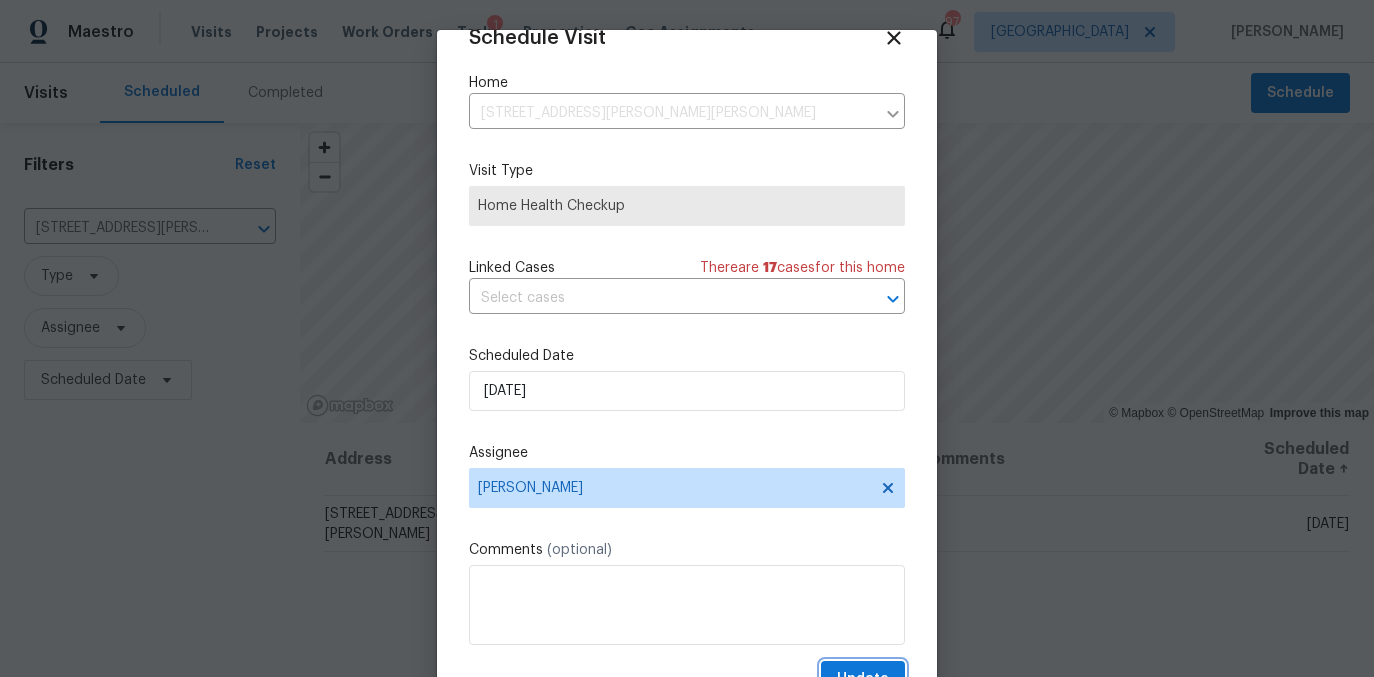 click on "Update" at bounding box center (863, 679) 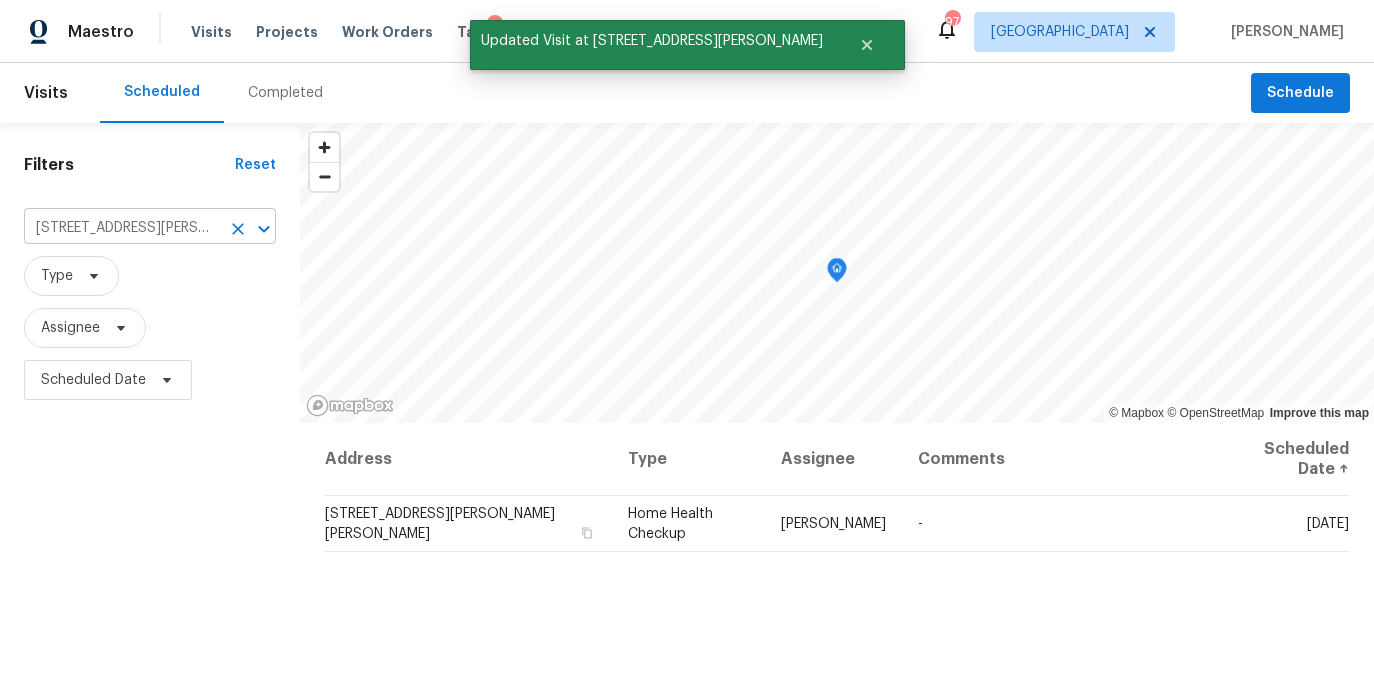 click on "724 Dukehart Ct, Stone Mountain, GA 30083" at bounding box center (122, 228) 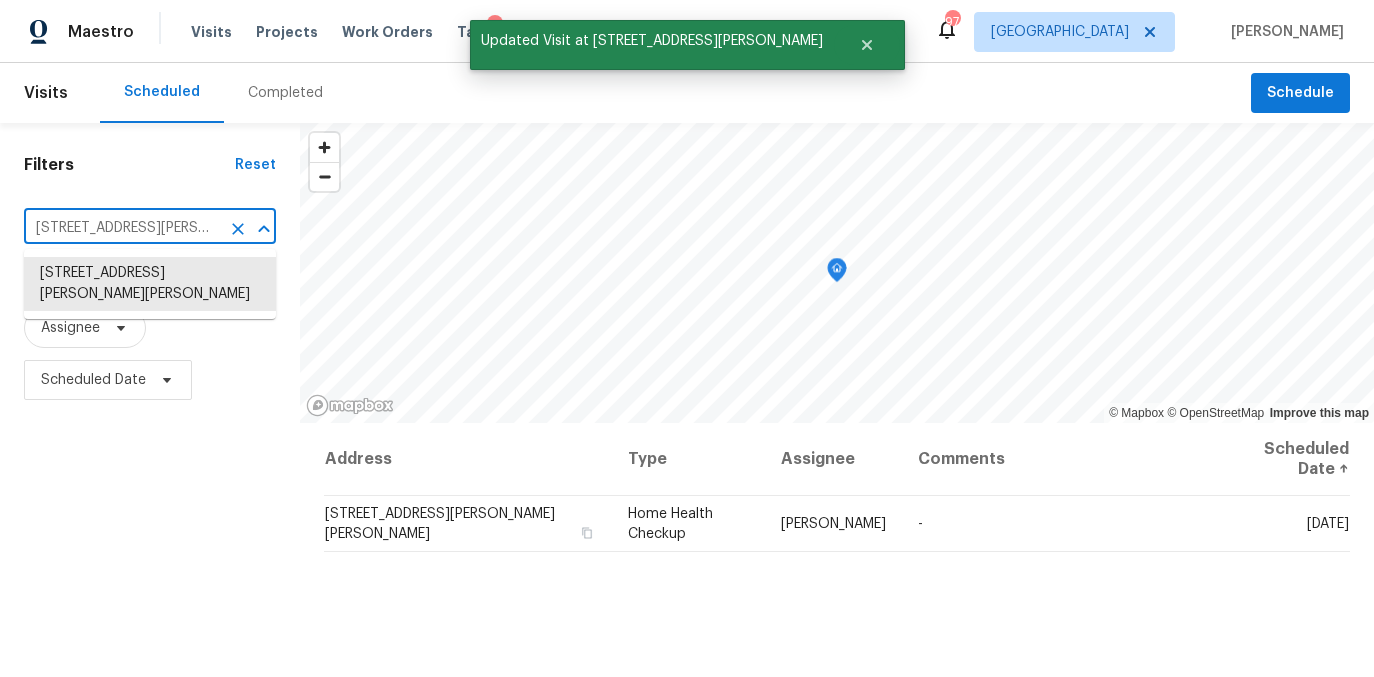 paste on "4727 Garden Hills Dr" 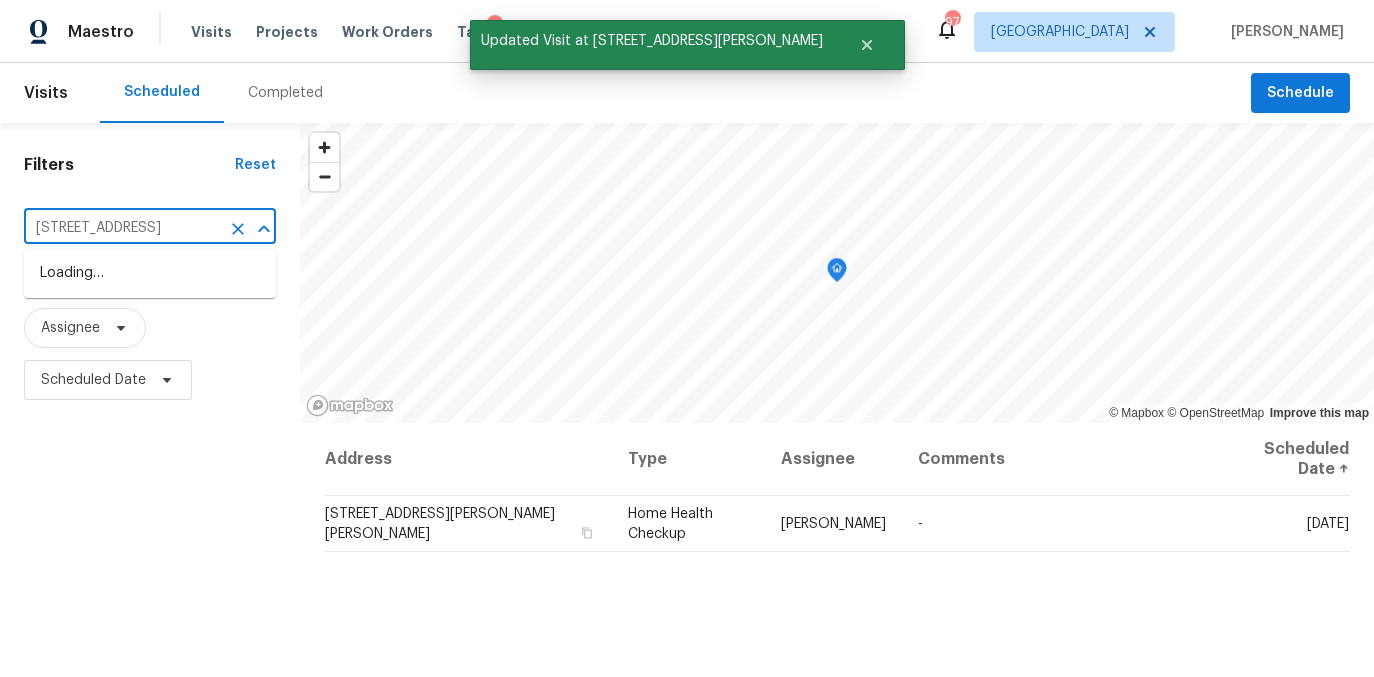 scroll, scrollTop: 0, scrollLeft: 134, axis: horizontal 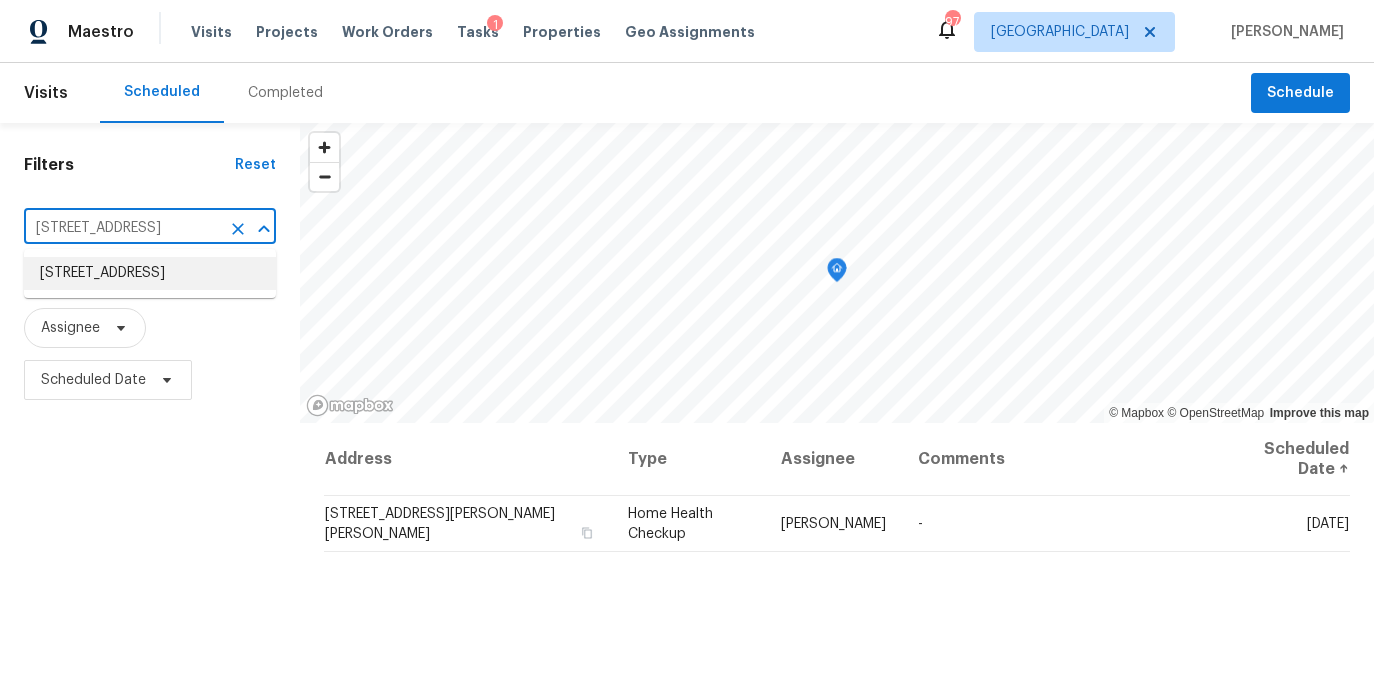 click on "4727 Garden Hills Dr, Stone Mountain, GA 30083" at bounding box center (150, 273) 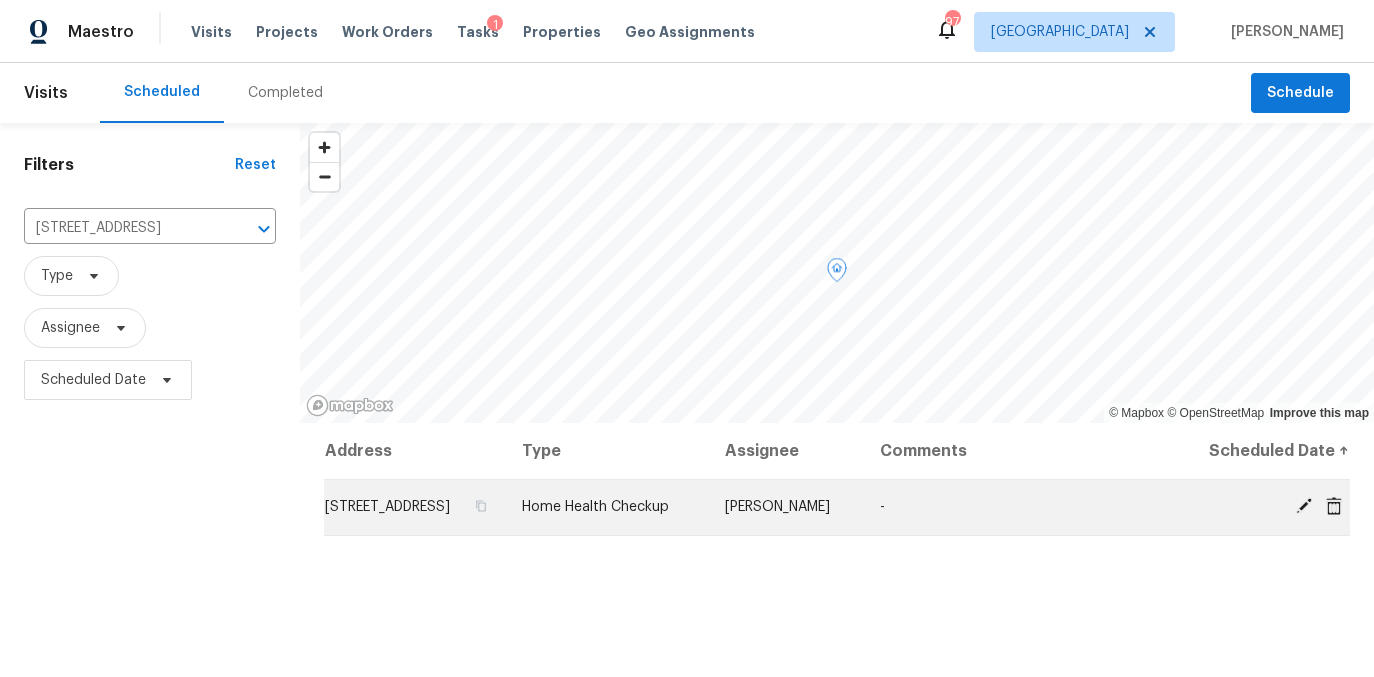 click 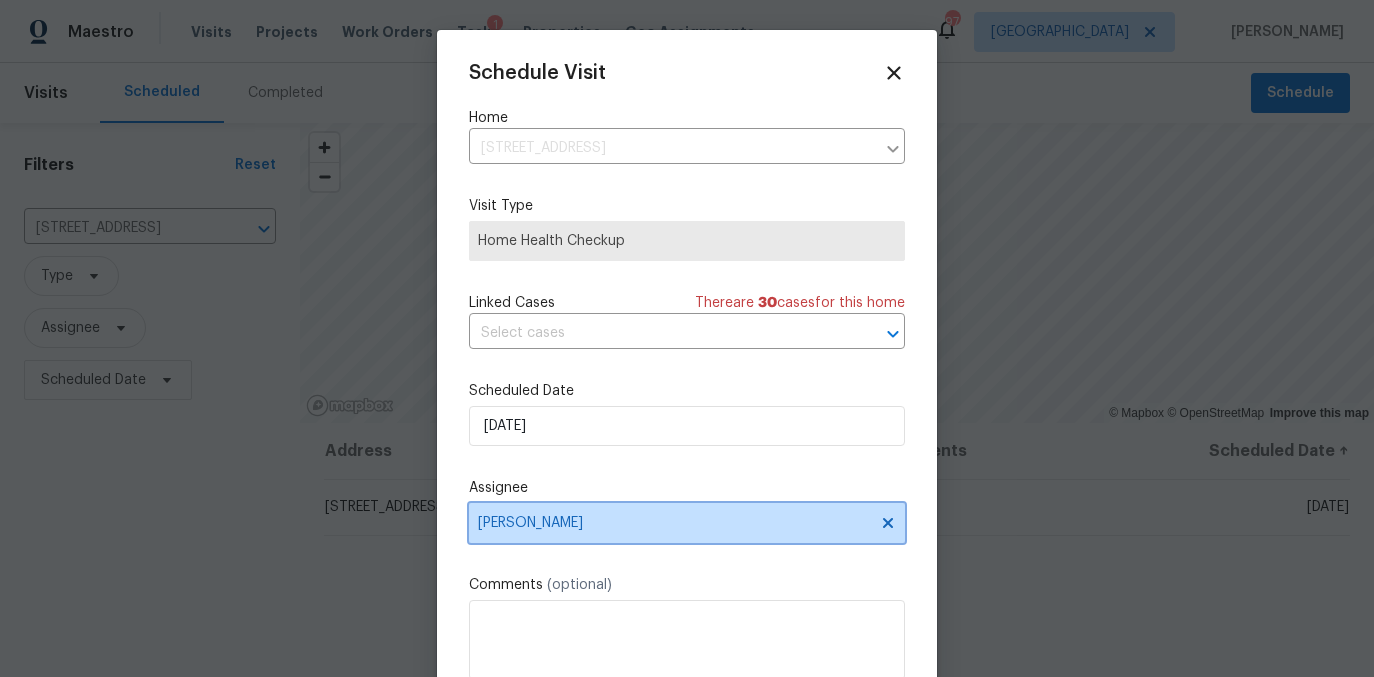 click on "[PERSON_NAME]" at bounding box center [674, 523] 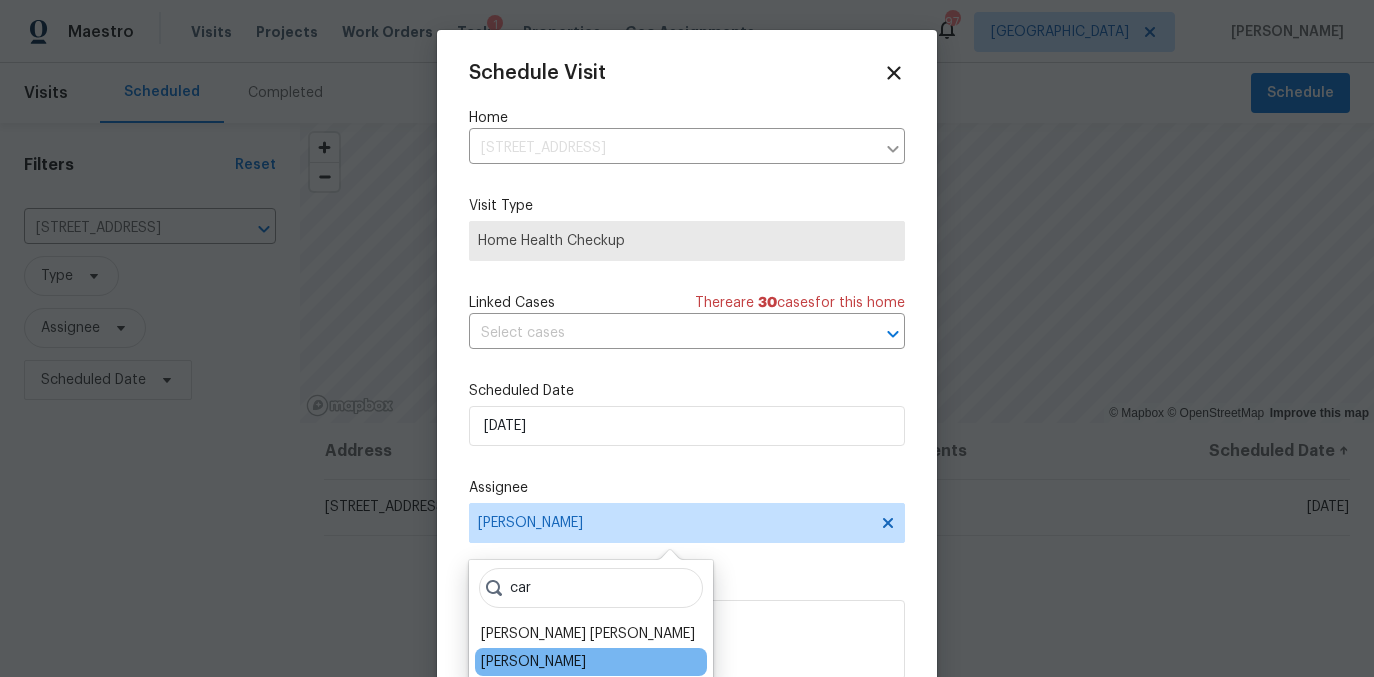 type on "car" 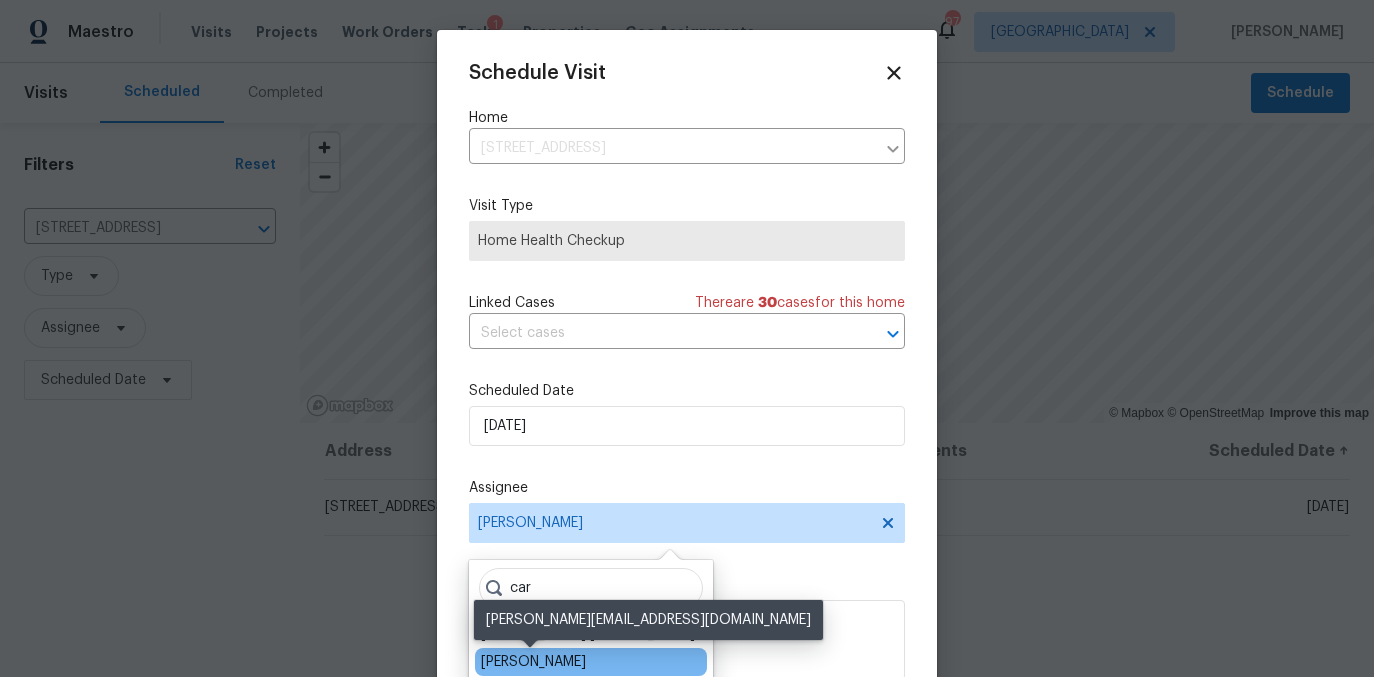 click on "[PERSON_NAME]" at bounding box center [533, 662] 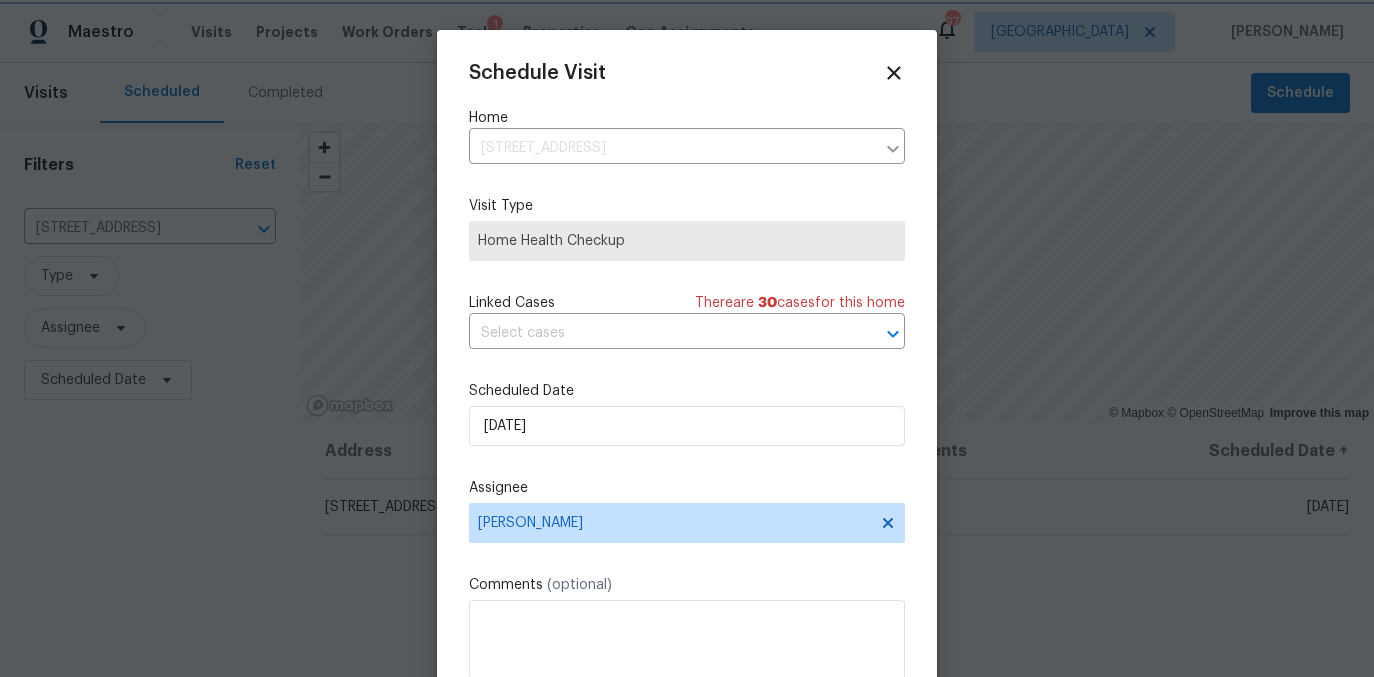 scroll, scrollTop: 36, scrollLeft: 0, axis: vertical 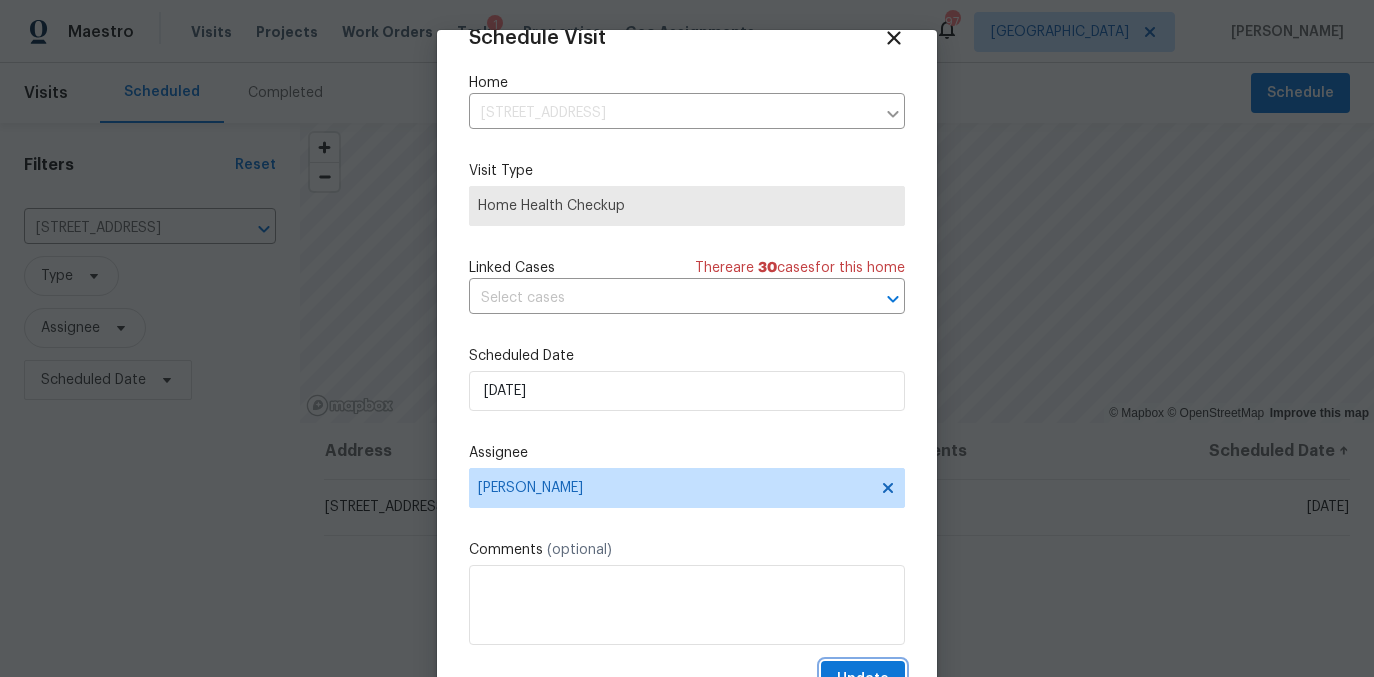drag, startPoint x: 849, startPoint y: 665, endPoint x: 359, endPoint y: 608, distance: 493.30417 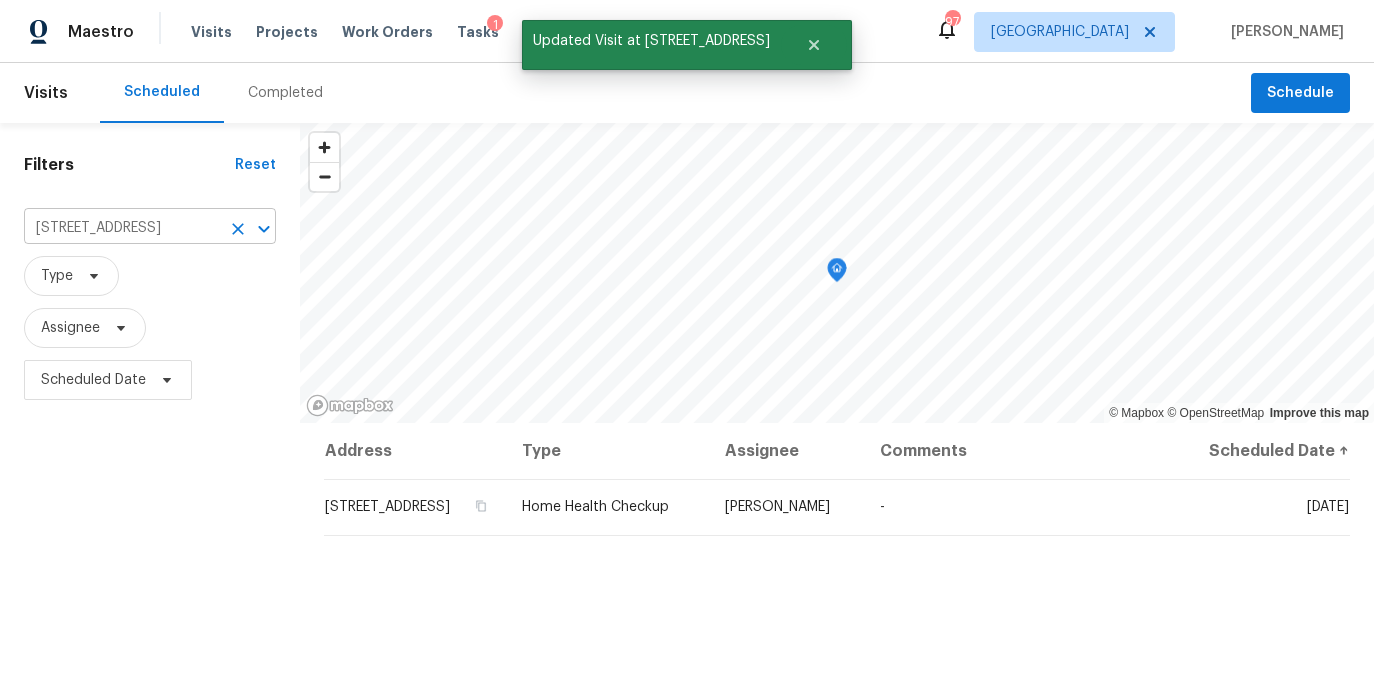 click on "4727 Garden Hills Dr, Stone Mountain, GA 30083" at bounding box center [122, 228] 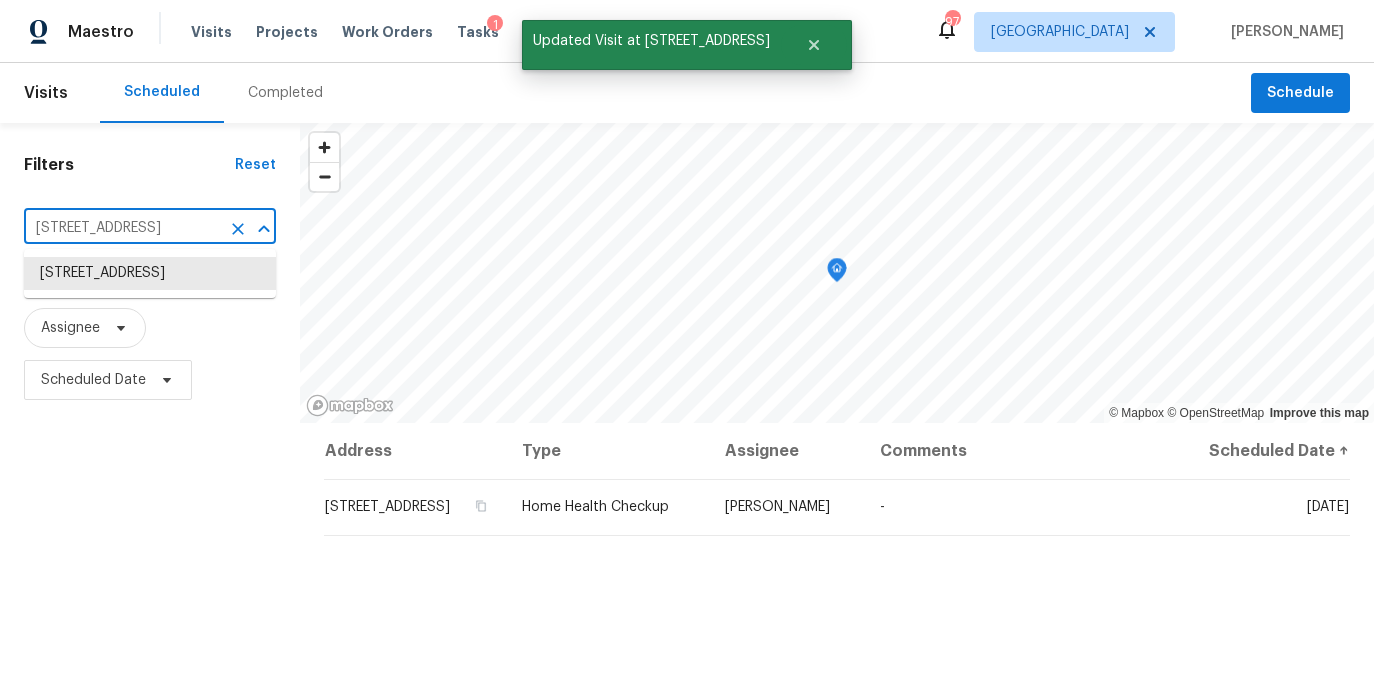 click on "4727 Garden Hills Dr, Stone Mountain, GA 30083" at bounding box center [122, 228] 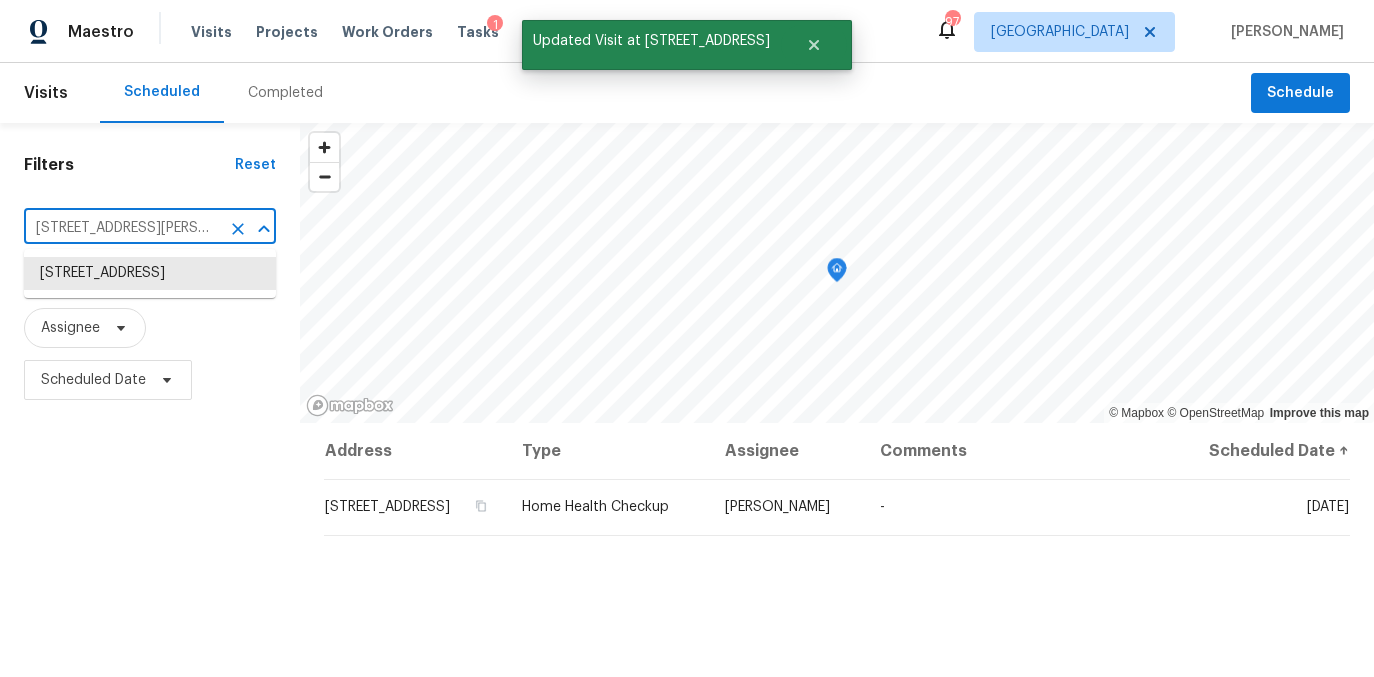 scroll, scrollTop: 0, scrollLeft: 186, axis: horizontal 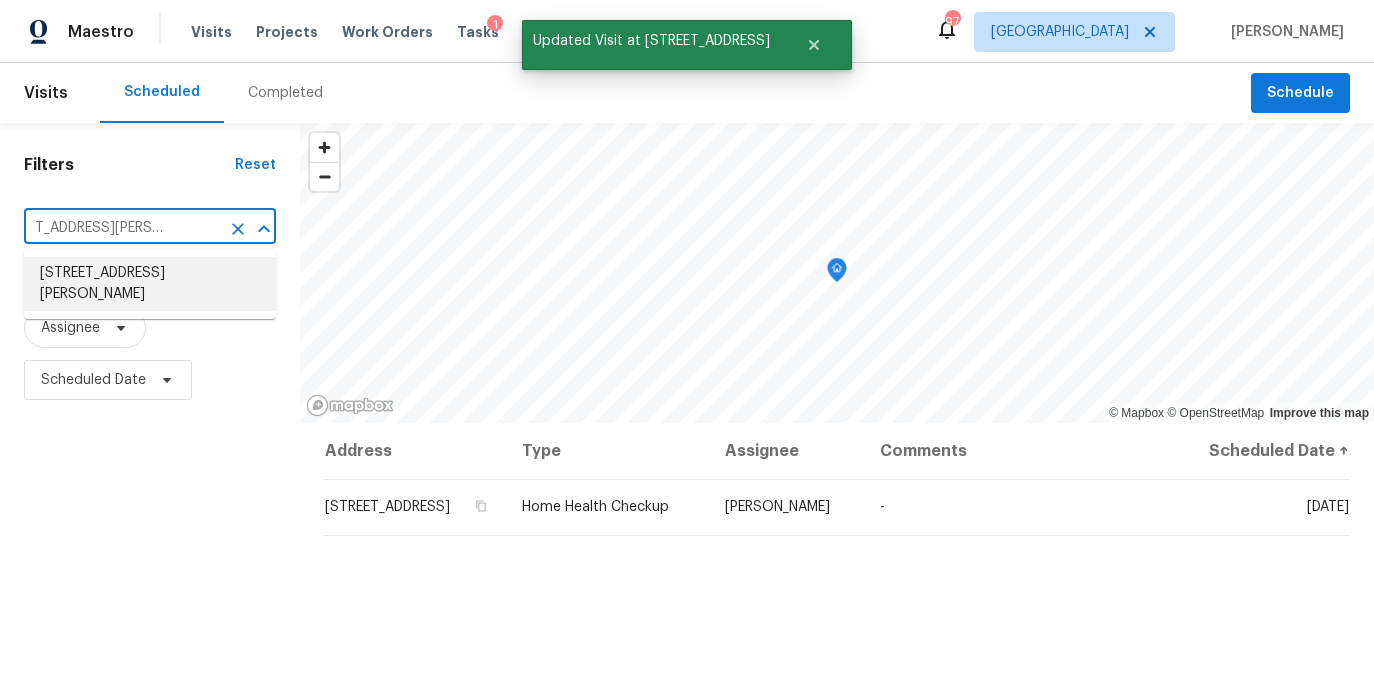 click on "4673 Hairston Crossing Way, Stone Mountain, GA 30083" at bounding box center [150, 284] 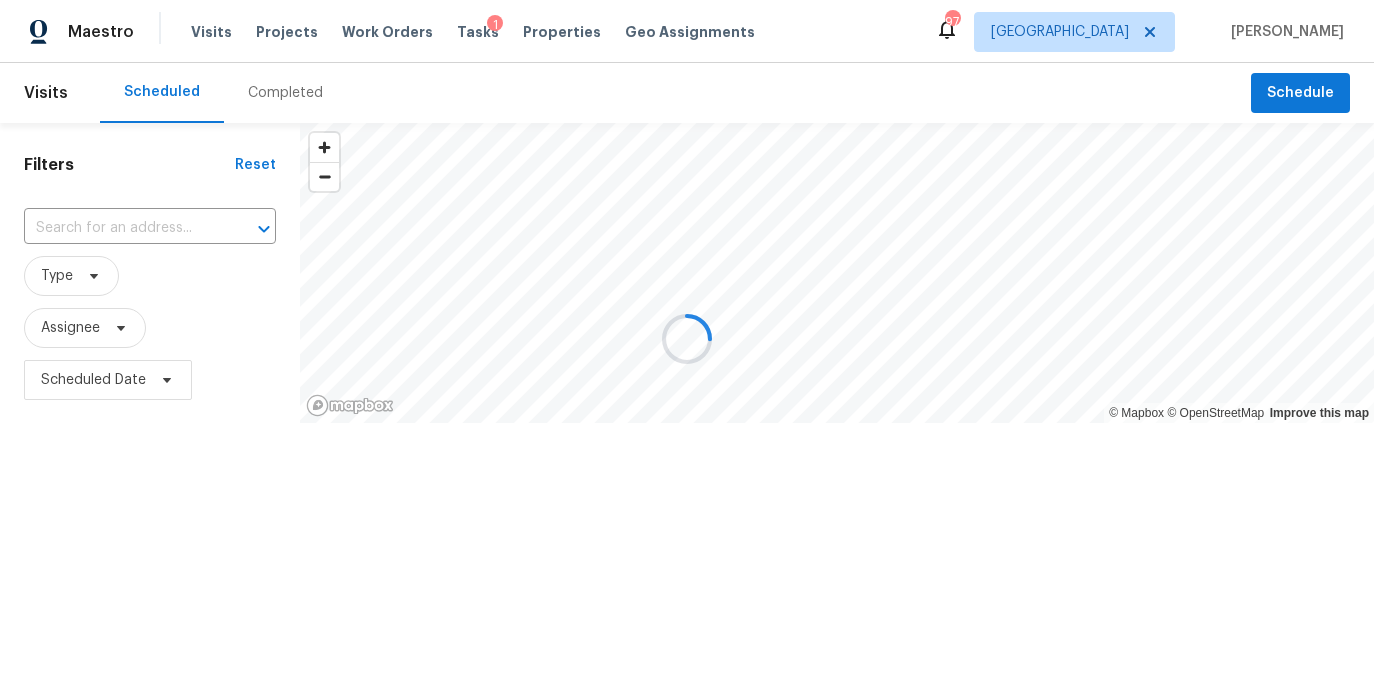 type on "4673 Hairston Crossing Way, Stone Mountain, GA 30083" 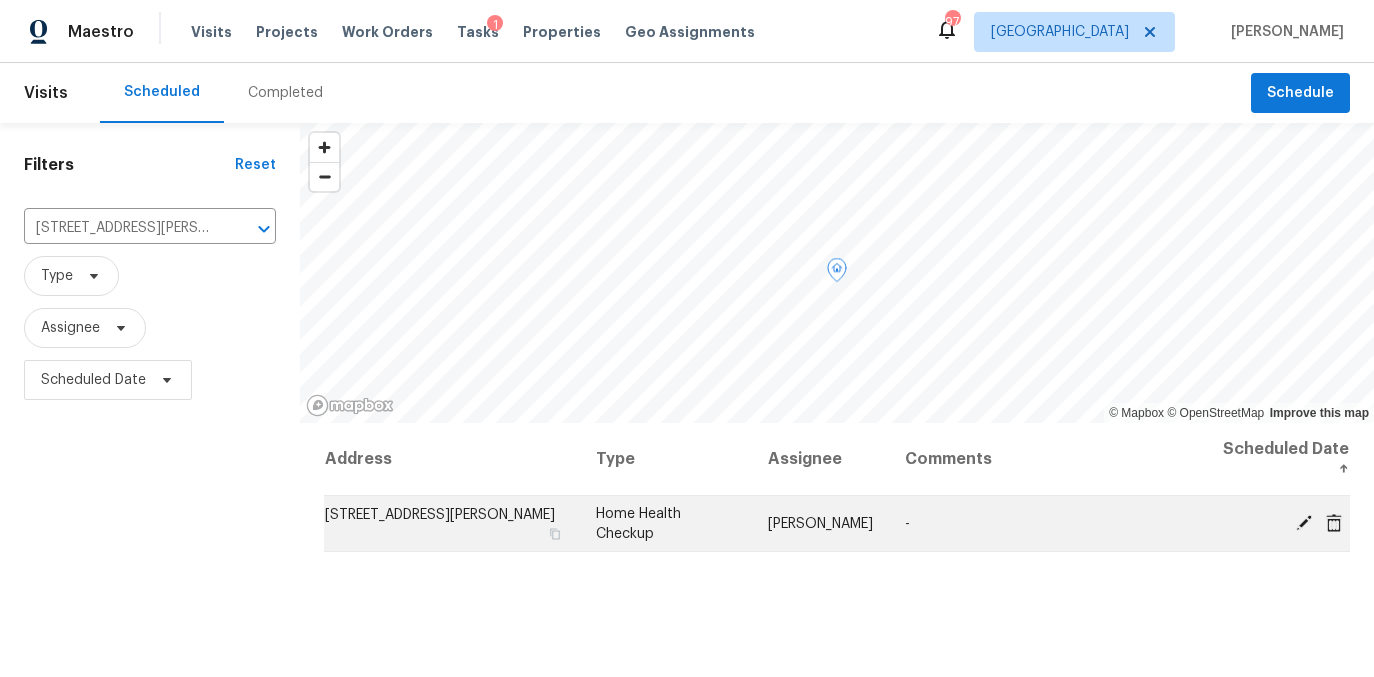 click at bounding box center [1304, 522] 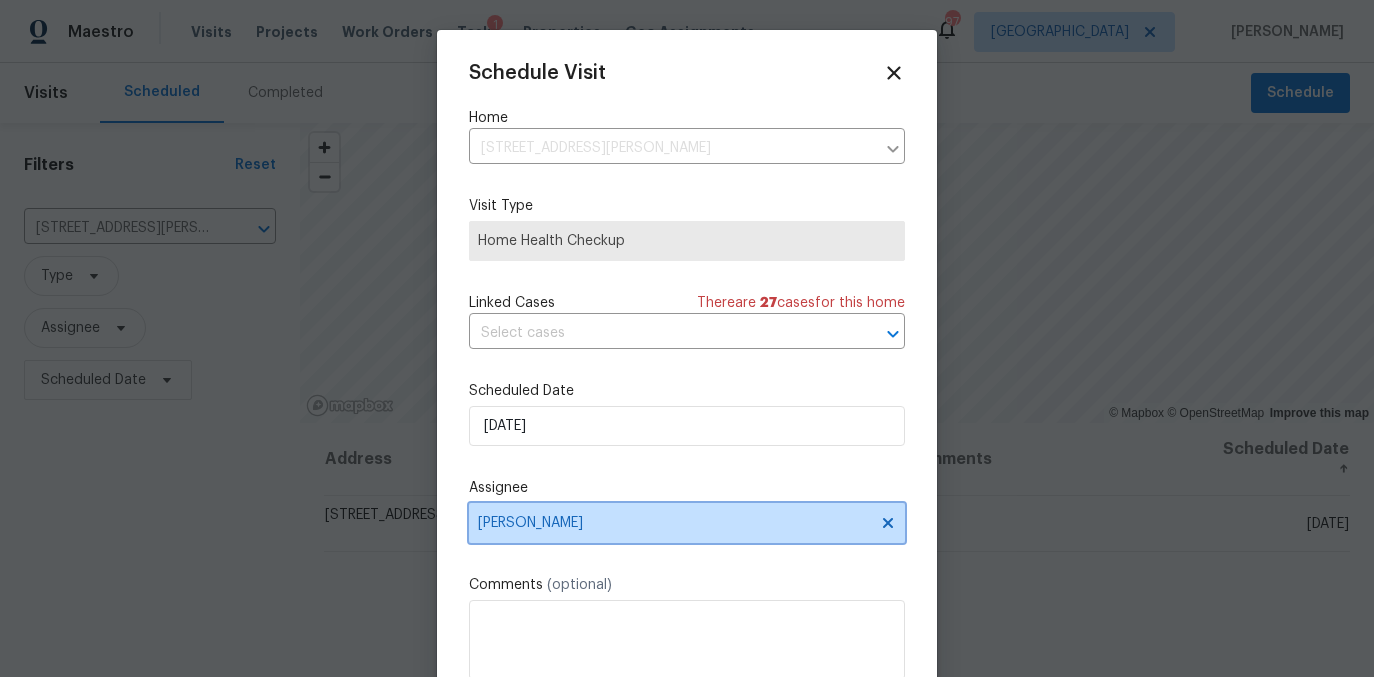 click on "[PERSON_NAME]" at bounding box center [674, 523] 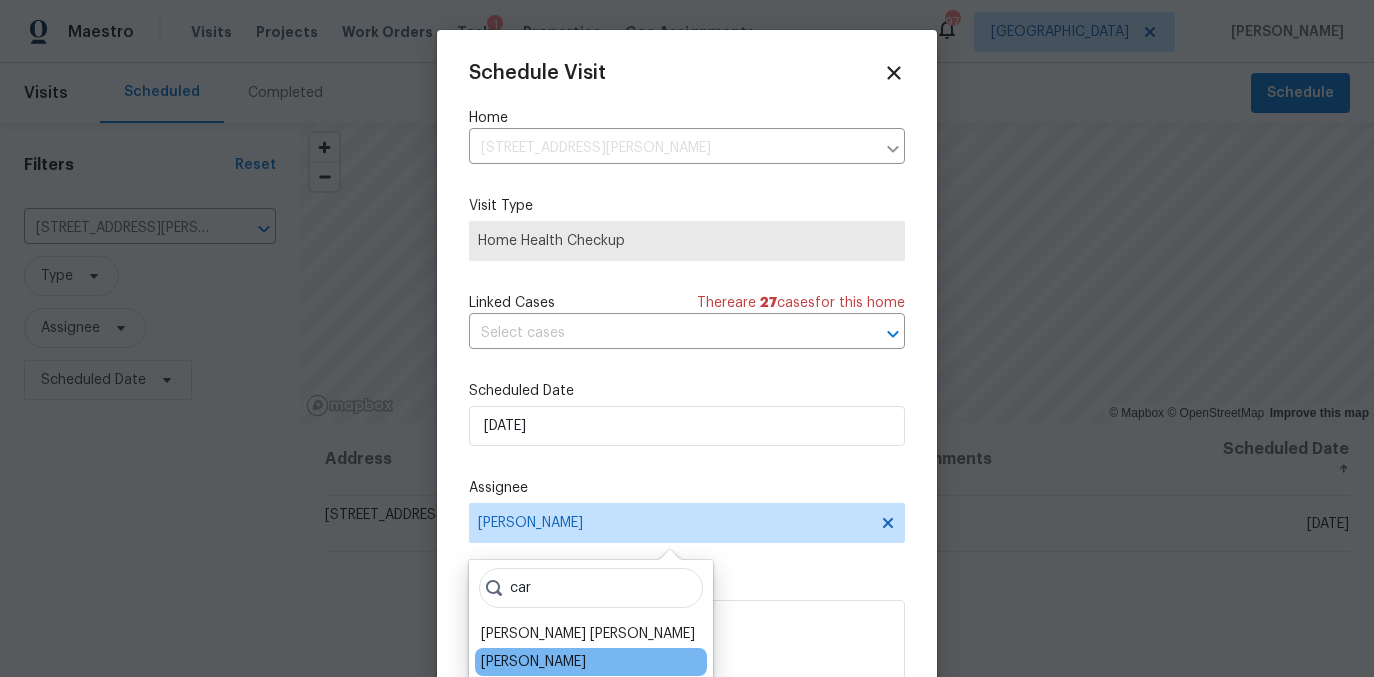 type on "car" 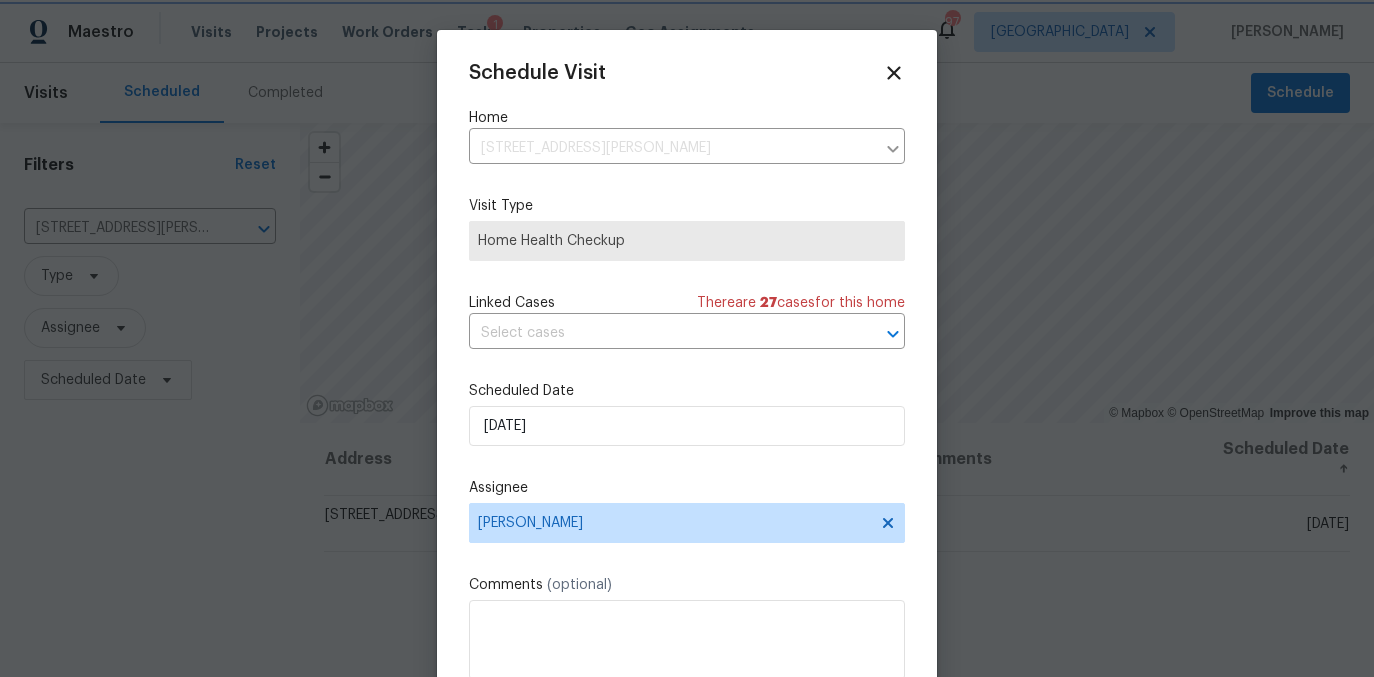 scroll, scrollTop: 36, scrollLeft: 0, axis: vertical 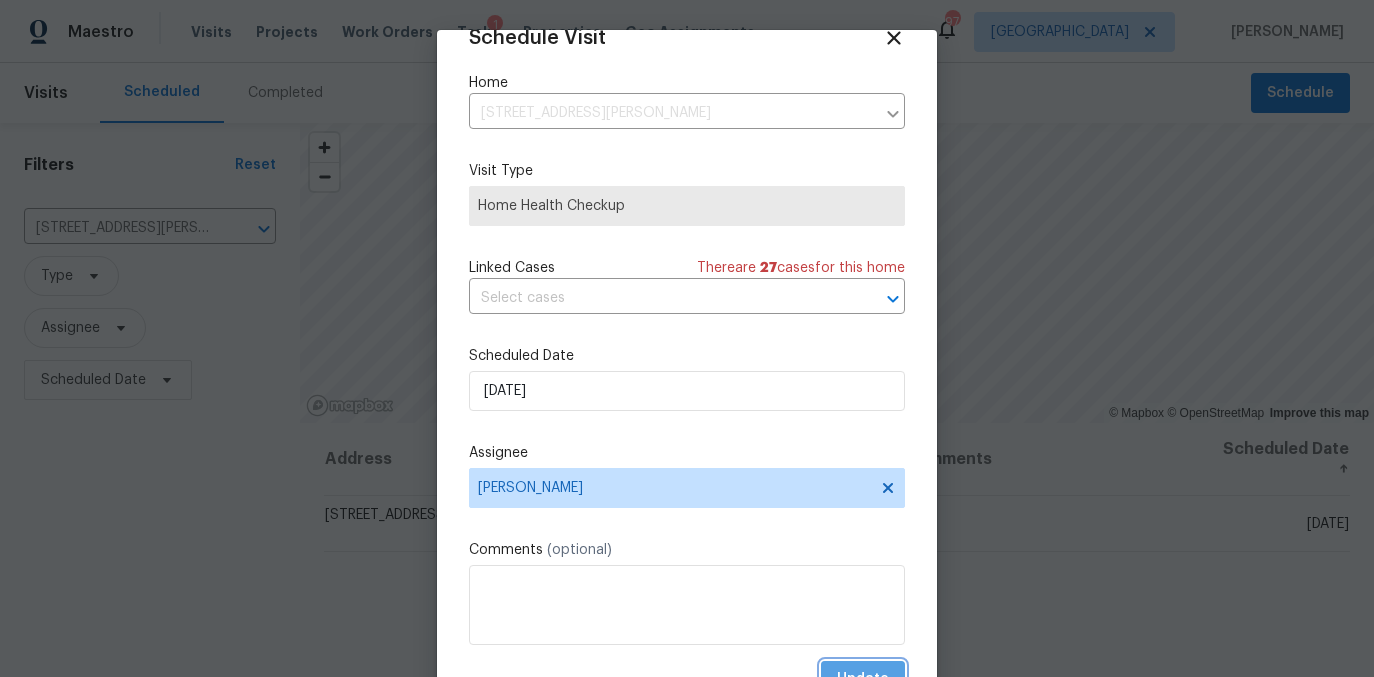 click on "Update" at bounding box center [863, 679] 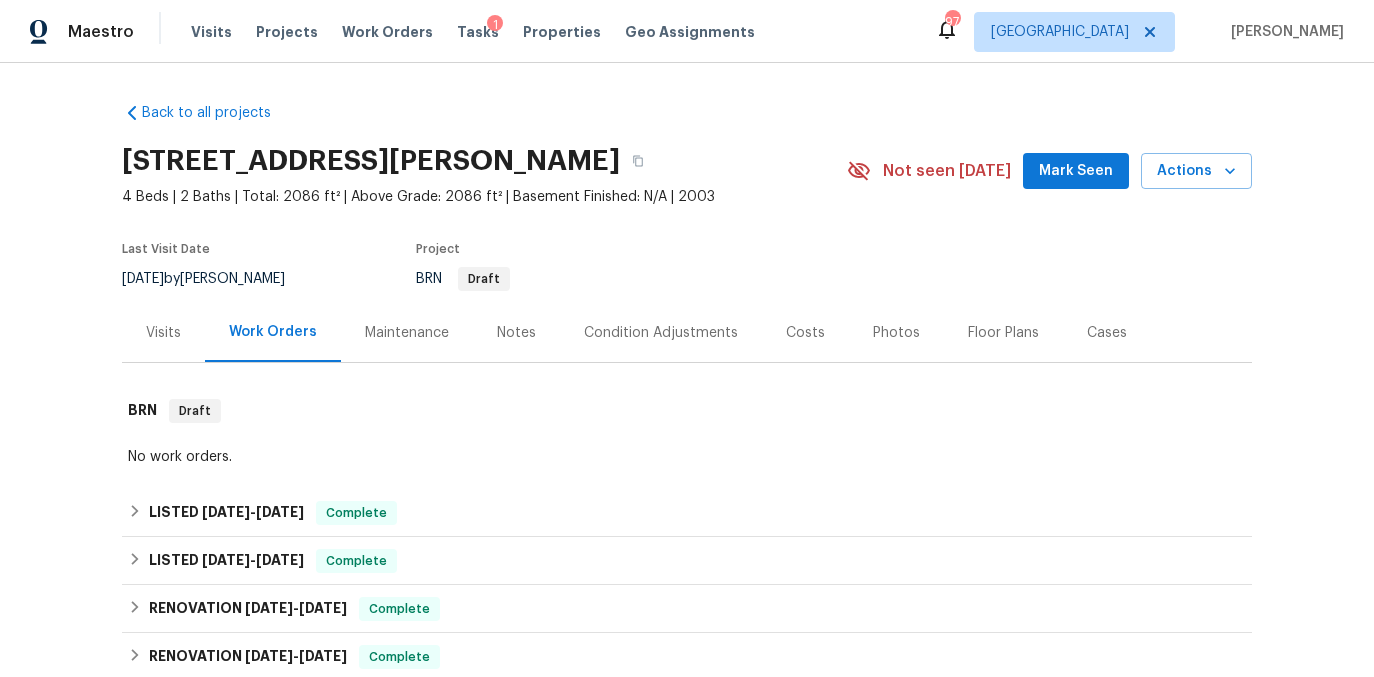 scroll, scrollTop: 0, scrollLeft: 0, axis: both 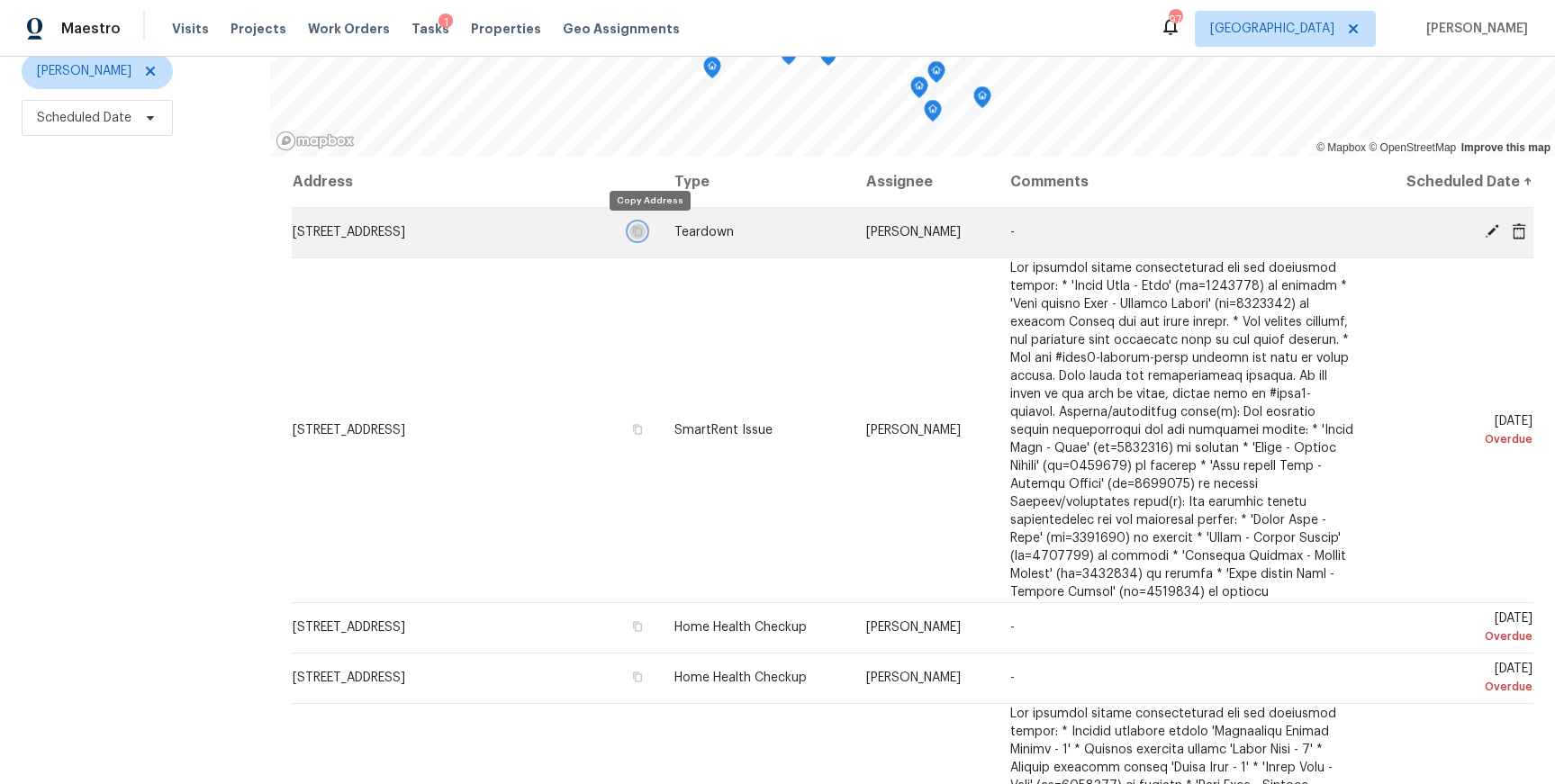 click 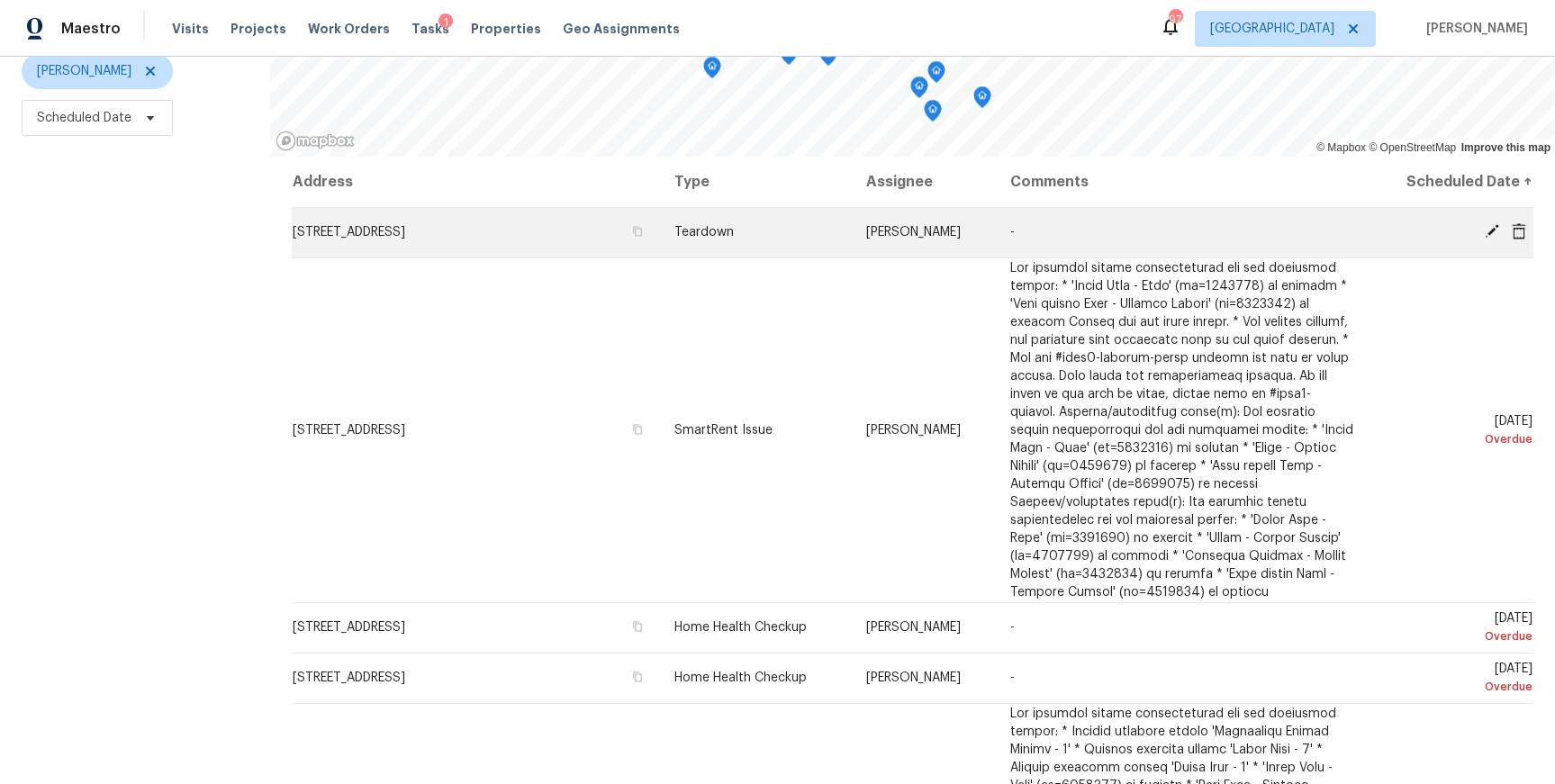 click 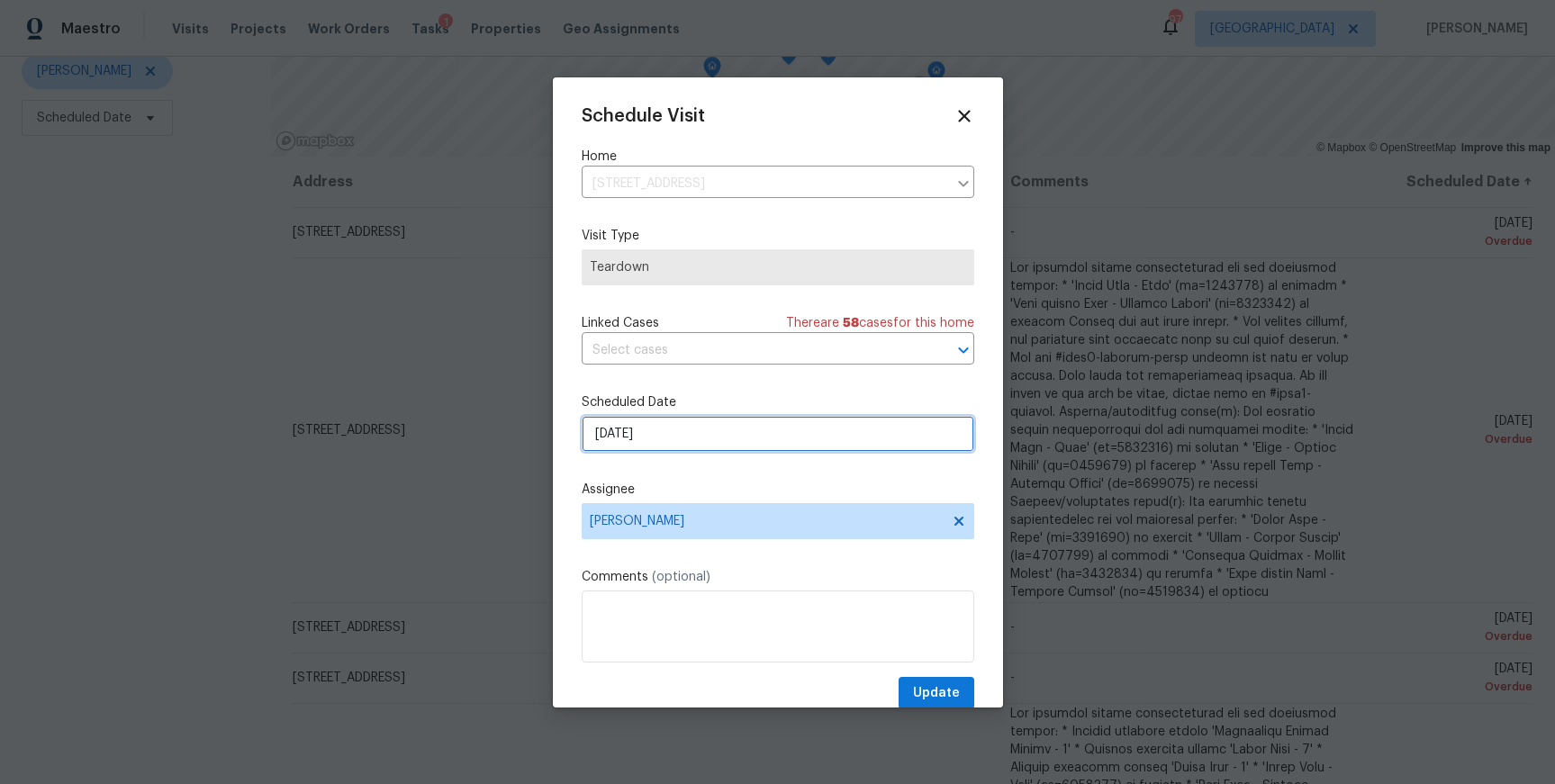 click on "[DATE]" at bounding box center (778, 434) 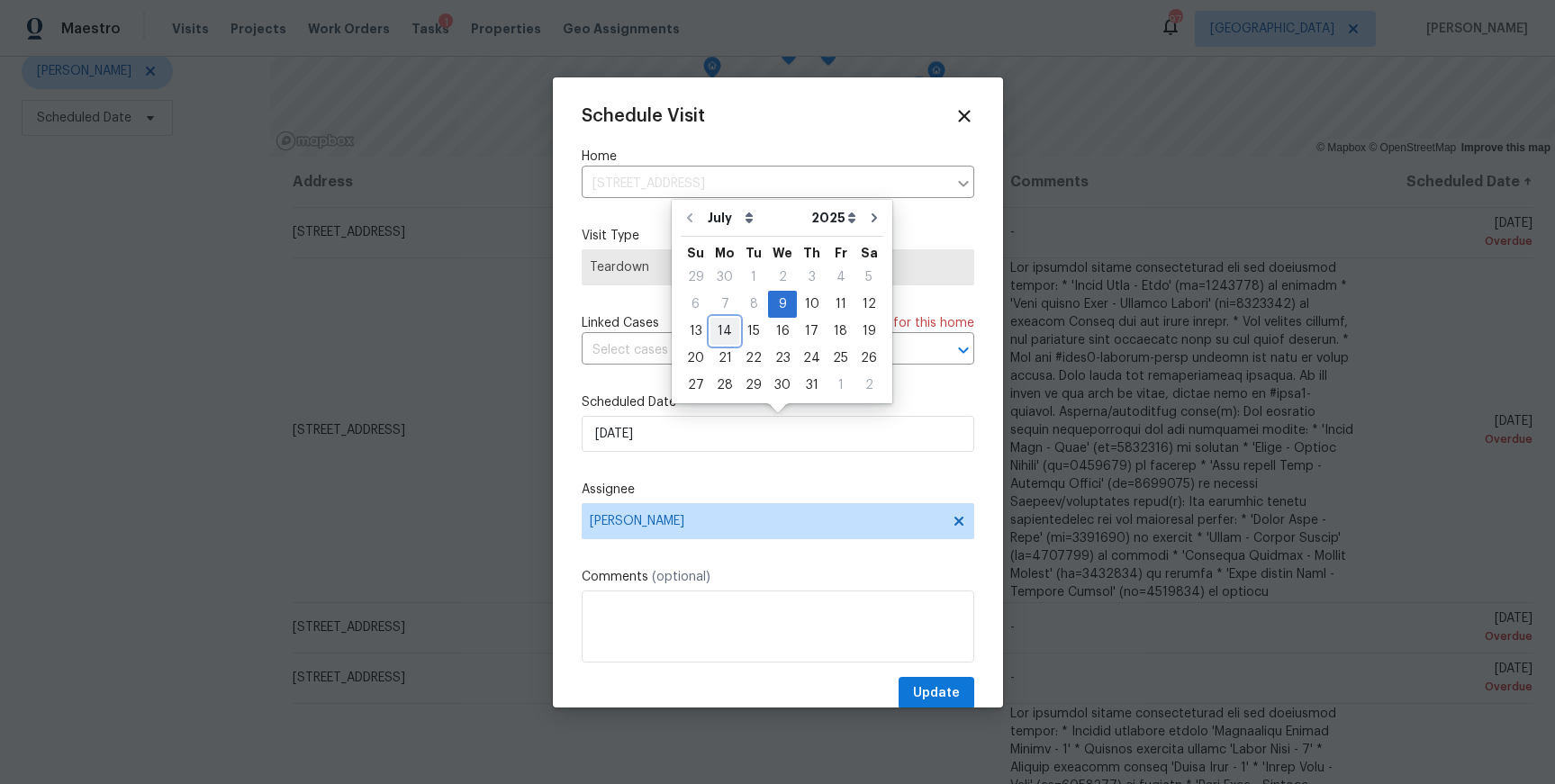 click on "14" at bounding box center [725, 331] 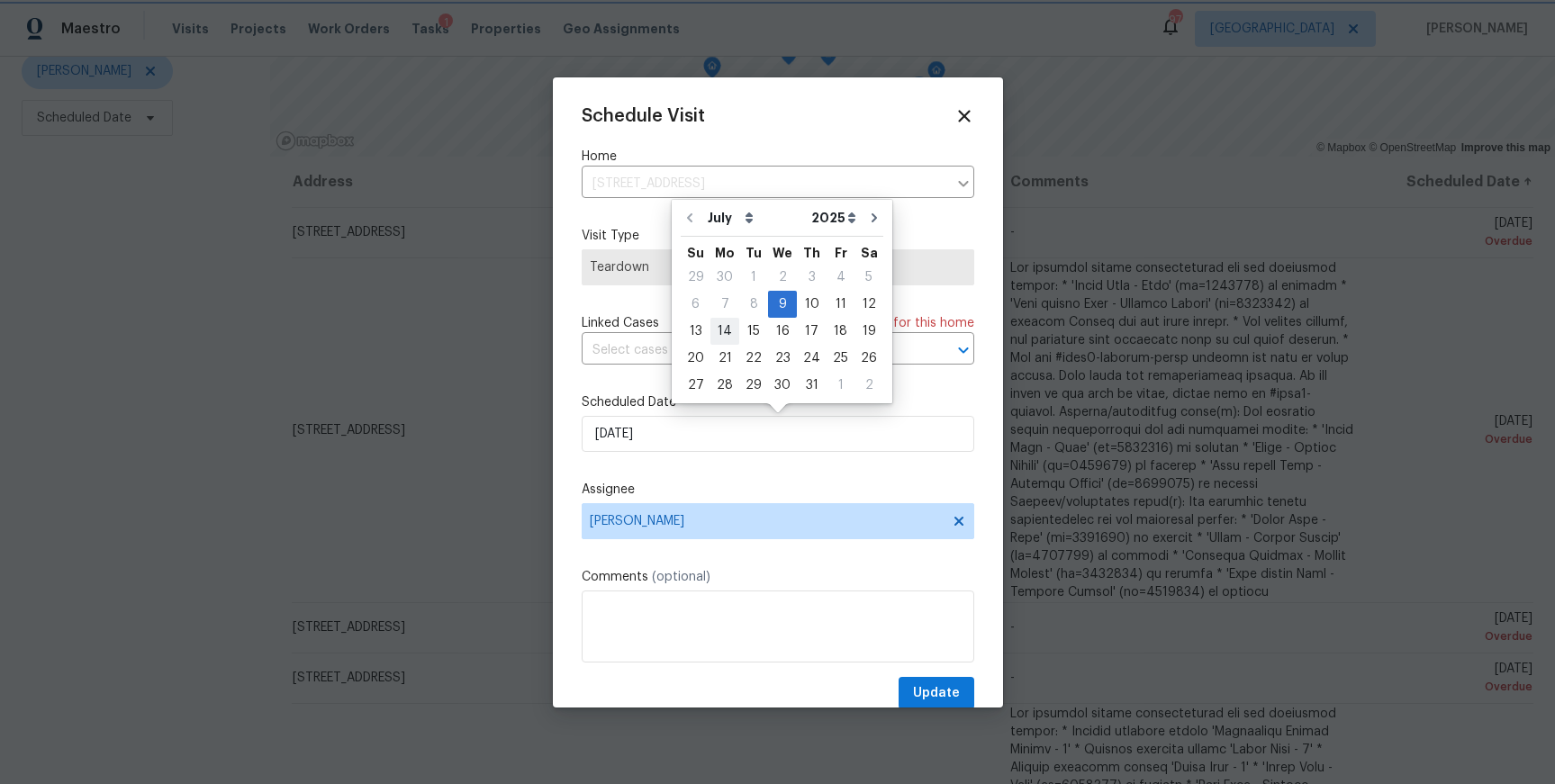 type on "[DATE]" 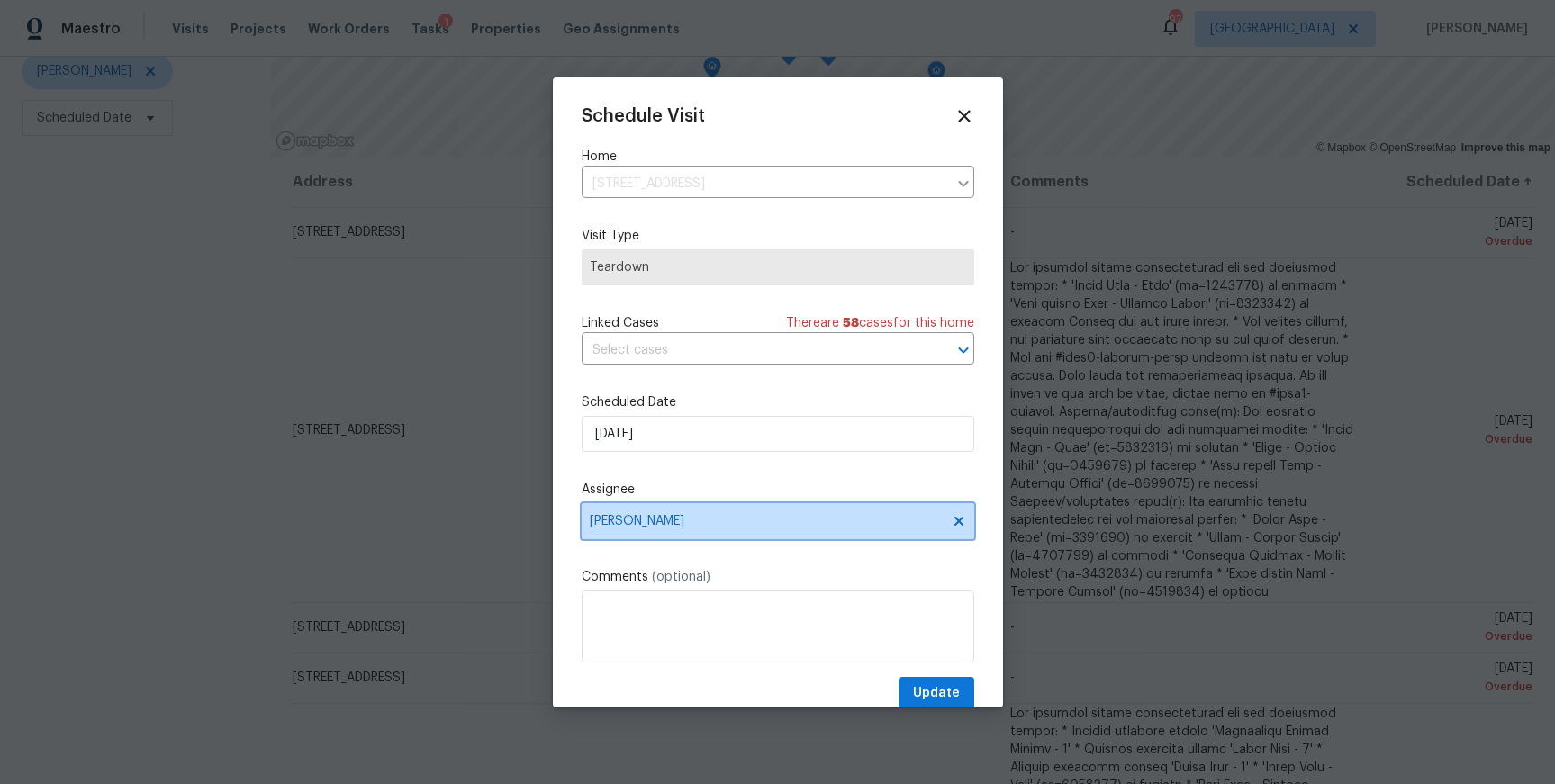 click on "[PERSON_NAME]" at bounding box center [778, 521] 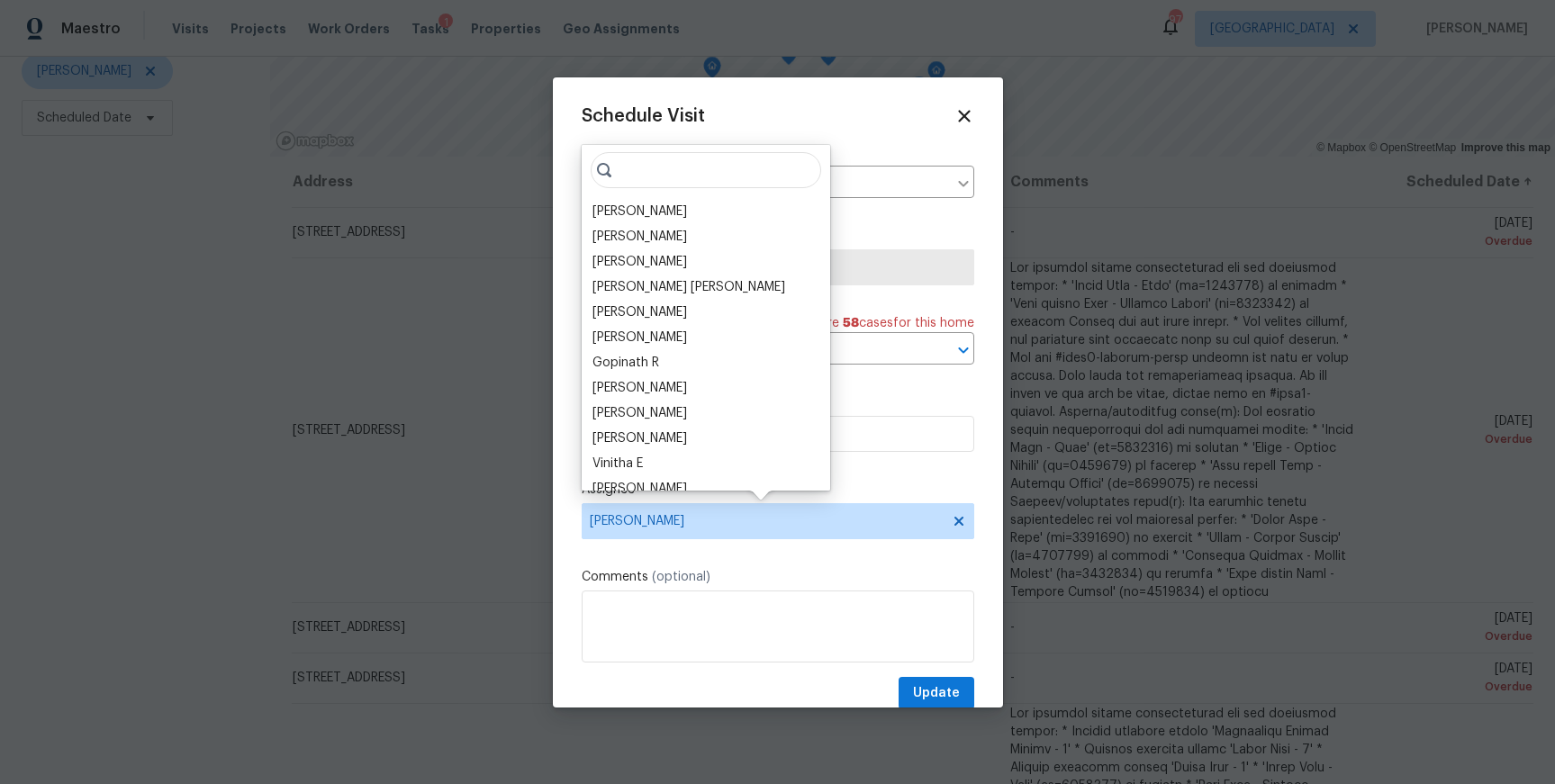 click at bounding box center (706, 170) 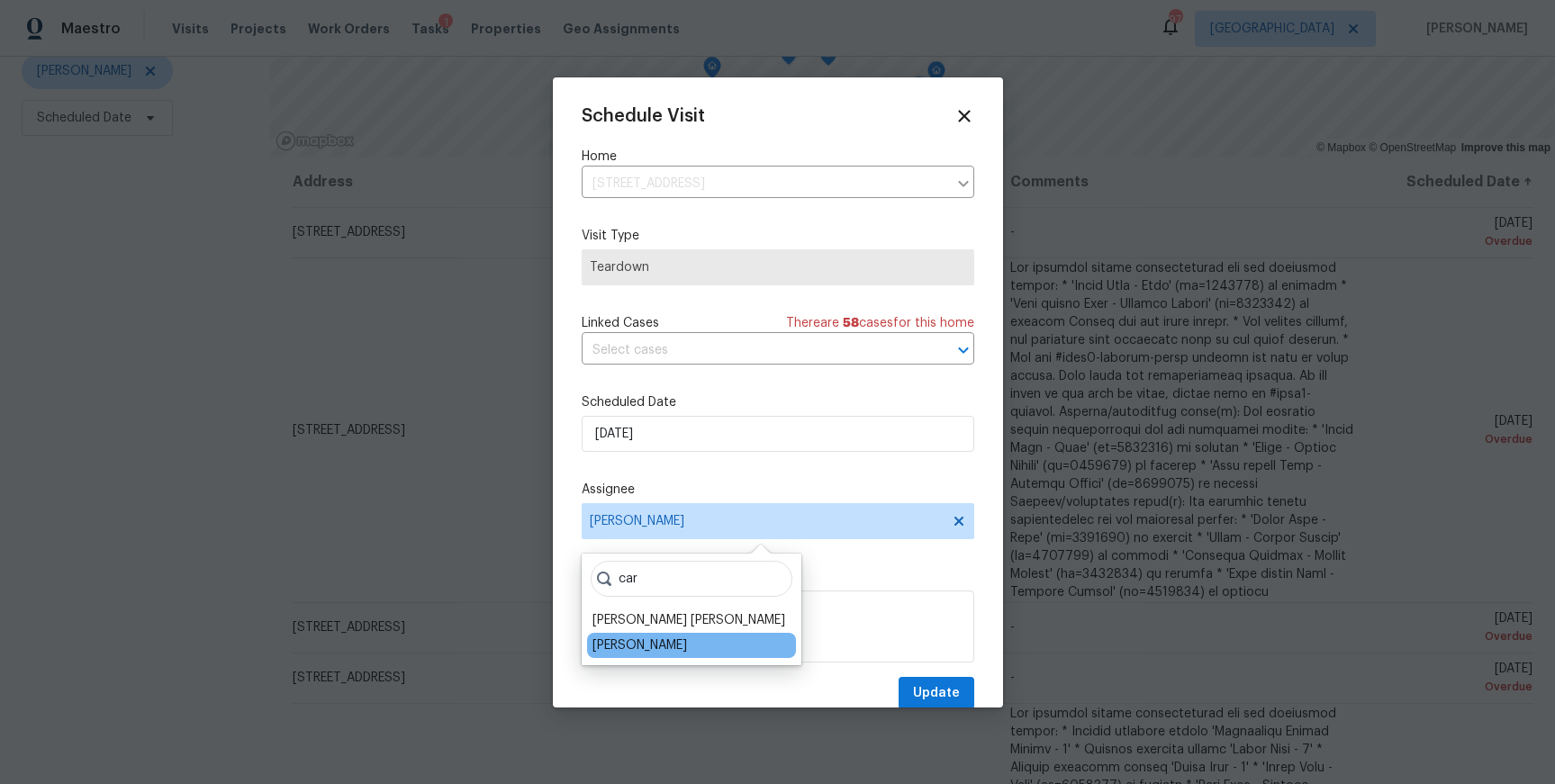 type on "car" 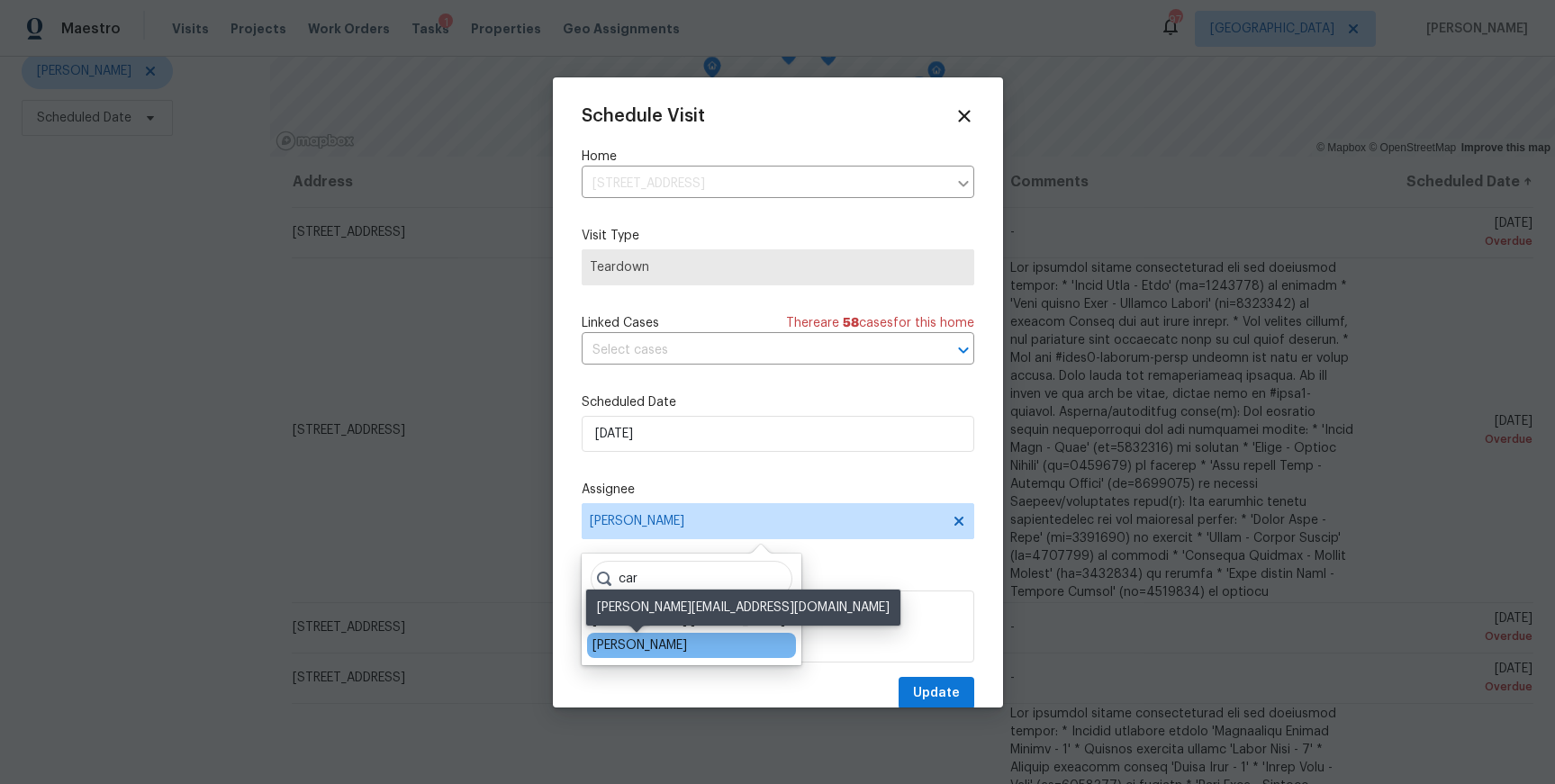 click on "[PERSON_NAME]" at bounding box center (639, 645) 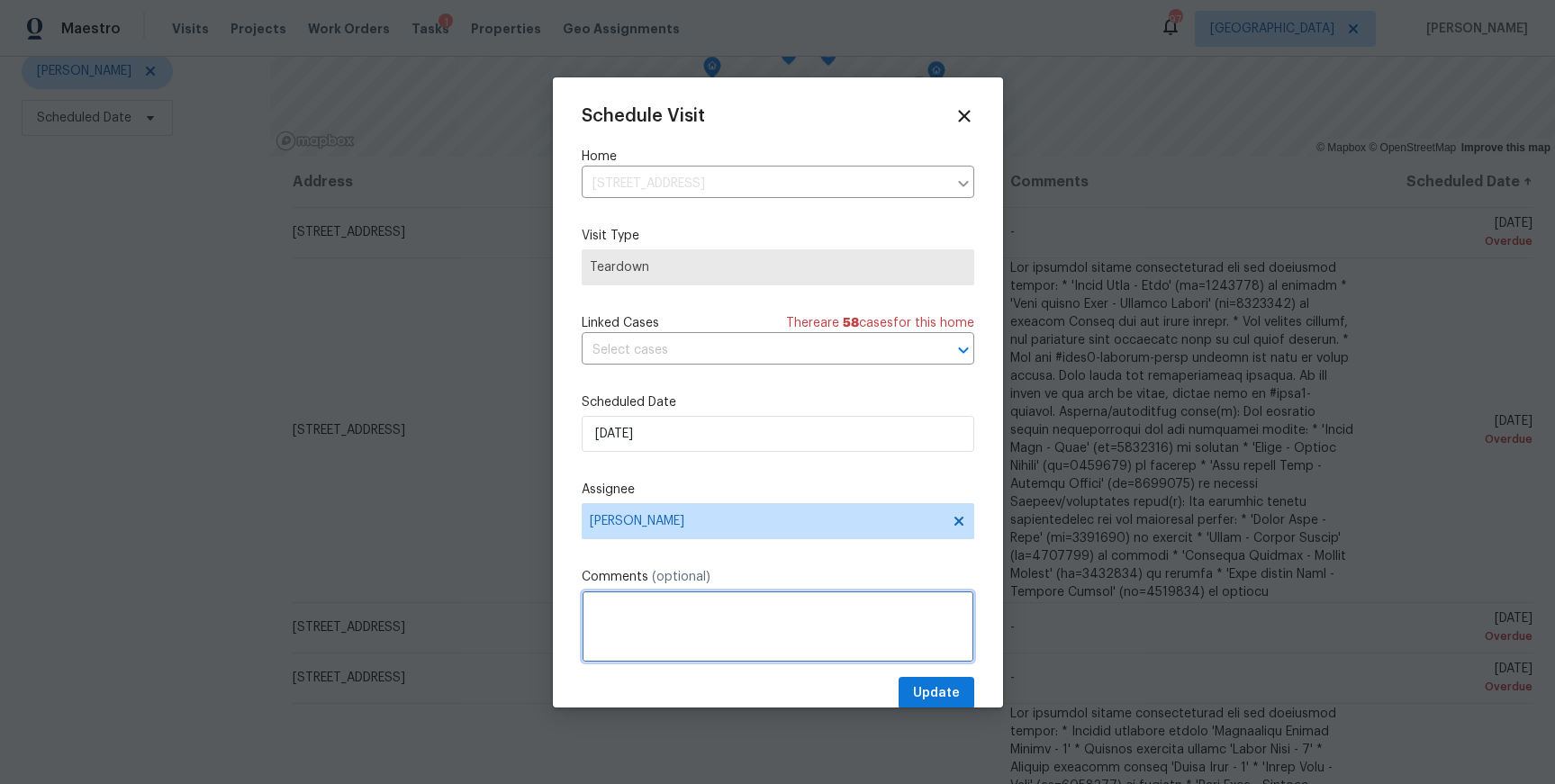click at bounding box center (778, 626) 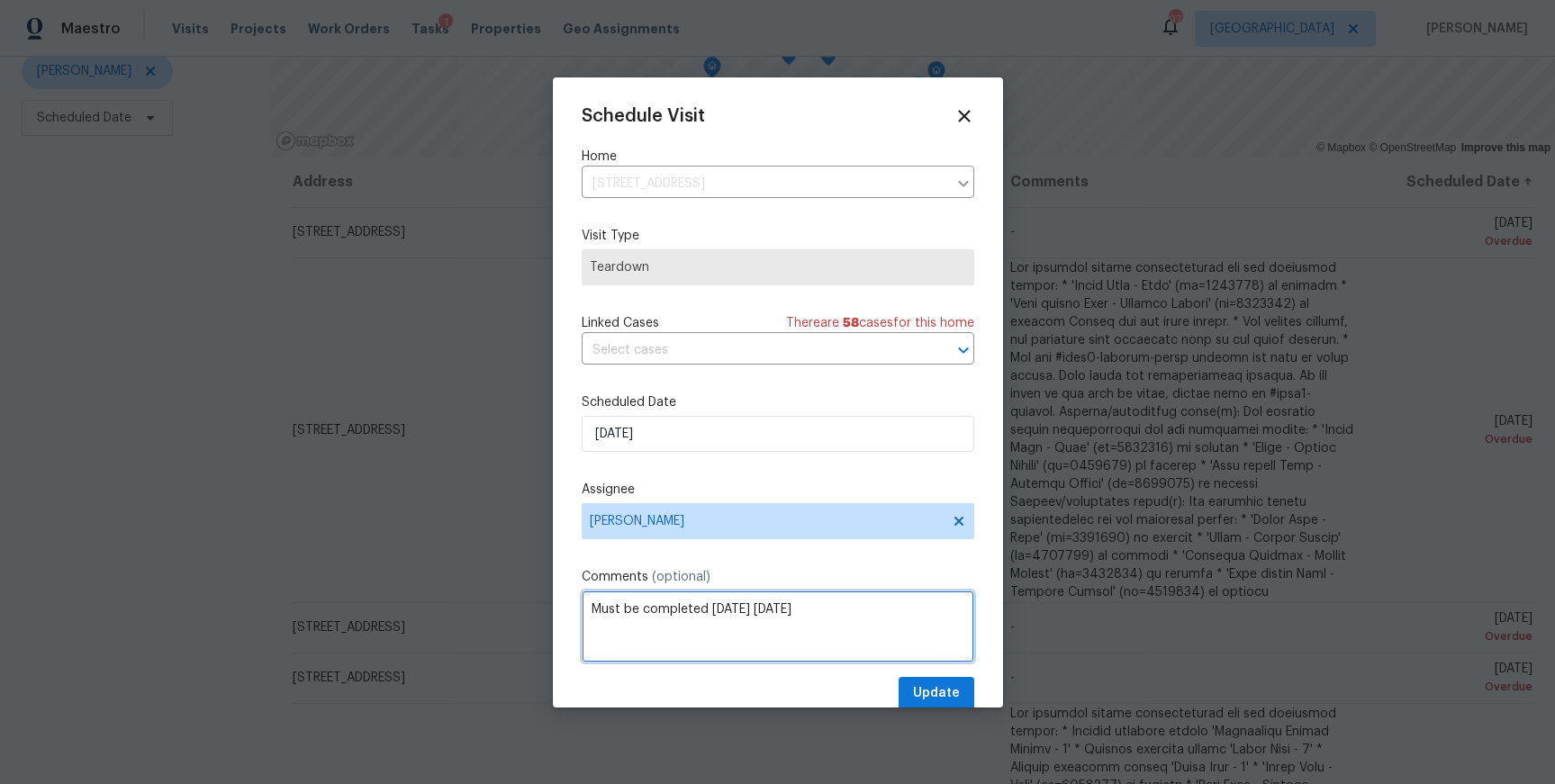 scroll, scrollTop: 32, scrollLeft: 0, axis: vertical 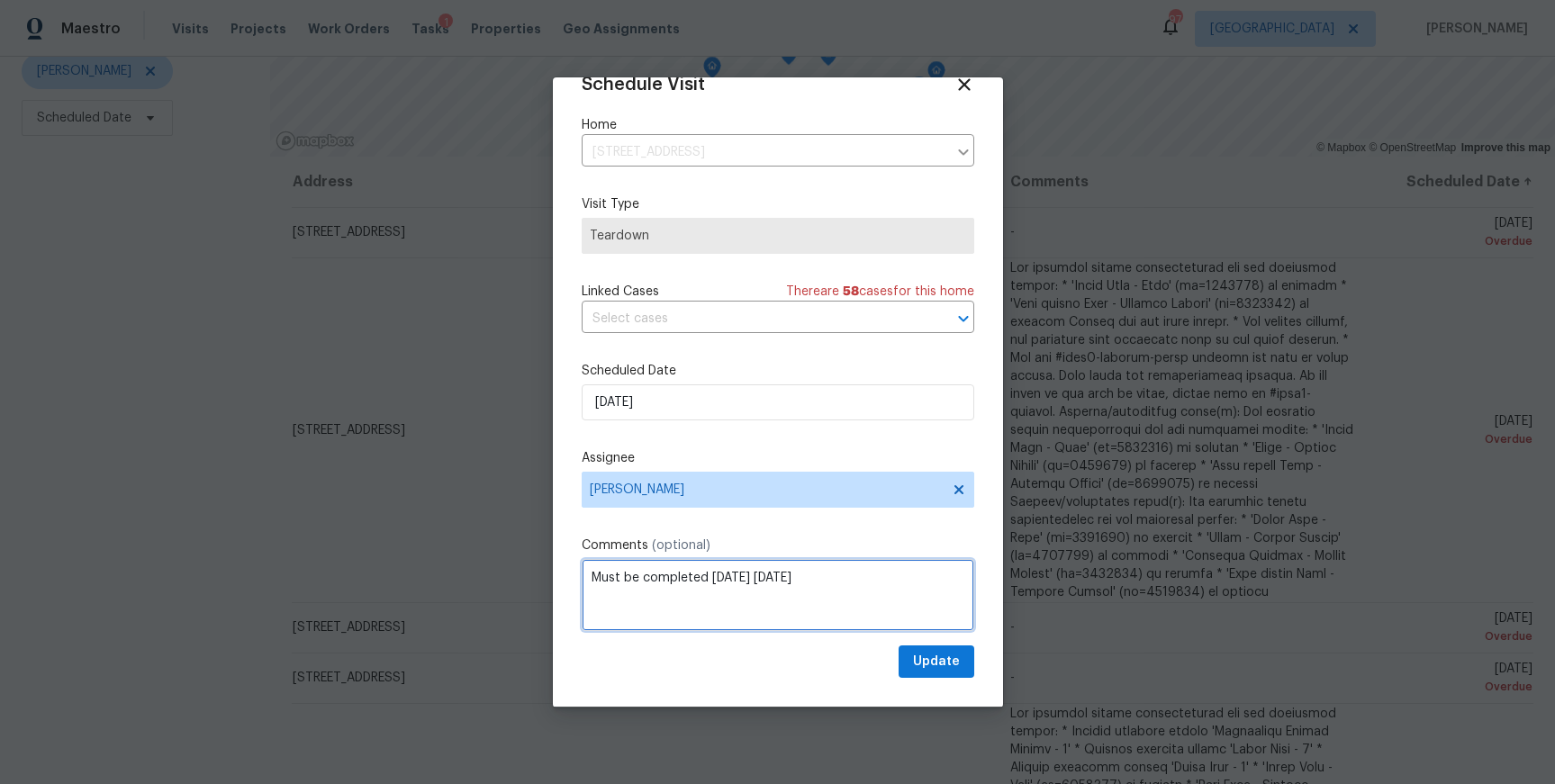type on "Must be completed [DATE] [DATE]" 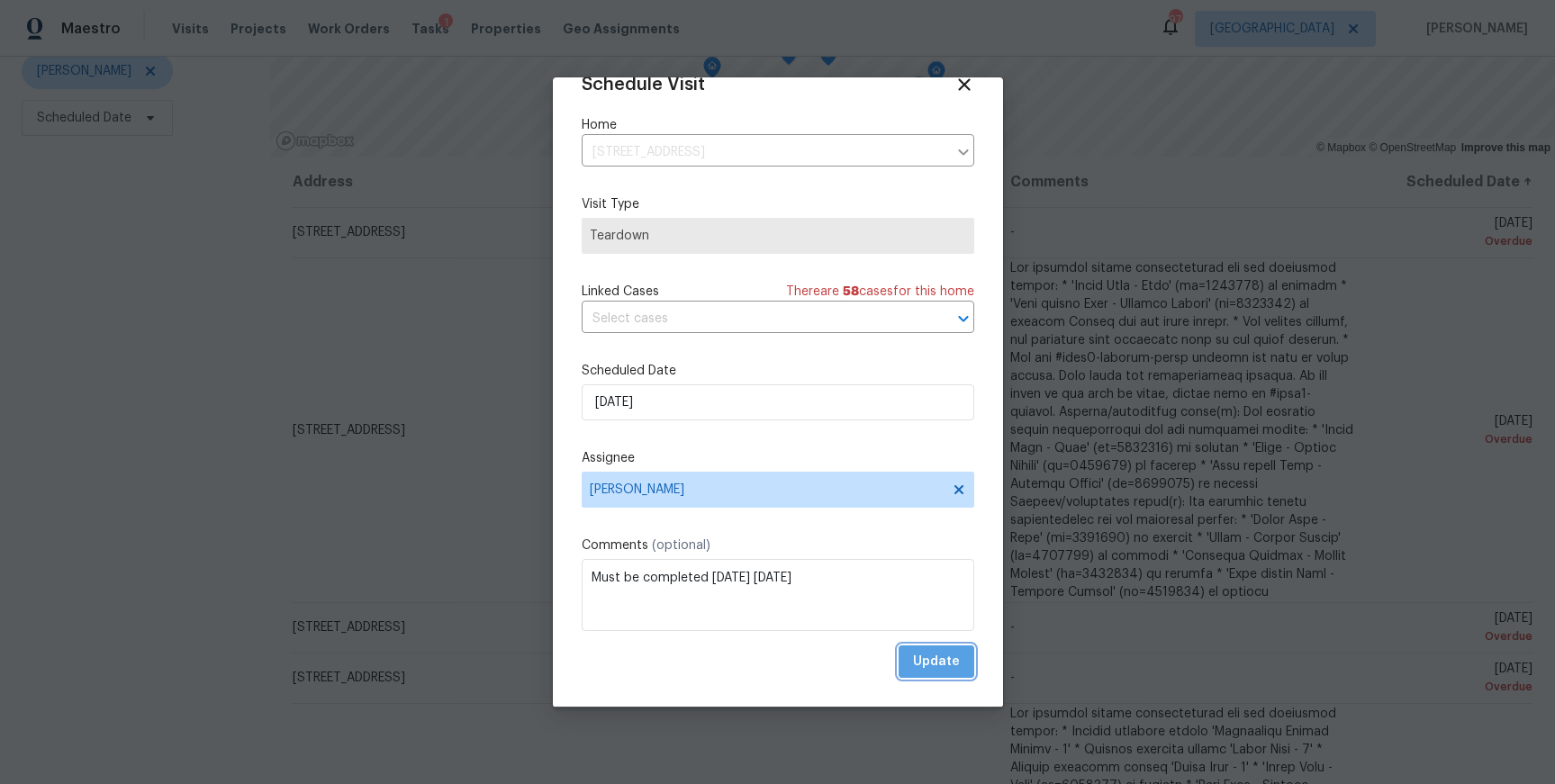 click on "Update" at bounding box center (936, 662) 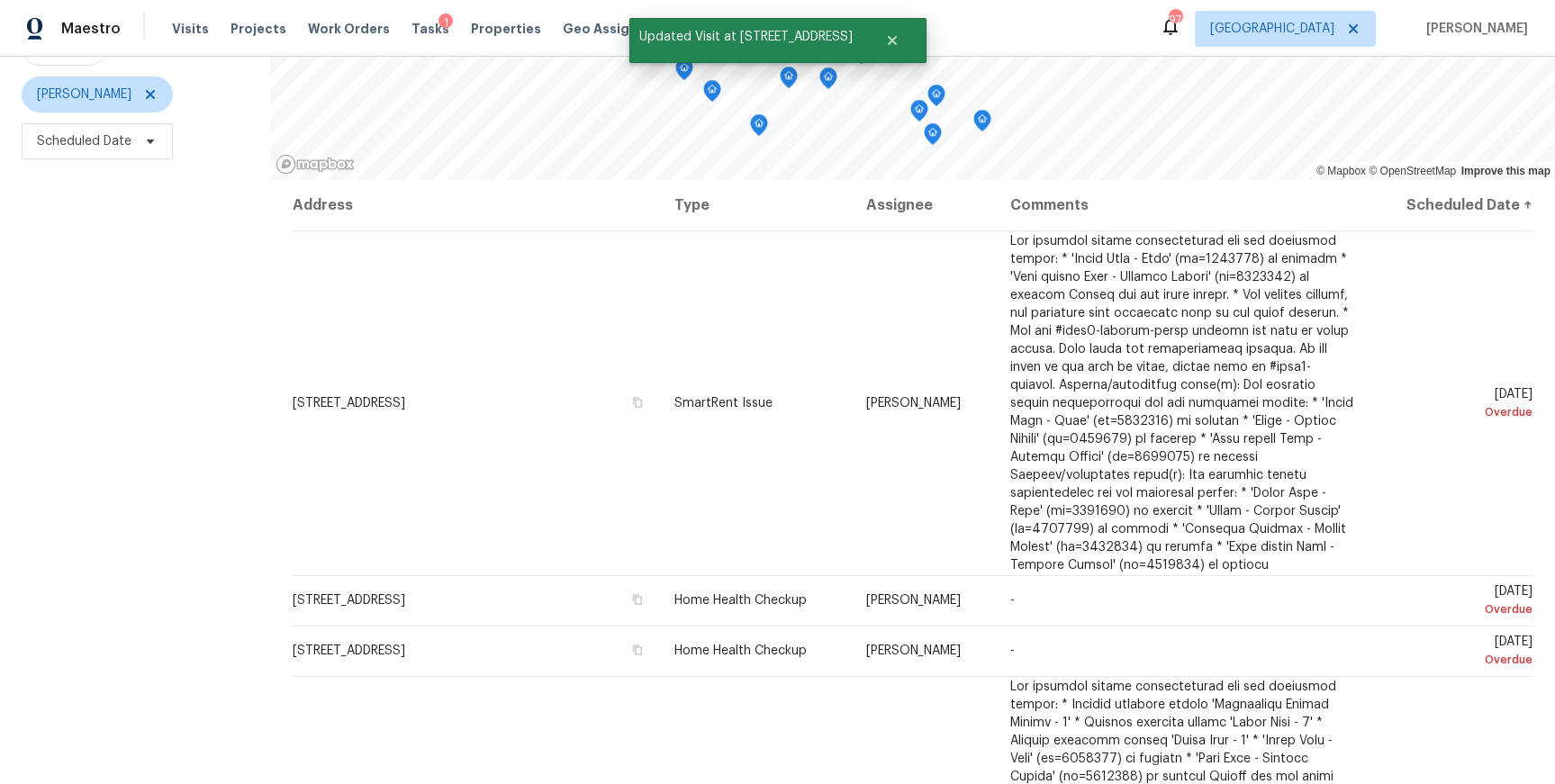 scroll, scrollTop: 203, scrollLeft: 0, axis: vertical 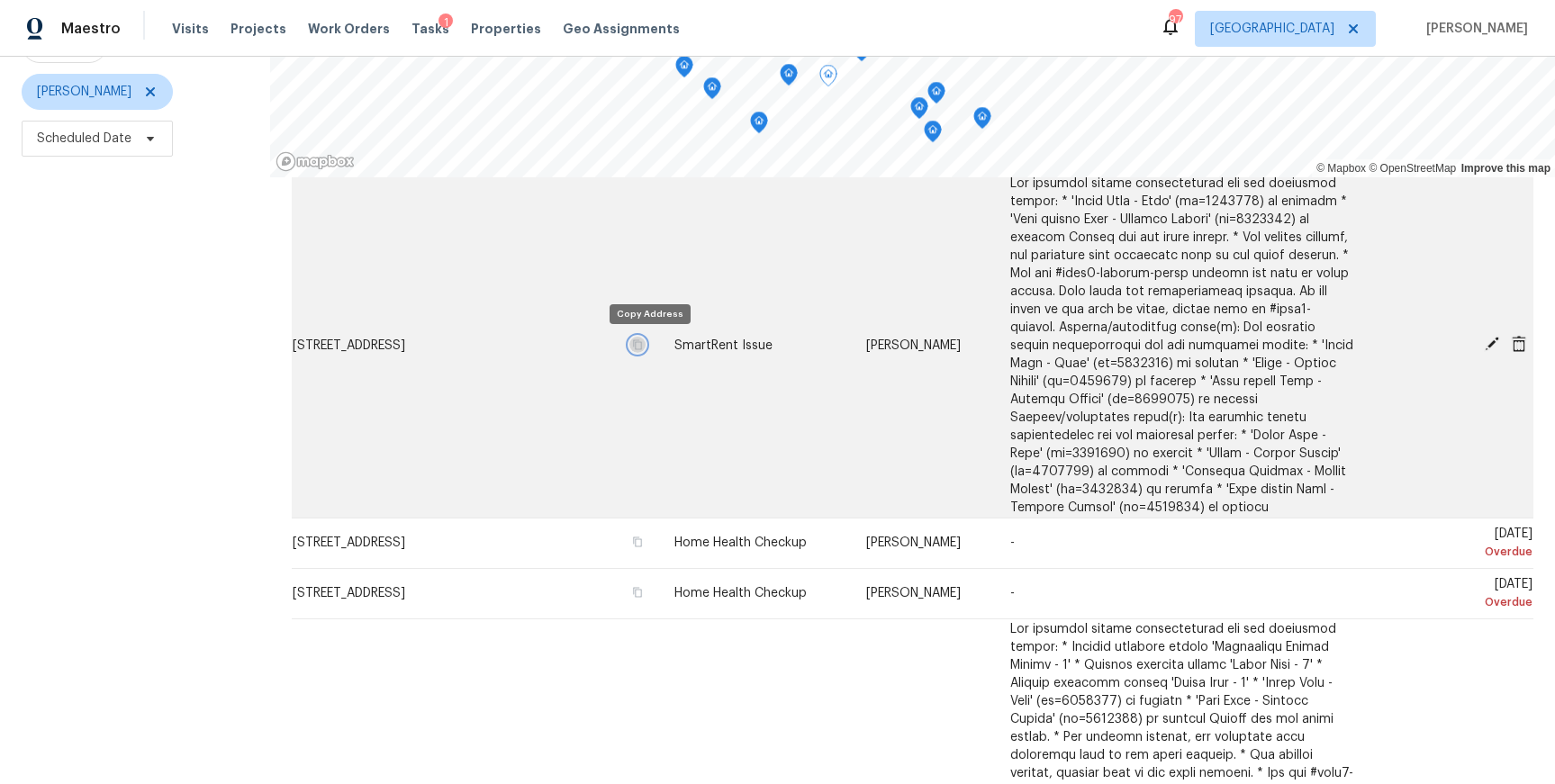 click 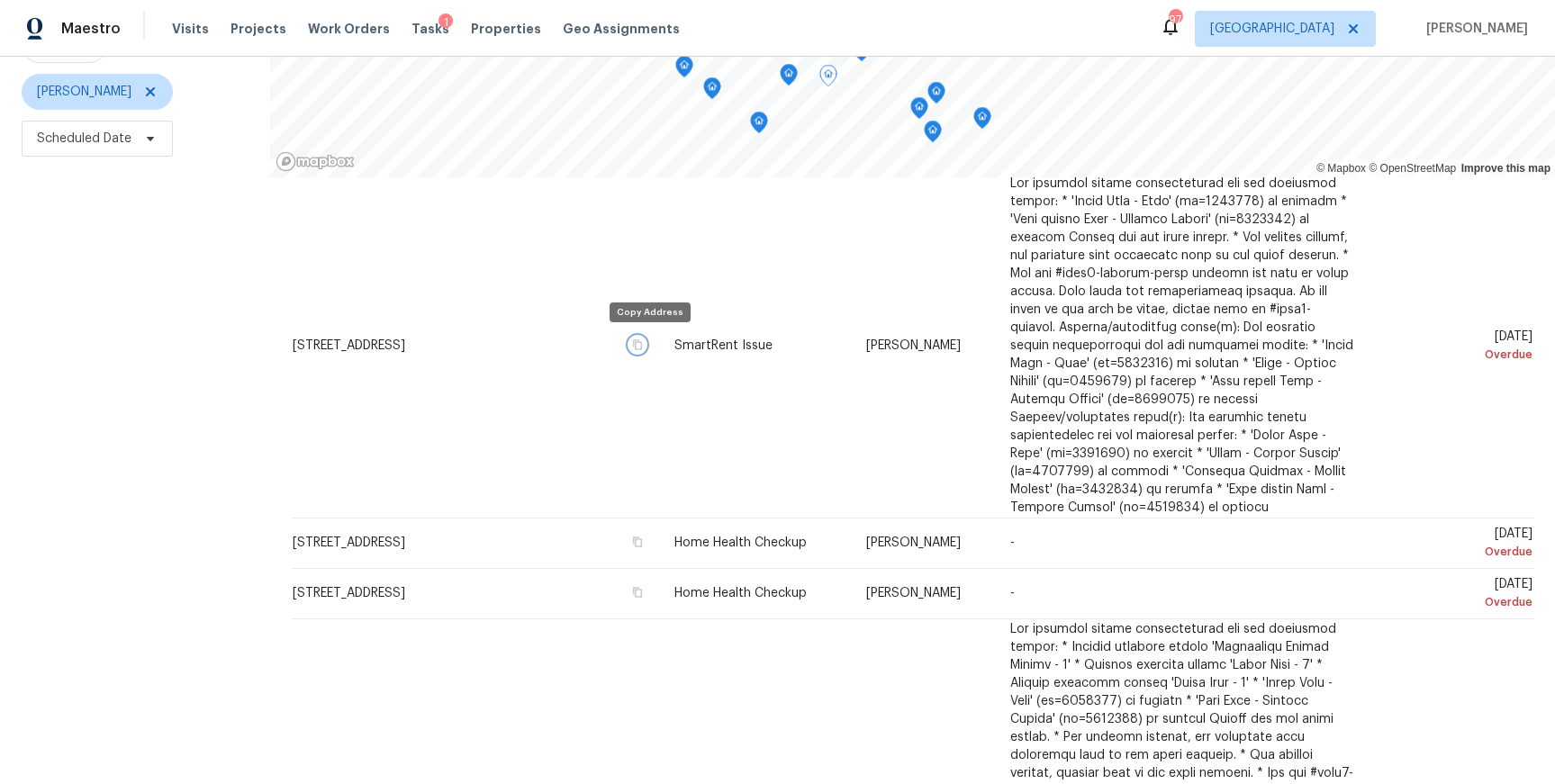 scroll, scrollTop: 57, scrollLeft: 0, axis: vertical 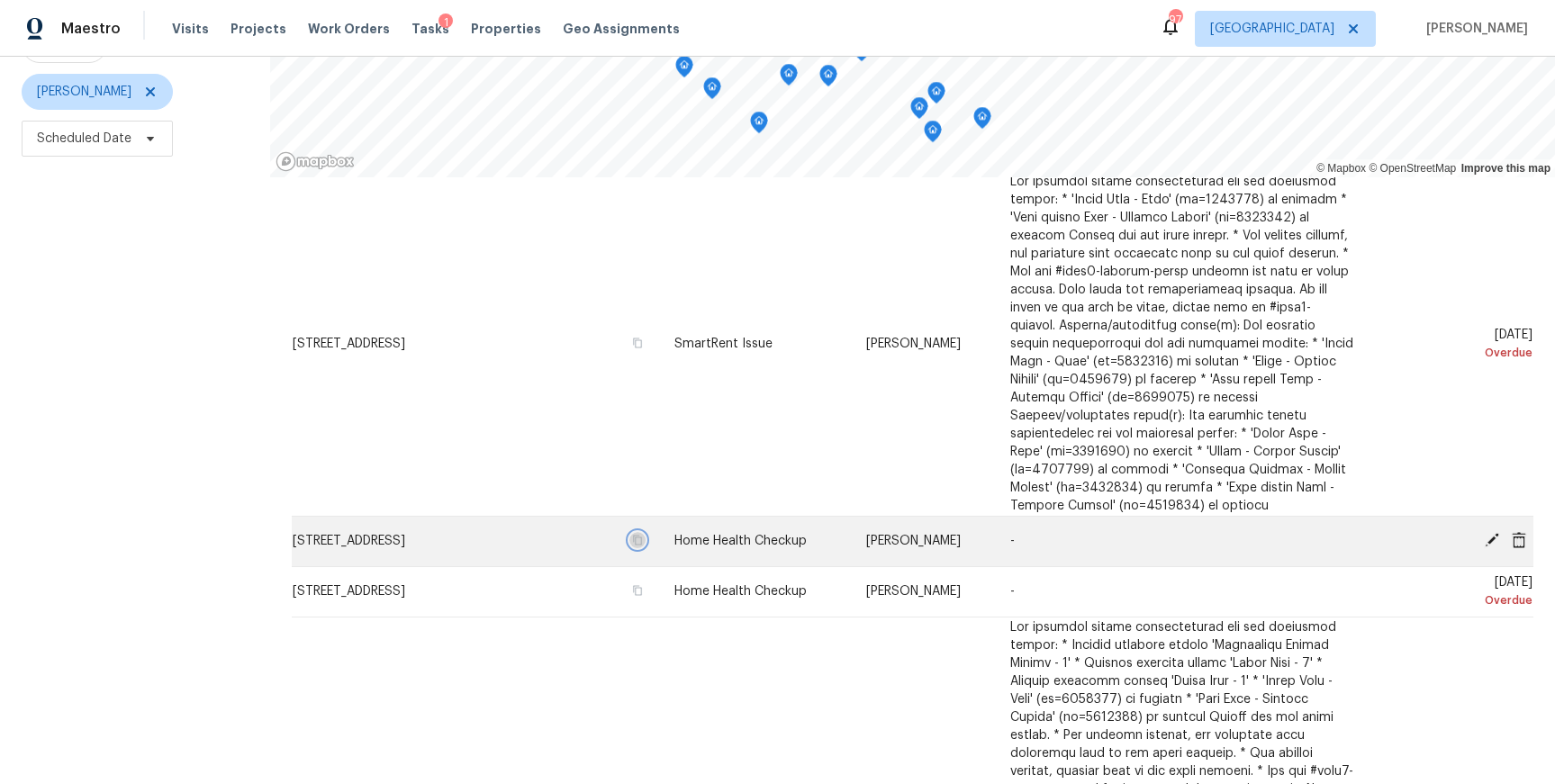 click 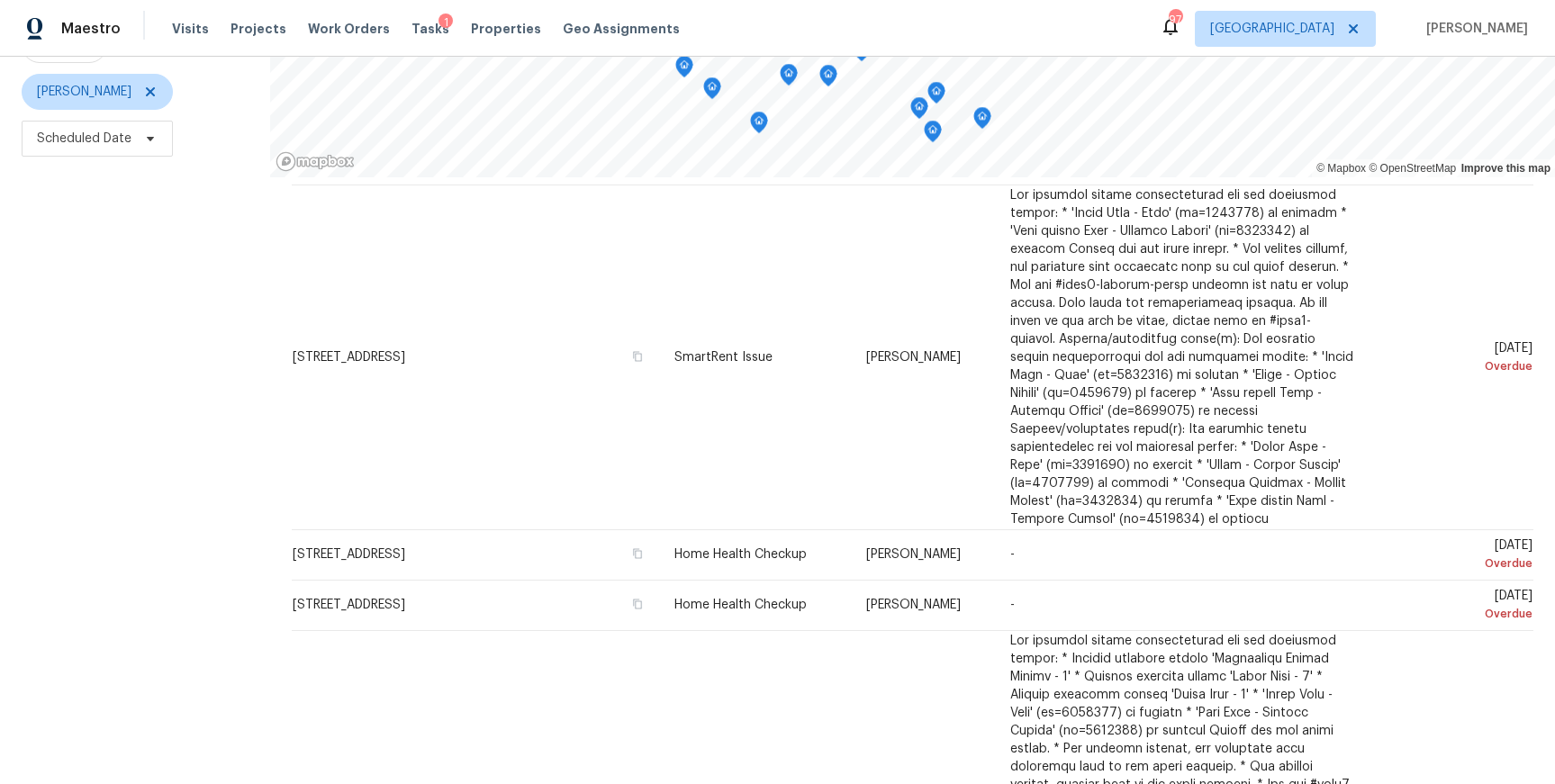 scroll, scrollTop: 0, scrollLeft: 0, axis: both 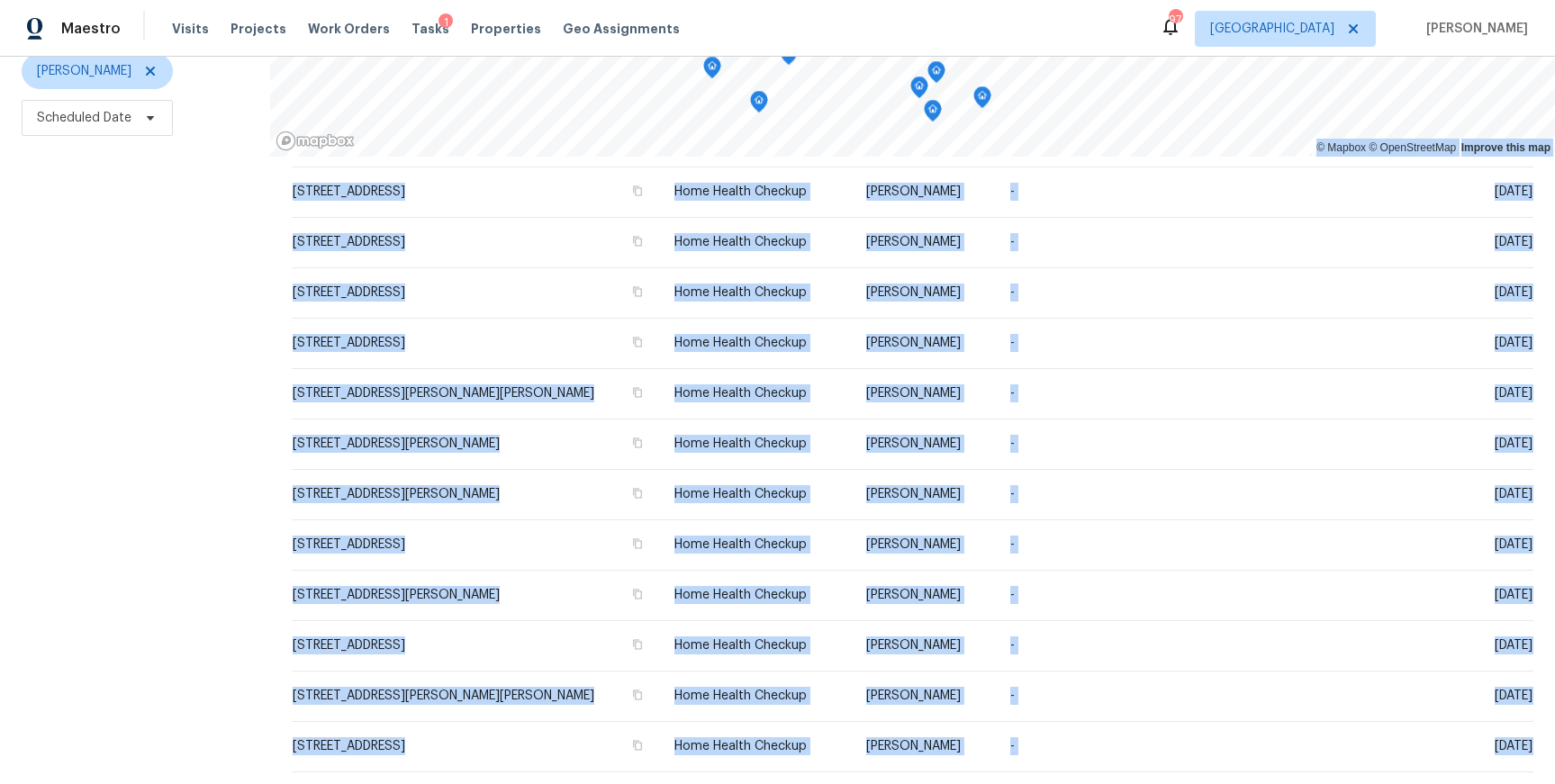 drag, startPoint x: 273, startPoint y: 455, endPoint x: 469, endPoint y: 819, distance: 413.41505 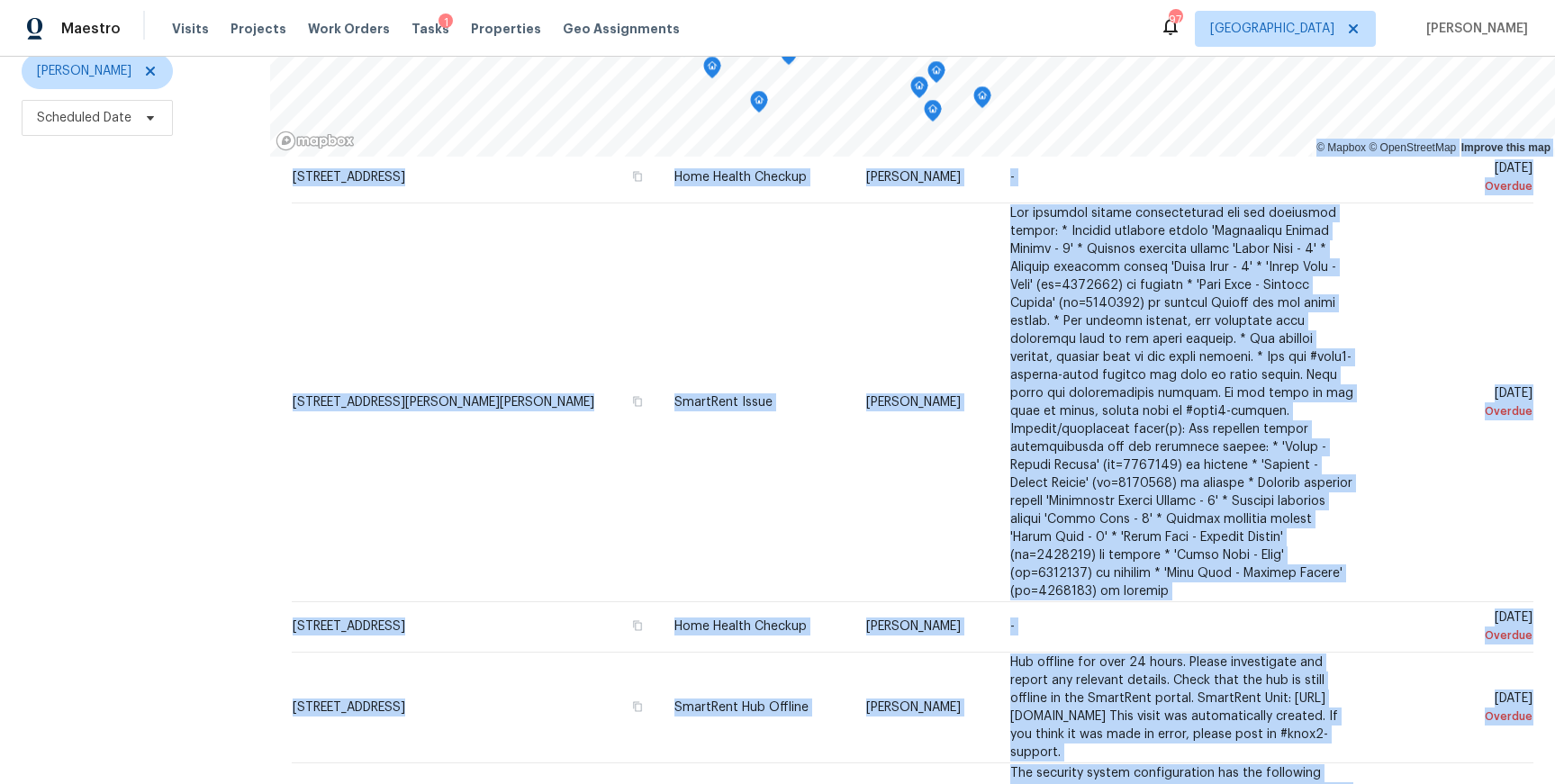 scroll, scrollTop: 35, scrollLeft: 0, axis: vertical 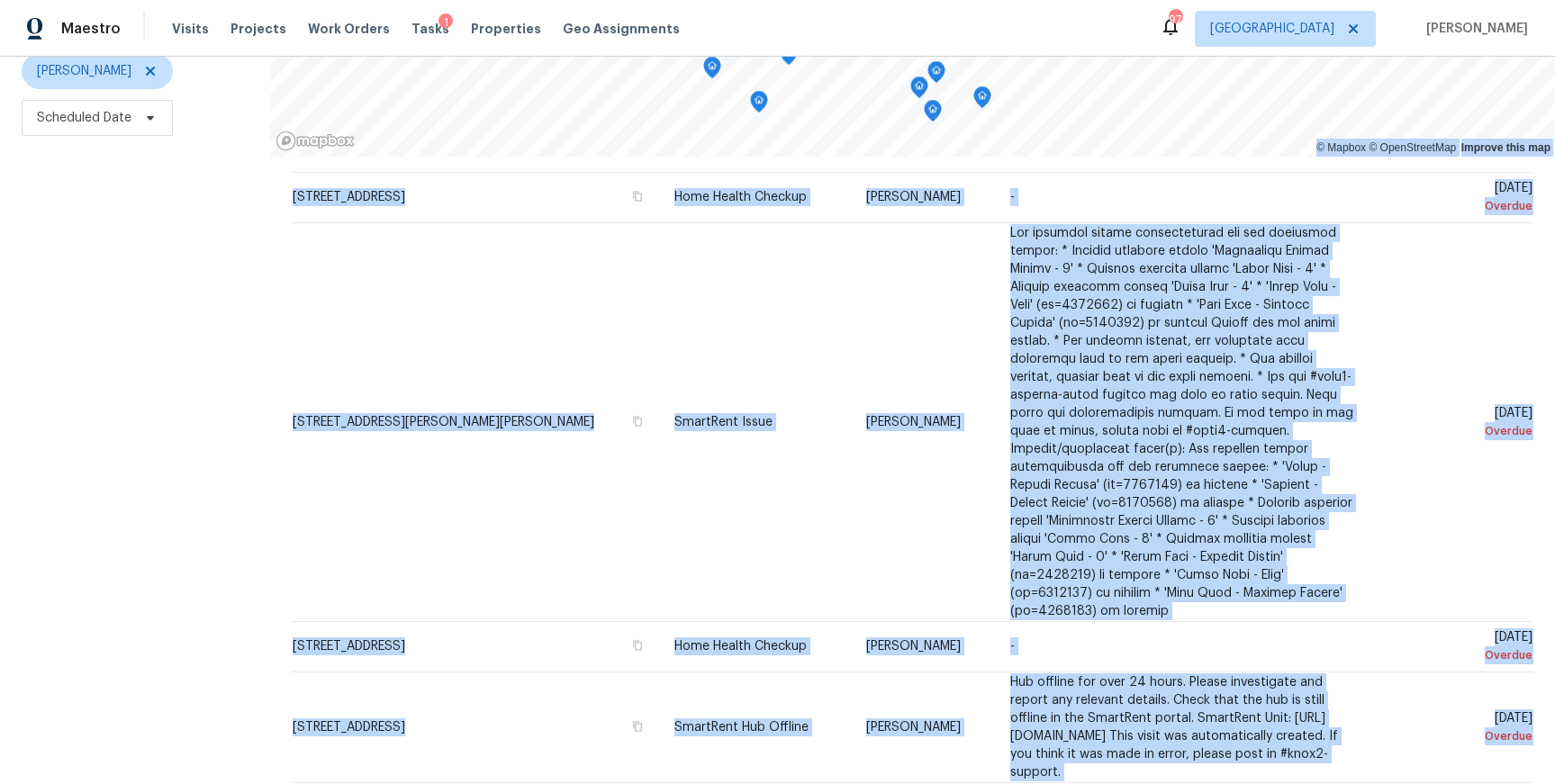 click on "Filters Reset ​ Type [PERSON_NAME] Scheduled Date" at bounding box center [135, 335] 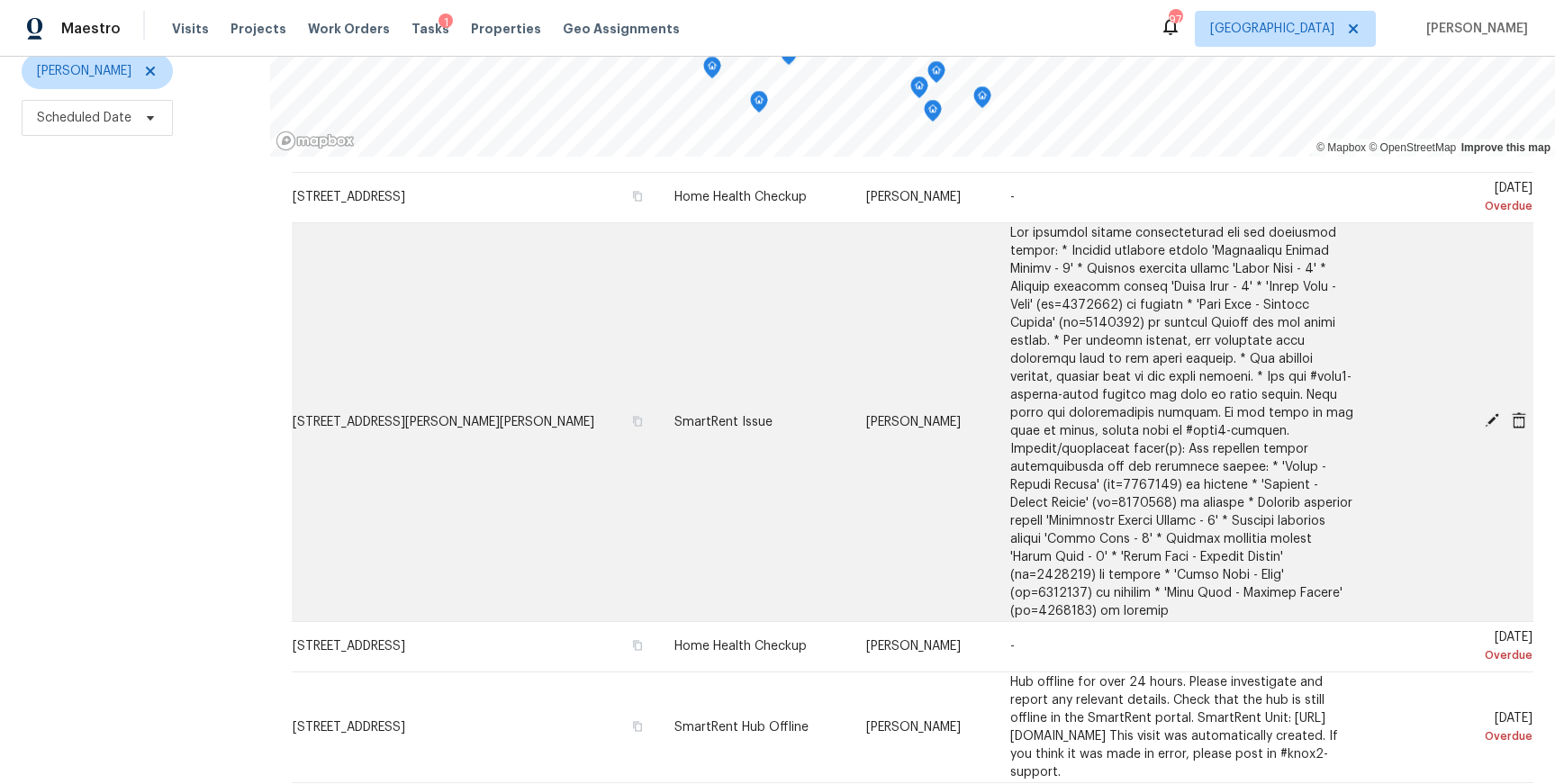 scroll, scrollTop: 0, scrollLeft: 0, axis: both 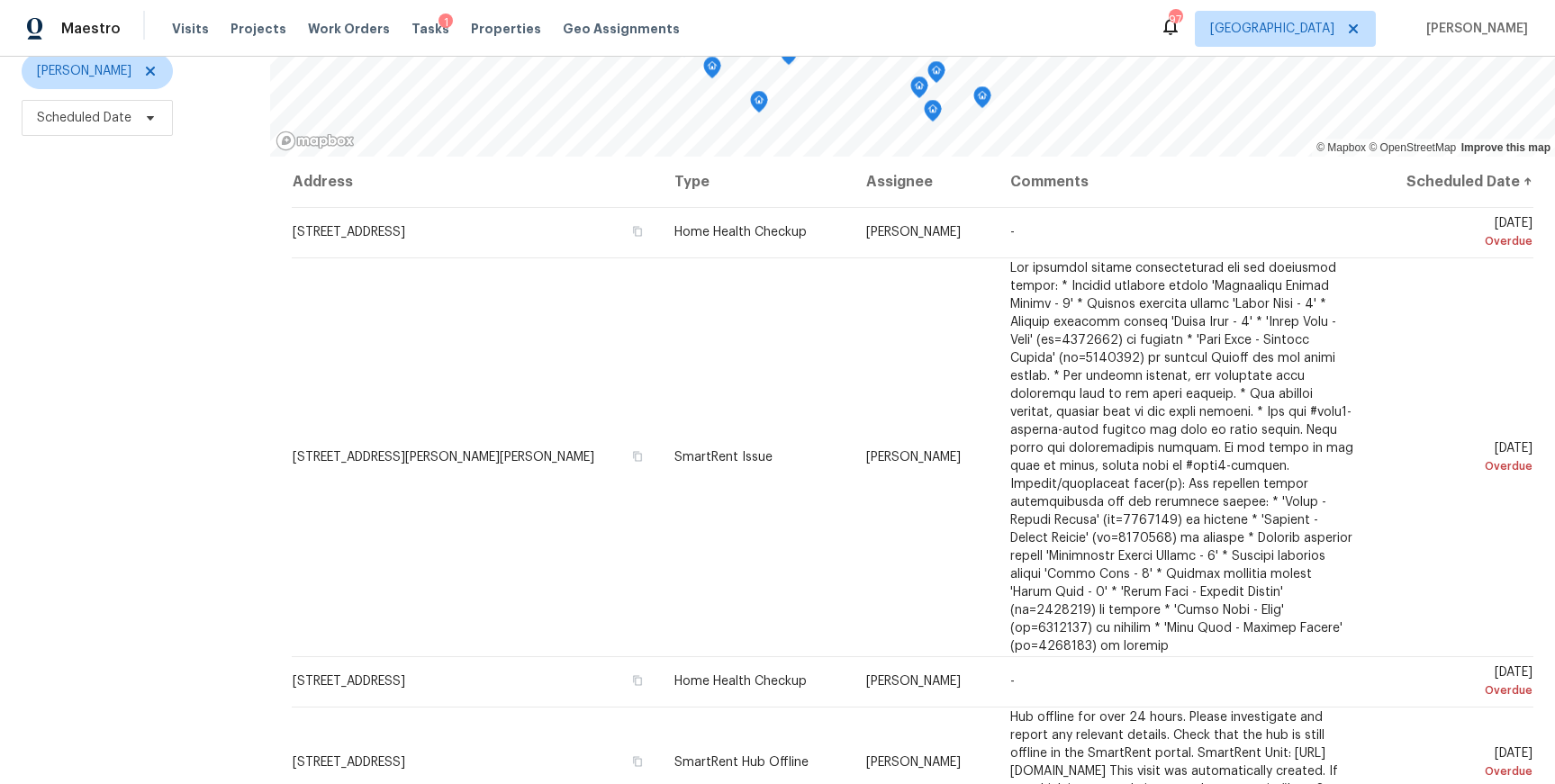 click on "Filters Reset ​ Type [PERSON_NAME] Scheduled Date" at bounding box center [135, 335] 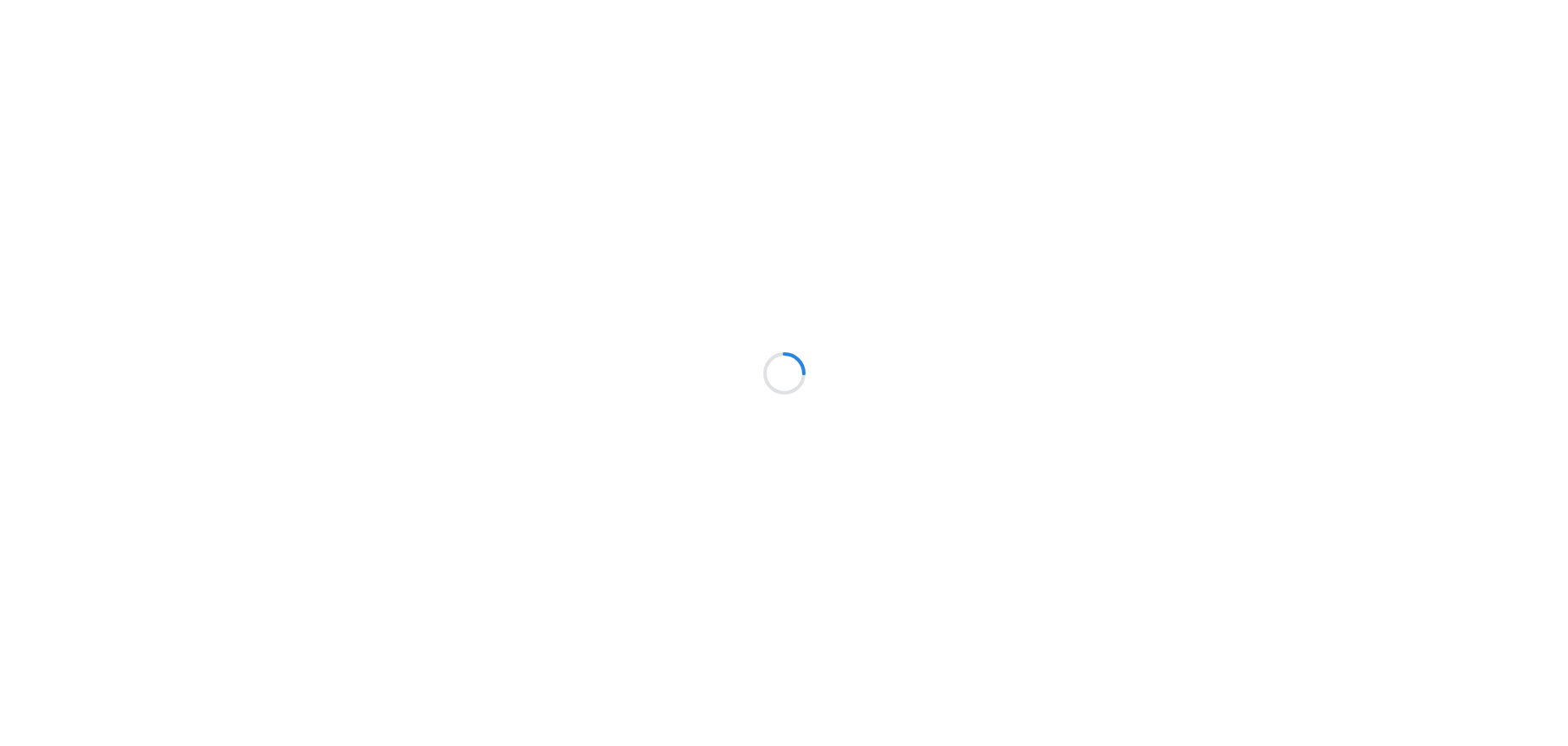 scroll, scrollTop: 0, scrollLeft: 0, axis: both 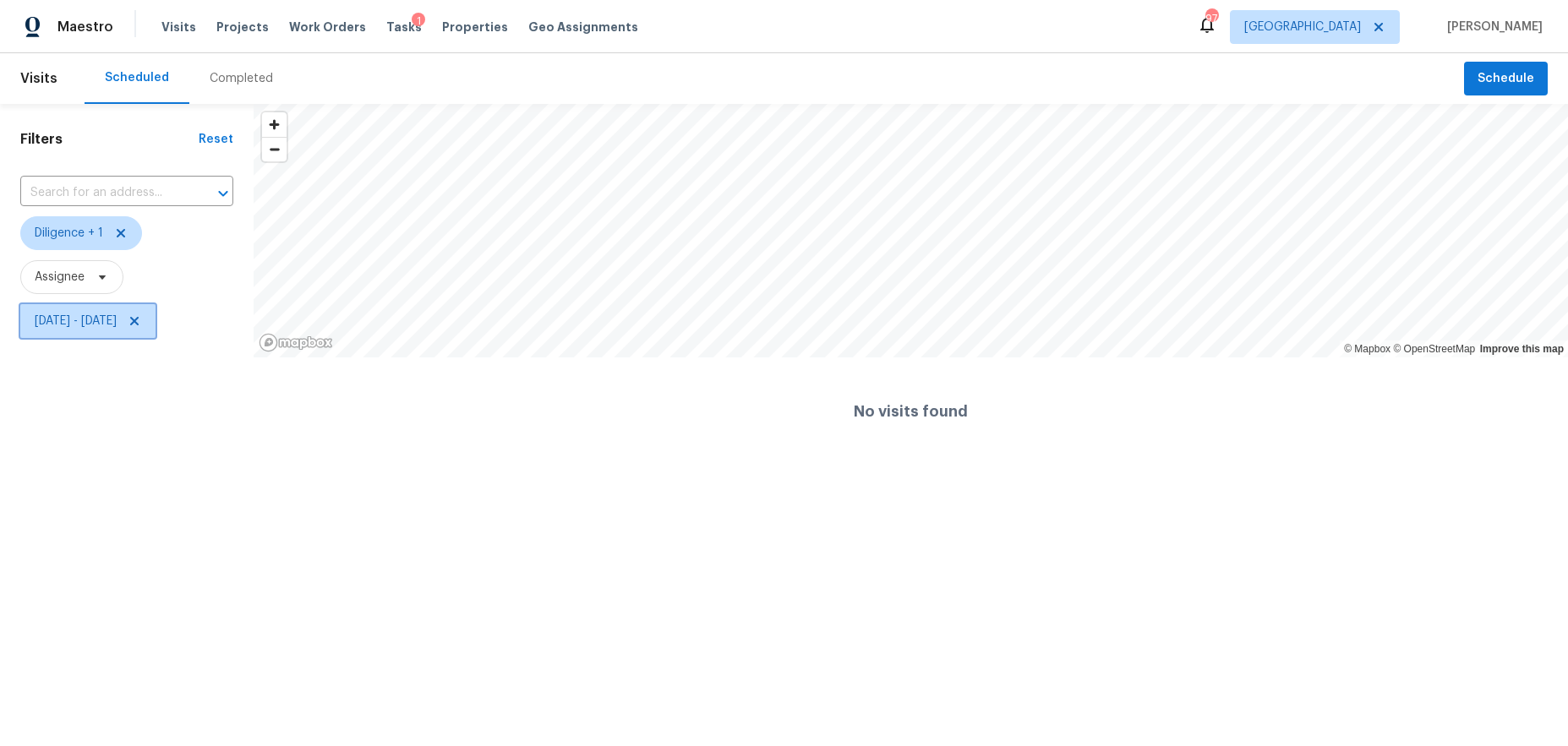 click on "[DATE] - [DATE]" at bounding box center (75, 321) 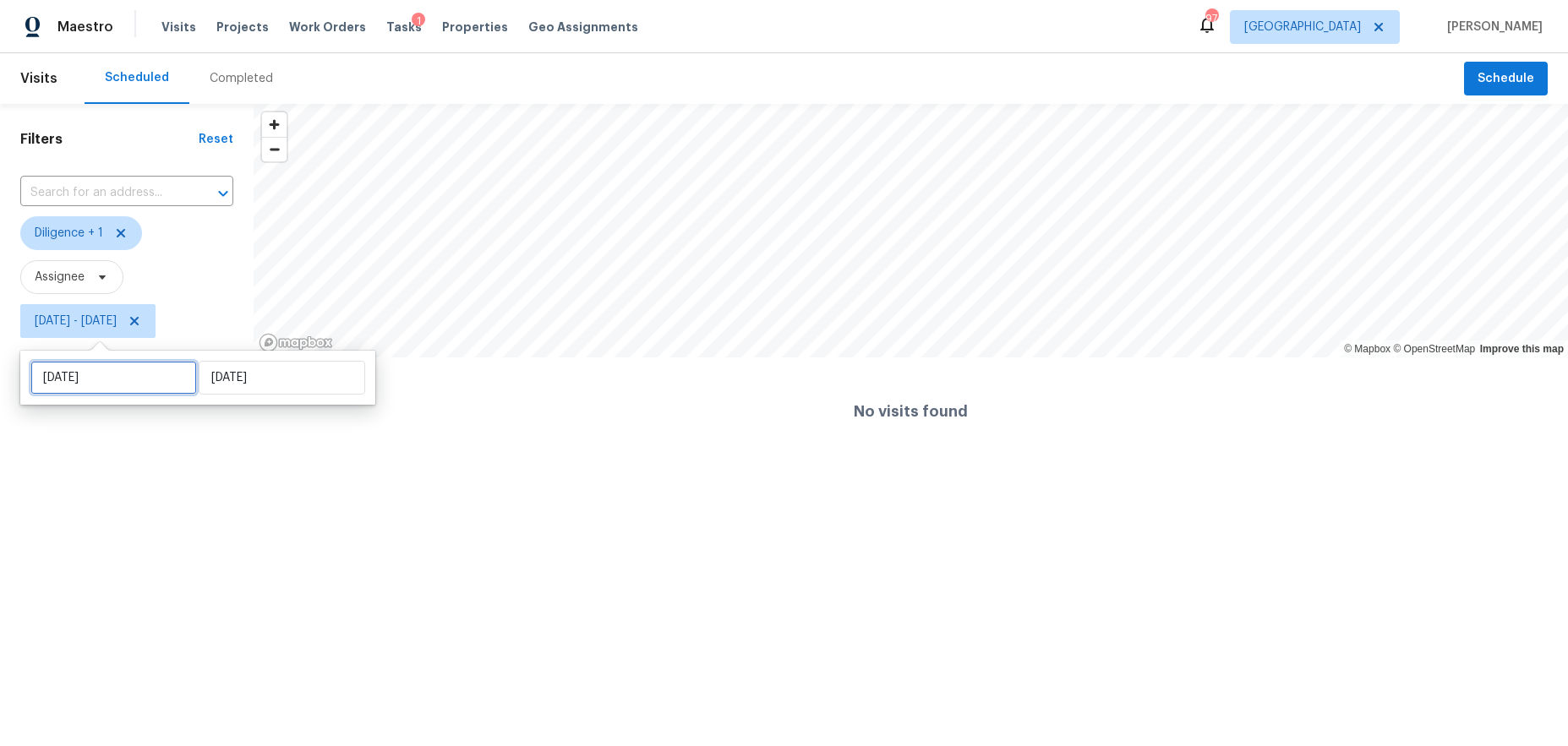 select on "6" 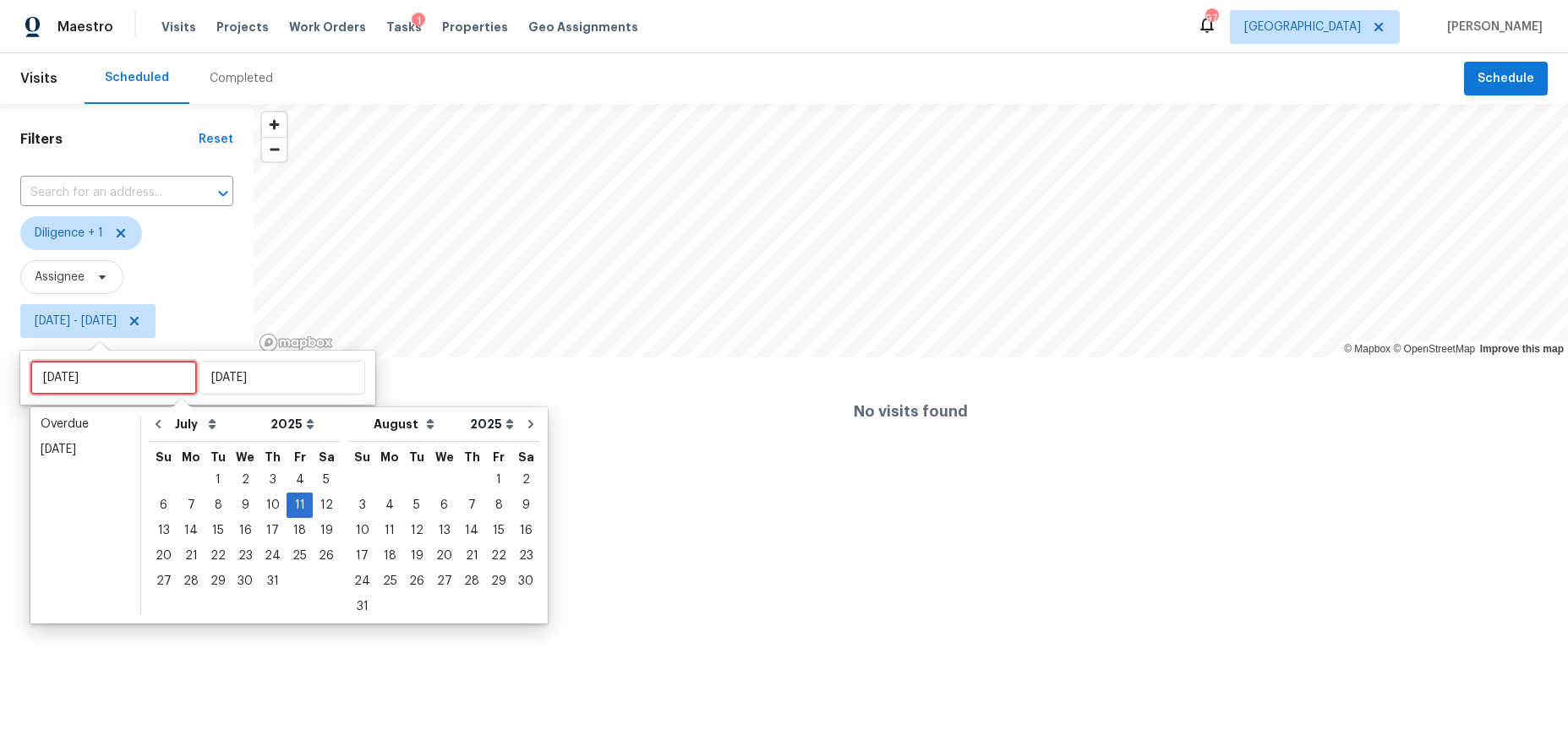 click on "[DATE]" at bounding box center [113, 378] 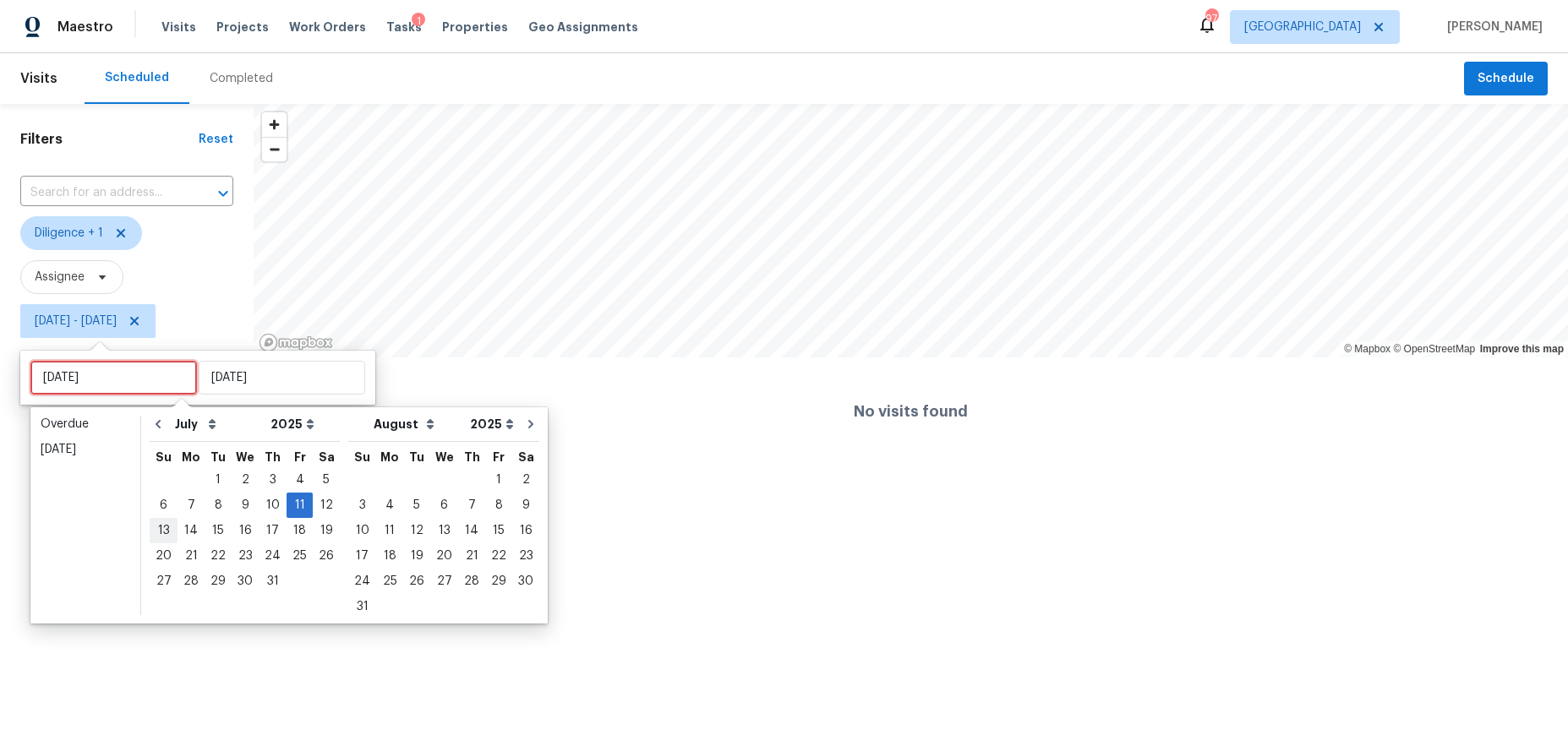 type on "[DATE]" 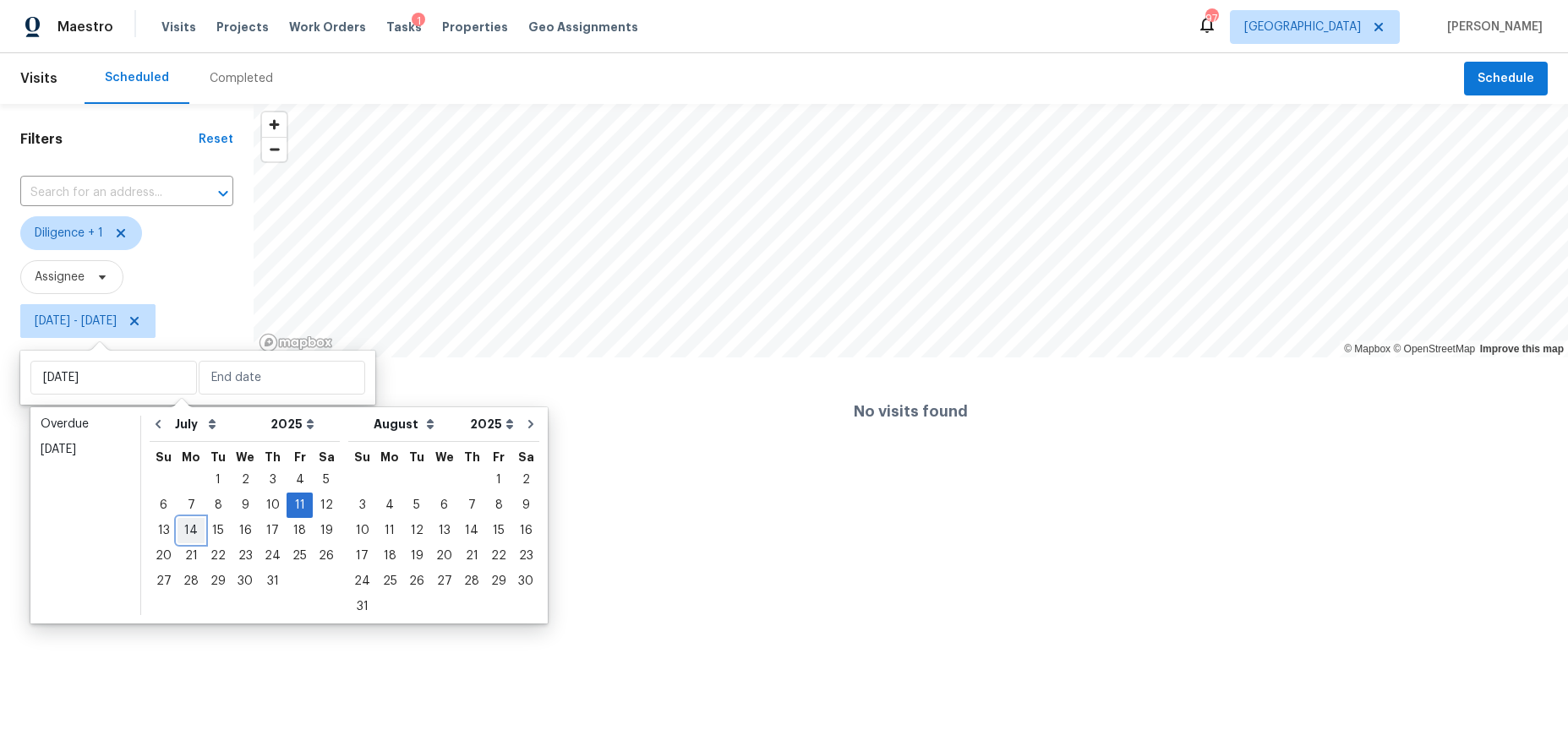 click on "14" at bounding box center [191, 531] 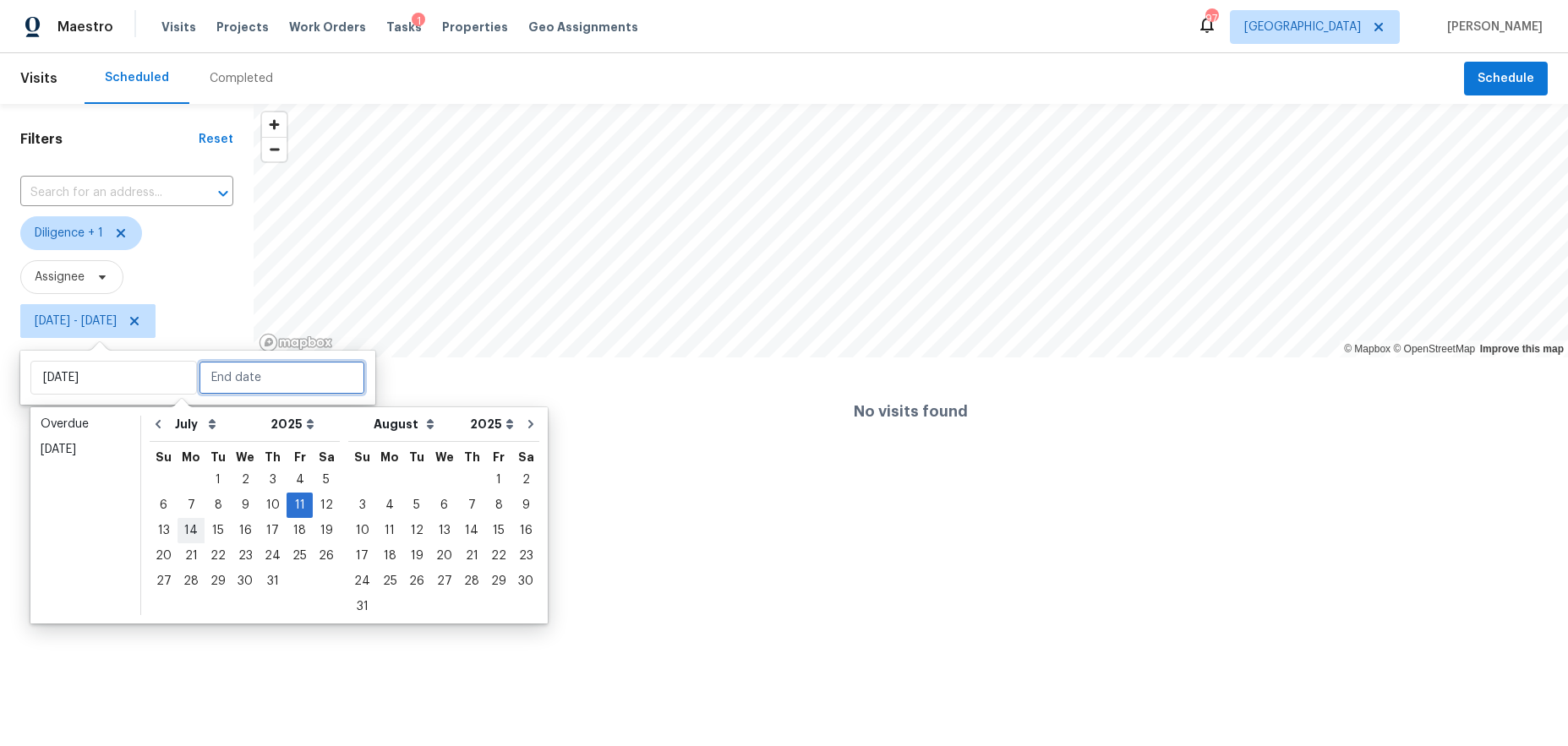 type on "[DATE]" 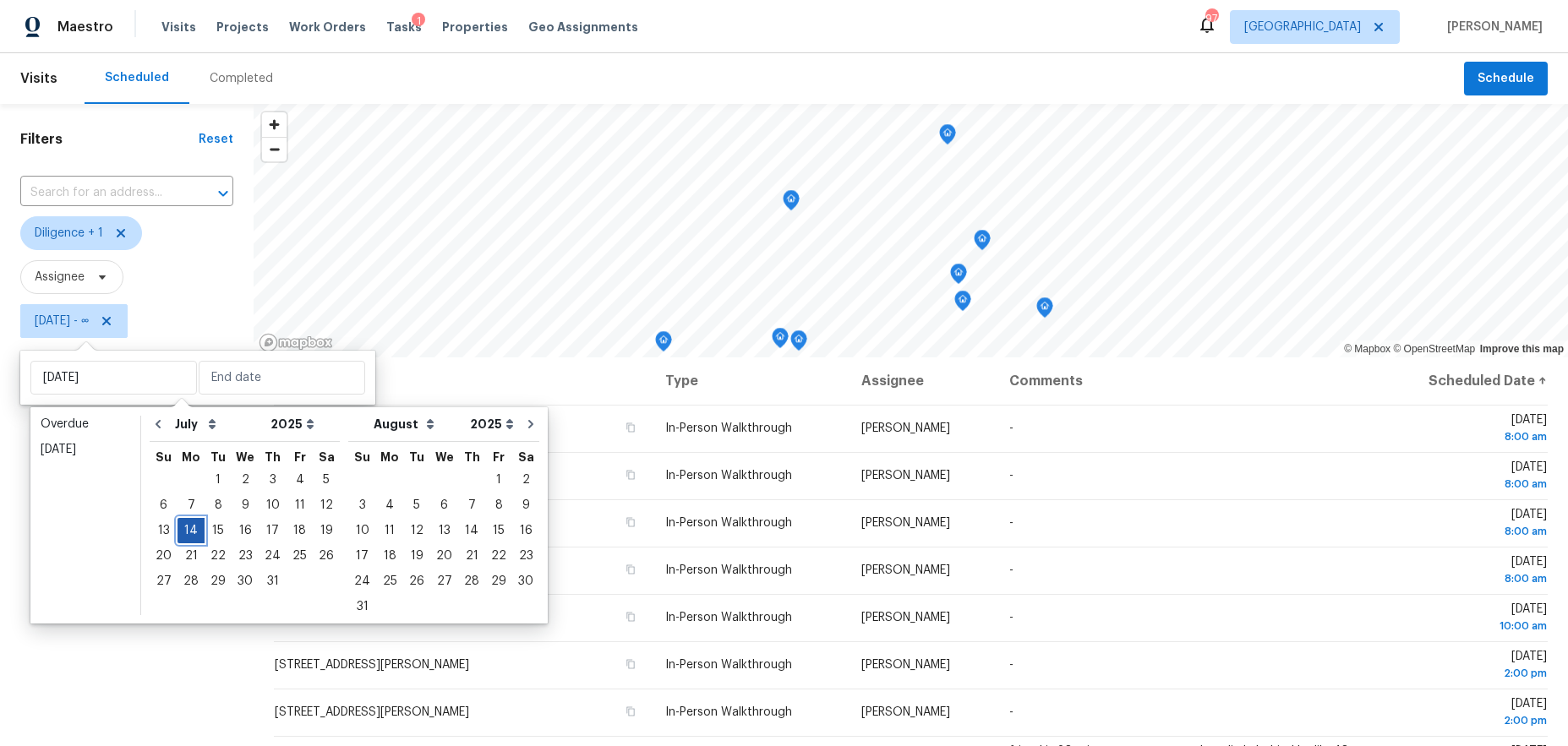 click on "14" at bounding box center [191, 531] 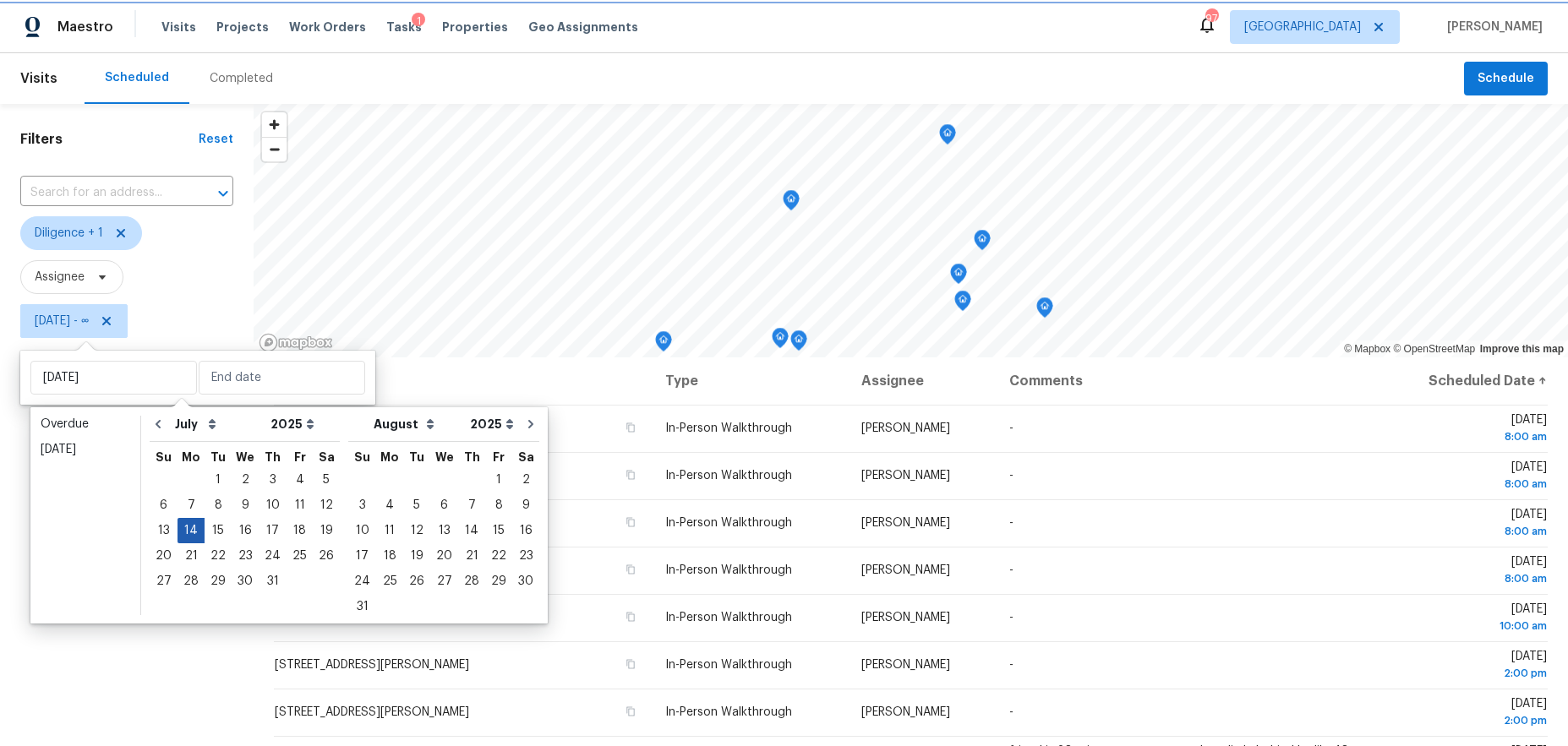 type on "[DATE]" 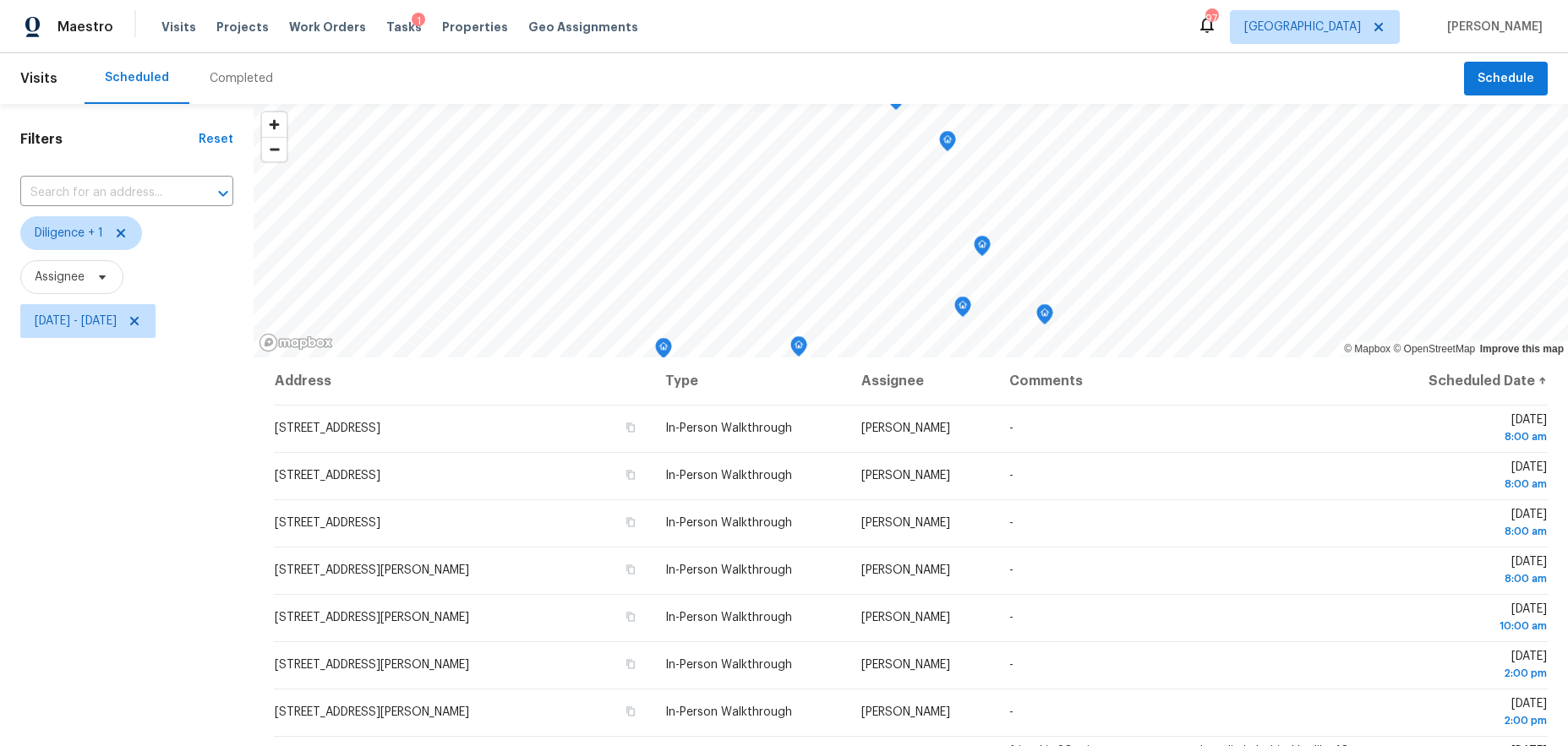 click on "Filters Reset ​ Diligence + 1 Assignee [DATE] - [DATE]" at bounding box center (127, 529) 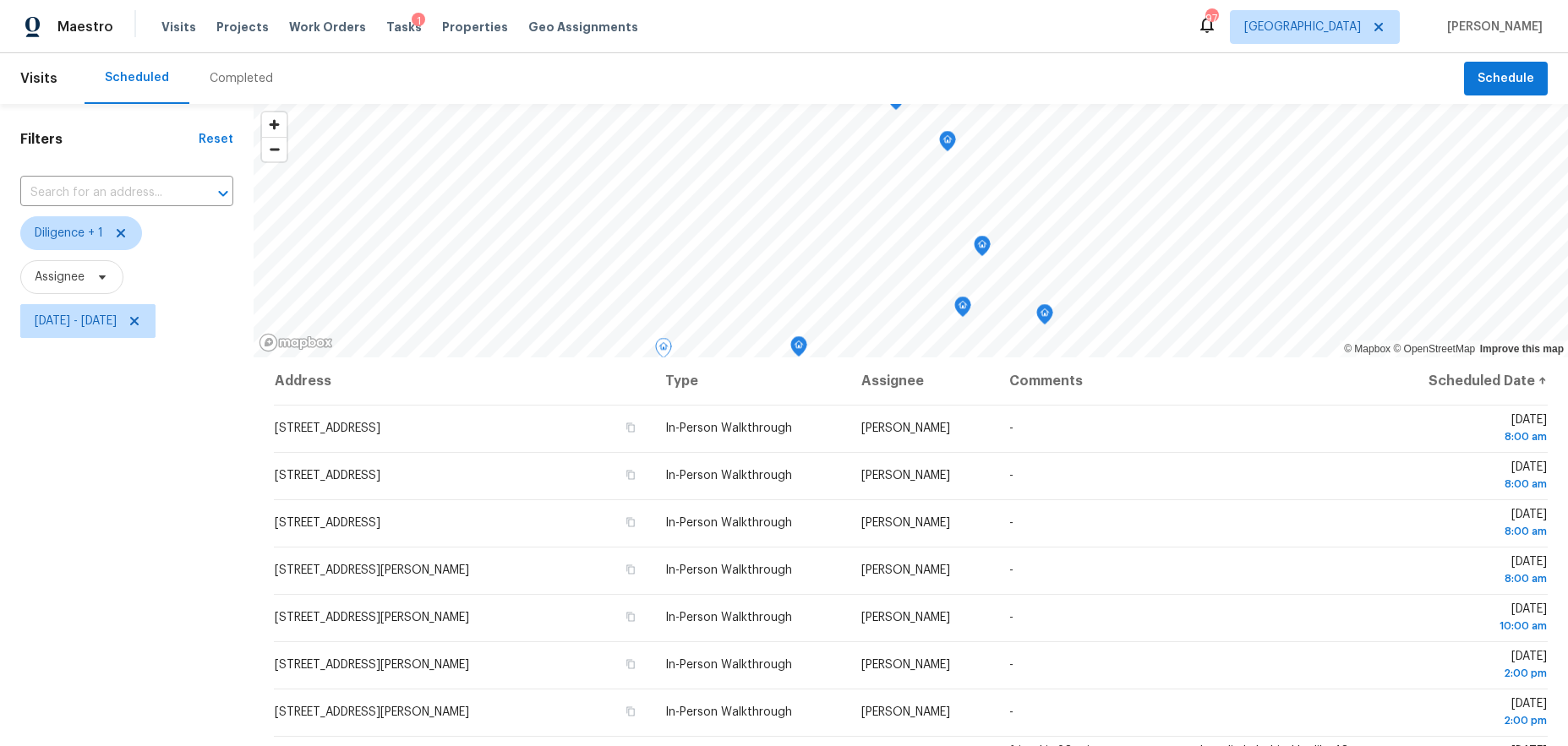 scroll, scrollTop: 208, scrollLeft: 0, axis: vertical 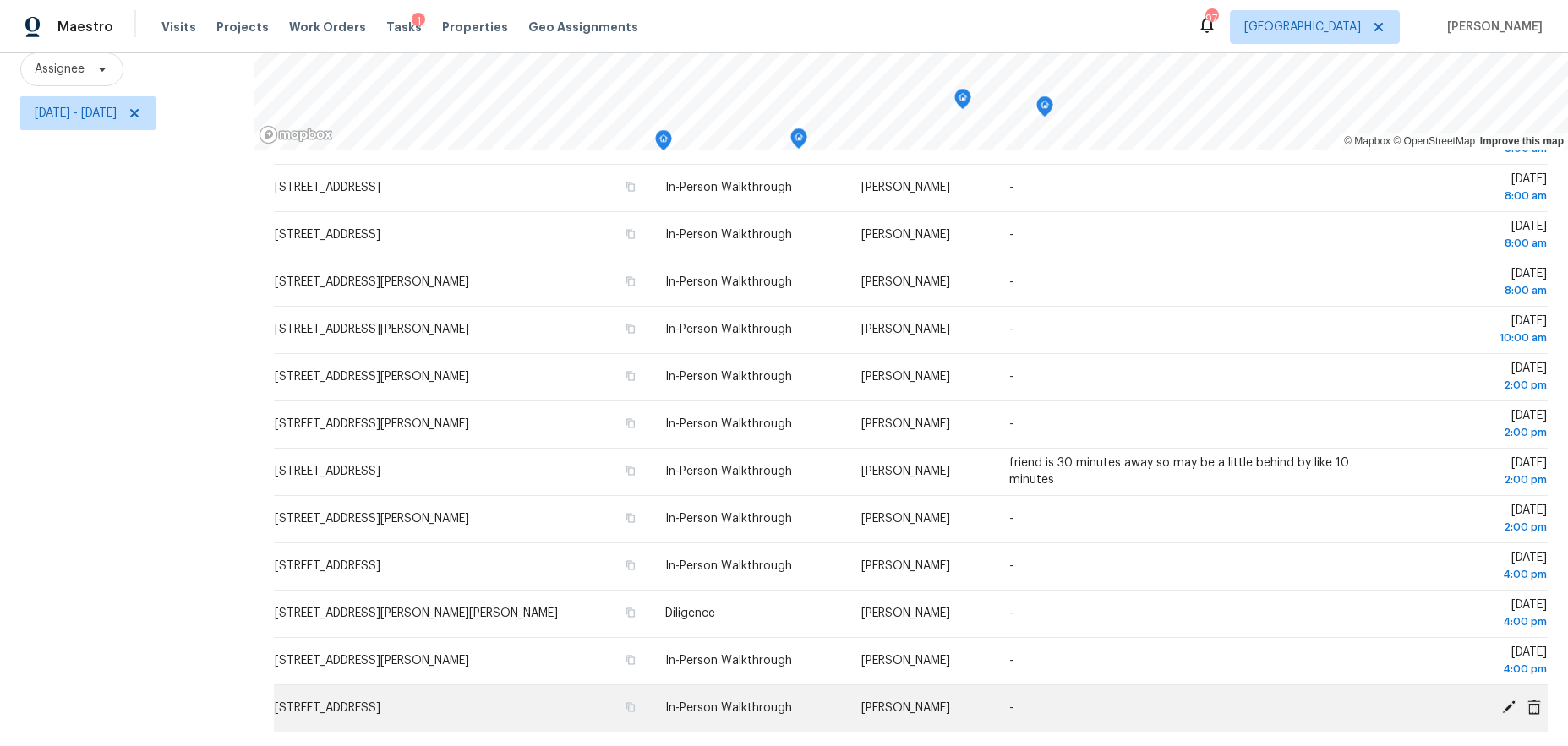 drag, startPoint x: 370, startPoint y: 613, endPoint x: 1383, endPoint y: 725, distance: 1019.1727 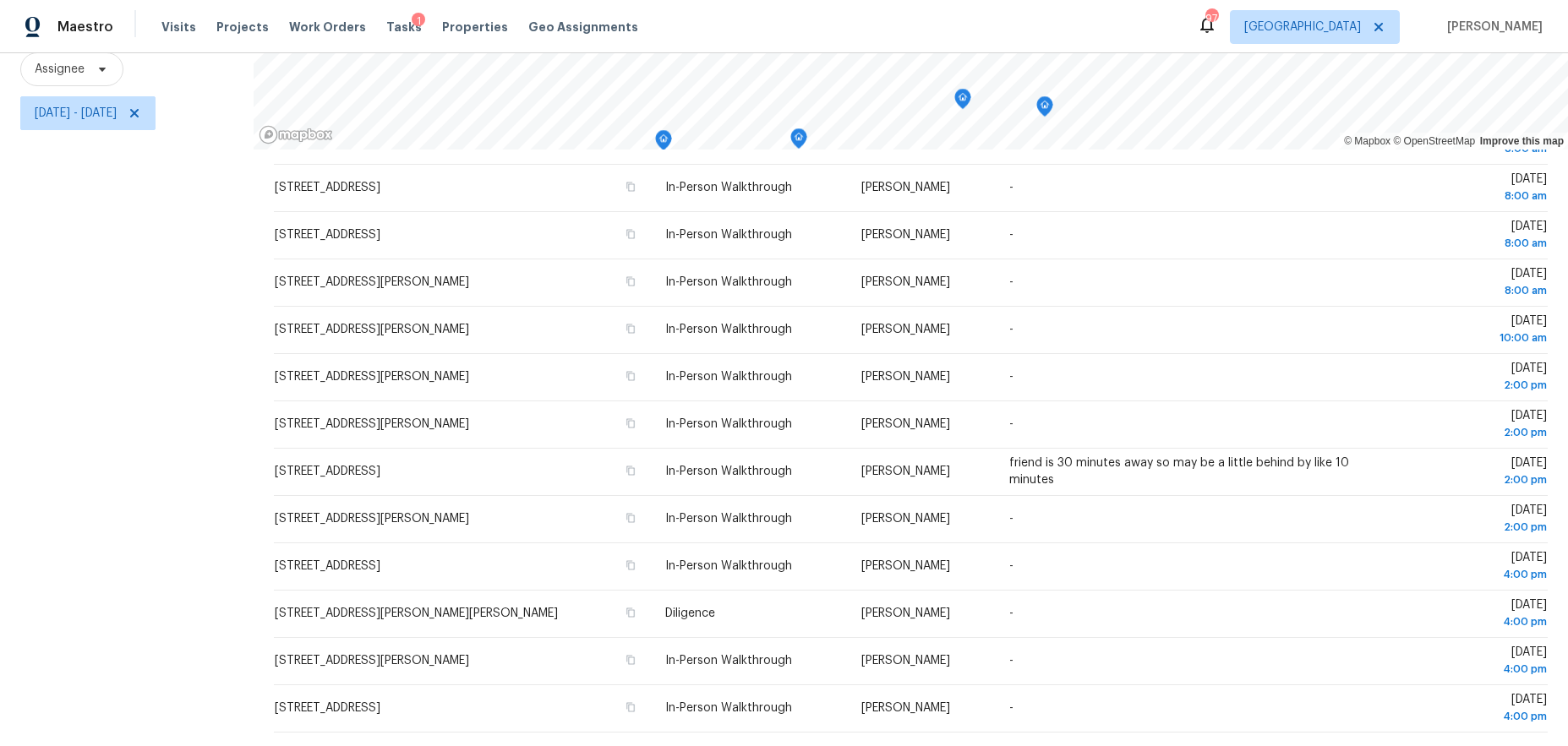 scroll, scrollTop: 208, scrollLeft: 0, axis: vertical 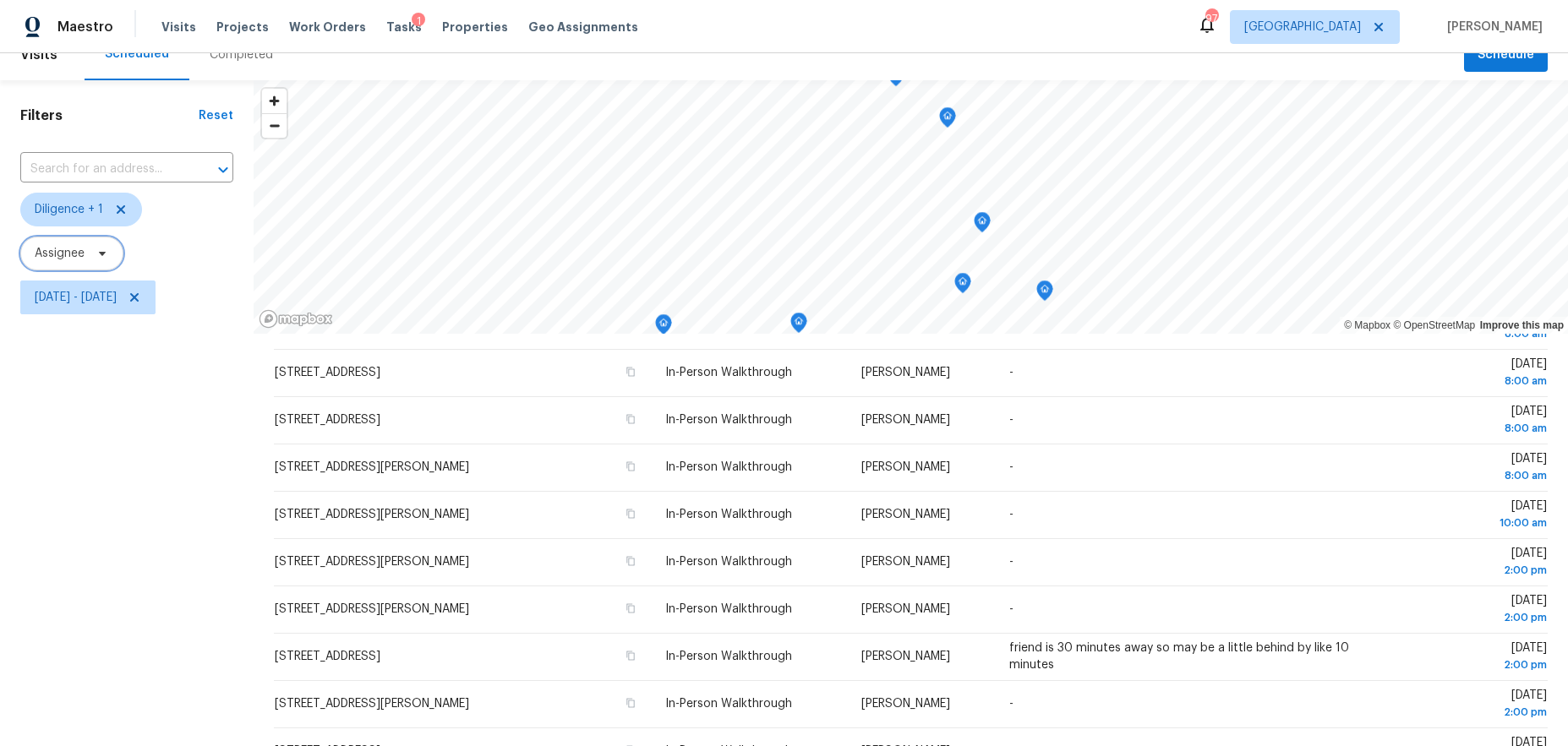 click 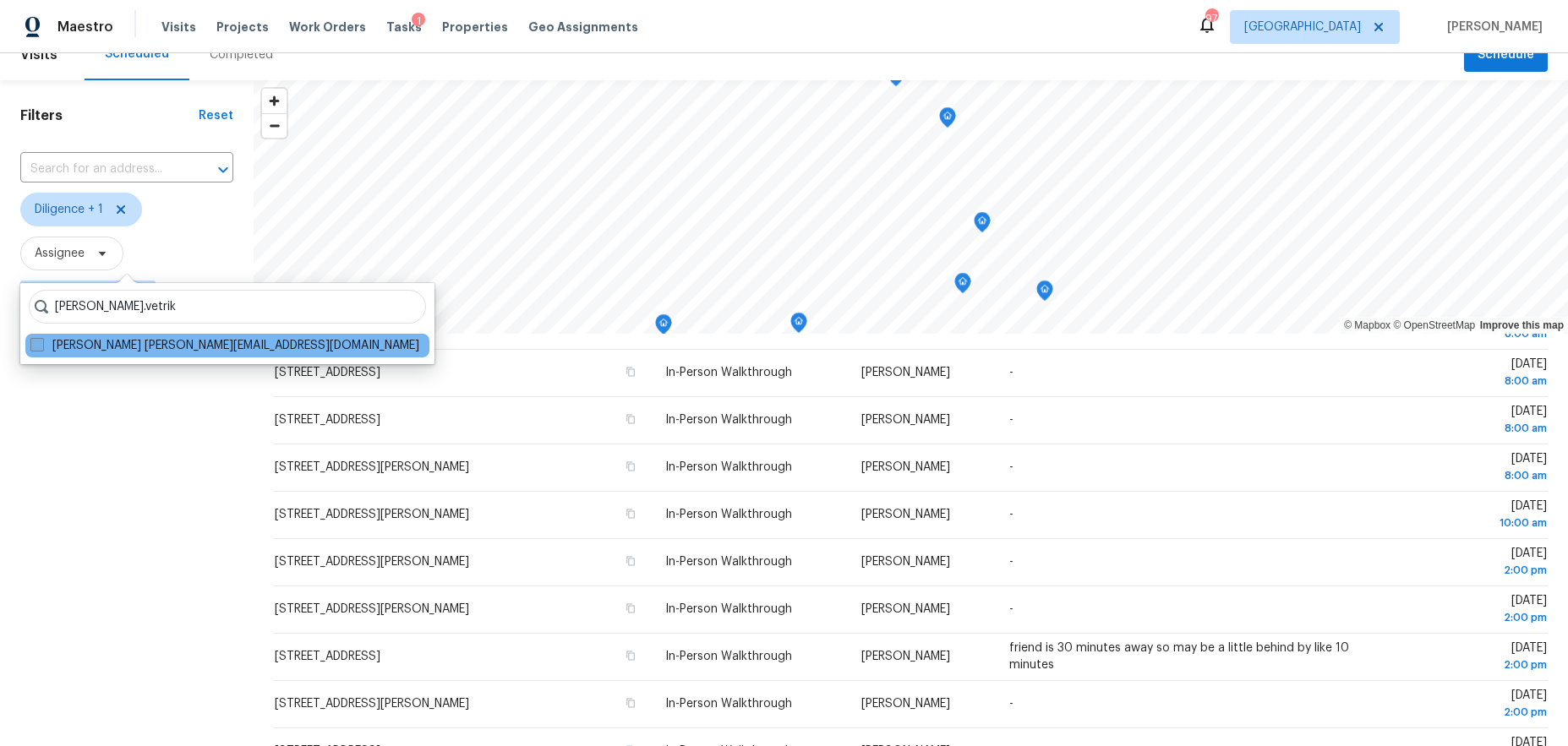 type on "[PERSON_NAME].vetrik" 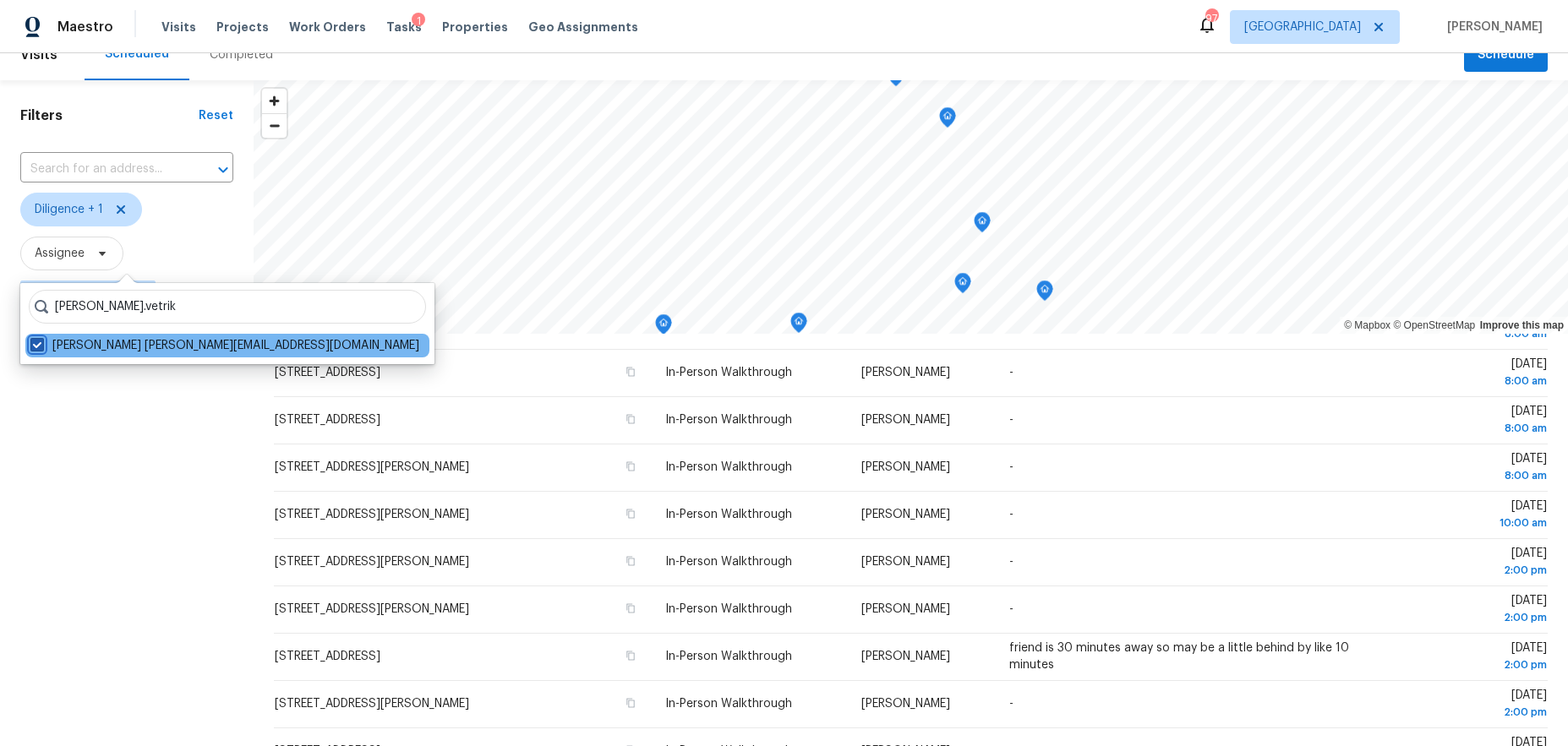 checkbox on "true" 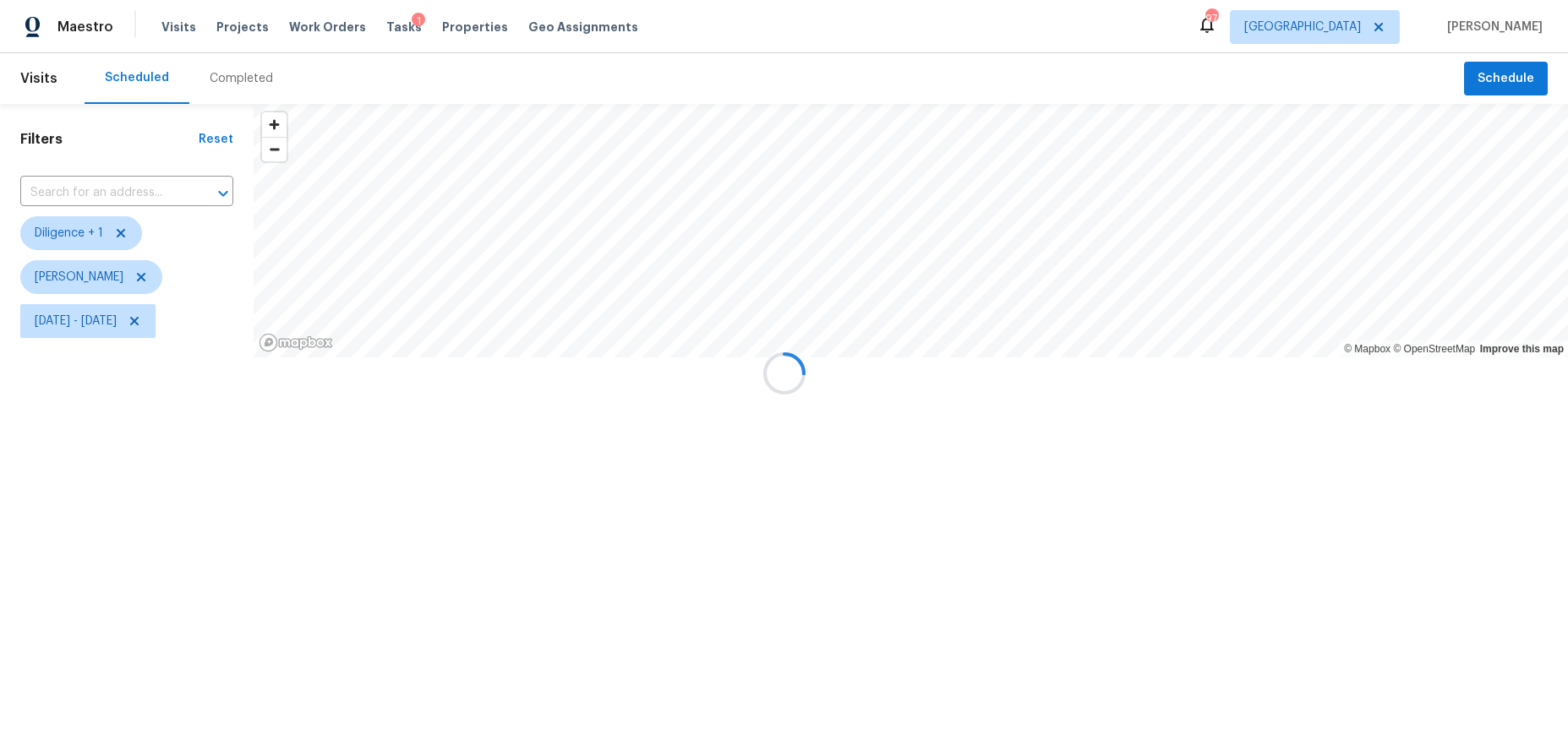 scroll, scrollTop: 0, scrollLeft: 0, axis: both 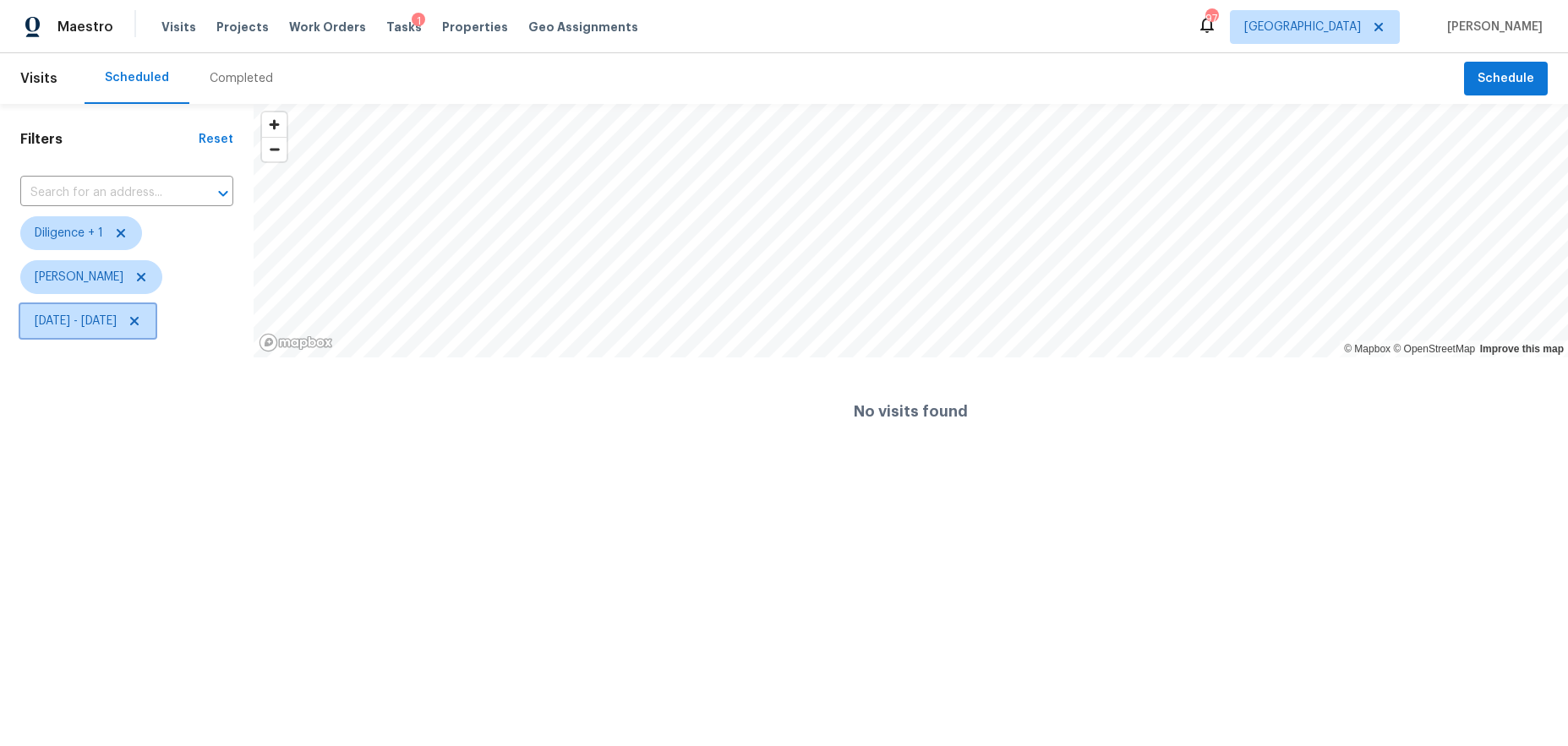 click 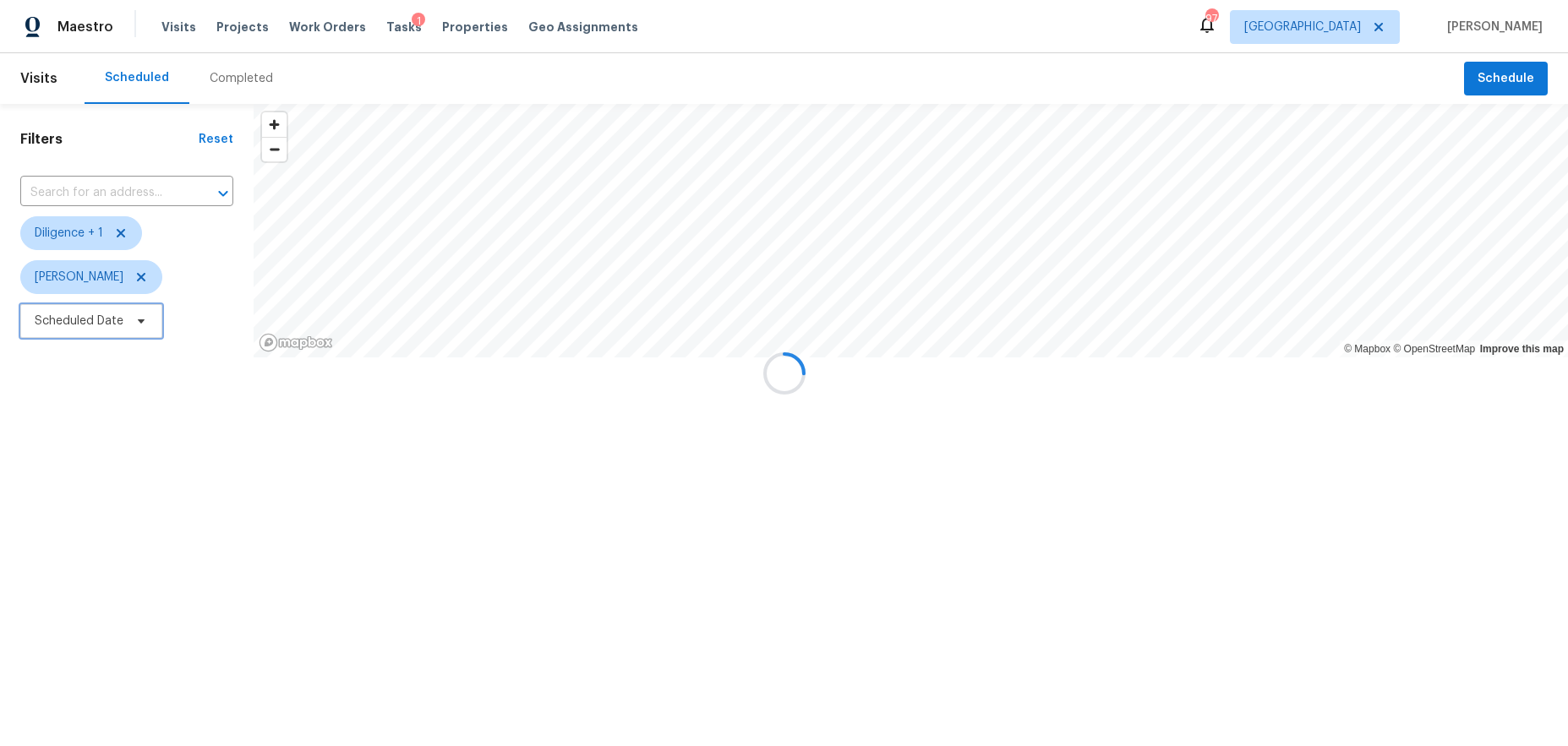 scroll, scrollTop: 0, scrollLeft: 0, axis: both 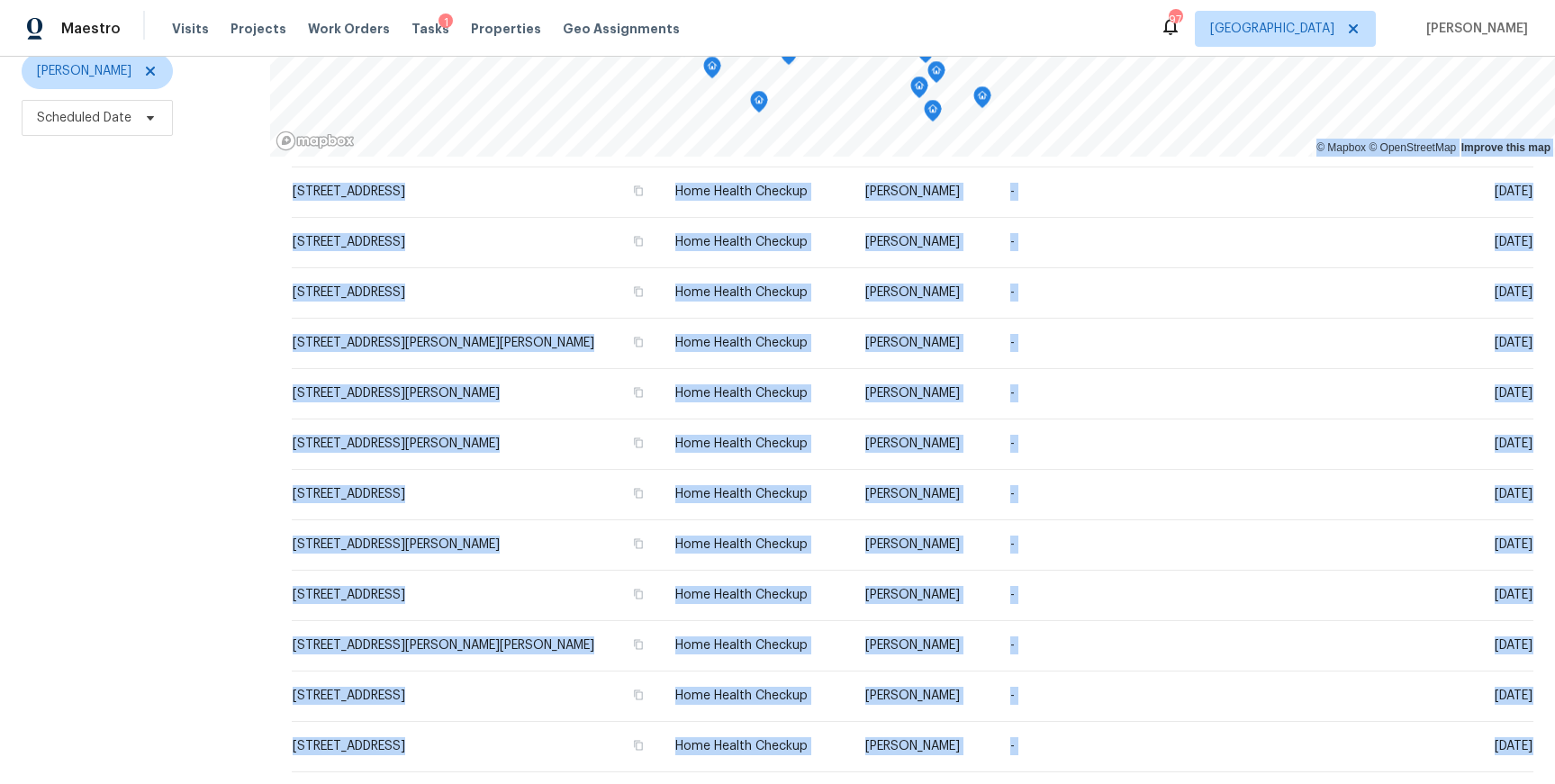 drag, startPoint x: 246, startPoint y: 243, endPoint x: 730, endPoint y: 870, distance: 792.0764 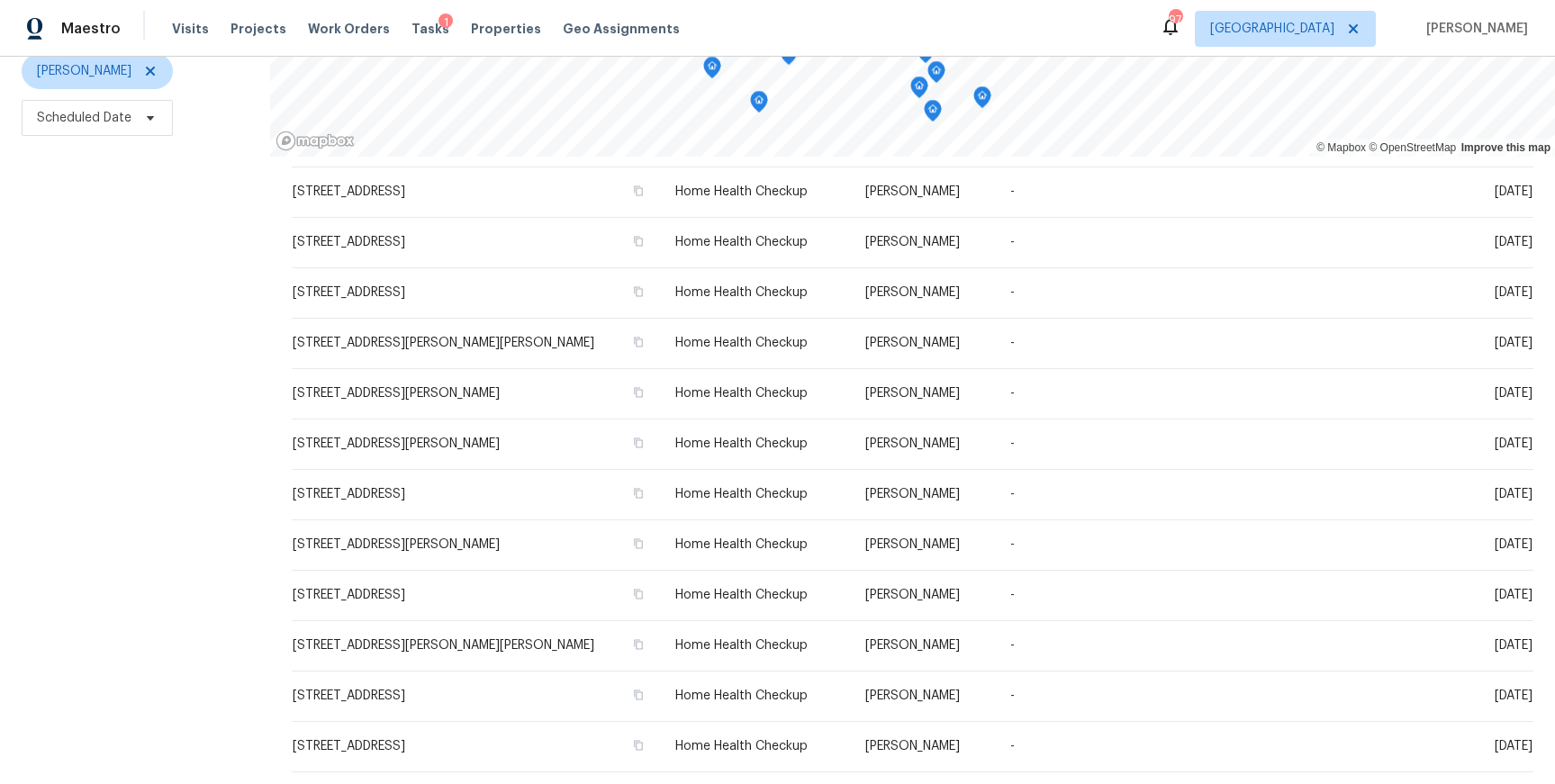 click 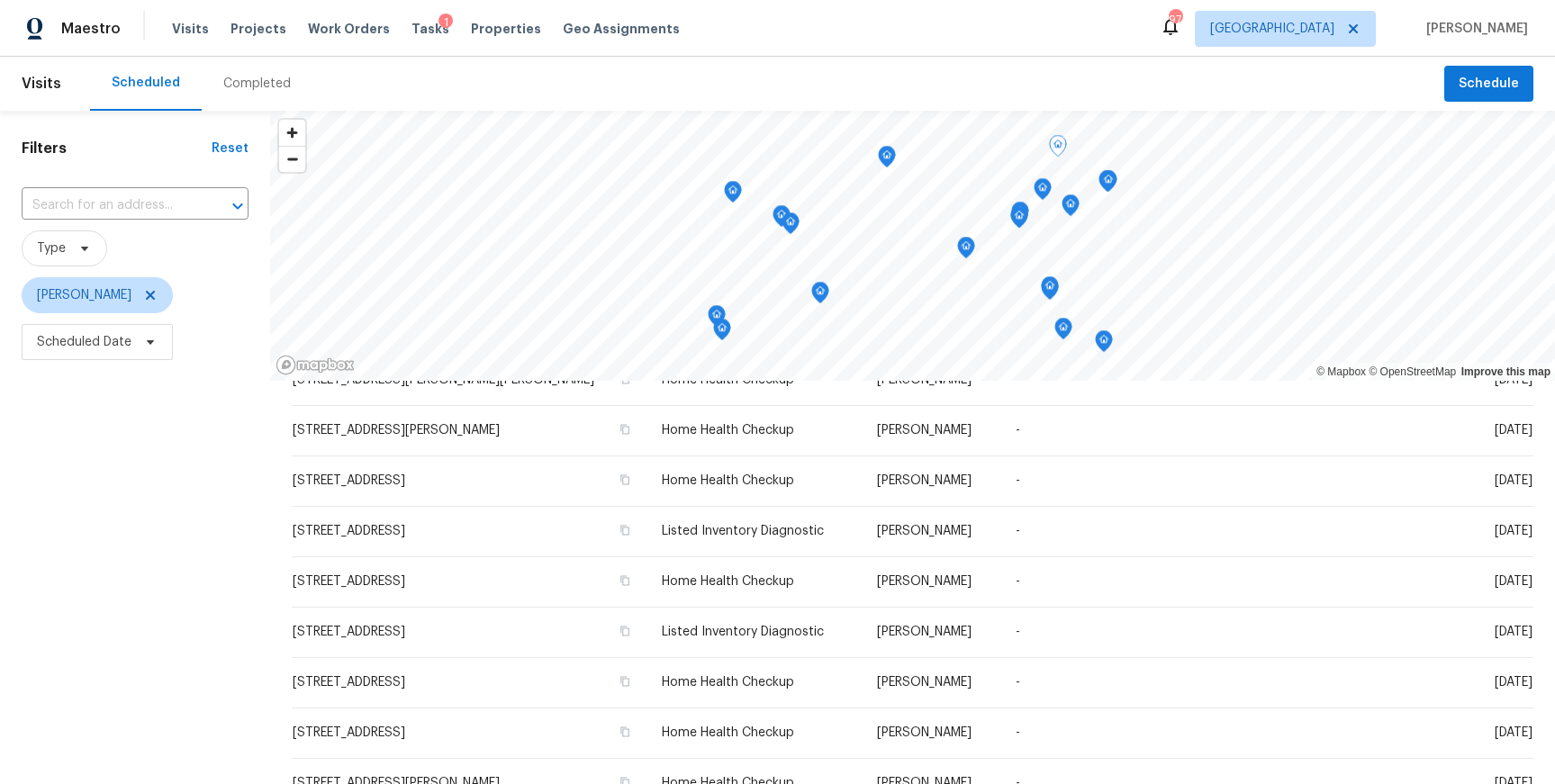scroll, scrollTop: 0, scrollLeft: 0, axis: both 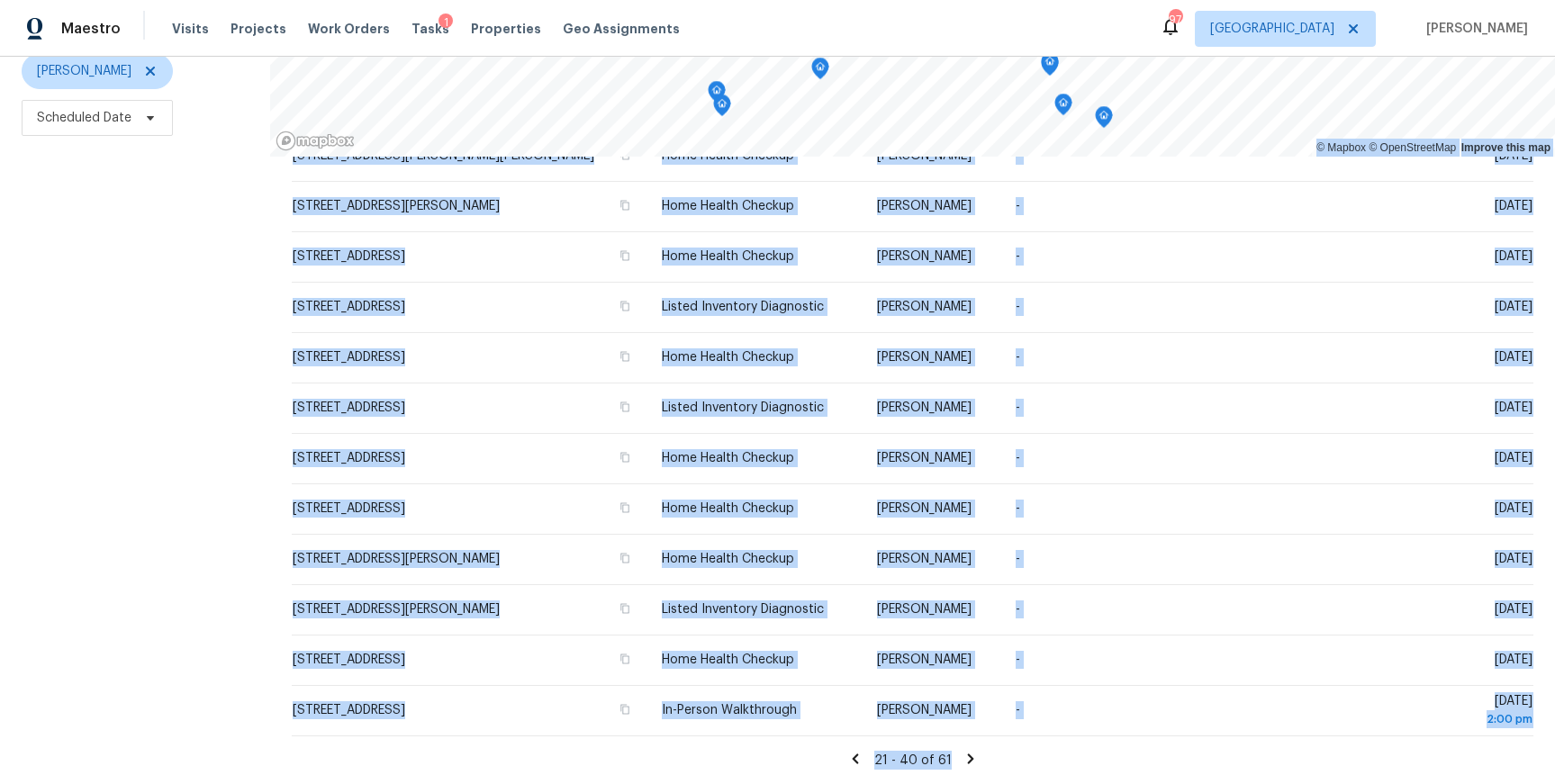 drag, startPoint x: 264, startPoint y: 432, endPoint x: 475, endPoint y: 870, distance: 486.17384 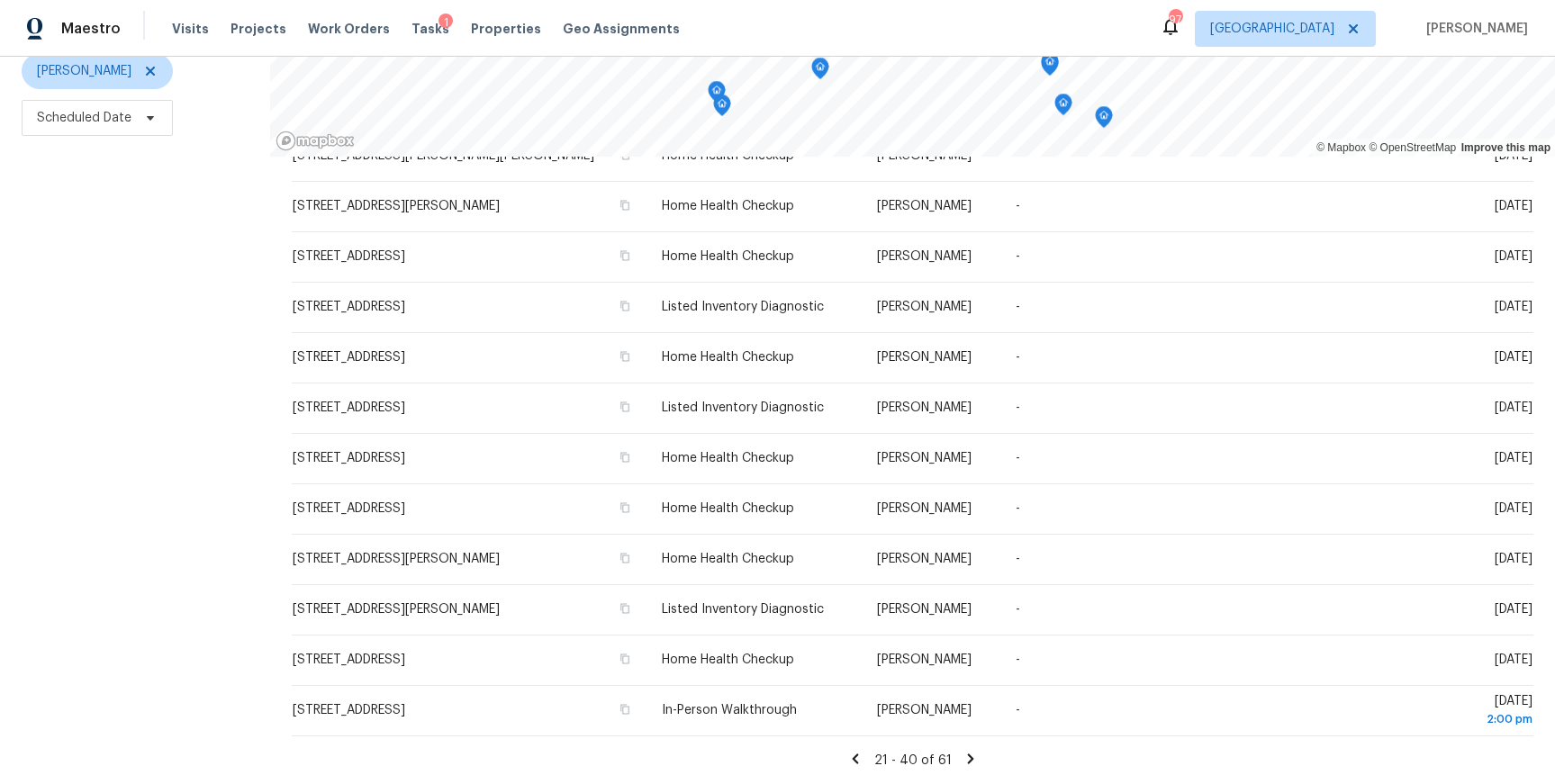 click 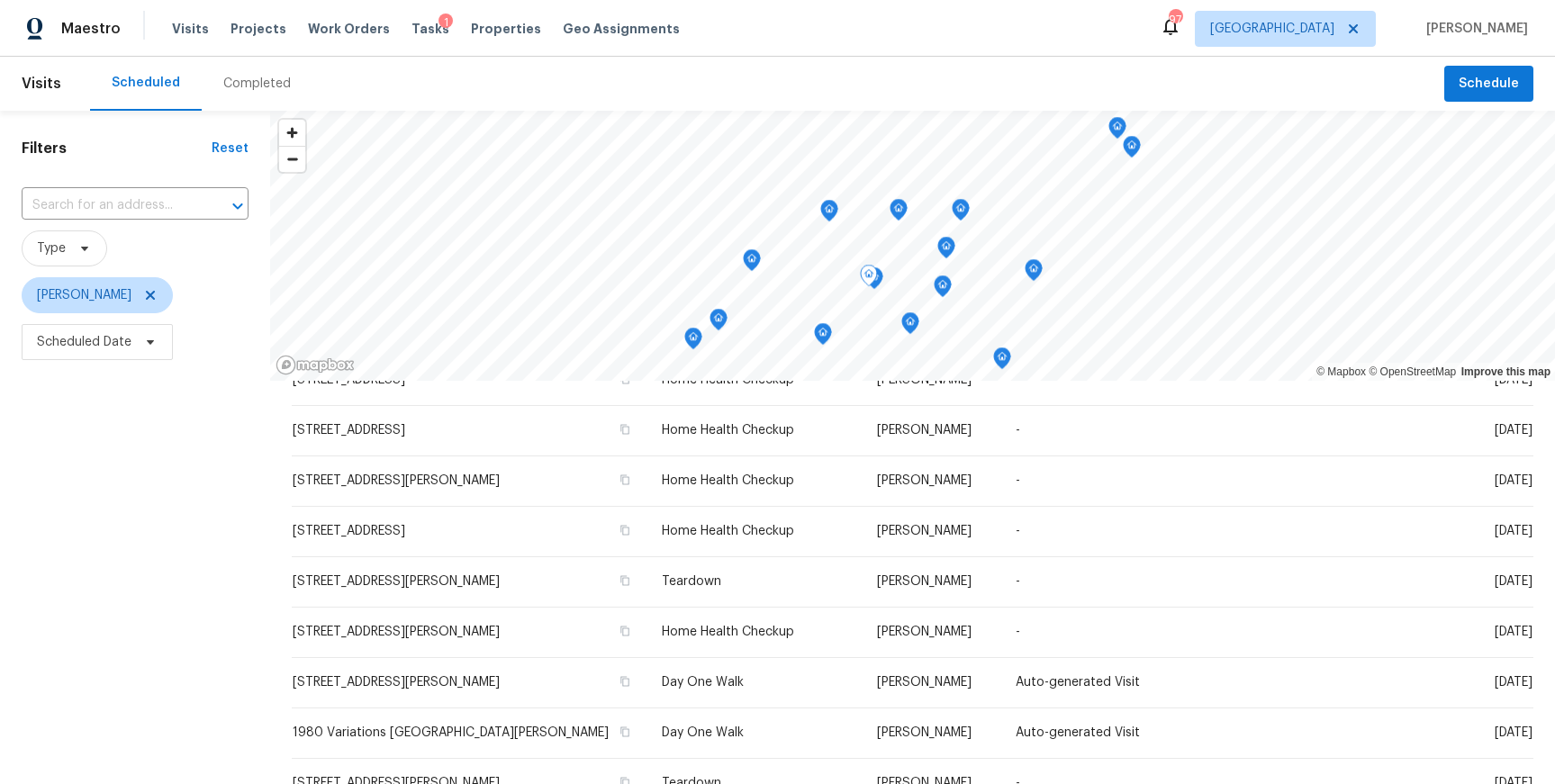 scroll, scrollTop: 0, scrollLeft: 0, axis: both 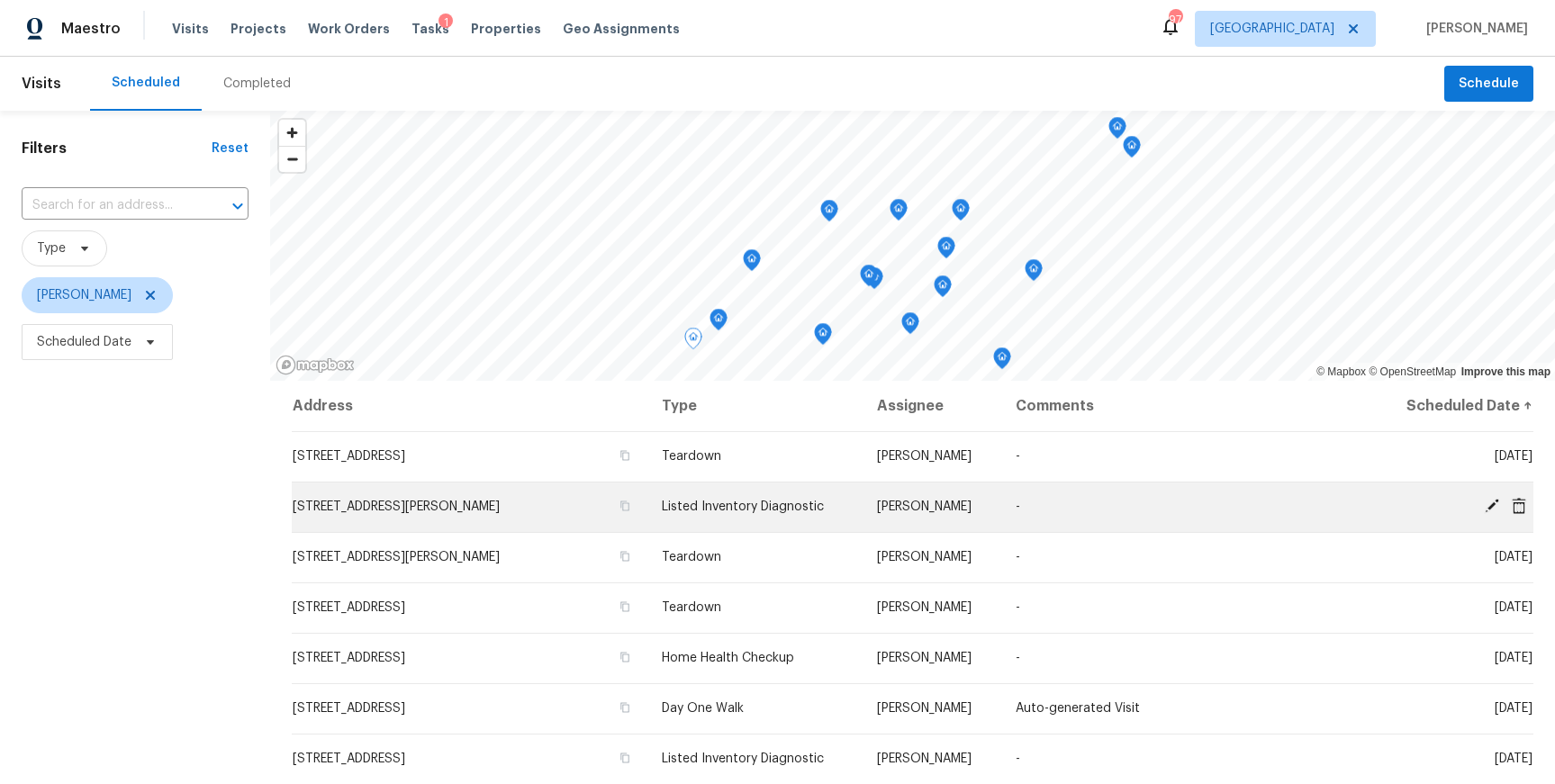 drag, startPoint x: 268, startPoint y: 436, endPoint x: 1460, endPoint y: 514, distance: 1194.5493 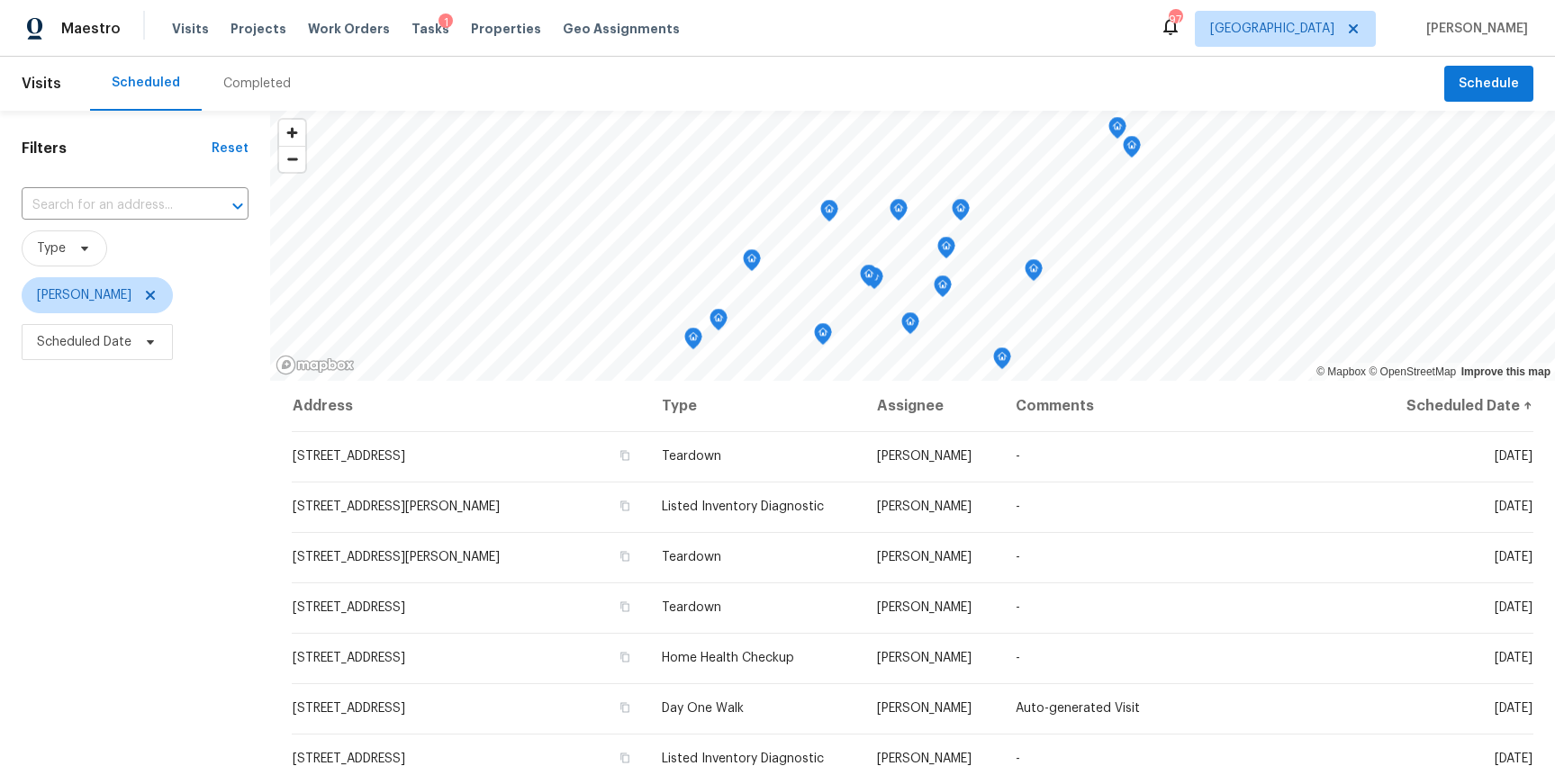 click on "Filters Reset ​ Type [PERSON_NAME] Scheduled Date" at bounding box center [135, 559] 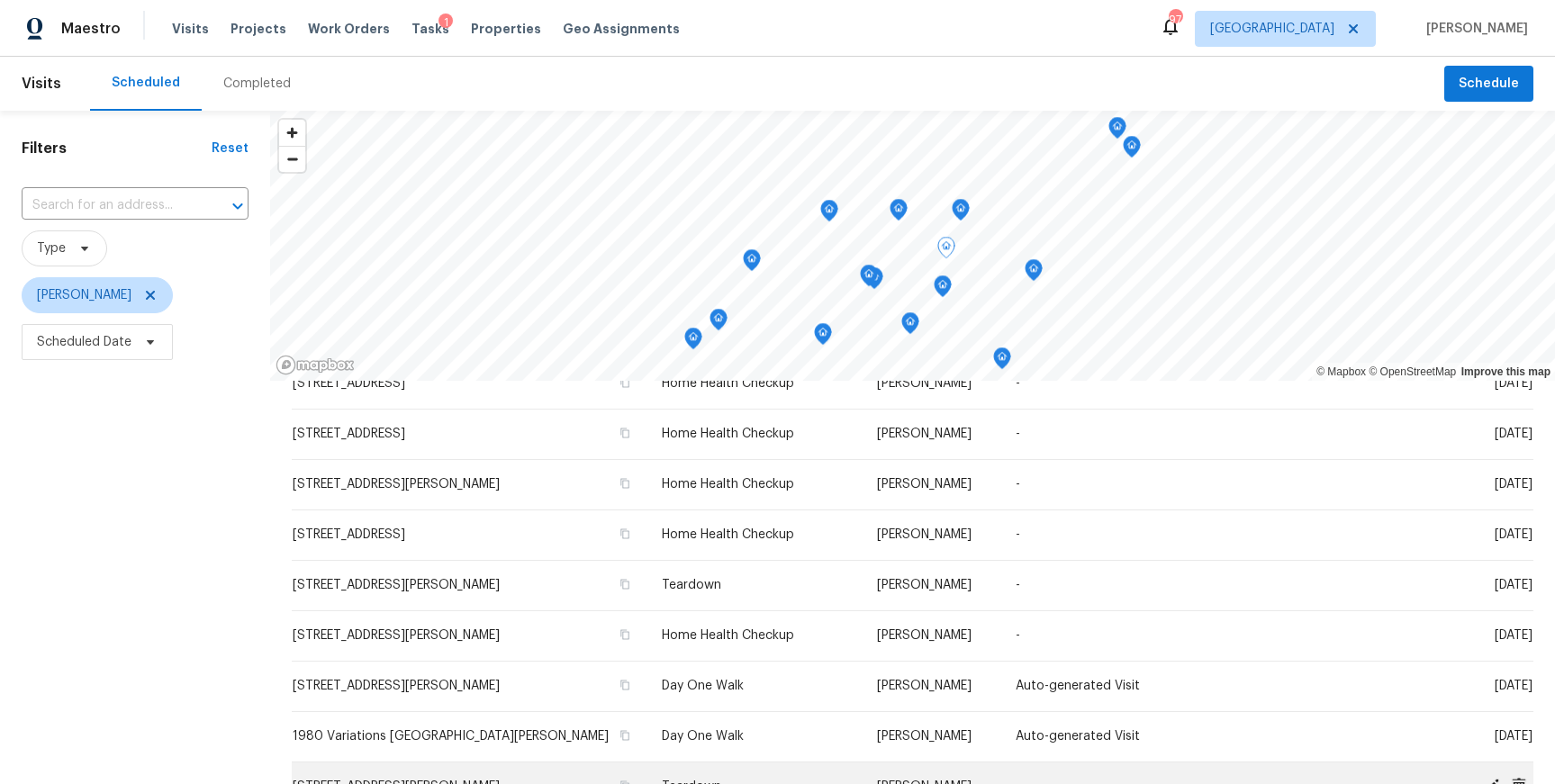 scroll, scrollTop: 480, scrollLeft: 0, axis: vertical 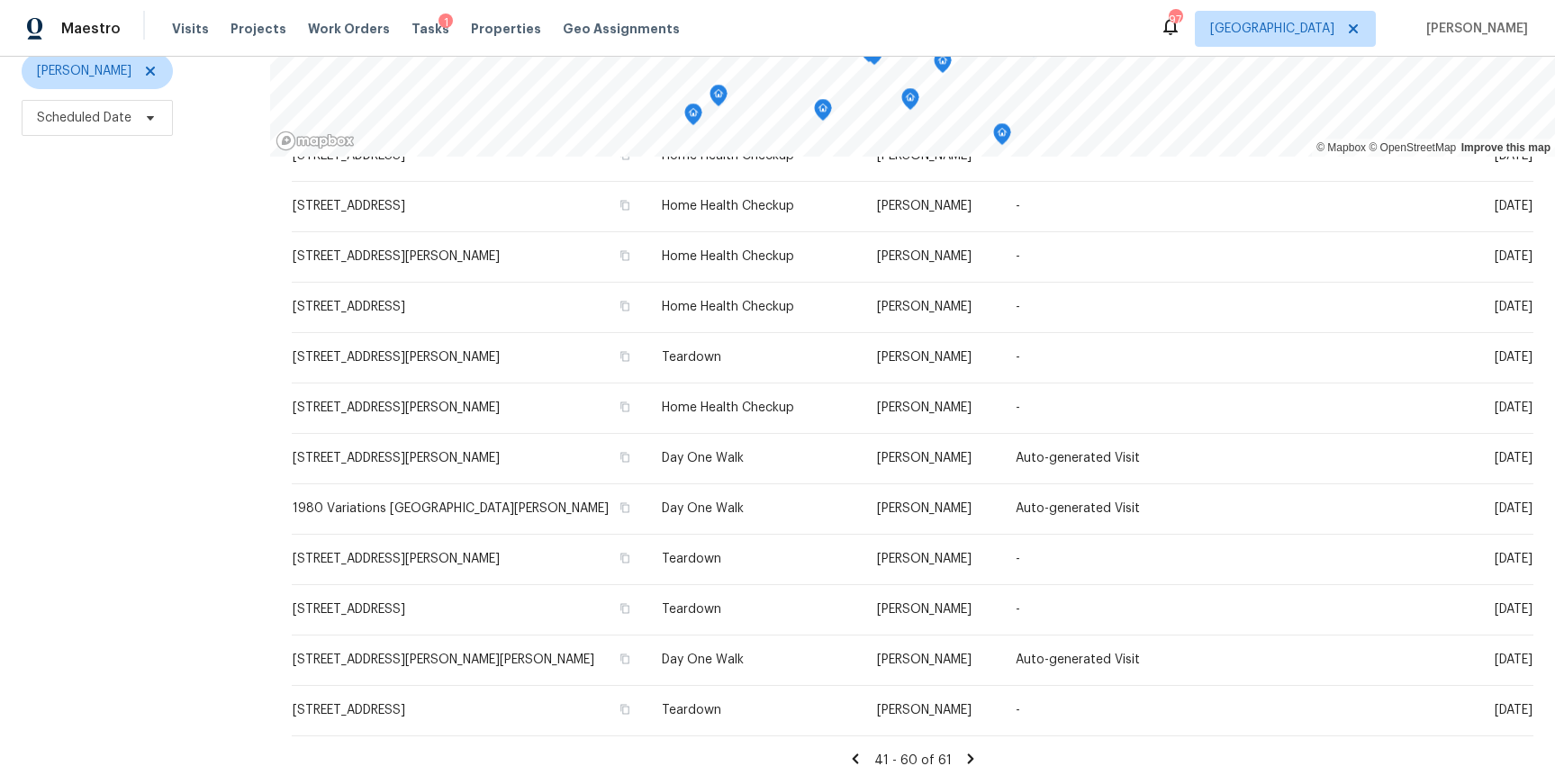 click 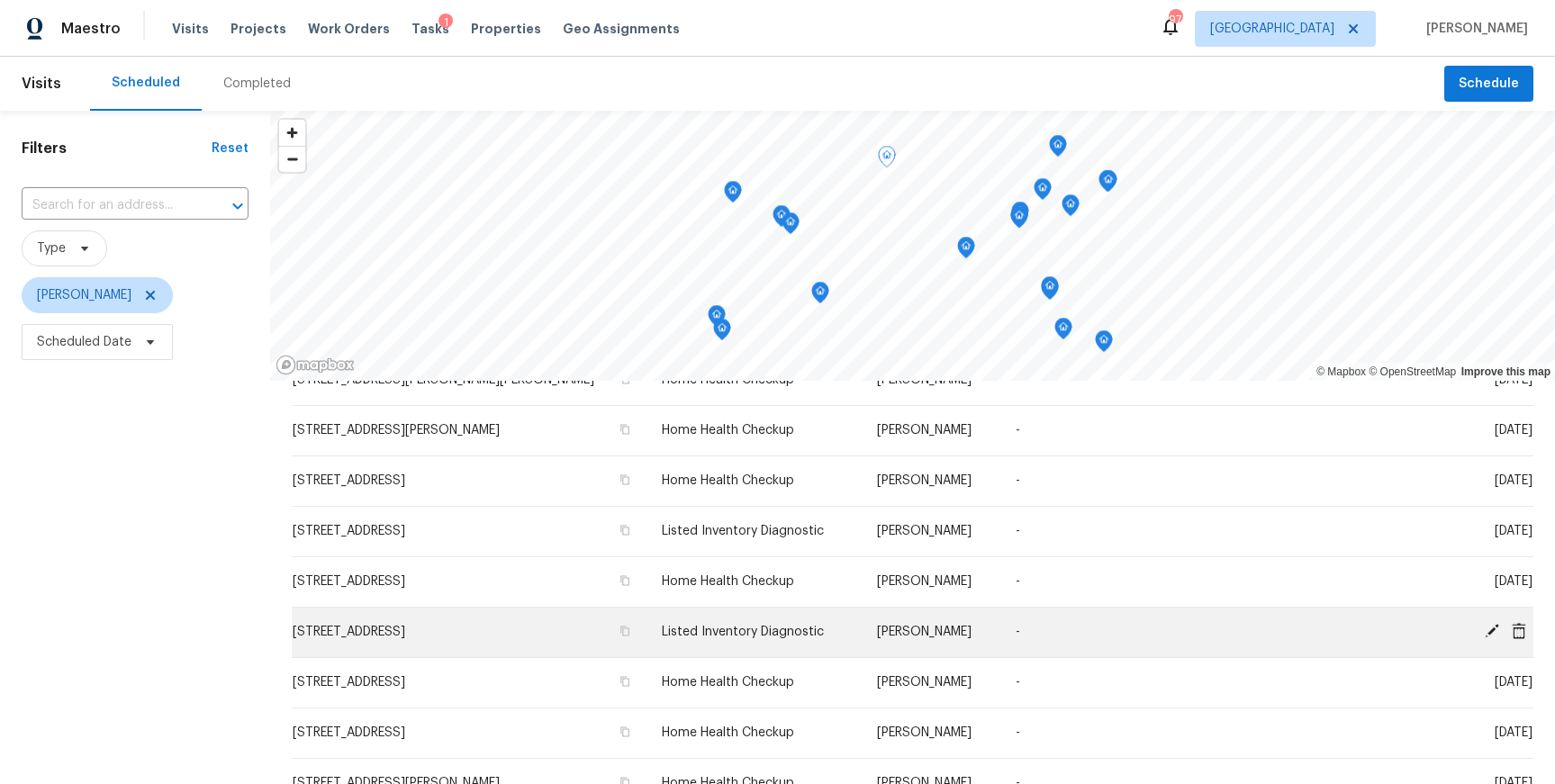 scroll, scrollTop: 224, scrollLeft: 0, axis: vertical 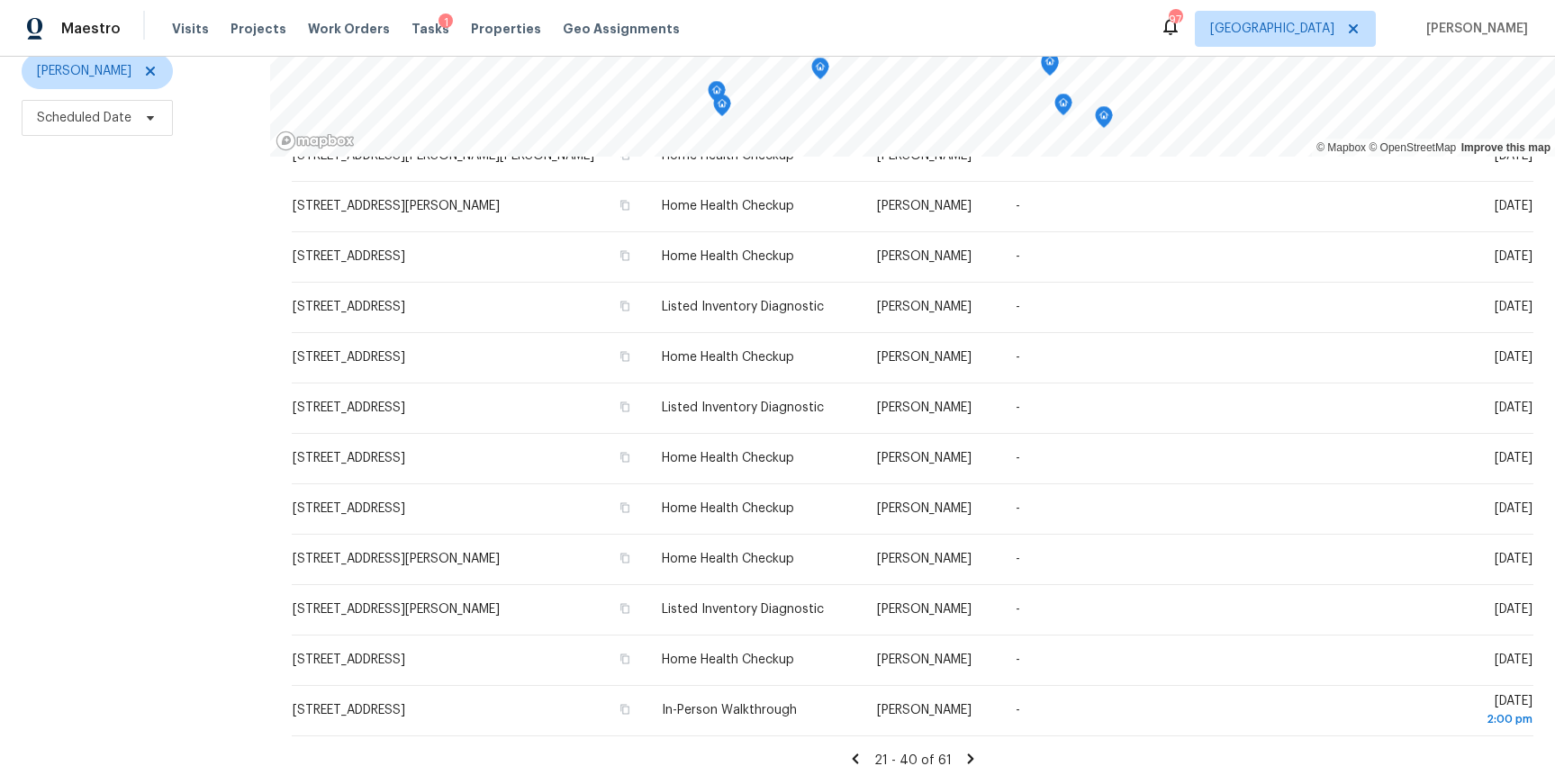 click 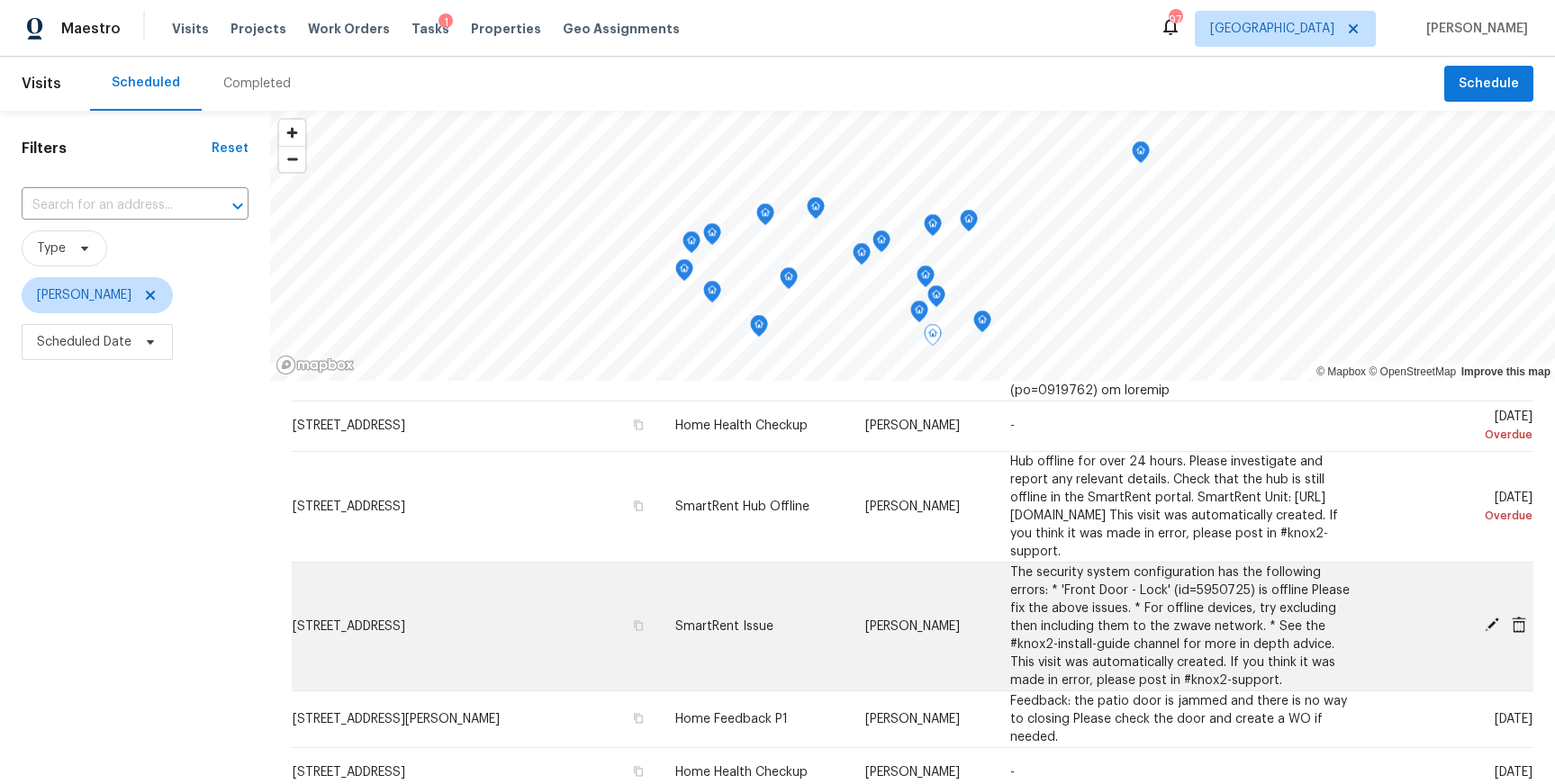 scroll, scrollTop: 937, scrollLeft: 0, axis: vertical 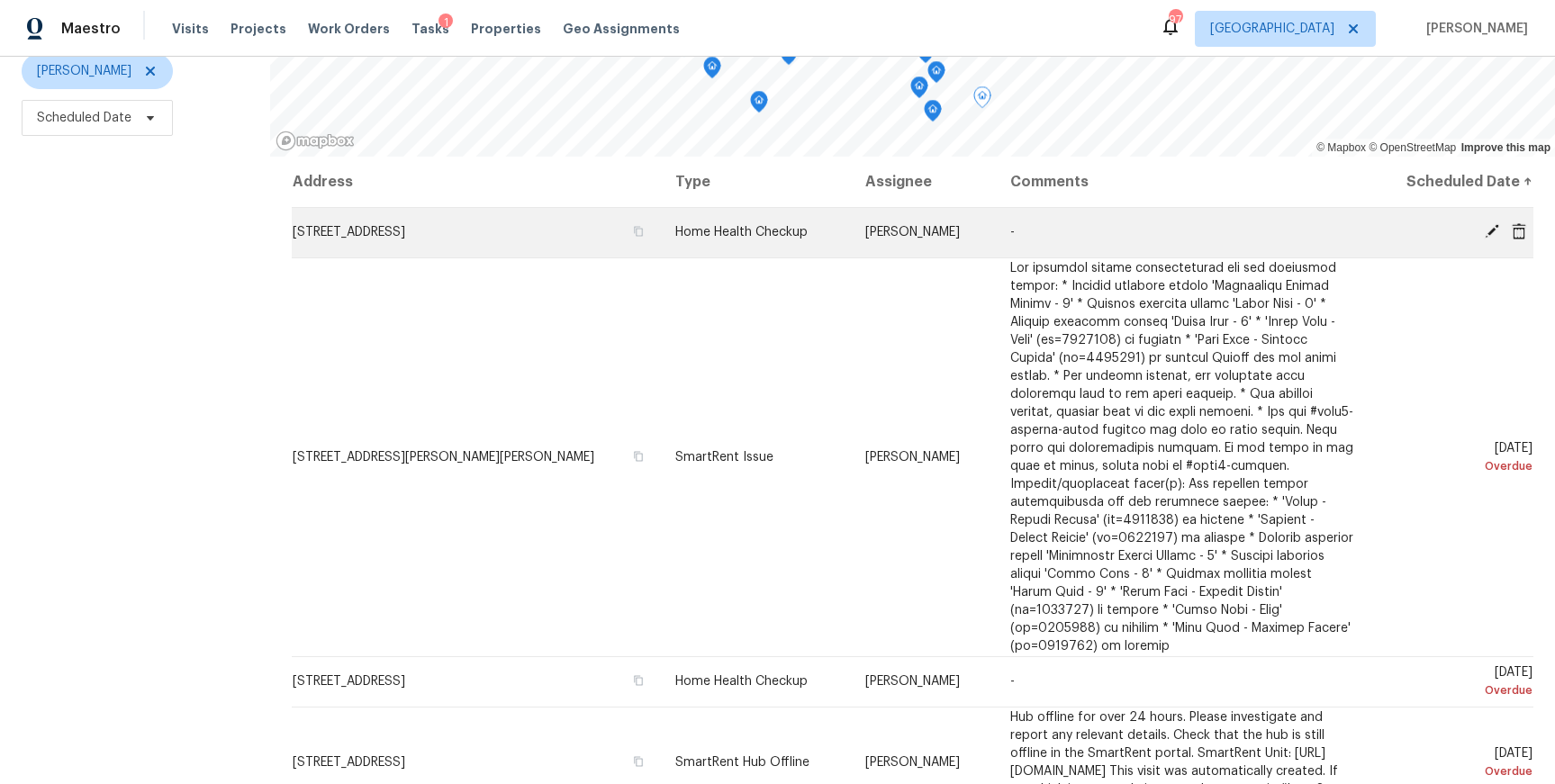 click 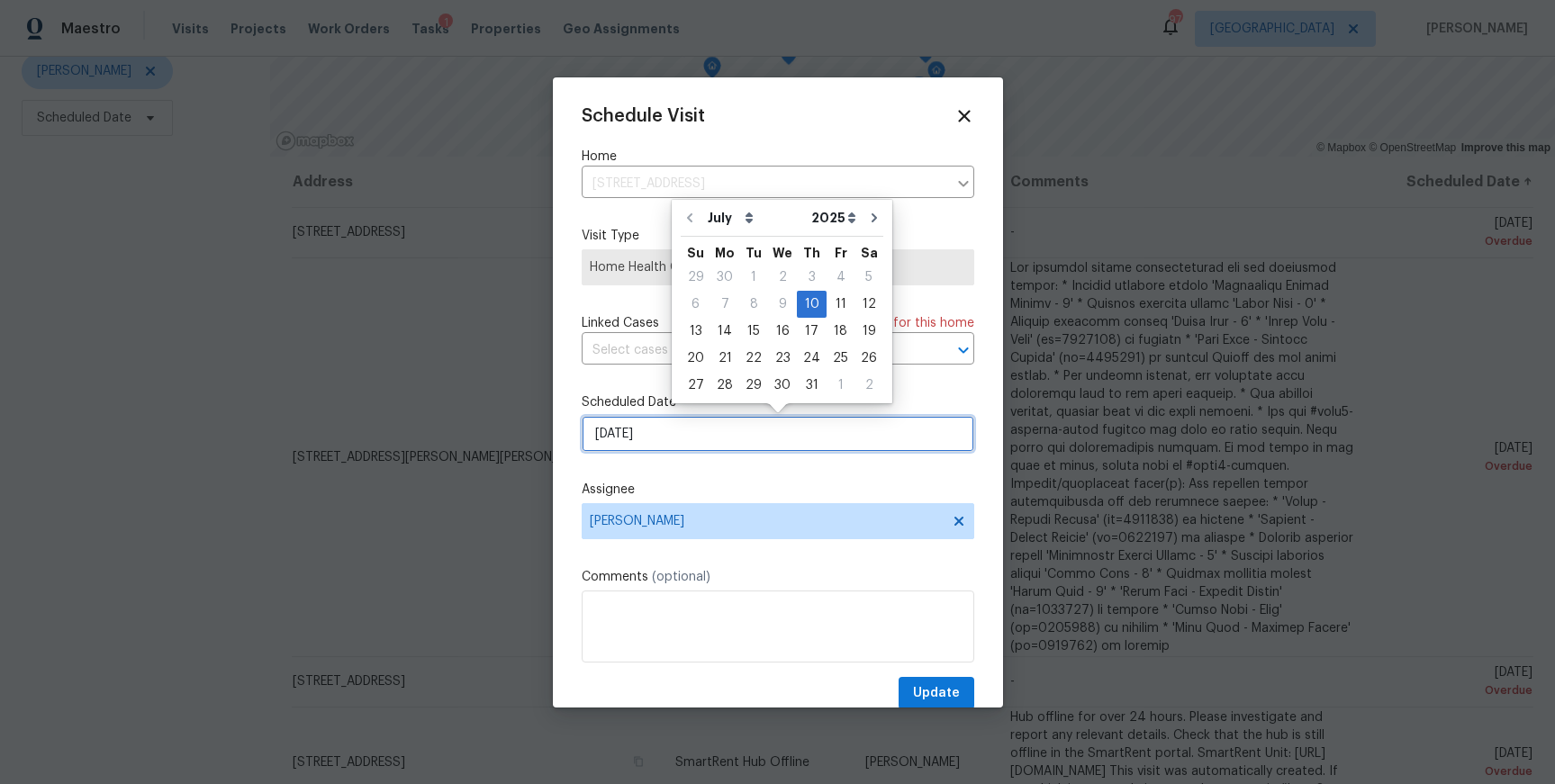 click on "7/10/2025" at bounding box center (778, 434) 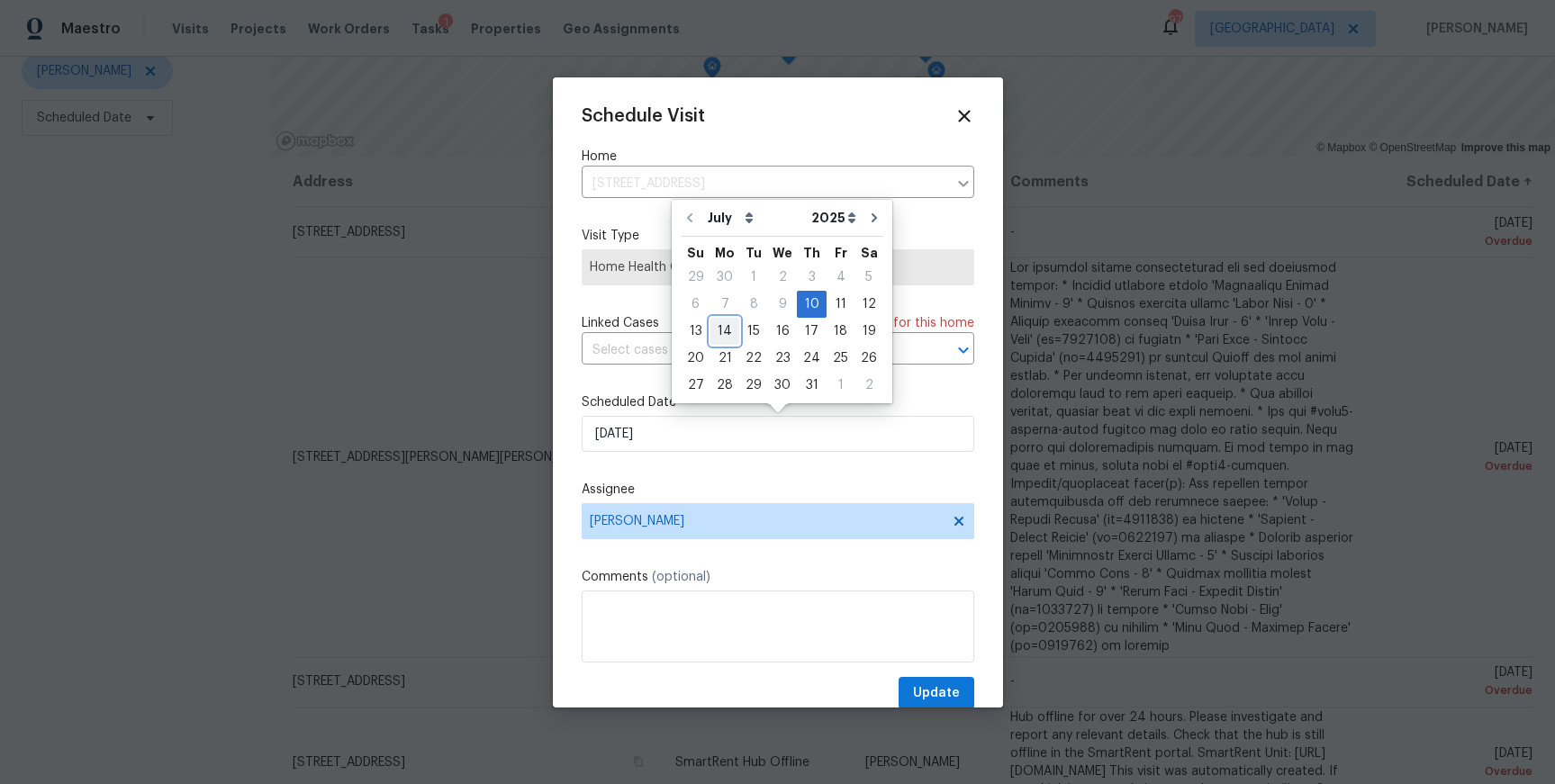 drag, startPoint x: 725, startPoint y: 327, endPoint x: 688, endPoint y: 408, distance: 89.05055 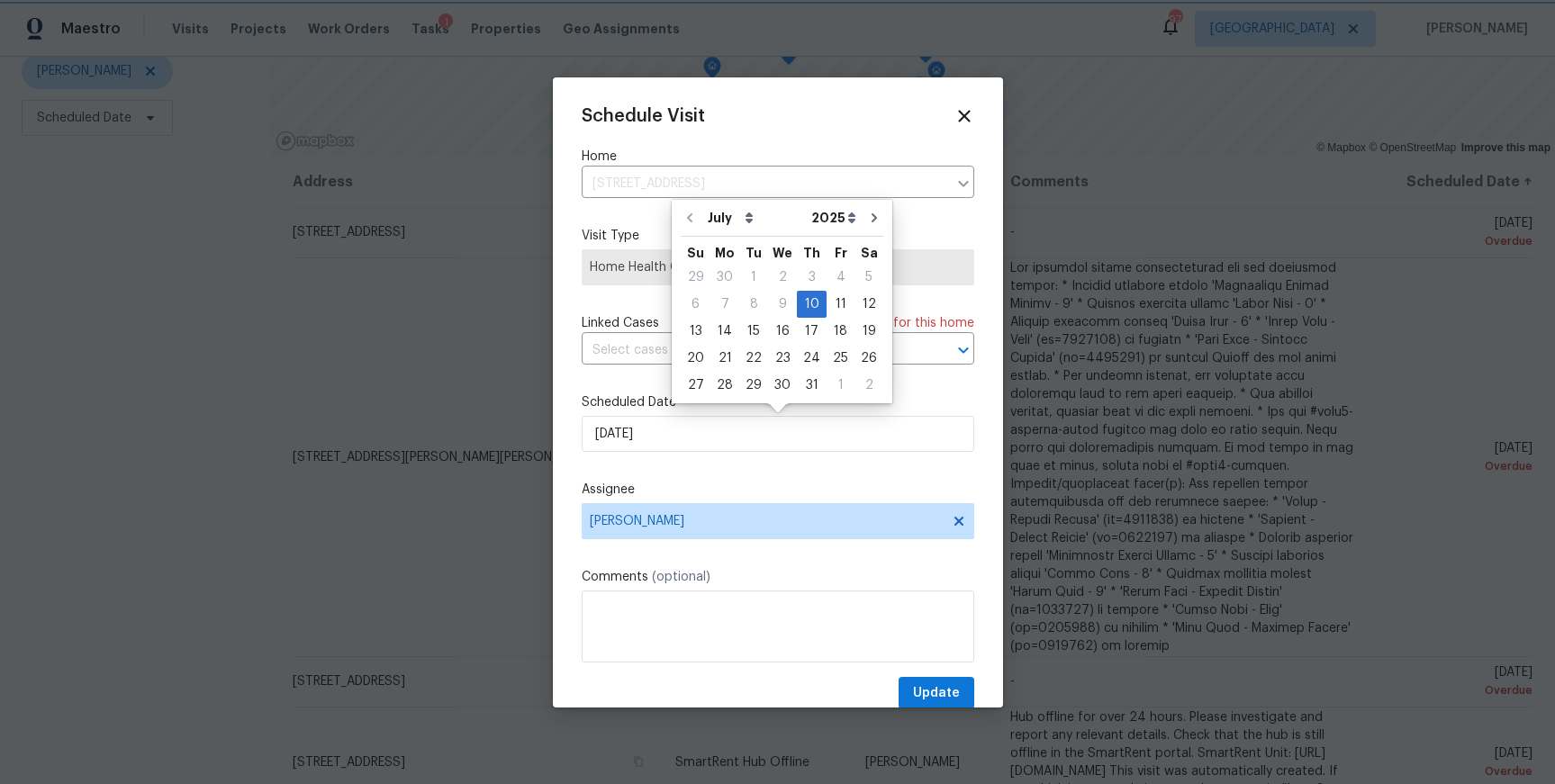 type on "7/14/2025" 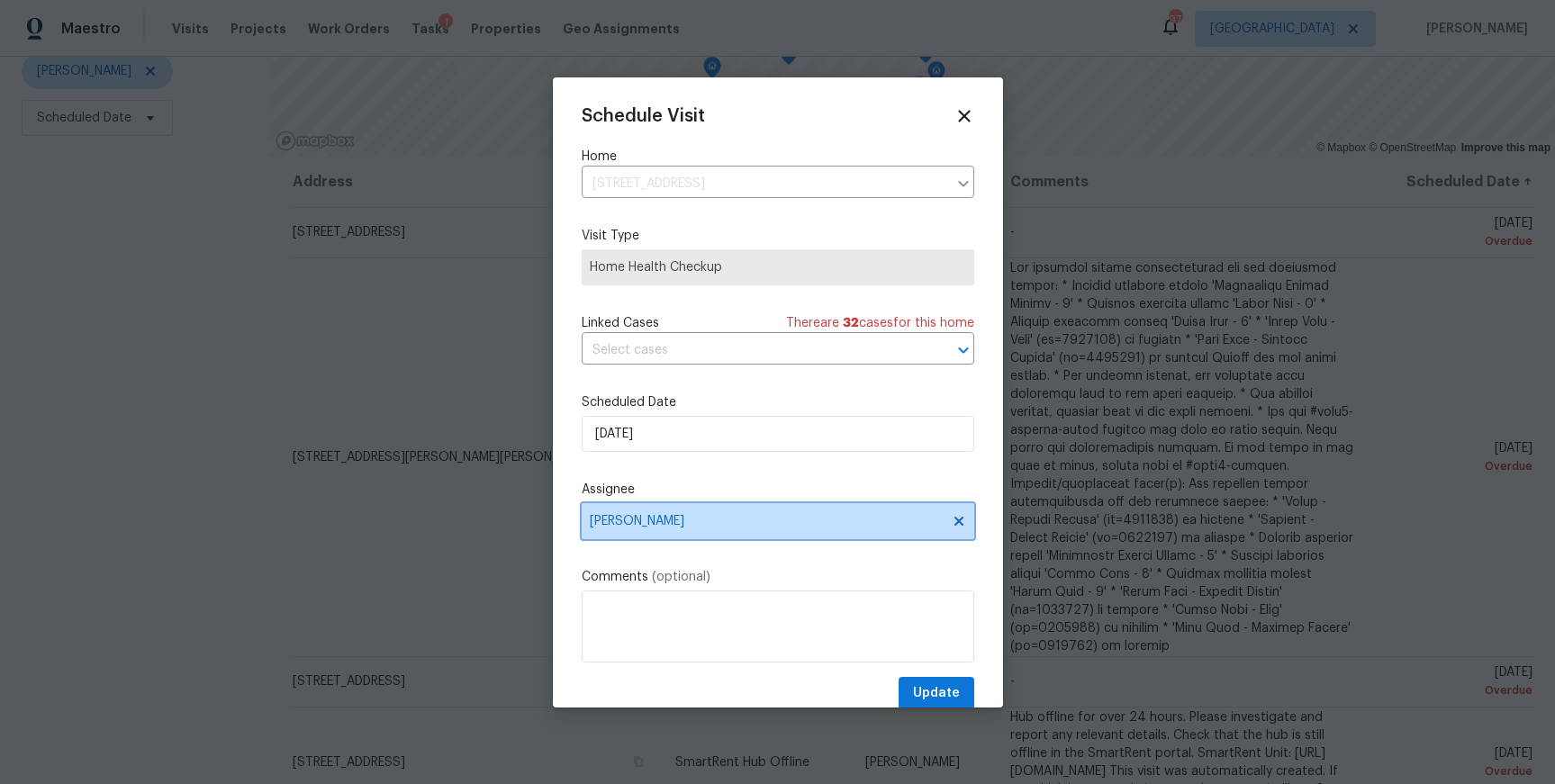 click on "[PERSON_NAME]" at bounding box center (766, 521) 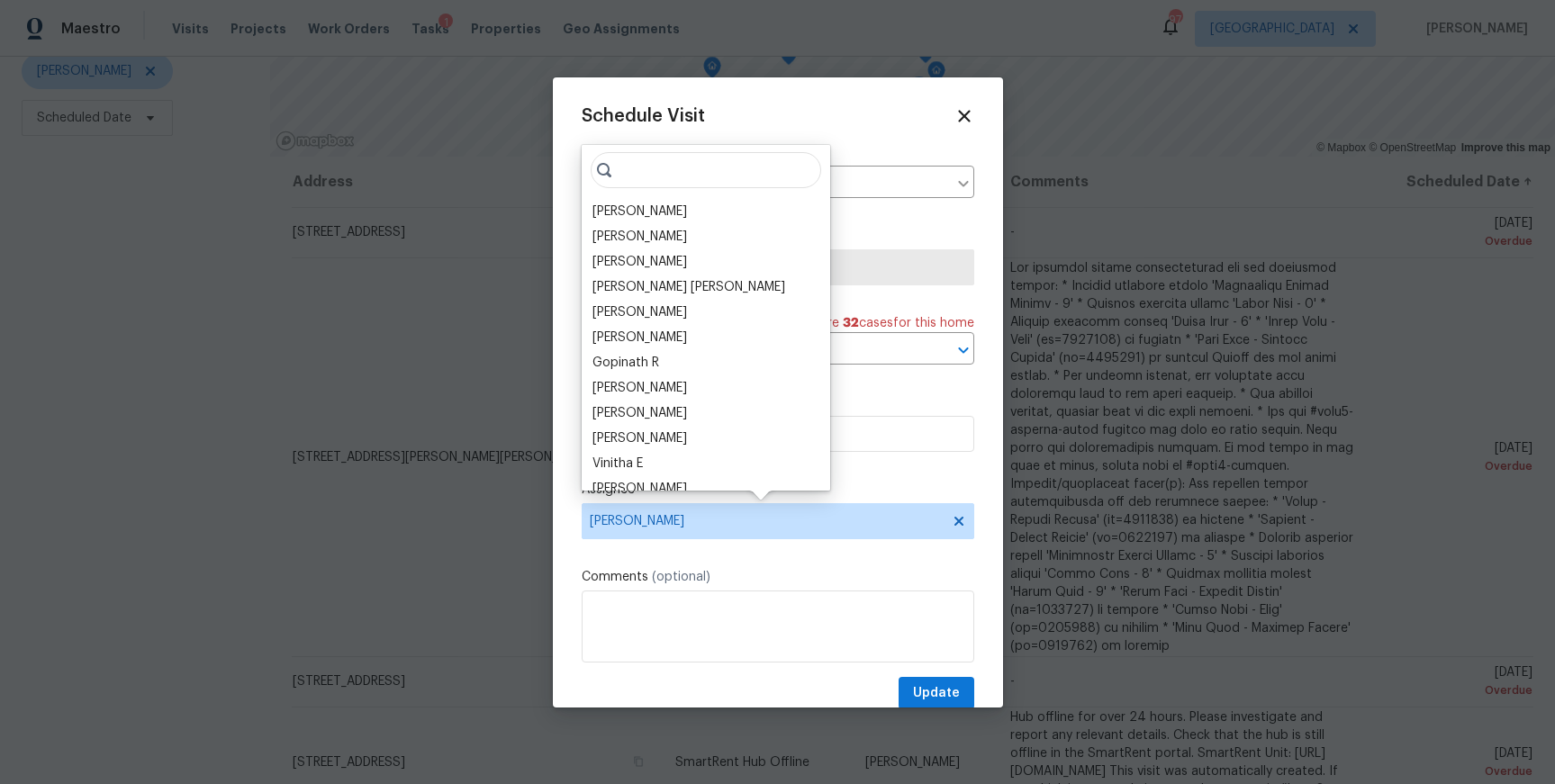click at bounding box center [706, 170] 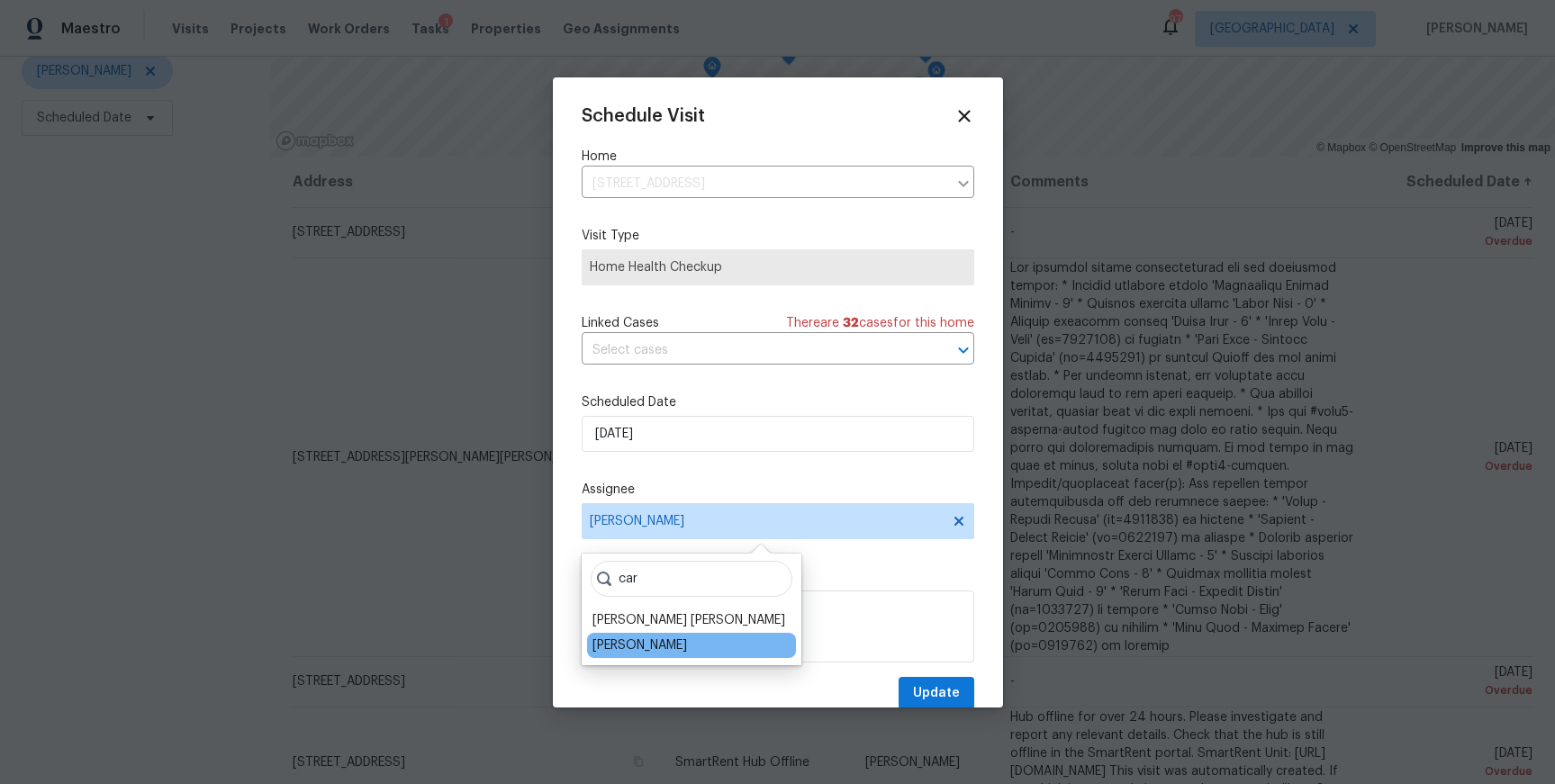 type on "car" 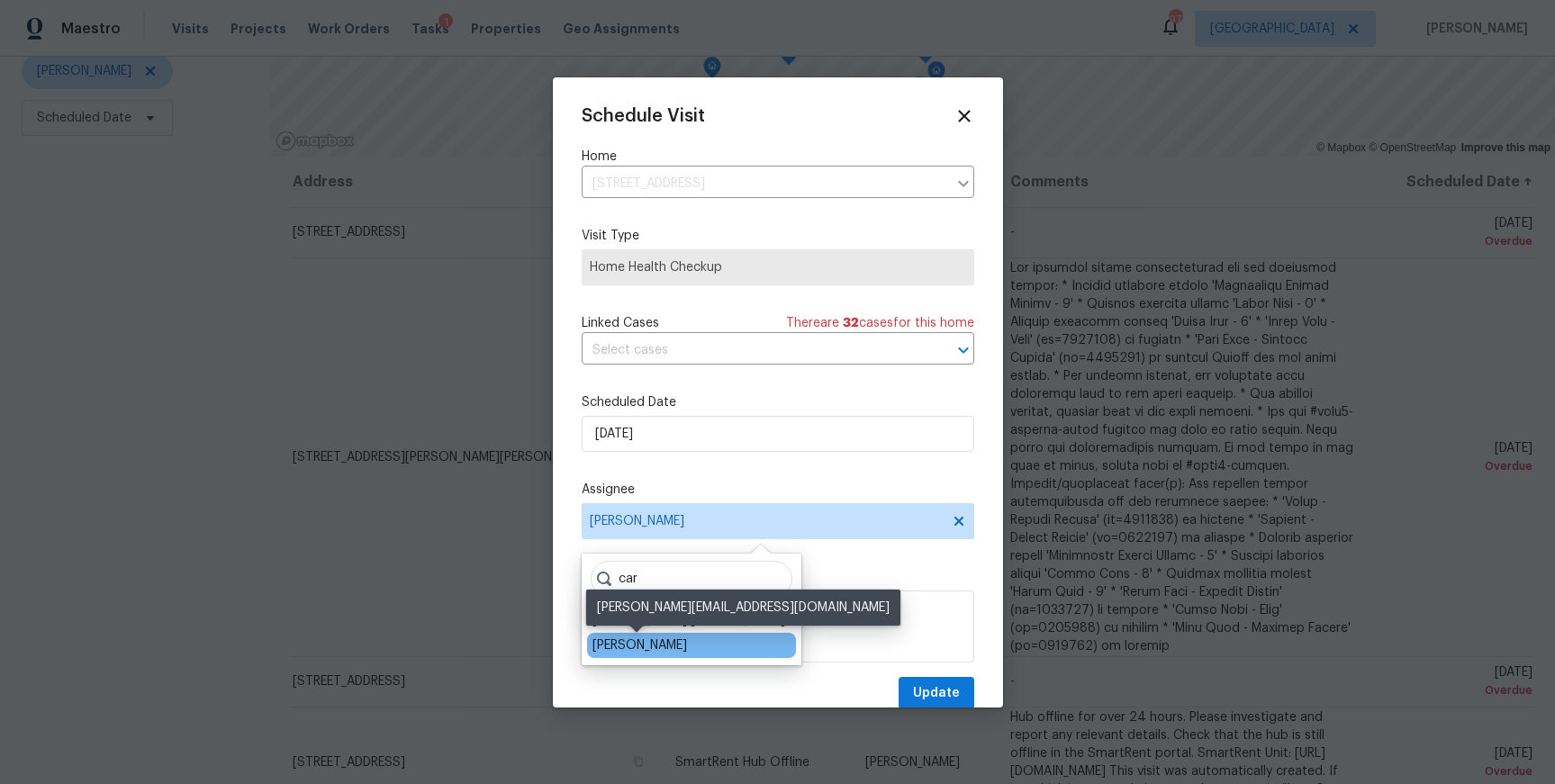 click on "Carmen Childs" at bounding box center (639, 645) 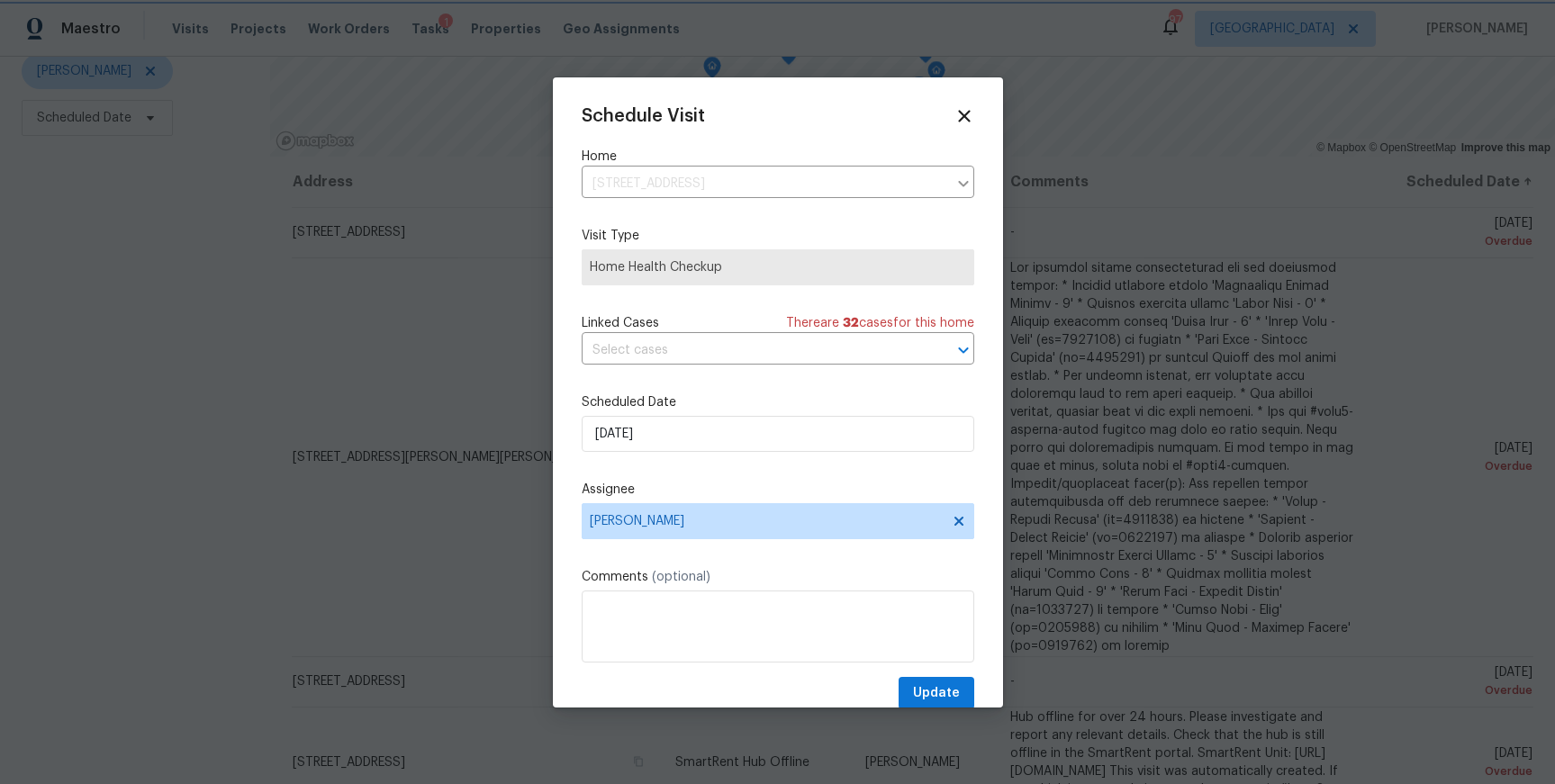 scroll, scrollTop: 32, scrollLeft: 0, axis: vertical 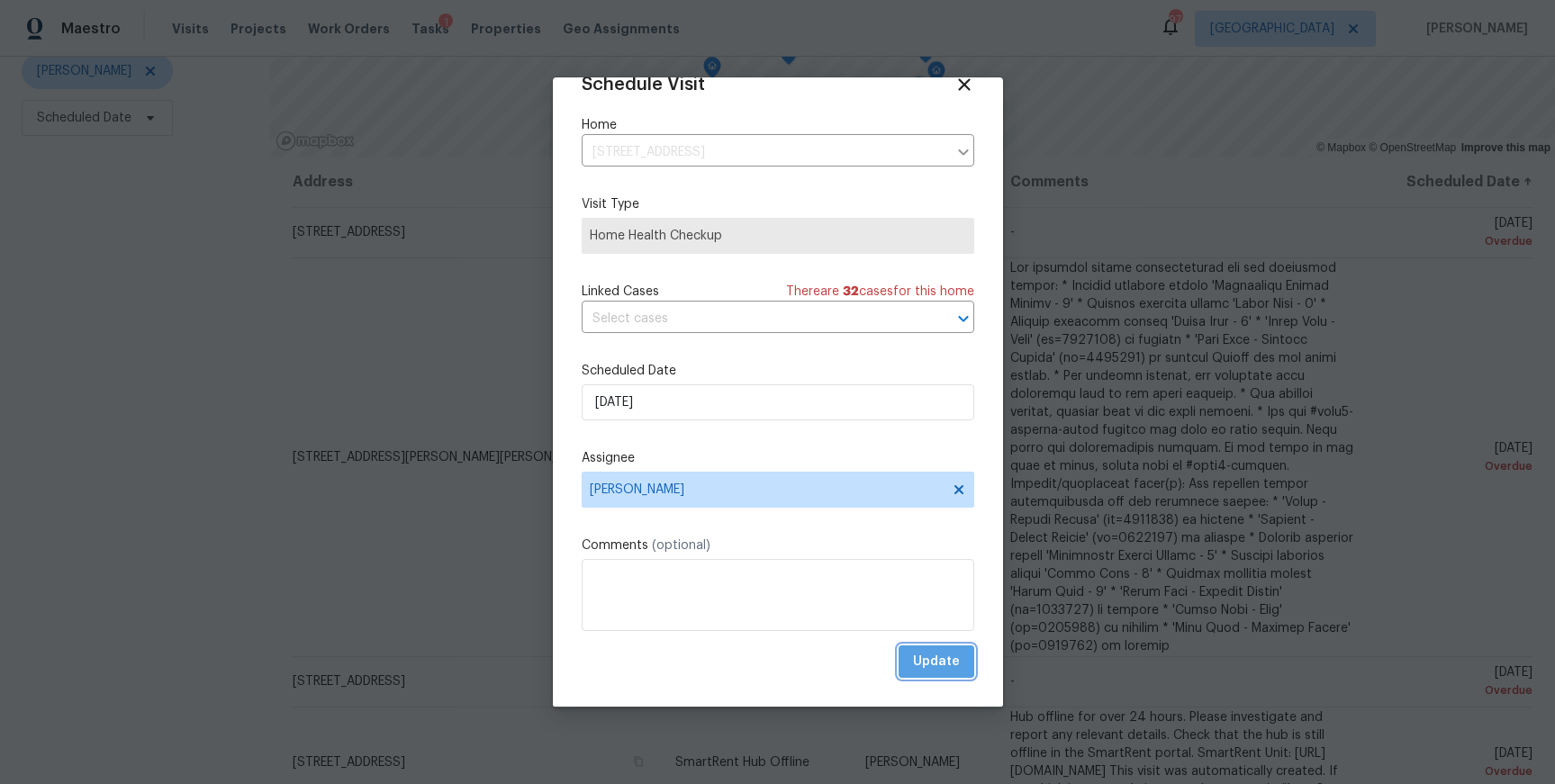 click on "Update" at bounding box center [936, 662] 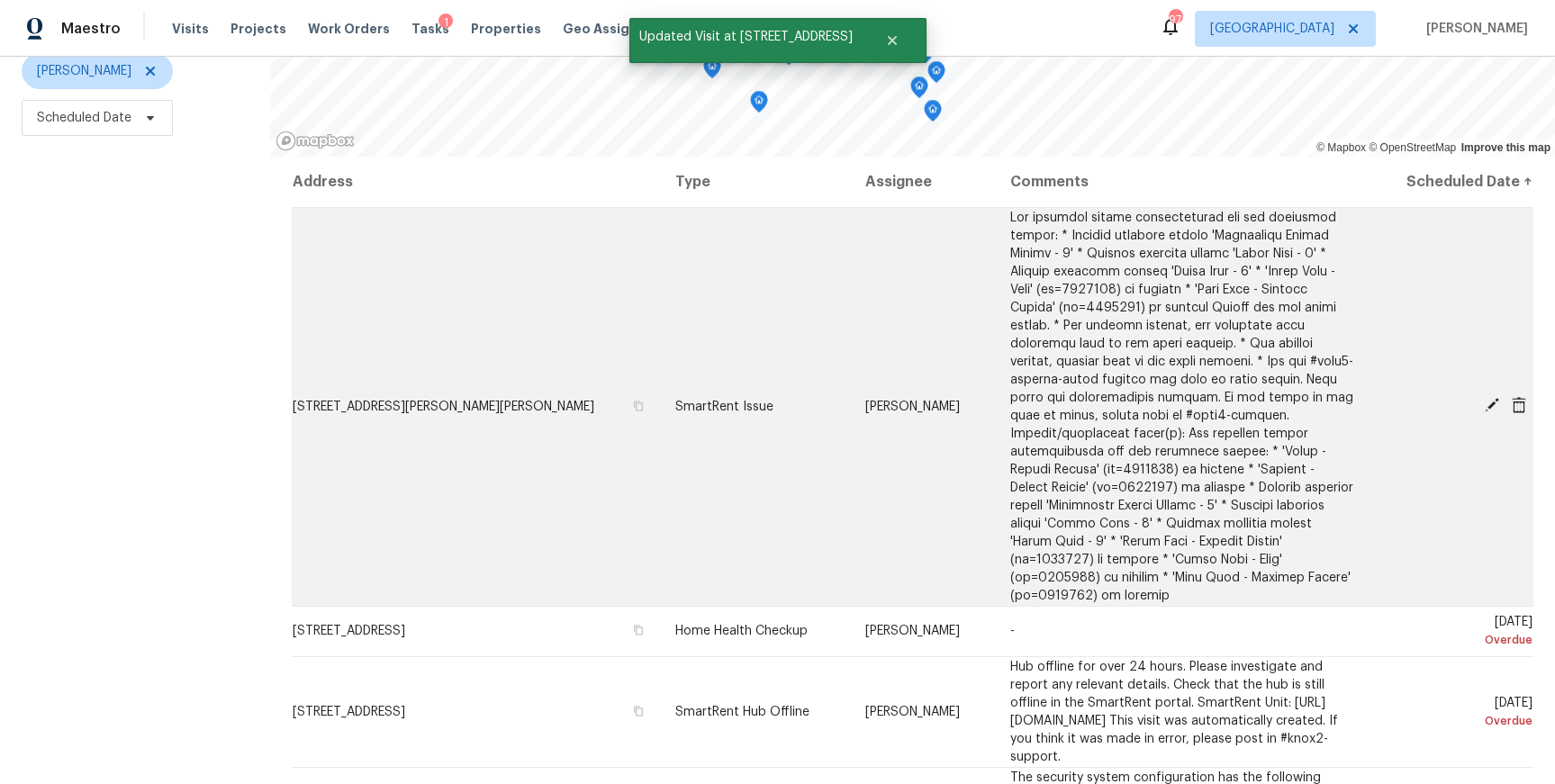 click 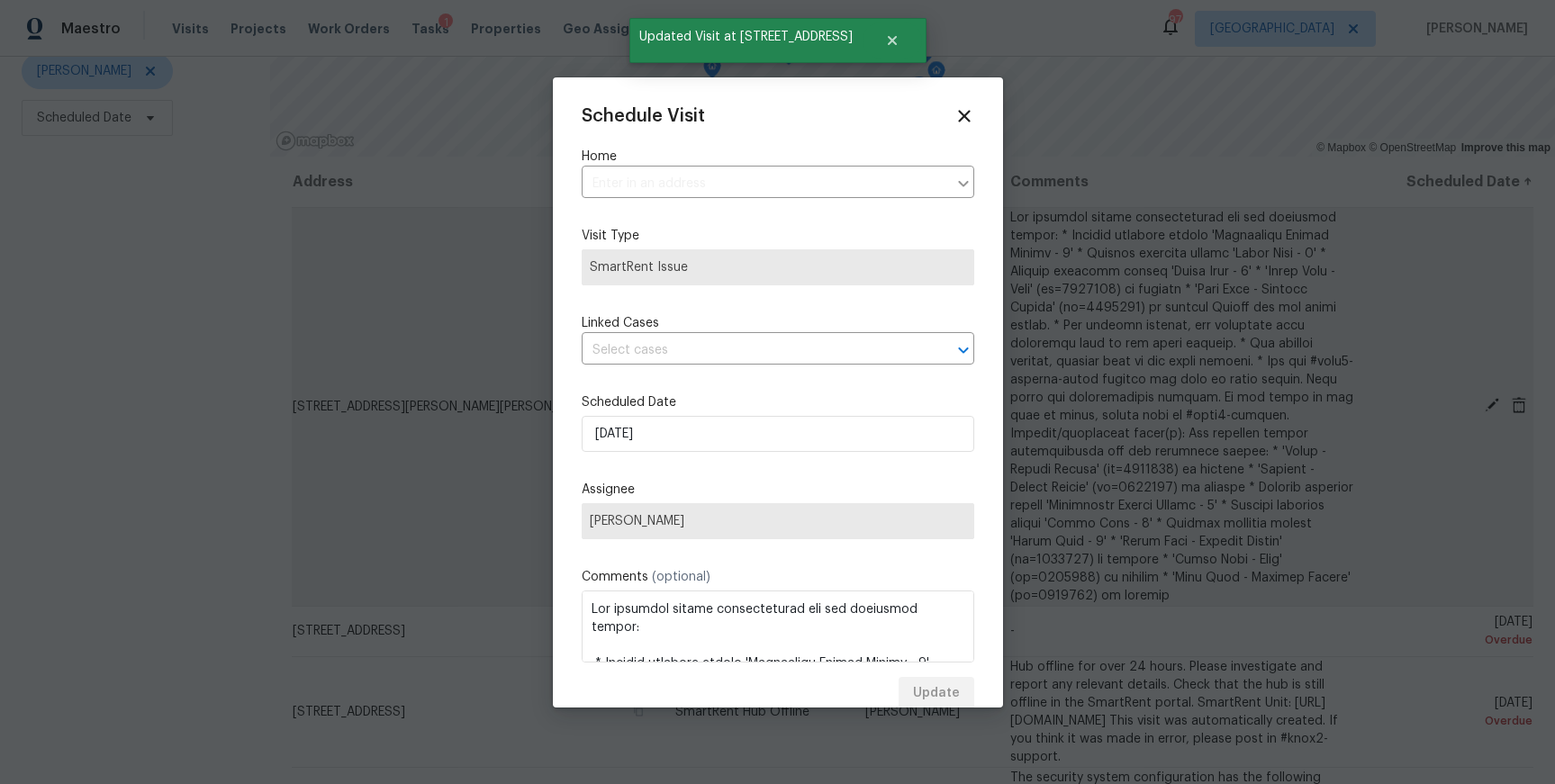 type on "1156 Madison Green Ln SW, Mableton, GA 30126" 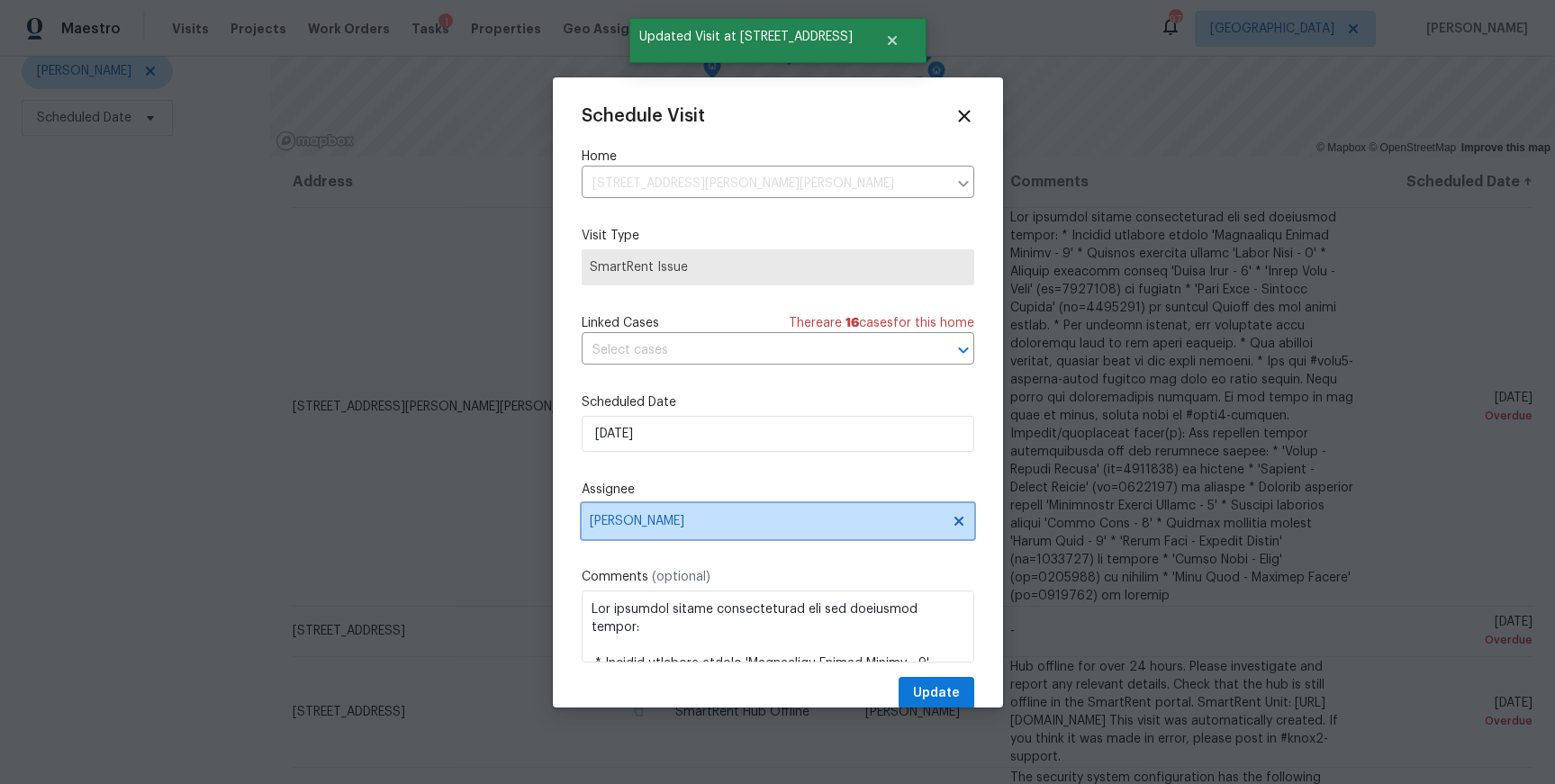 click on "[PERSON_NAME]" at bounding box center [778, 521] 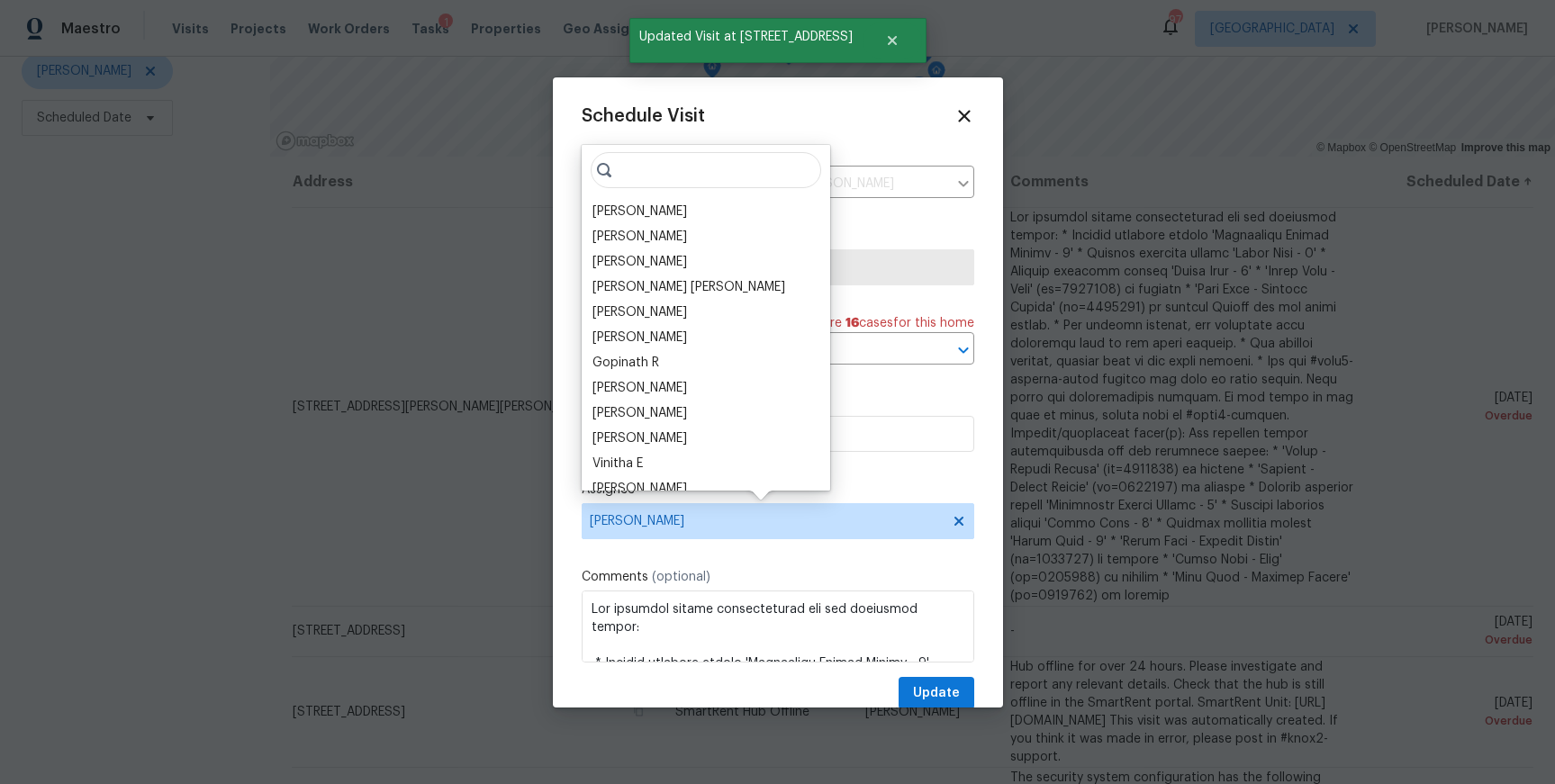 click at bounding box center [706, 170] 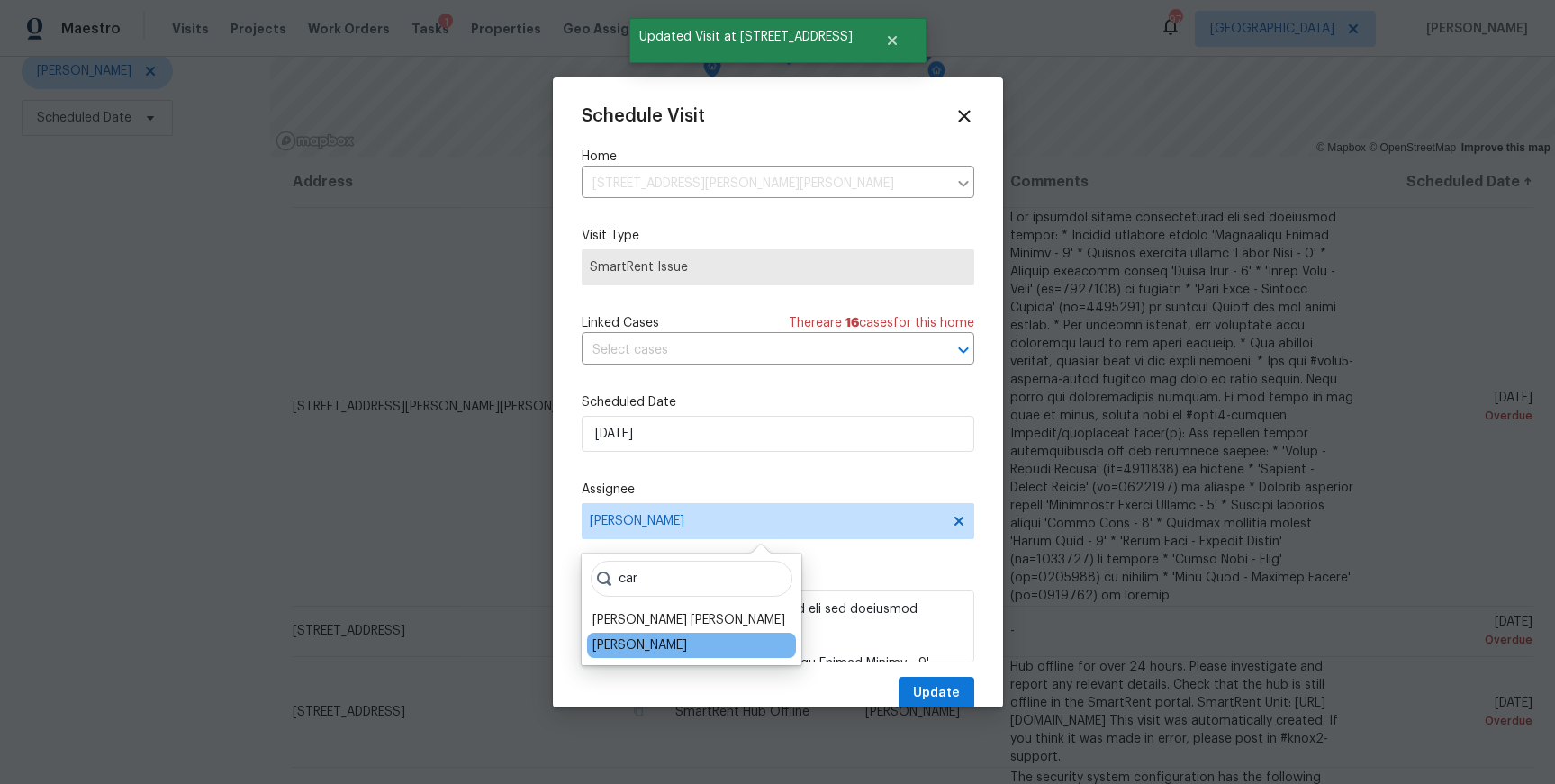 type on "car" 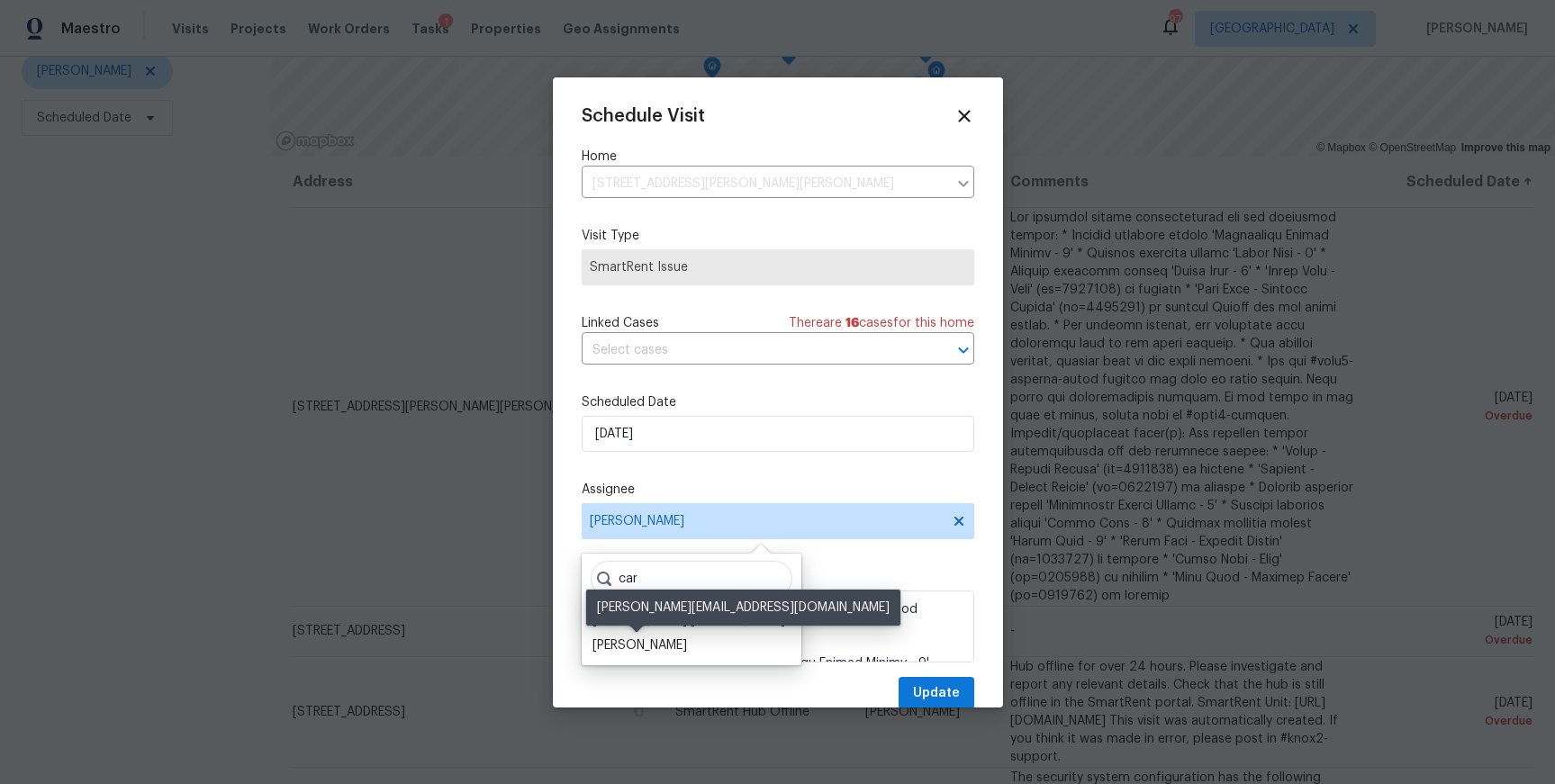 click on "Carmen Childs" at bounding box center (639, 645) 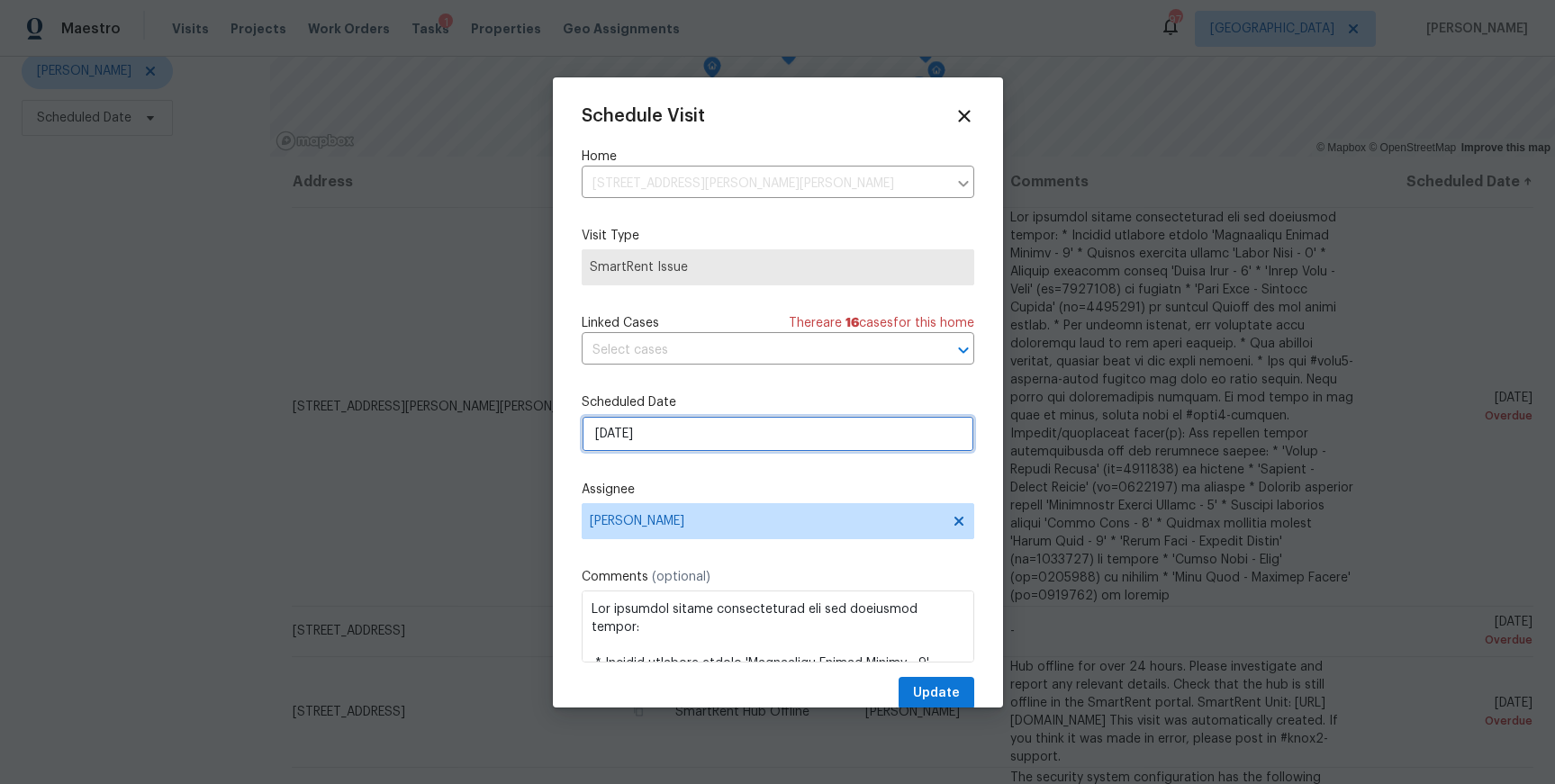 click on "7/11/2025" at bounding box center [778, 434] 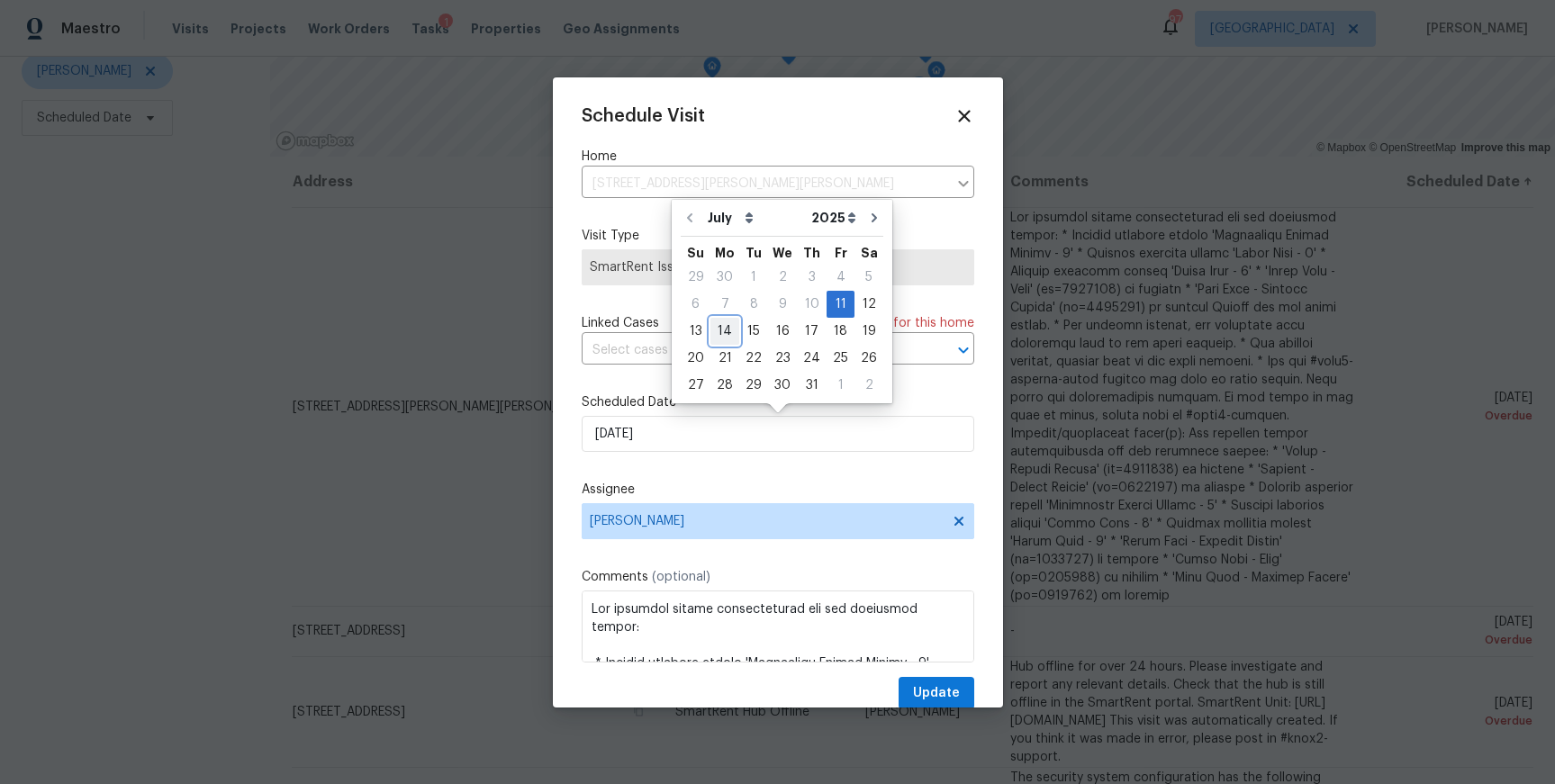 drag, startPoint x: 727, startPoint y: 325, endPoint x: 798, endPoint y: 567, distance: 252.20032 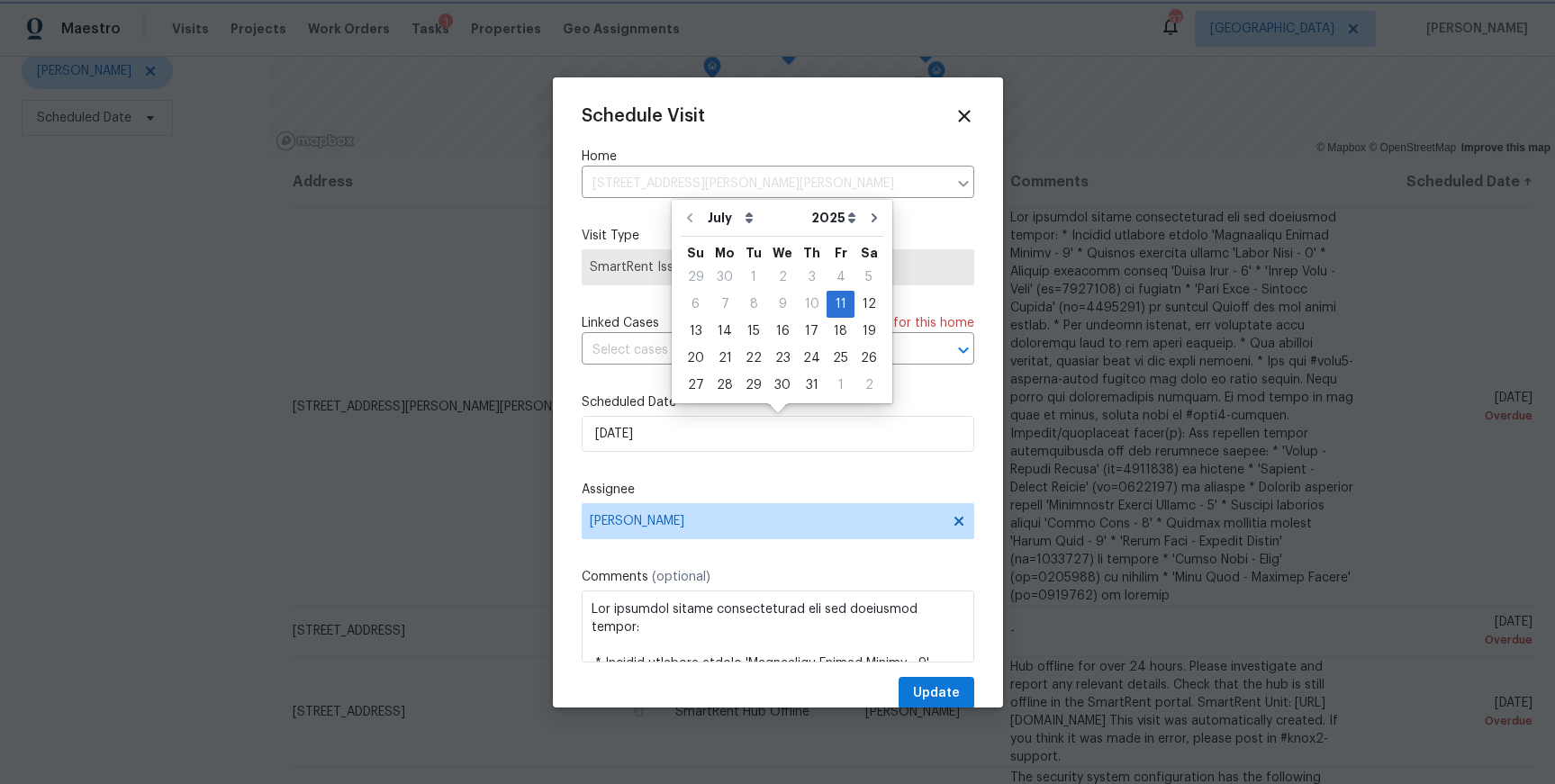 type on "7/14/2025" 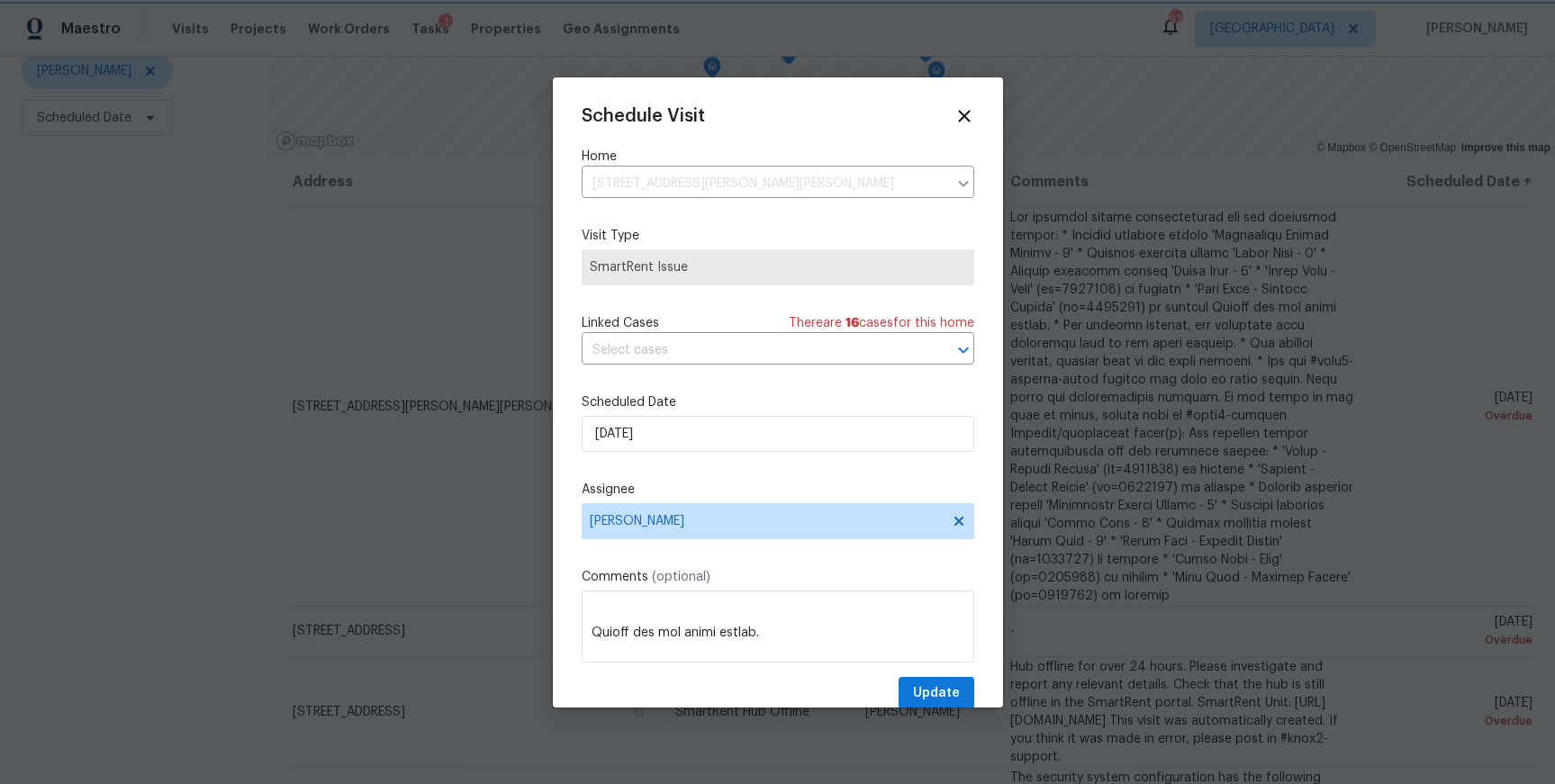 scroll, scrollTop: 235, scrollLeft: 0, axis: vertical 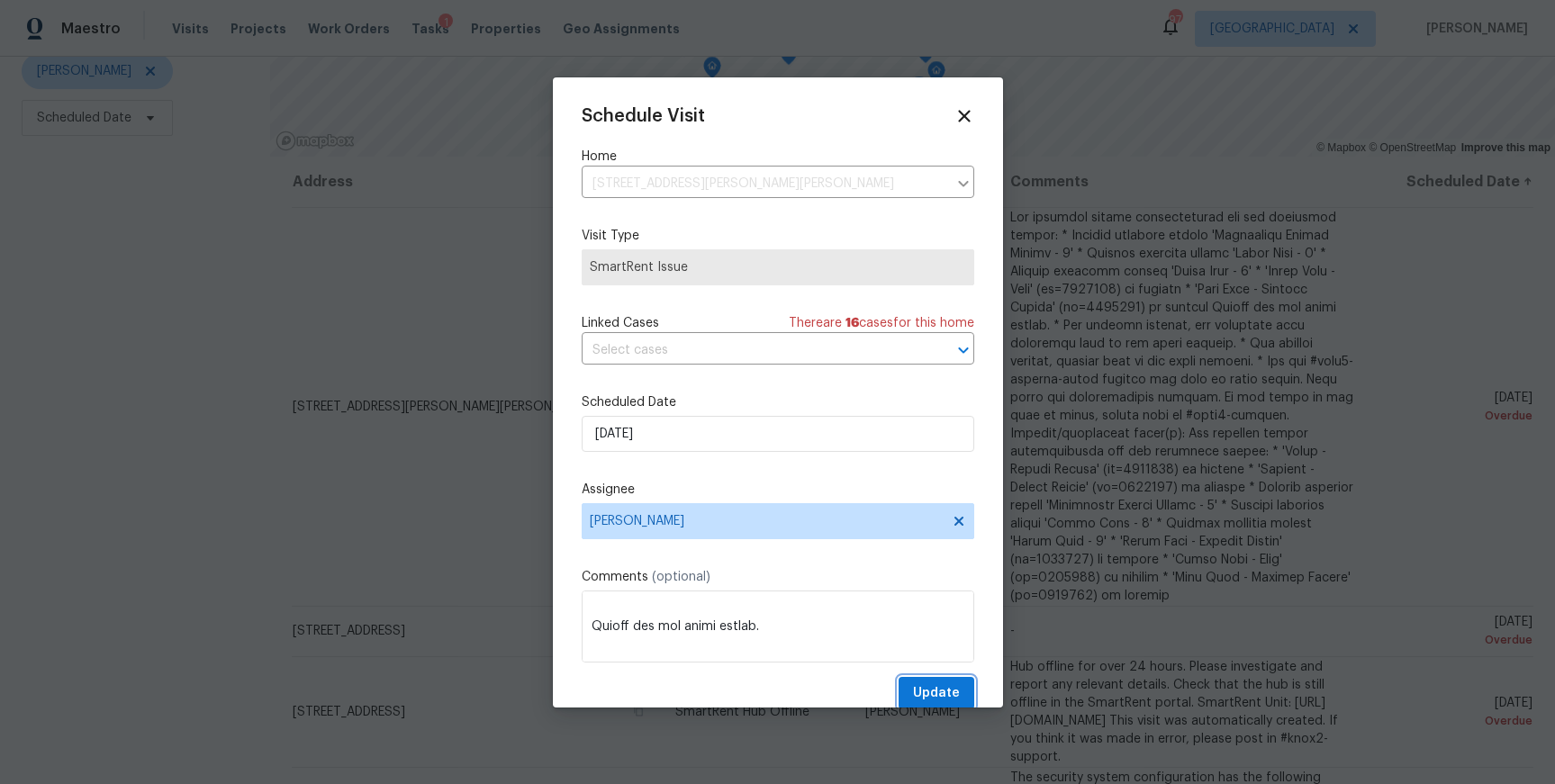 click on "Update" at bounding box center (936, 693) 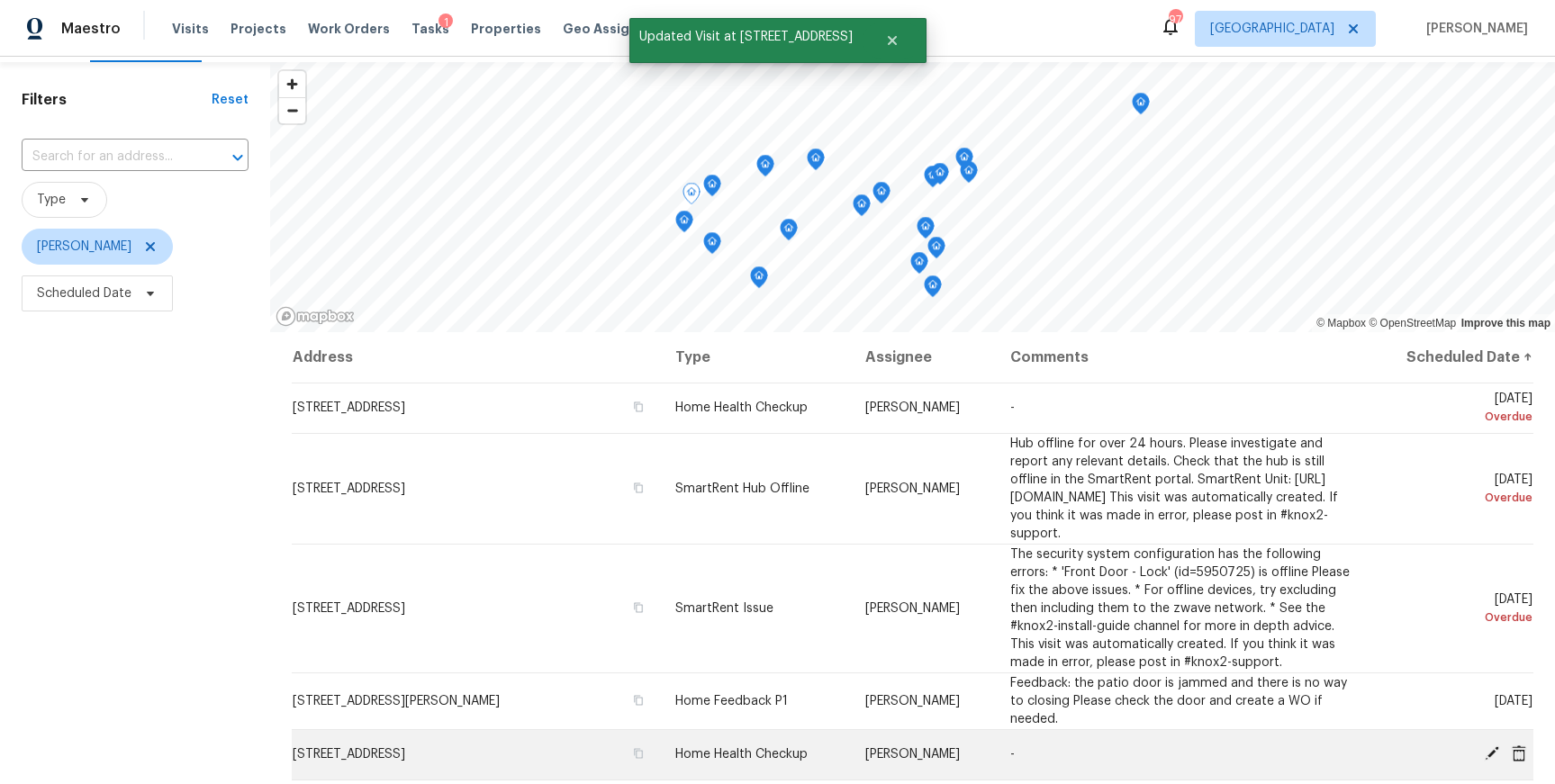 scroll, scrollTop: 0, scrollLeft: 0, axis: both 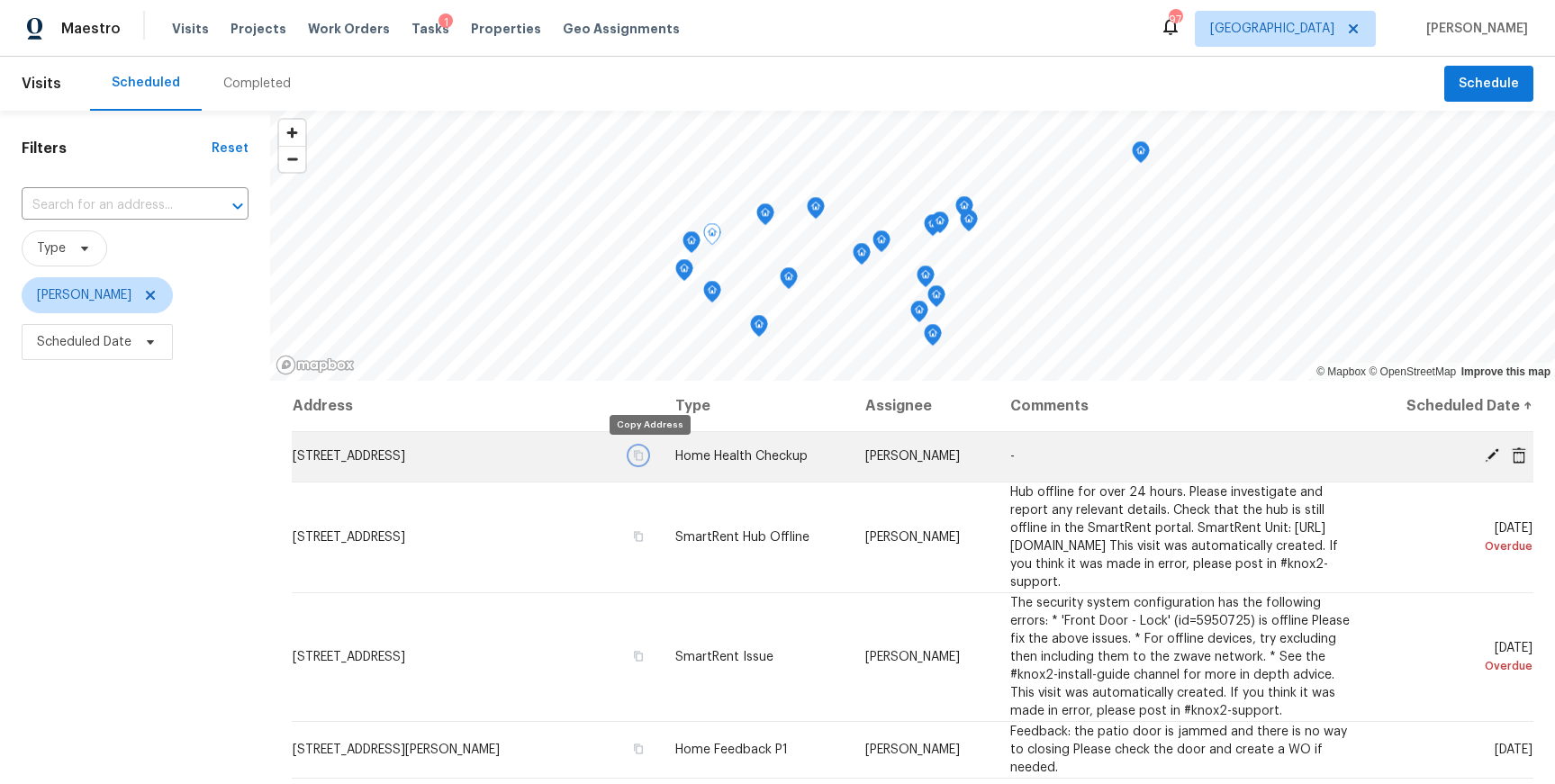 click 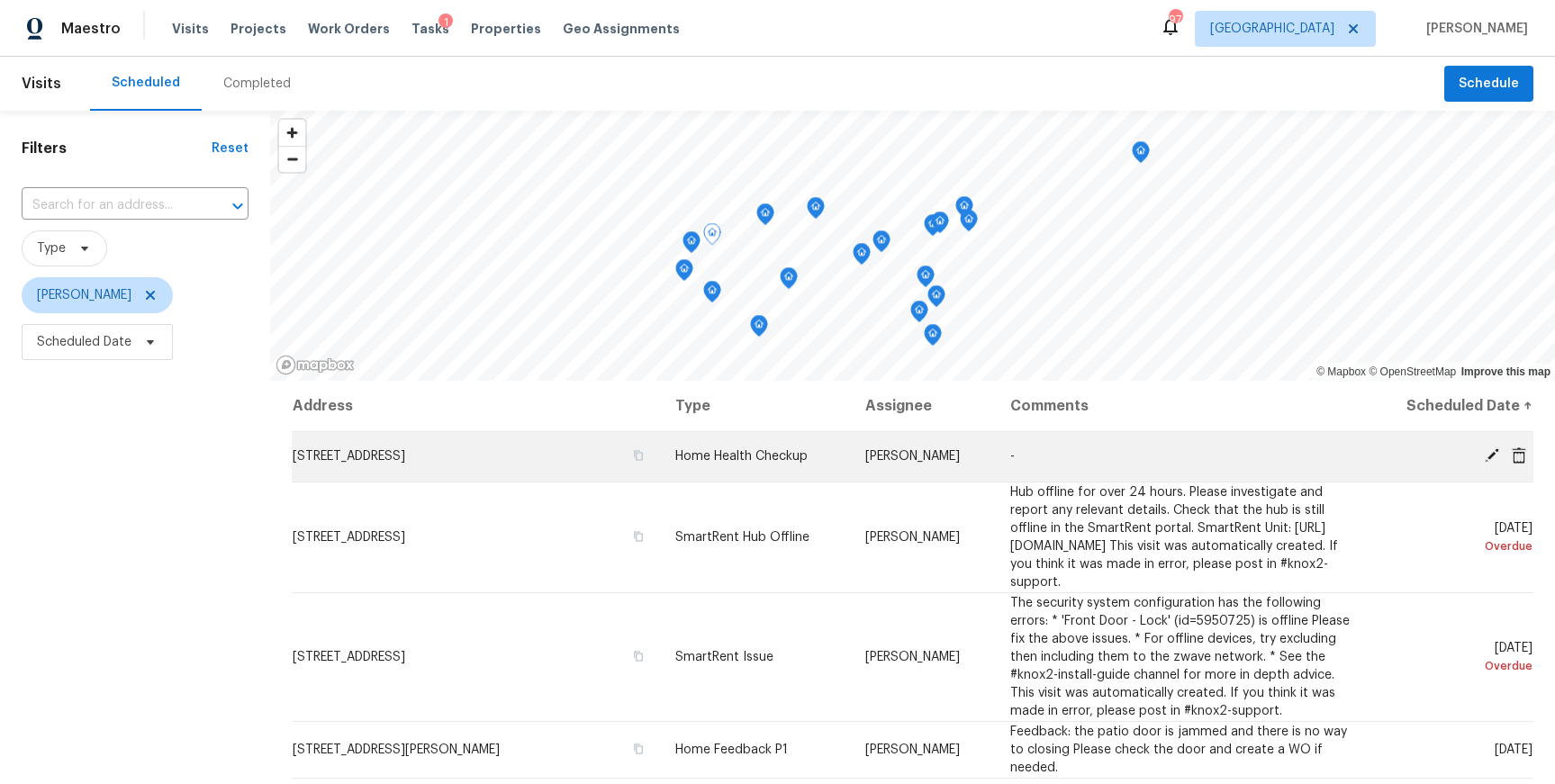 click 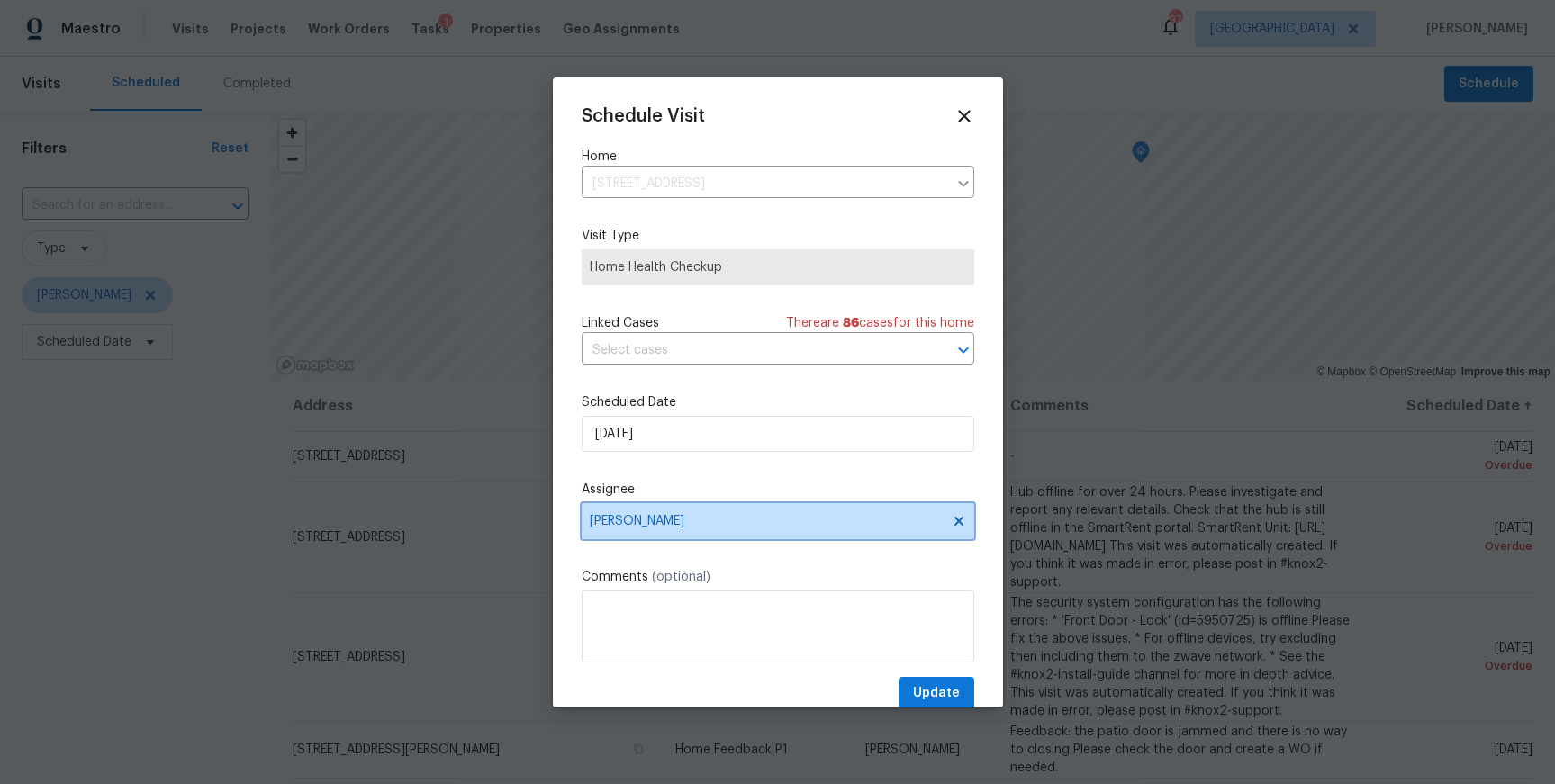 click on "Samuel Vetrik" at bounding box center (778, 521) 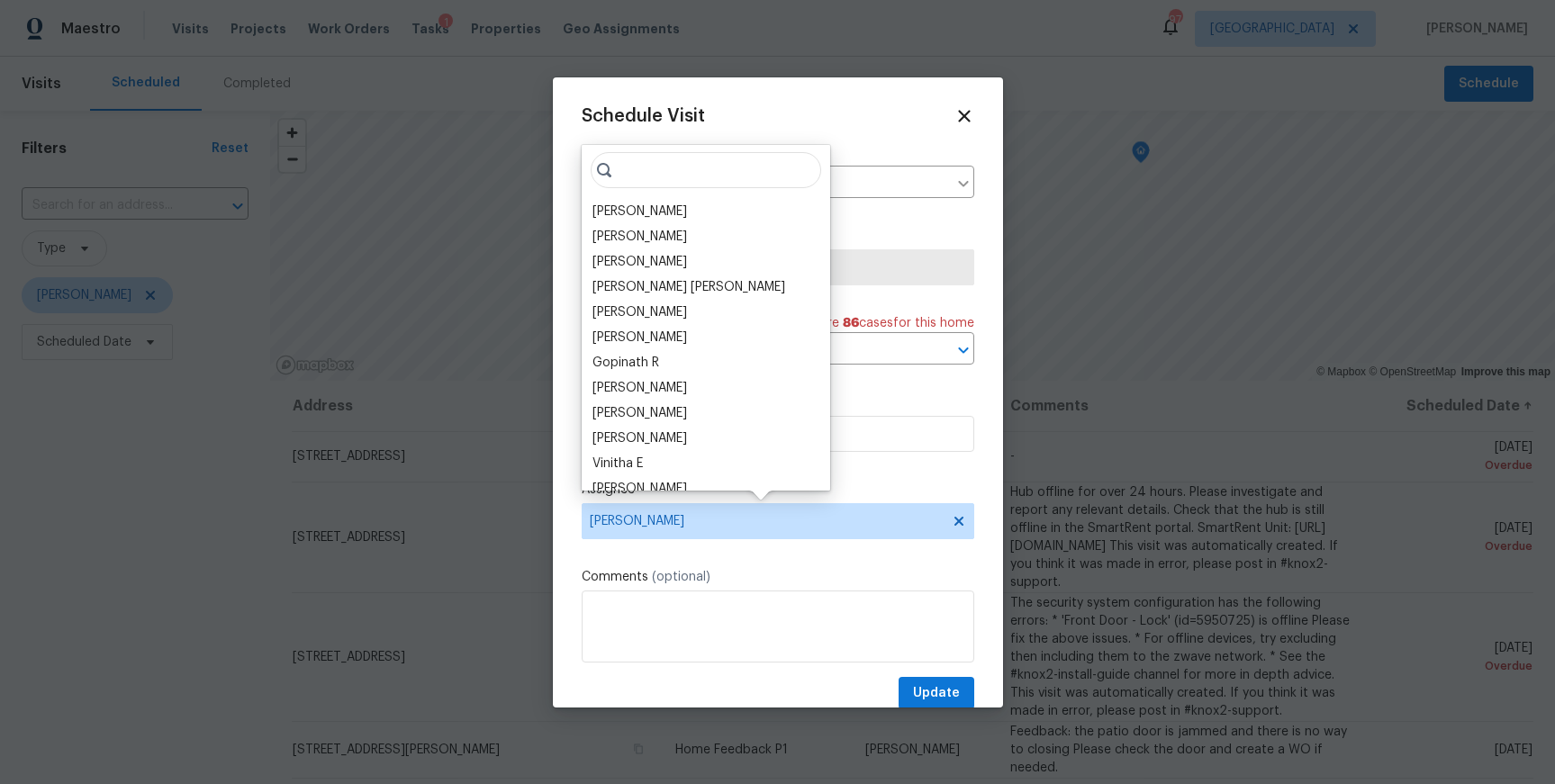 click at bounding box center (706, 170) 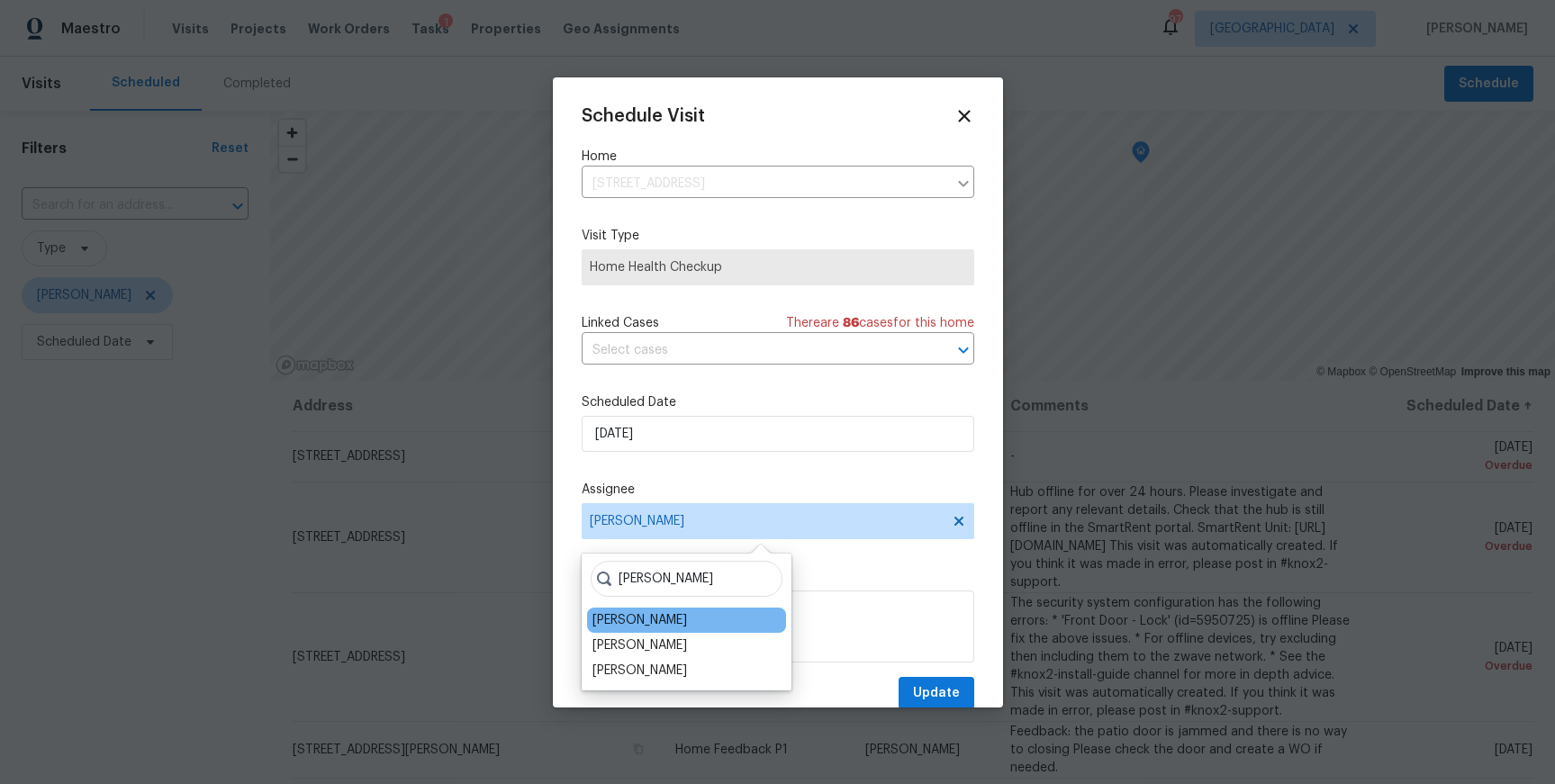 type on "tim" 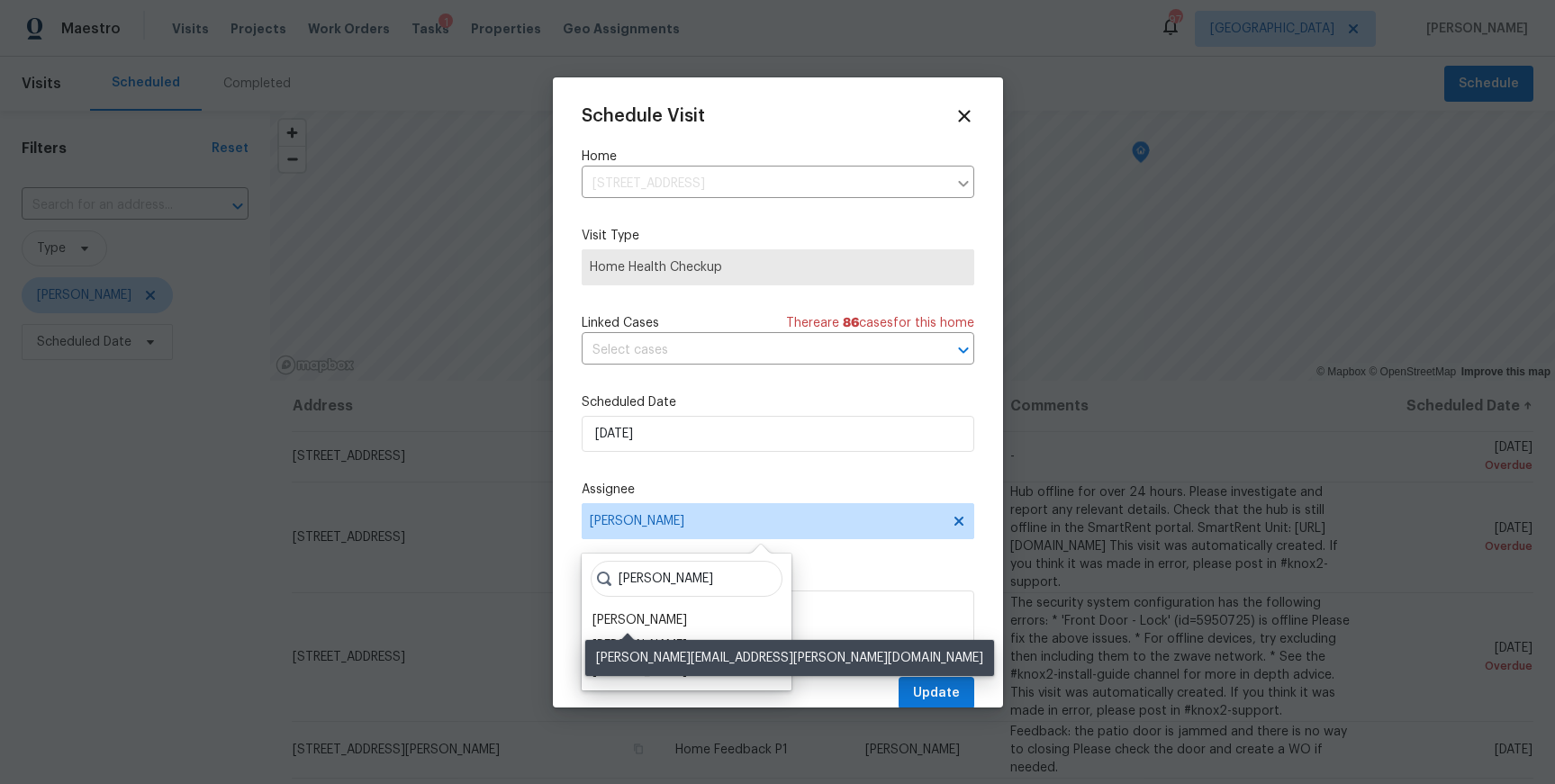 drag, startPoint x: 637, startPoint y: 620, endPoint x: 797, endPoint y: 654, distance: 163.57261 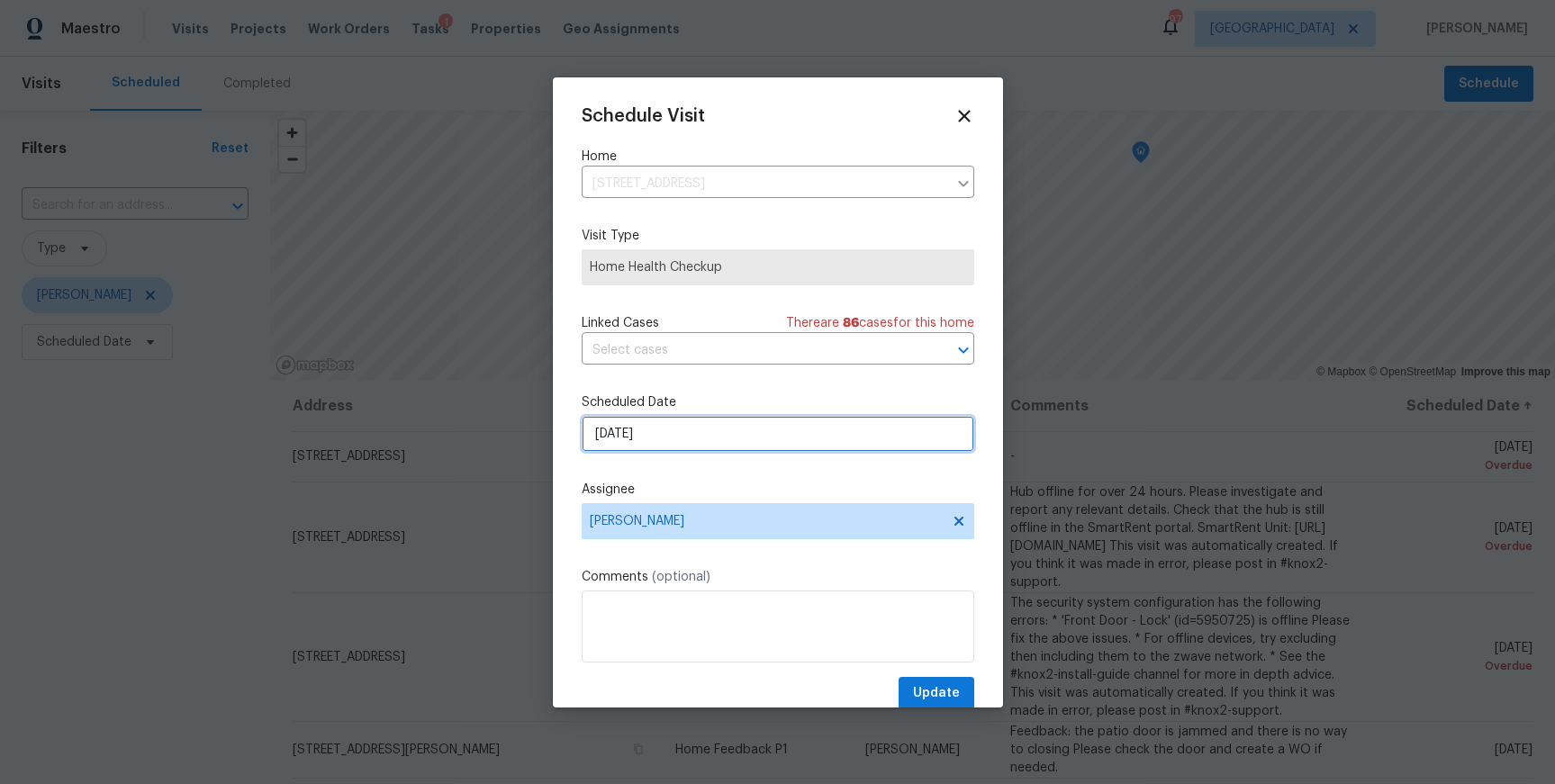 click on "7/11/2025" at bounding box center (778, 434) 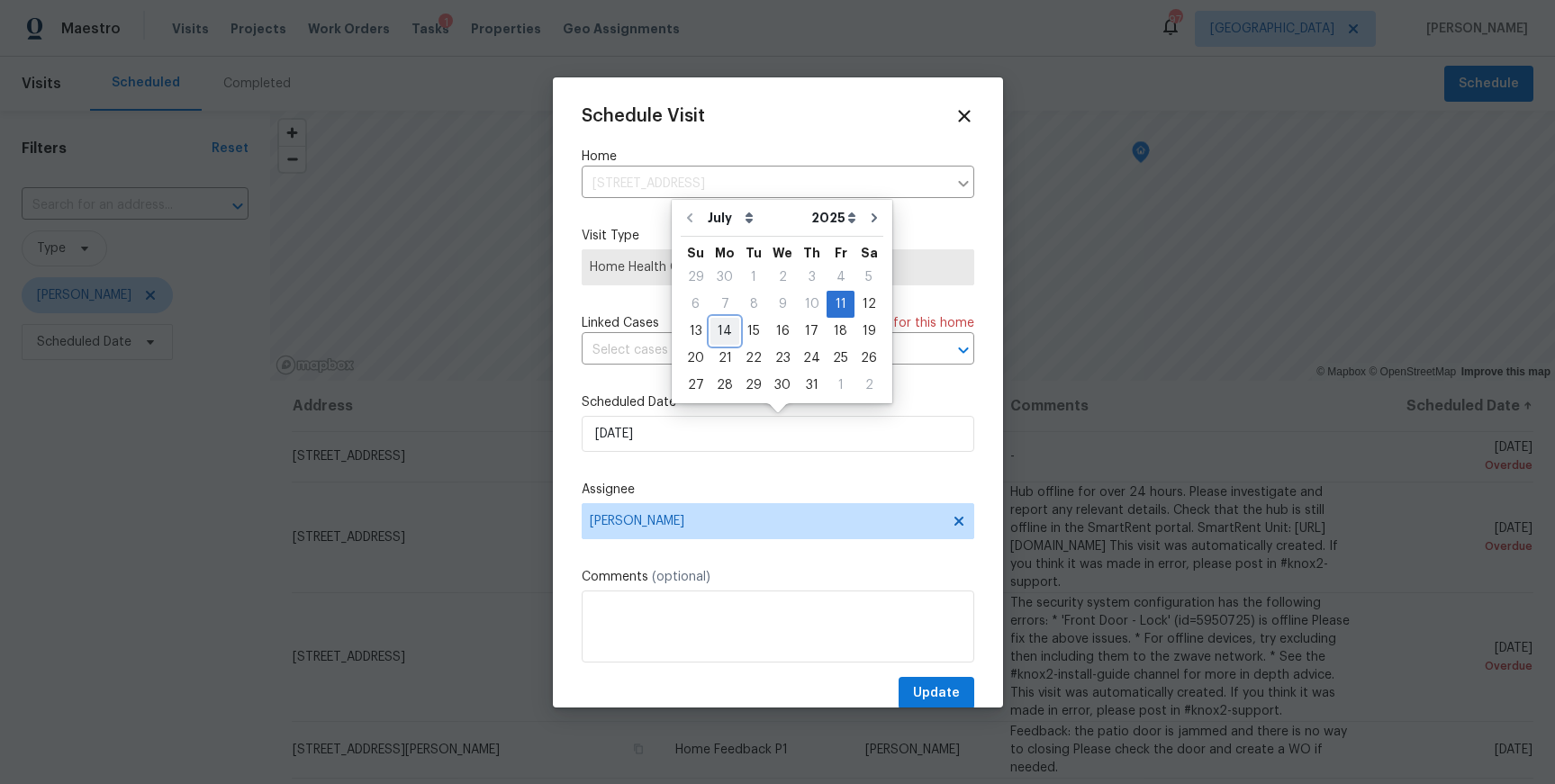 click on "14" at bounding box center (725, 331) 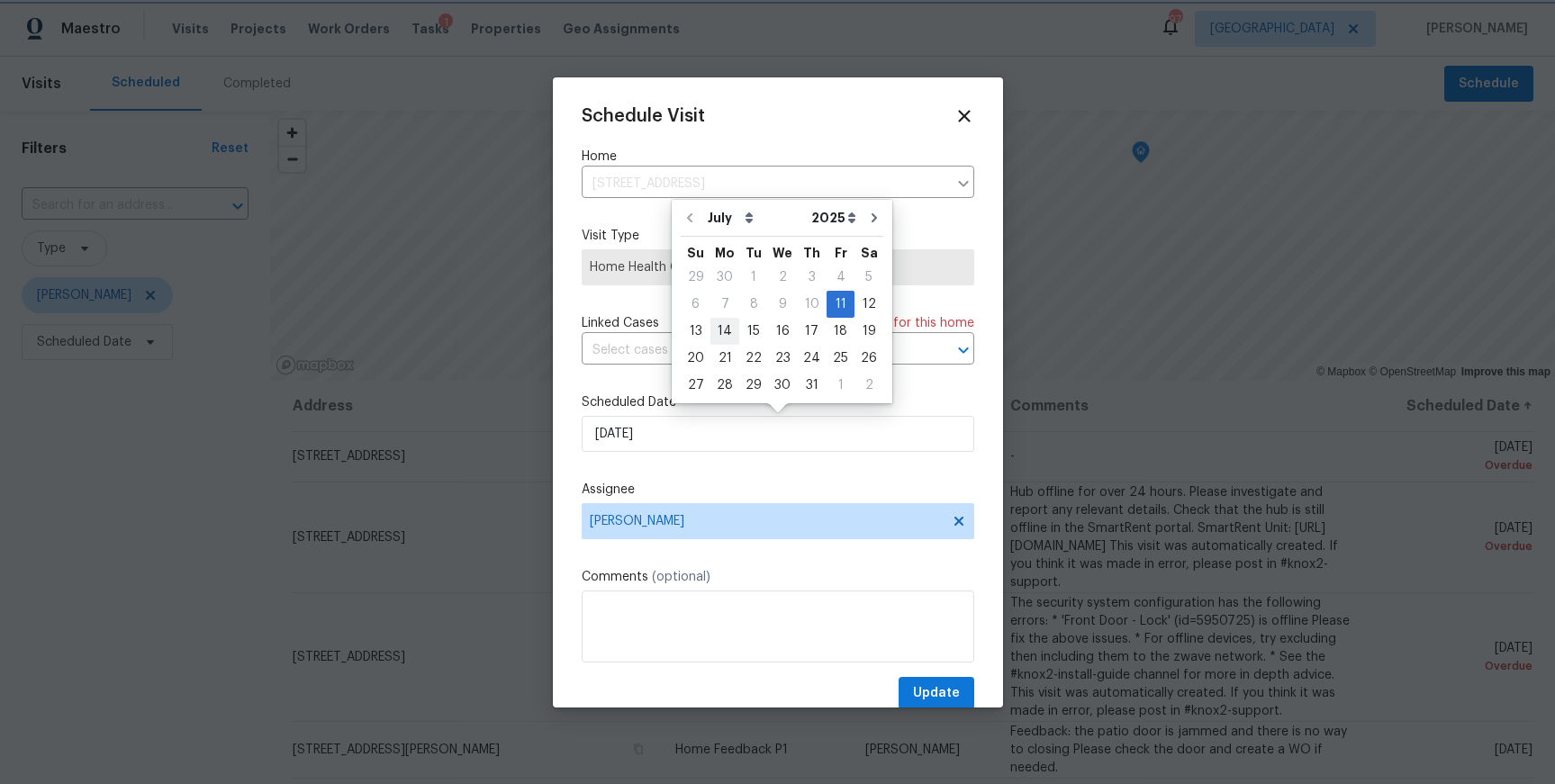 type on "7/14/2025" 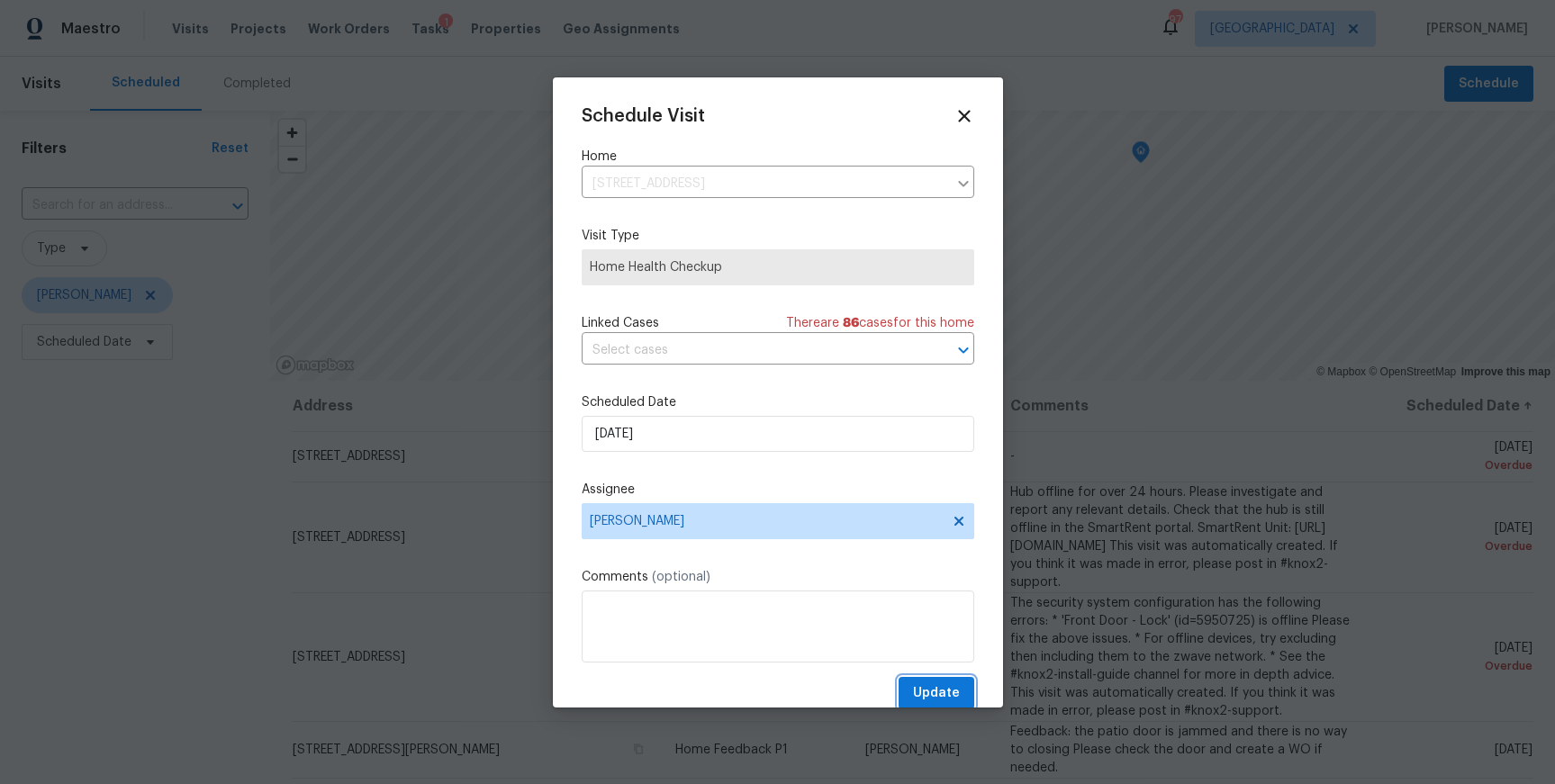 click on "Update" at bounding box center [936, 693] 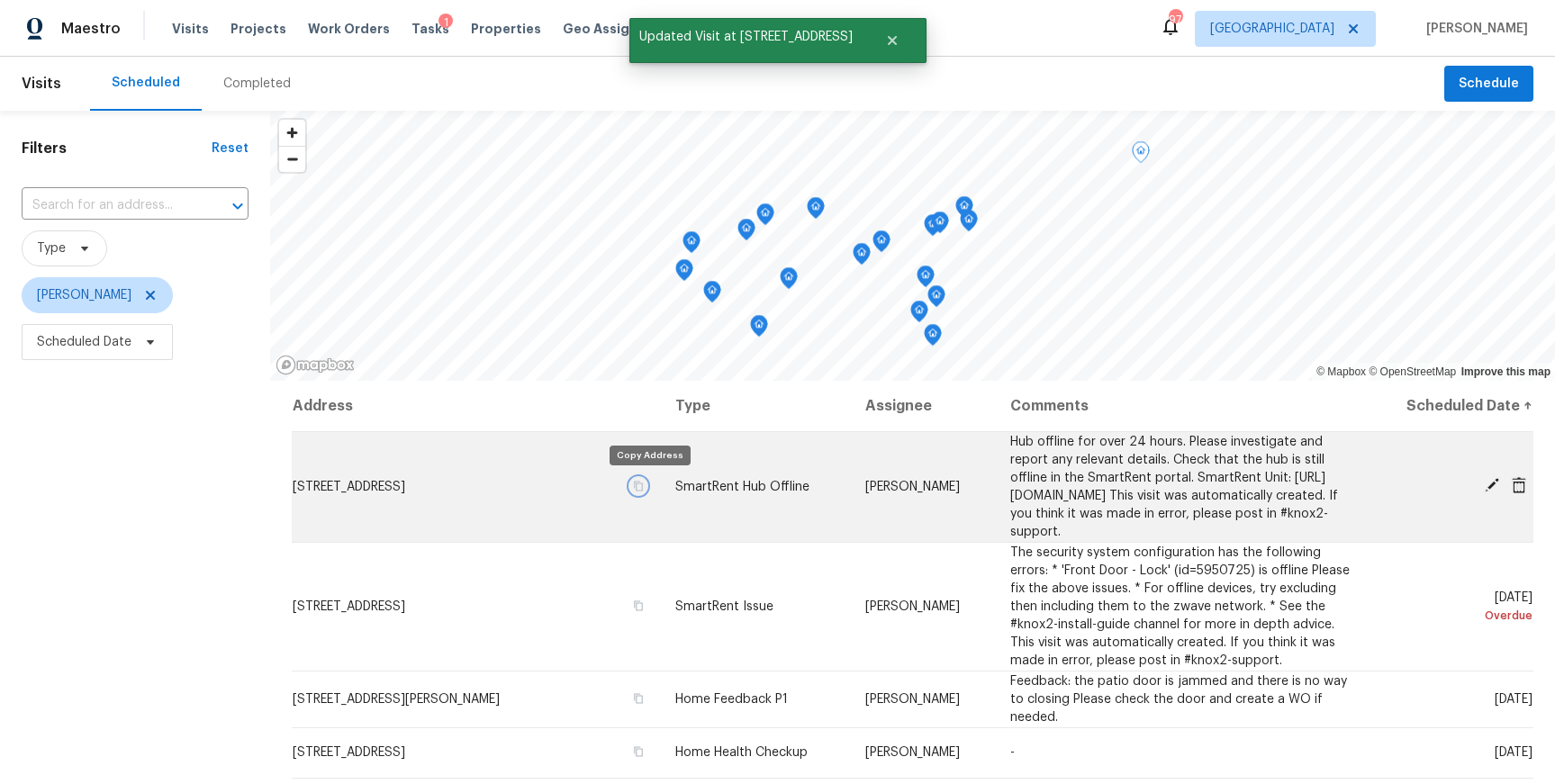 click 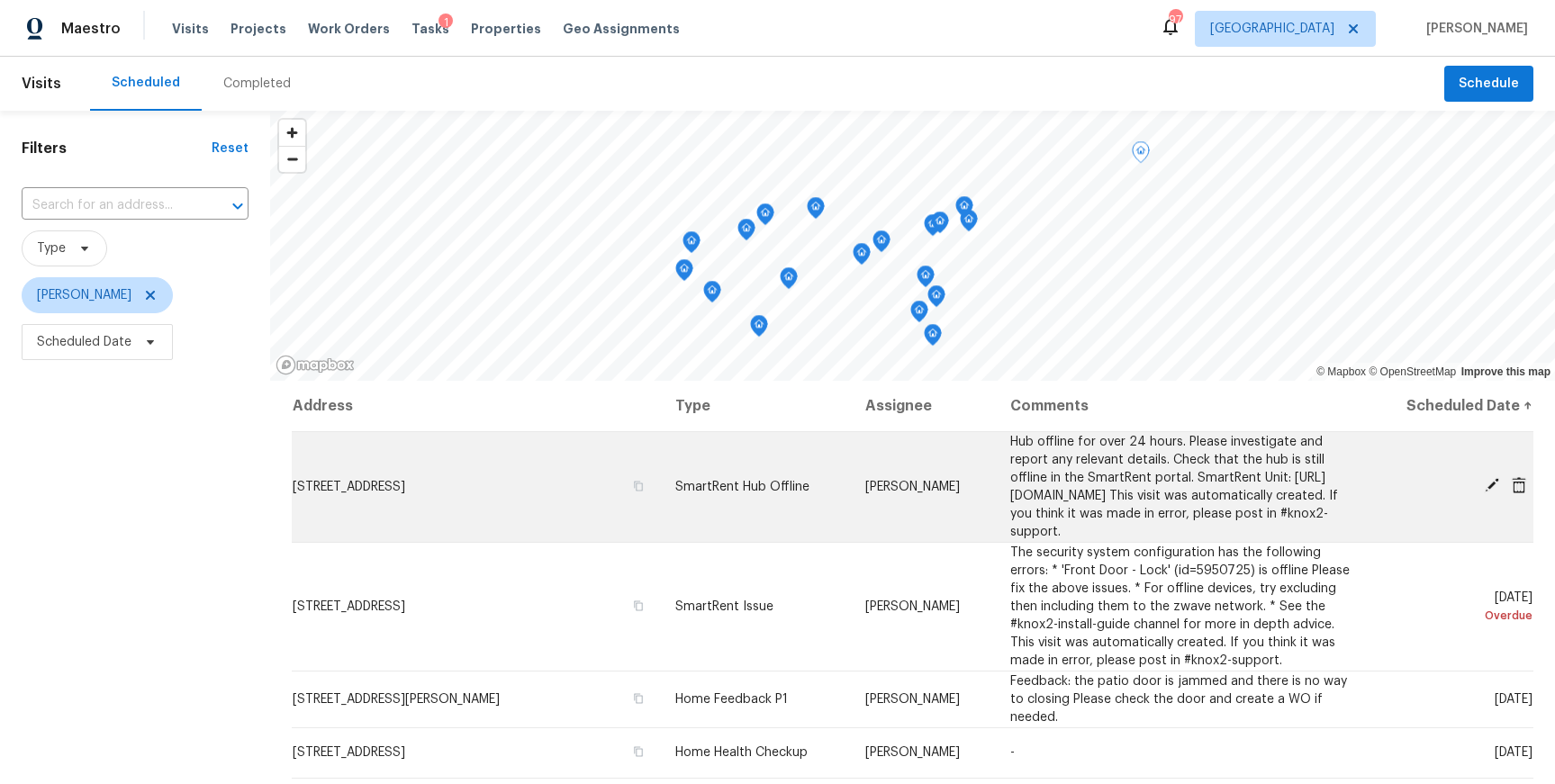 click 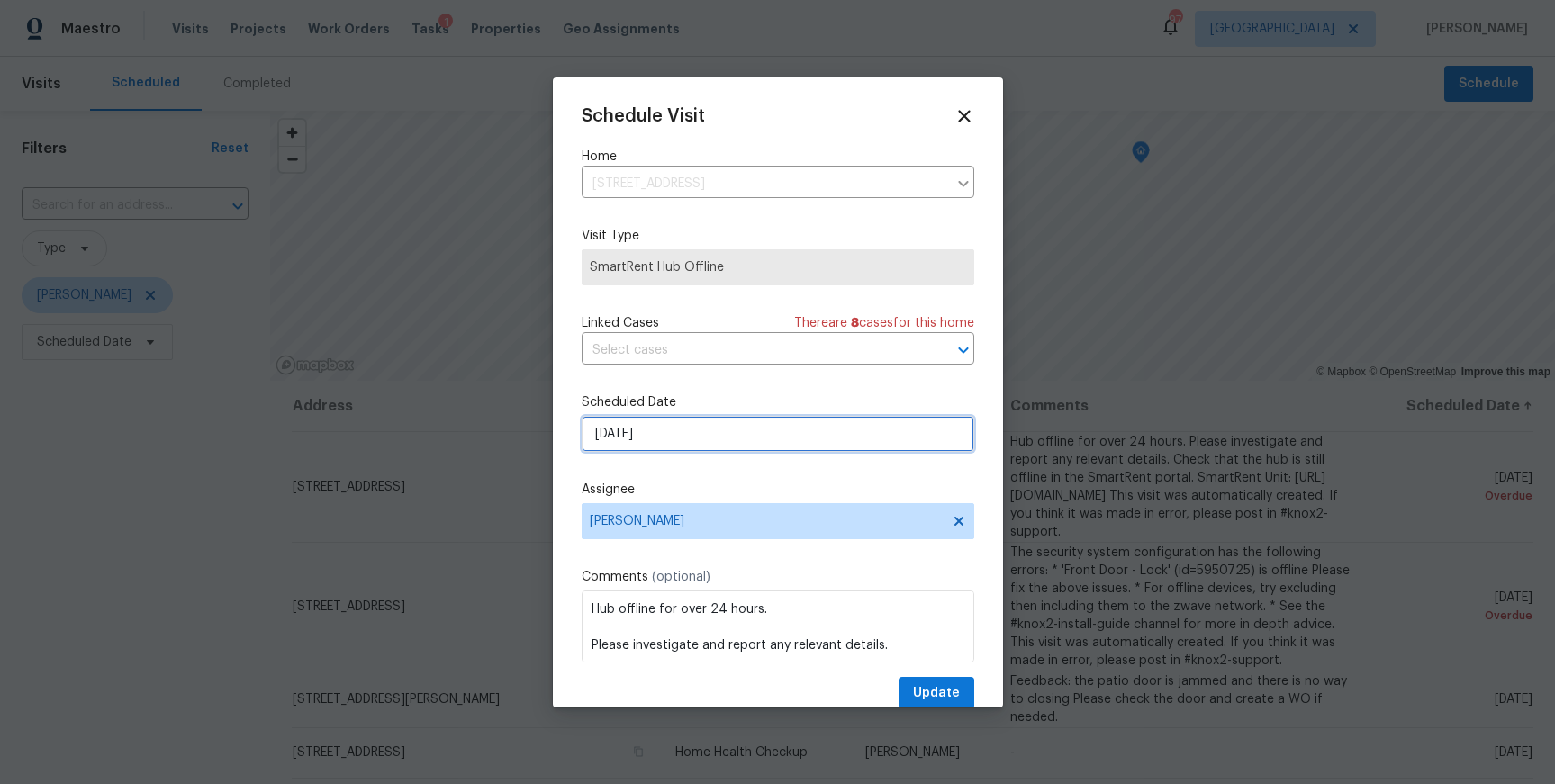 click on "7/12/2025" at bounding box center (778, 434) 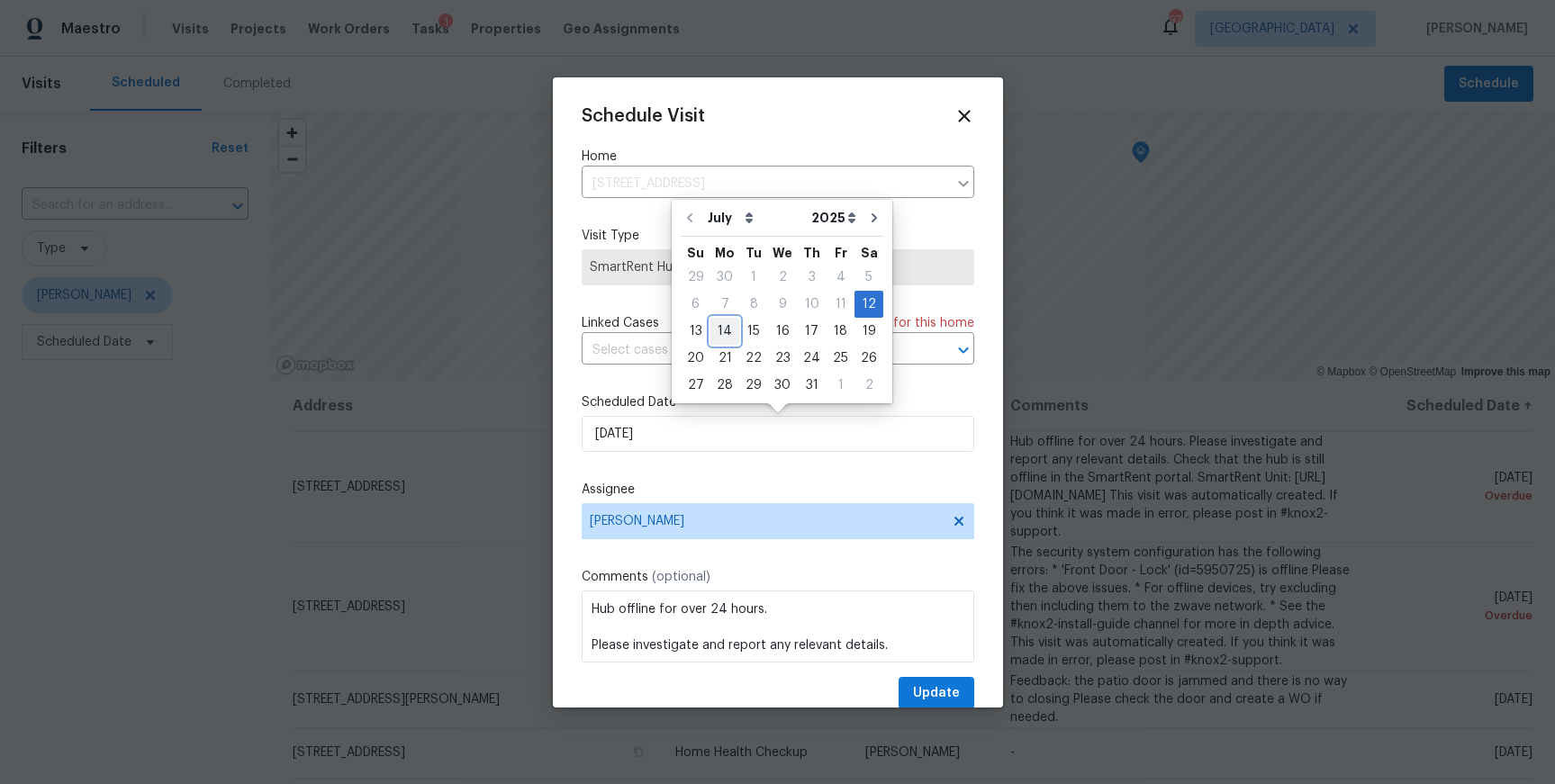 click on "14" at bounding box center [725, 331] 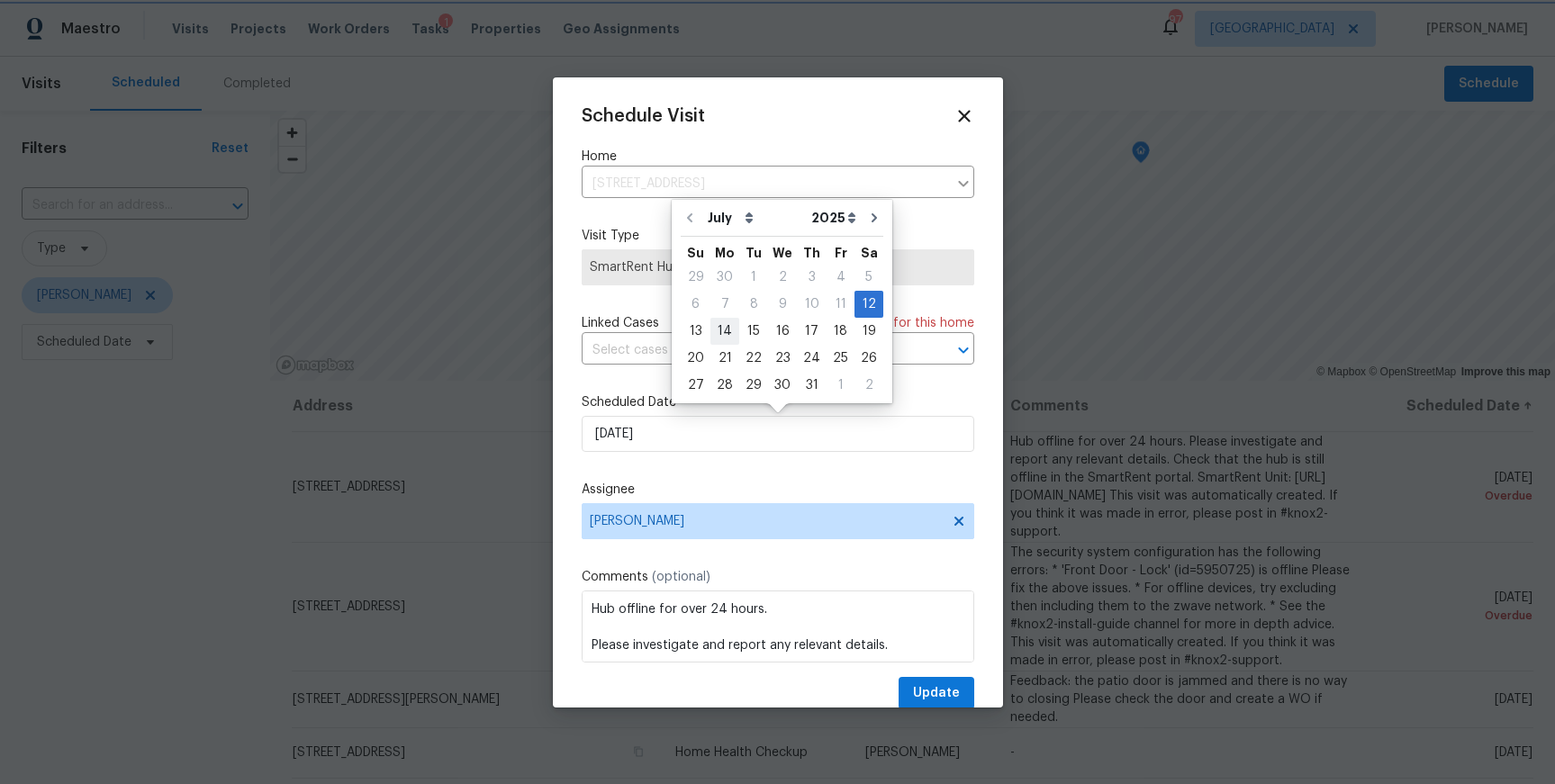 type on "7/14/2025" 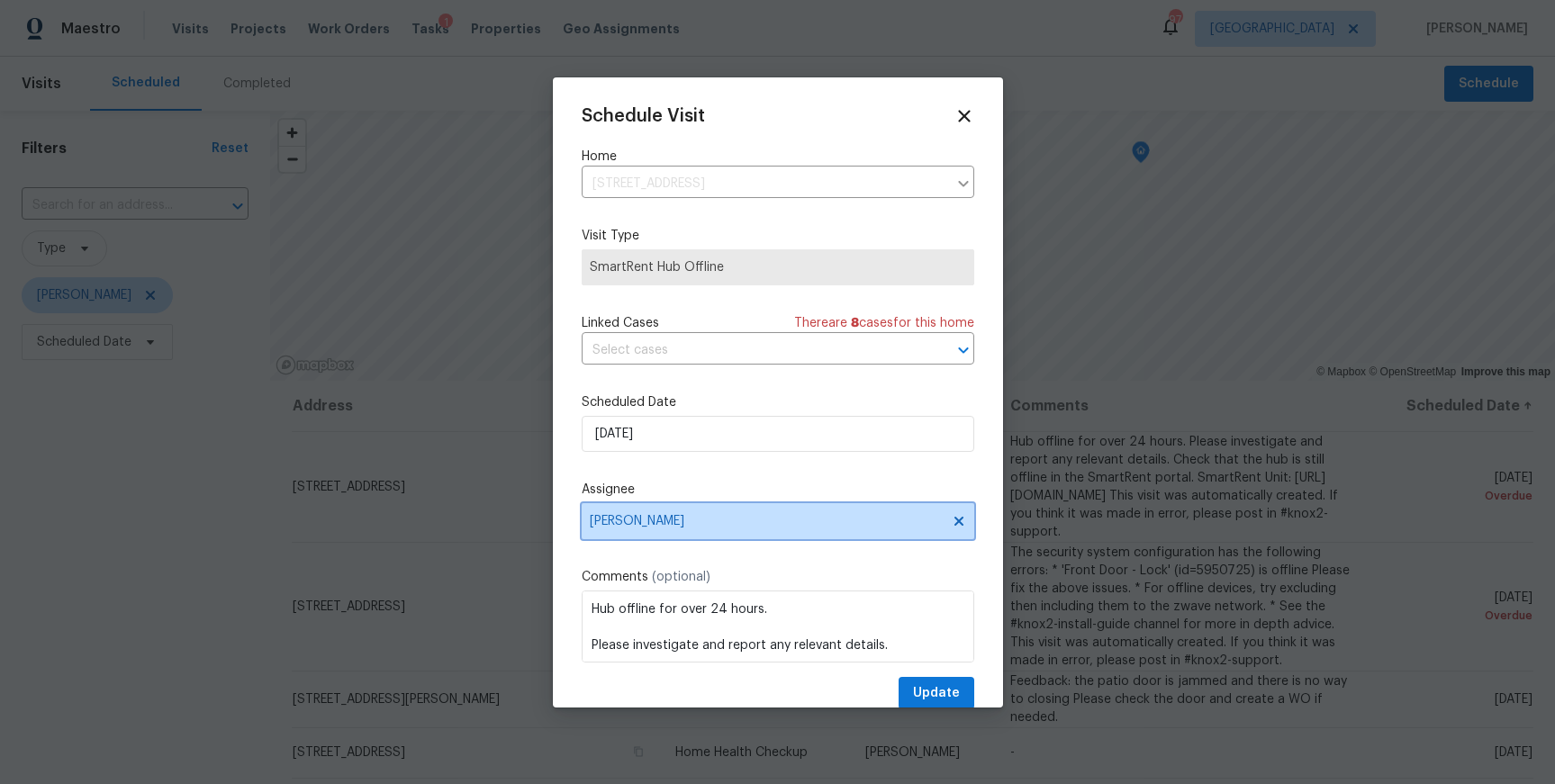 click on "Samuel Vetrik" at bounding box center (766, 521) 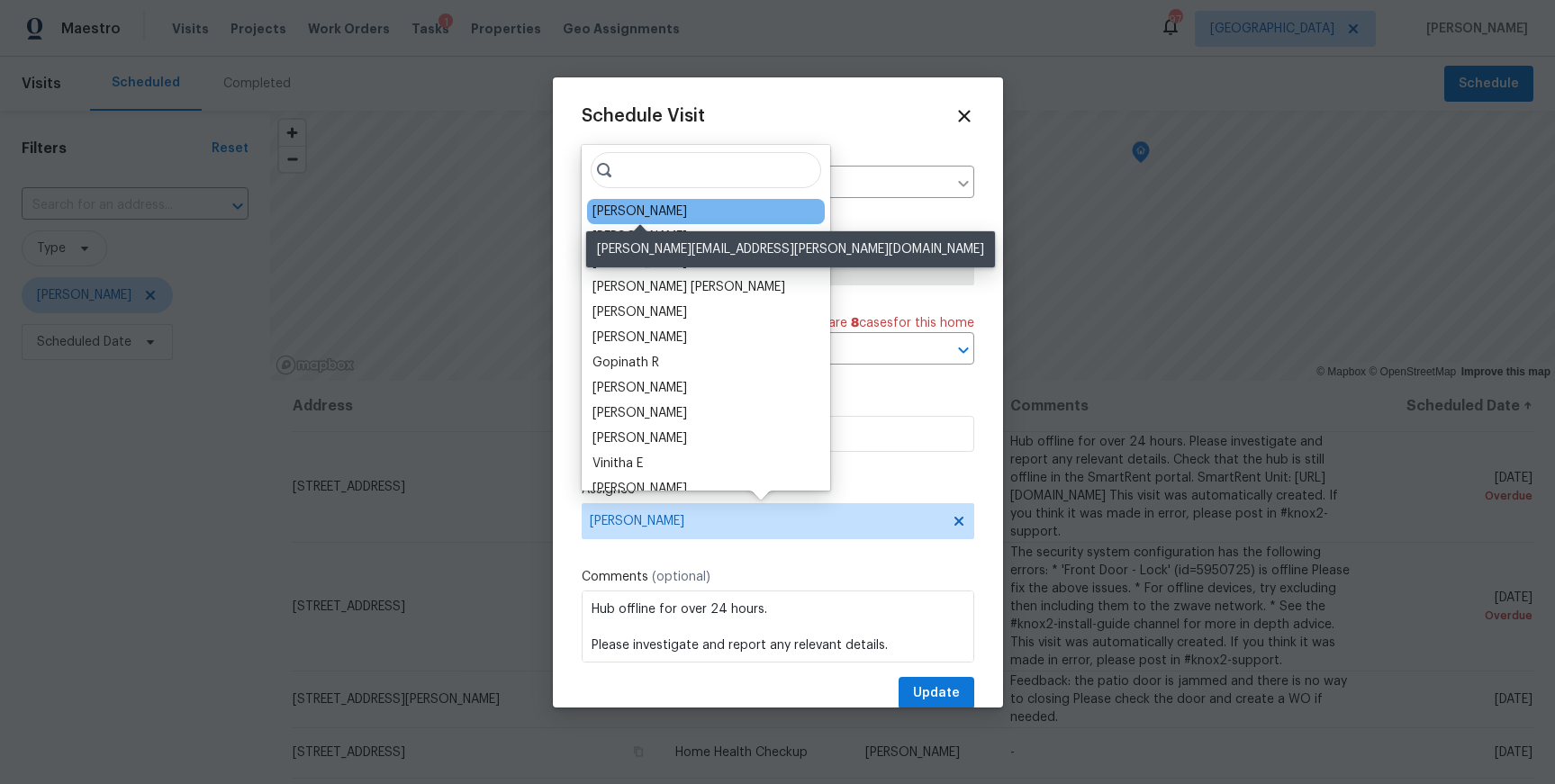 click on "Michael Durham" at bounding box center [639, 212] 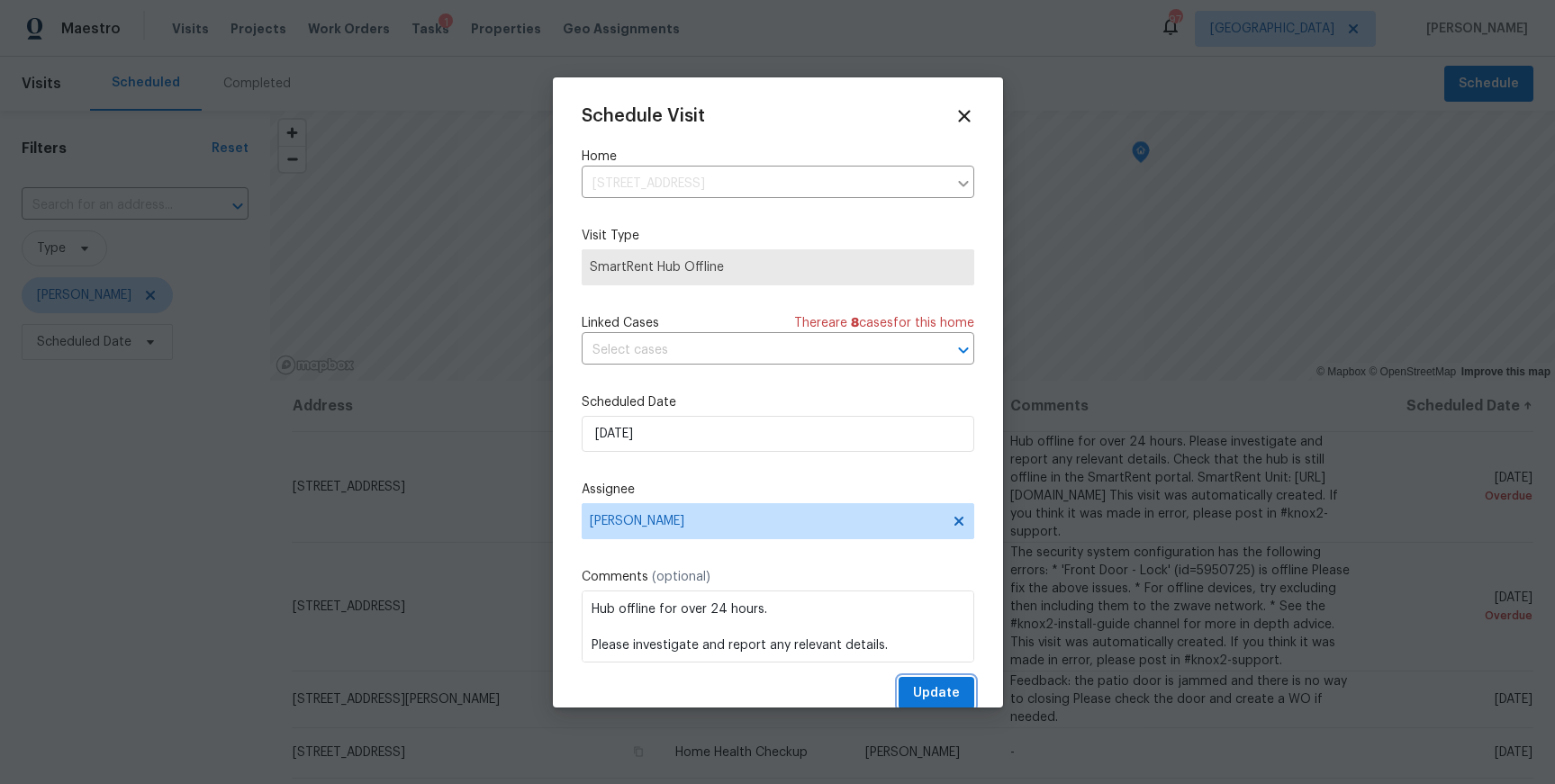 click on "Update" at bounding box center [936, 693] 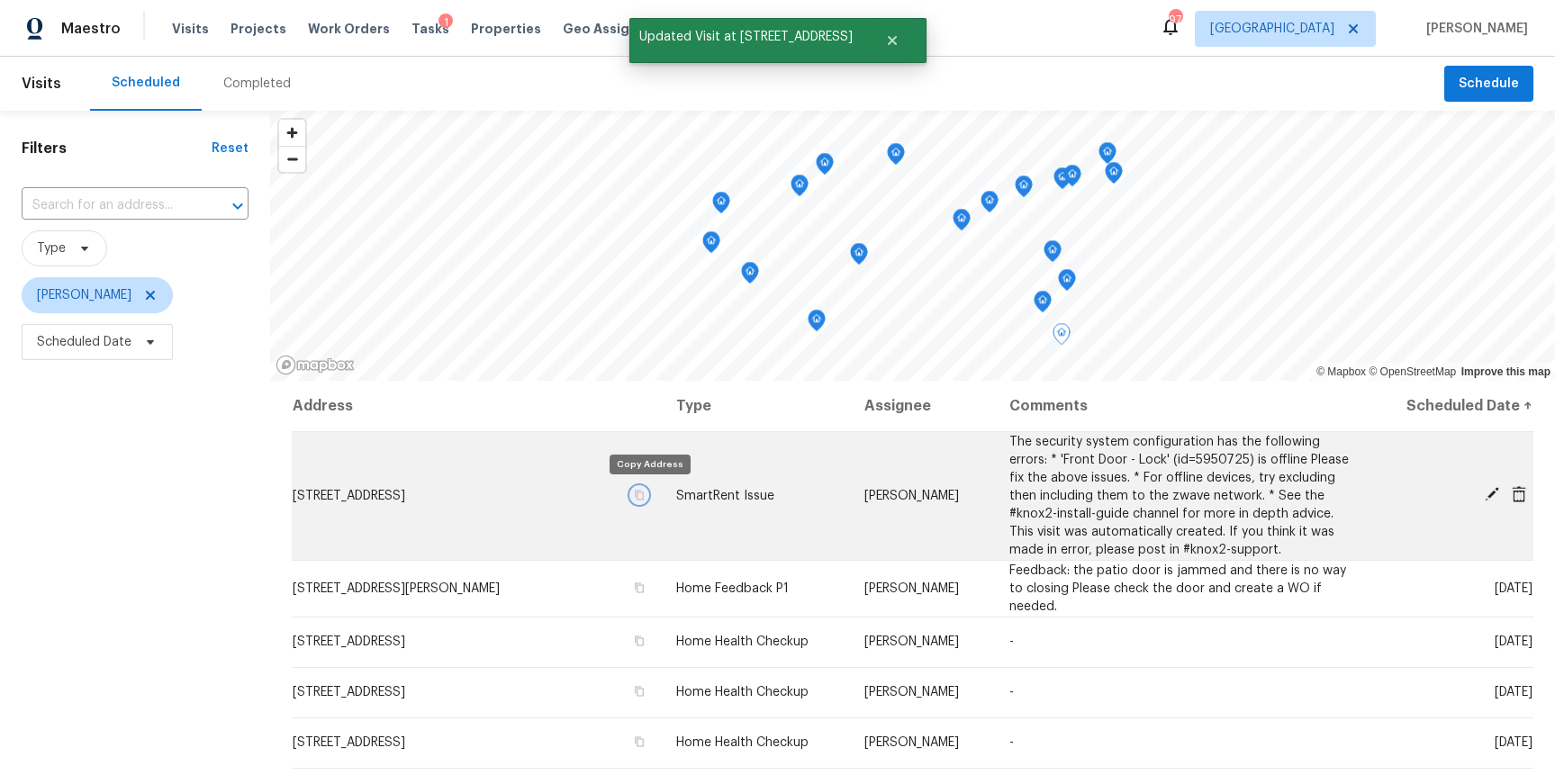 click 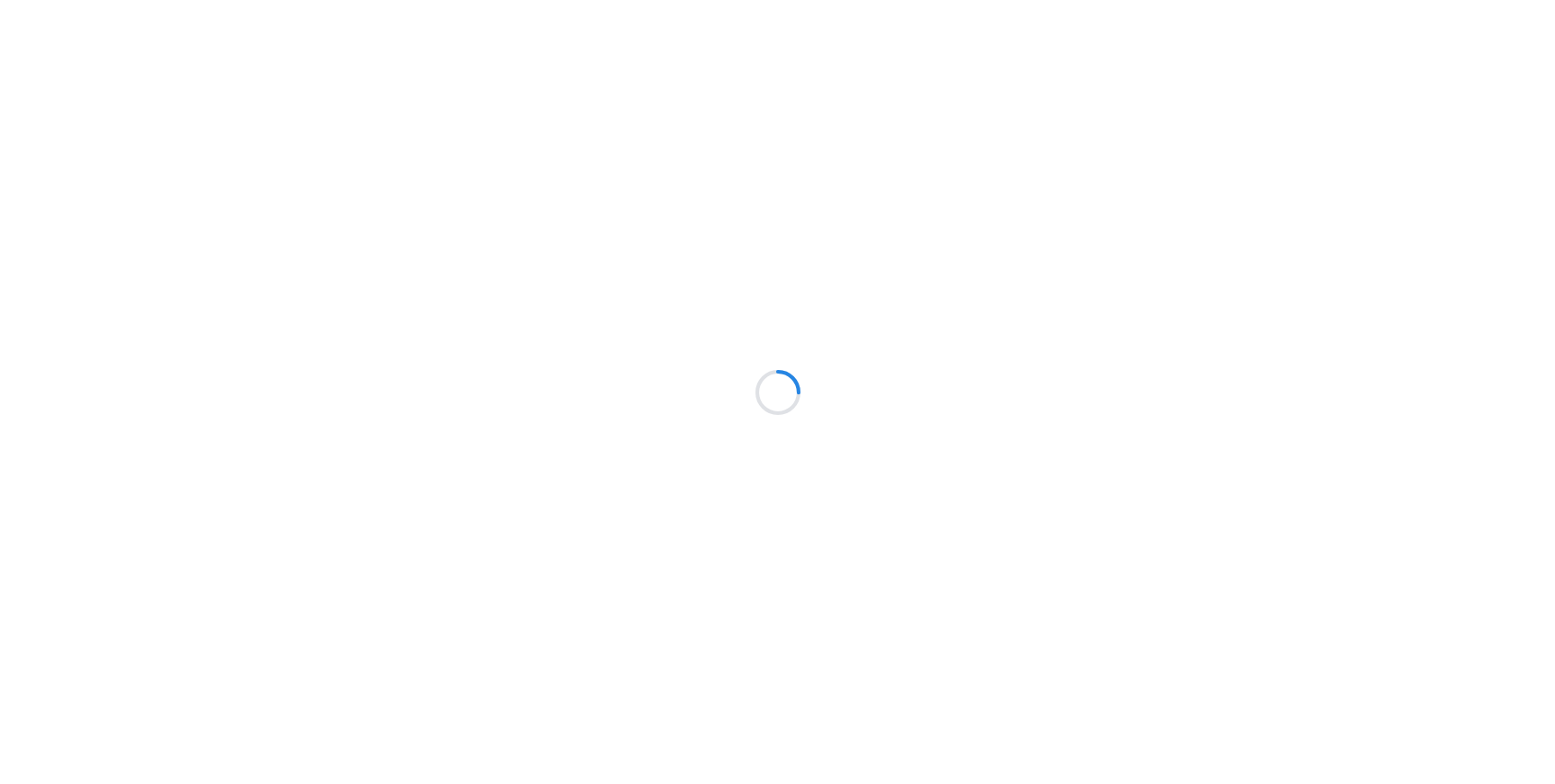 scroll, scrollTop: 0, scrollLeft: 0, axis: both 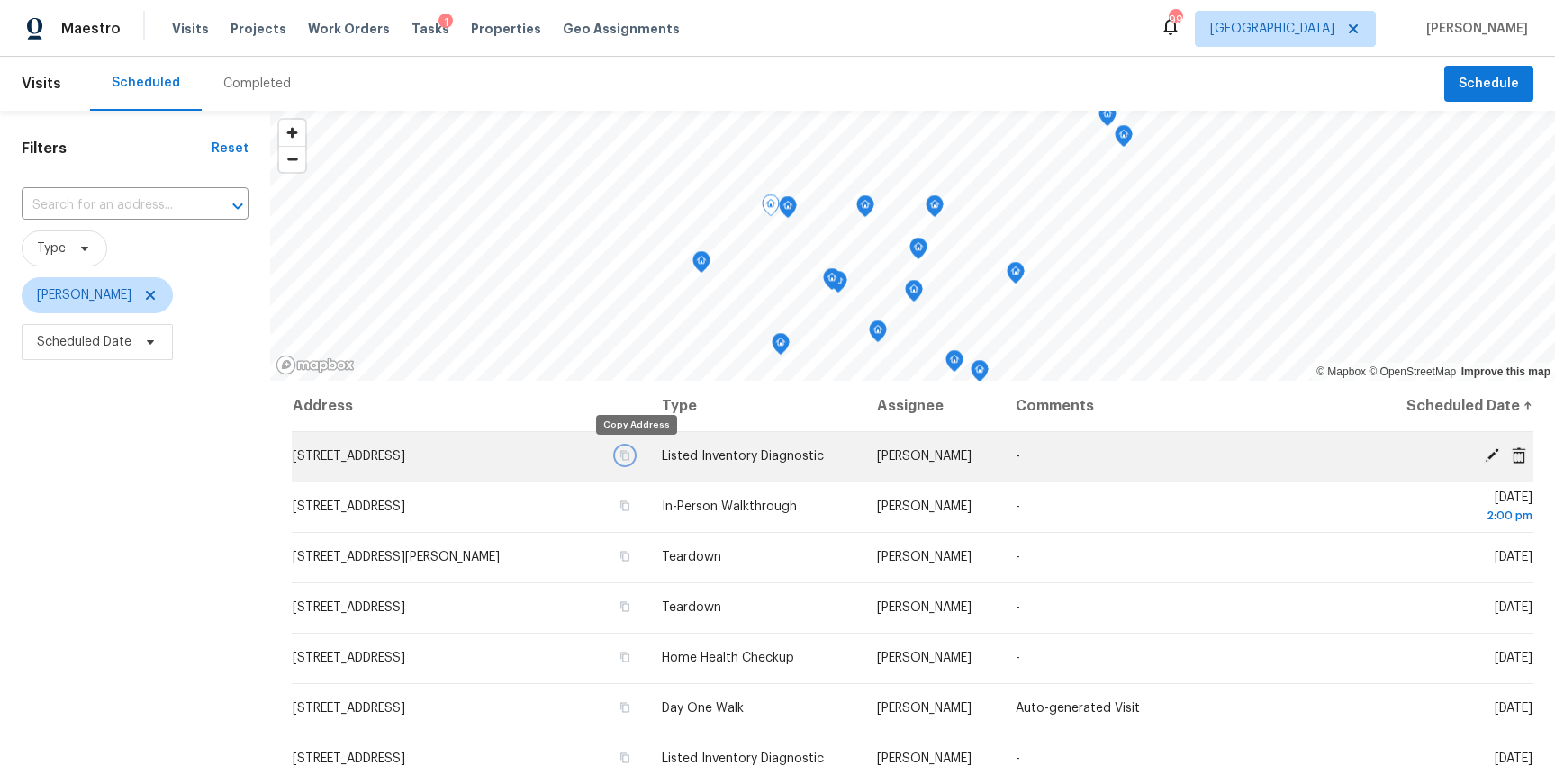 click 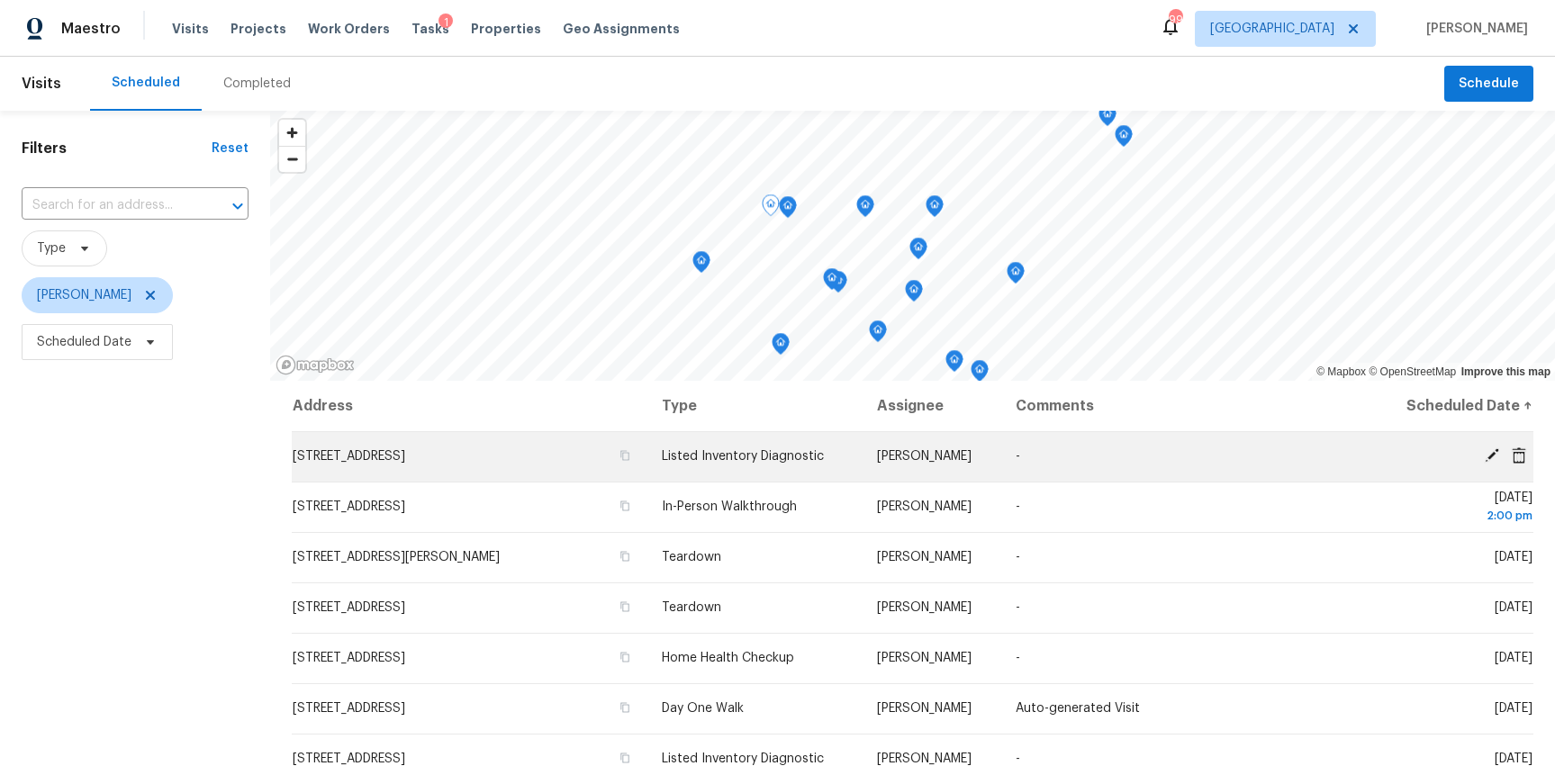 click at bounding box center (1492, 455) 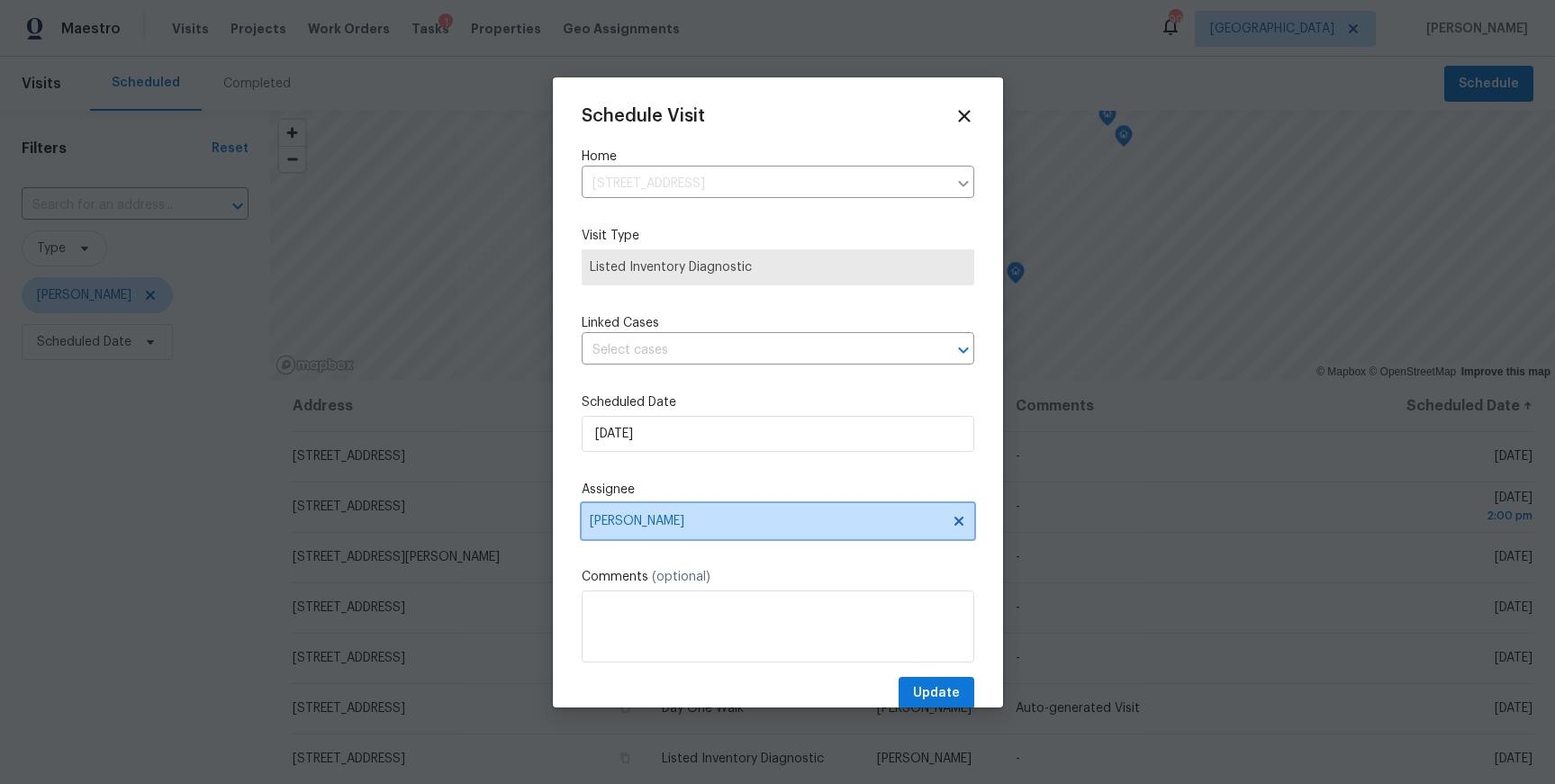 click on "[PERSON_NAME]" at bounding box center (778, 521) 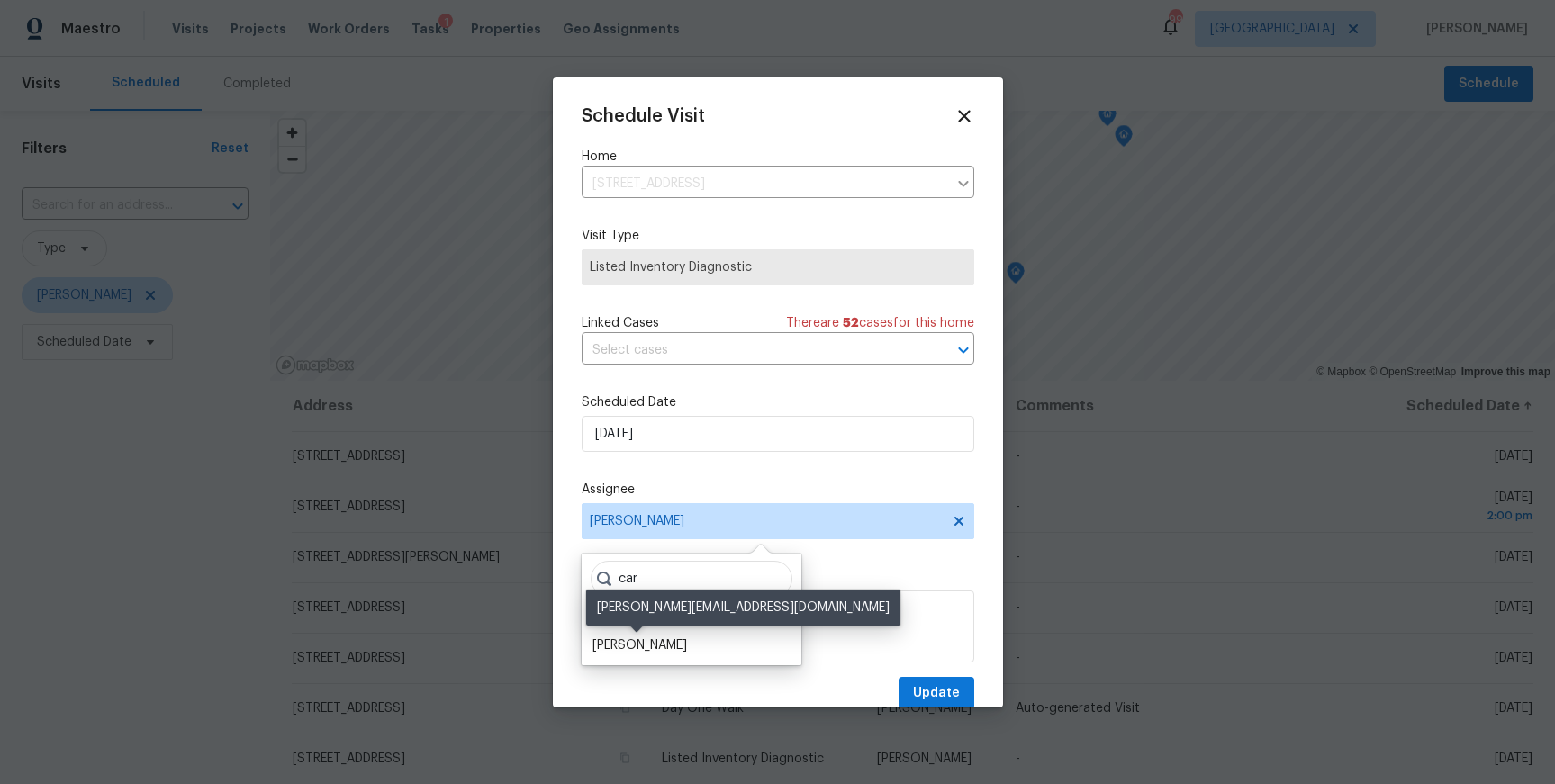 type on "car" 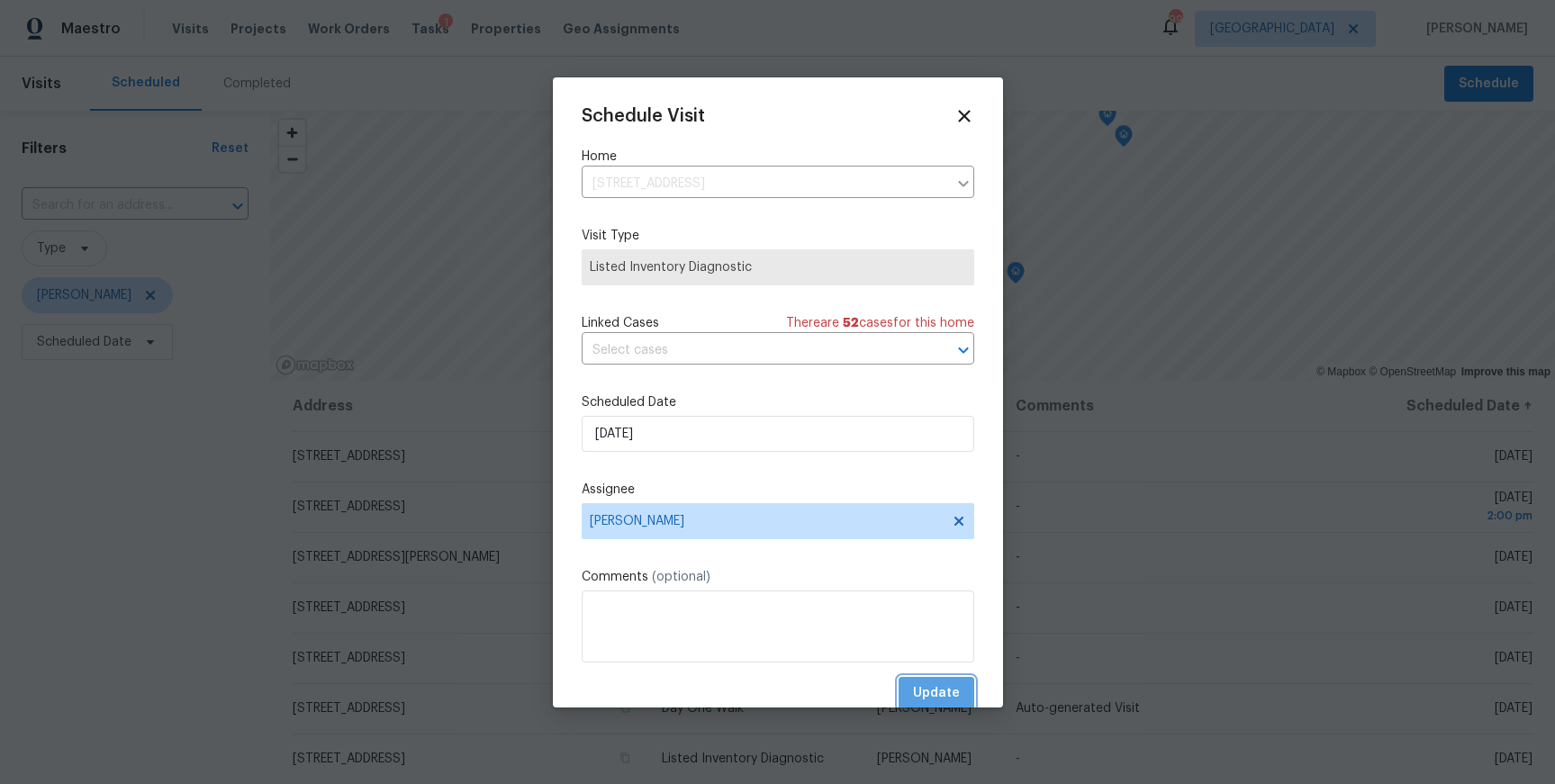 click on "Update" at bounding box center (936, 693) 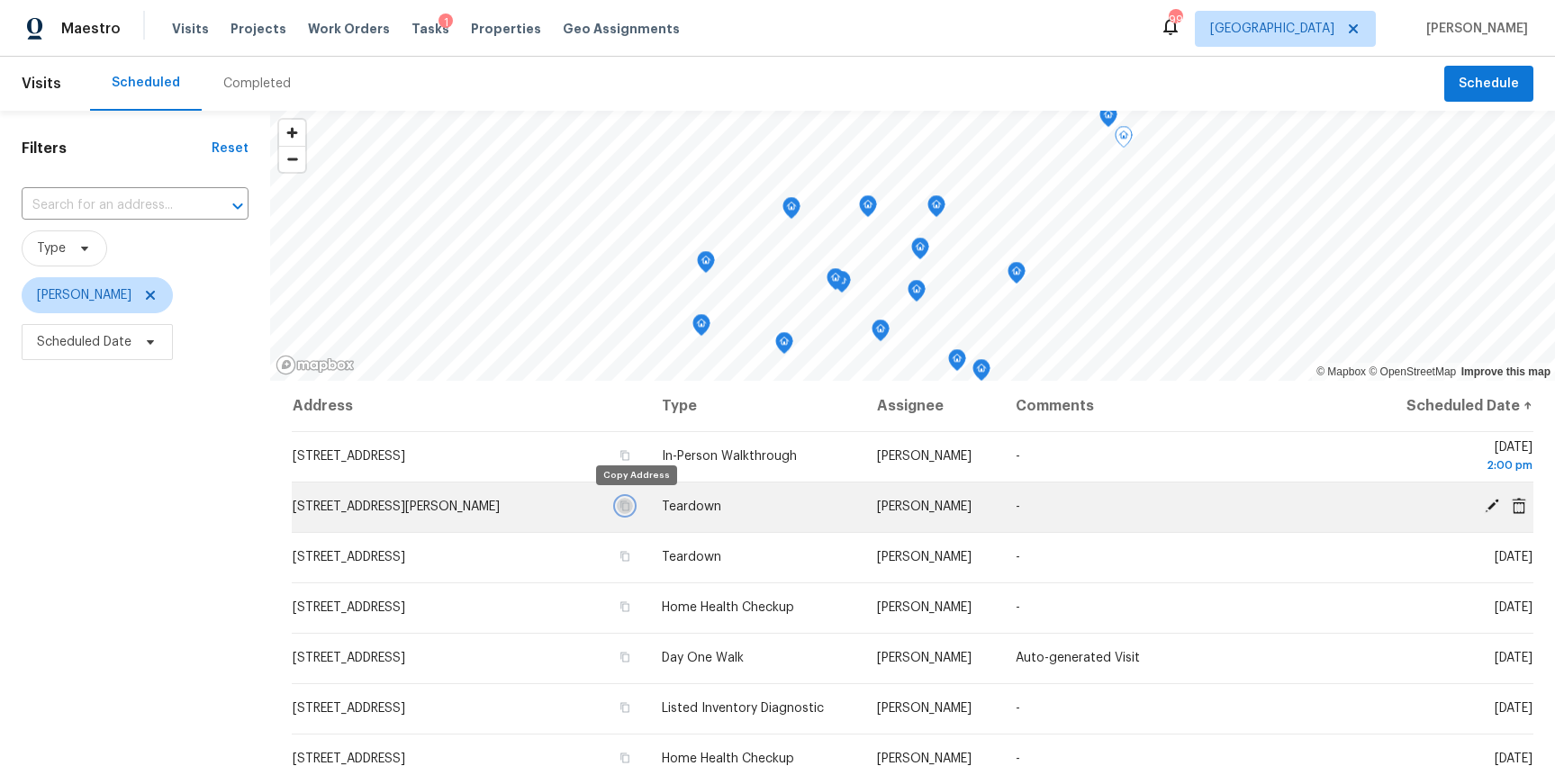 click 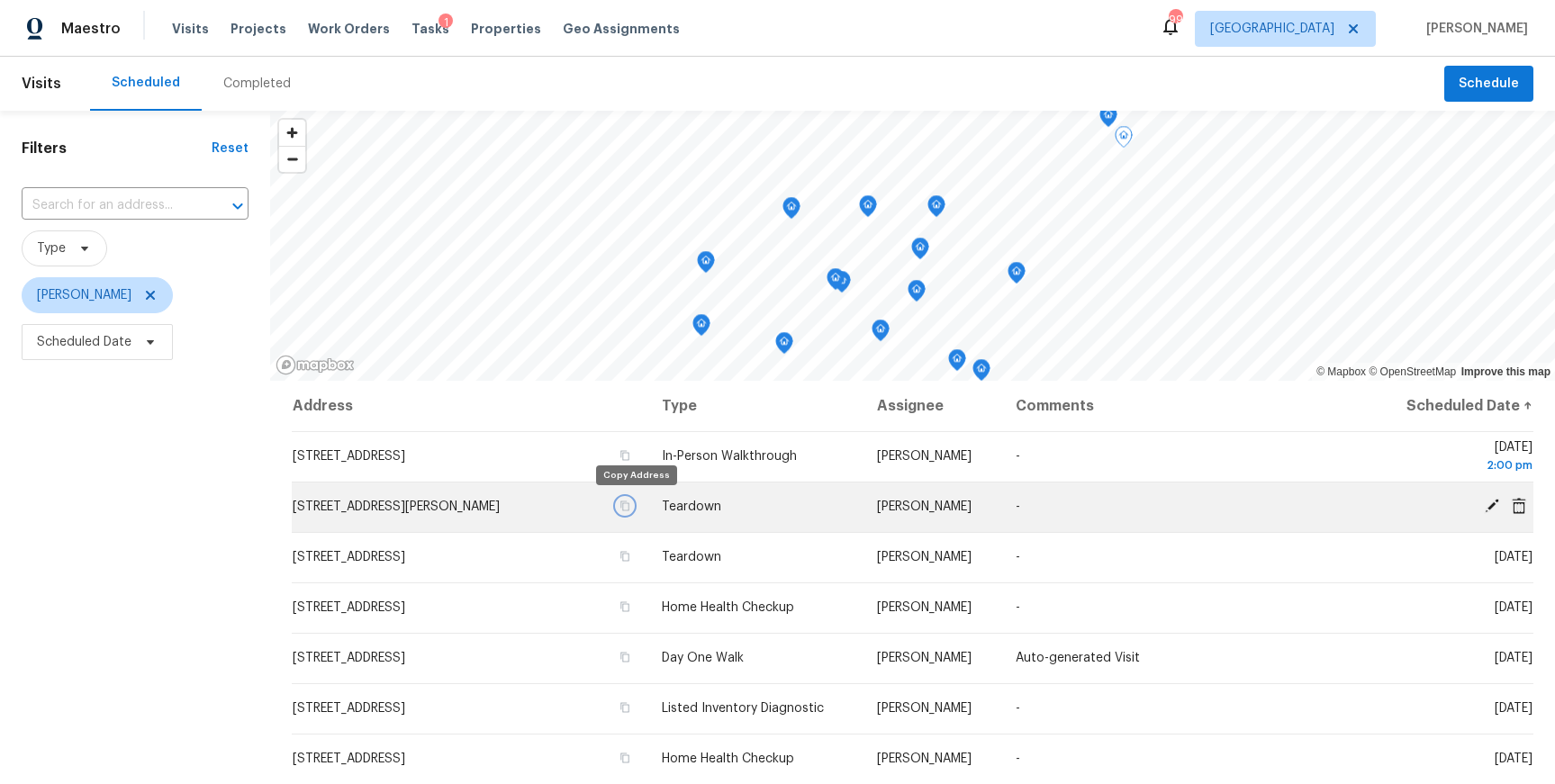 click 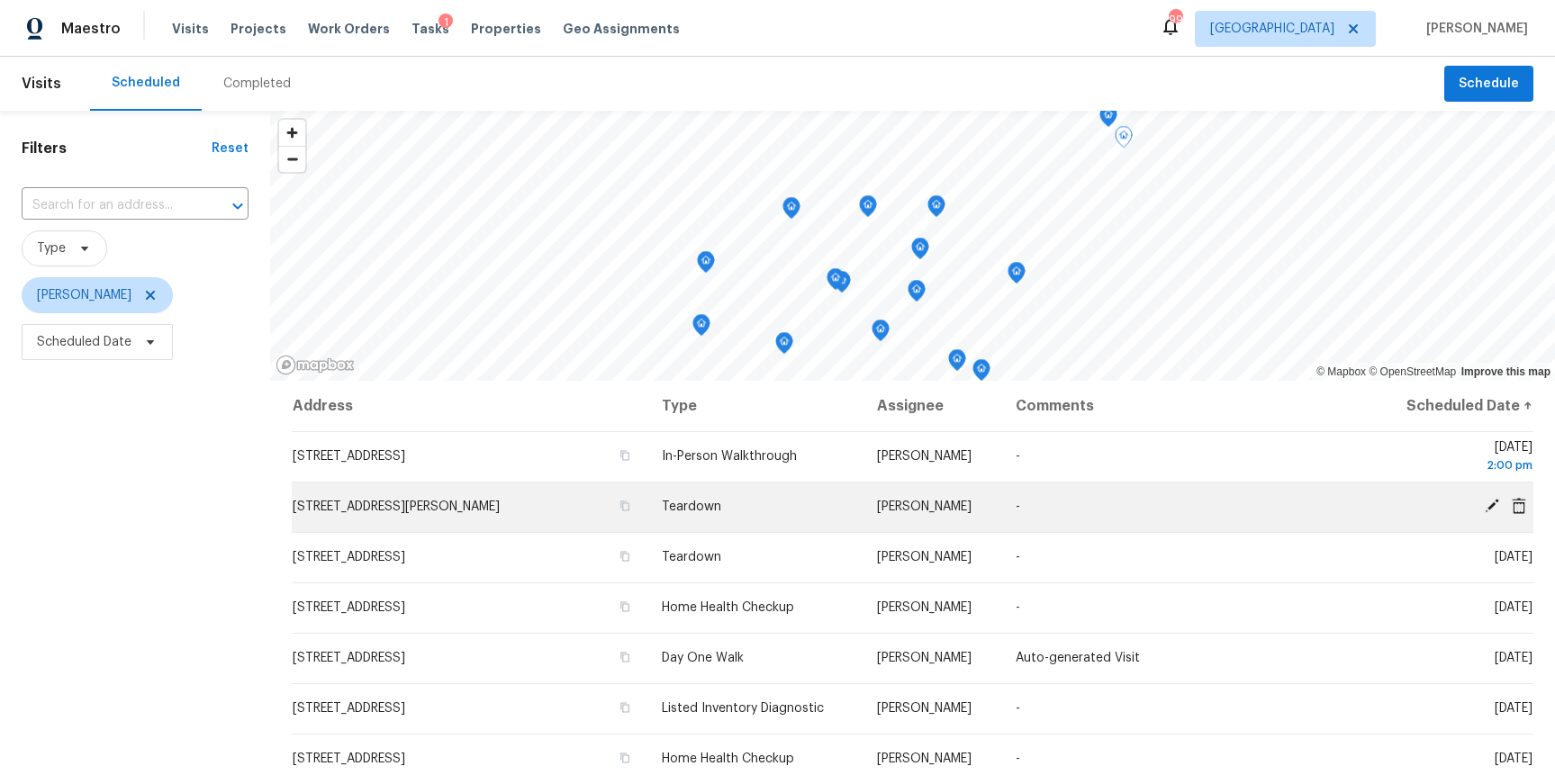 click 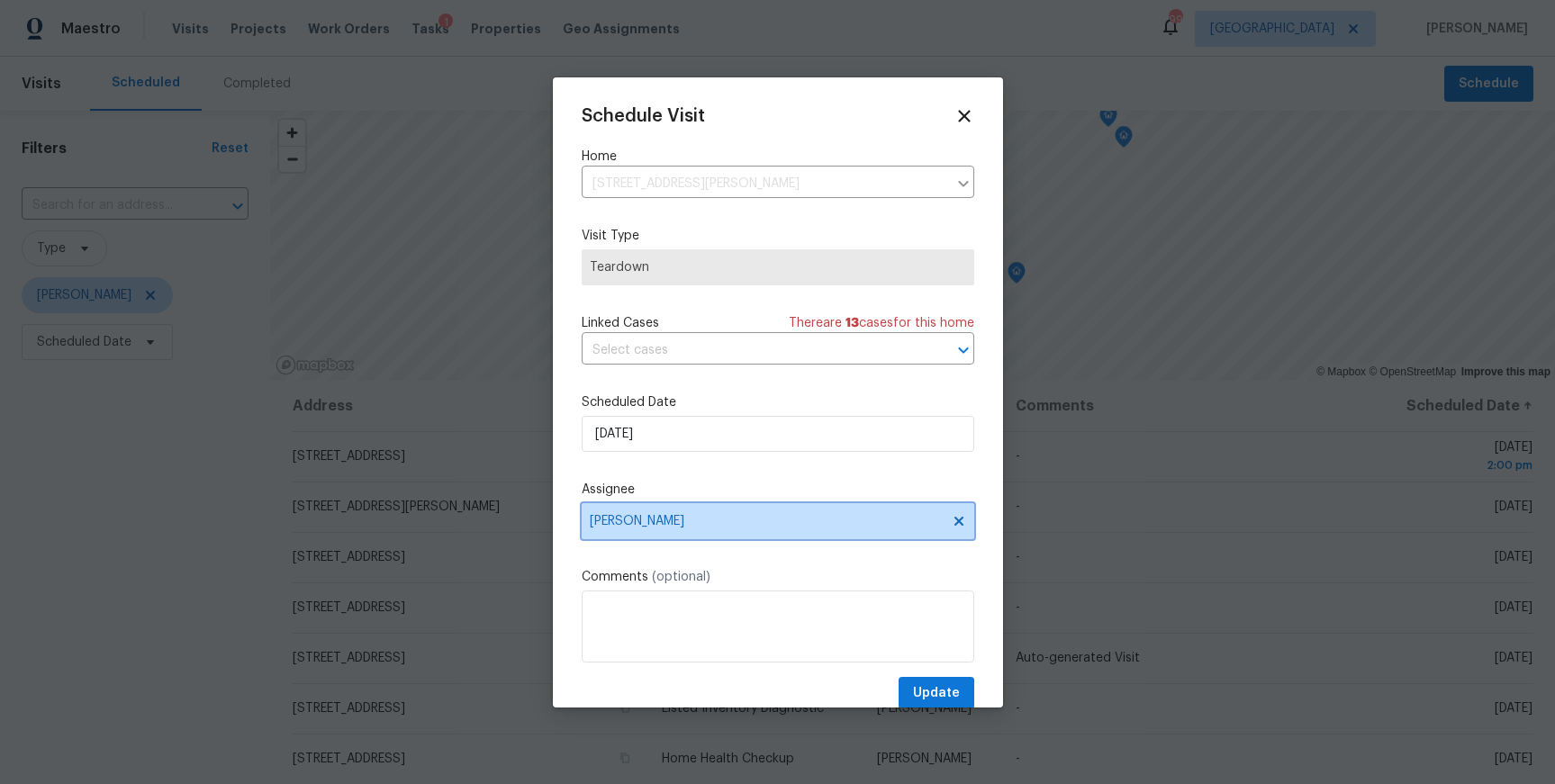 click on "[PERSON_NAME]" at bounding box center [766, 521] 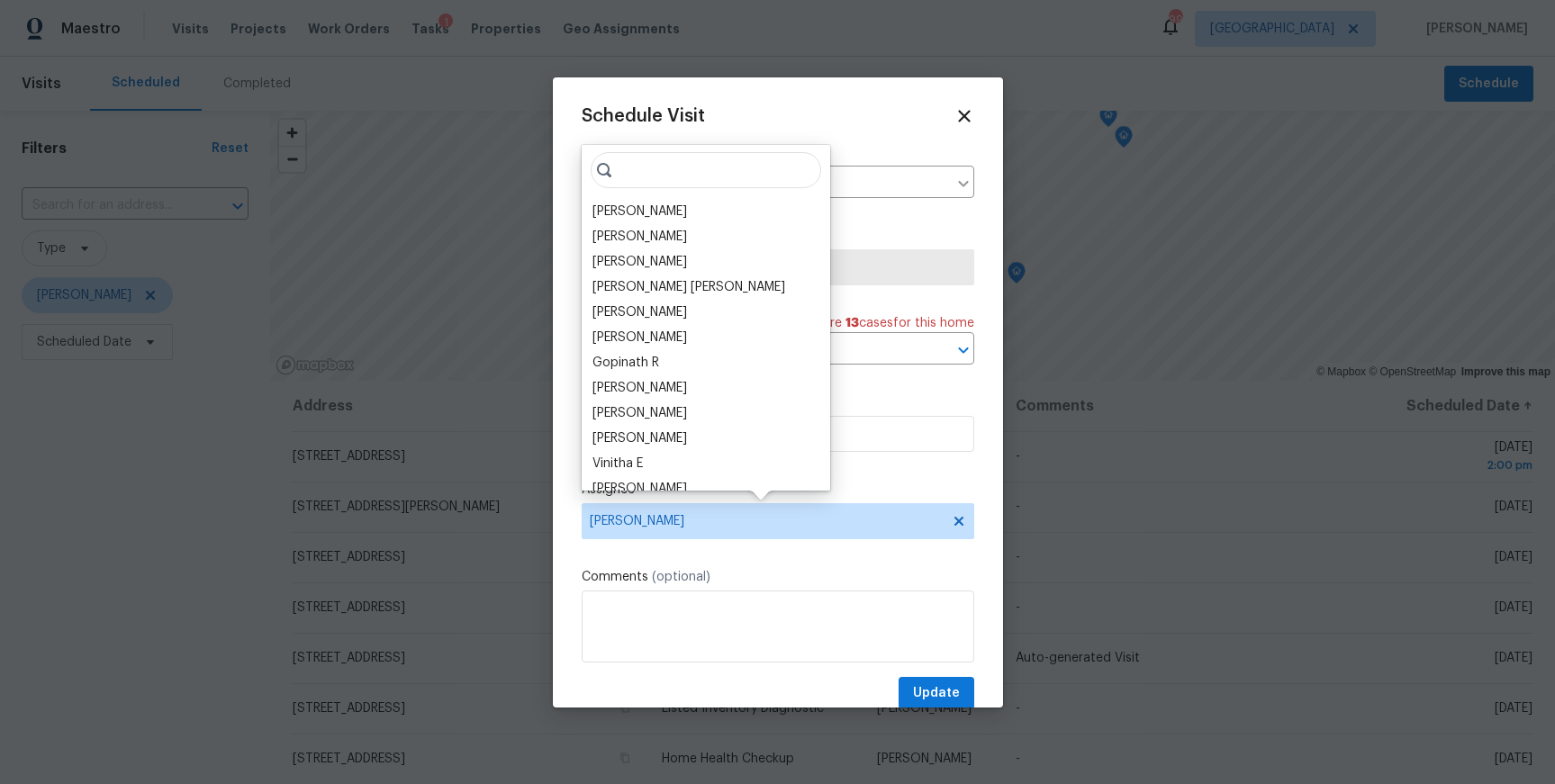 click at bounding box center [706, 170] 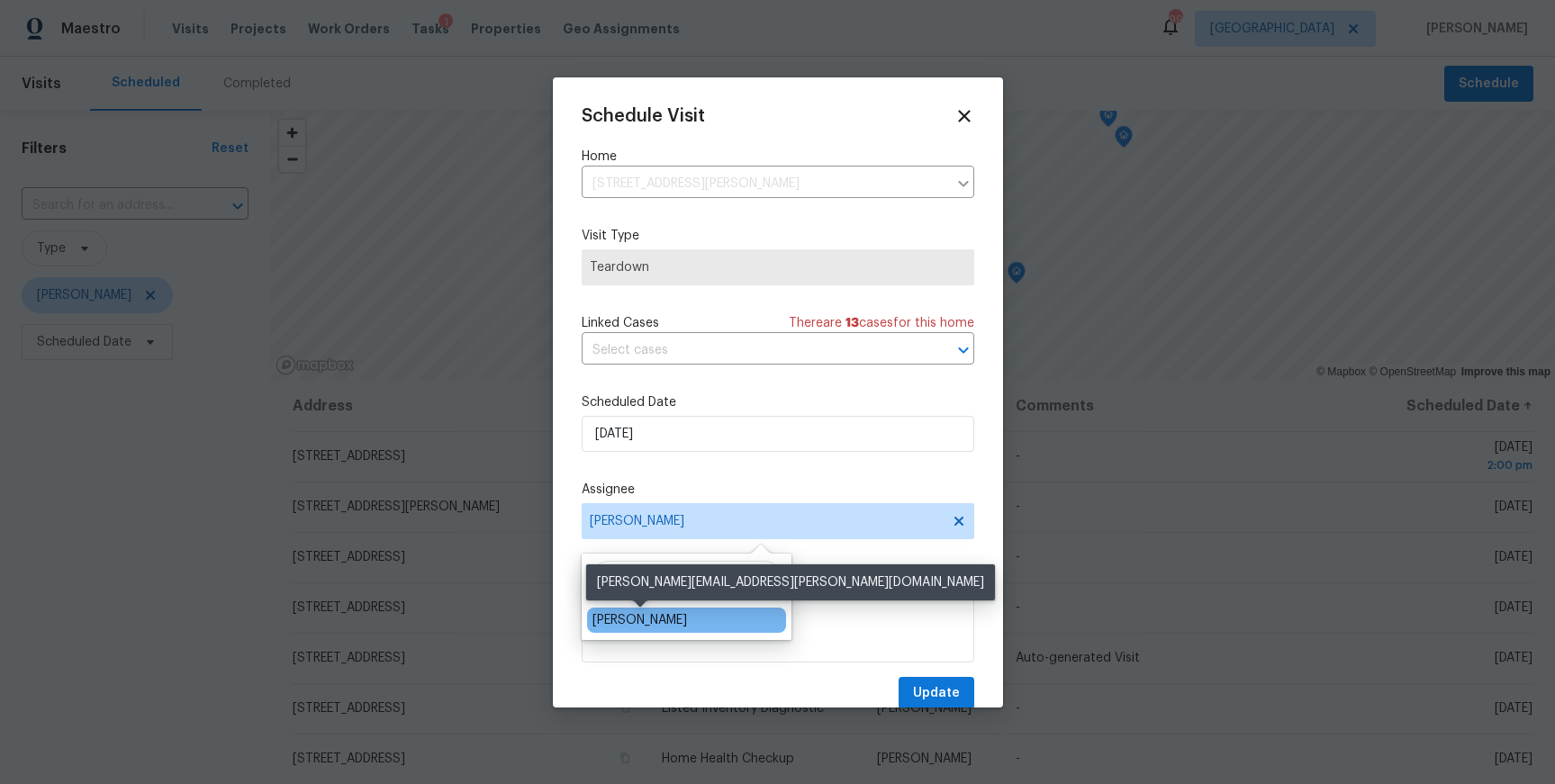 type on "dur" 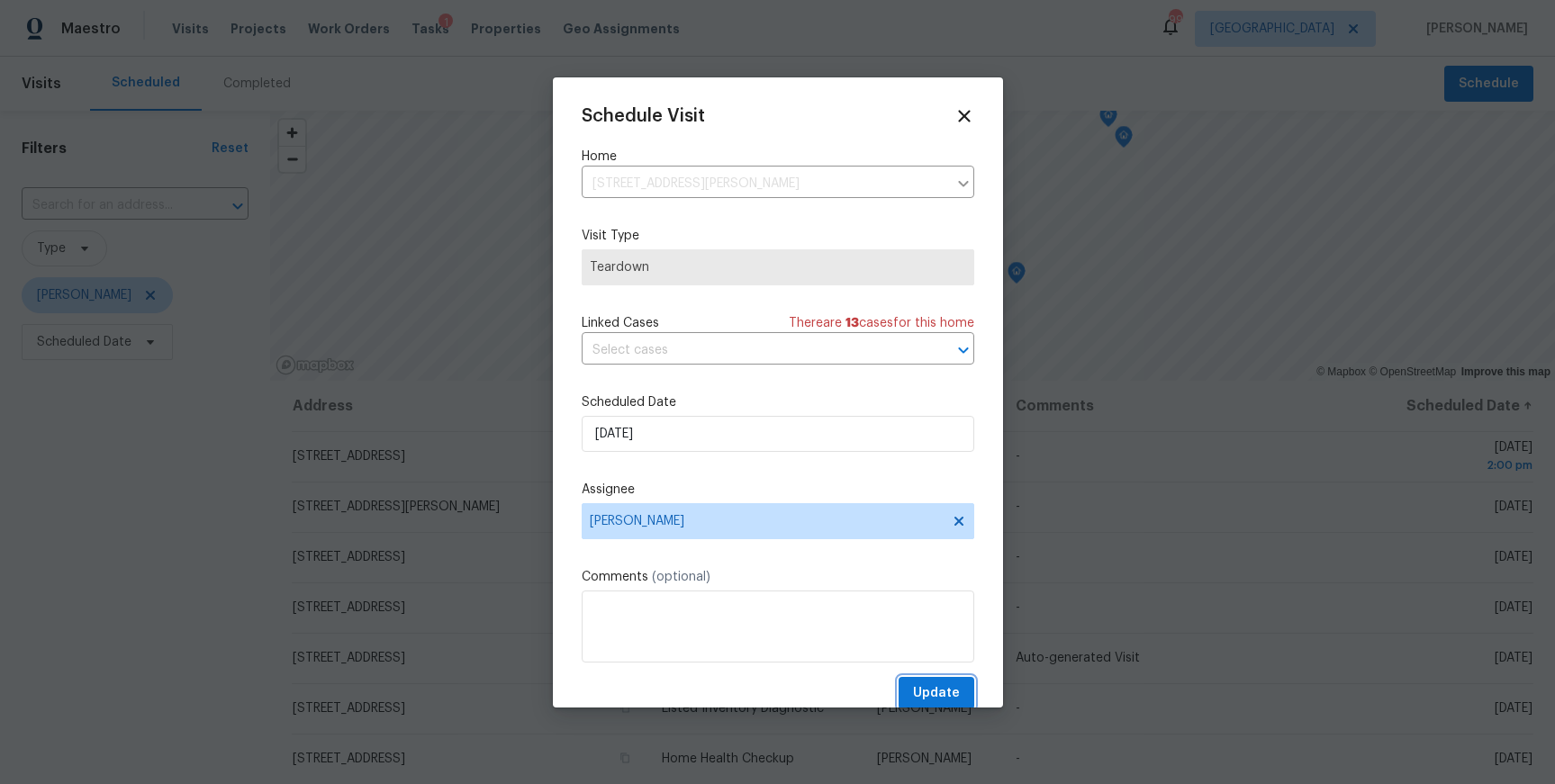click on "Update" at bounding box center [936, 693] 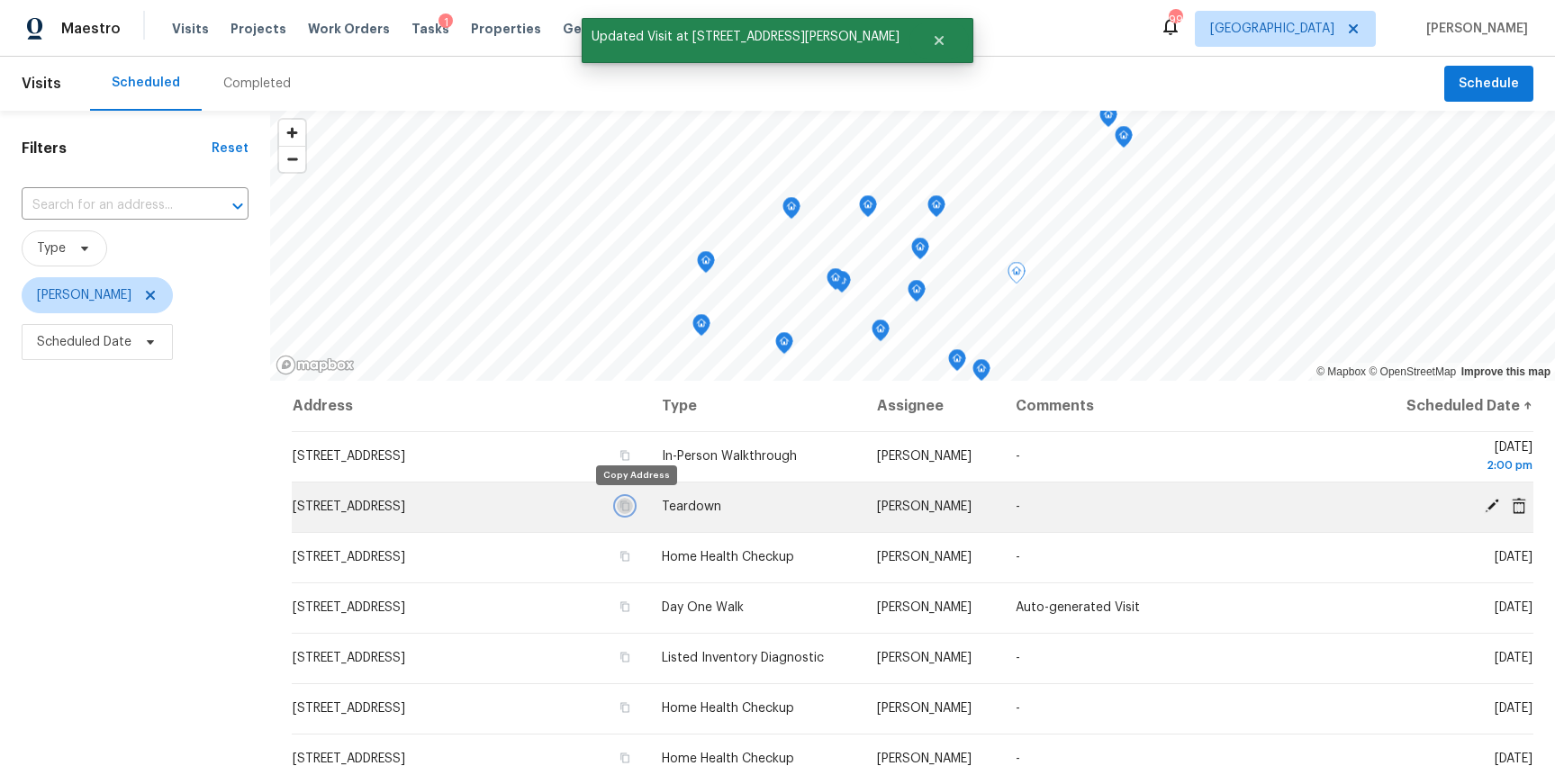drag, startPoint x: 632, startPoint y: 508, endPoint x: 355, endPoint y: 492, distance: 277.4617 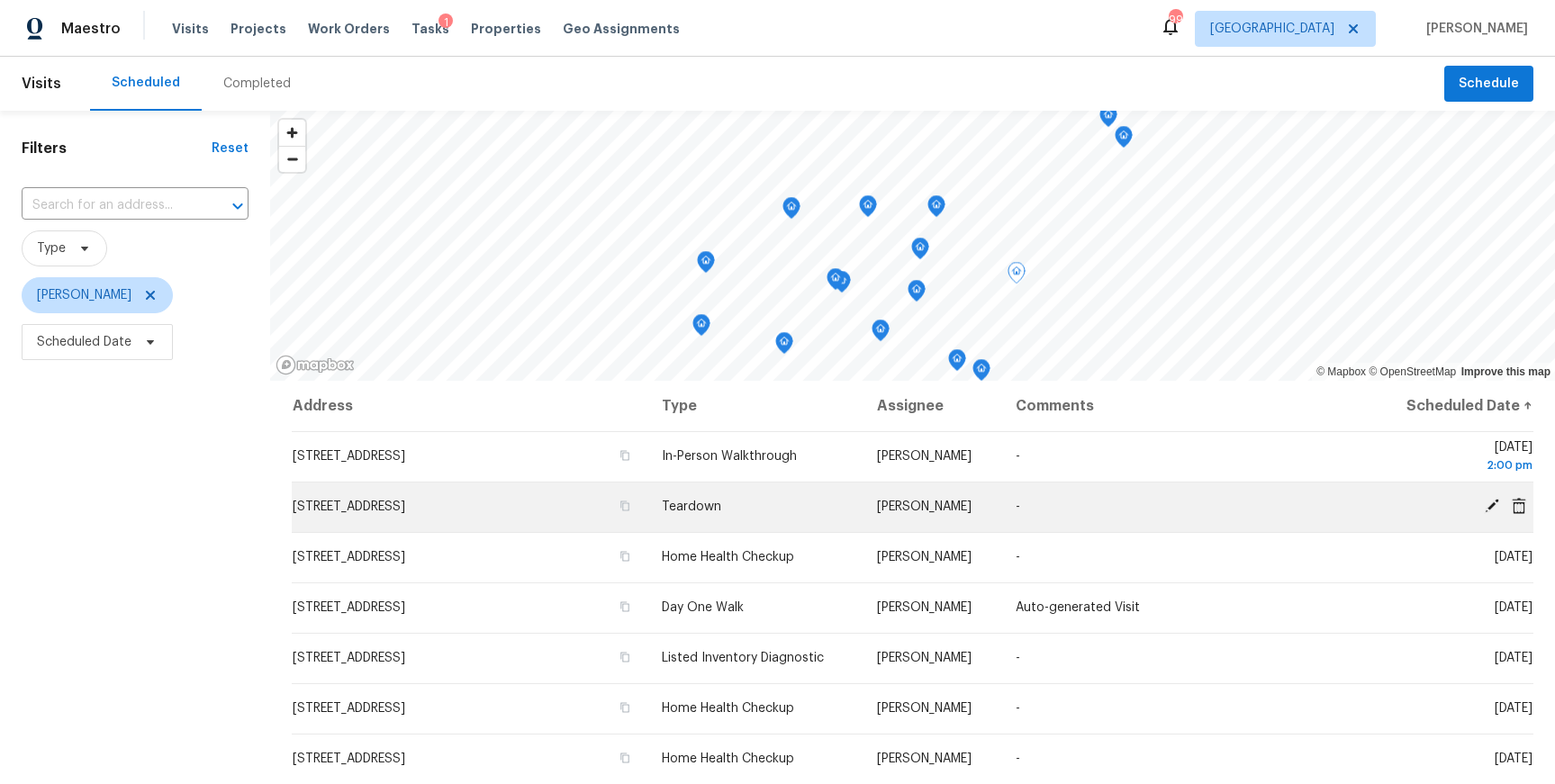 click 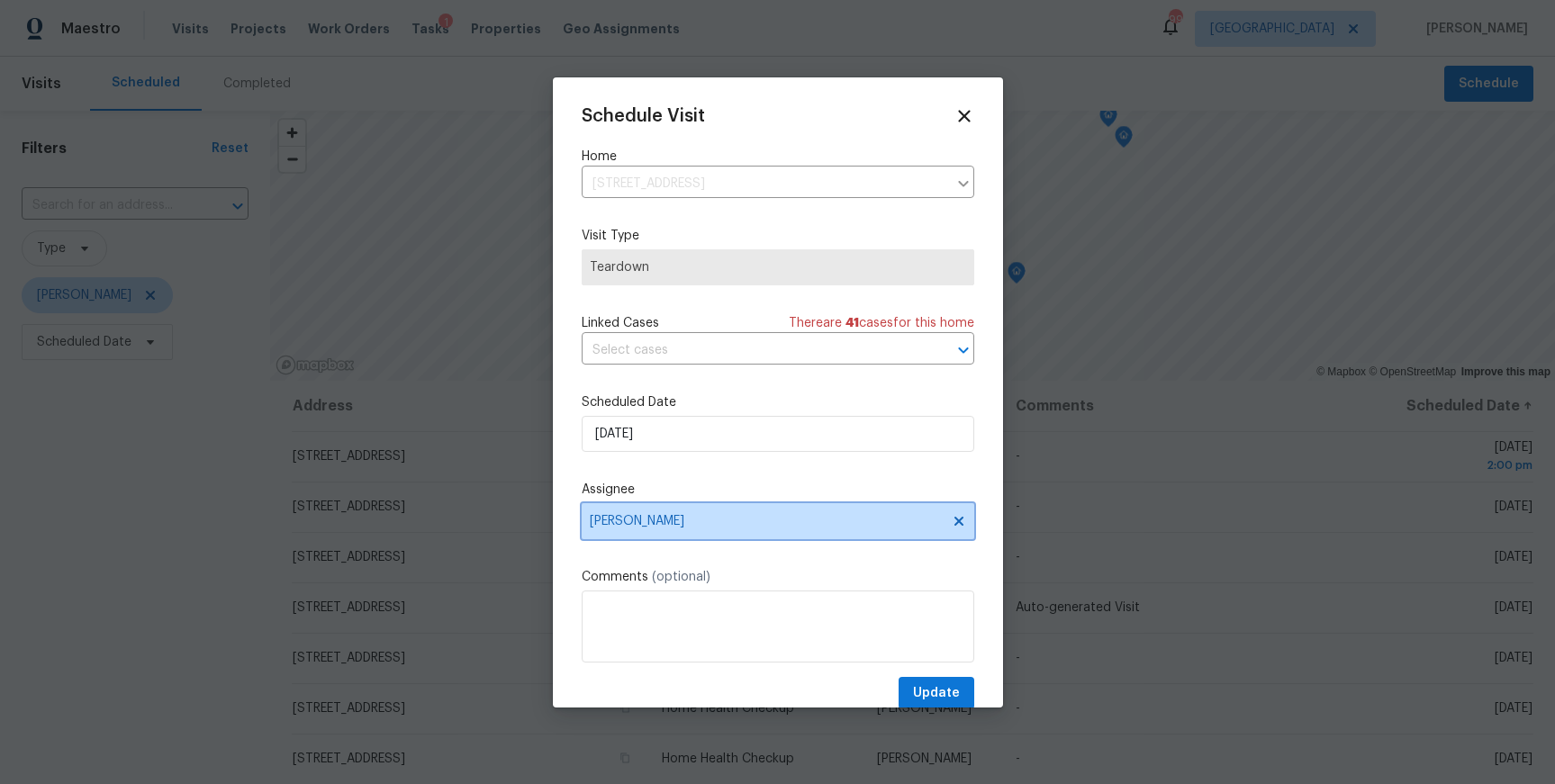 click on "[PERSON_NAME]" at bounding box center [766, 521] 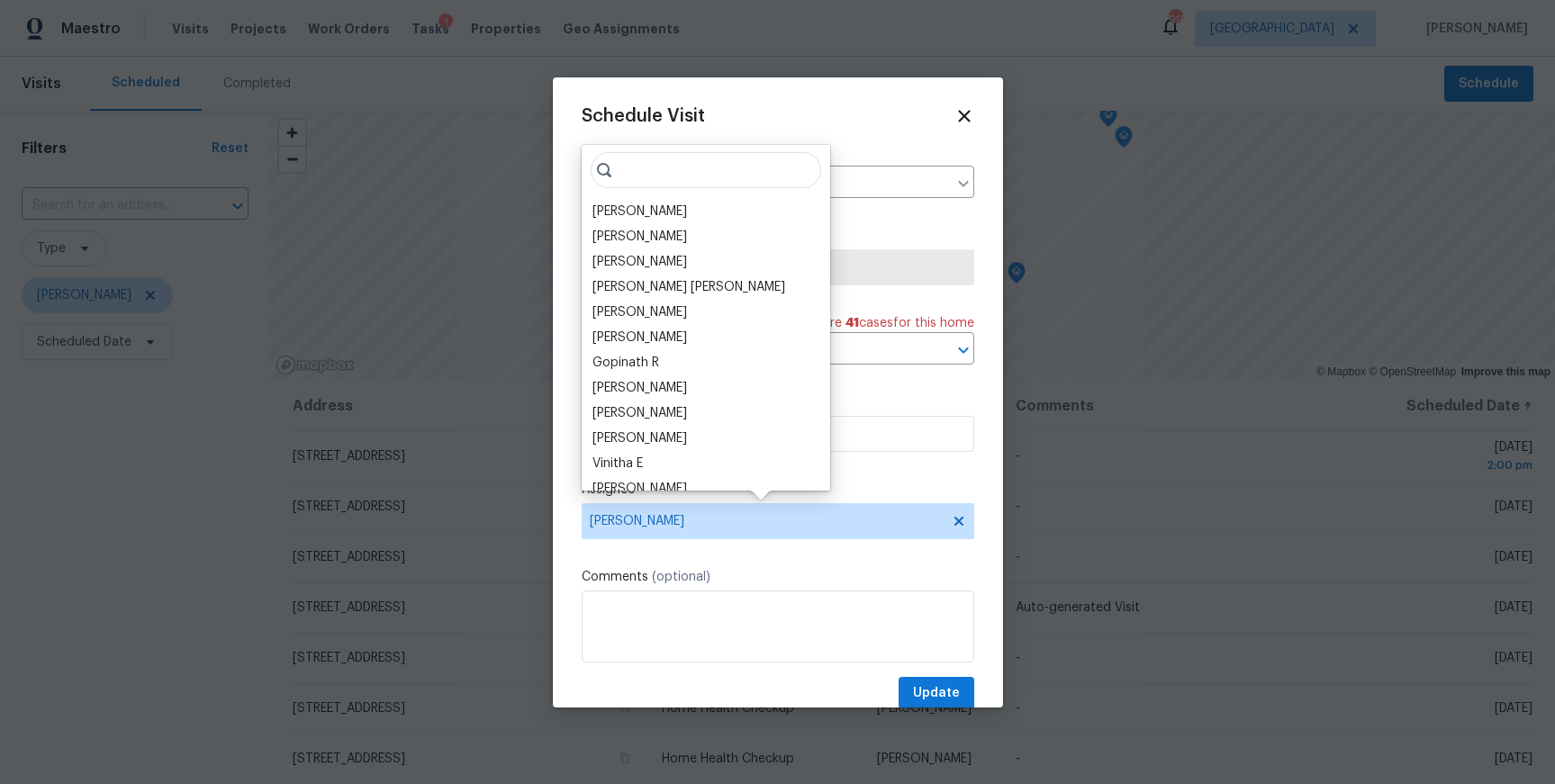 click at bounding box center (706, 170) 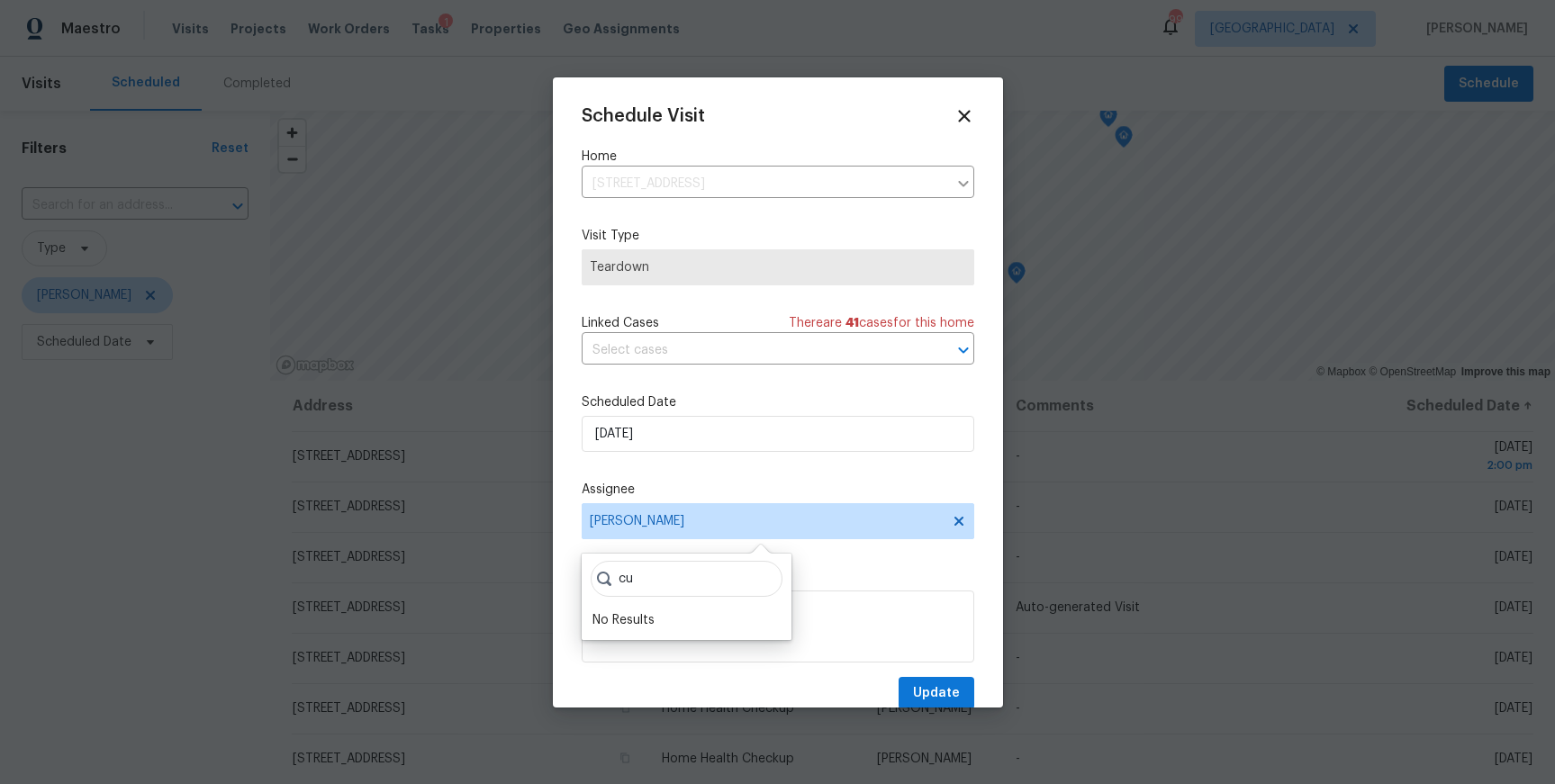 type on "c" 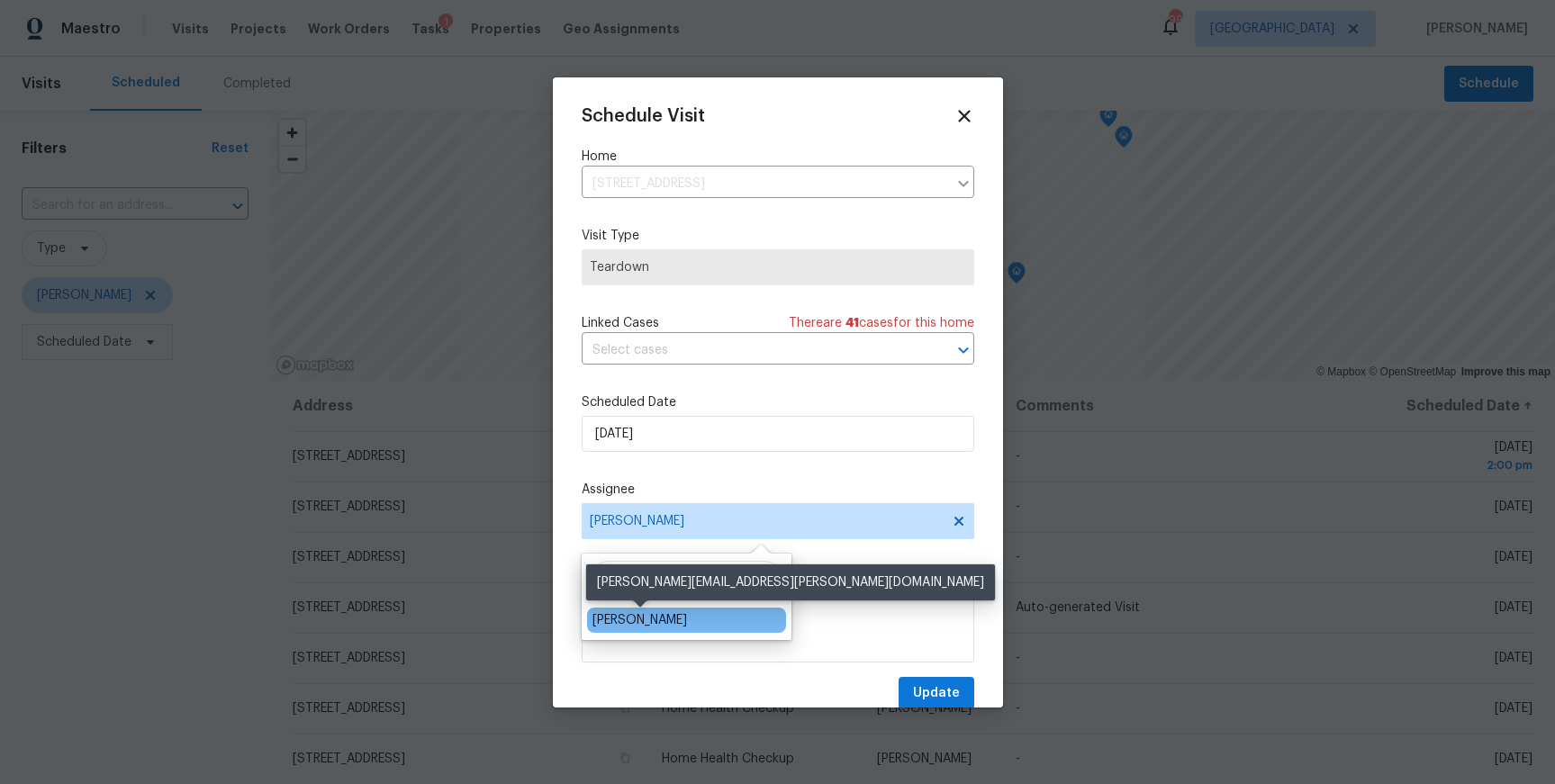 type on "dur" 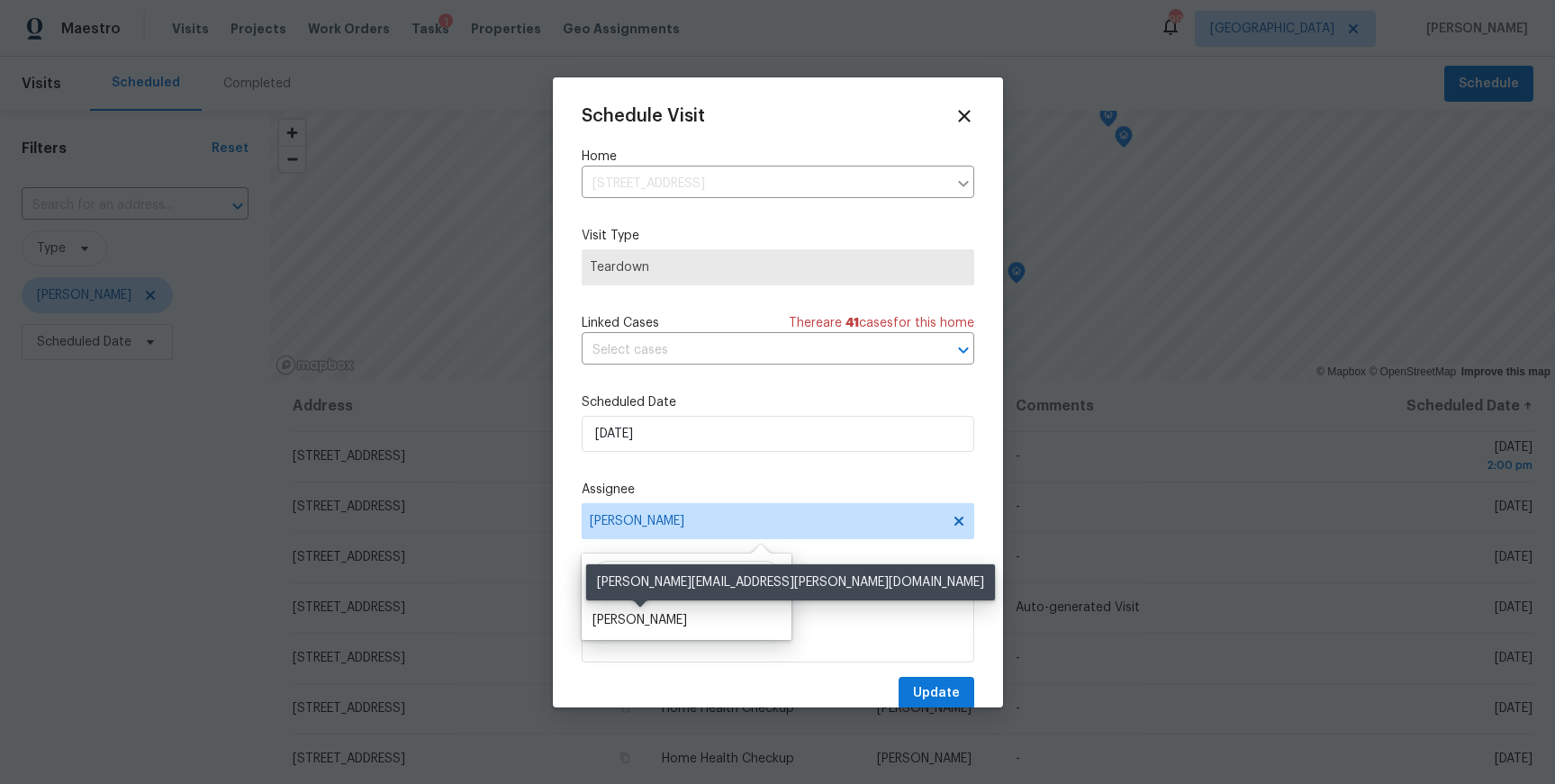 drag, startPoint x: 641, startPoint y: 617, endPoint x: 655, endPoint y: 609, distance: 16.124515 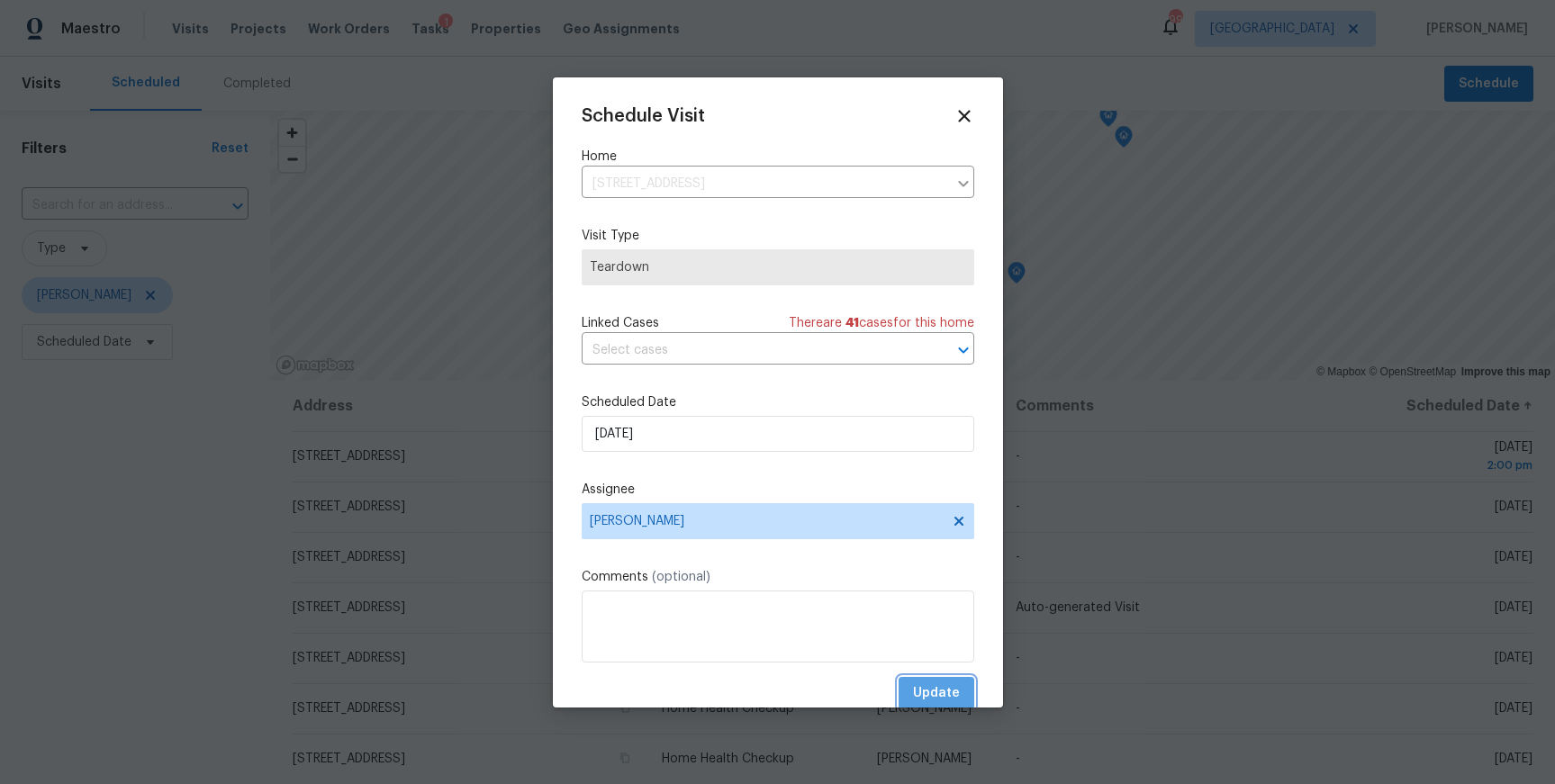 click on "Update" at bounding box center (936, 693) 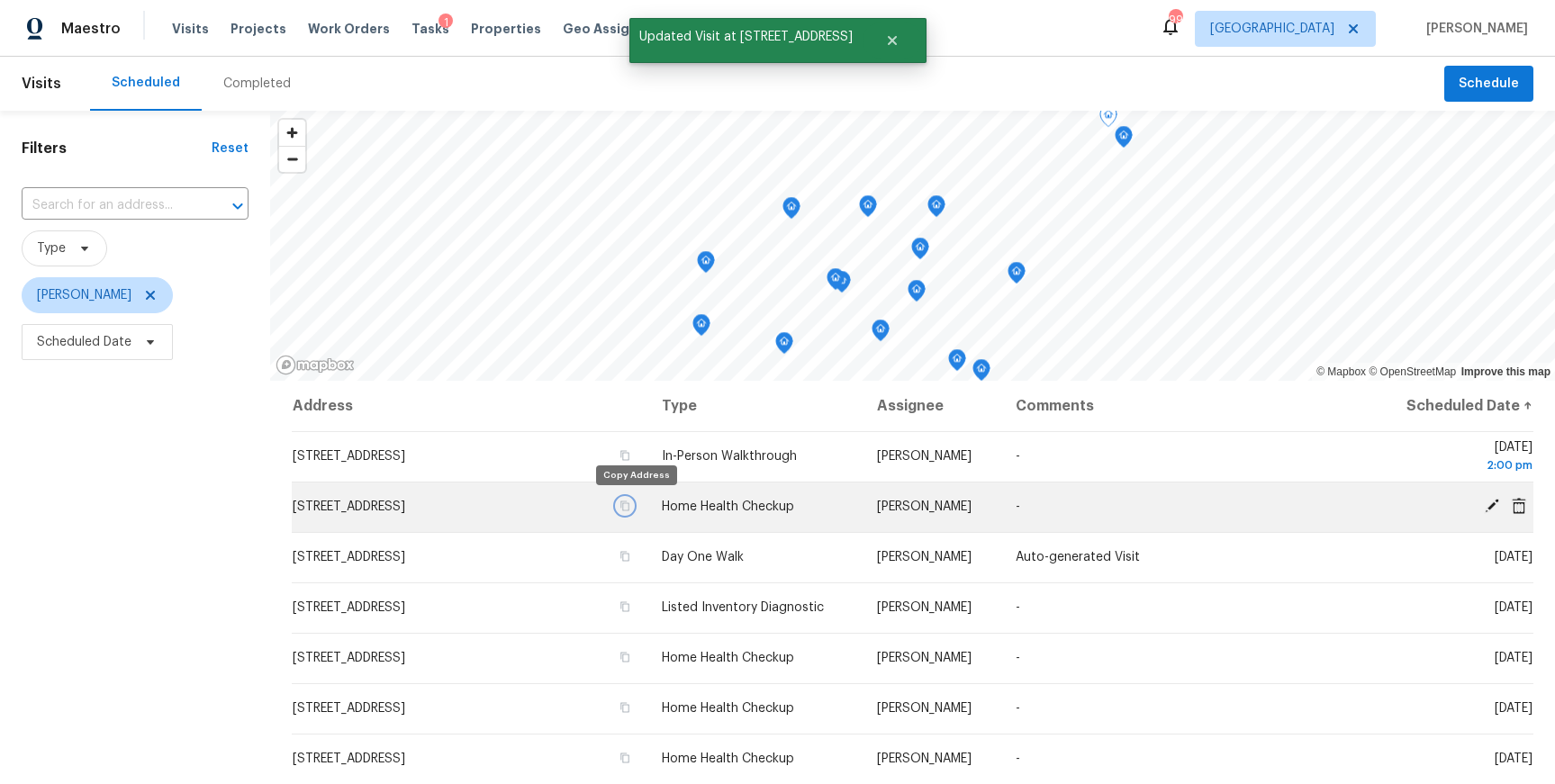 click 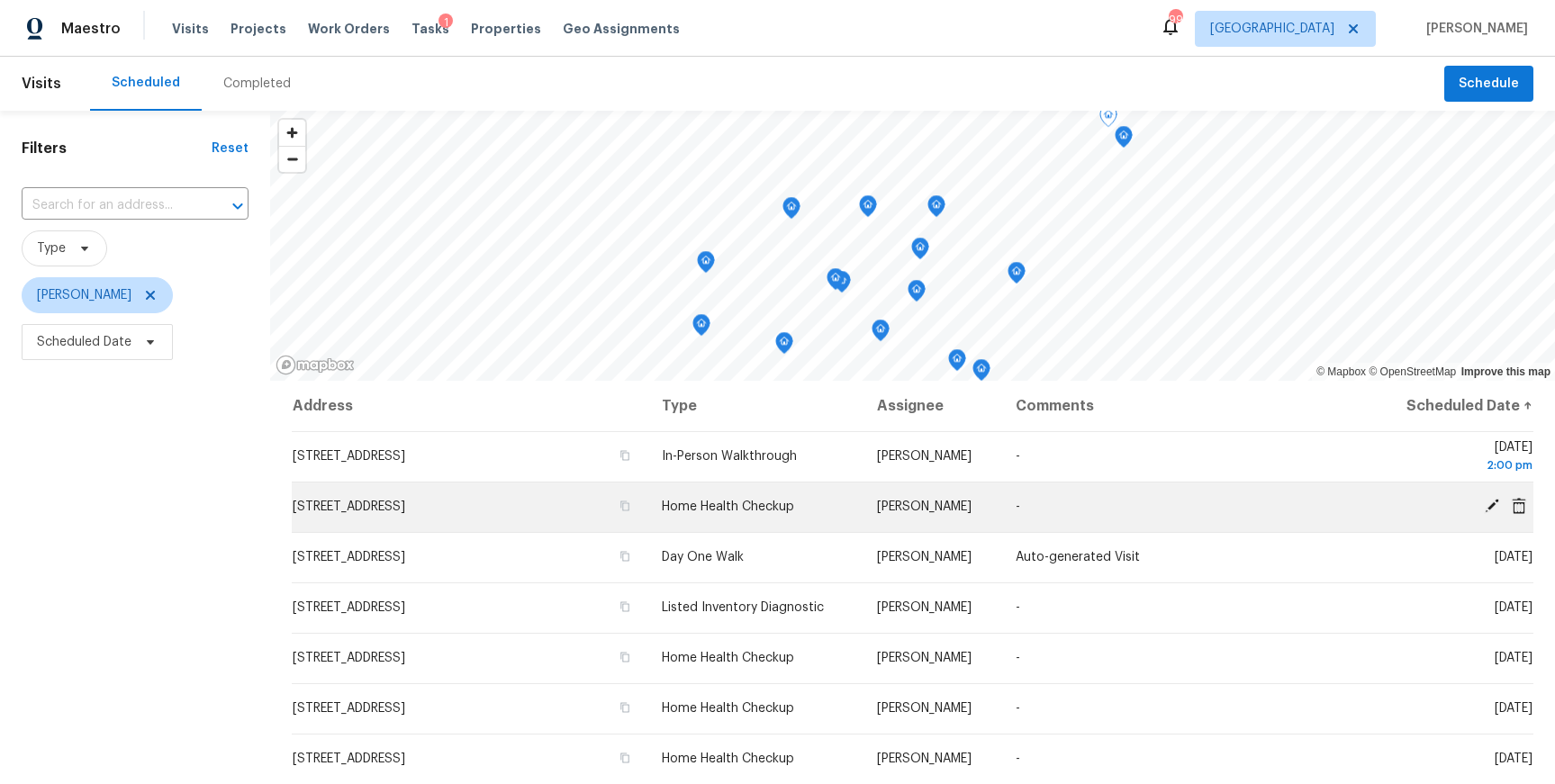 click 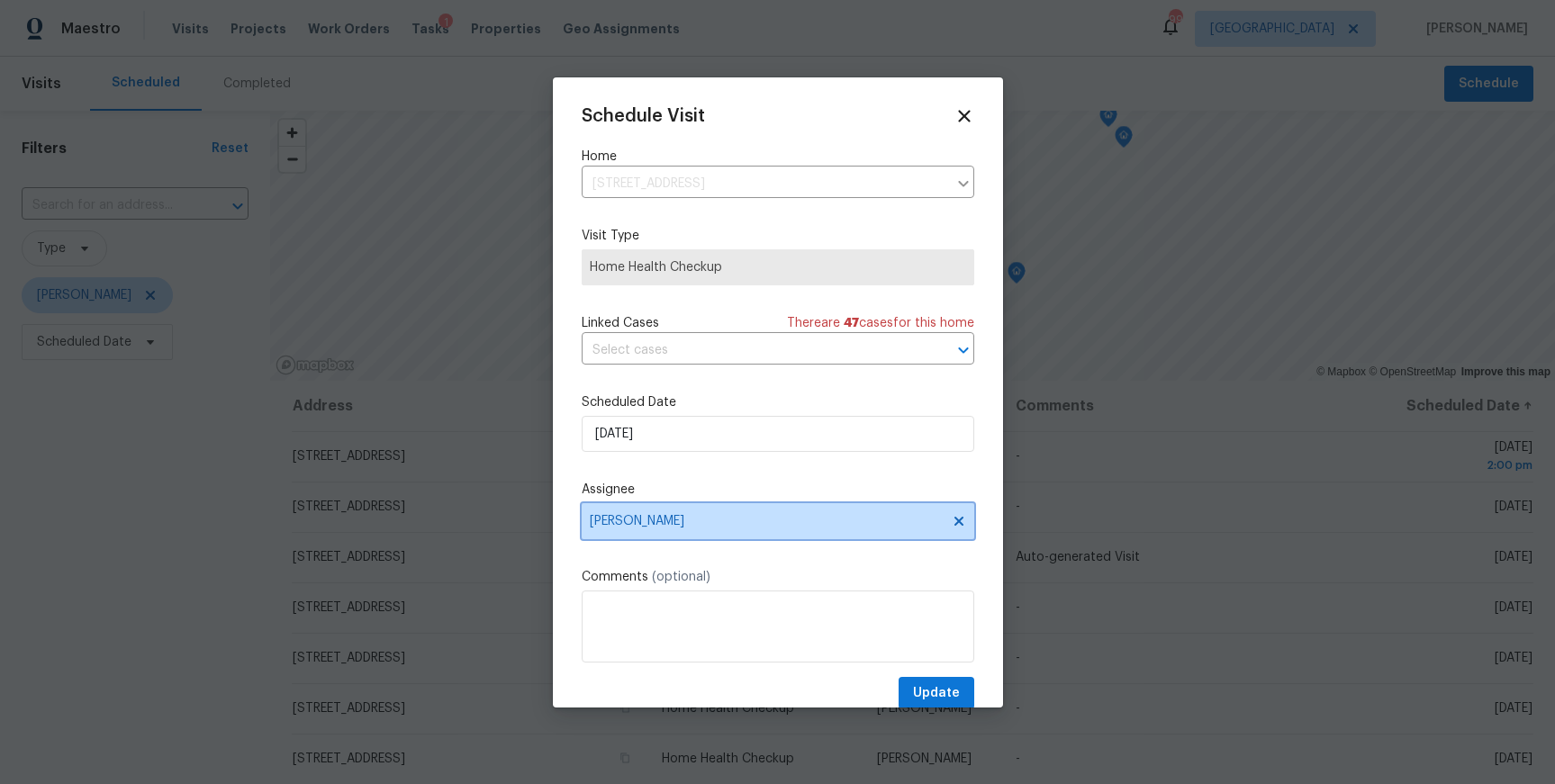 click on "[PERSON_NAME]" at bounding box center (778, 521) 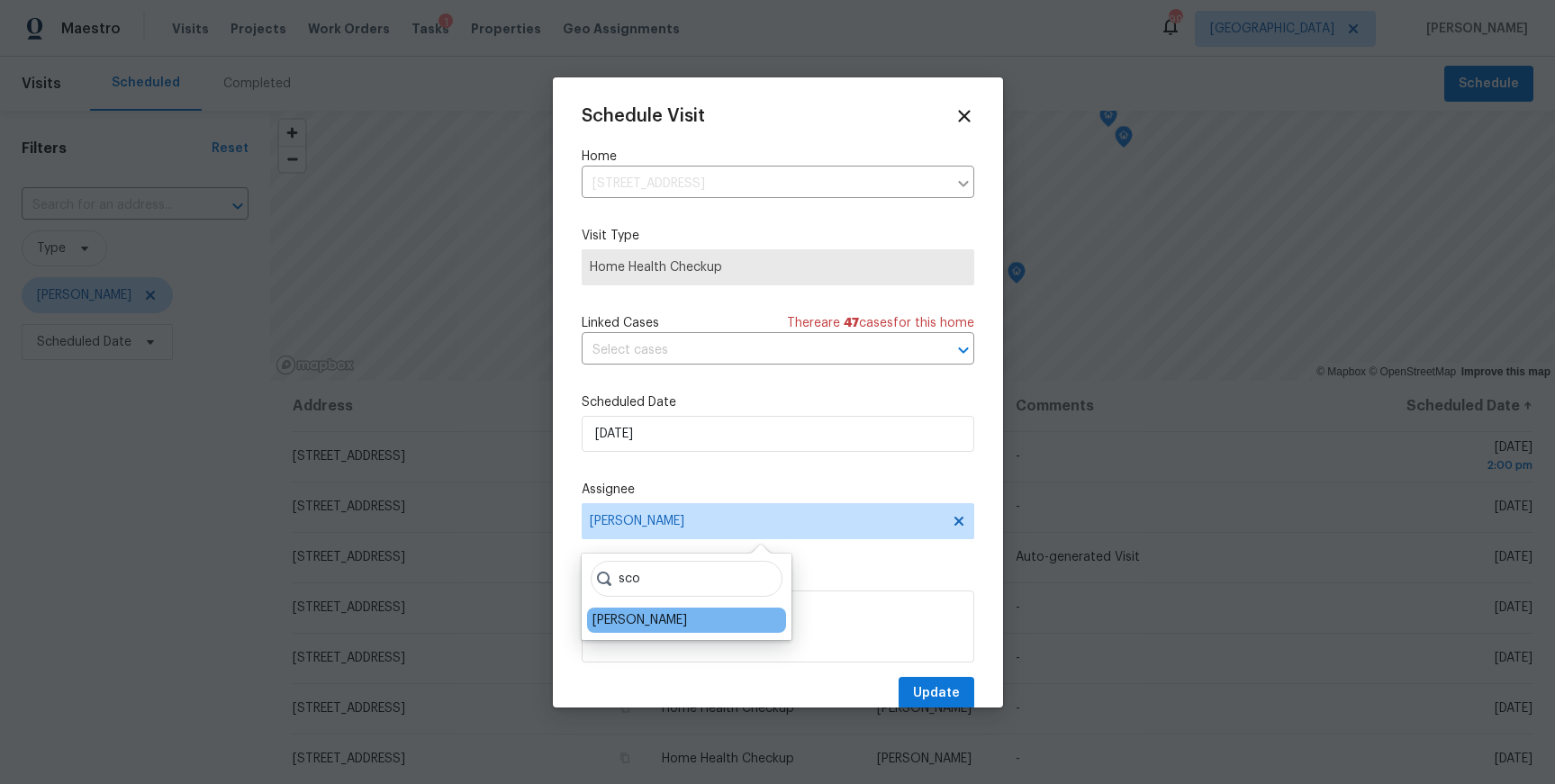 type on "sco" 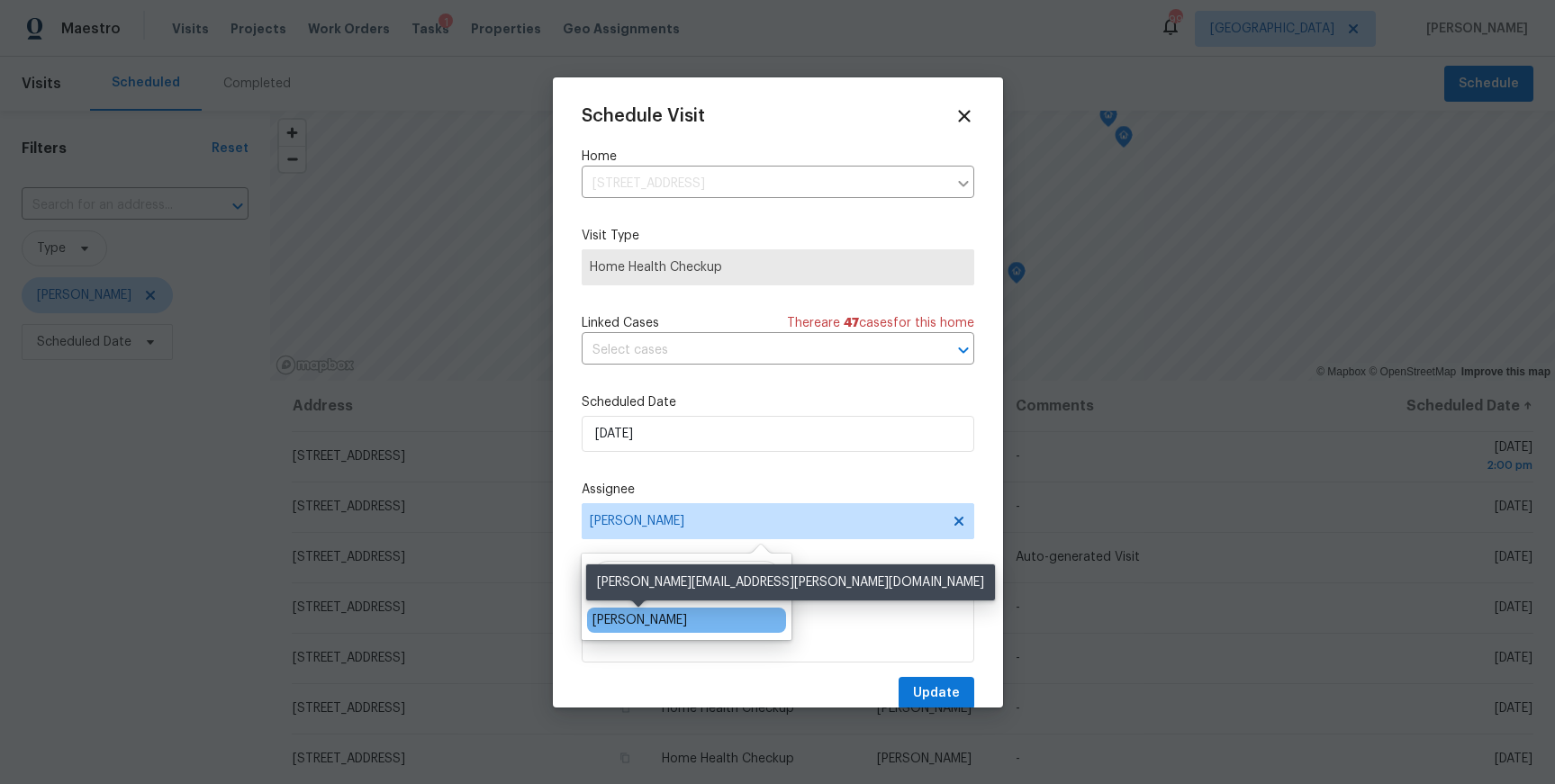 click on "[PERSON_NAME]" at bounding box center [639, 620] 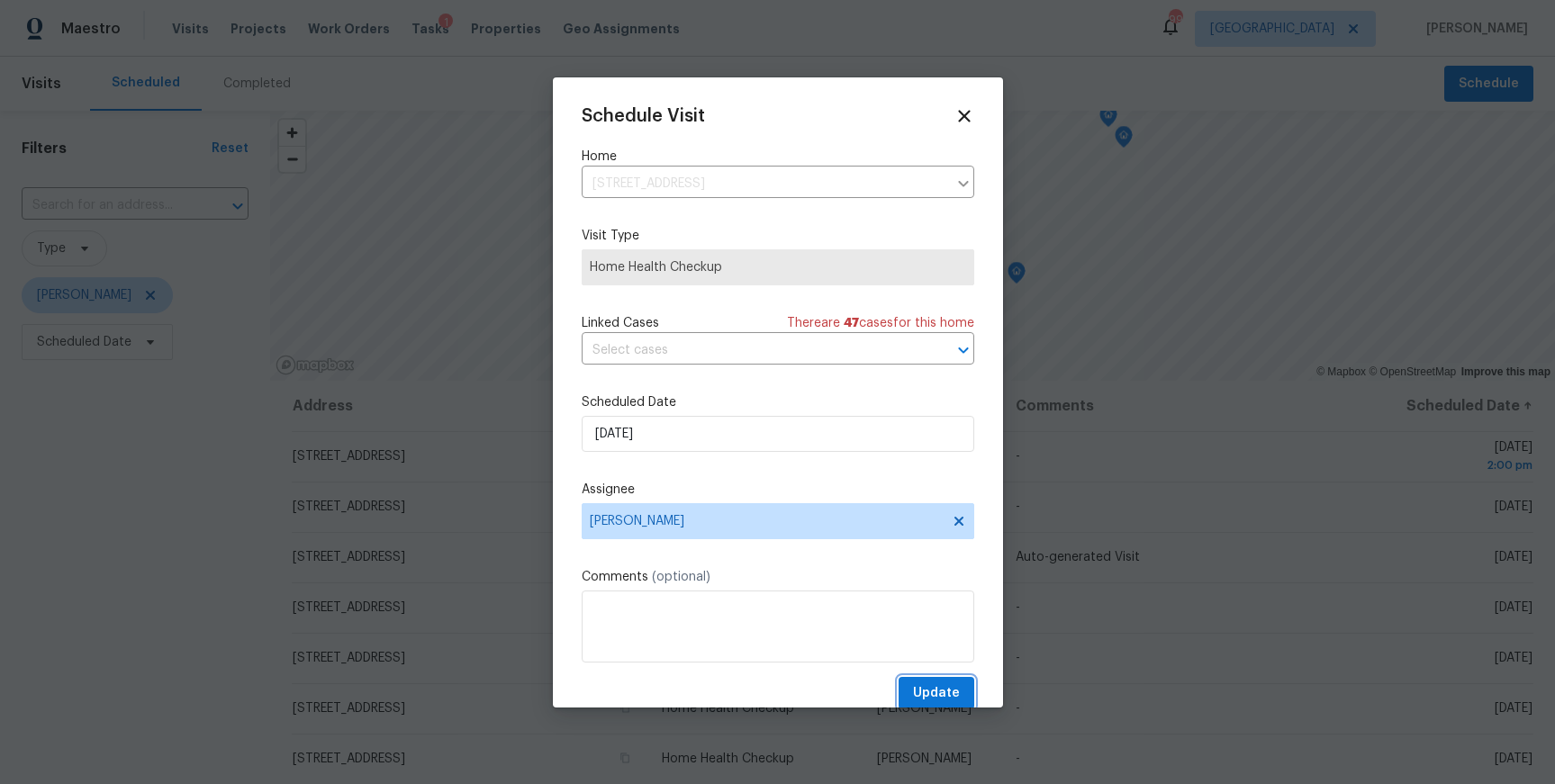 click on "Update" at bounding box center [936, 693] 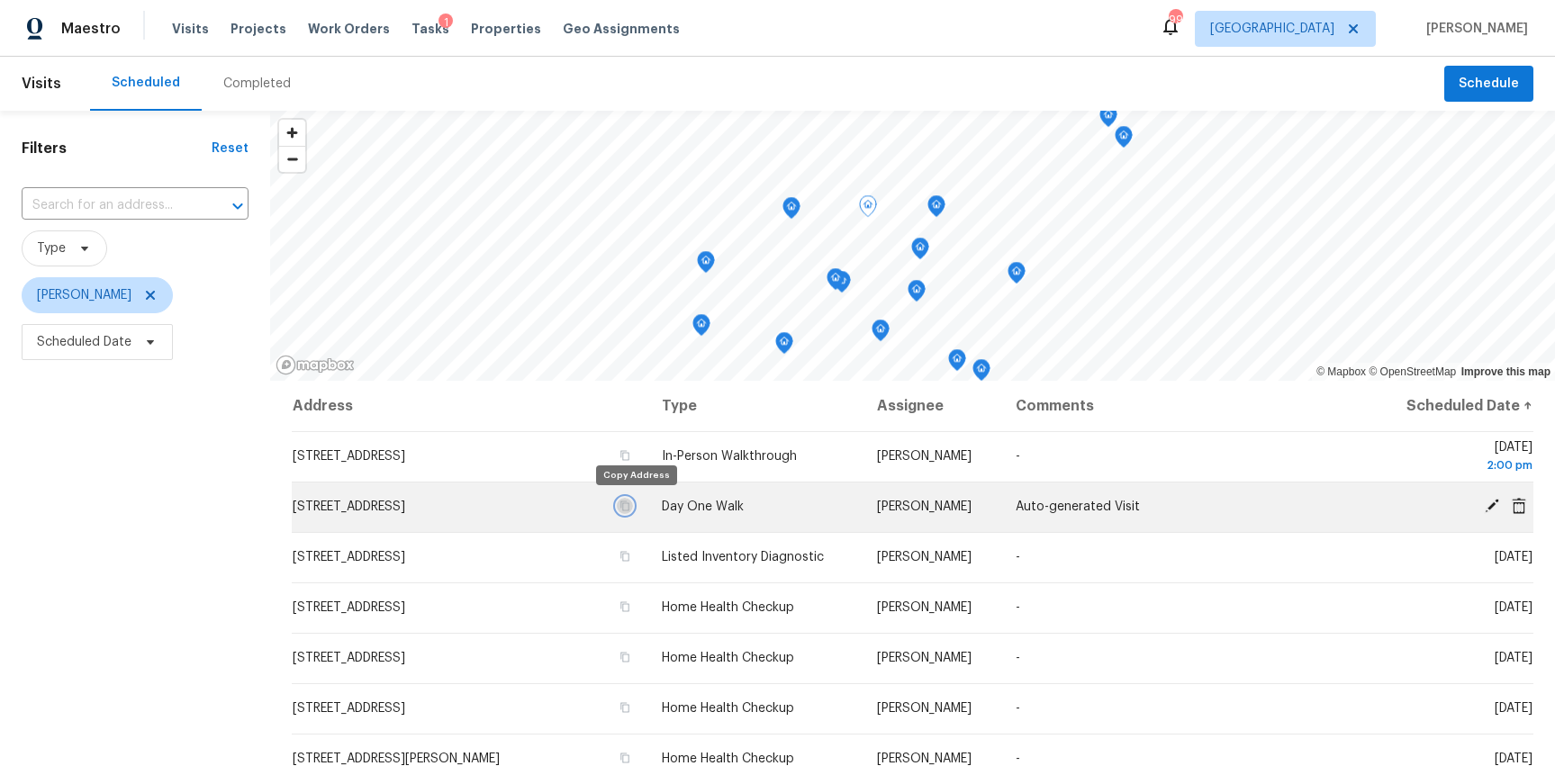 drag, startPoint x: 633, startPoint y: 509, endPoint x: 586, endPoint y: 509, distance: 47 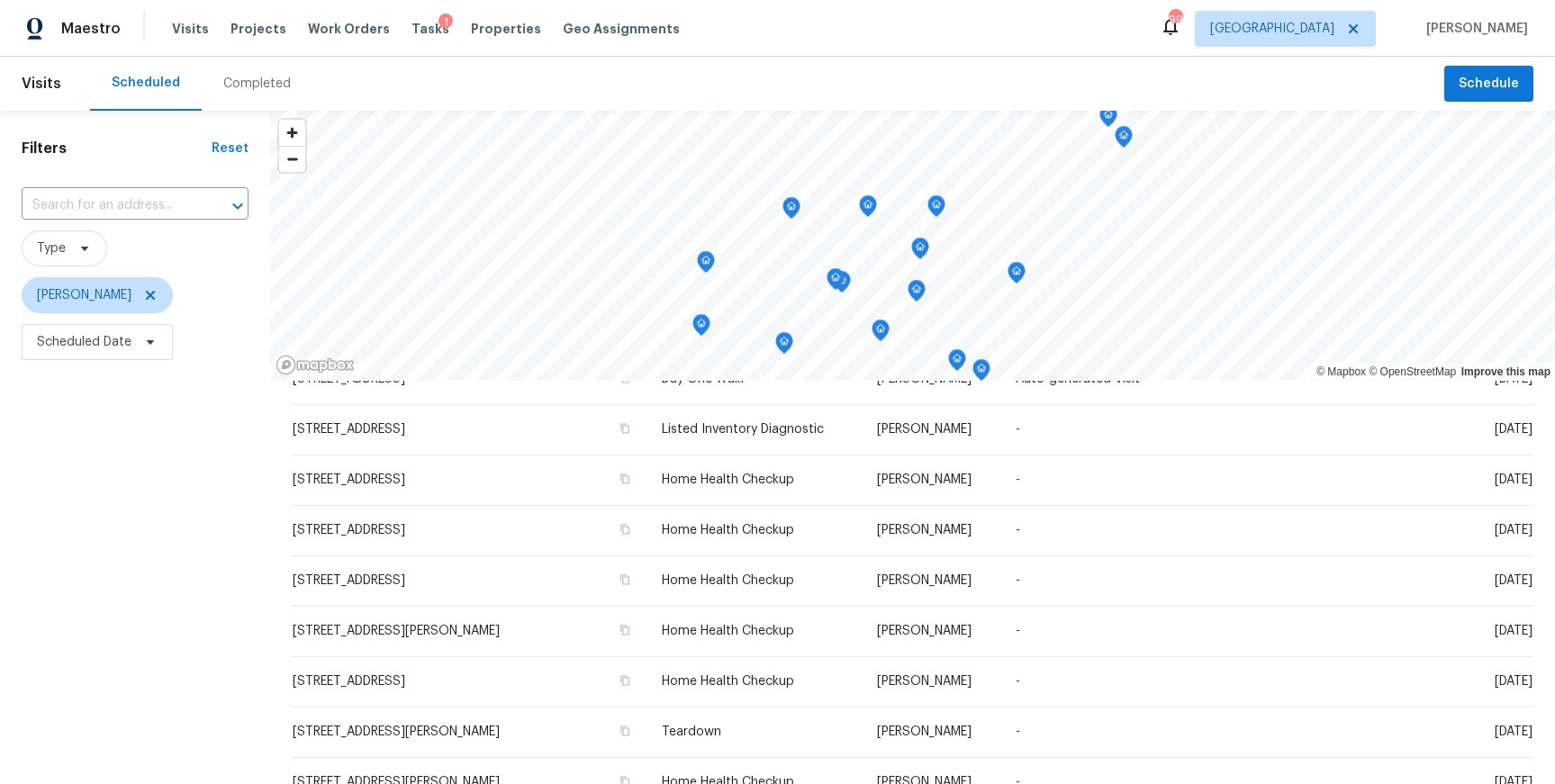 scroll, scrollTop: 0, scrollLeft: 0, axis: both 